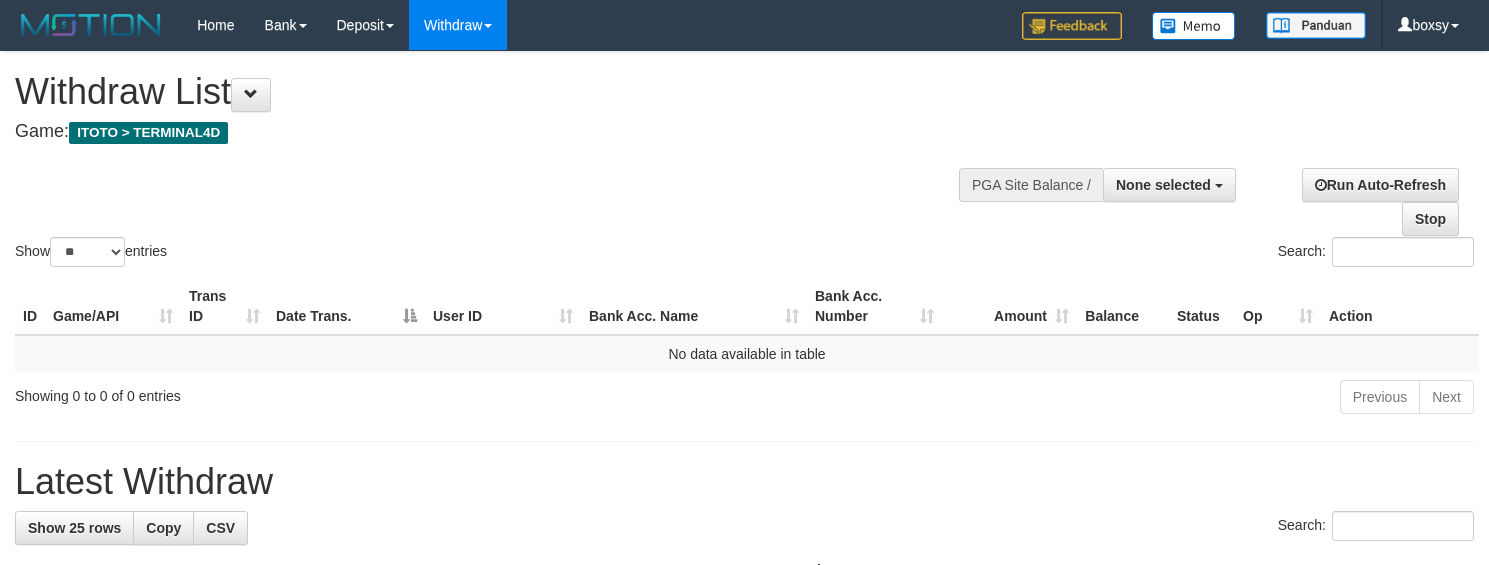 select 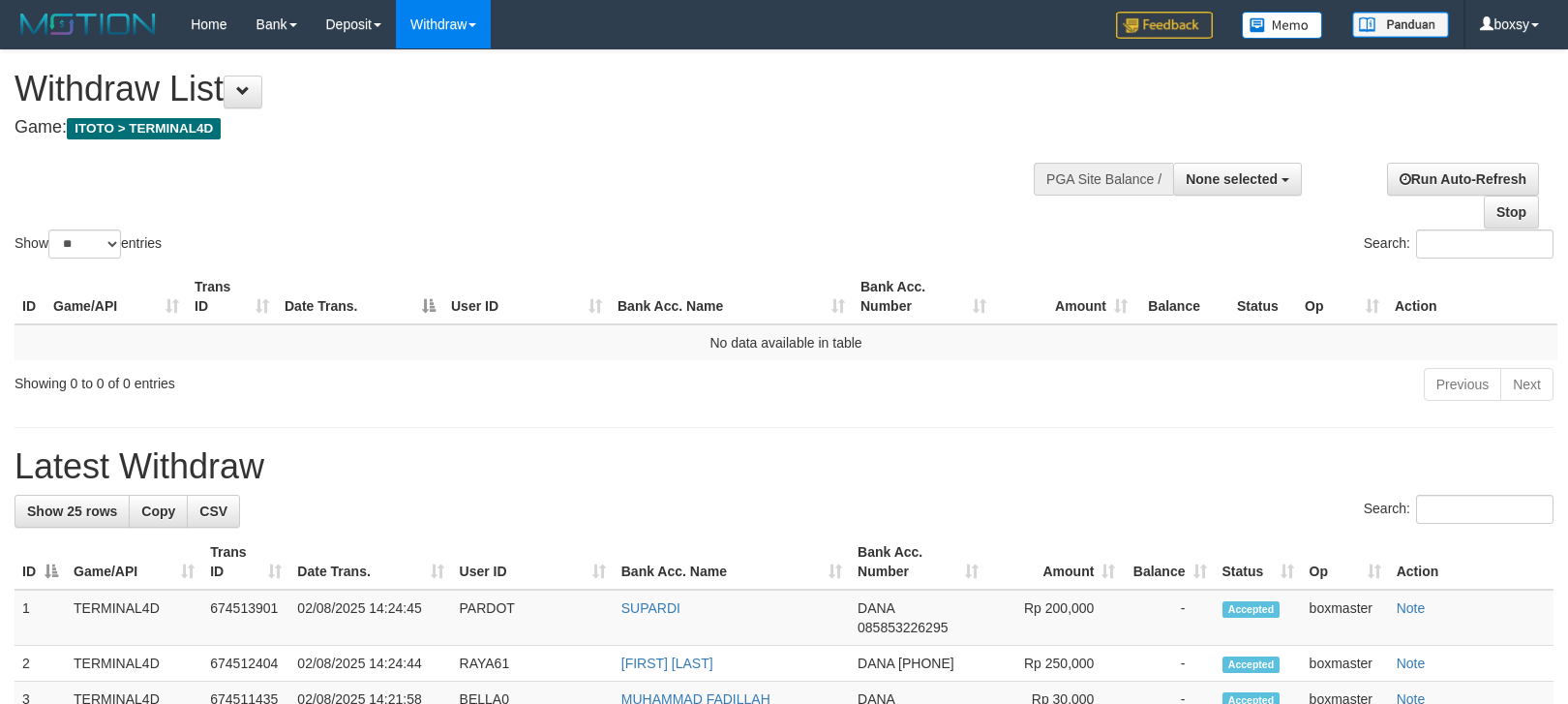 select 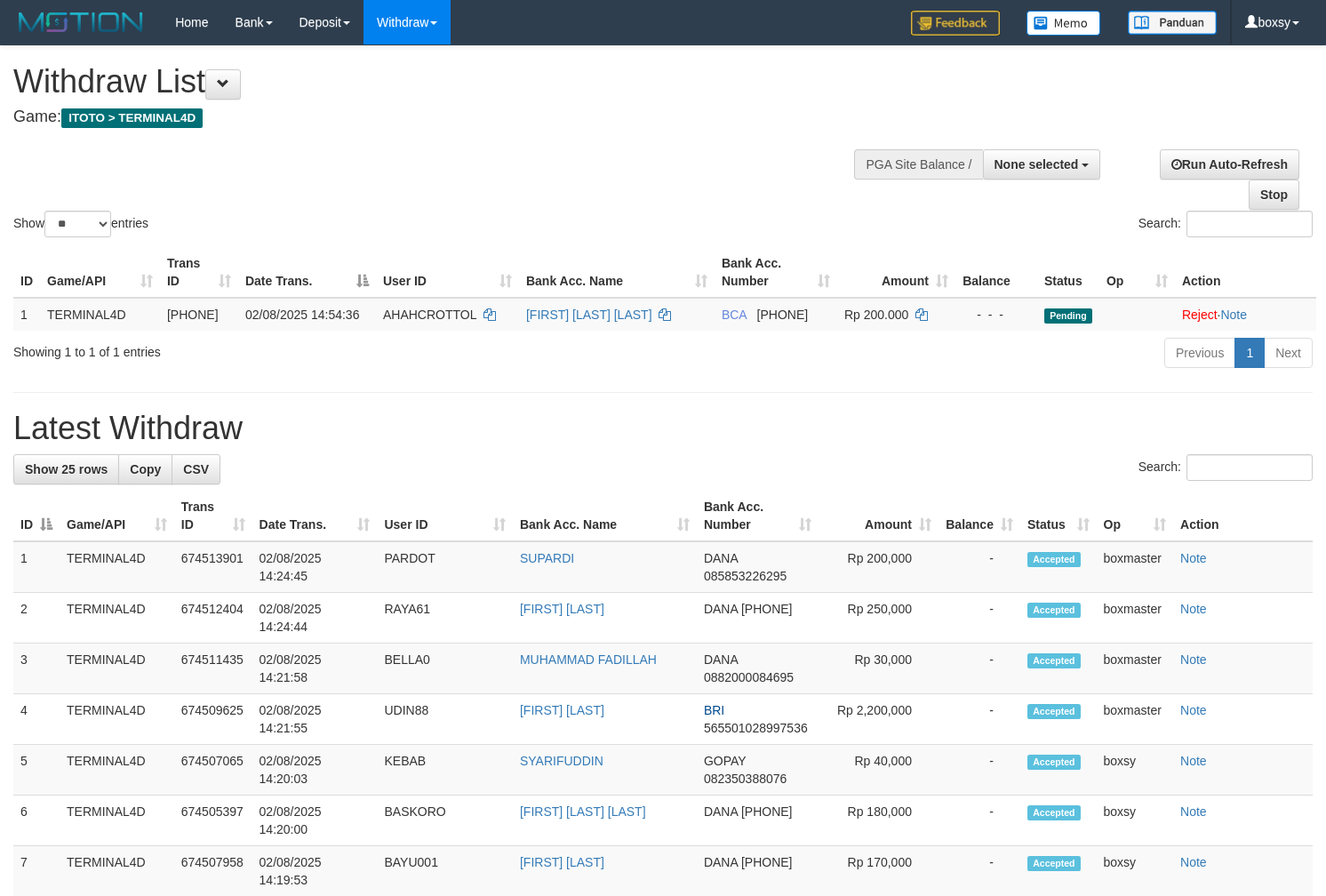 select 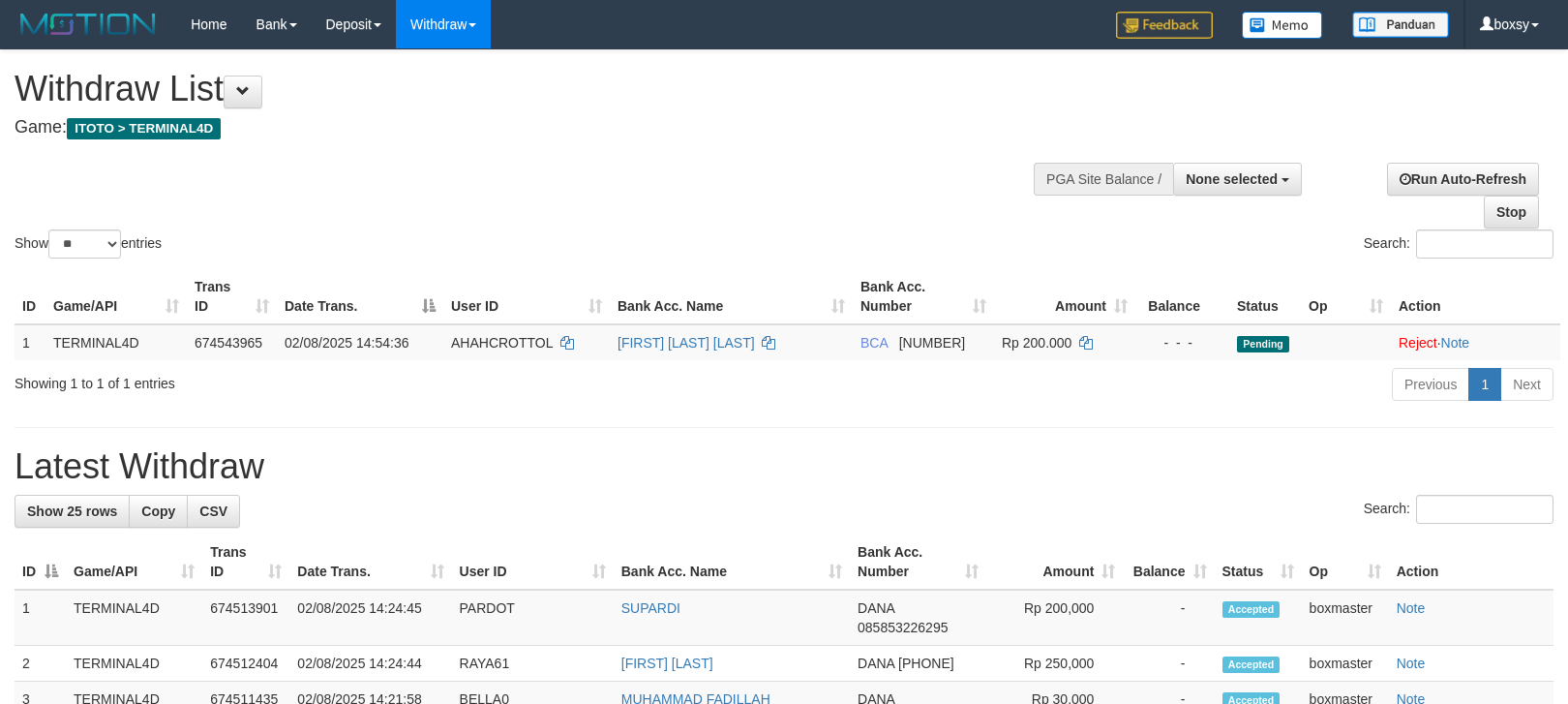 select 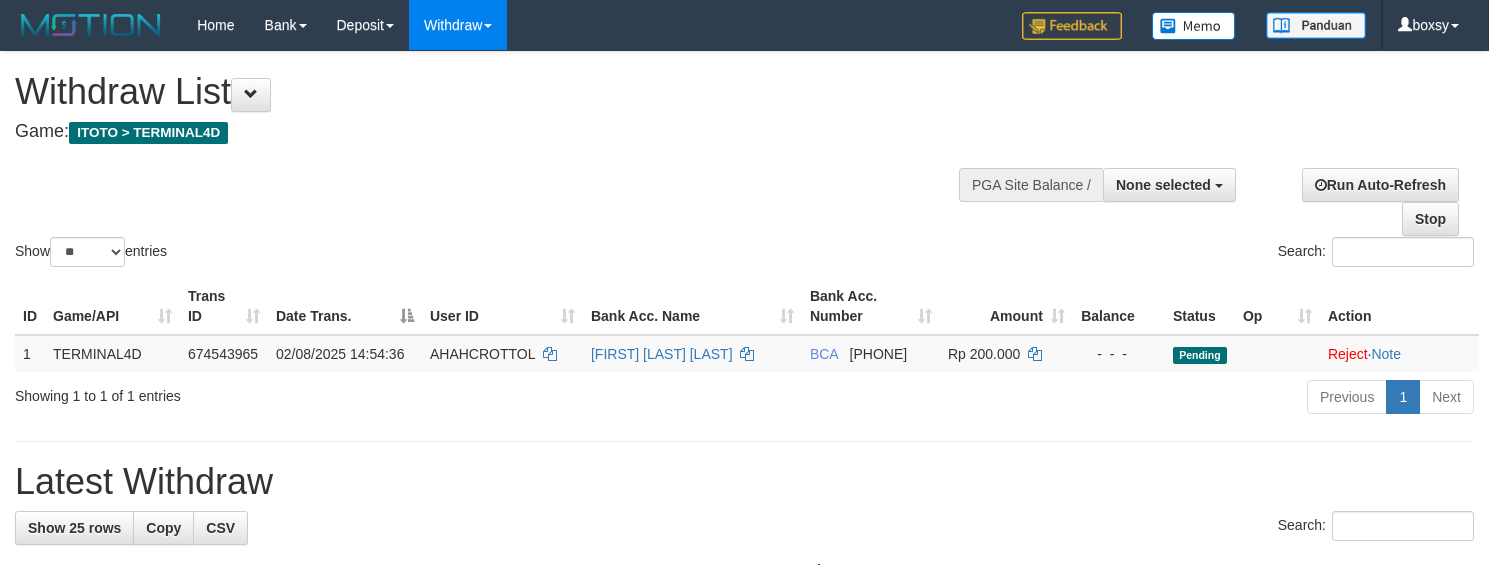 select 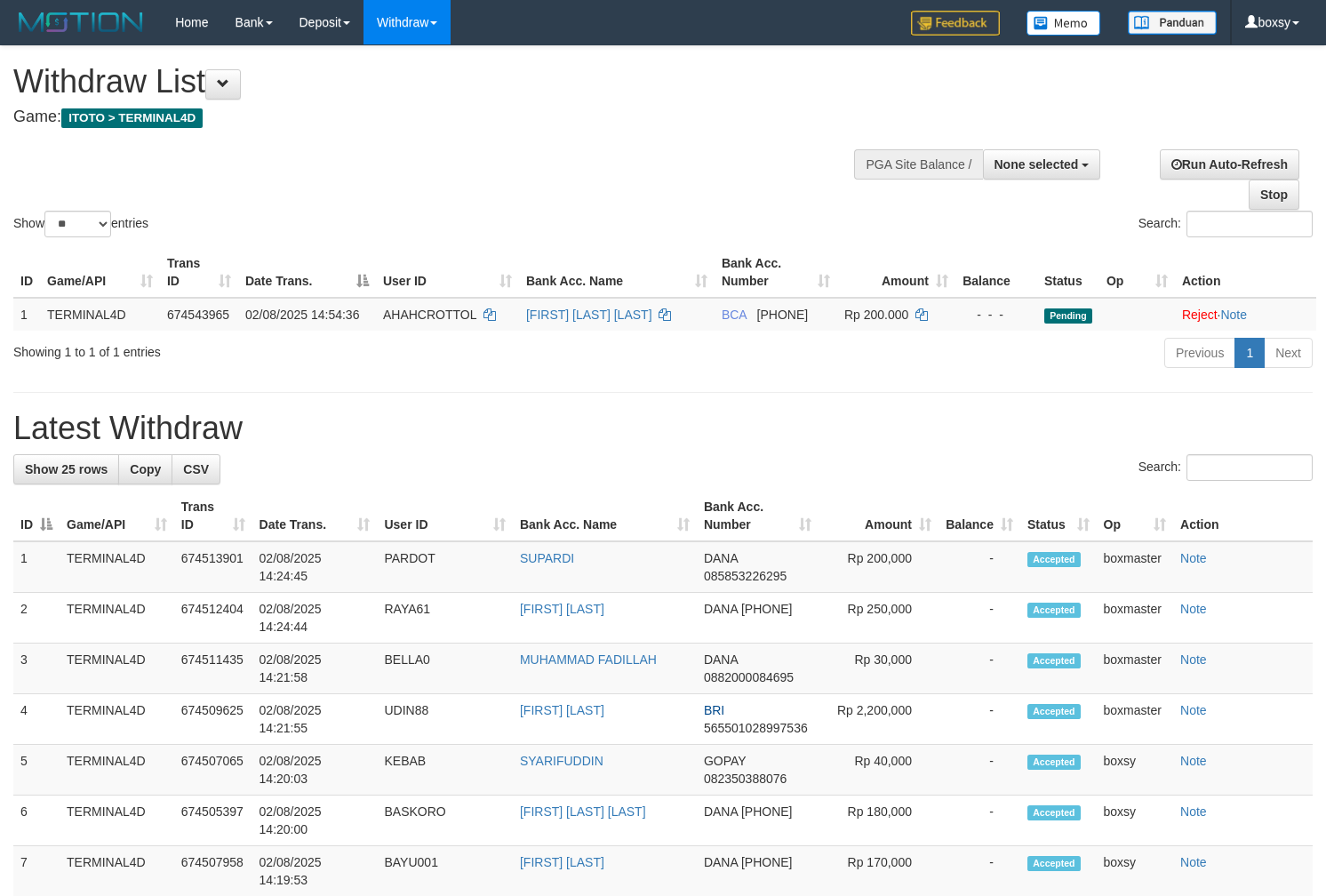select 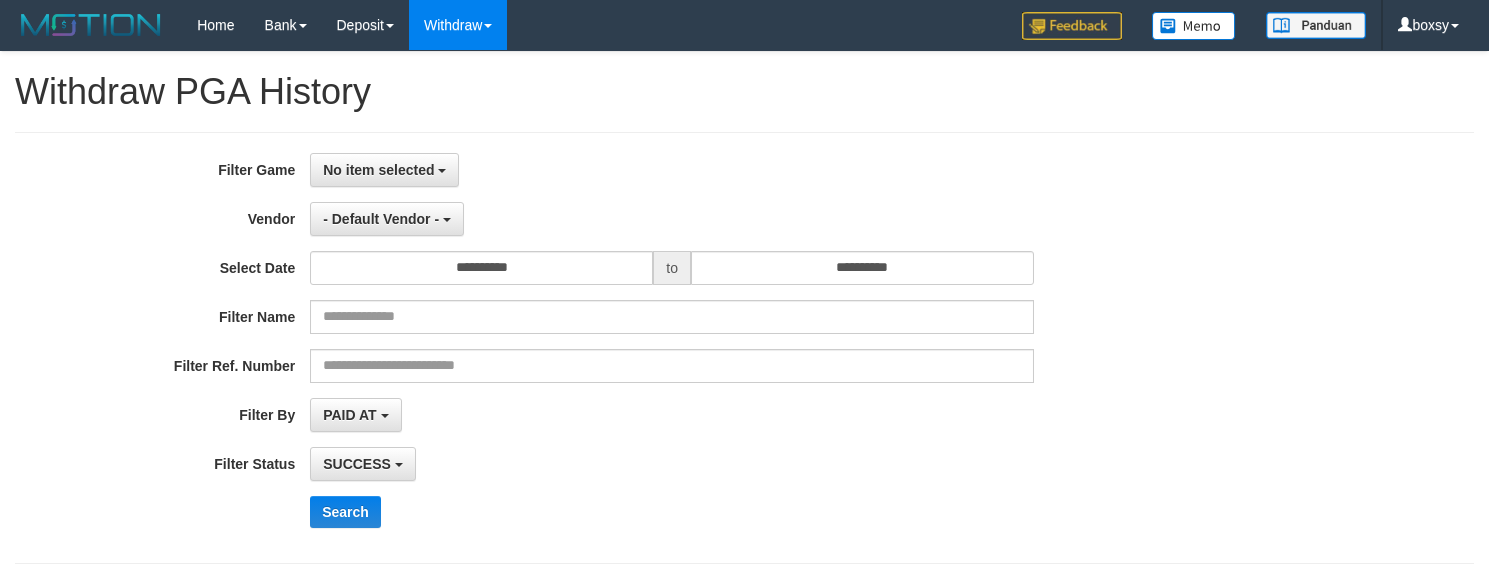 select on "**" 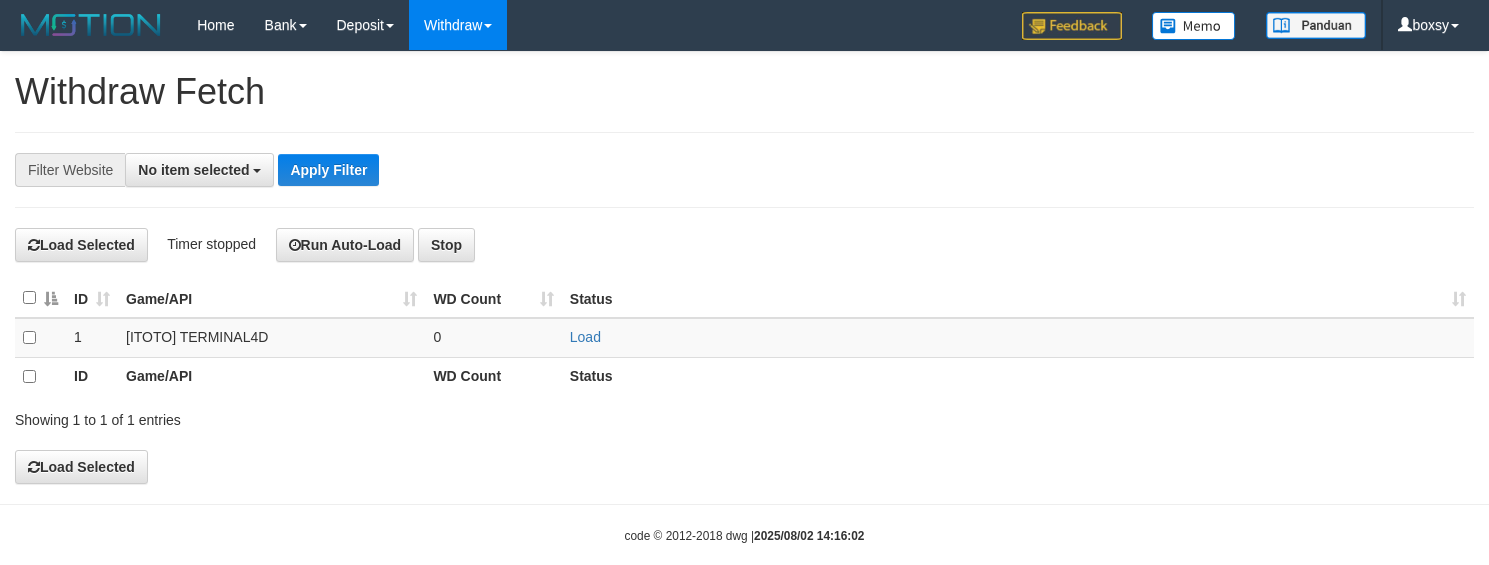 select 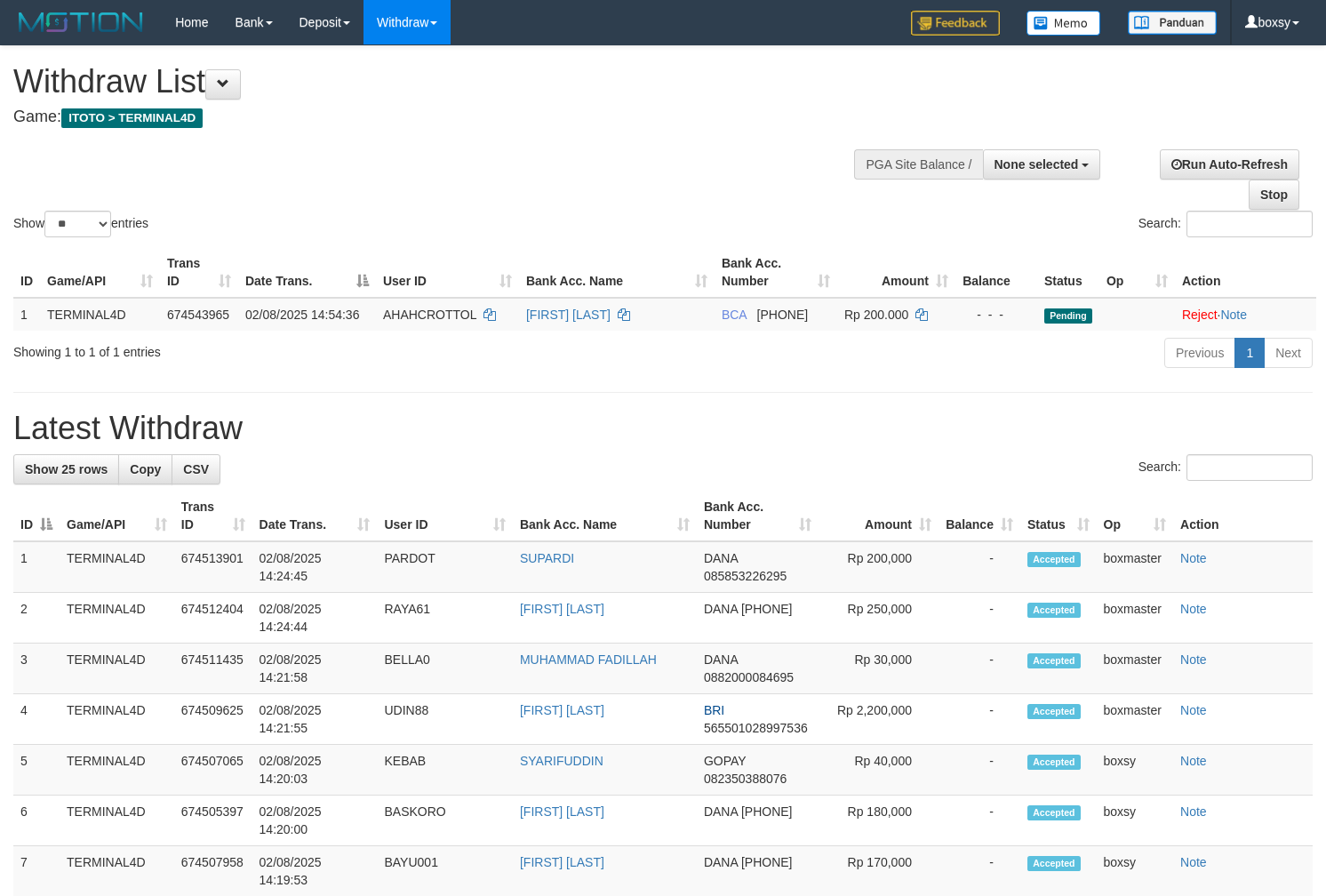 select 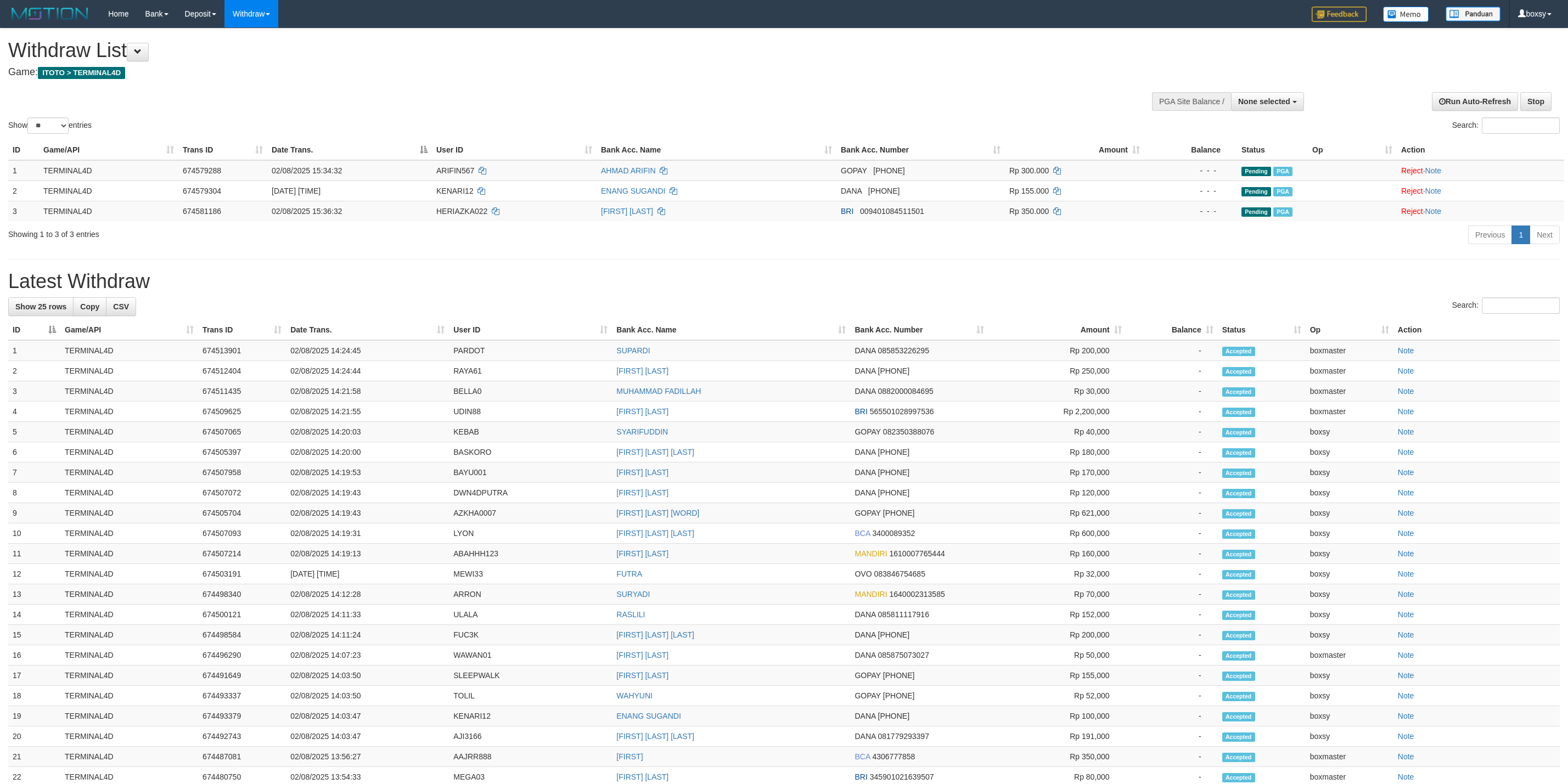 select 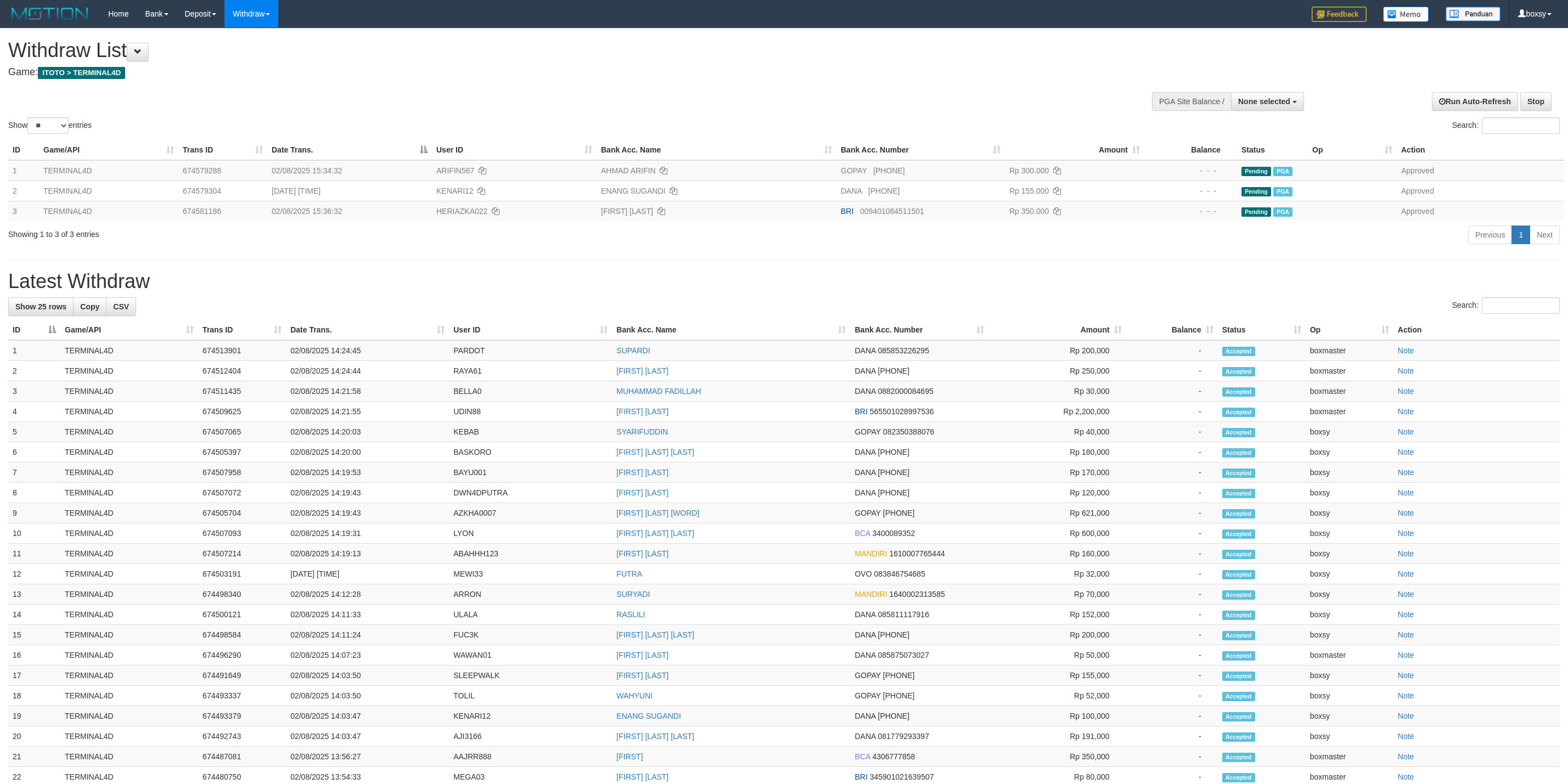 scroll, scrollTop: 0, scrollLeft: 0, axis: both 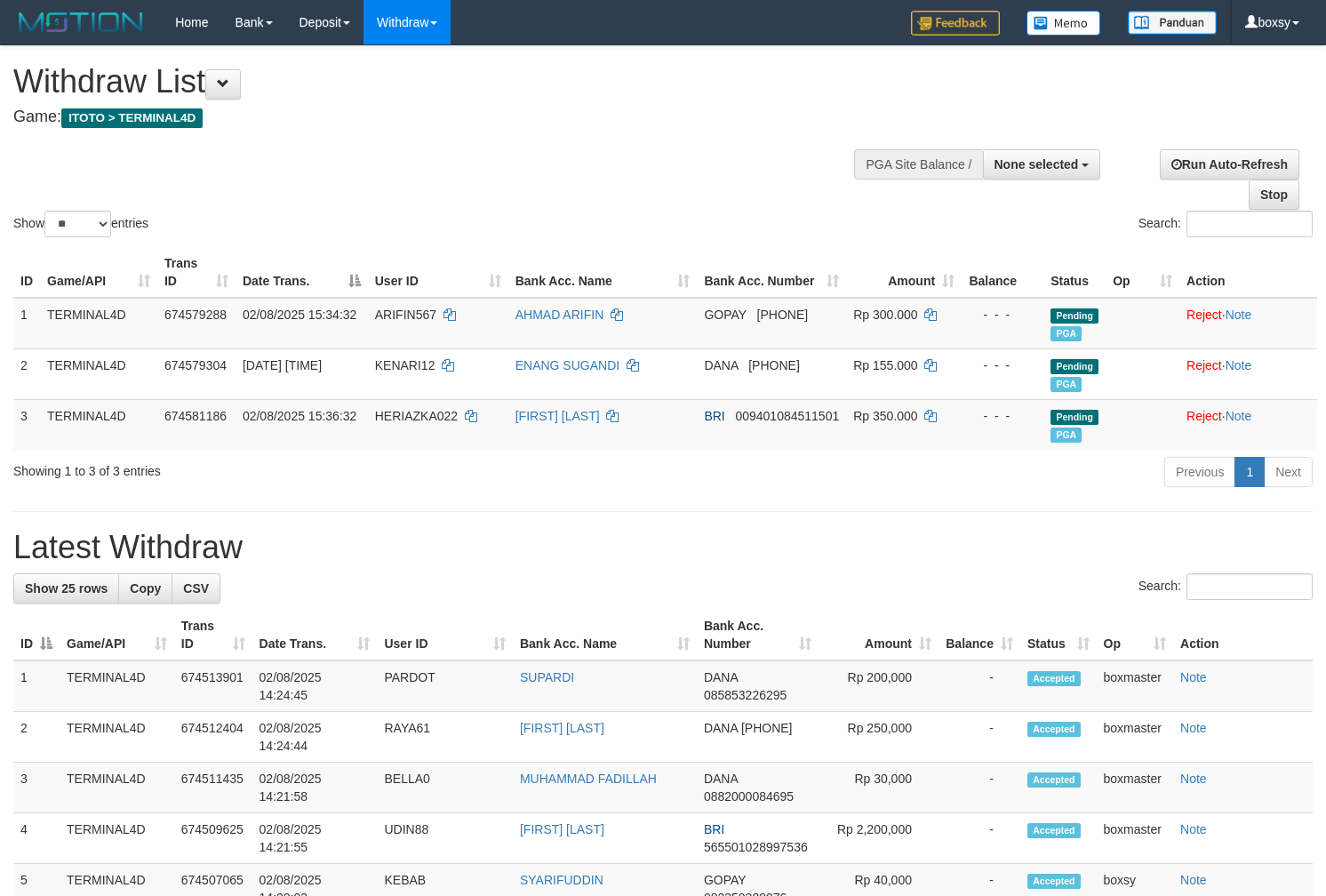 select 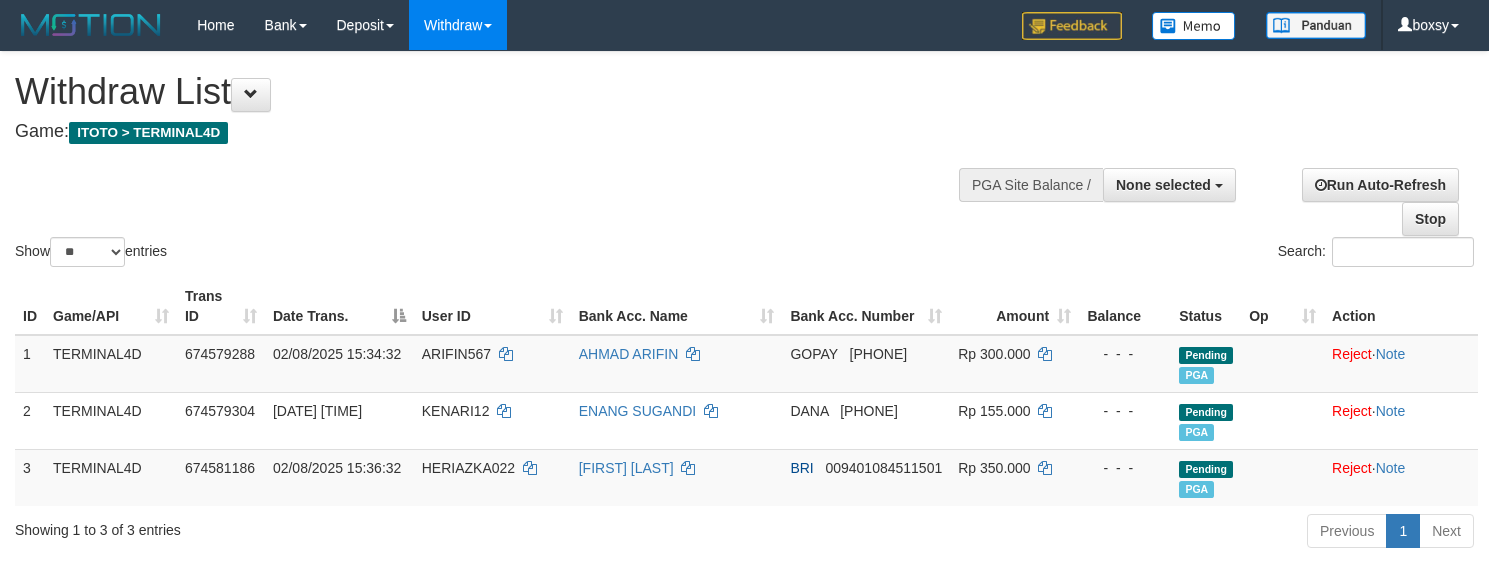 select 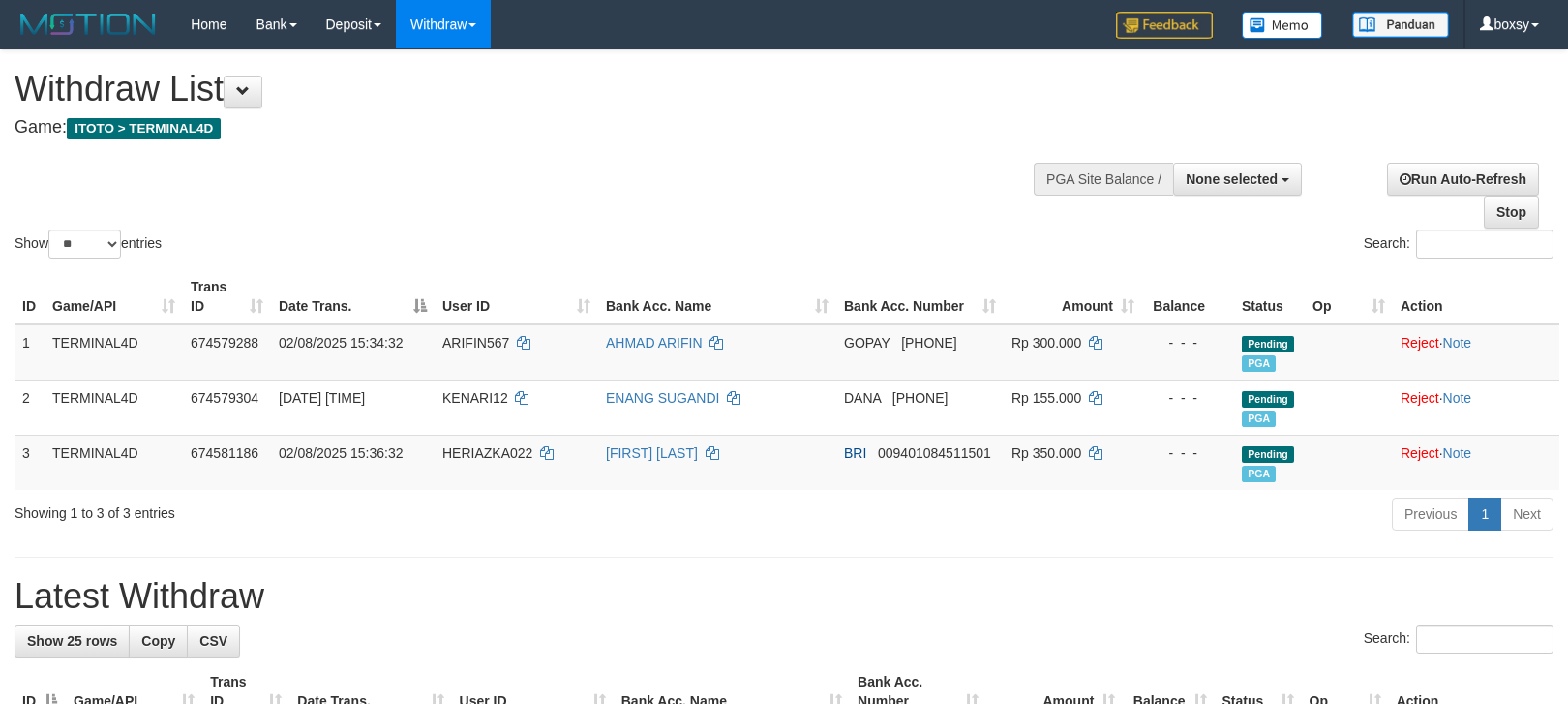 select 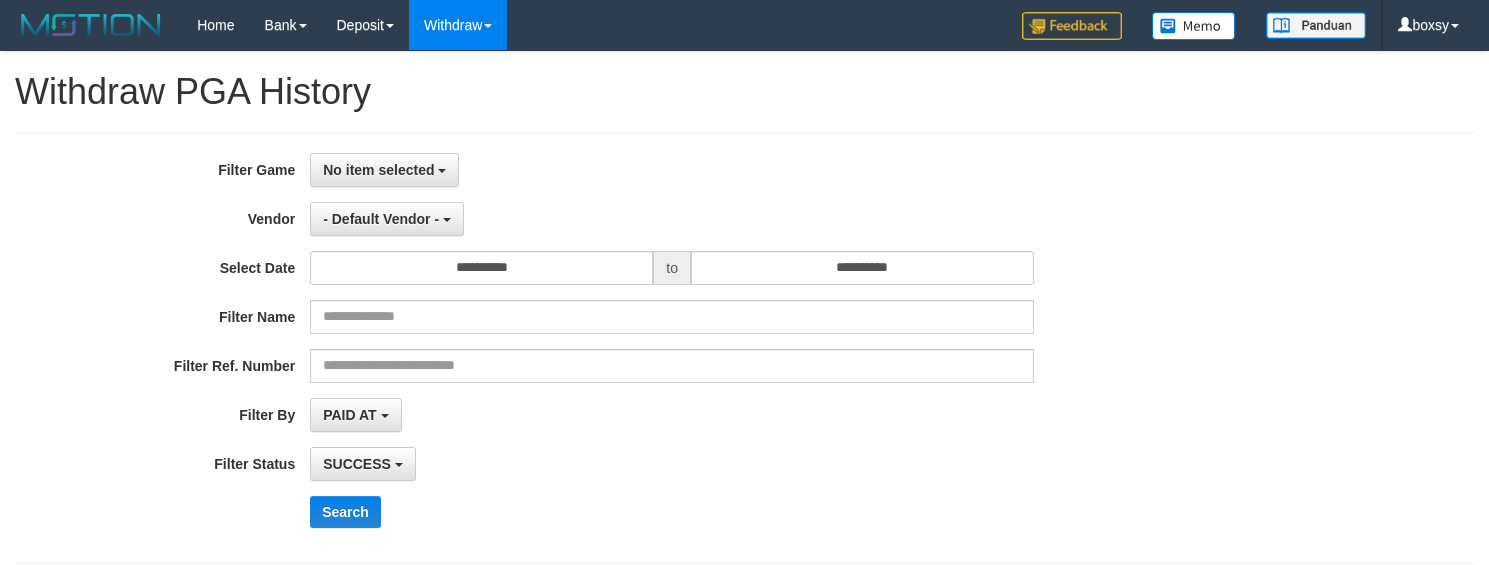 select on "**" 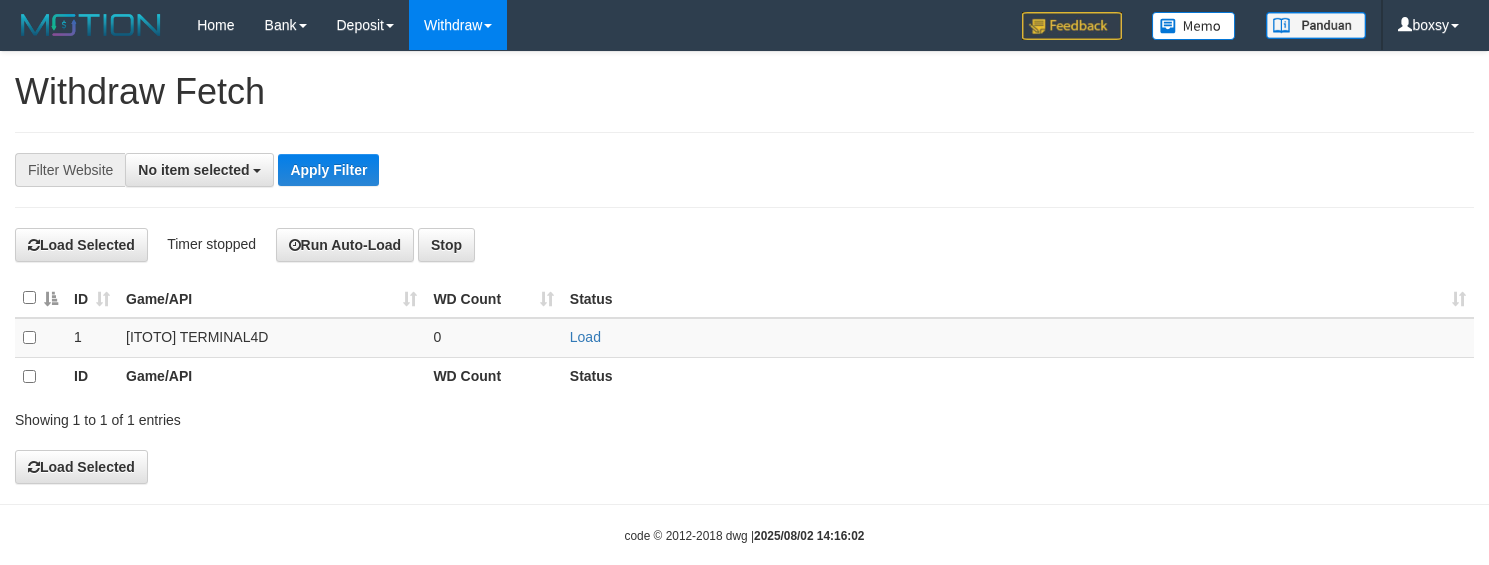 select 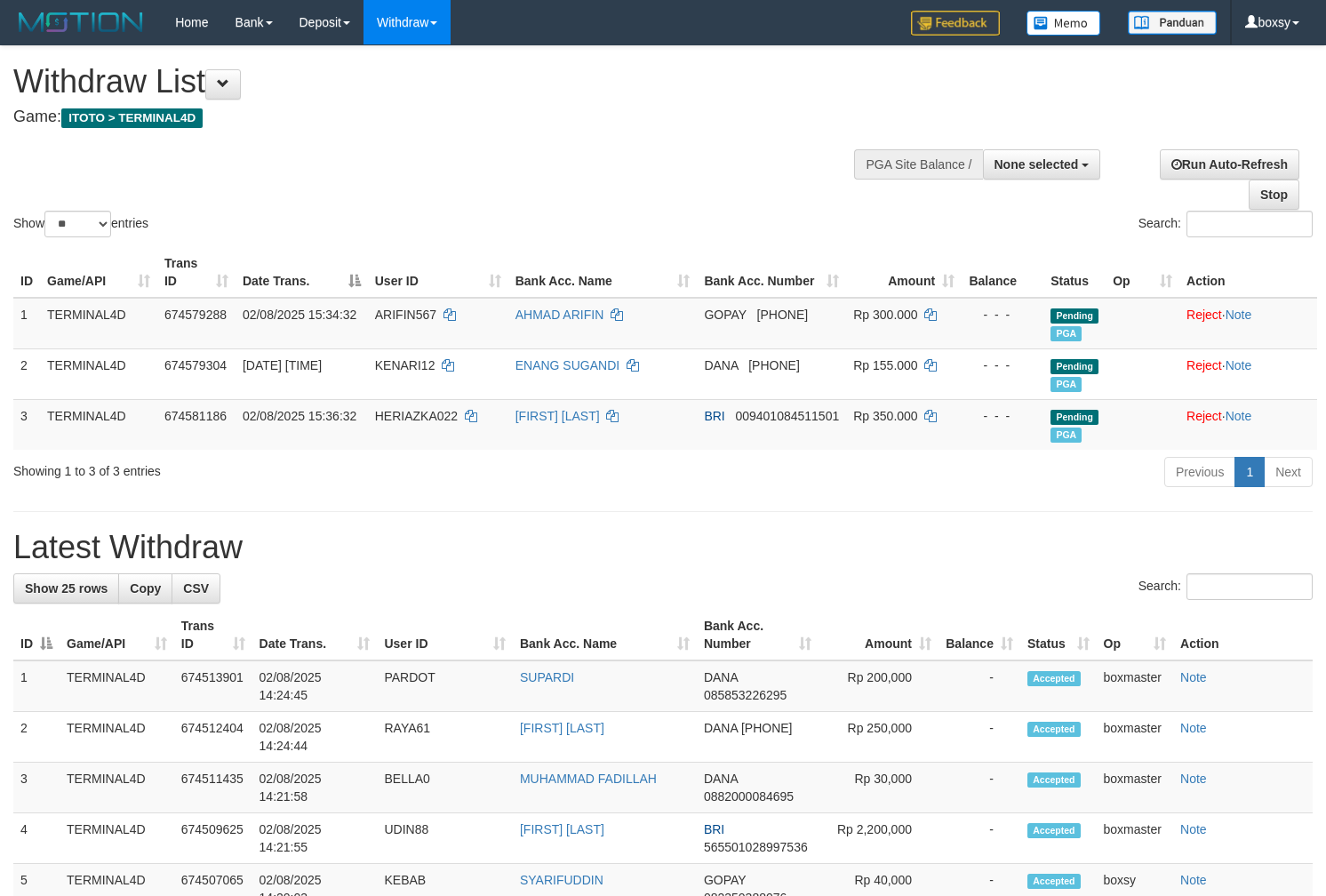 select 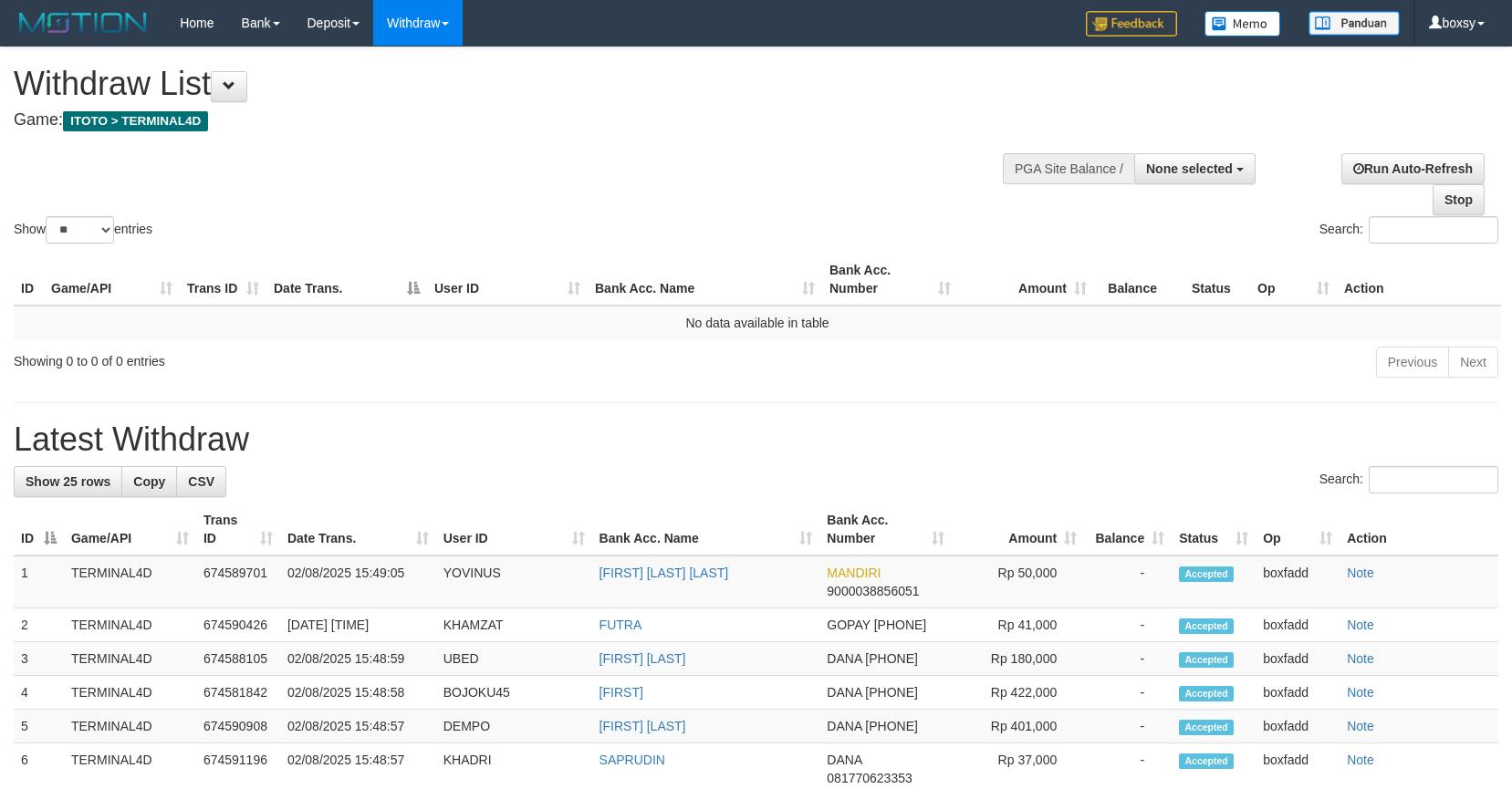 select 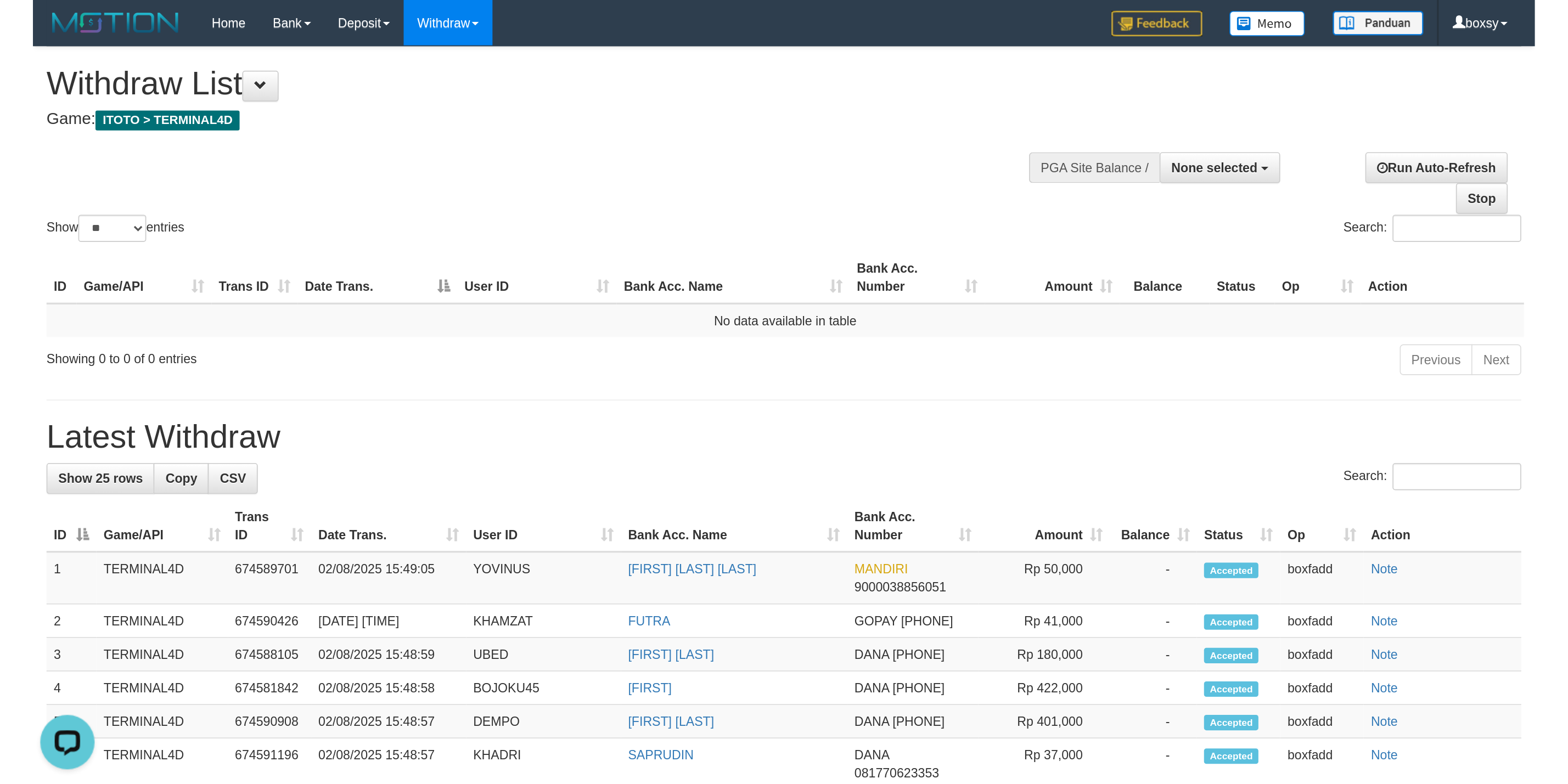 scroll, scrollTop: 0, scrollLeft: 0, axis: both 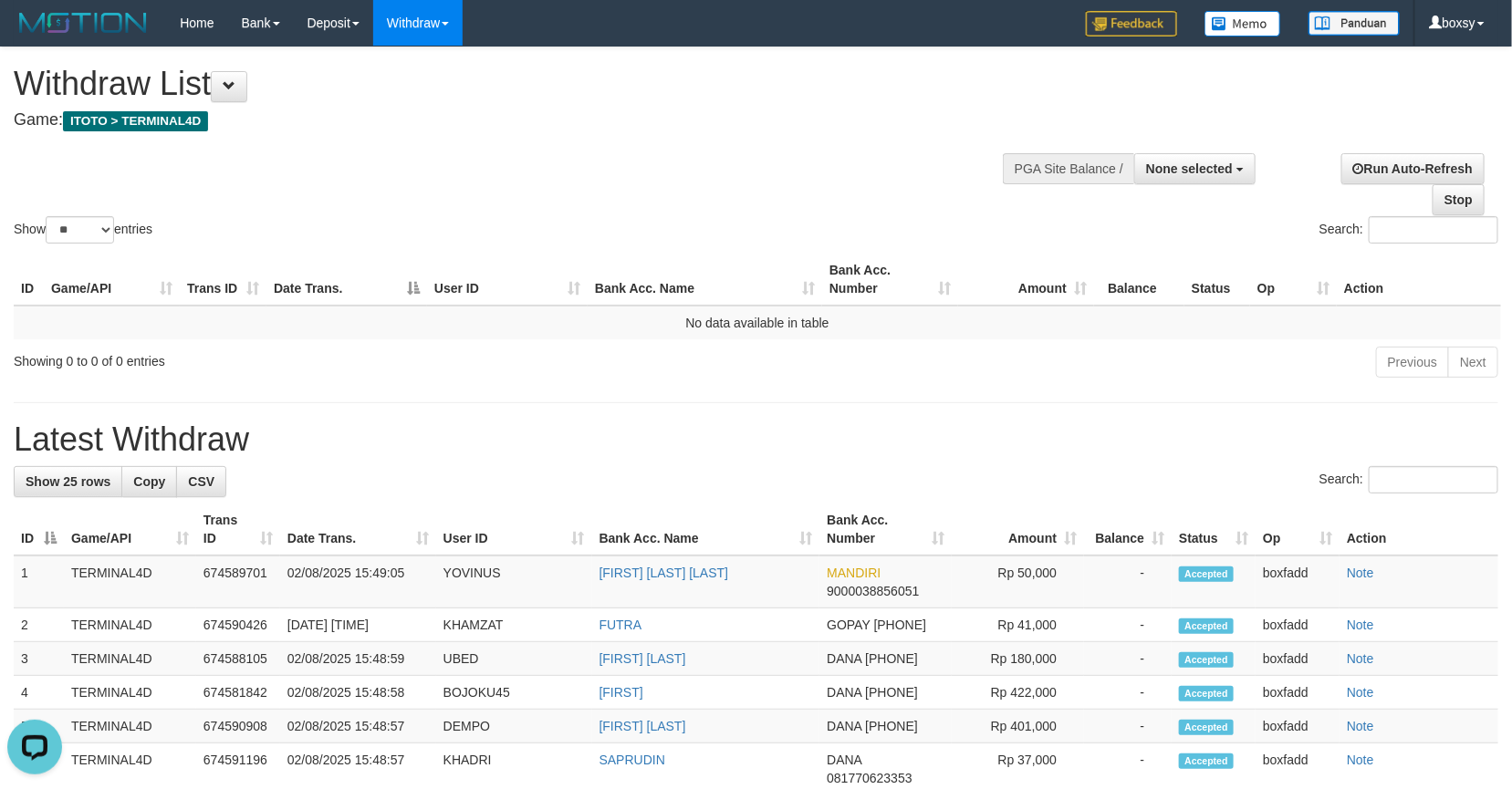 drag, startPoint x: 1084, startPoint y: 369, endPoint x: 1208, endPoint y: 75, distance: 319.08 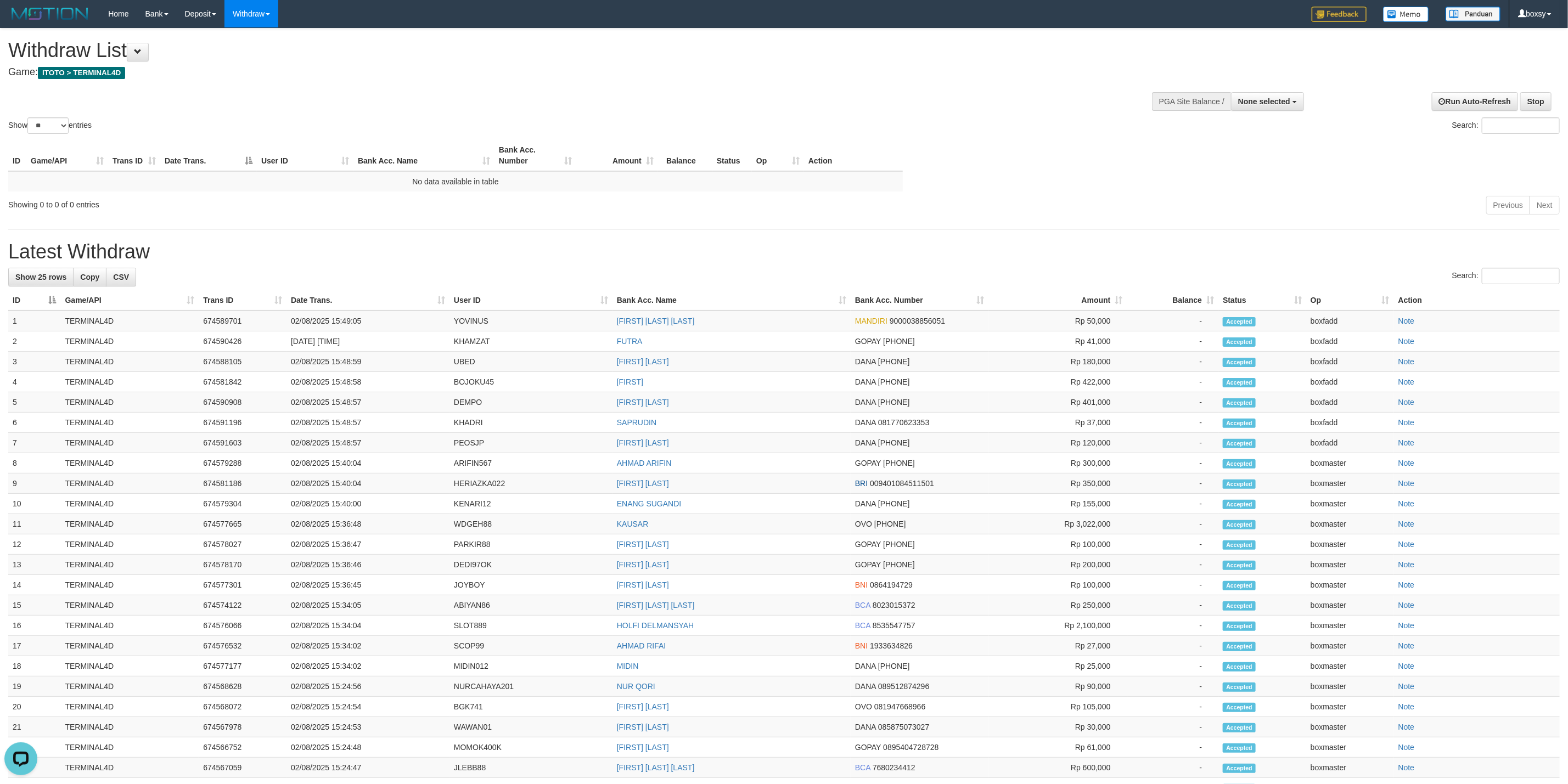 drag, startPoint x: 531, startPoint y: 217, endPoint x: 465, endPoint y: 229, distance: 67 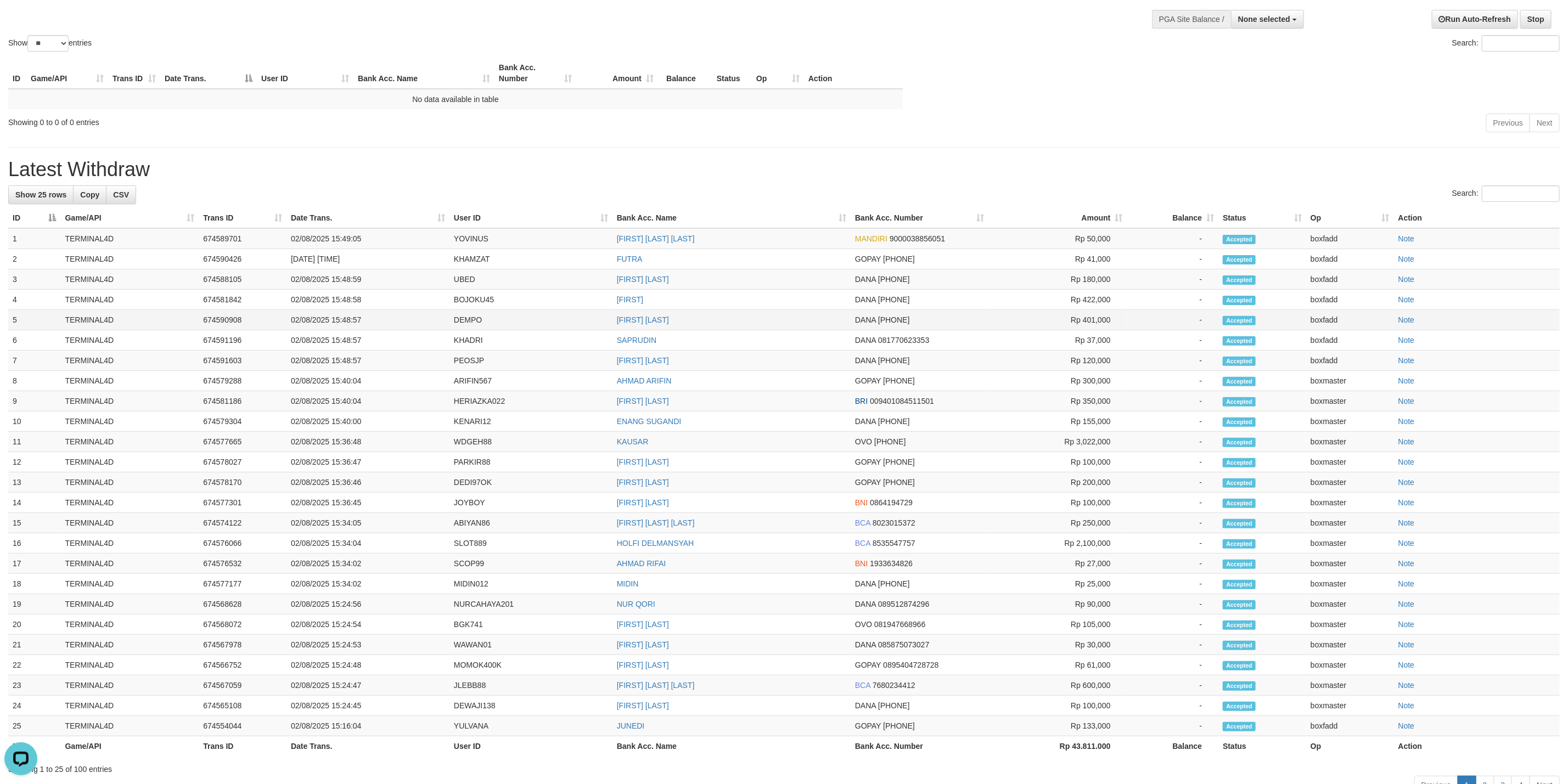 scroll, scrollTop: 0, scrollLeft: 0, axis: both 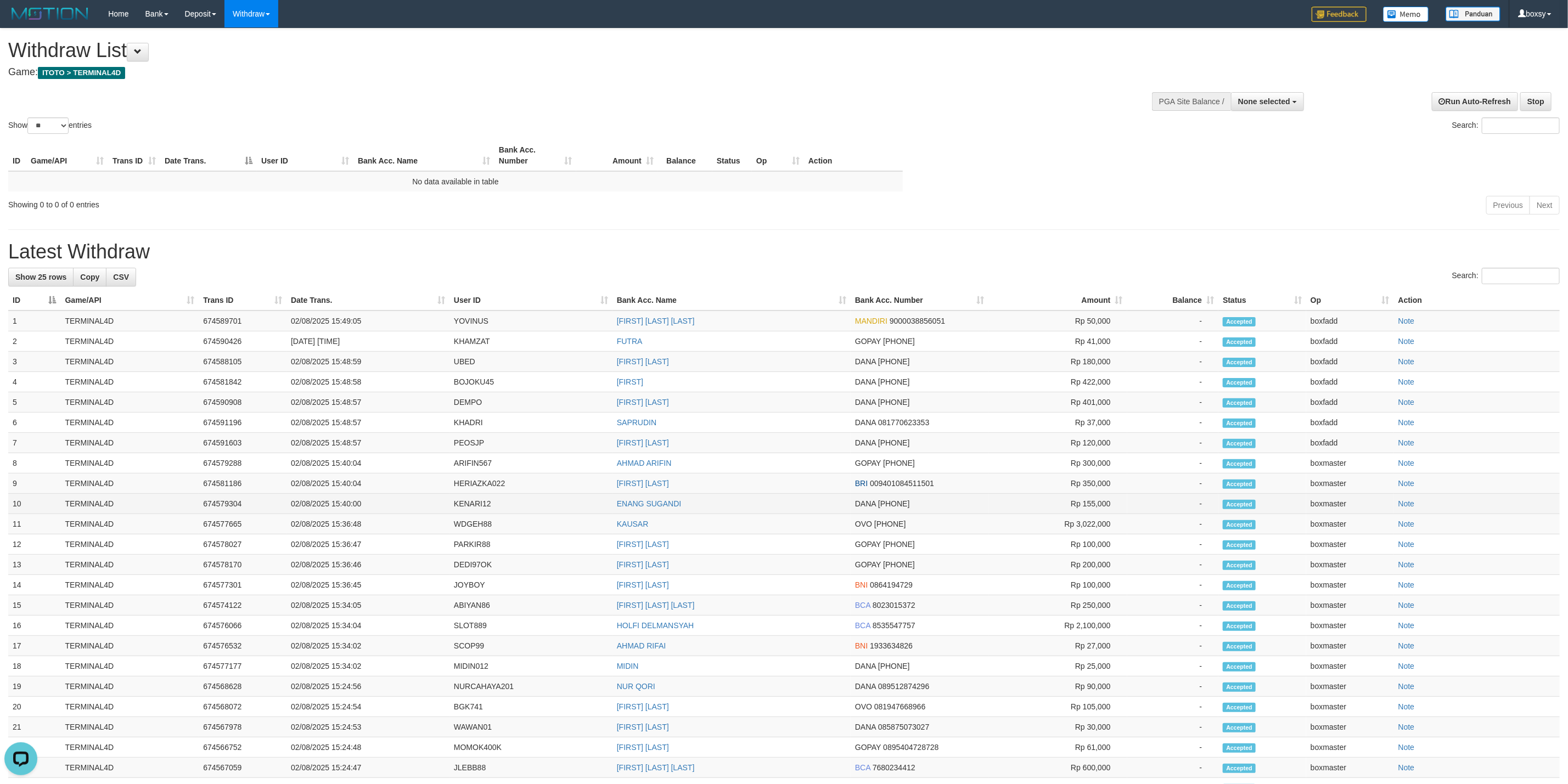 click on "ENANG SUGANDI" at bounding box center (732, 504) 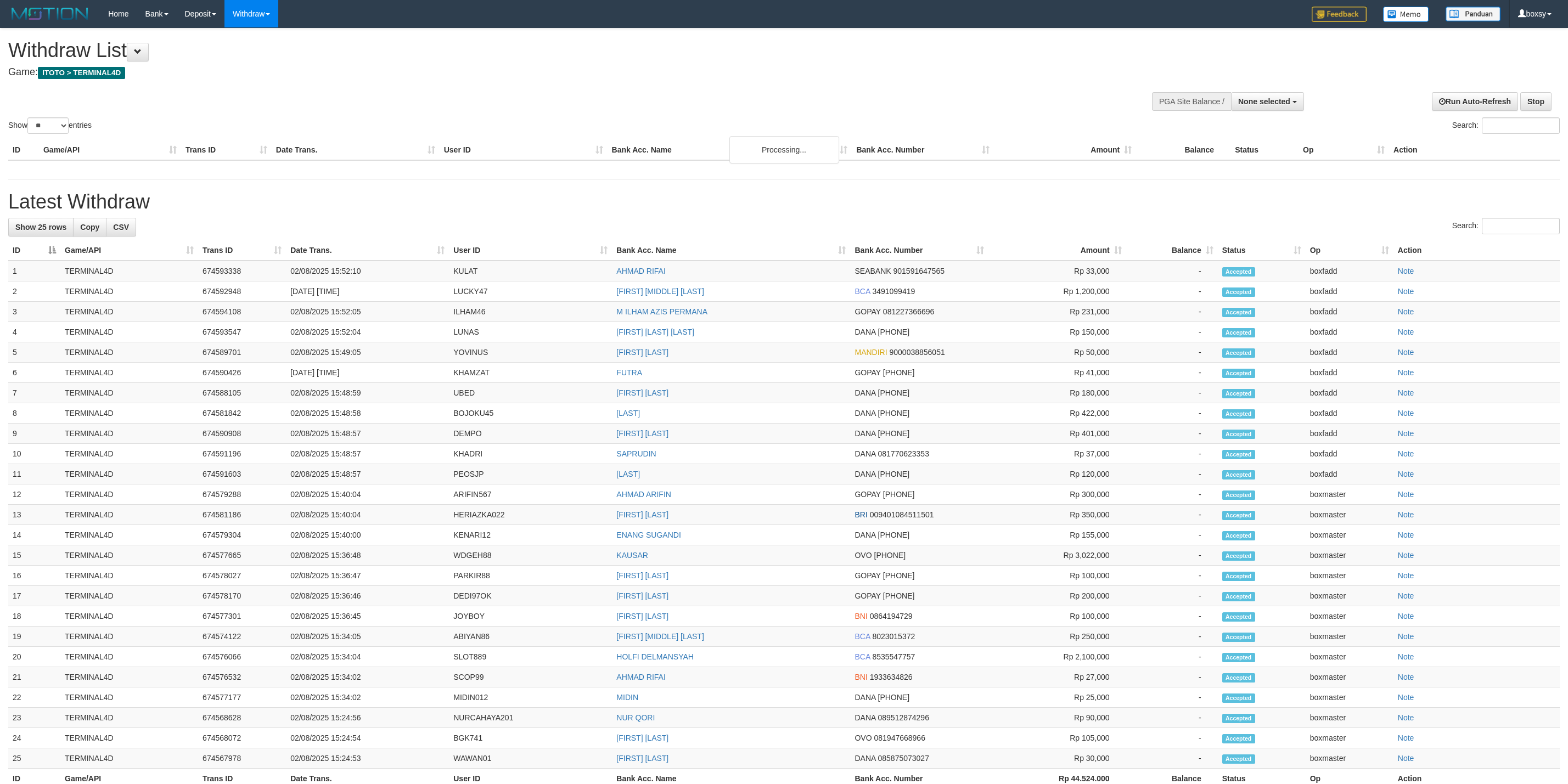 select 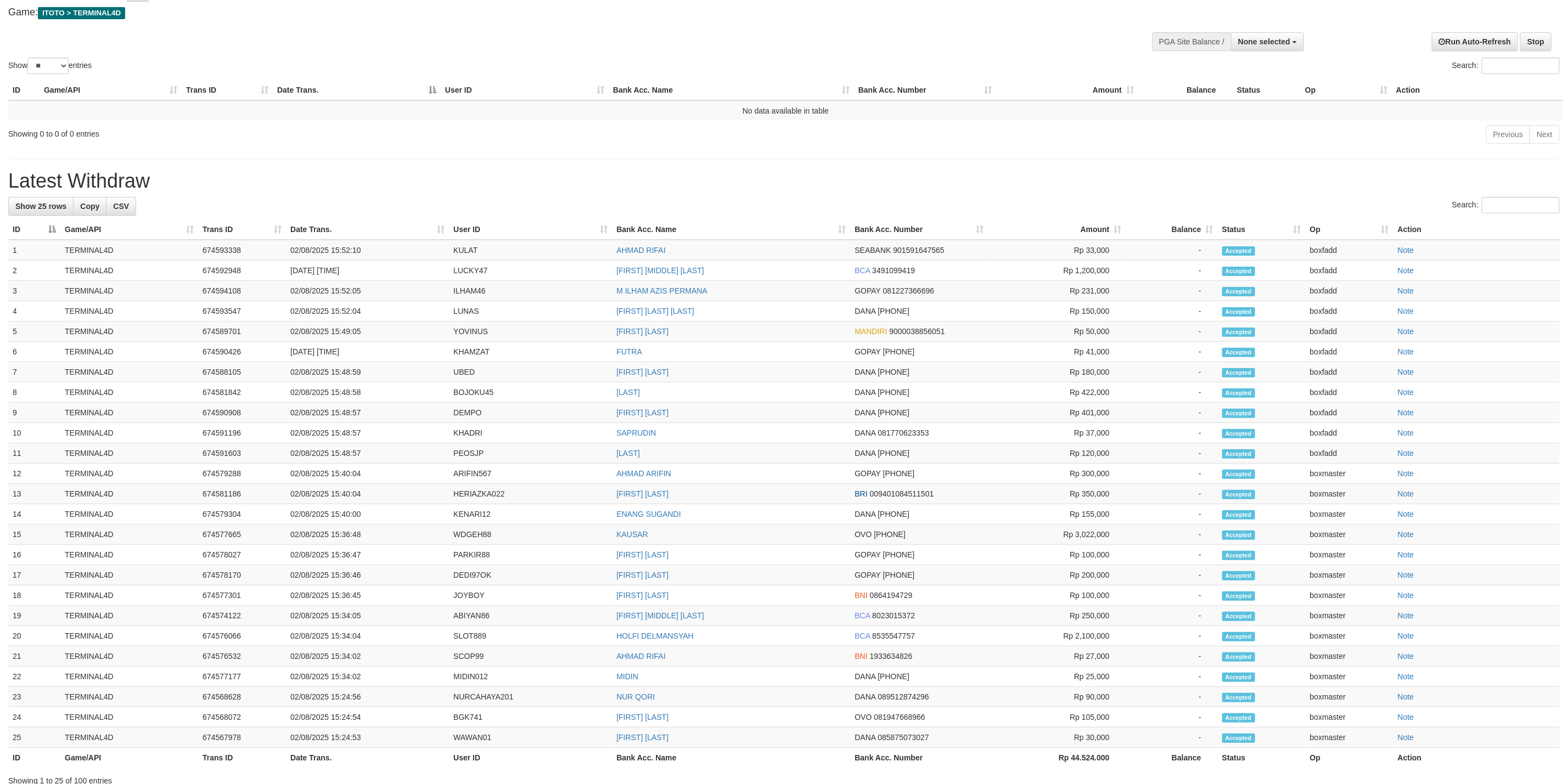scroll, scrollTop: 0, scrollLeft: 0, axis: both 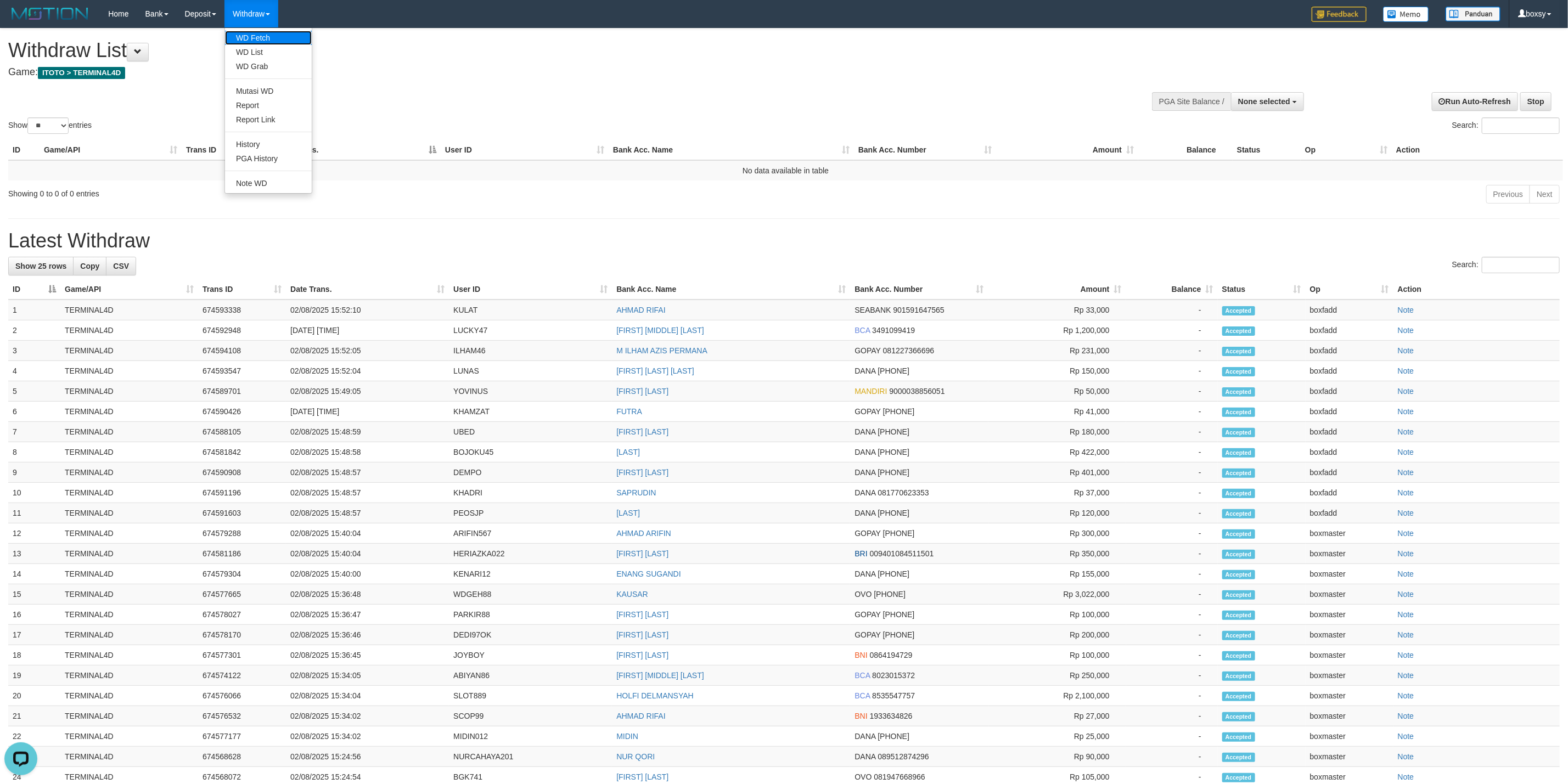 click on "WD Fetch" at bounding box center [268, 38] 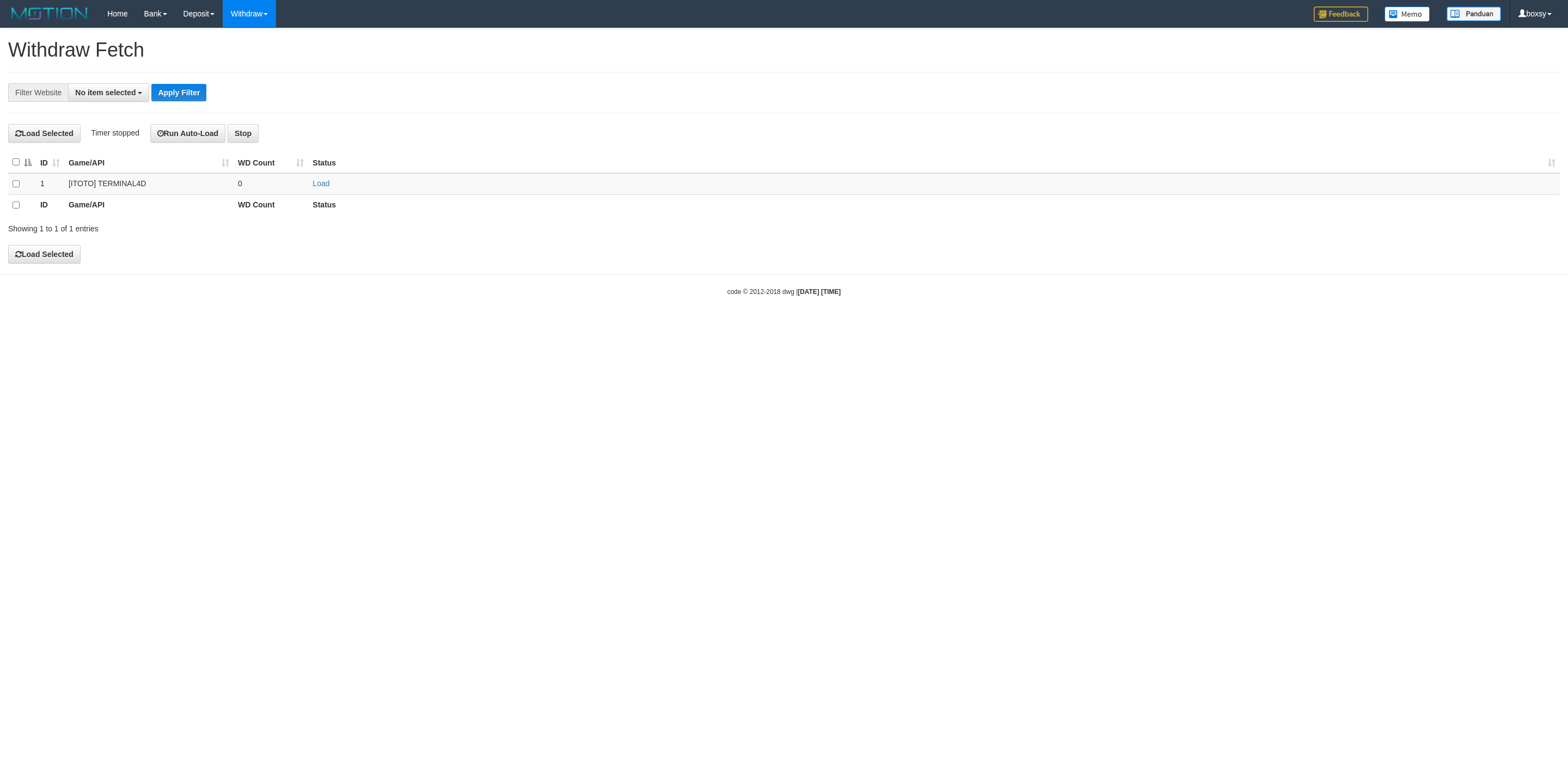 scroll, scrollTop: 0, scrollLeft: 0, axis: both 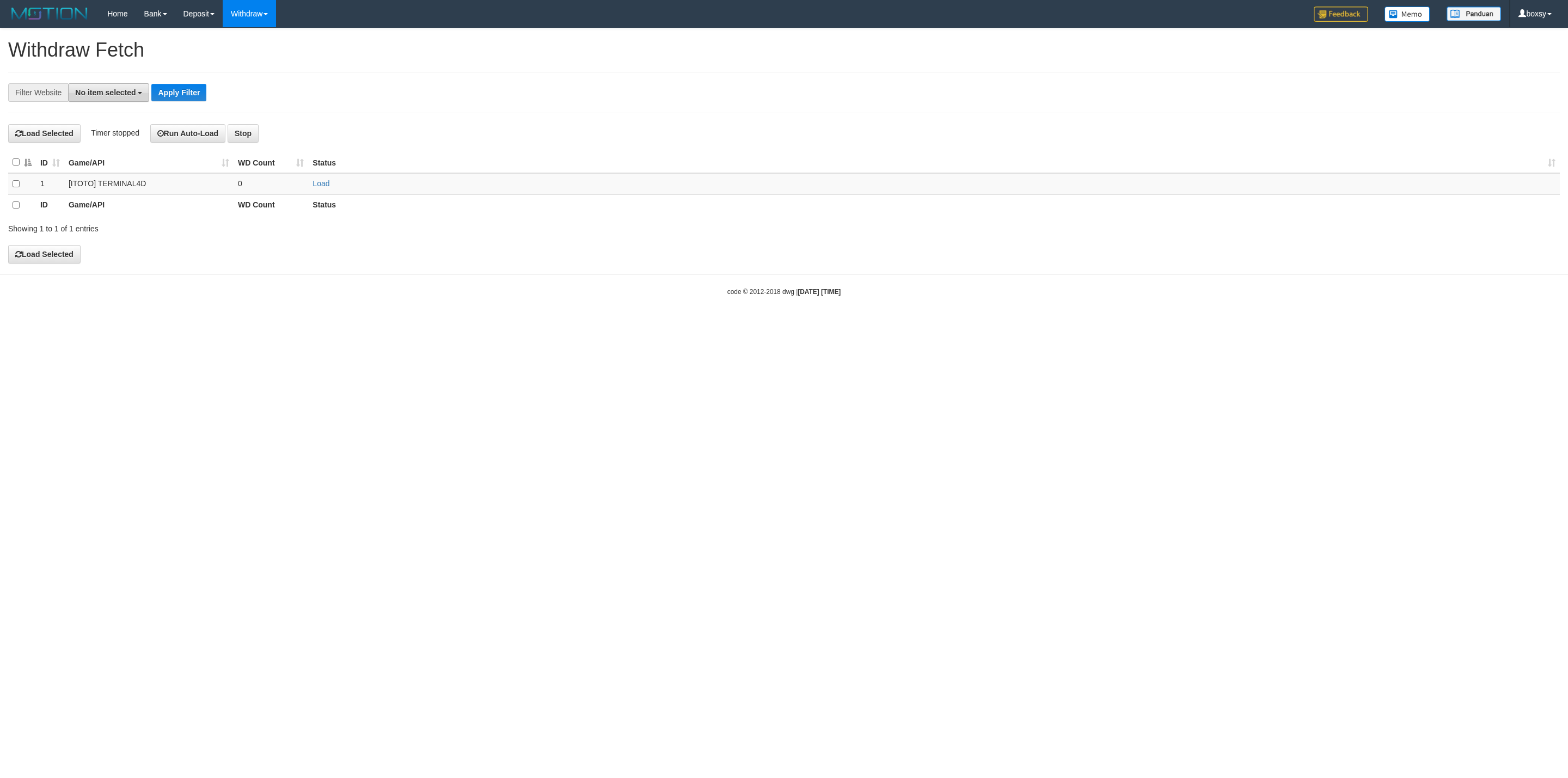 click on "No item selected" at bounding box center (105, 93) 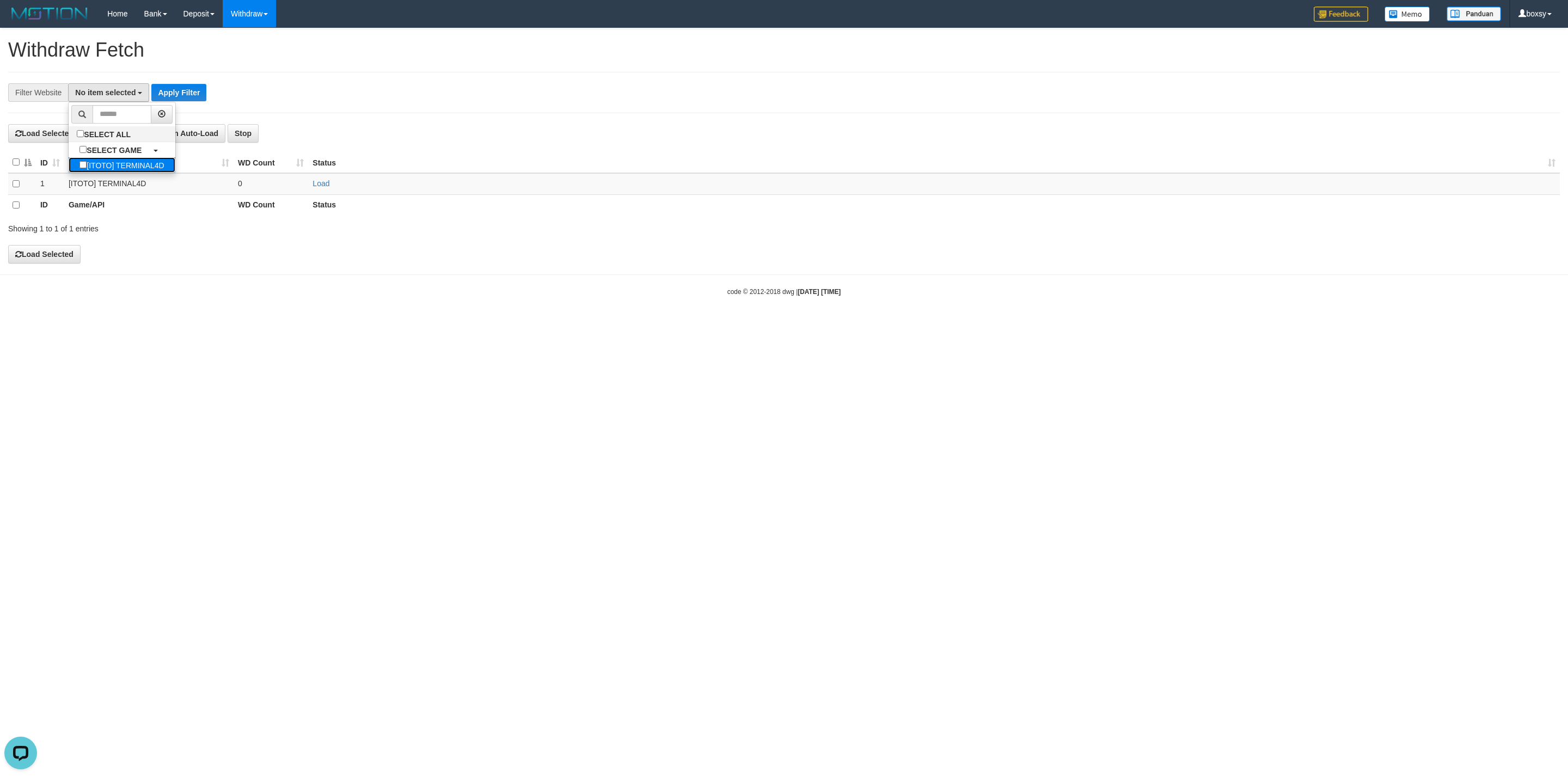 click on "[ITOTO] TERMINAL4D" at bounding box center (121, 165) 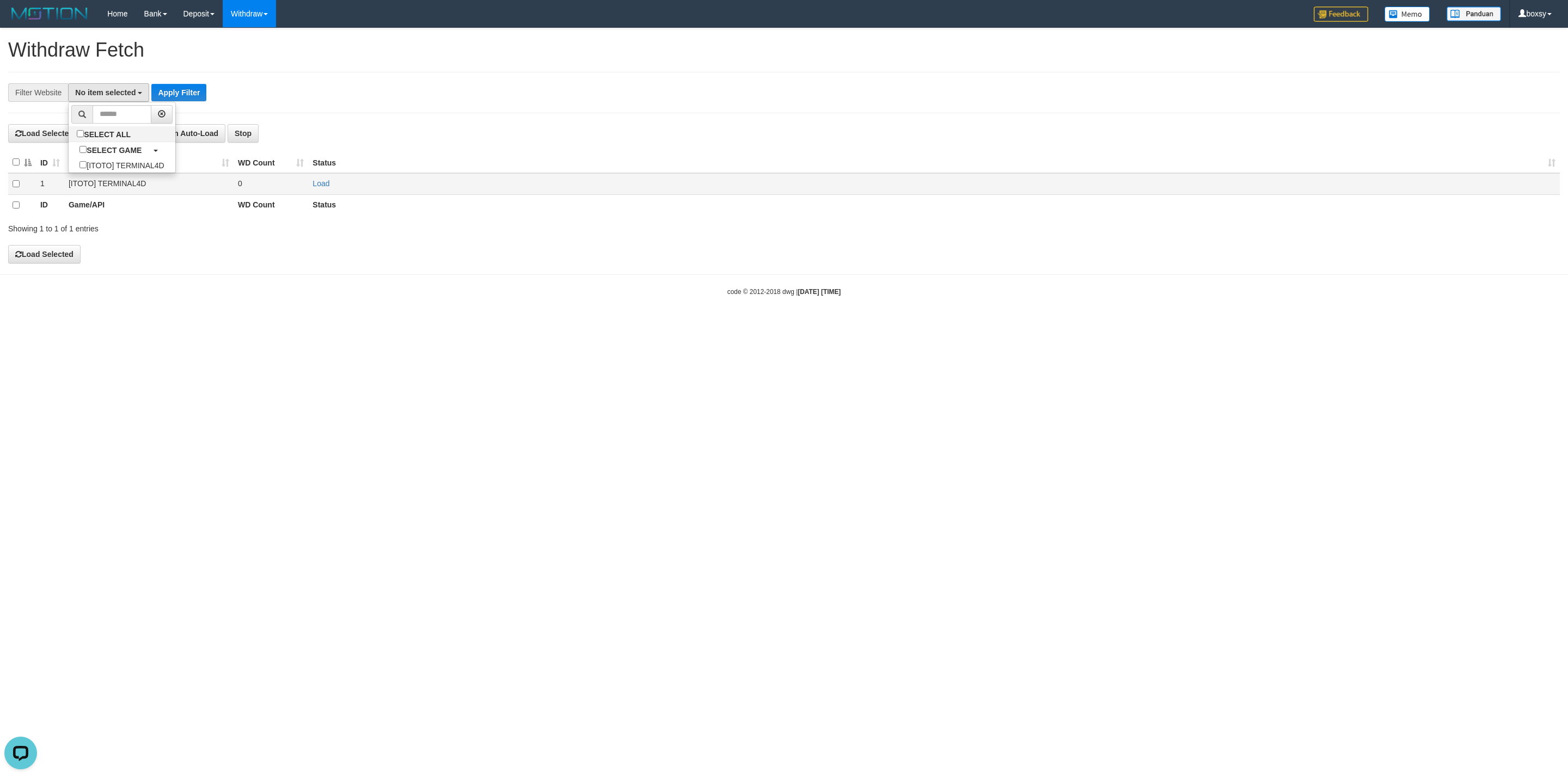 select on "****" 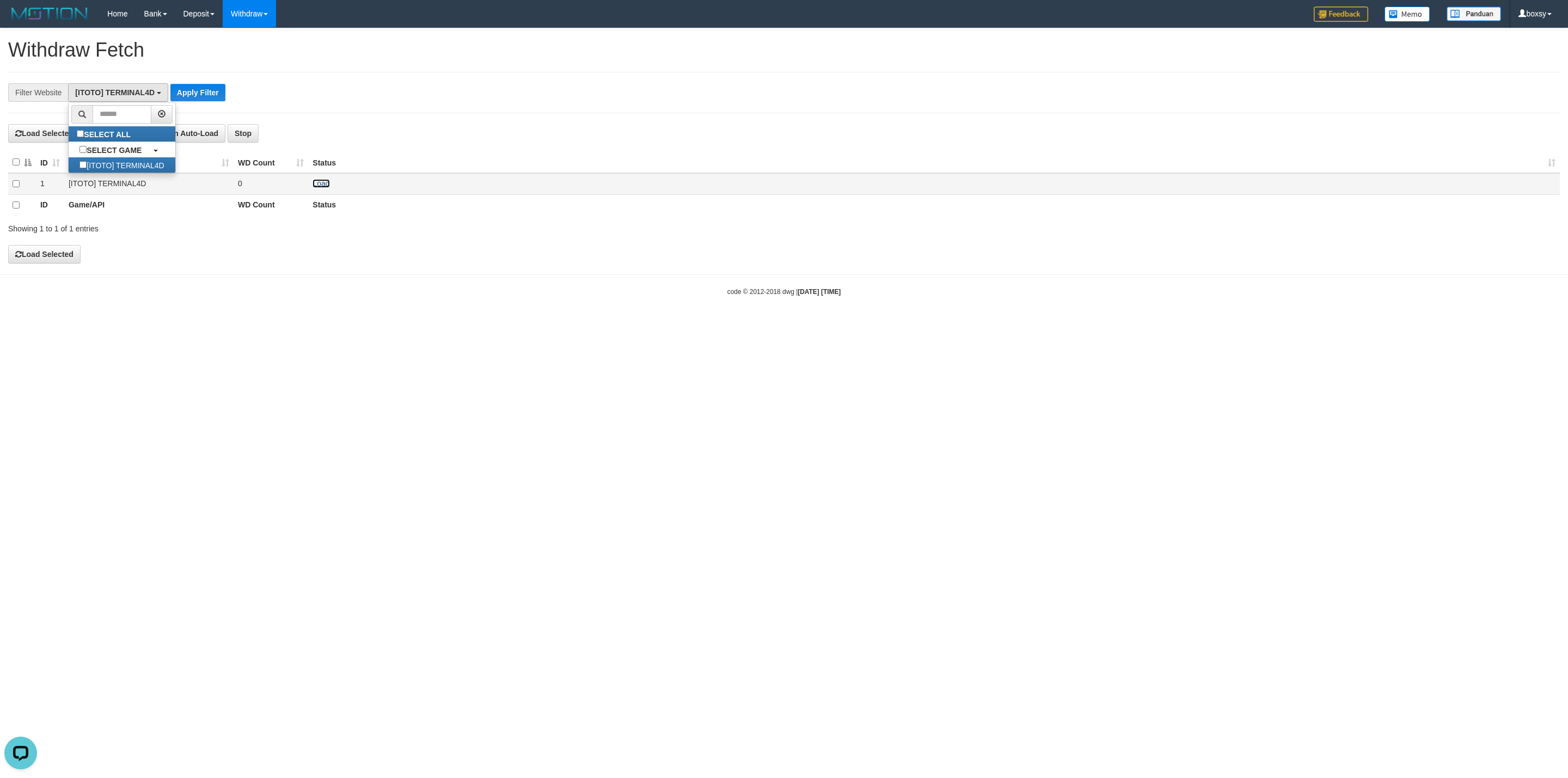click on "Load" at bounding box center [321, 183] 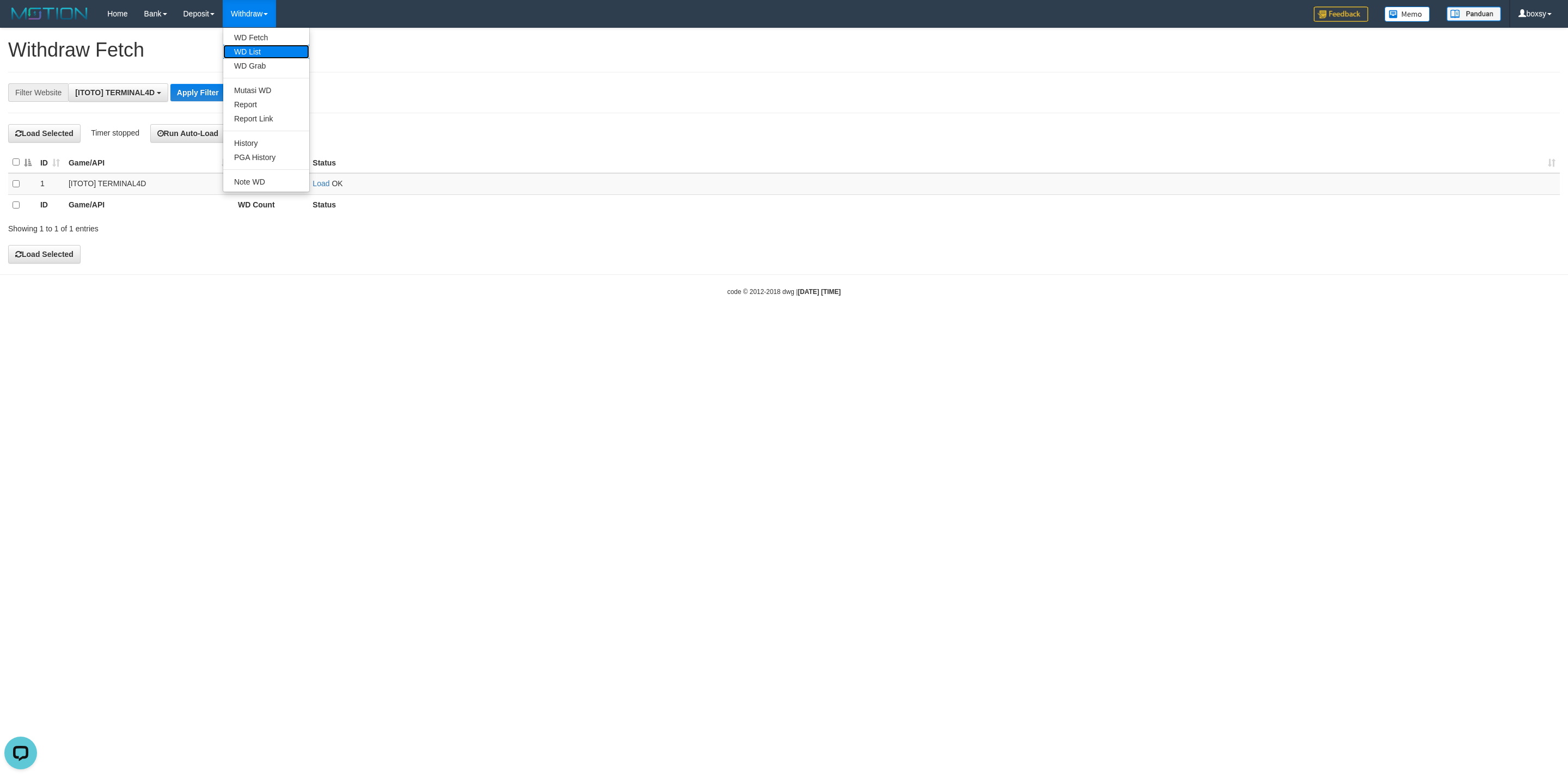 click on "WD List" at bounding box center (266, 52) 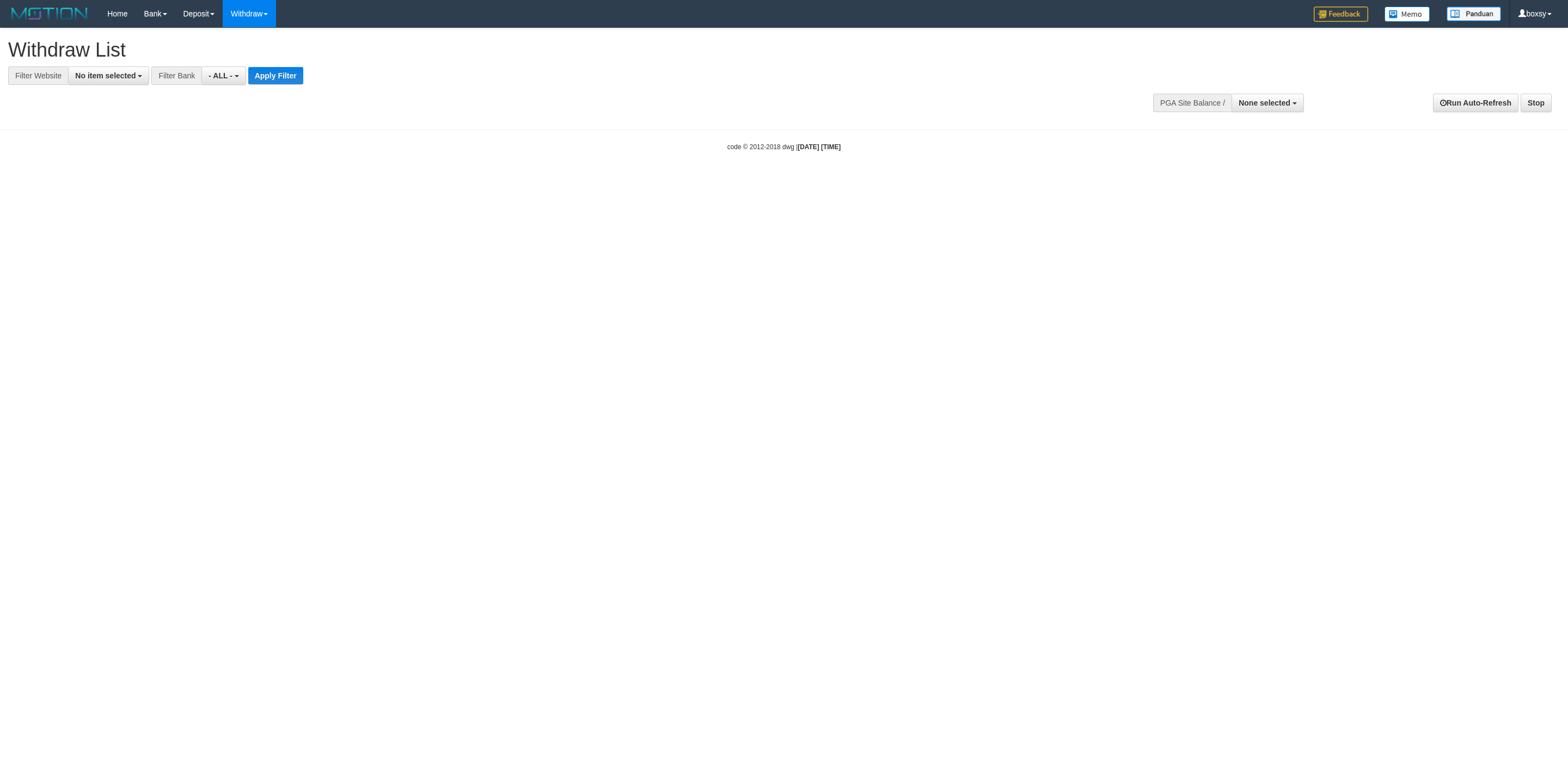 select 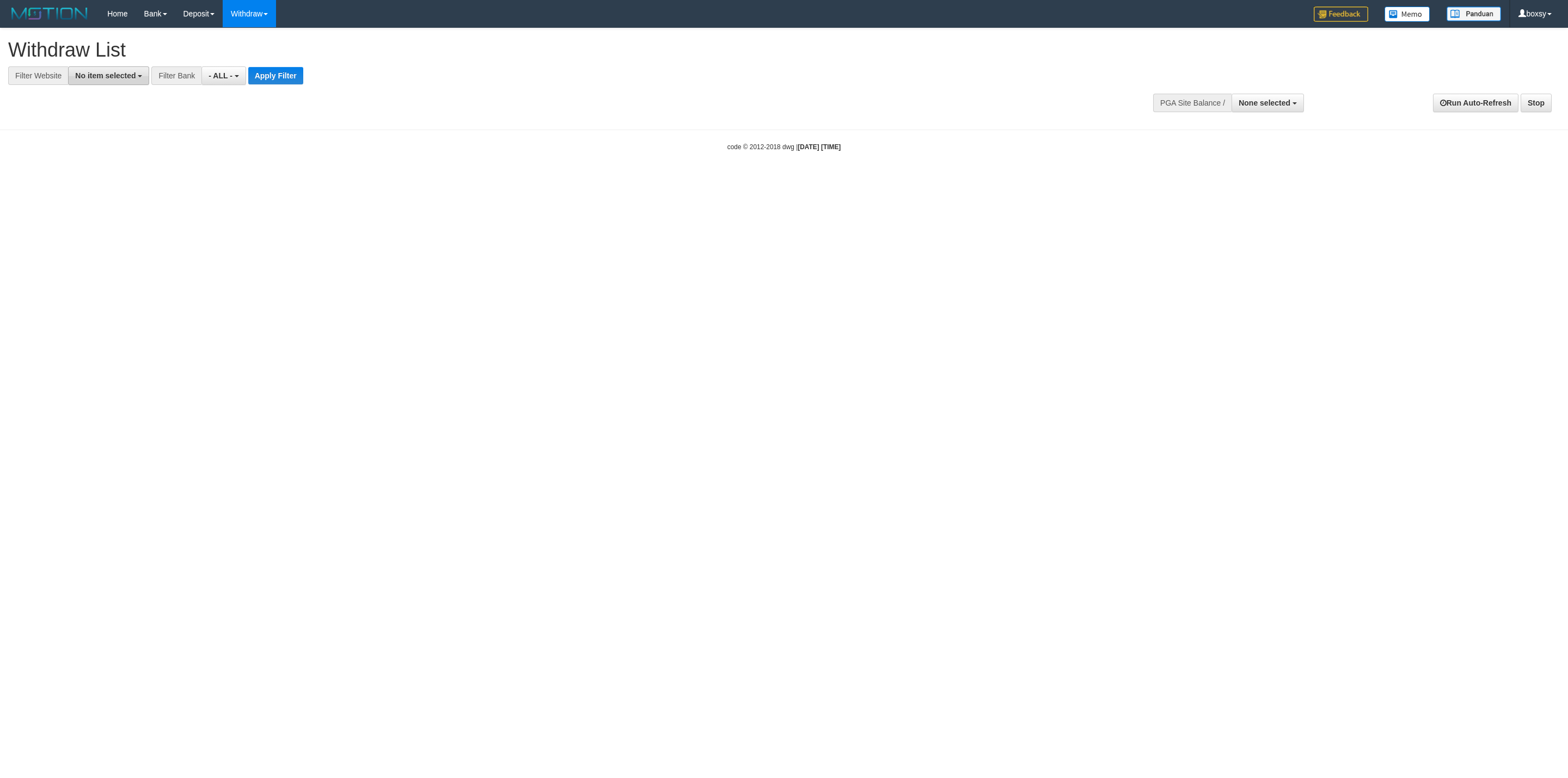 click on "No item selected" at bounding box center [105, 76] 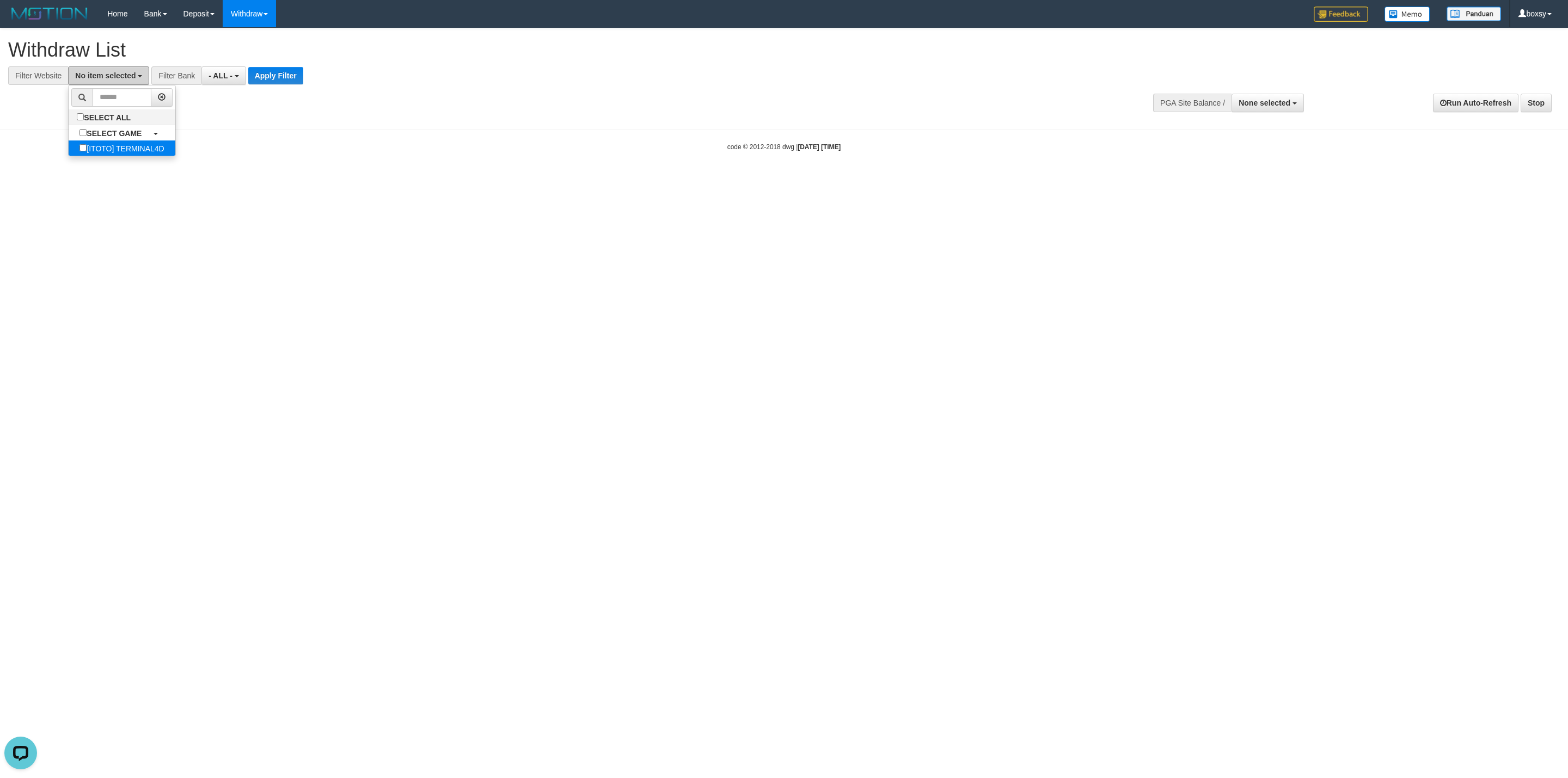 scroll, scrollTop: 0, scrollLeft: 0, axis: both 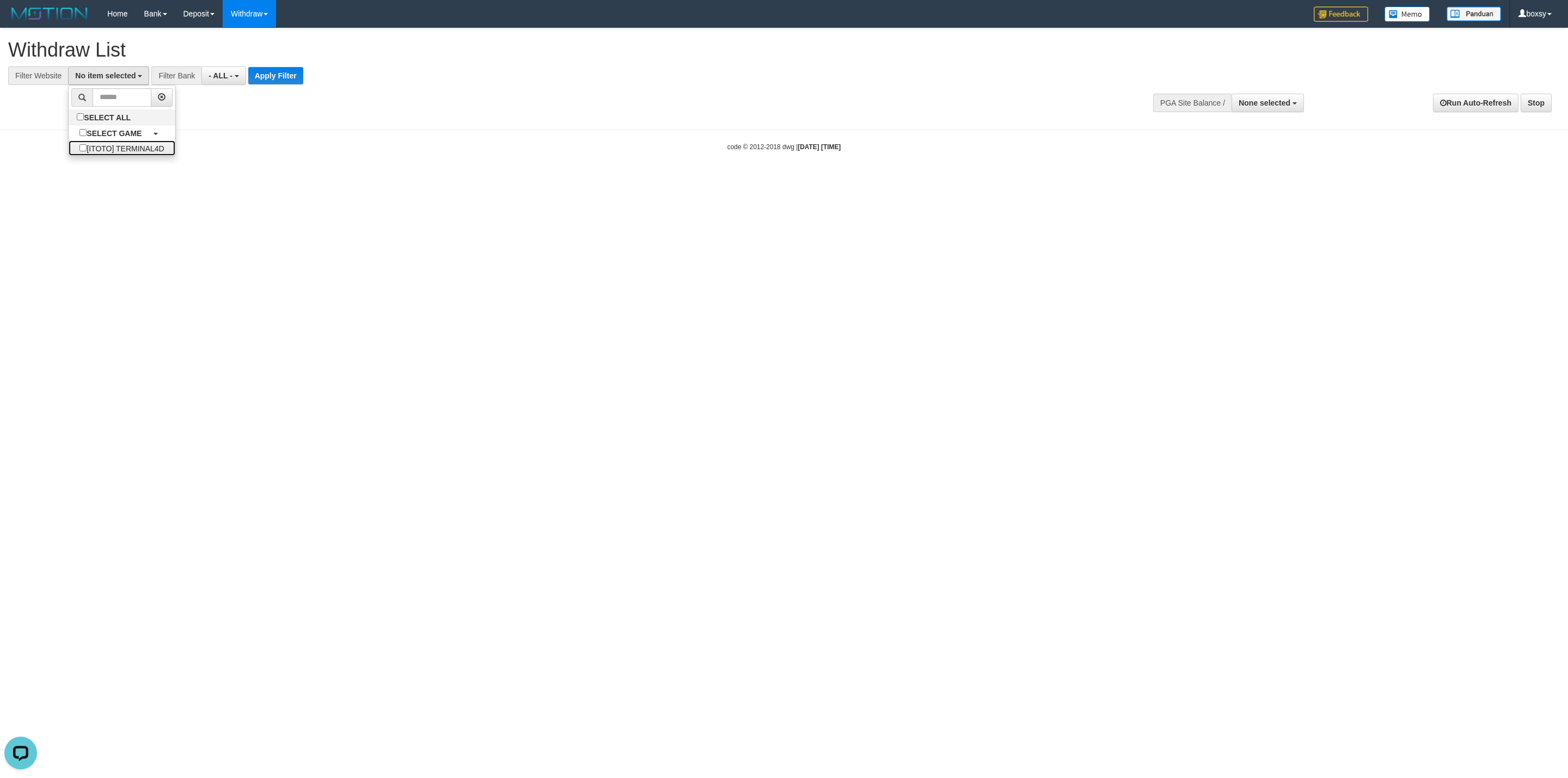 drag, startPoint x: 138, startPoint y: 152, endPoint x: 190, endPoint y: 98, distance: 74.96666 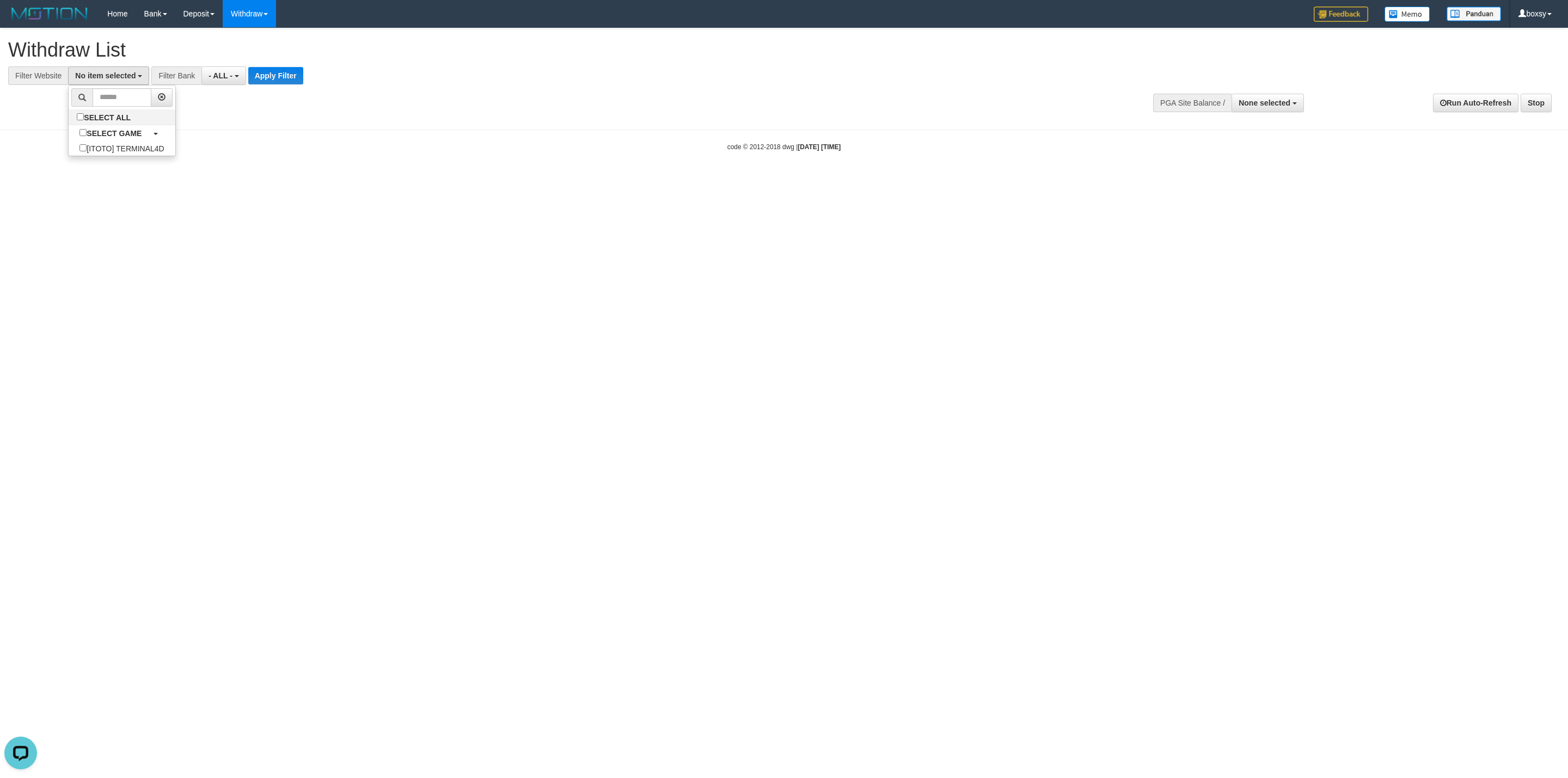 select on "****" 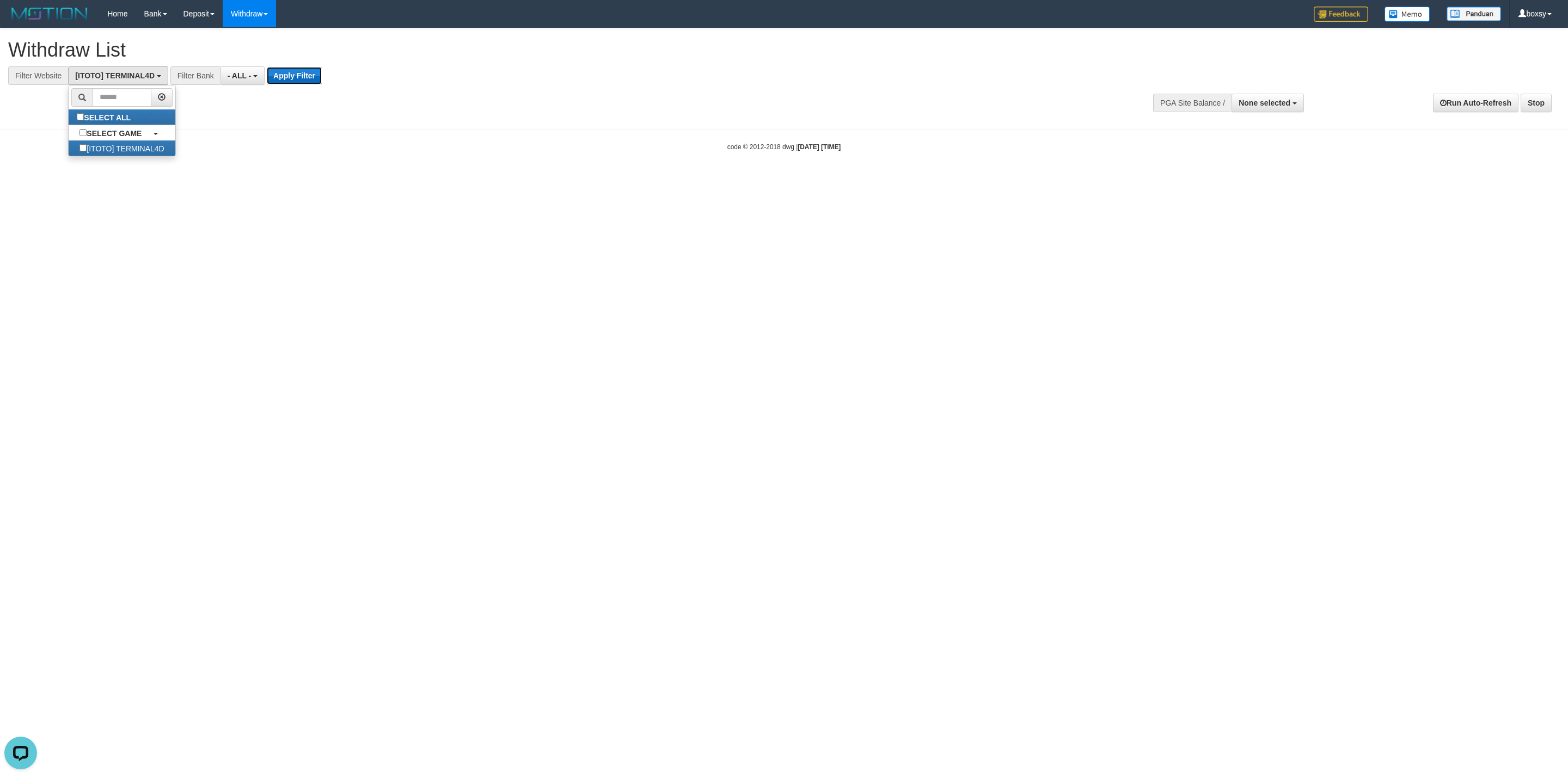 click on "Apply Filter" at bounding box center [294, 76] 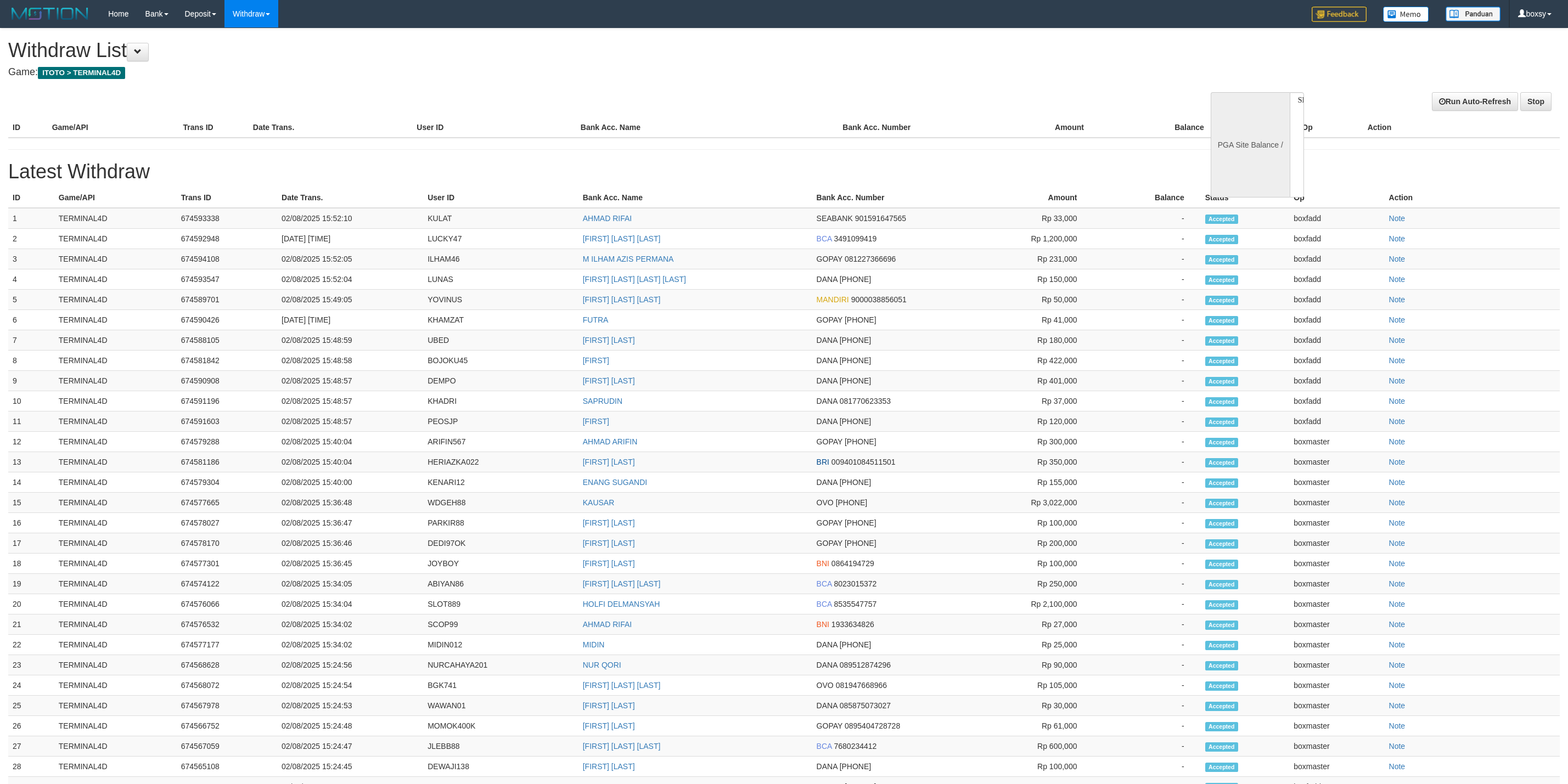select 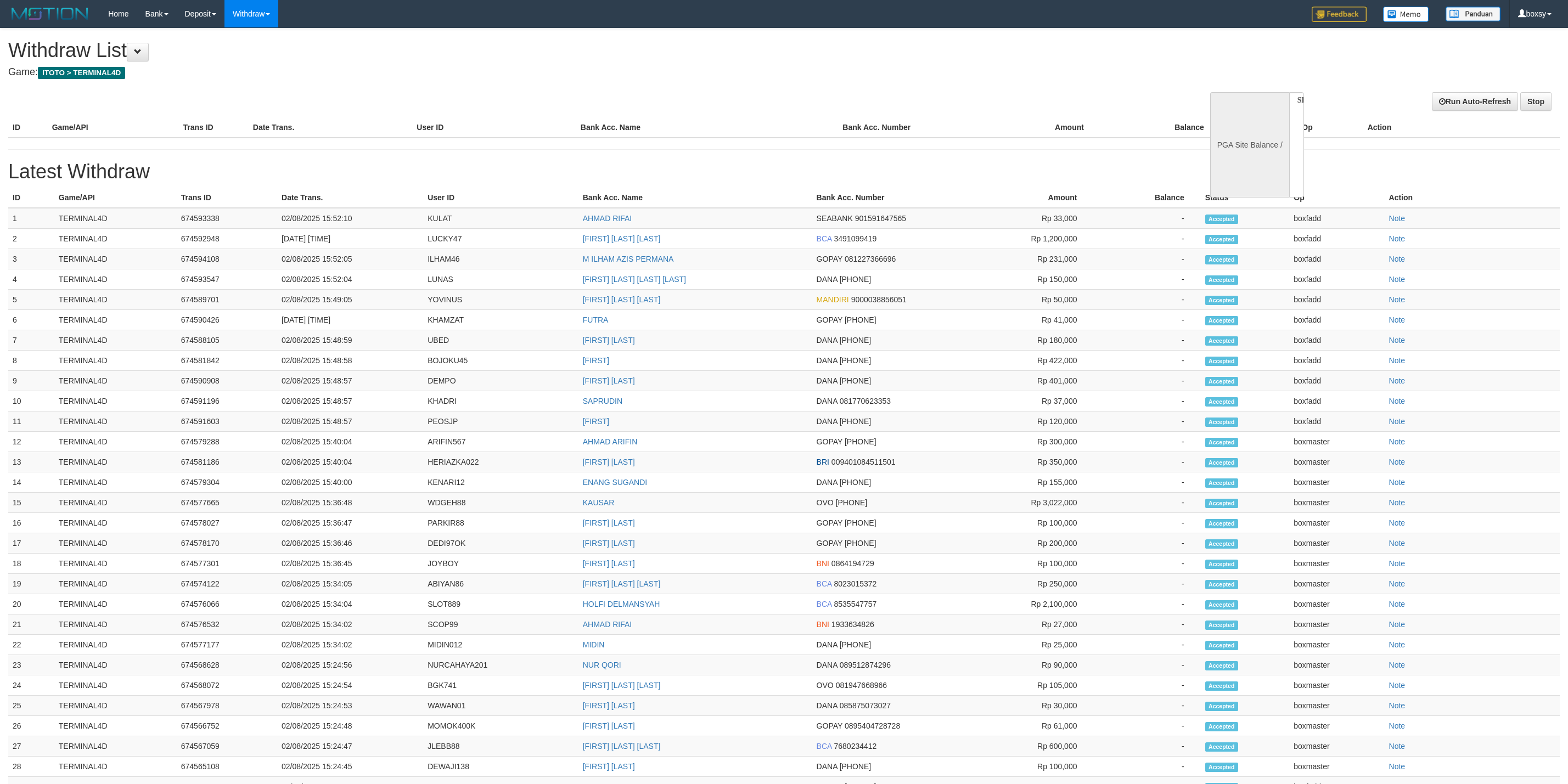 scroll, scrollTop: 0, scrollLeft: 0, axis: both 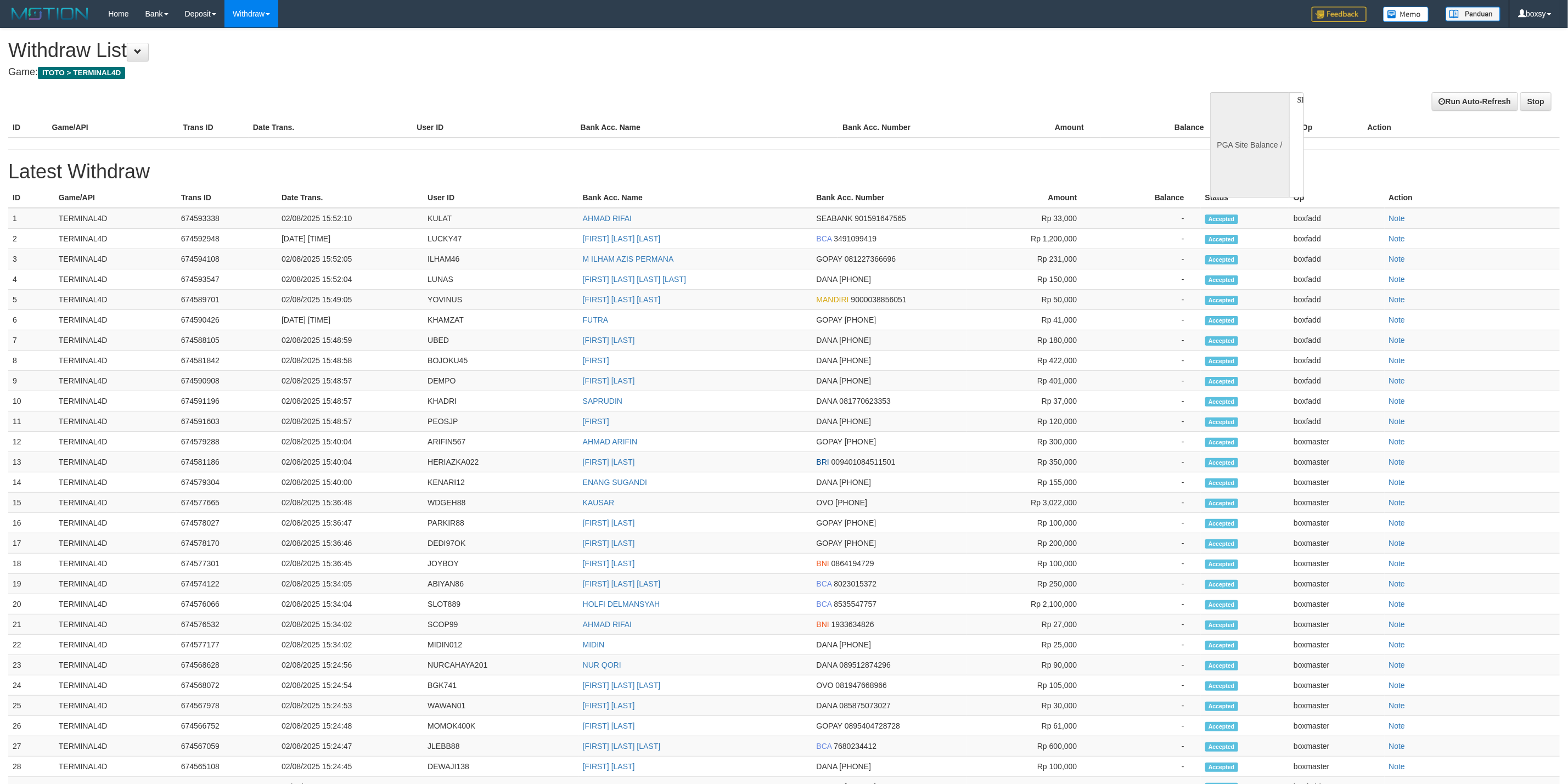 select on "**" 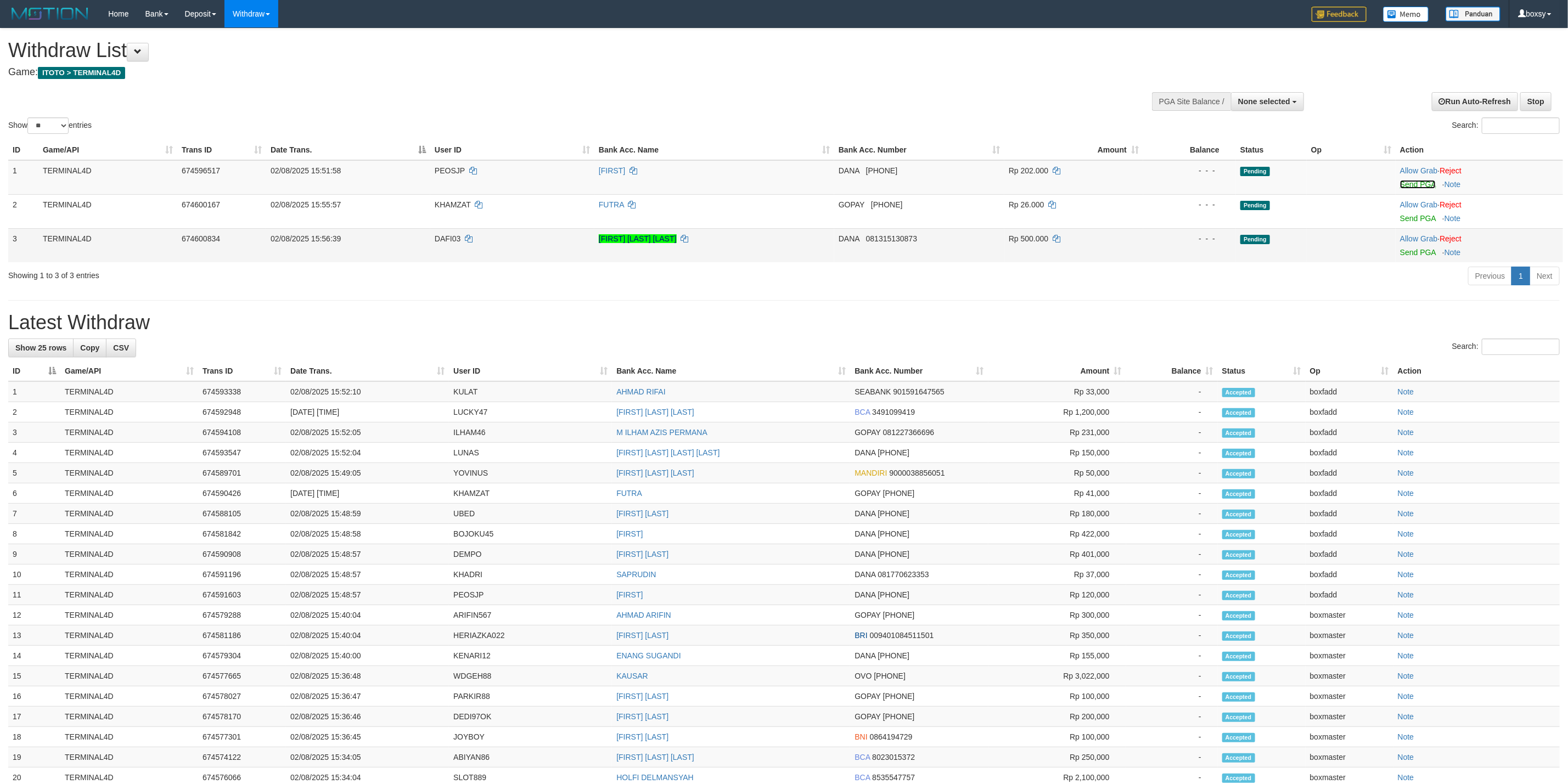 drag, startPoint x: 1426, startPoint y: 182, endPoint x: 875, endPoint y: 229, distance: 553.0009 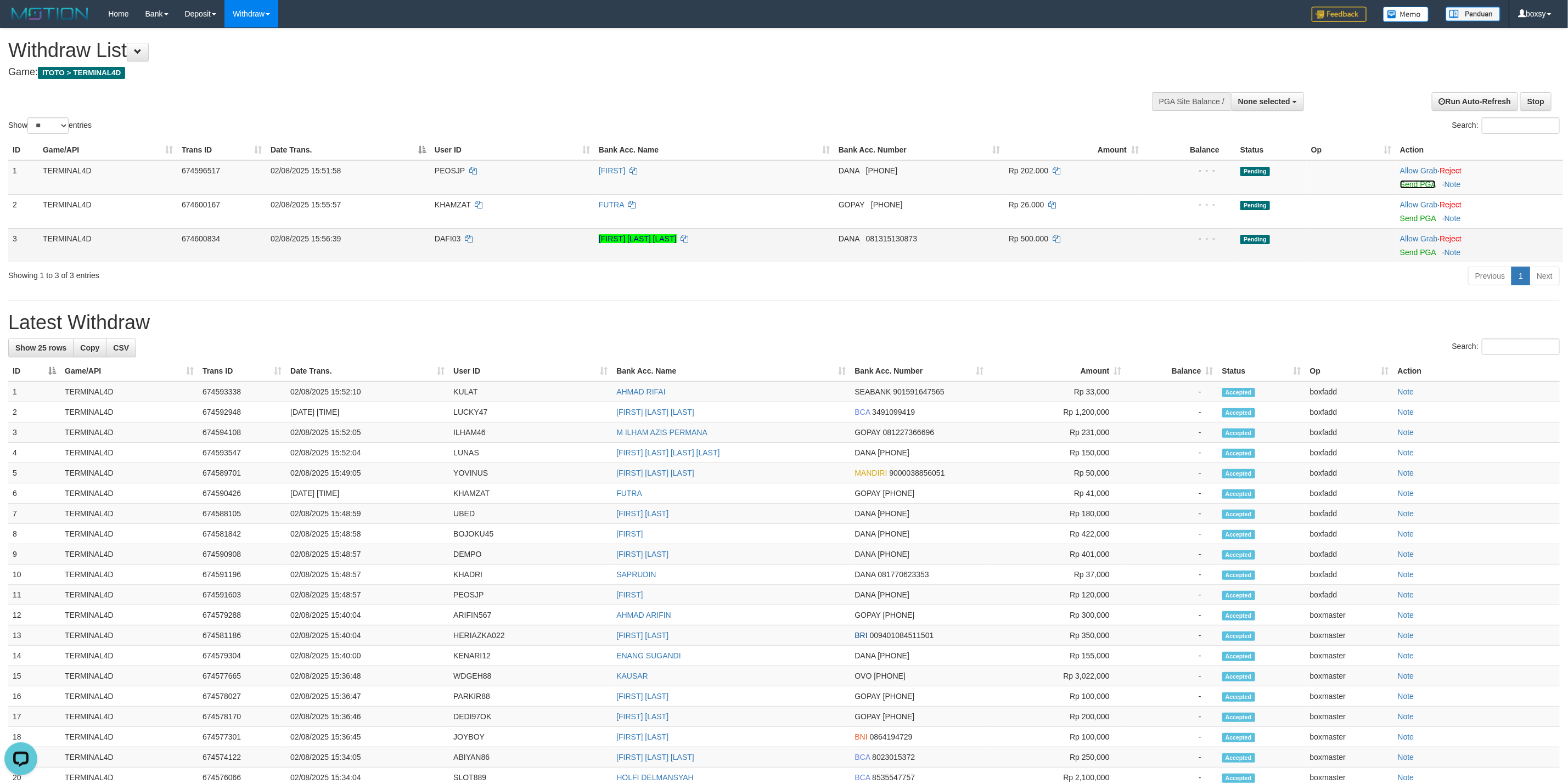 scroll, scrollTop: 0, scrollLeft: 0, axis: both 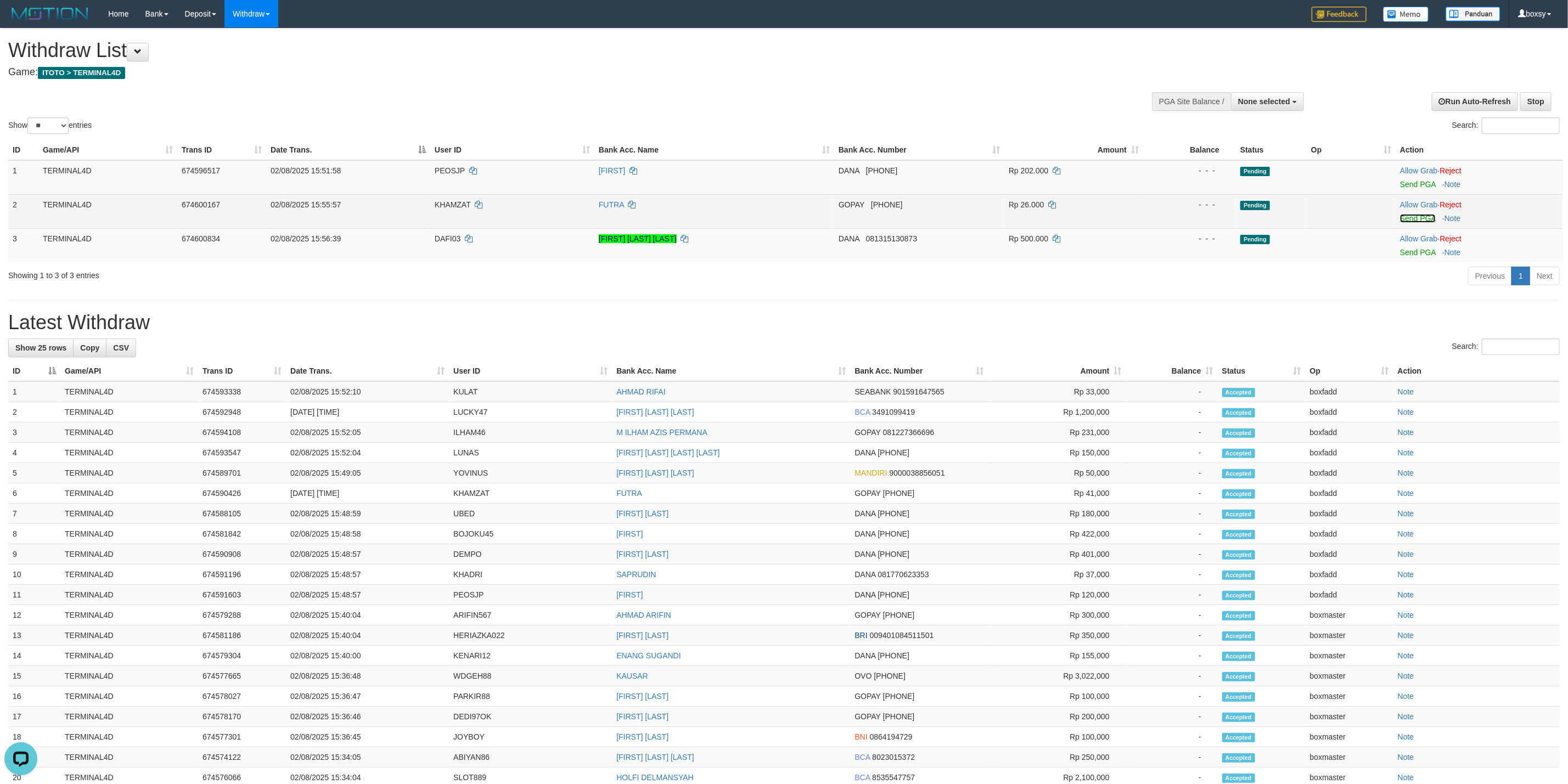 click on "Send PGA" at bounding box center (1418, 218) 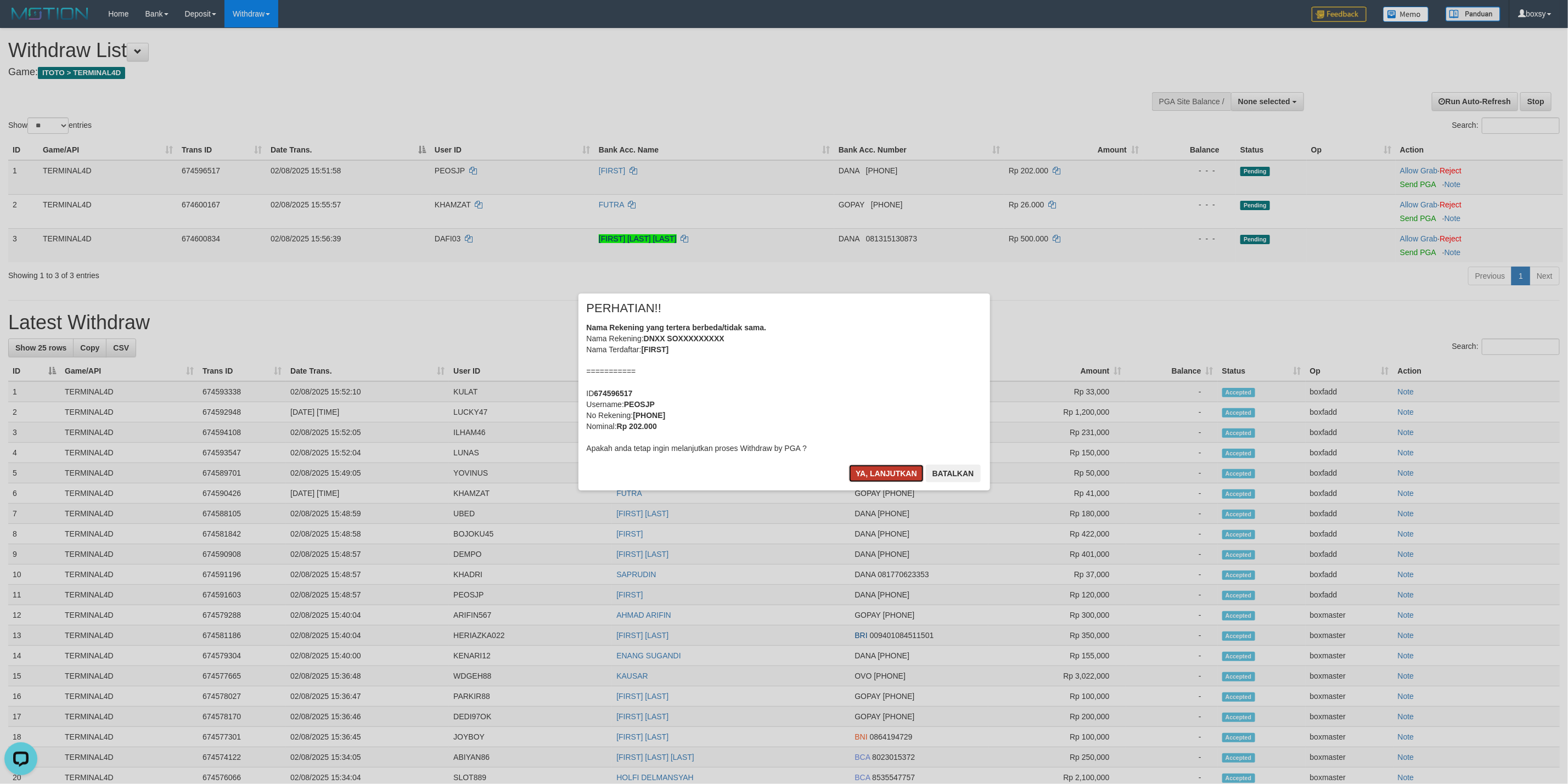 click on "Ya, lanjutkan" at bounding box center (886, 473) 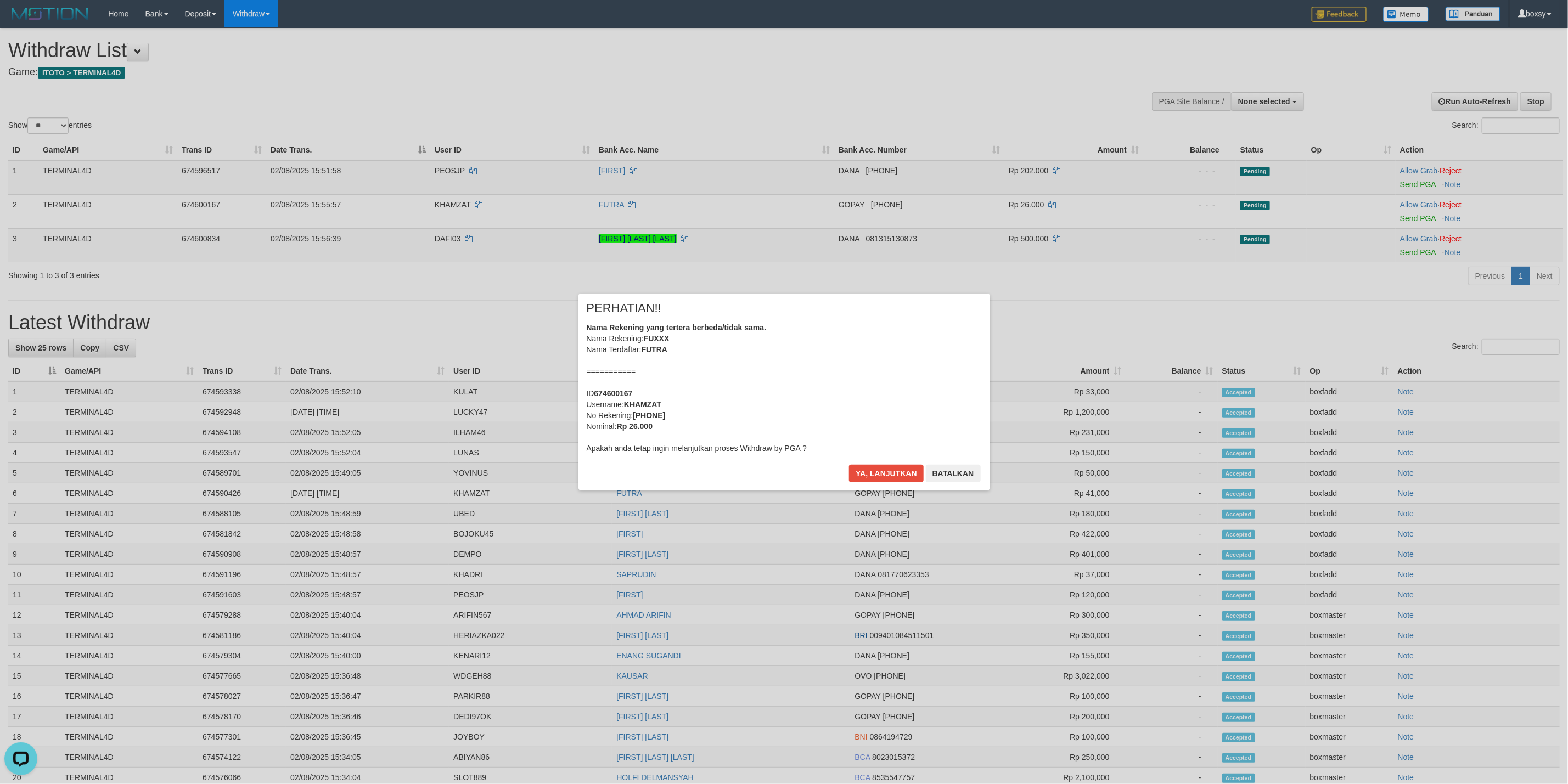 click on "Ya, lanjutkan Batalkan" at bounding box center (914, 477) 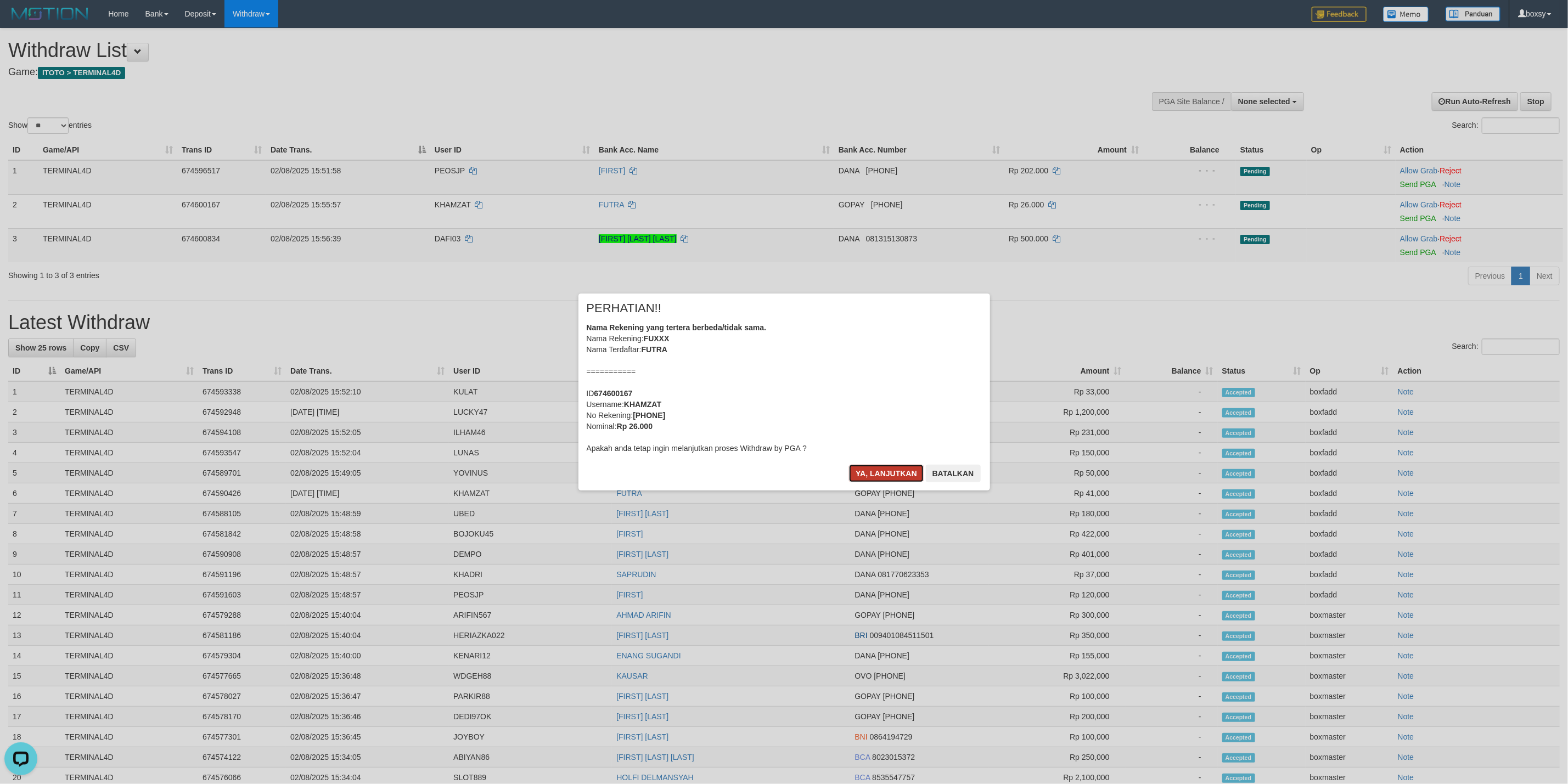 click on "Ya, lanjutkan" at bounding box center (886, 473) 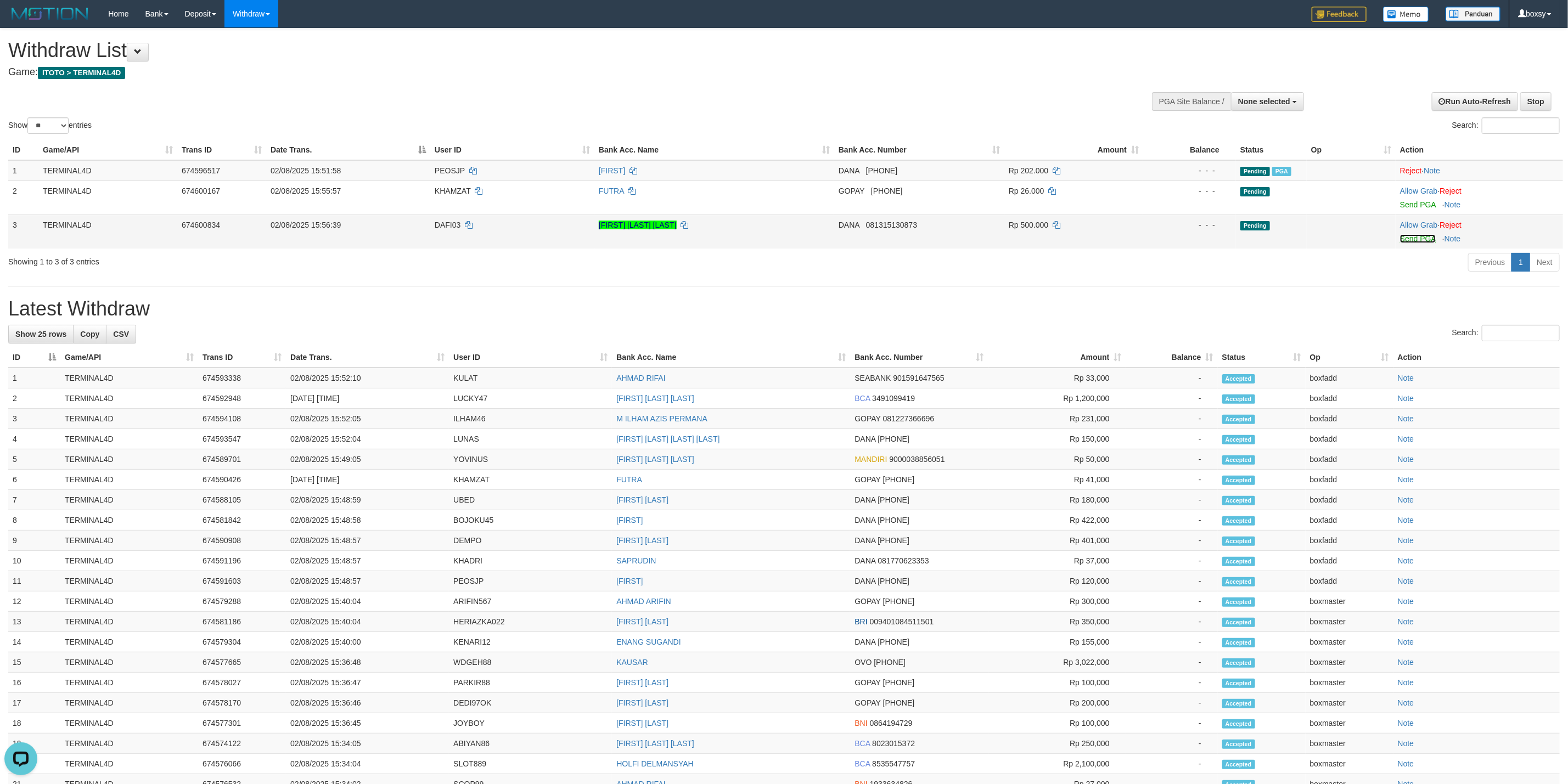 click on "Send PGA" at bounding box center (1418, 239) 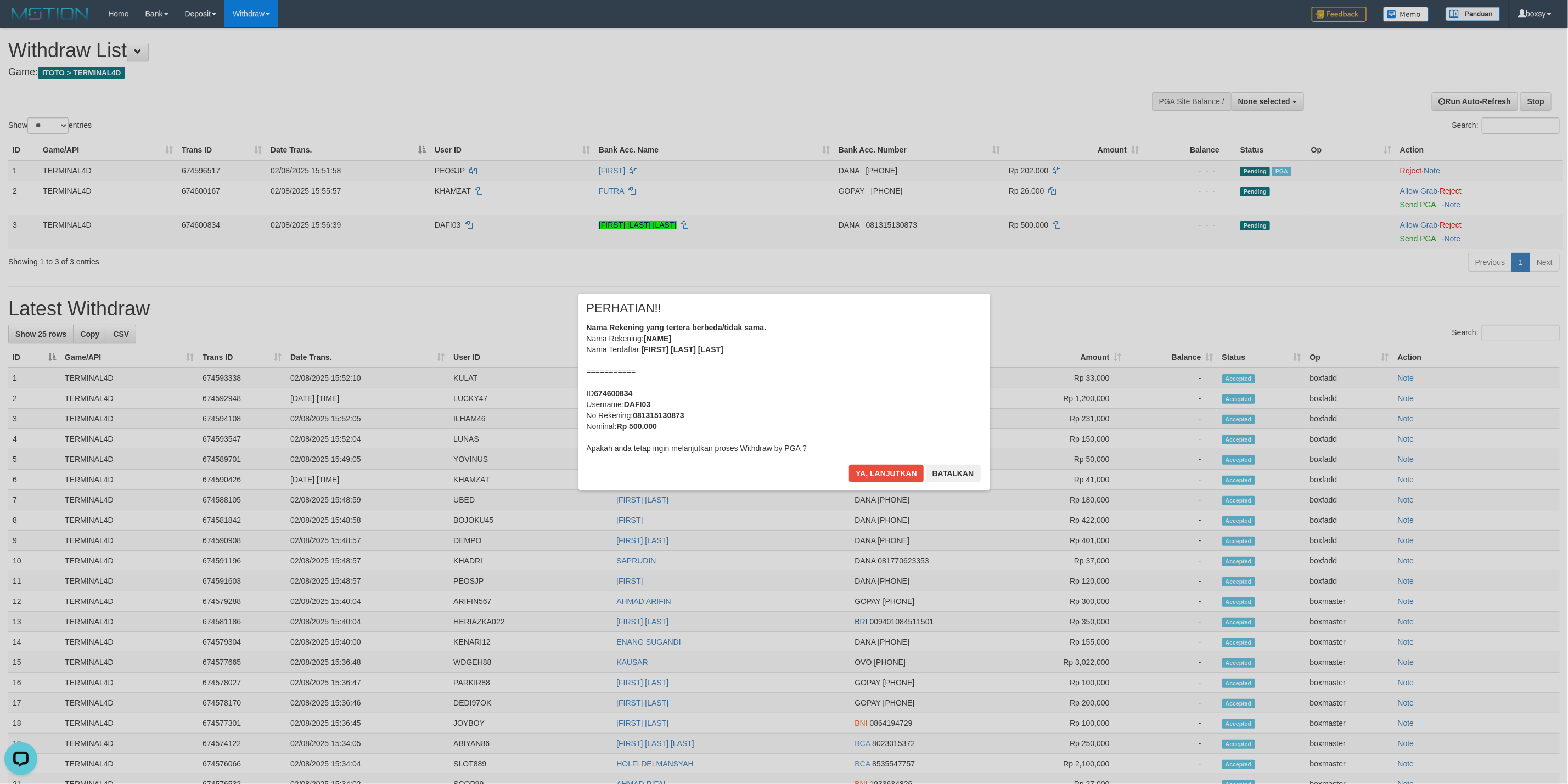 click on "× PERHATIAN!! Nama Rekening yang tertera berbeda/tidak sama. Nama Rekening:  DNXX DAXX PUXXX HIXXXXX Nama Terdaftar:  DAFI PUTRA HIDAYAT =========== ID  674600834 Username:  DAFI03 No Rekening:  081315130873 Nominal:  Rp 500.000 Apakah anda tetap ingin melanjutkan proses Withdraw by PGA ? Ya, lanjutkan Batalkan" at bounding box center (784, 392) 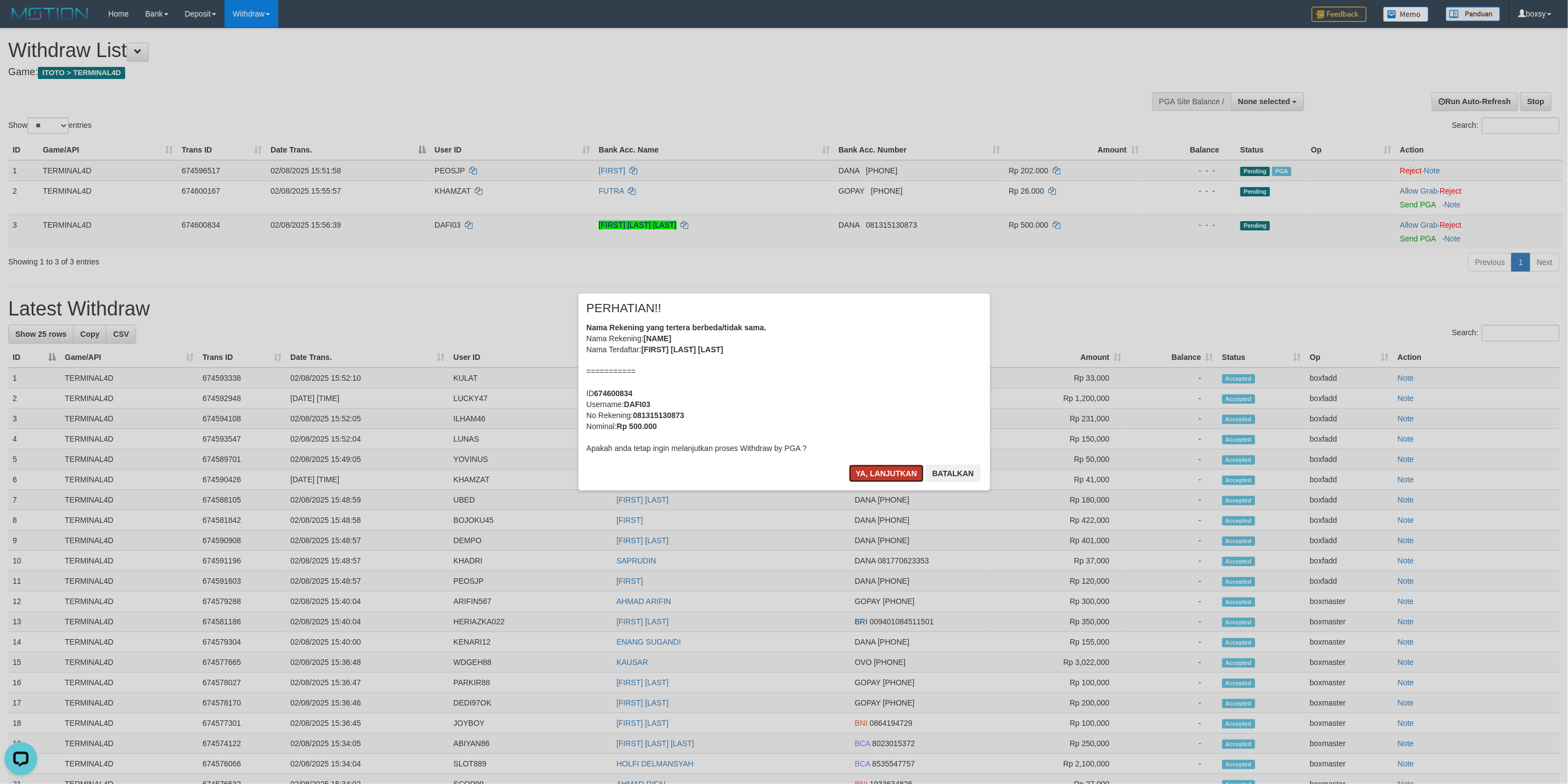 click on "Ya, lanjutkan" at bounding box center (886, 473) 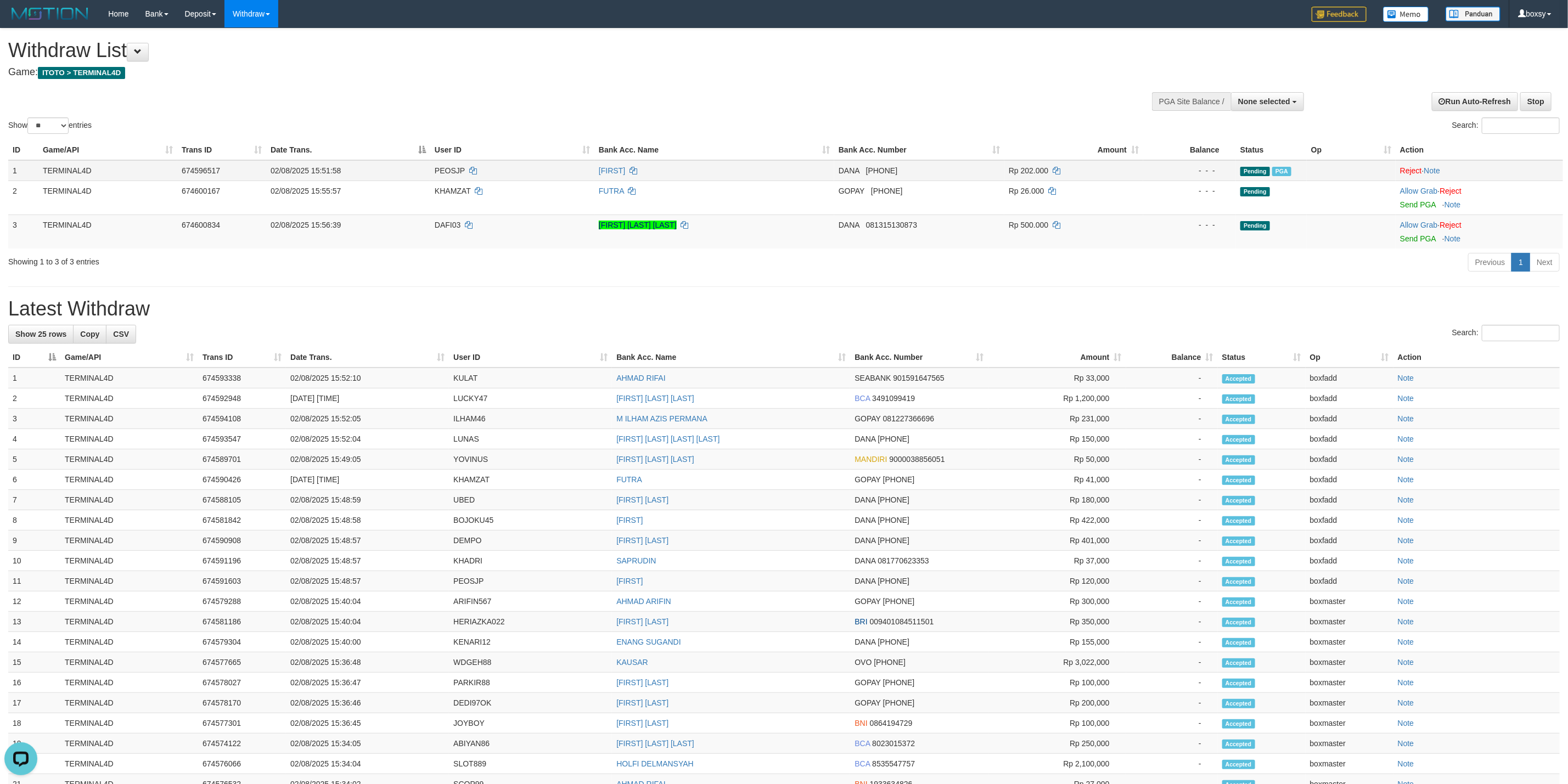 click on "Rp 202.000" at bounding box center (1074, 171) 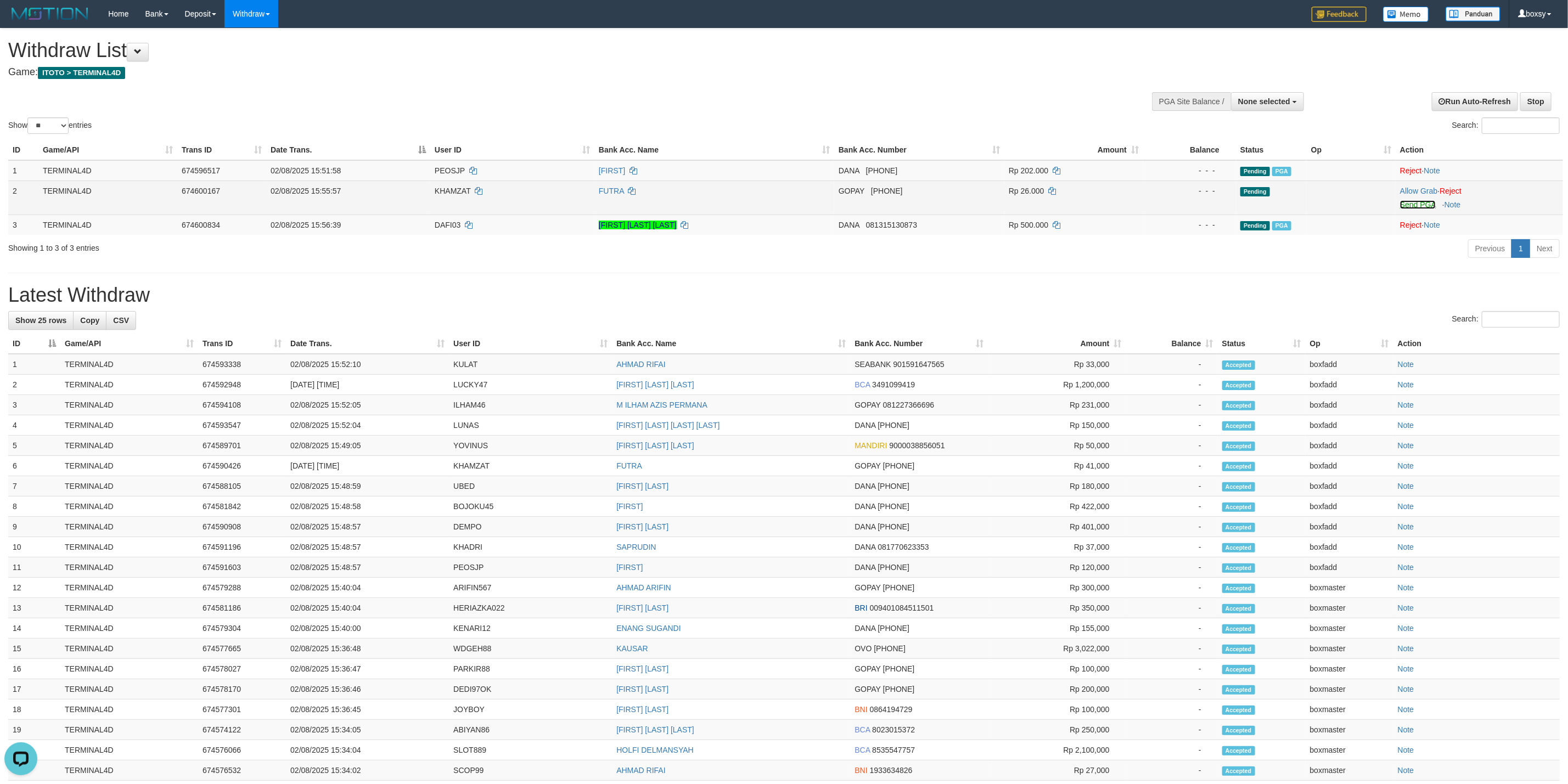 click on "Send PGA" at bounding box center (1418, 205) 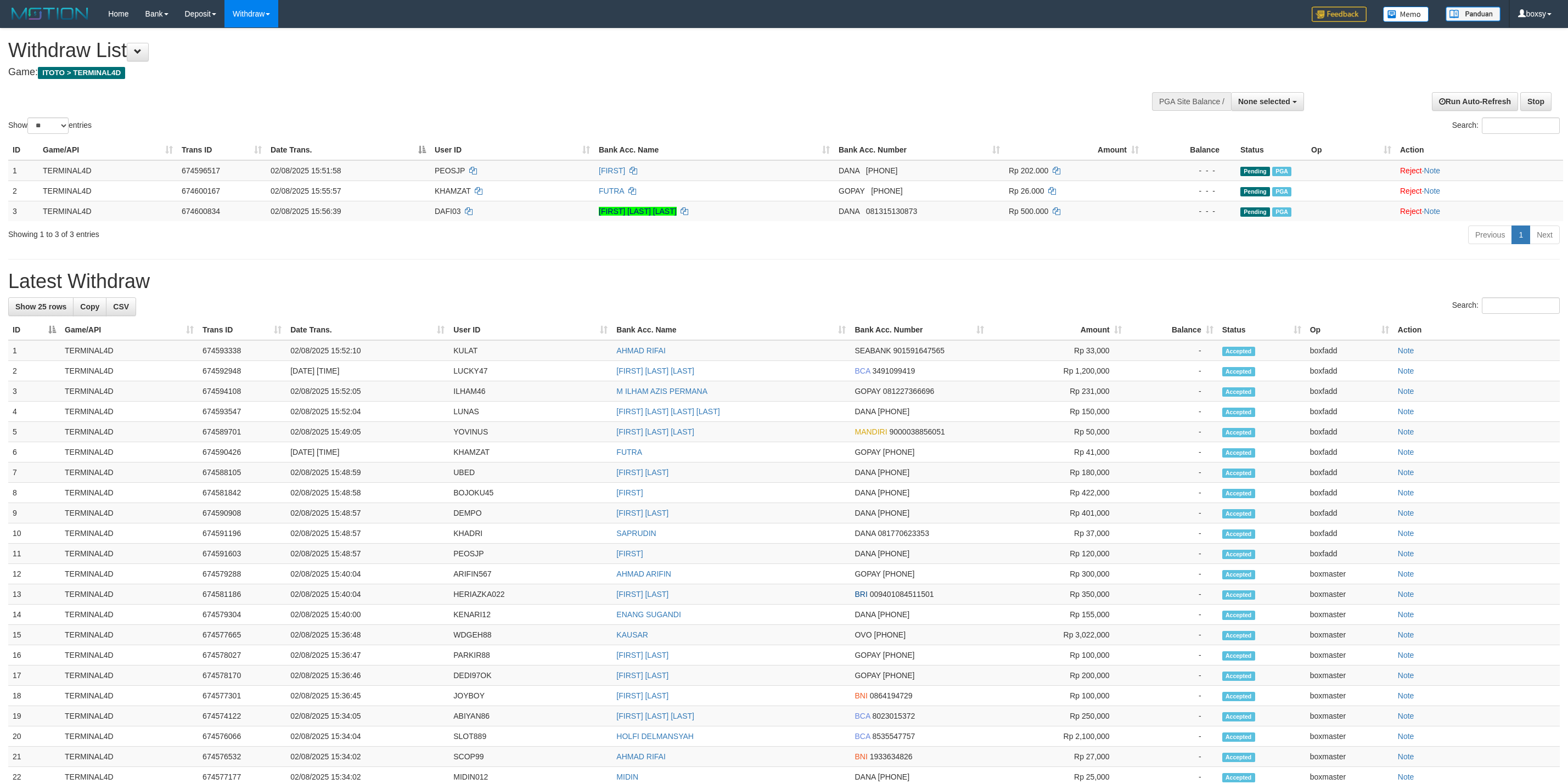 select 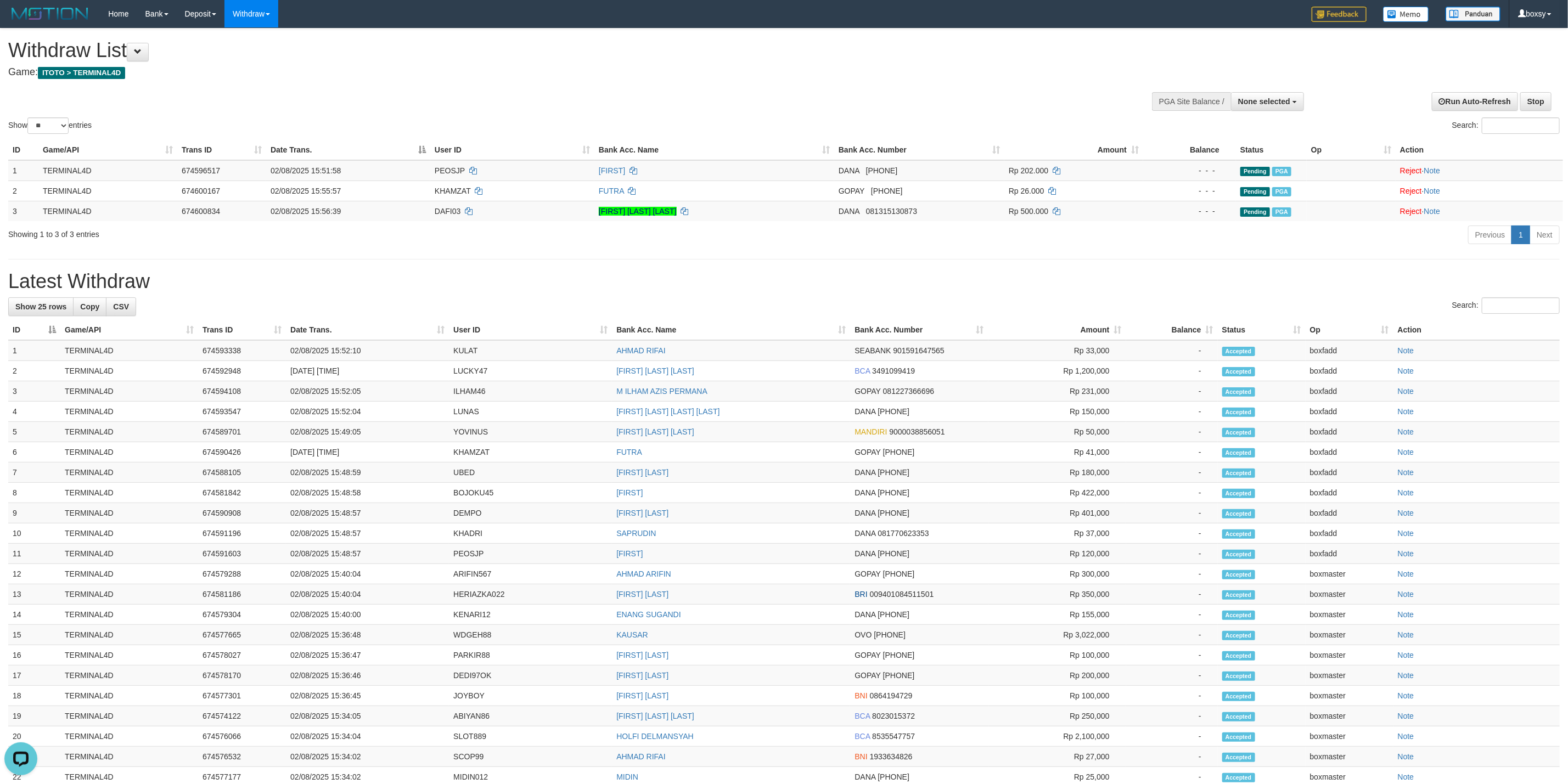 scroll, scrollTop: 0, scrollLeft: 0, axis: both 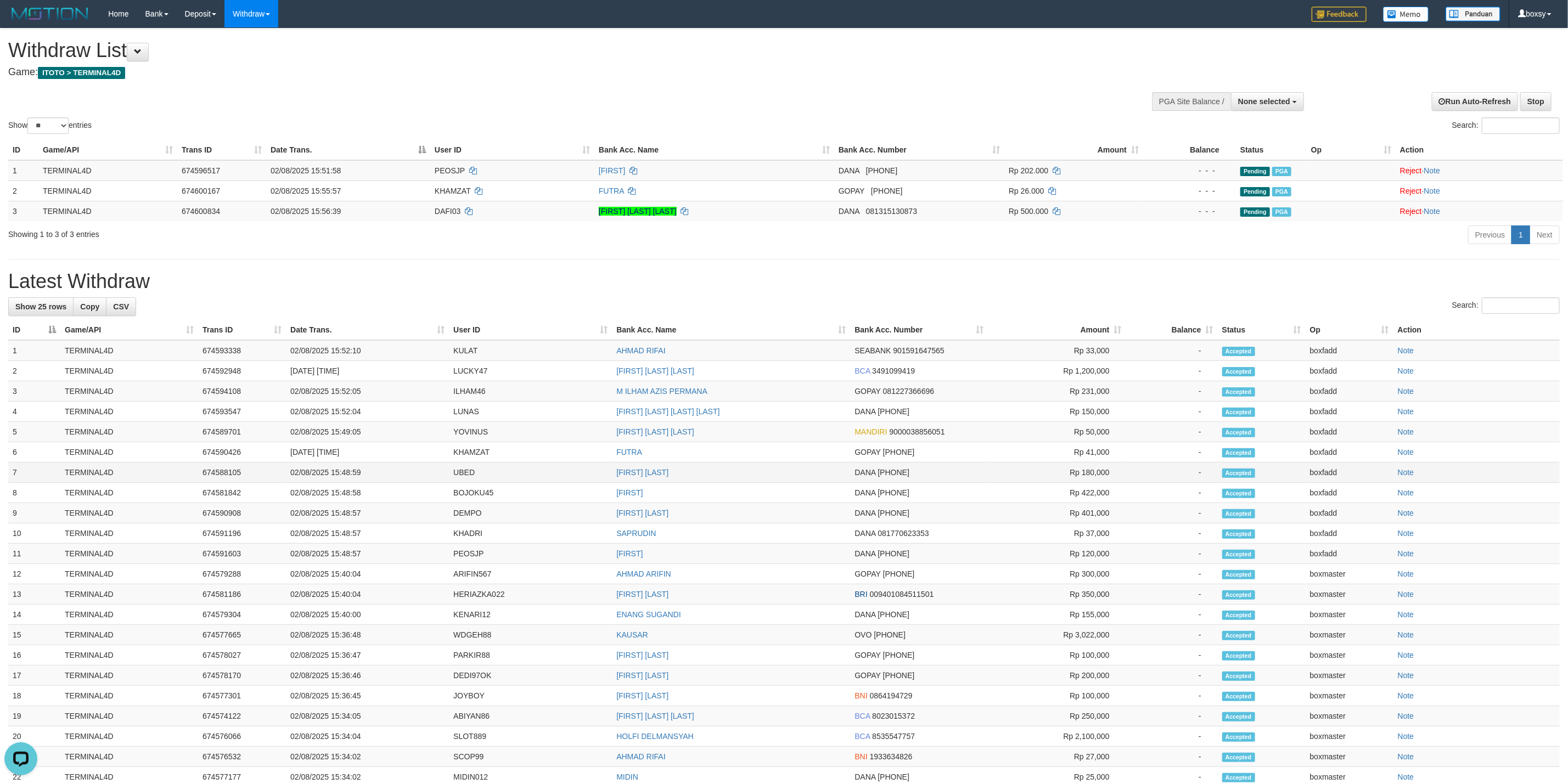 click on "[PHONE]" at bounding box center (894, 472) 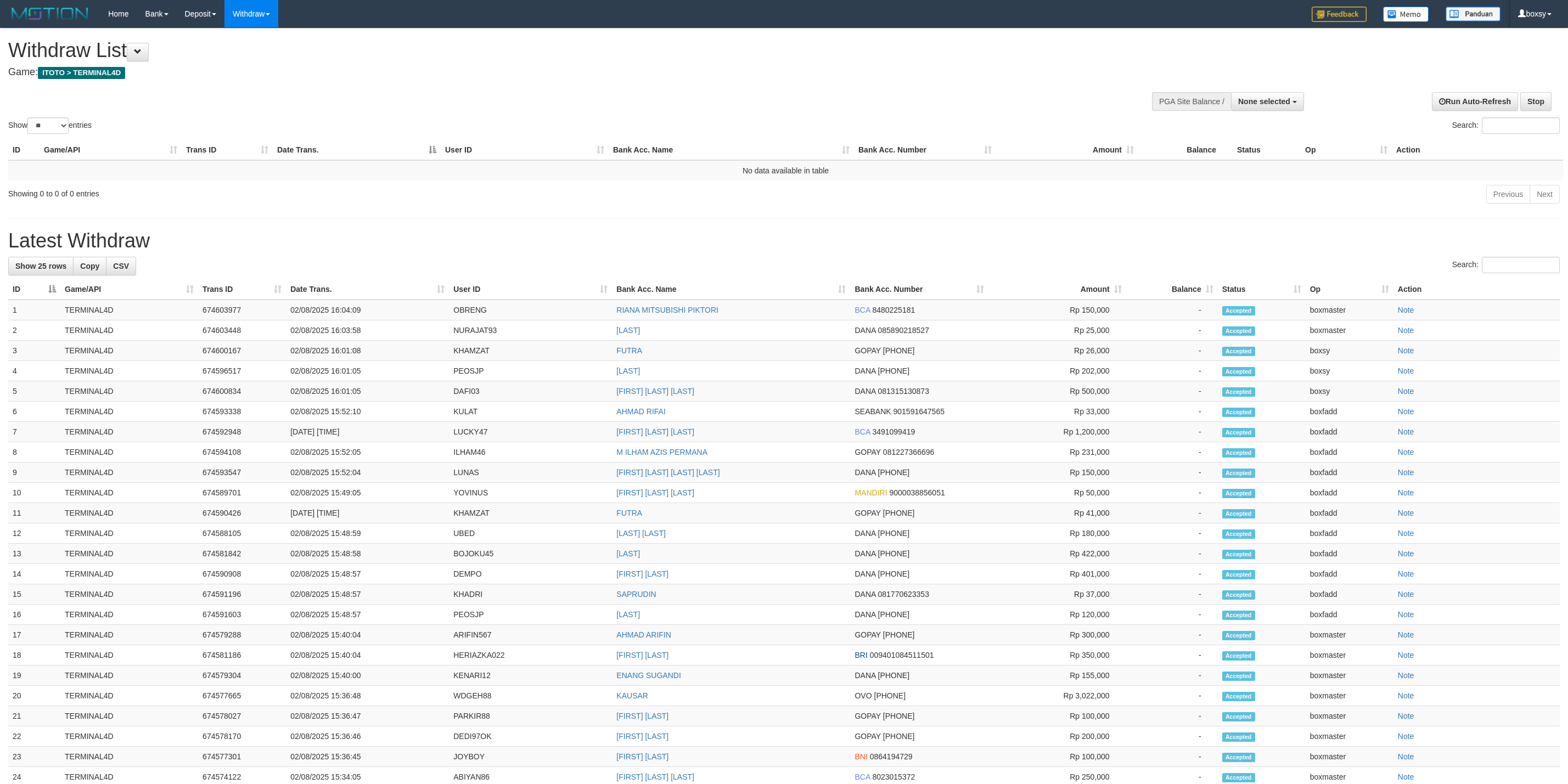 select 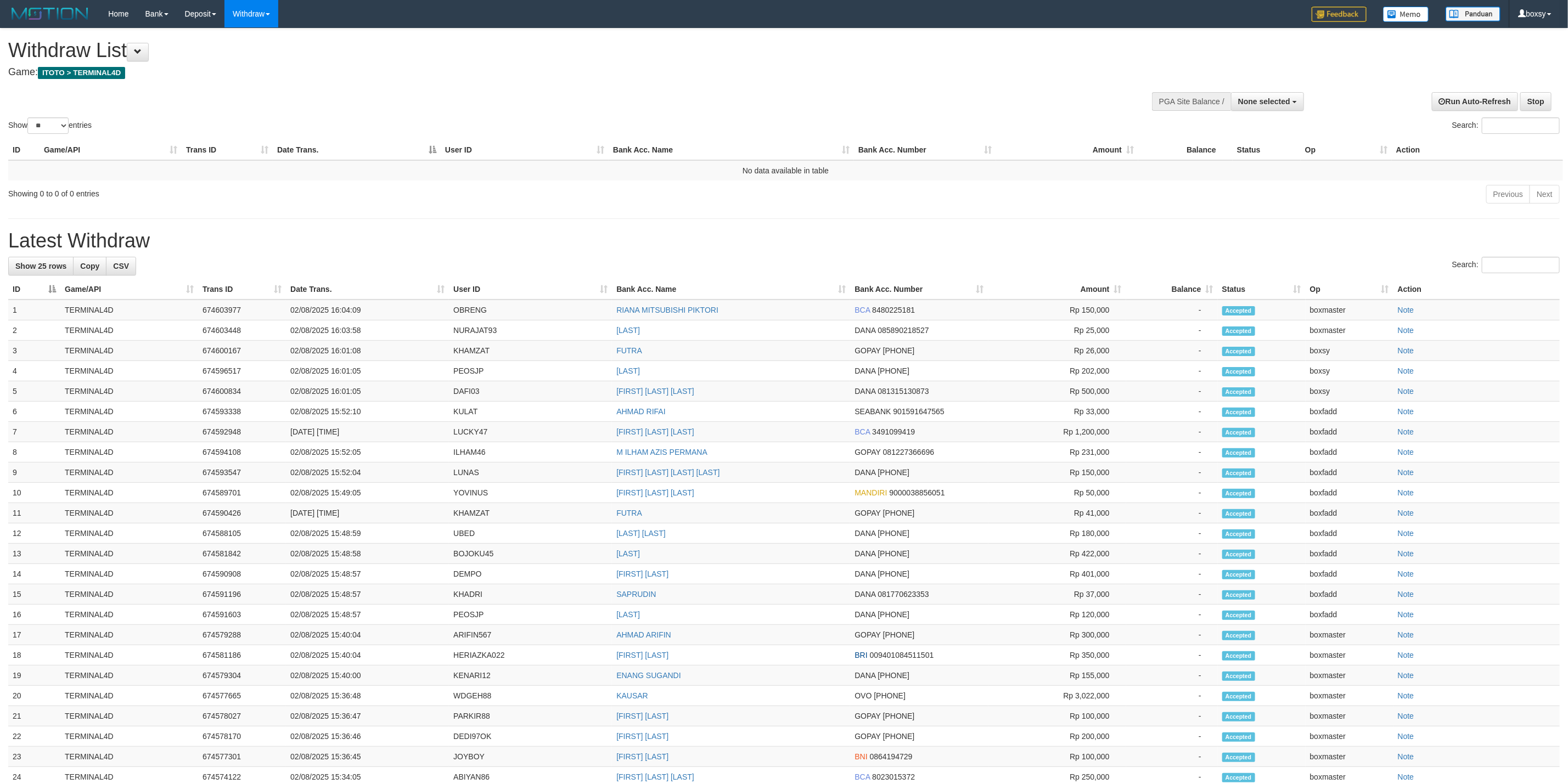 click on "Latest Withdraw" at bounding box center [784, 241] 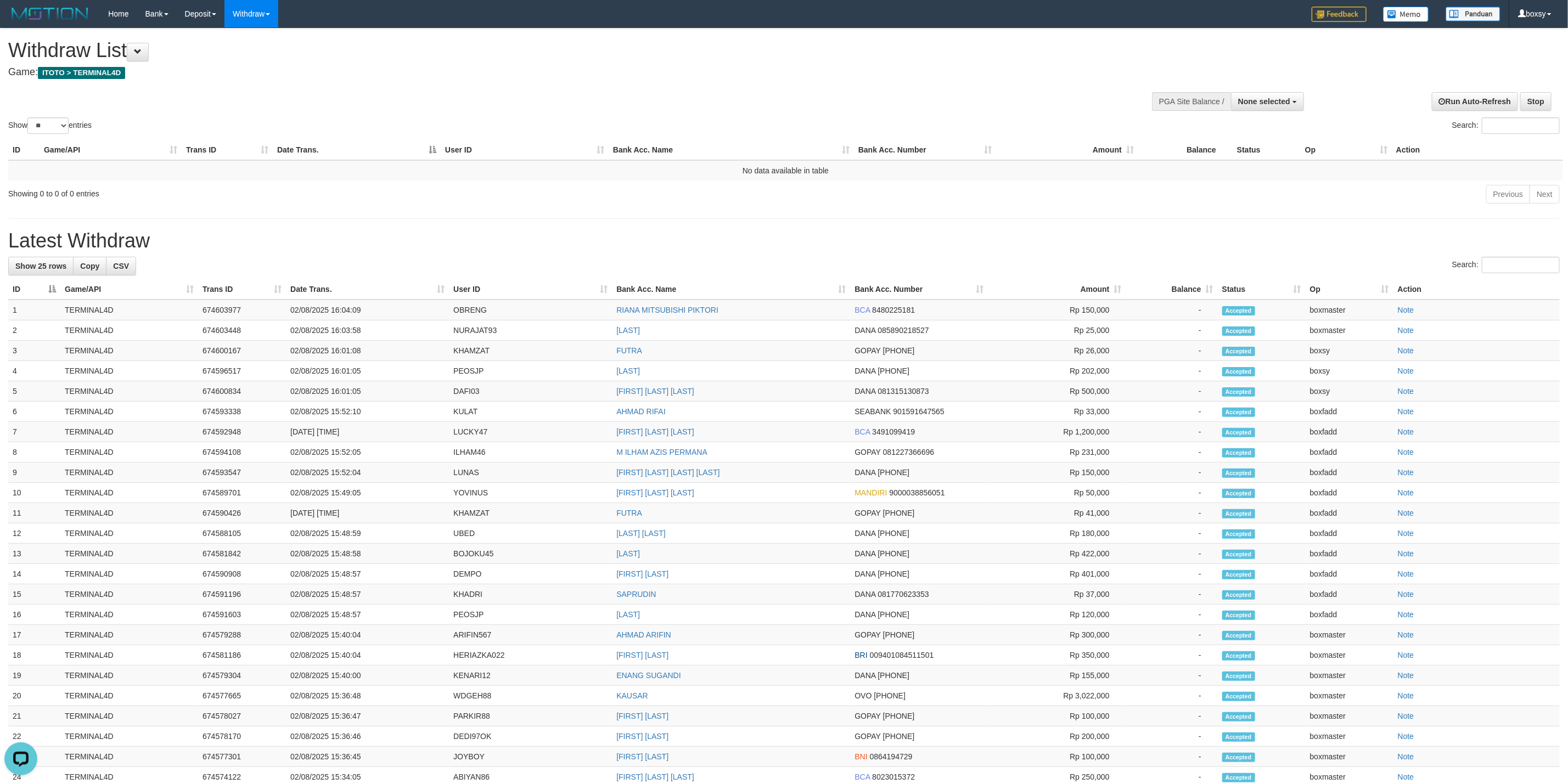 scroll, scrollTop: 0, scrollLeft: 0, axis: both 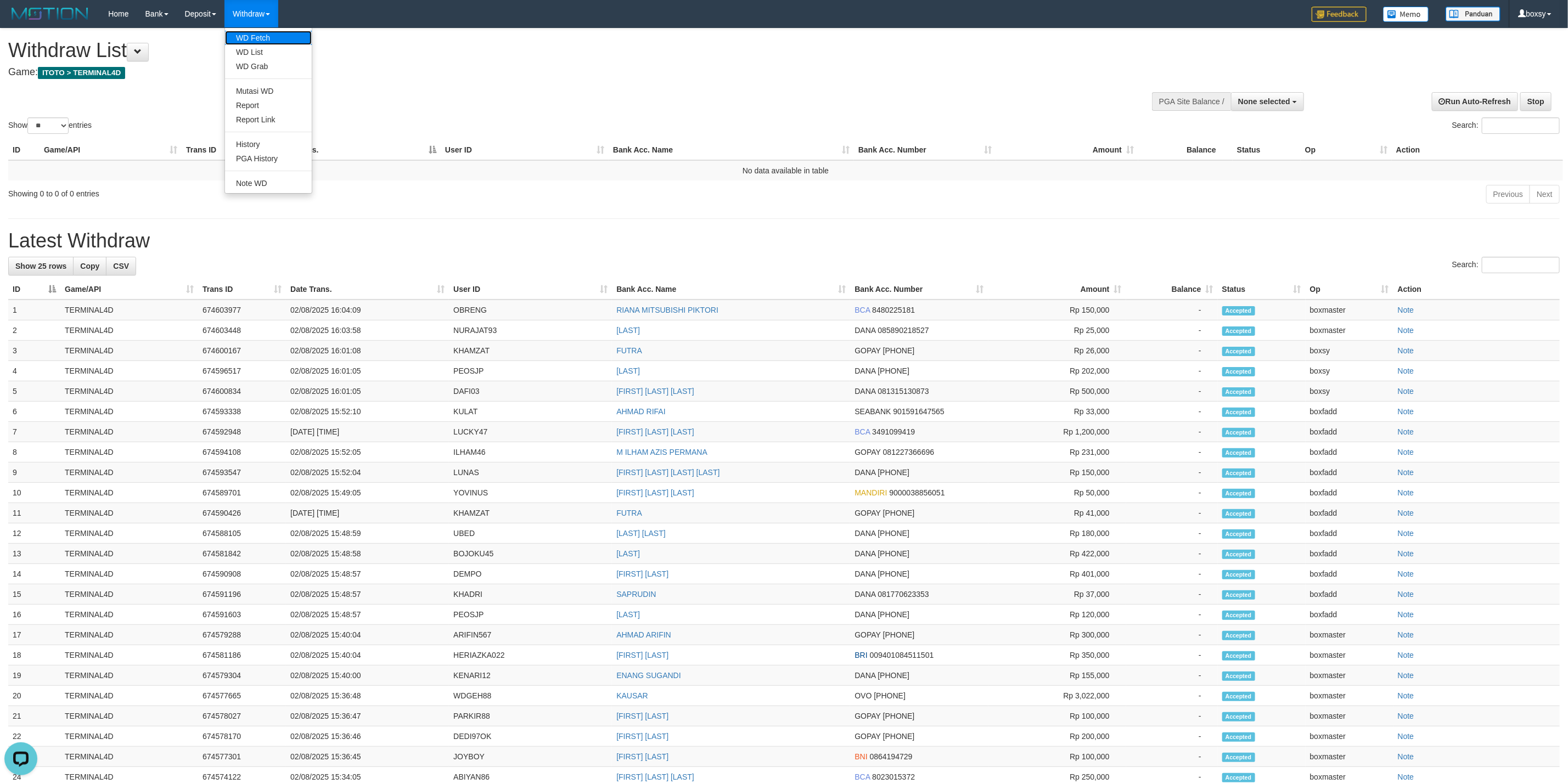 click on "WD Fetch" at bounding box center [268, 38] 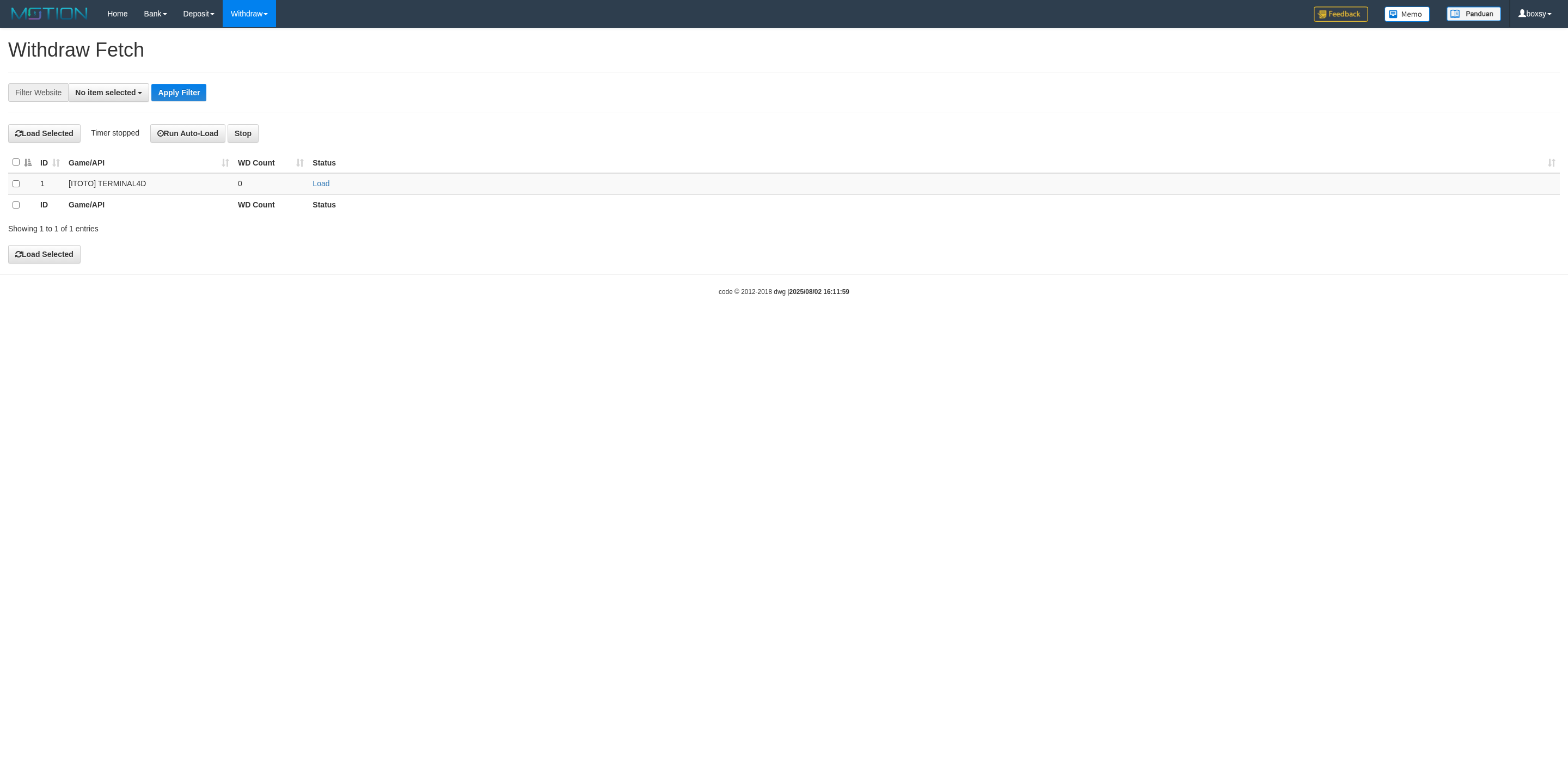 select 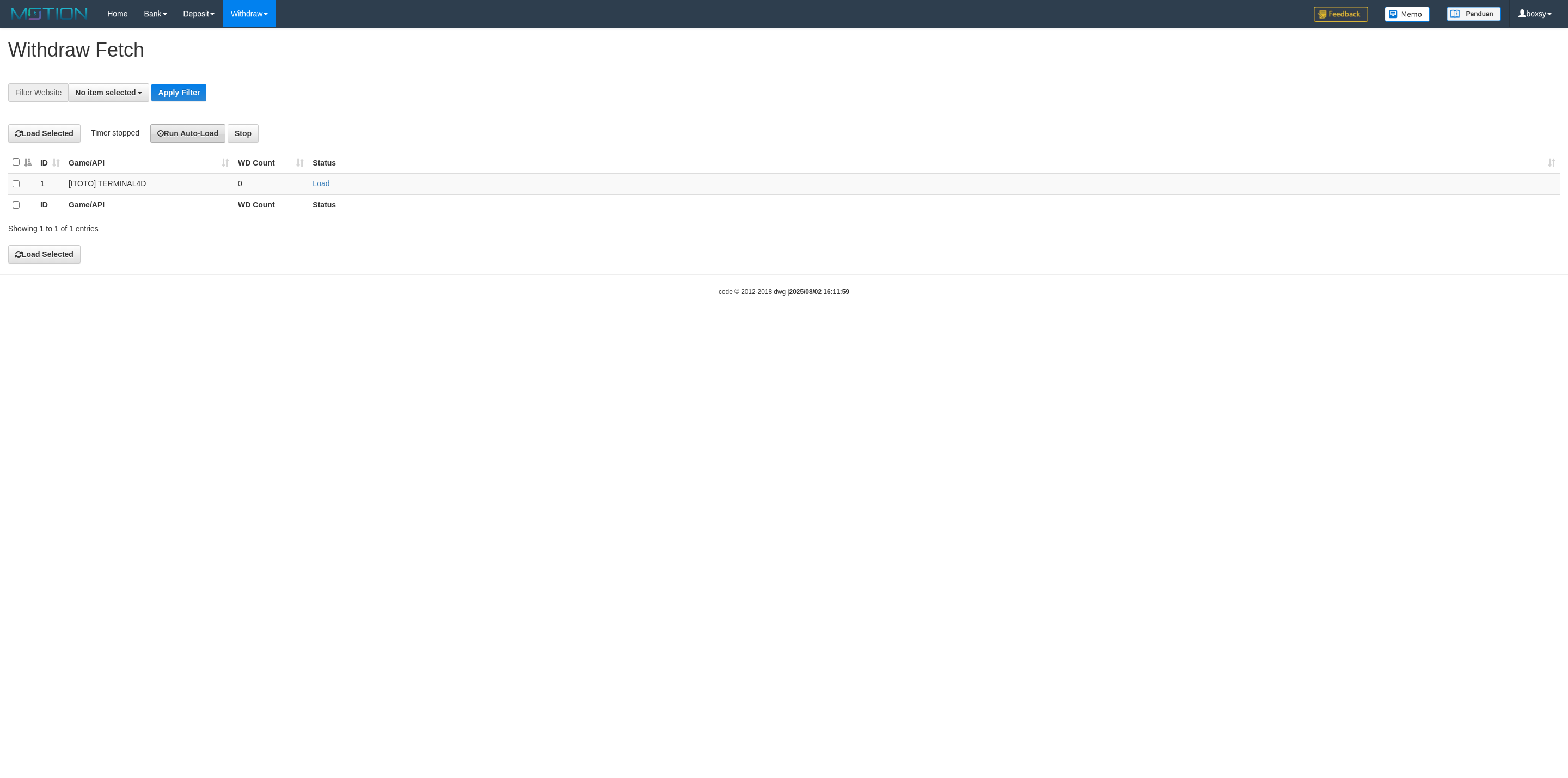 scroll, scrollTop: 0, scrollLeft: 0, axis: both 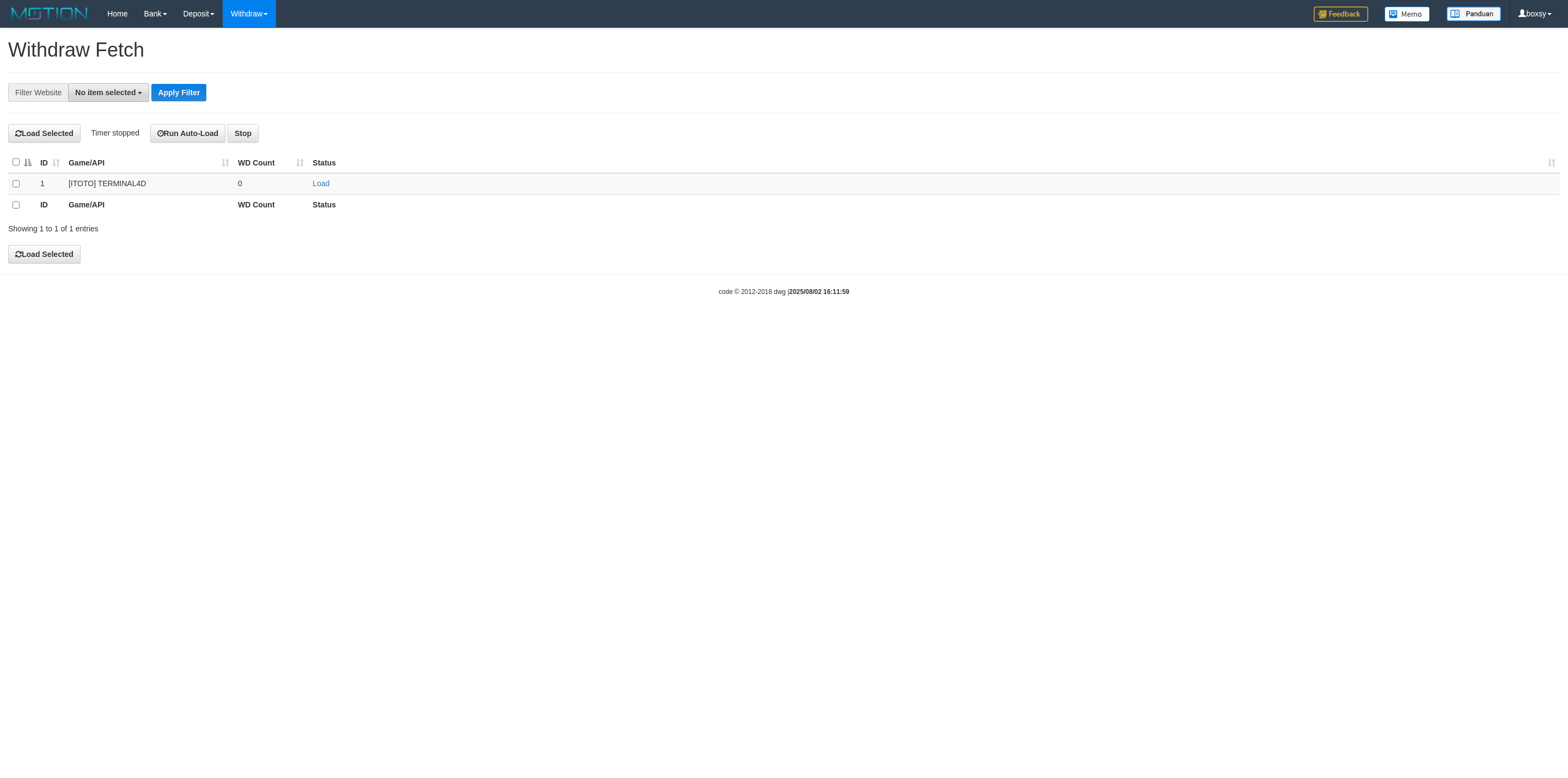 click on "No item selected" at bounding box center [108, 93] 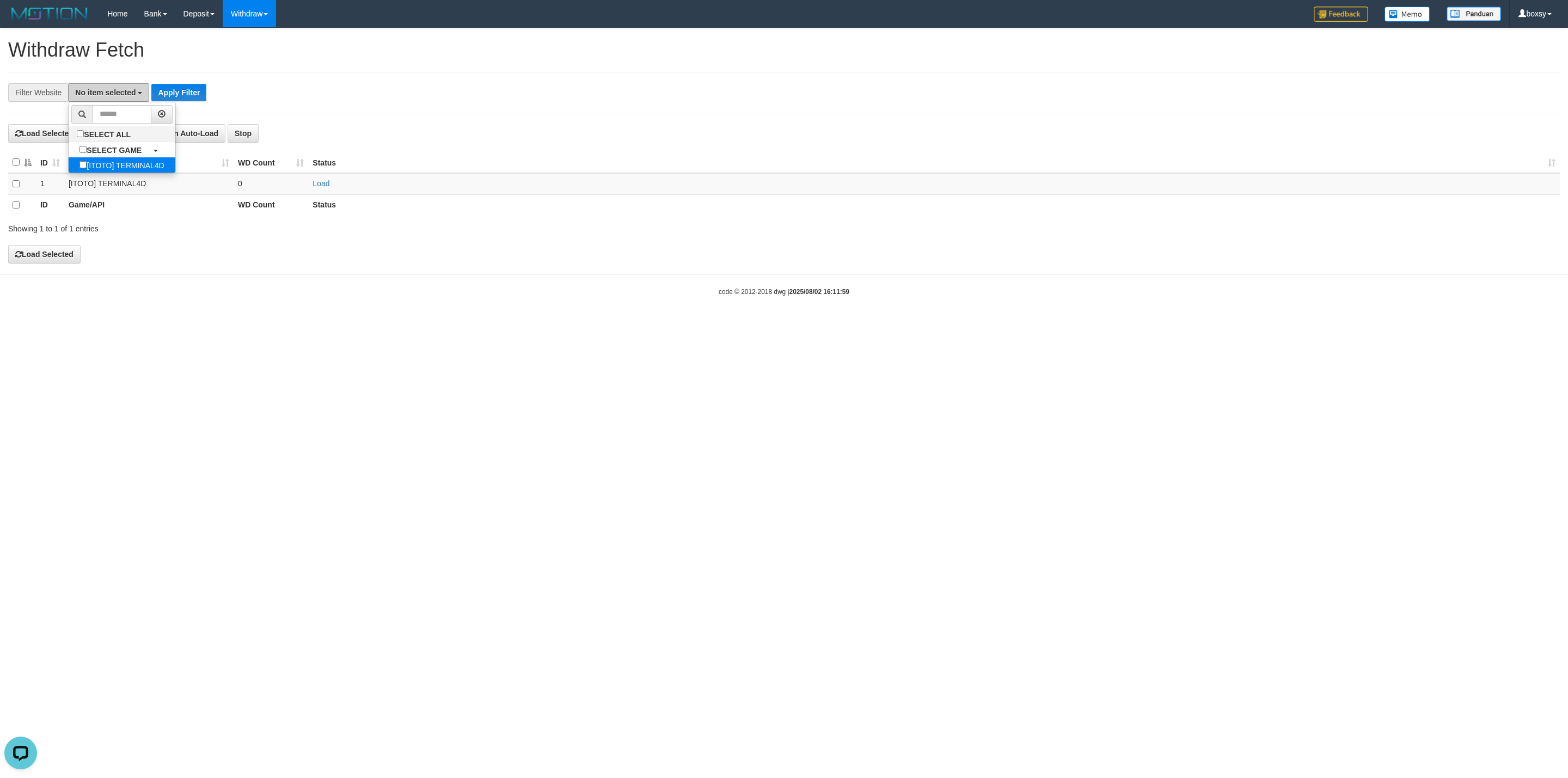 scroll, scrollTop: 0, scrollLeft: 0, axis: both 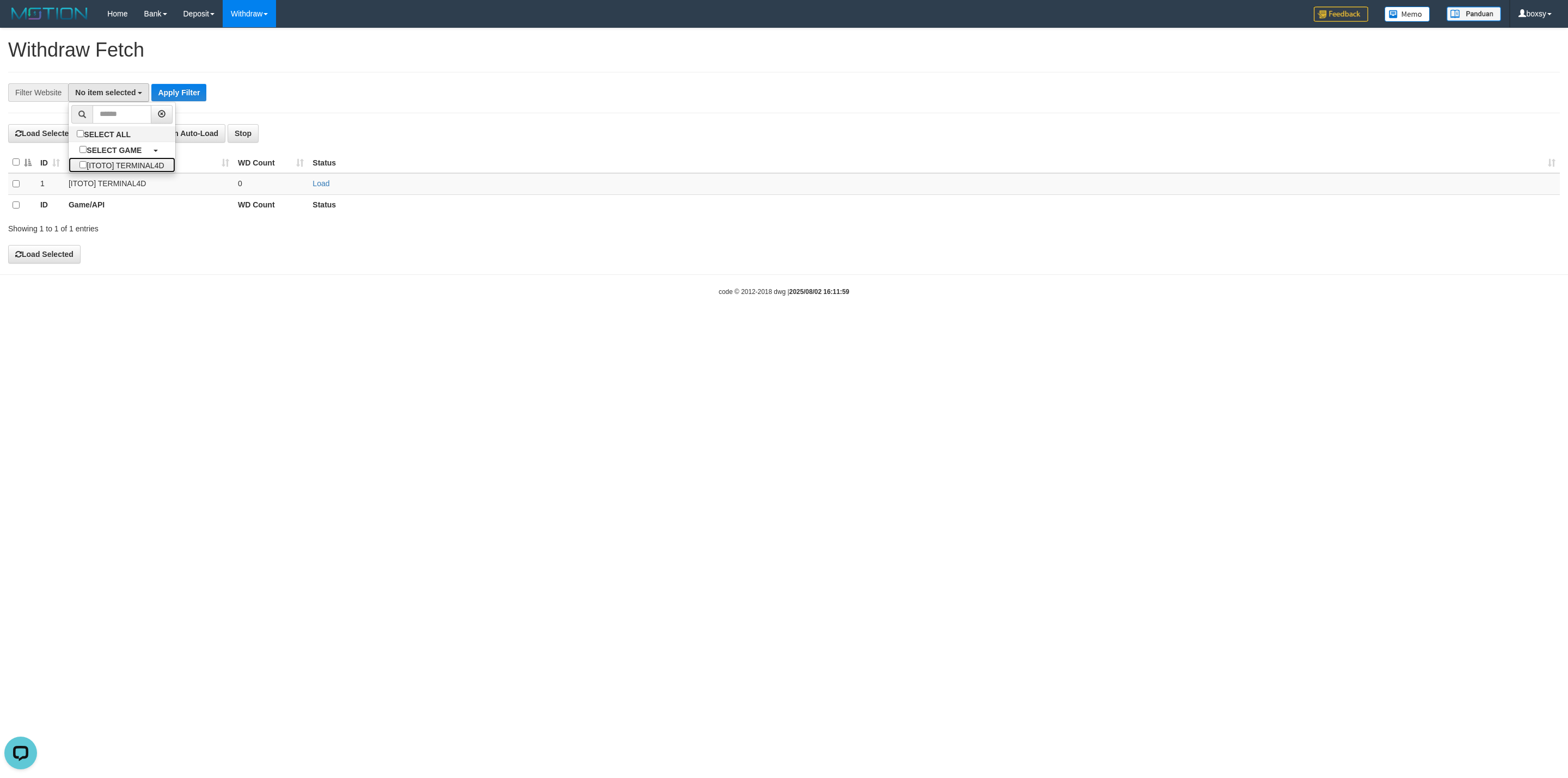 click on "SELECT ALL  SELECT GAME
[ITOTO] TERMINAL4D" at bounding box center (121, 137) 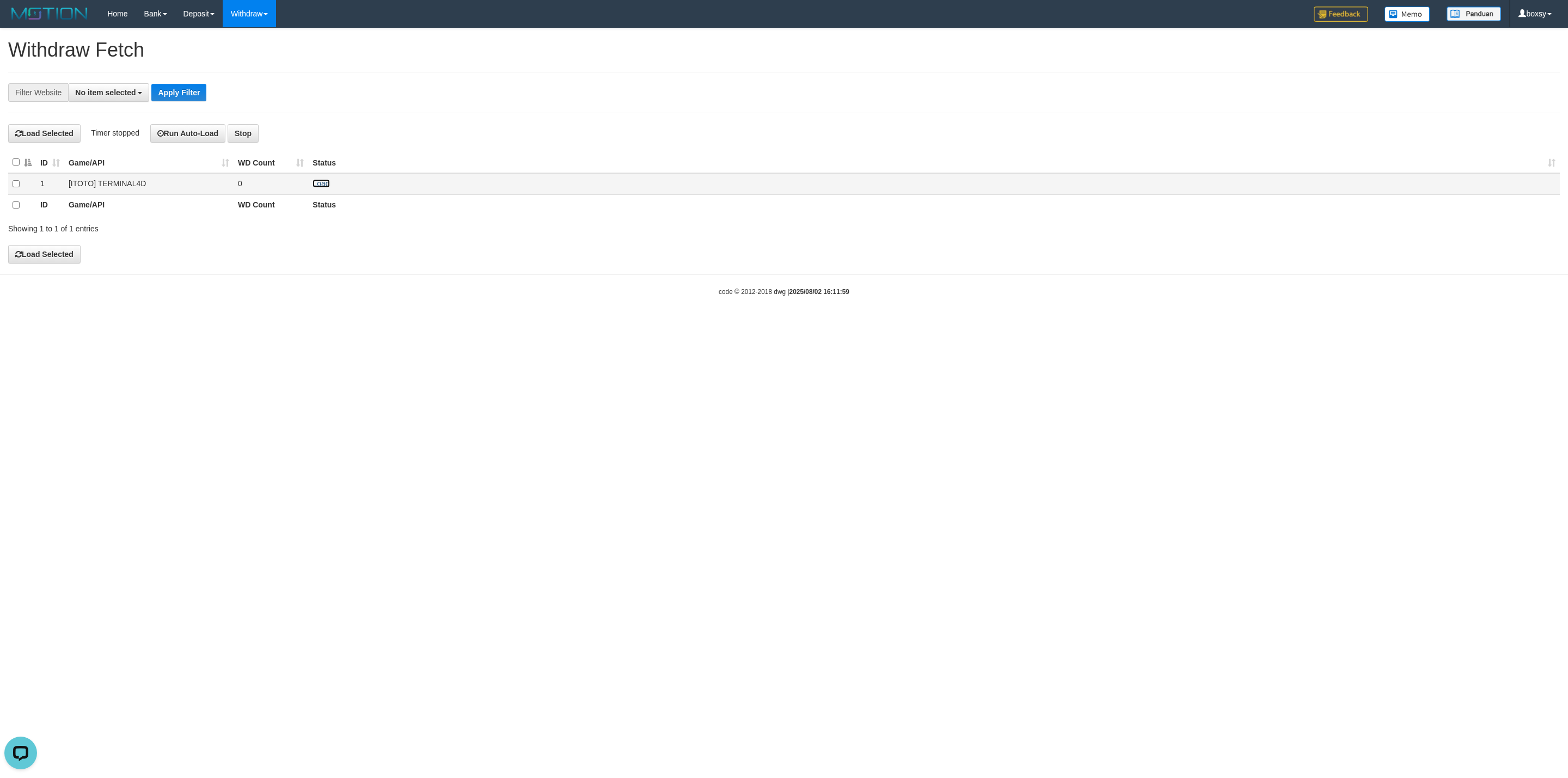 click on "Load" at bounding box center [321, 183] 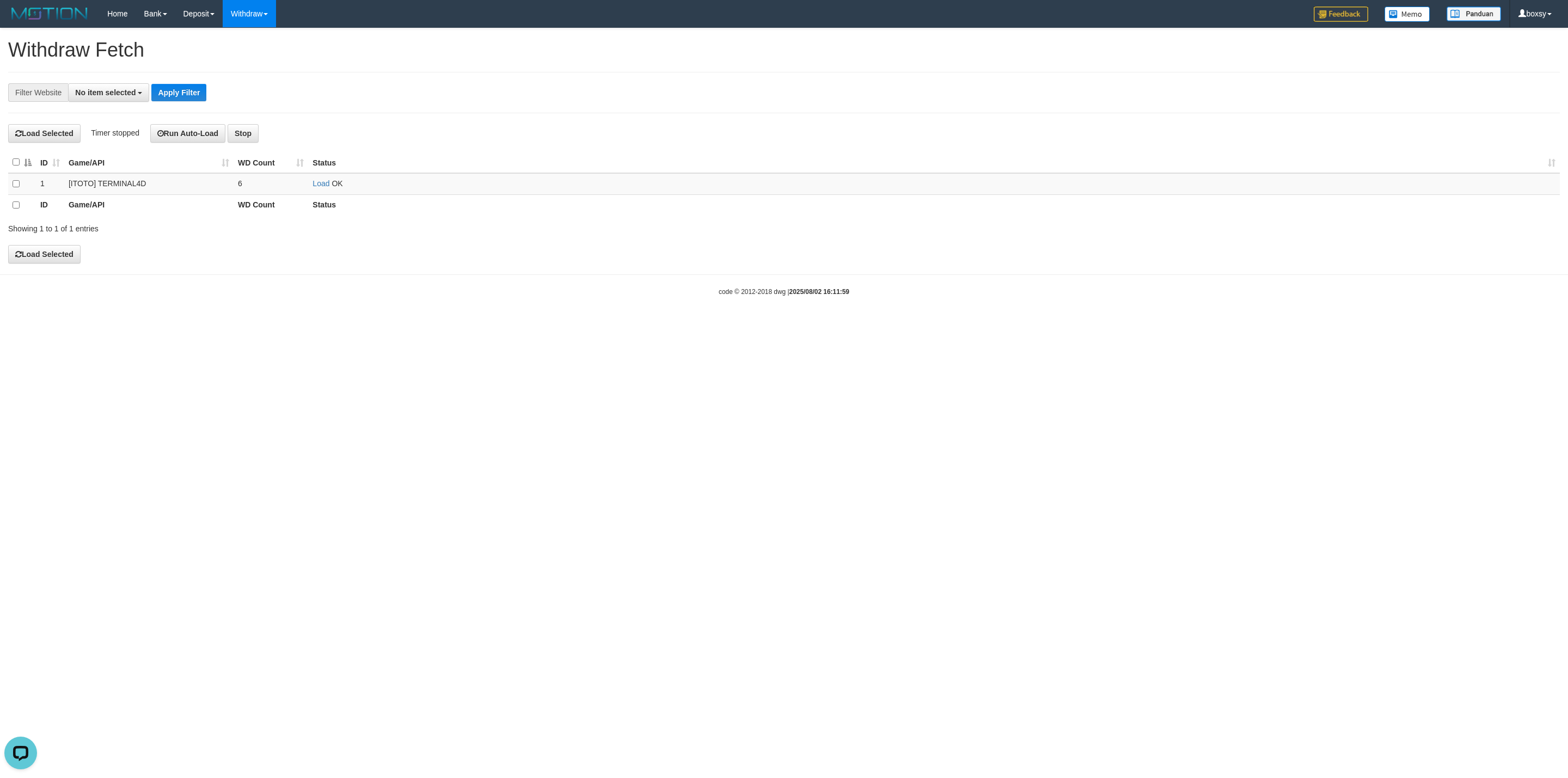 drag, startPoint x: 640, startPoint y: 358, endPoint x: 598, endPoint y: 321, distance: 55.973208 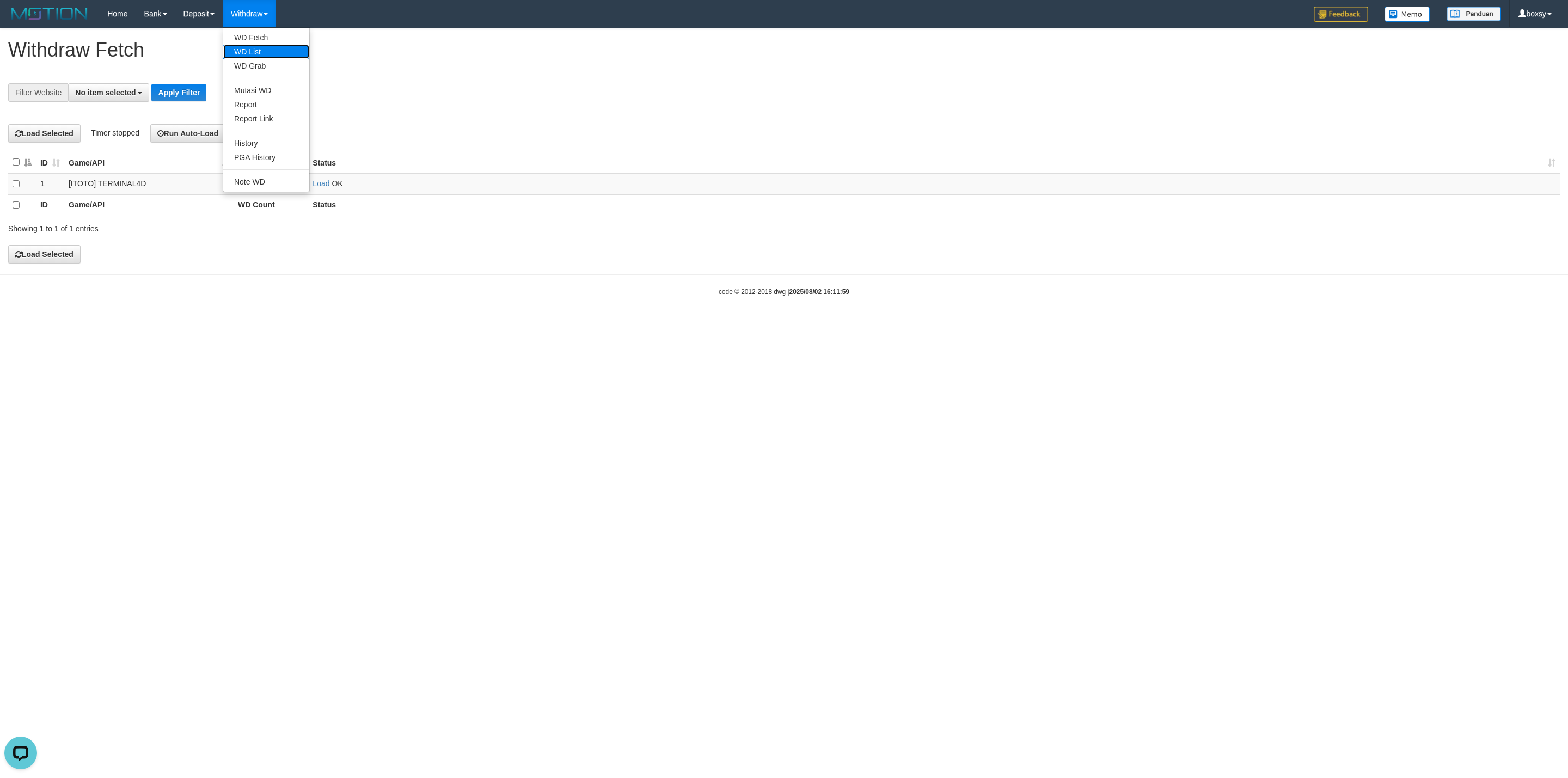 click on "WD List" at bounding box center (266, 52) 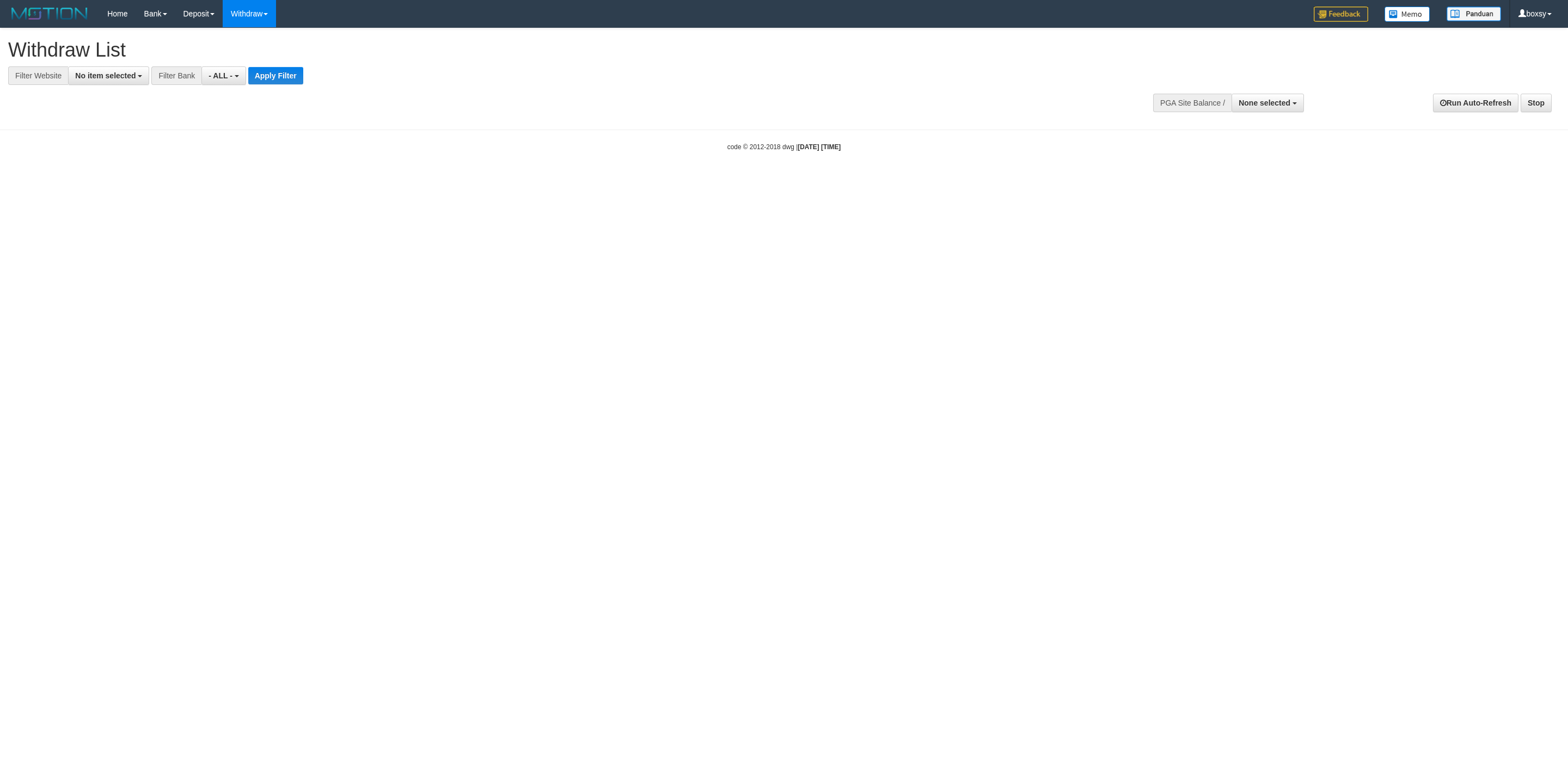 select 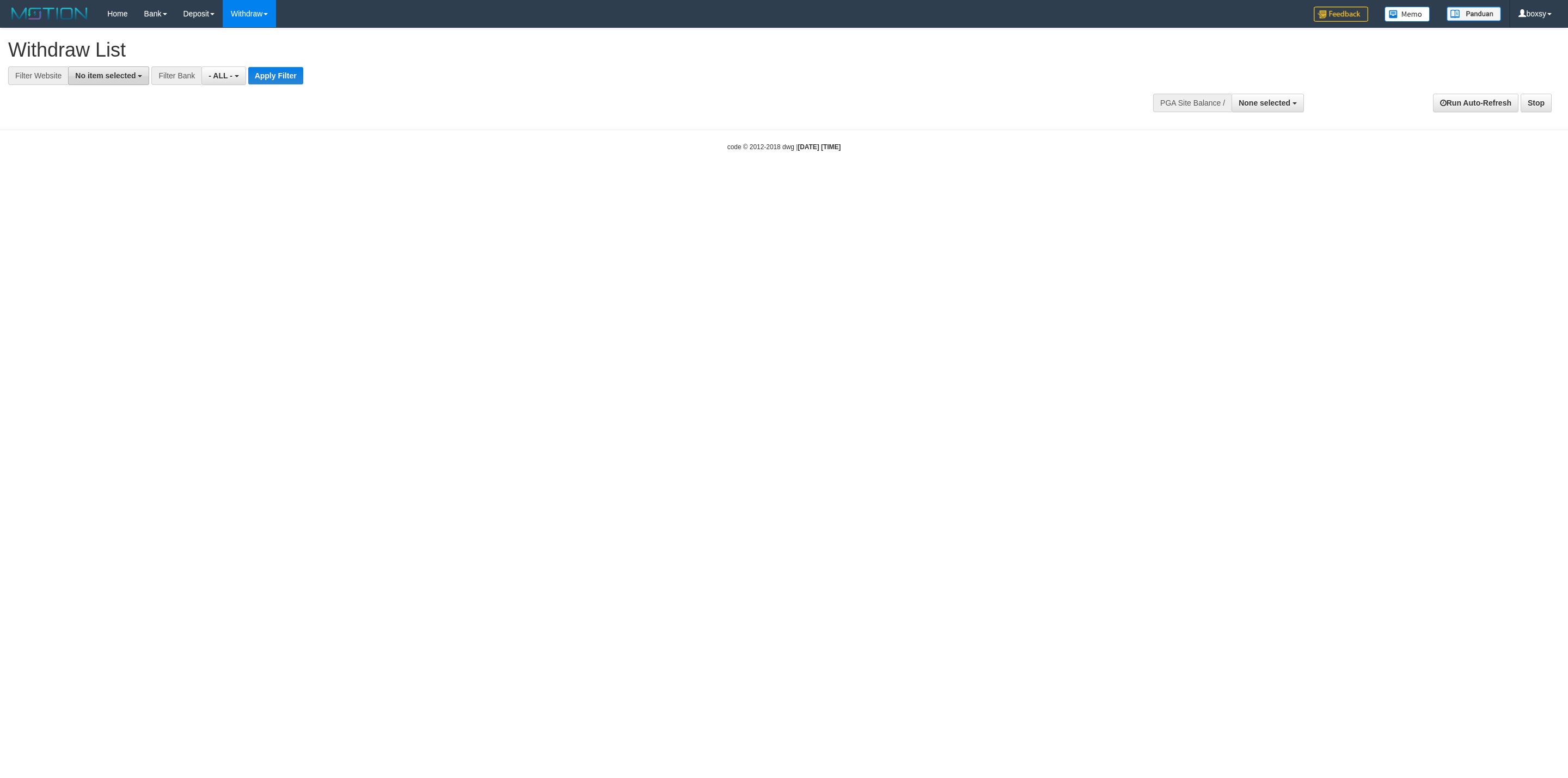 click on "No item selected" at bounding box center [105, 76] 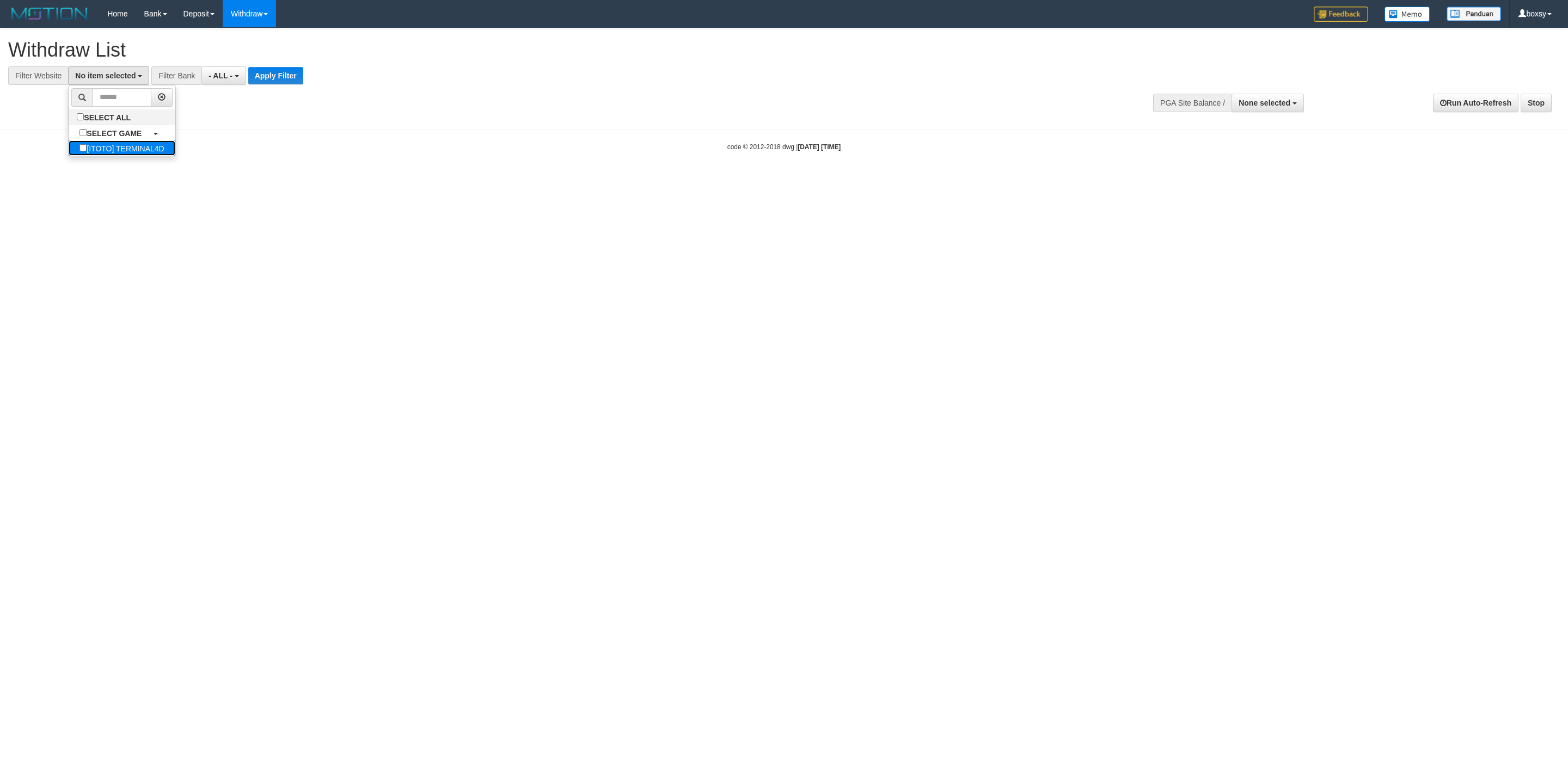 click on "[ITOTO] TERMINAL4D" at bounding box center (121, 148) 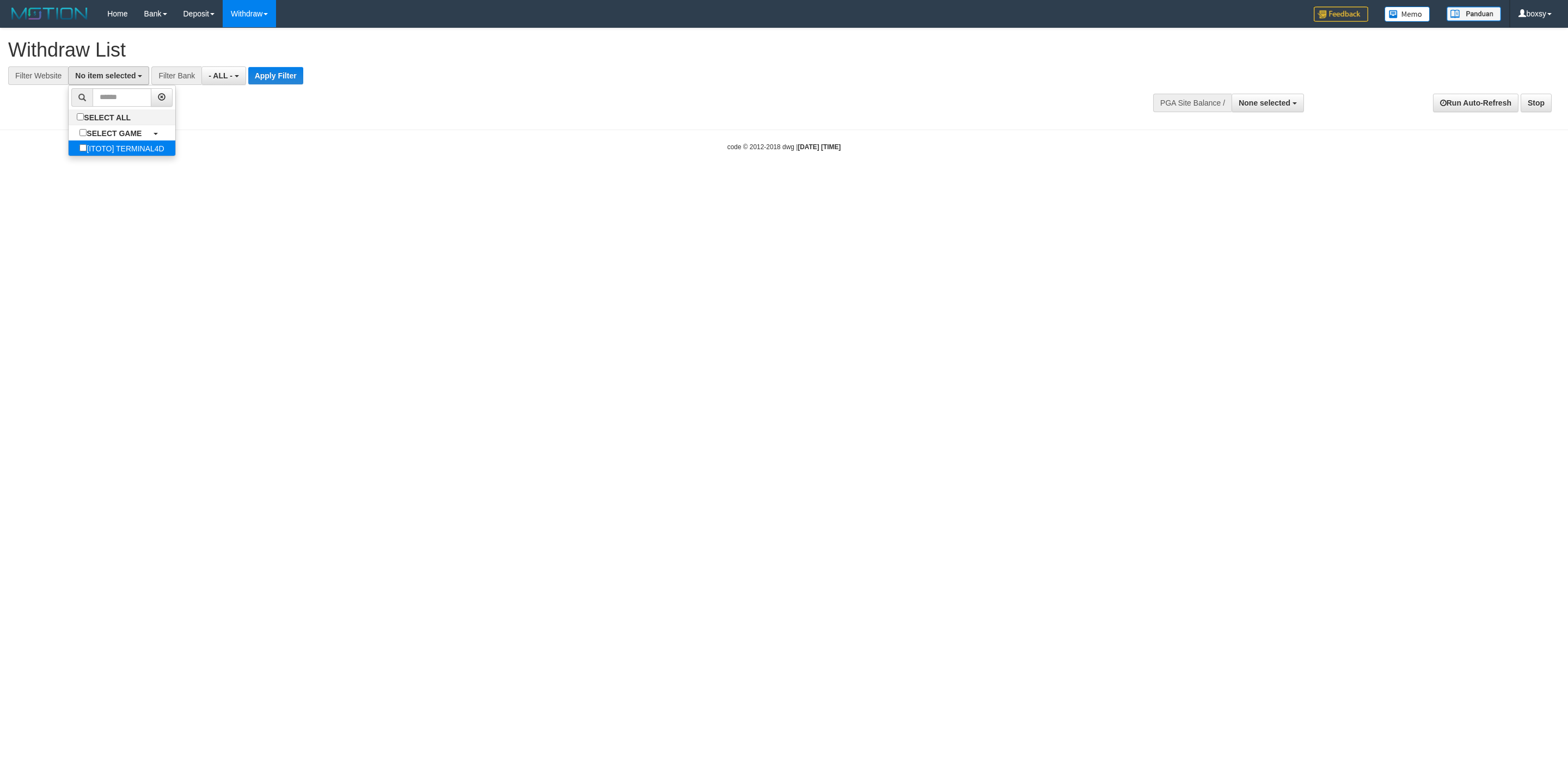 select on "****" 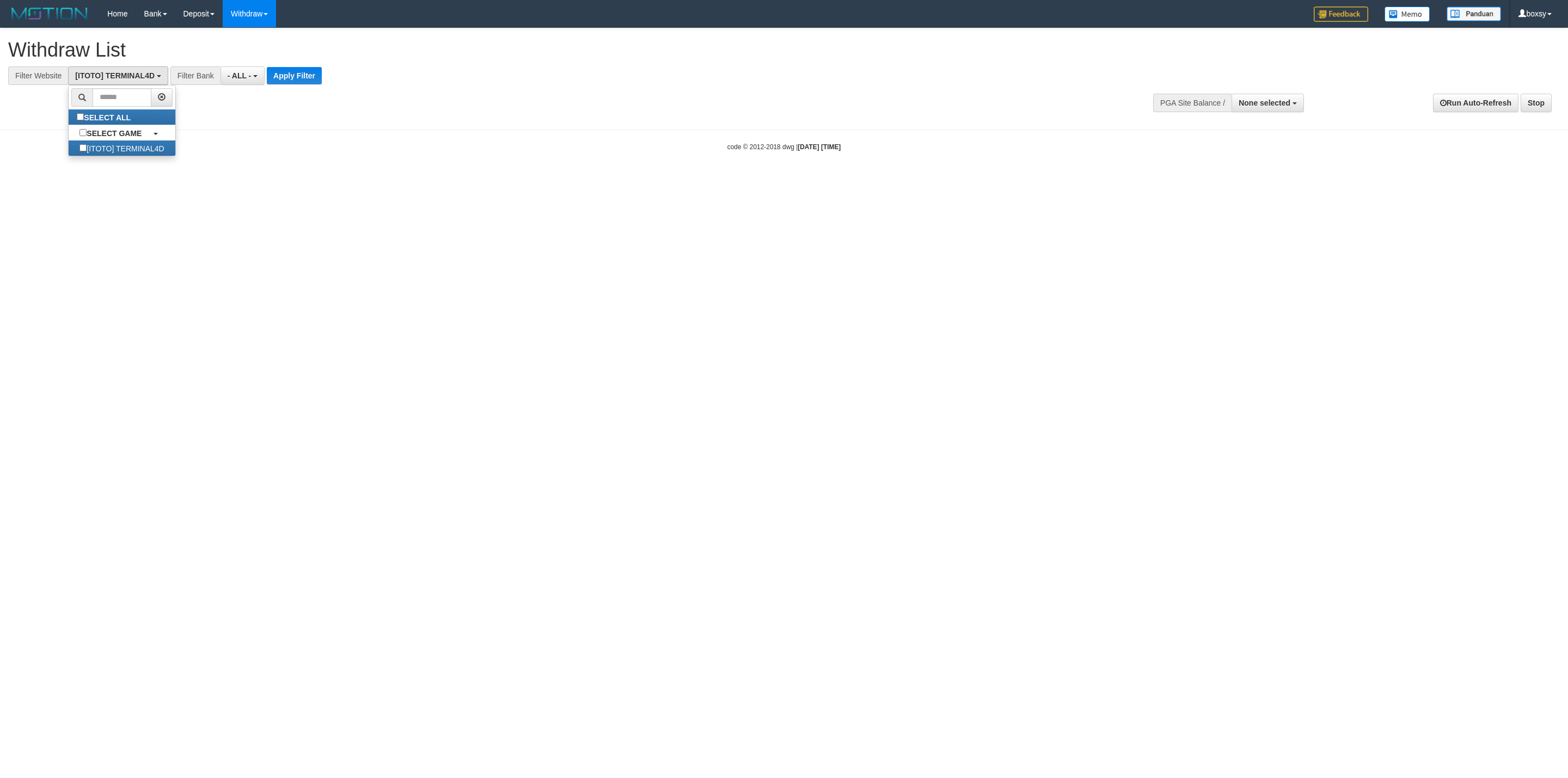scroll, scrollTop: 10, scrollLeft: 0, axis: vertical 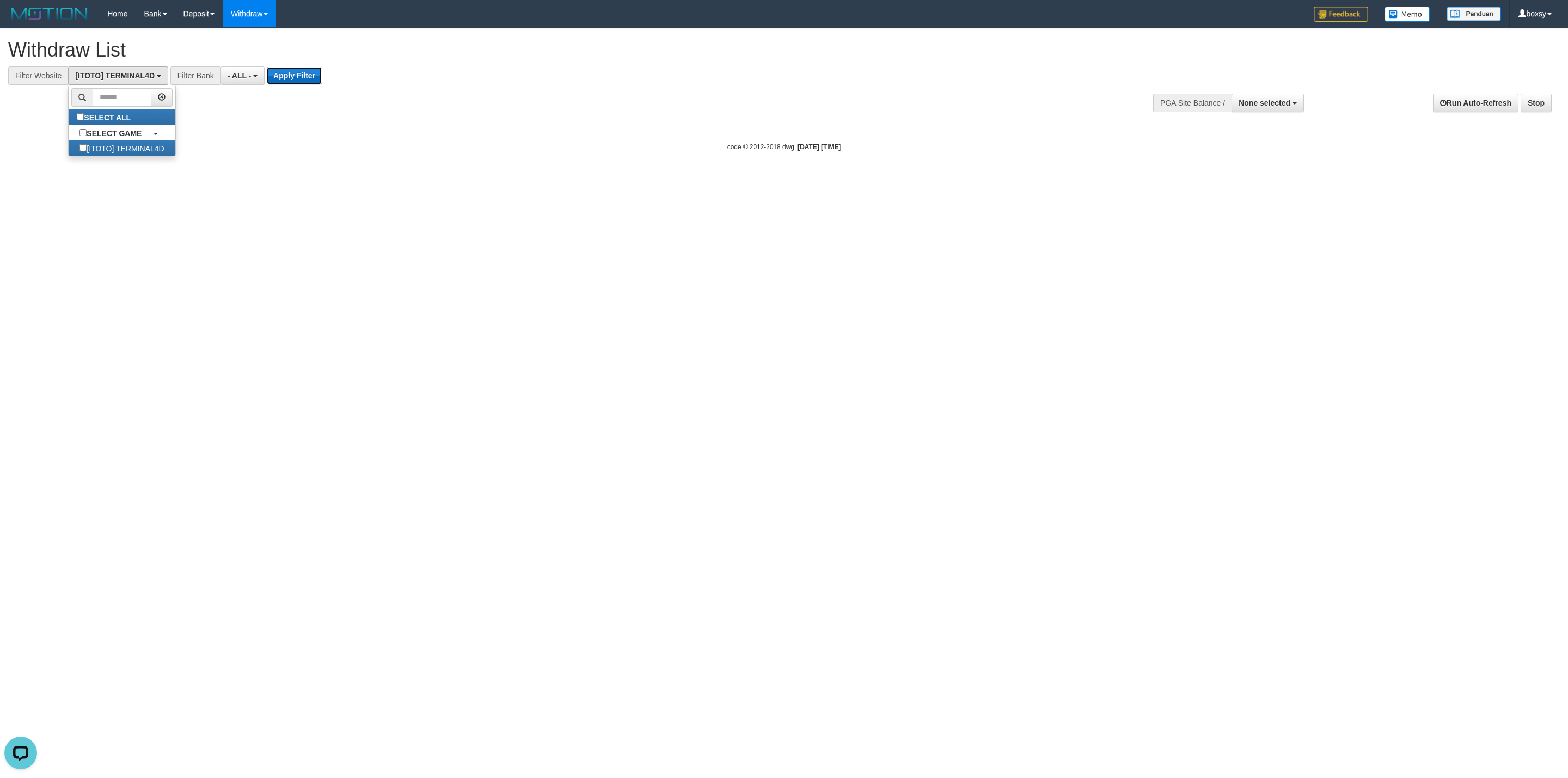 click on "Apply Filter" at bounding box center [294, 76] 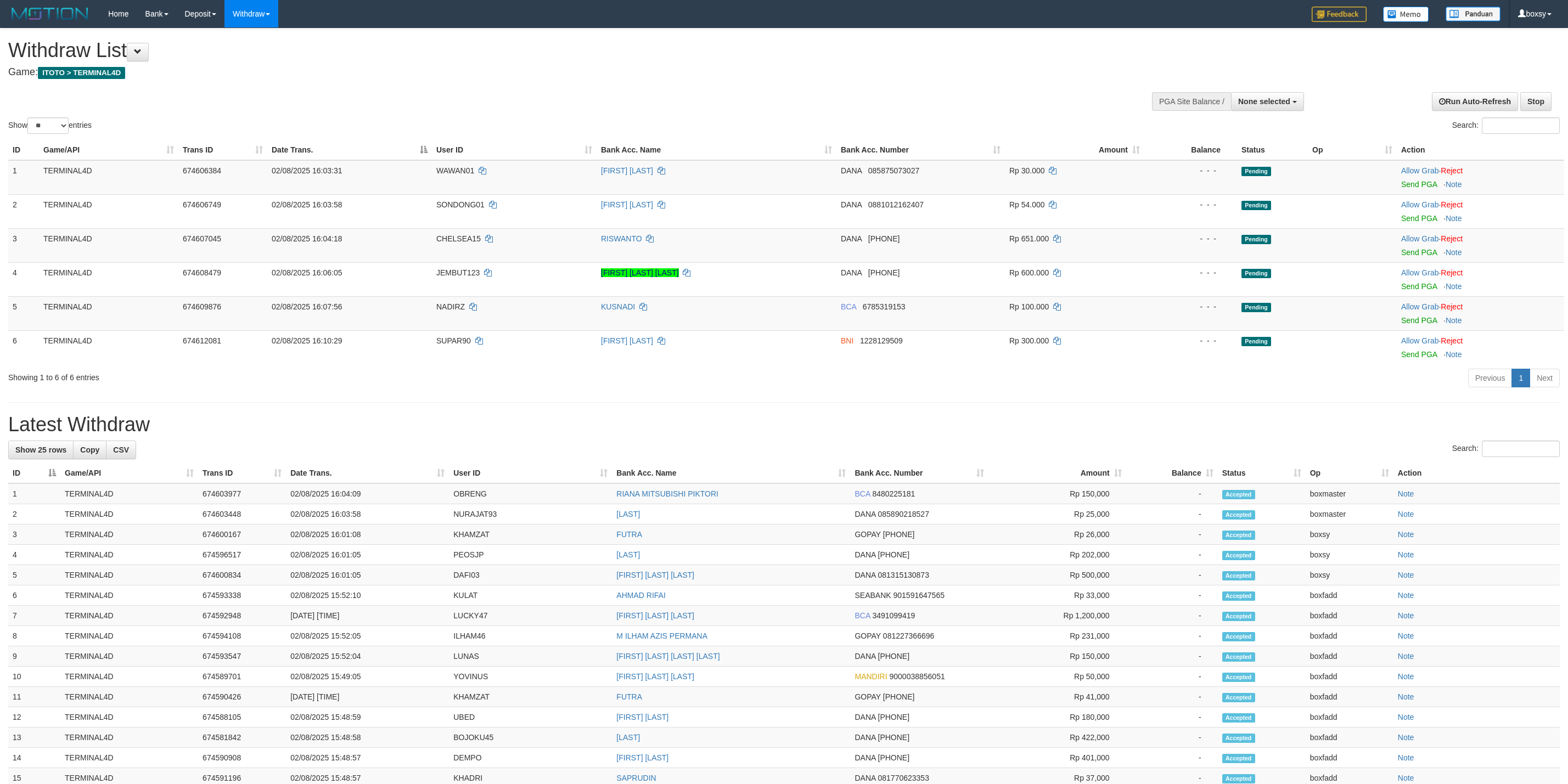 select 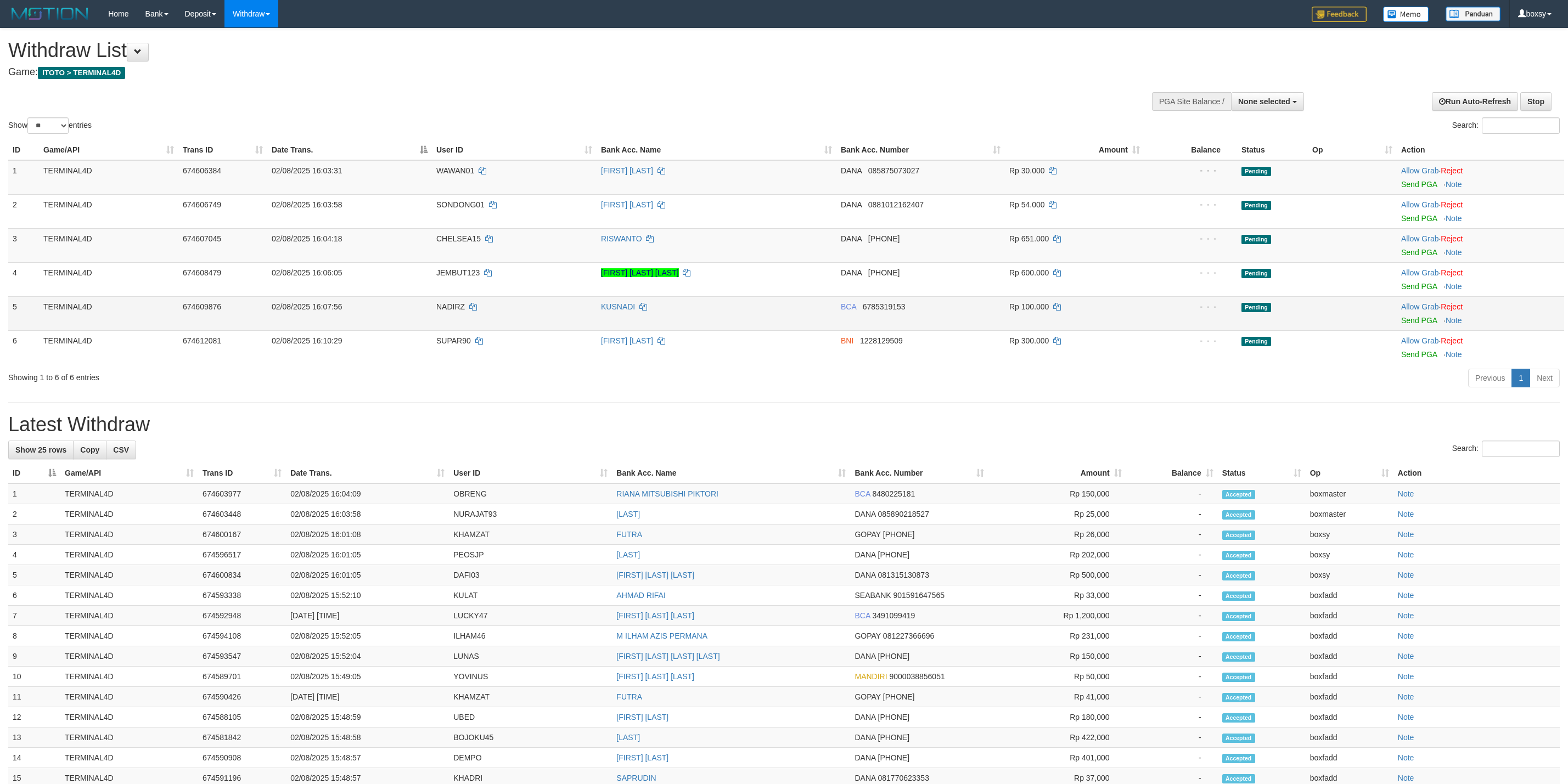 scroll, scrollTop: 0, scrollLeft: 0, axis: both 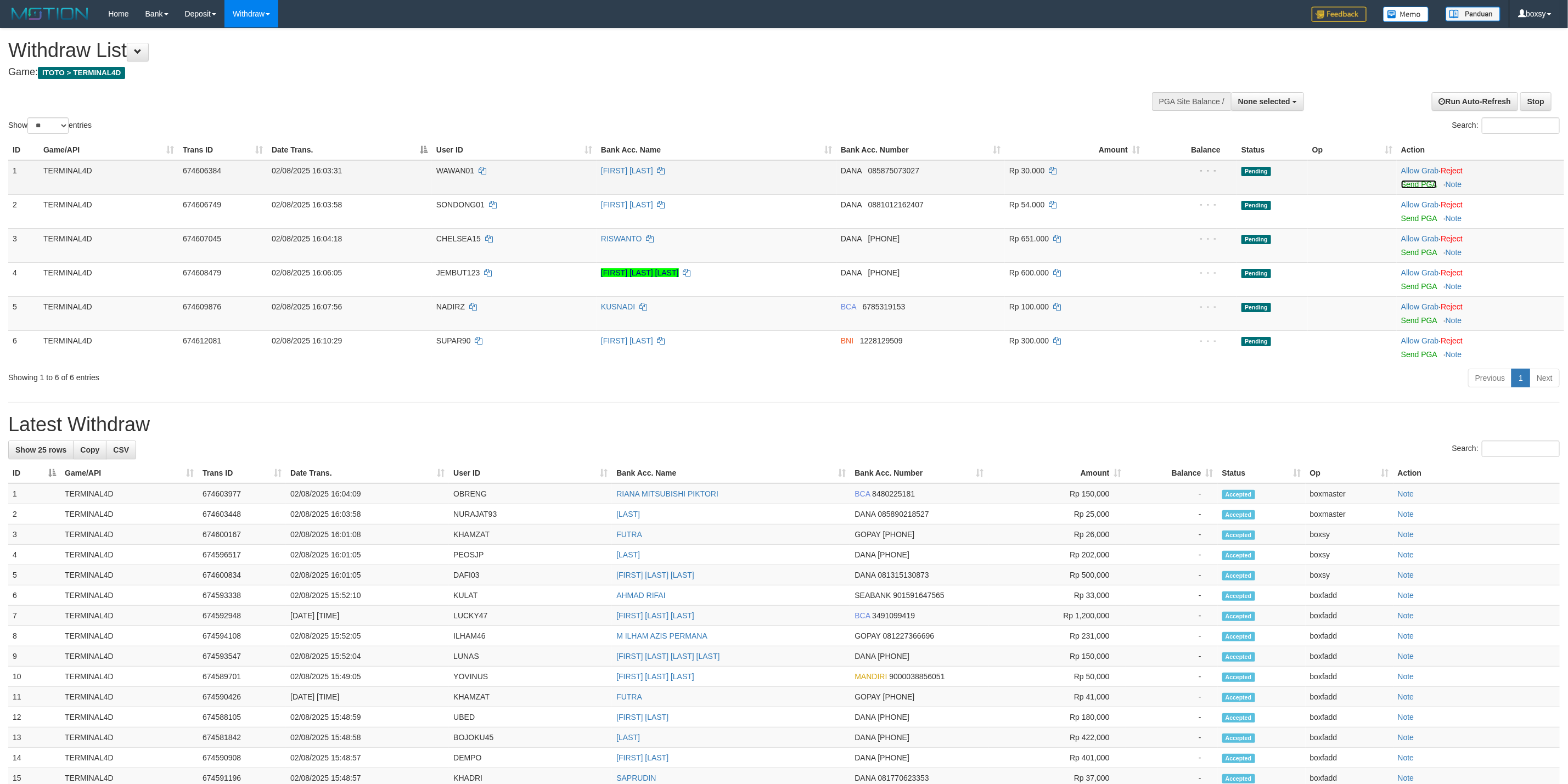 click on "Send PGA" at bounding box center [1419, 184] 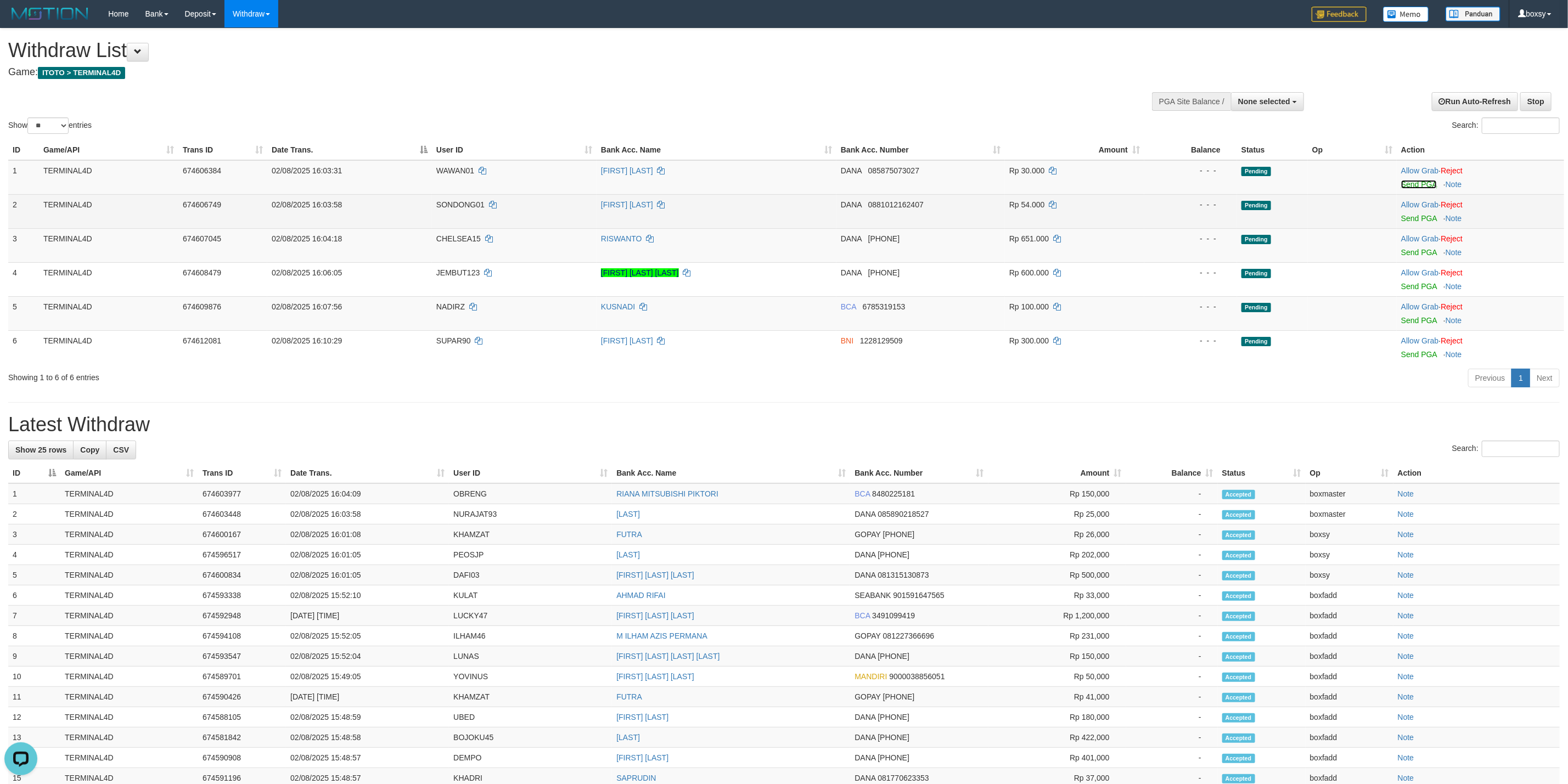 scroll, scrollTop: 0, scrollLeft: 0, axis: both 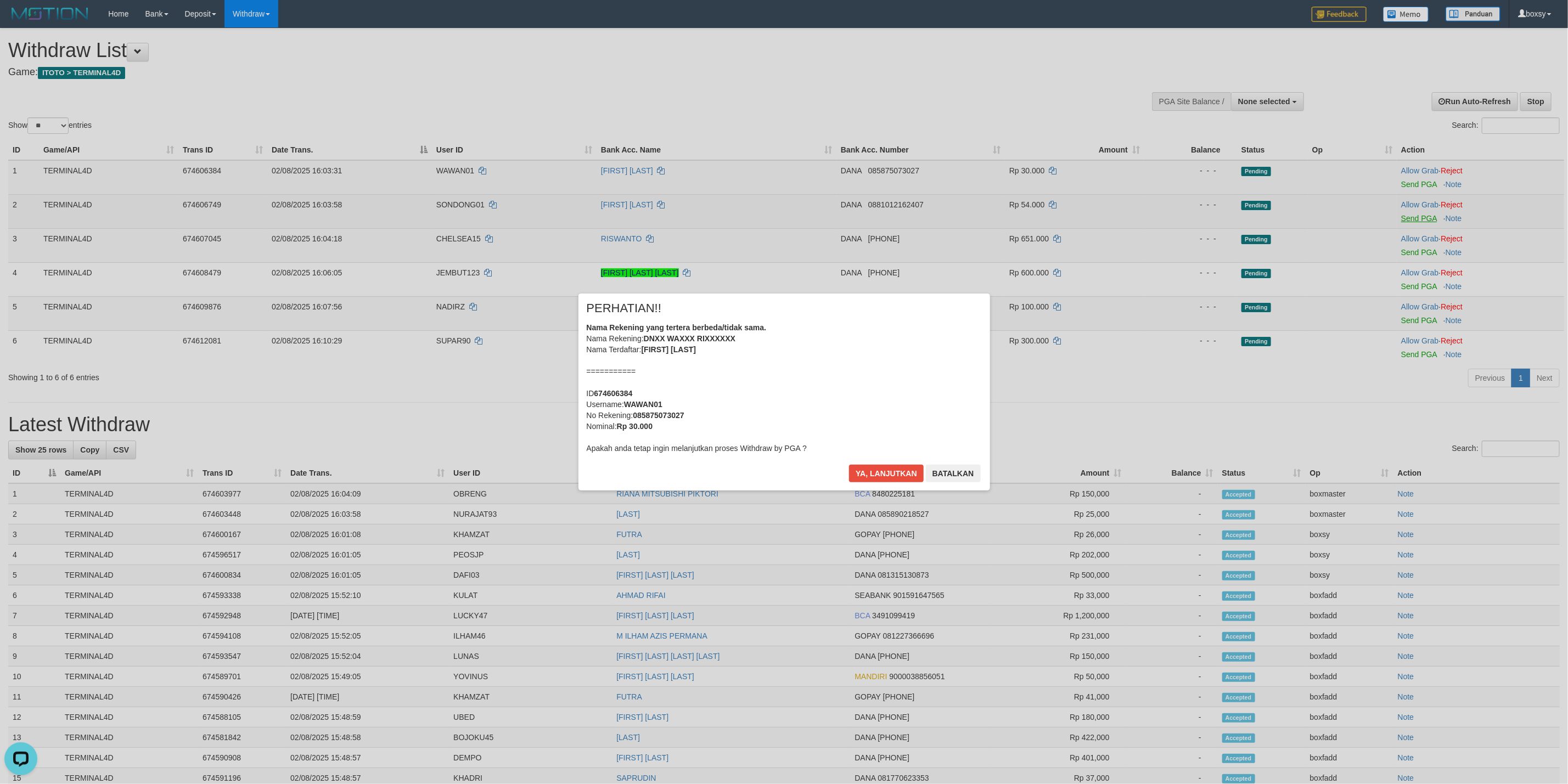 click on "× PERHATIAN!! Nama Rekening yang tertera berbeda/tidak sama. Nama Rekening:  DNXX WAXXX RIXXXXXX Nama Terdaftar:  WAWAN RISWANTO =========== ID  674606384 Username:  WAWAN01 No Rekening:  085875073027 Nominal:  Rp 30.000 Apakah anda tetap ingin melanjutkan proses Withdraw by PGA ? Ya, lanjutkan Batalkan" at bounding box center (784, 392) 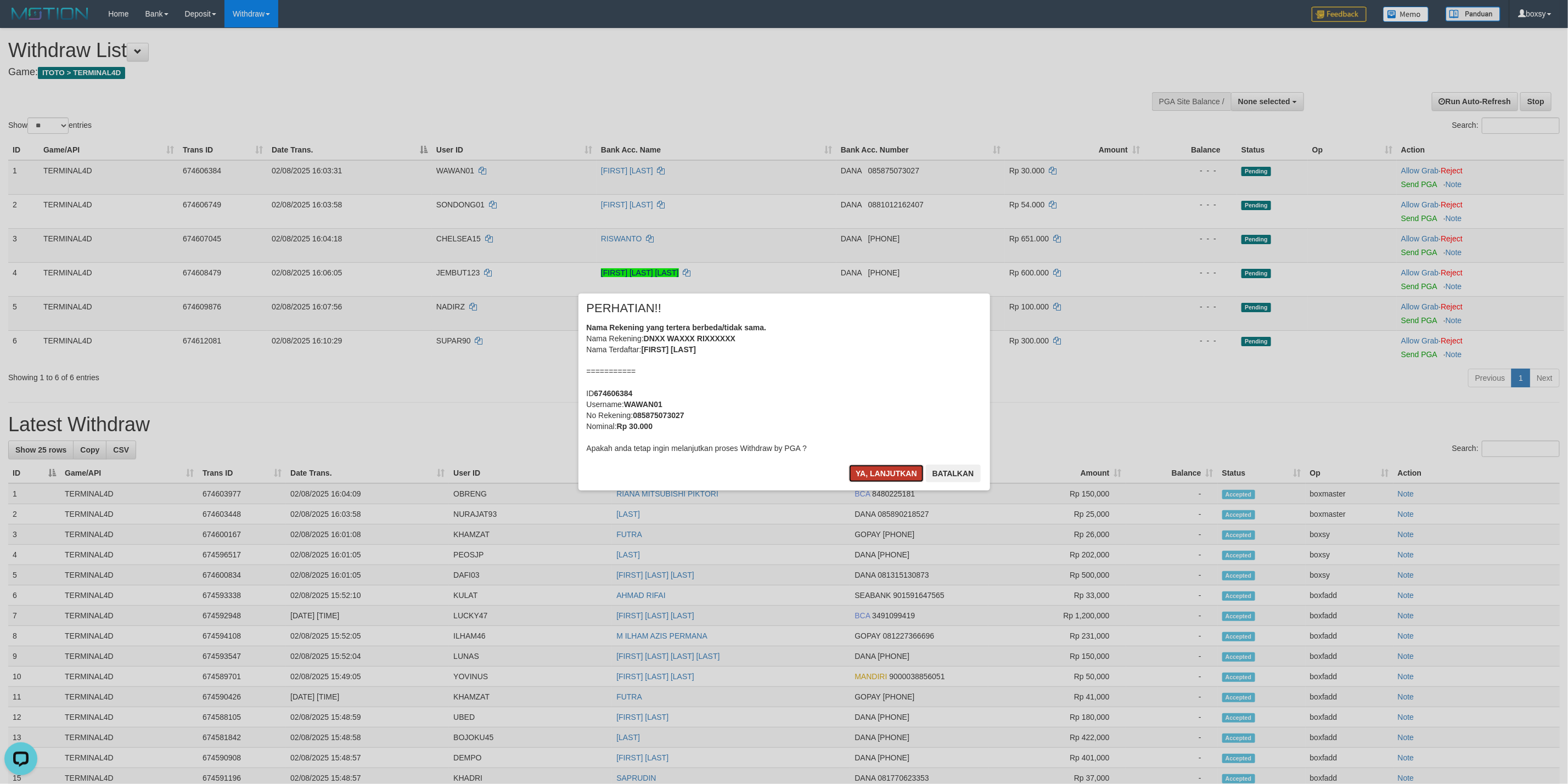 click on "Ya, lanjutkan" at bounding box center (886, 473) 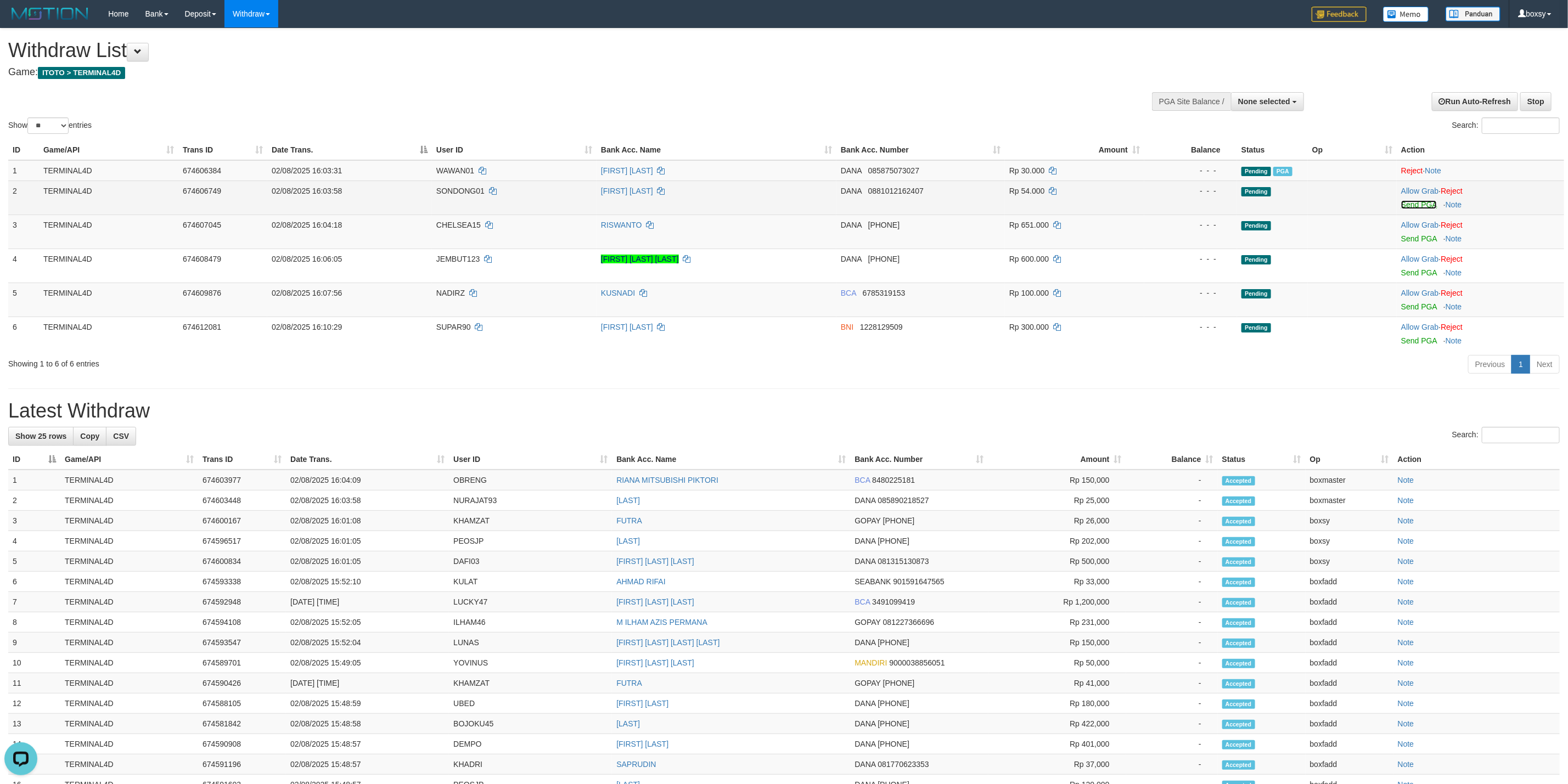 click on "Send PGA" at bounding box center [1419, 205] 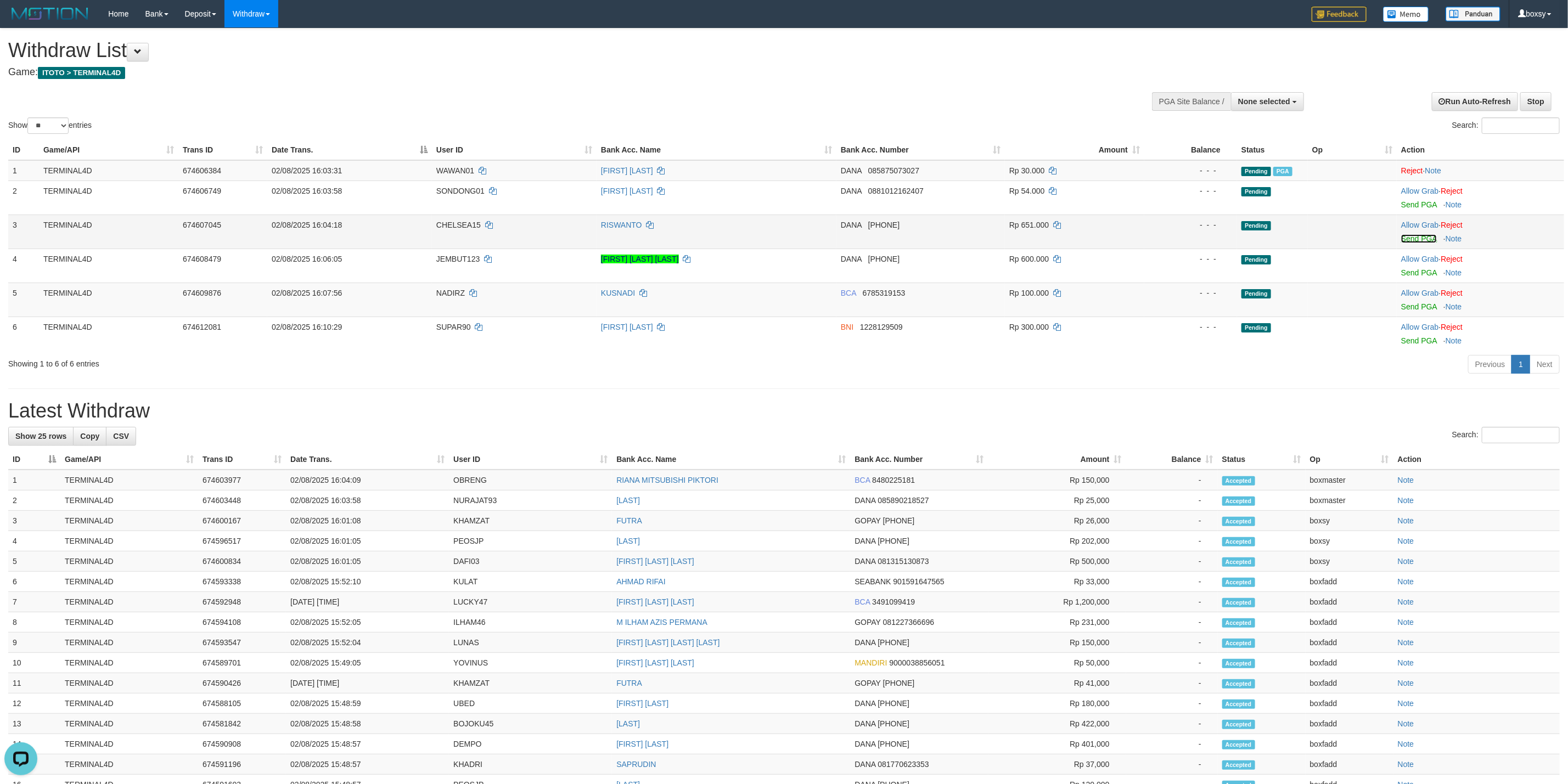 click on "Send PGA" at bounding box center [1419, 239] 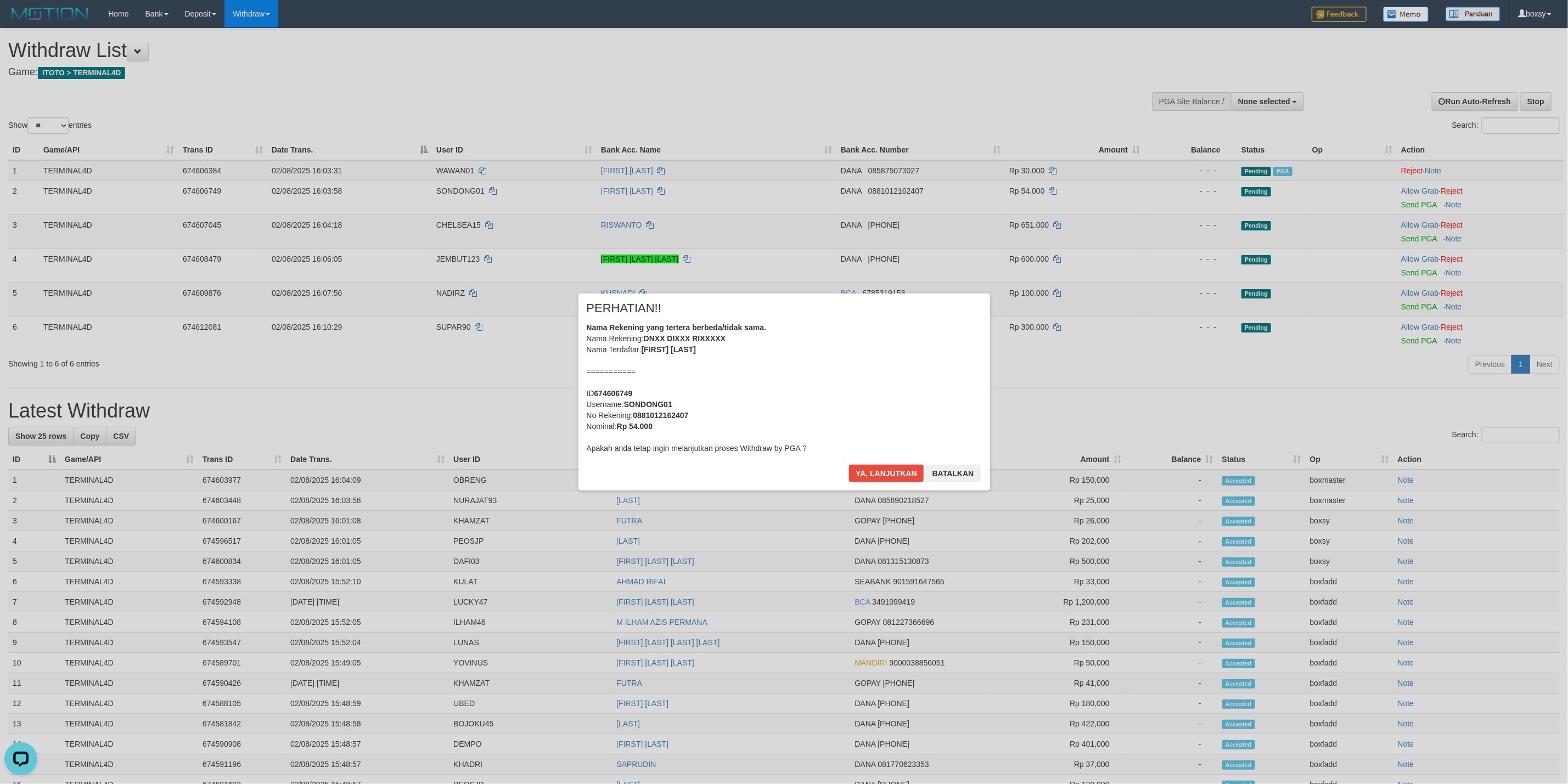 click on "× PERHATIAN!! Nama Rekening yang tertera berbeda/tidak sama. Nama Rekening:  DNXX DIXXX RIXXXXX Nama Terdaftar:  DIDIK RIYANTO =========== ID  674606749 Username:  SONDONG01 No Rekening:  0881012162407 Nominal:  Rp 54.000 Apakah anda tetap ingin melanjutkan proses Withdraw by PGA ? Ya, lanjutkan Batalkan" at bounding box center [784, 392] 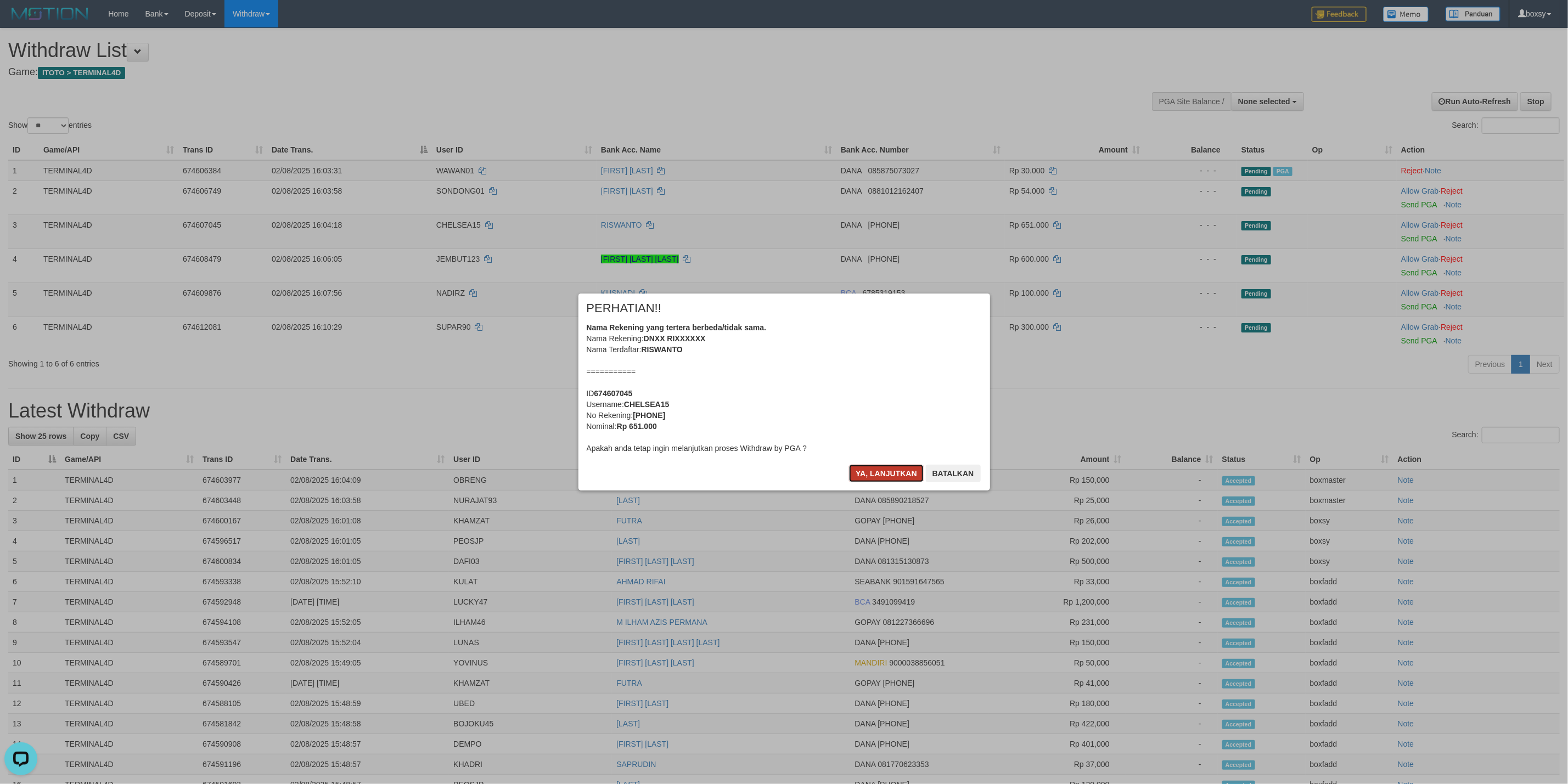 click on "Ya, lanjutkan" at bounding box center [886, 473] 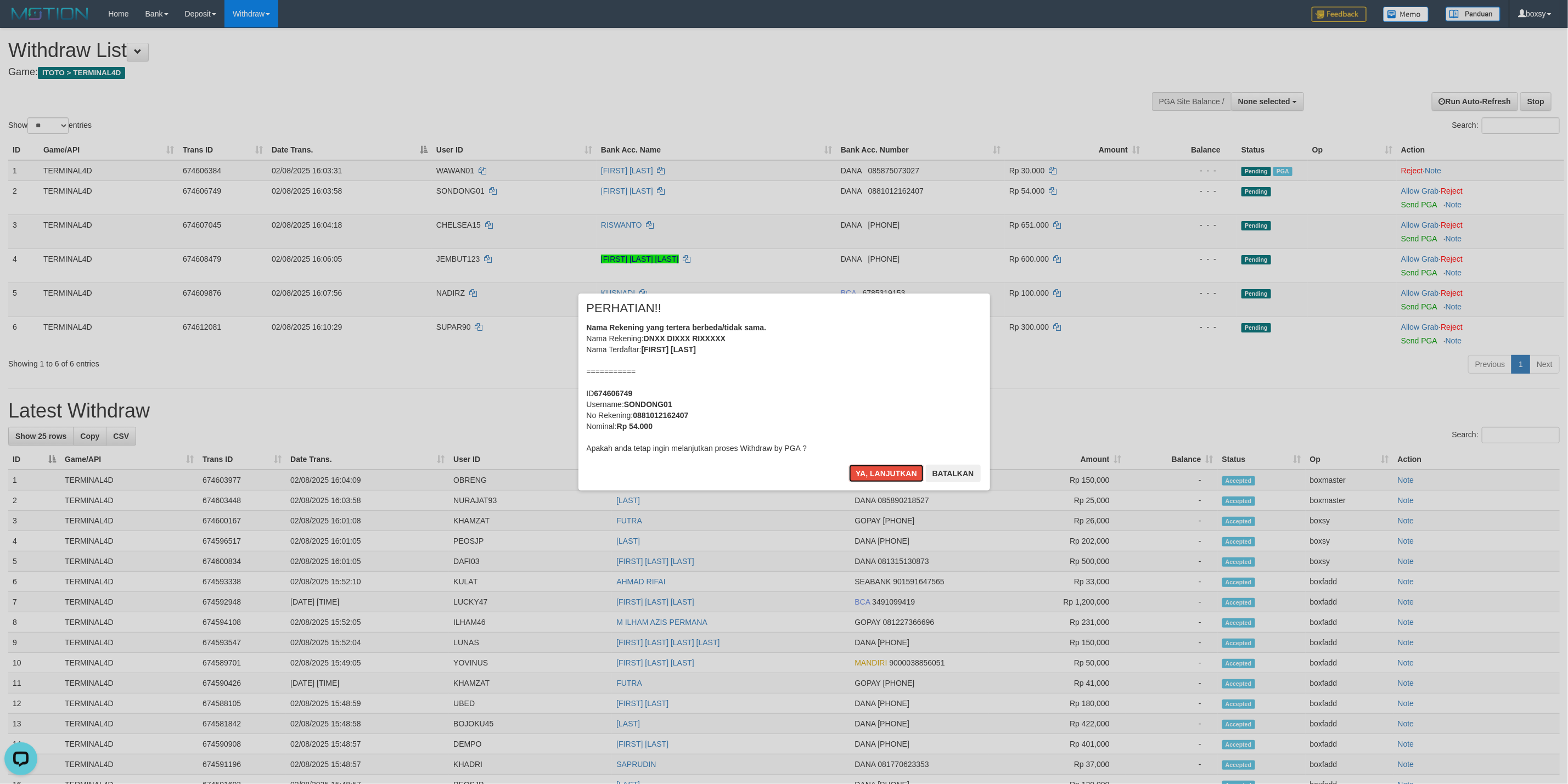 click on "Ya, lanjutkan" at bounding box center (886, 473) 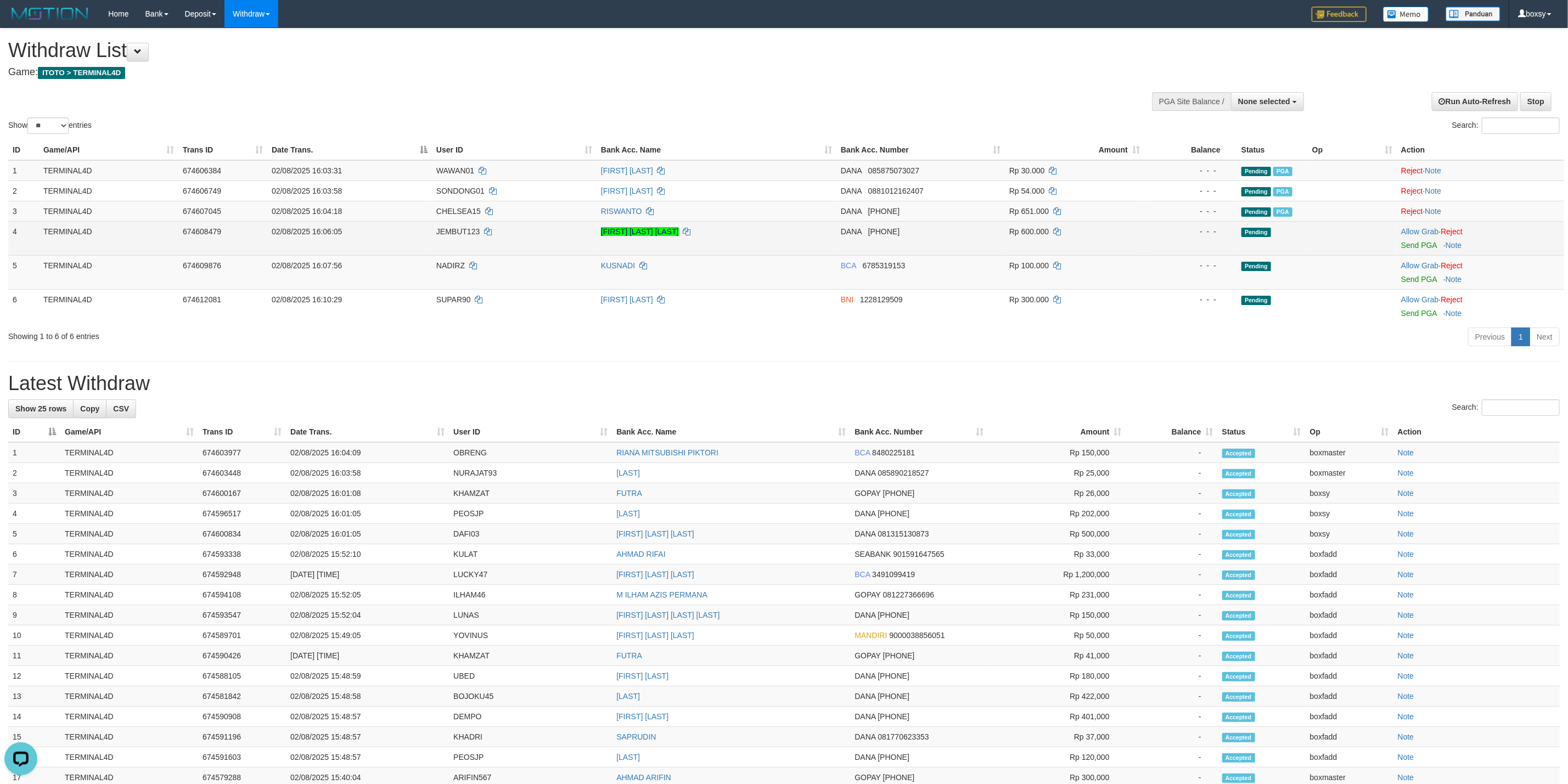 click on "Allow Grab   ·    Reject Send PGA     ·    Note" at bounding box center [1480, 238] 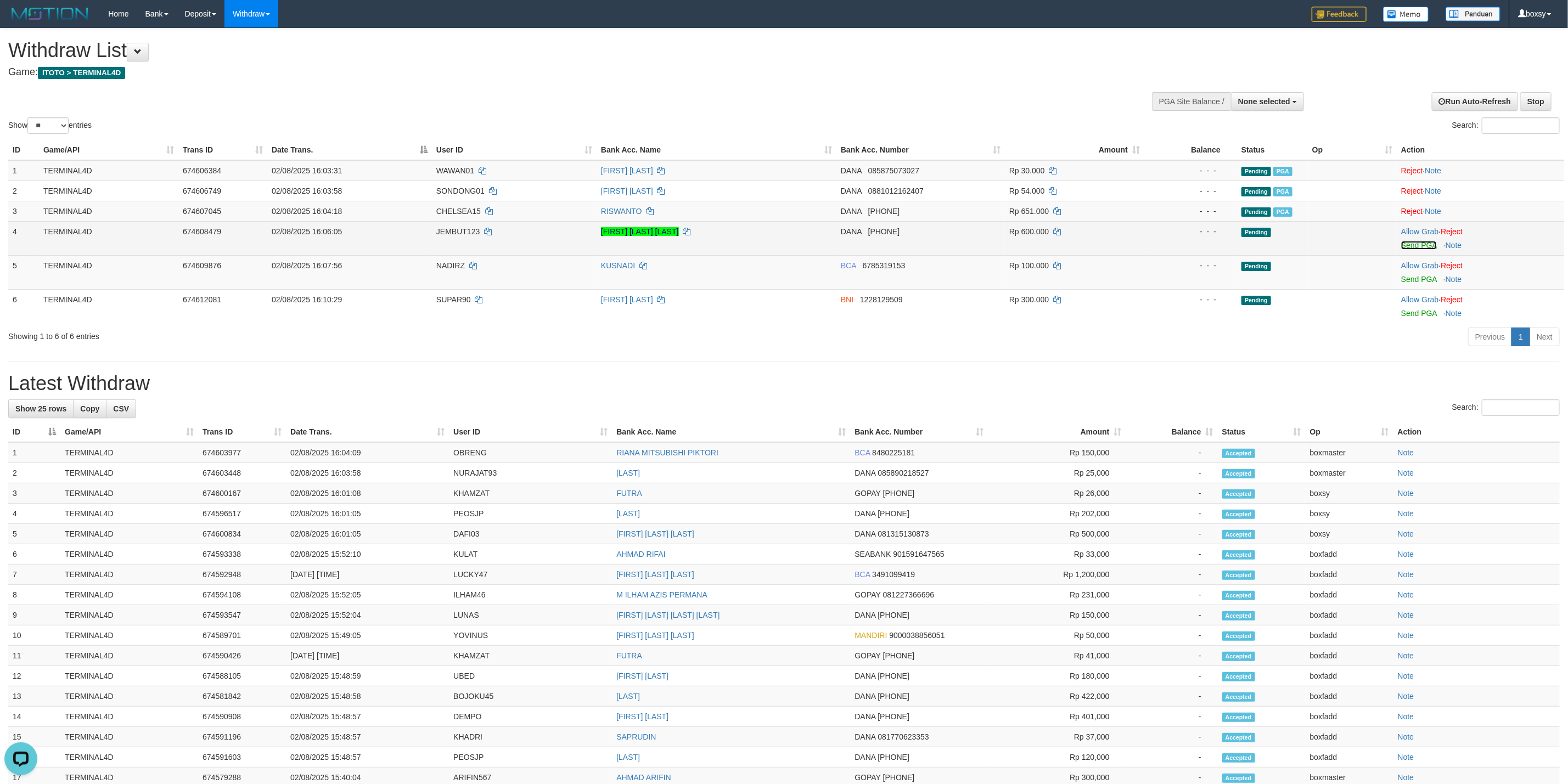 click on "Send PGA" at bounding box center (1419, 245) 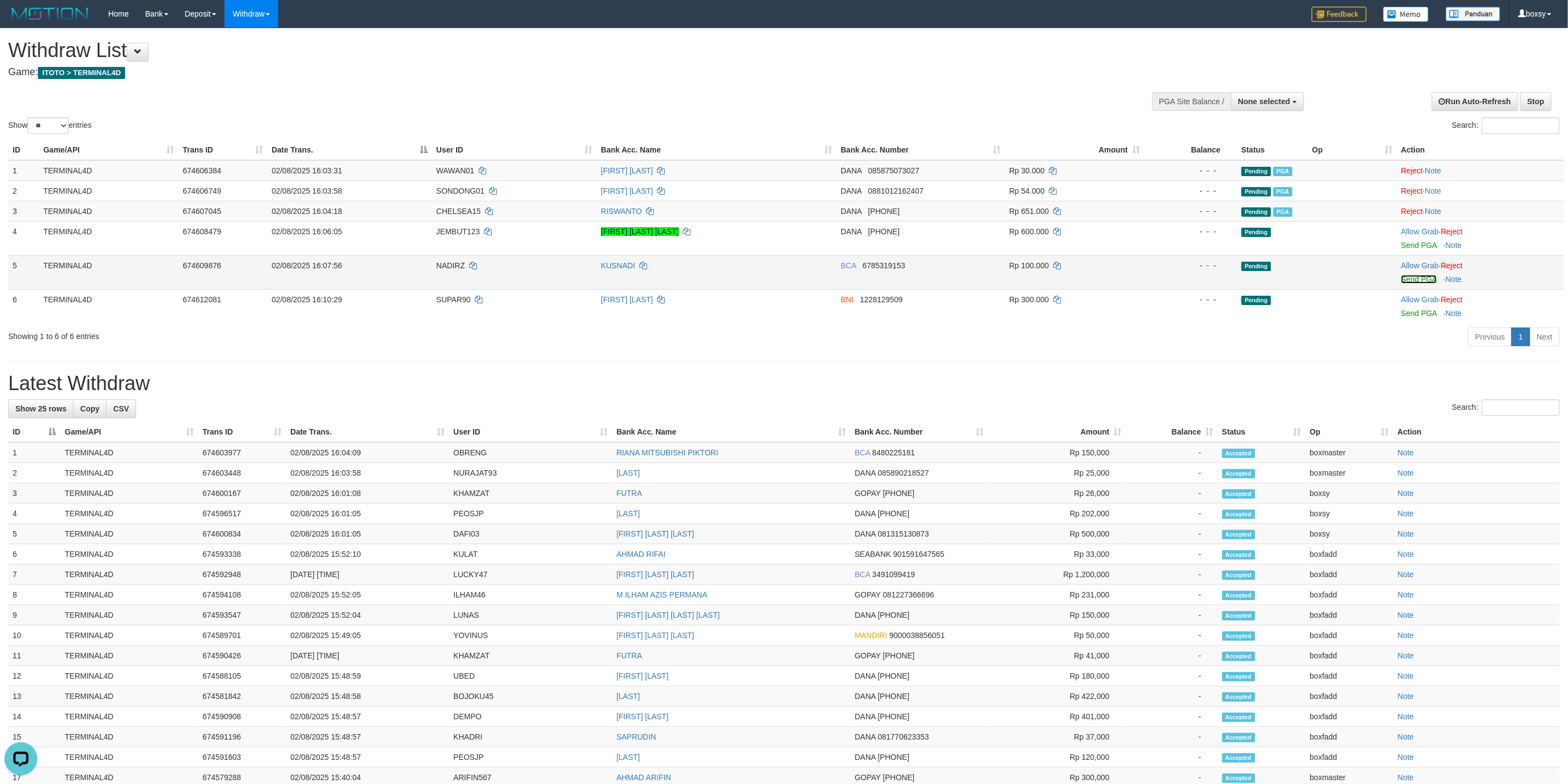 click on "Send PGA" at bounding box center (1419, 279) 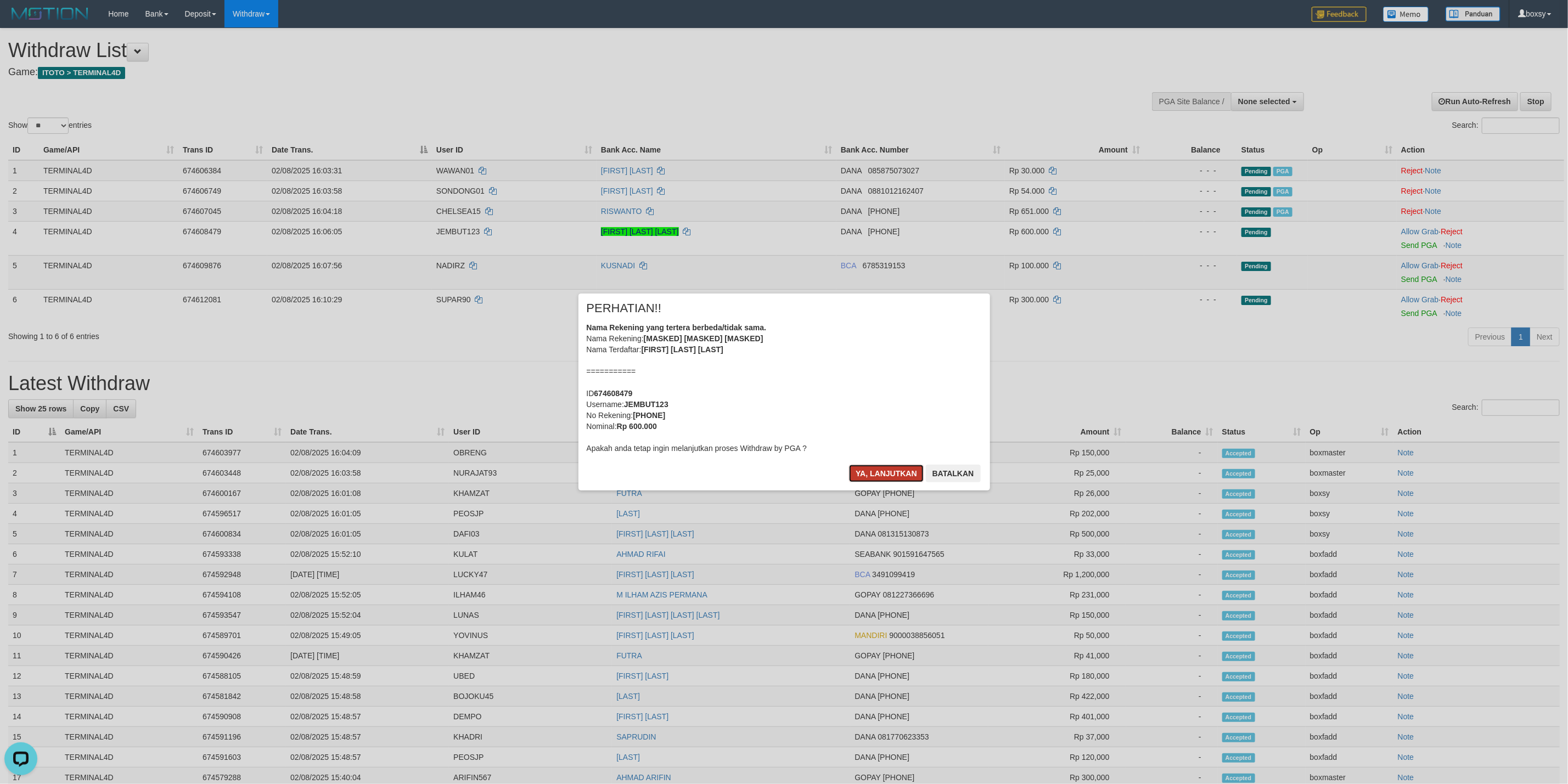 click on "Ya, lanjutkan" at bounding box center (886, 473) 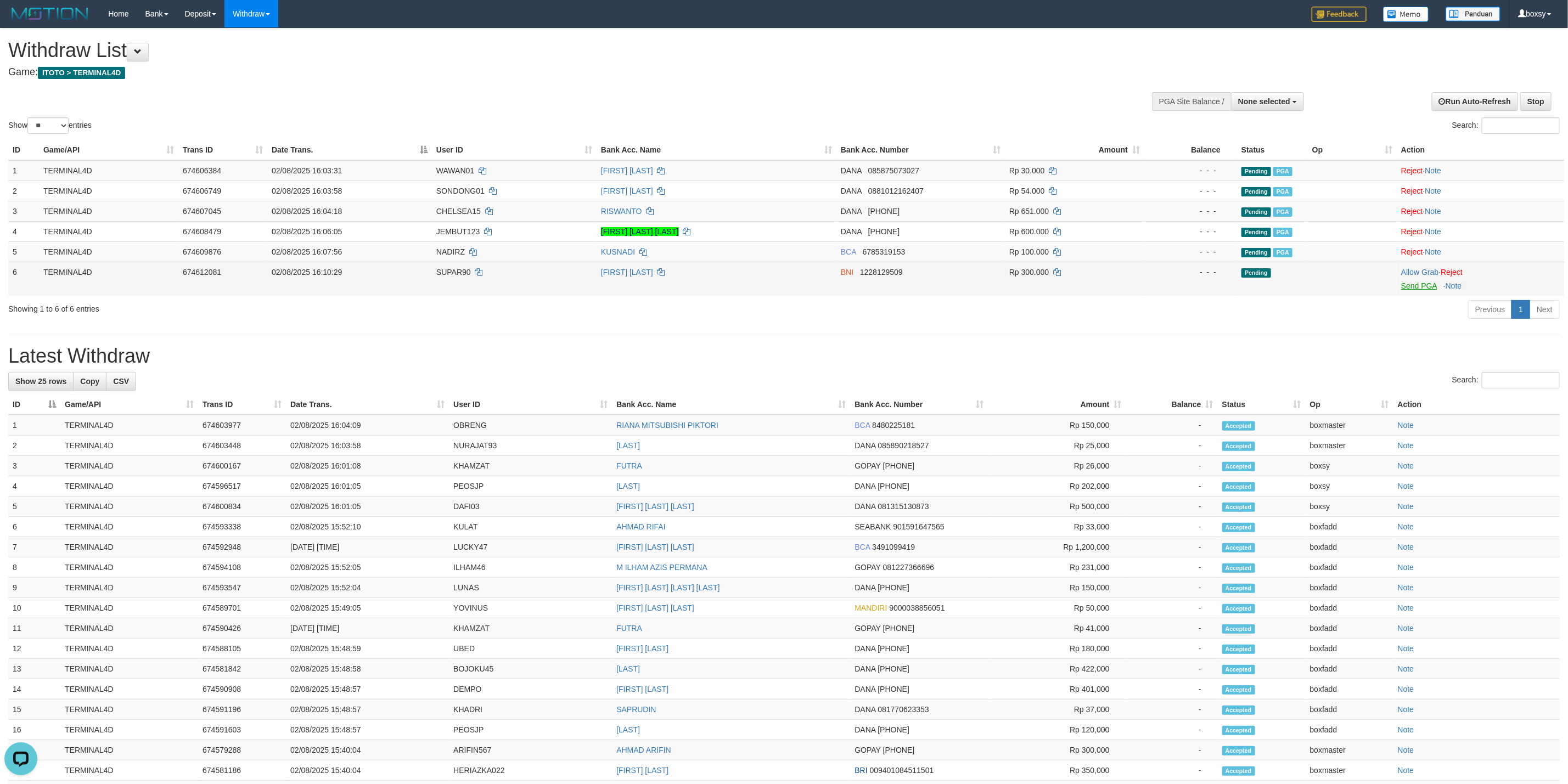 click on "Previous 1 Next" at bounding box center [1110, 311] 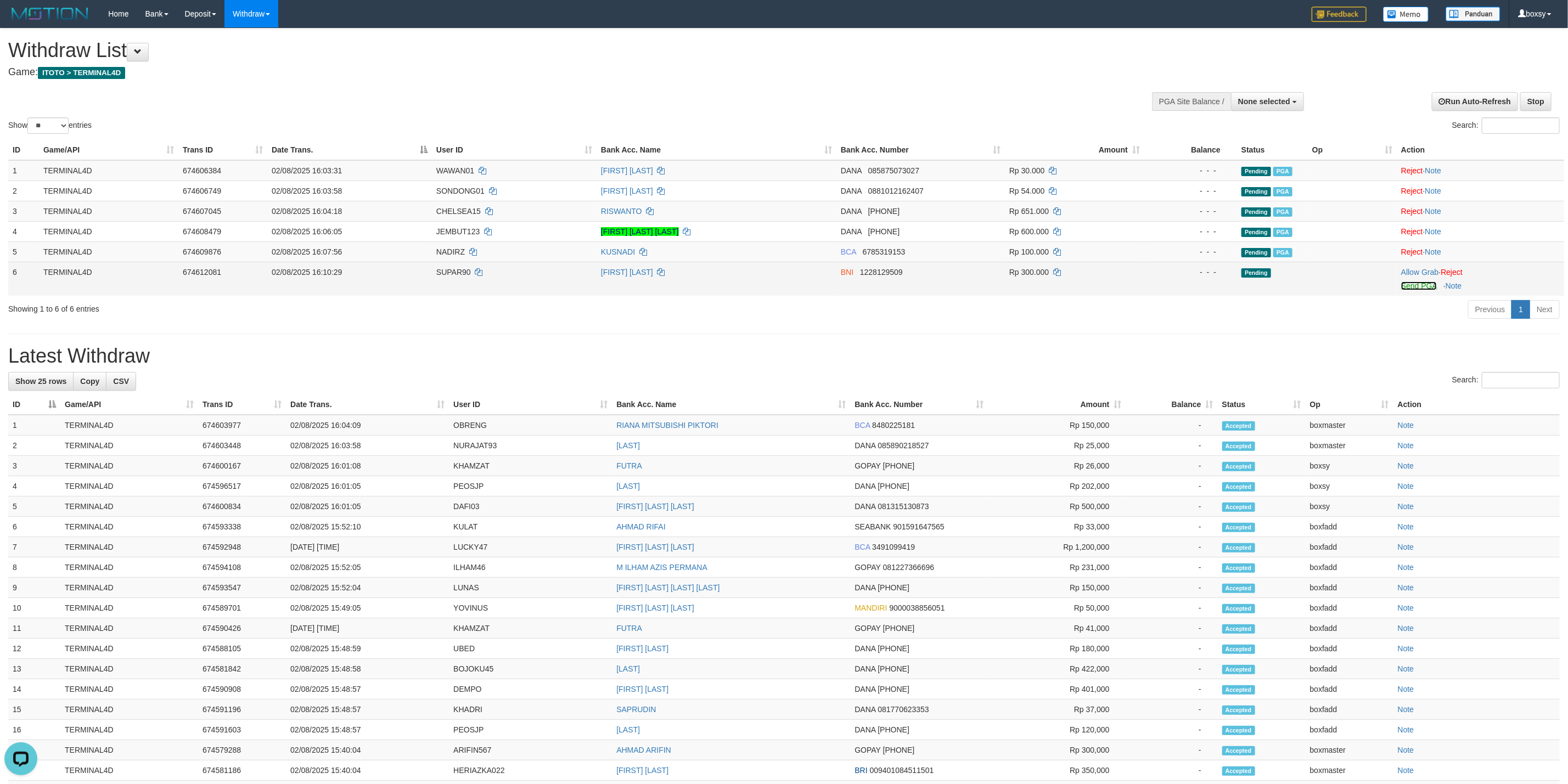 click on "Send PGA" at bounding box center [1419, 286] 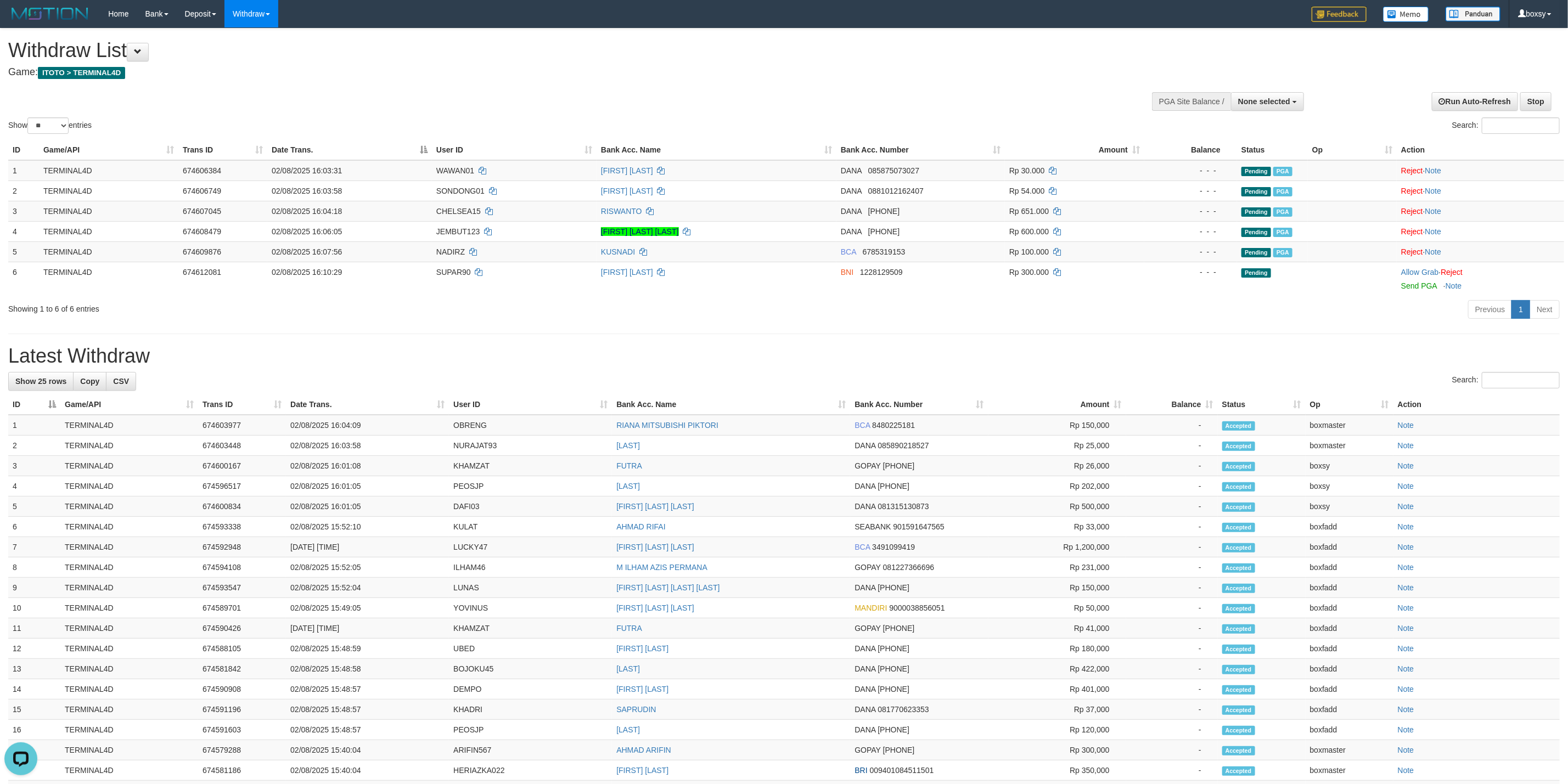 click on "Latest Withdraw" at bounding box center [784, 356] 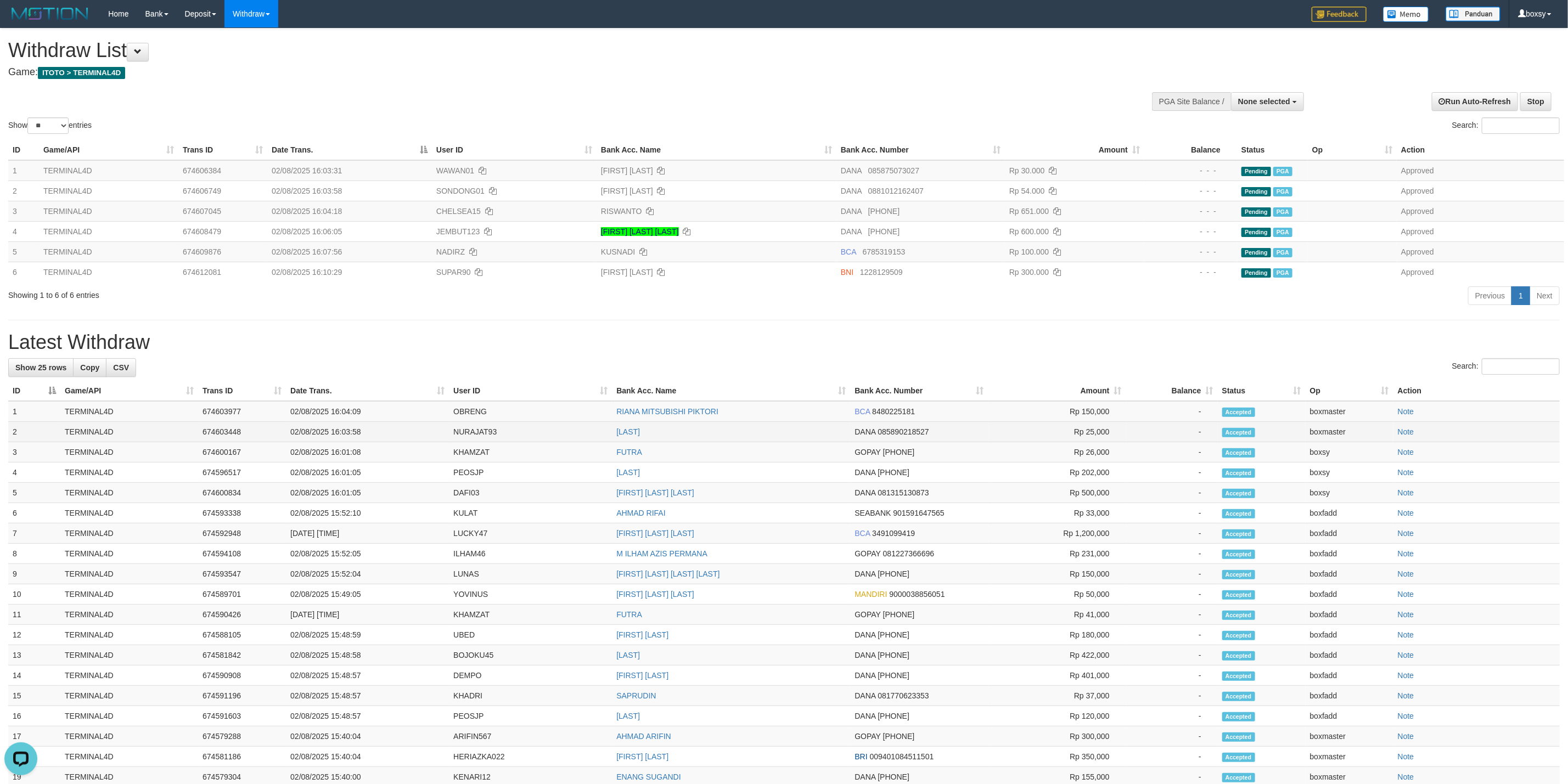click on "Rp 25,000" at bounding box center (1057, 432) 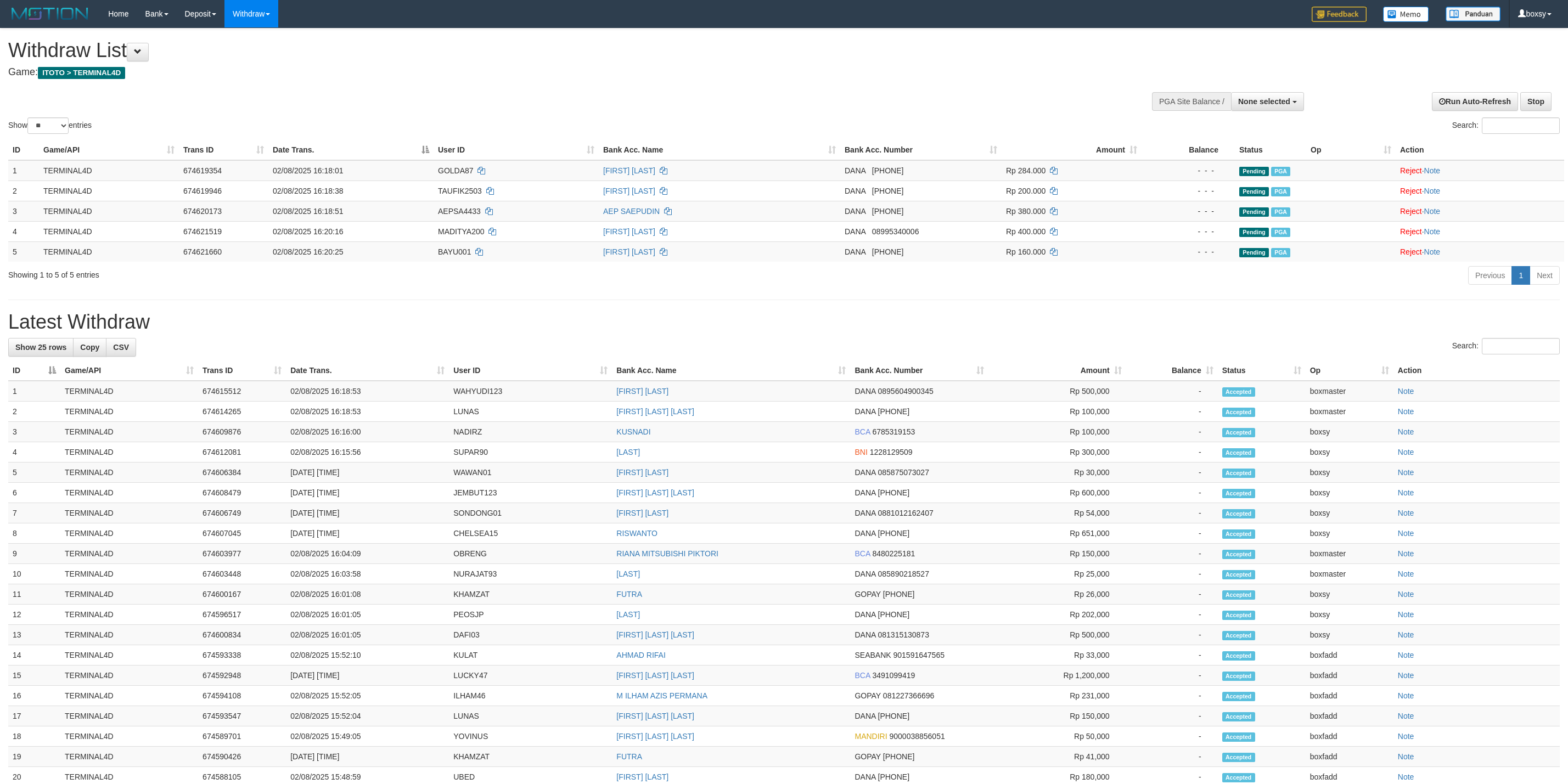 select 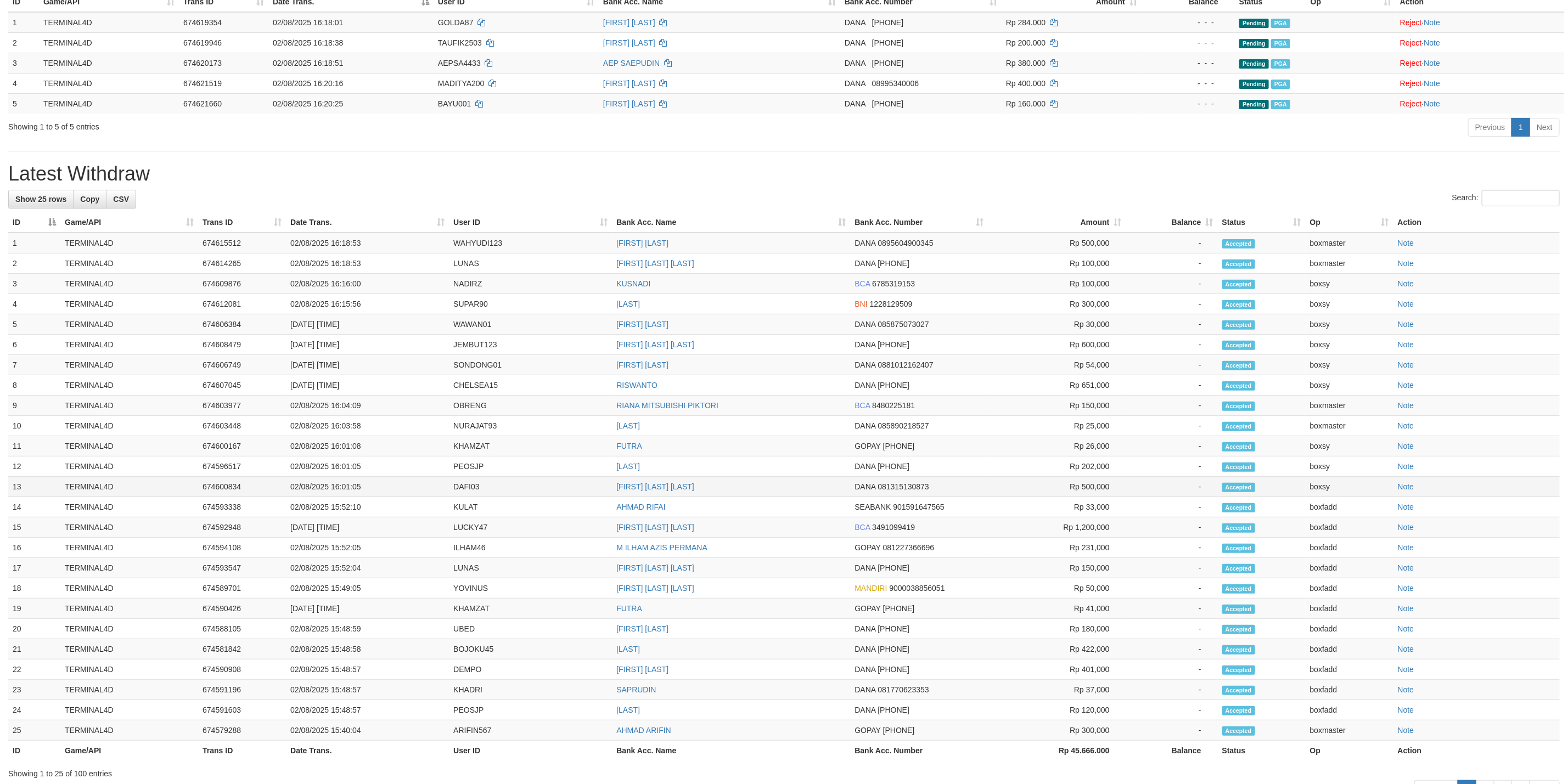 scroll, scrollTop: 238, scrollLeft: 0, axis: vertical 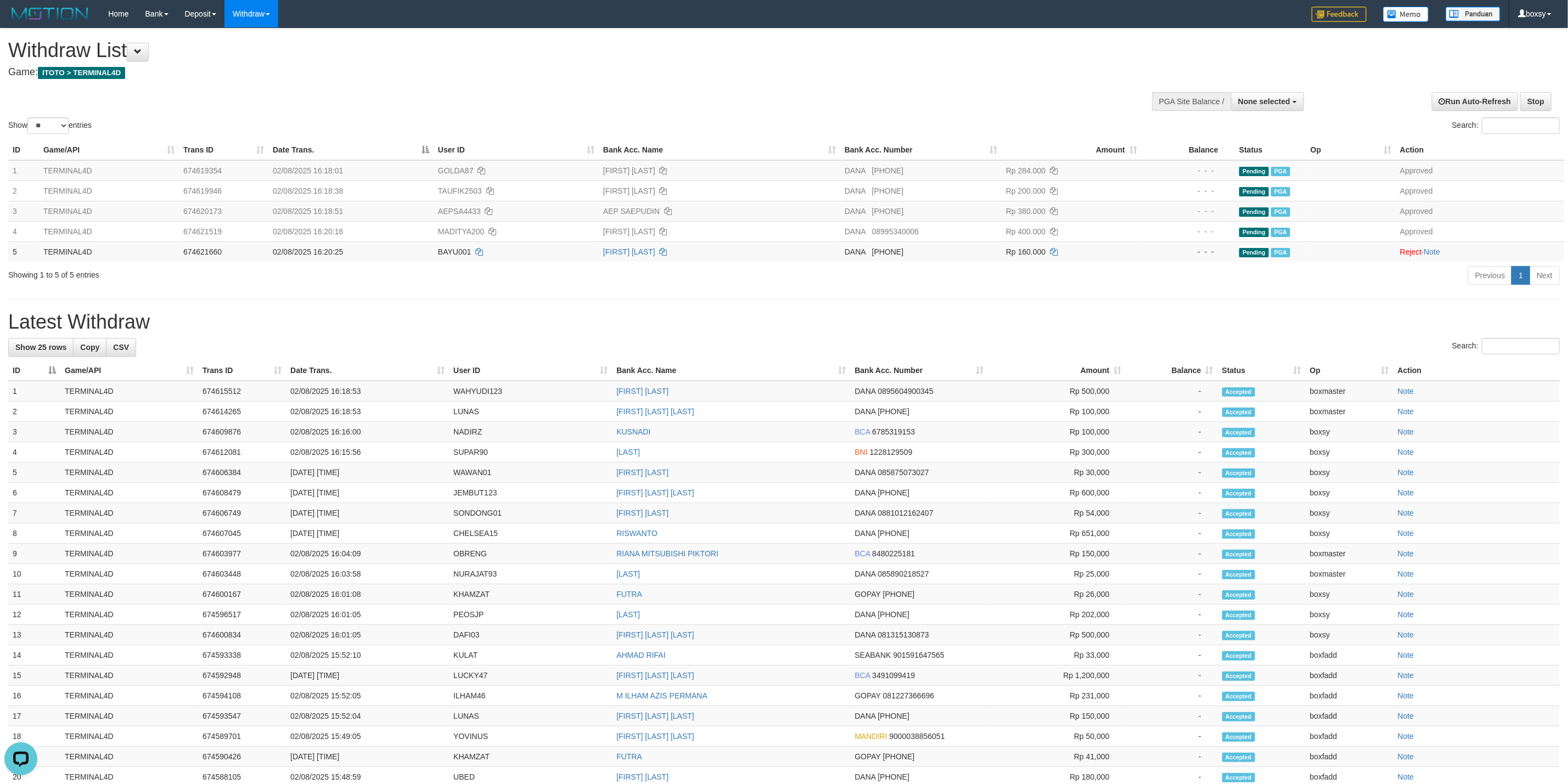 click on "Search:" at bounding box center (784, 347) 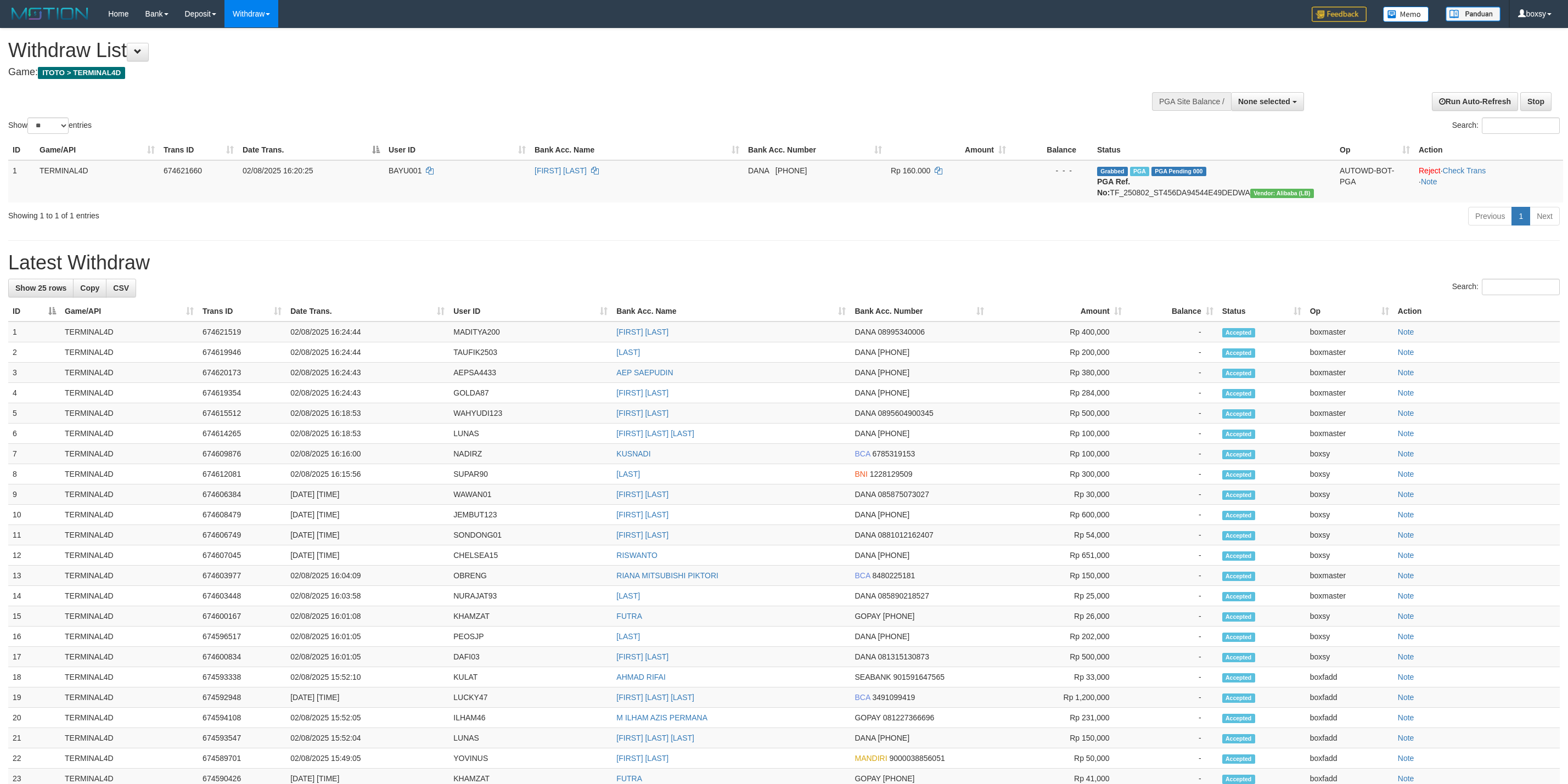 select 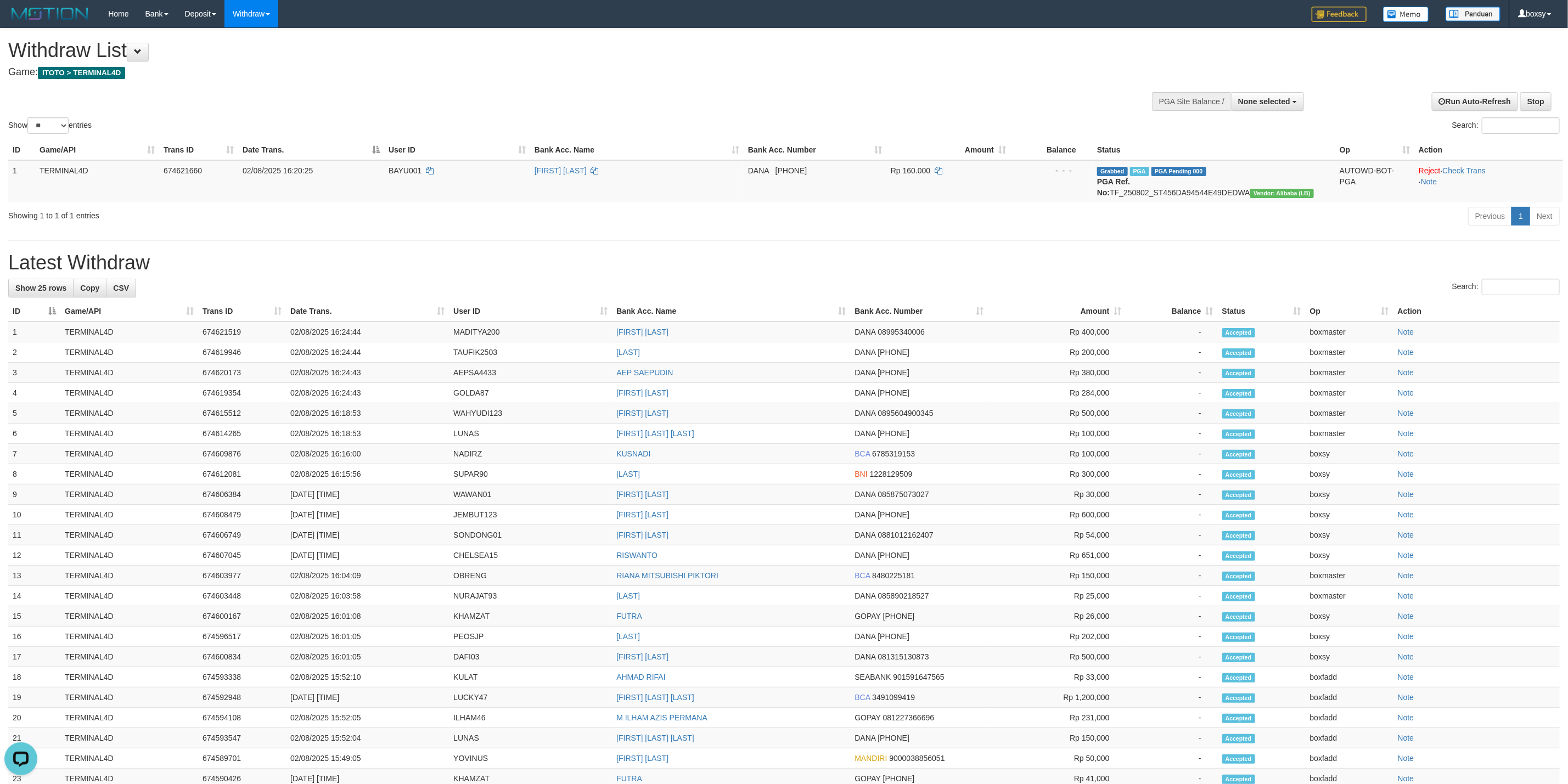 scroll, scrollTop: 0, scrollLeft: 0, axis: both 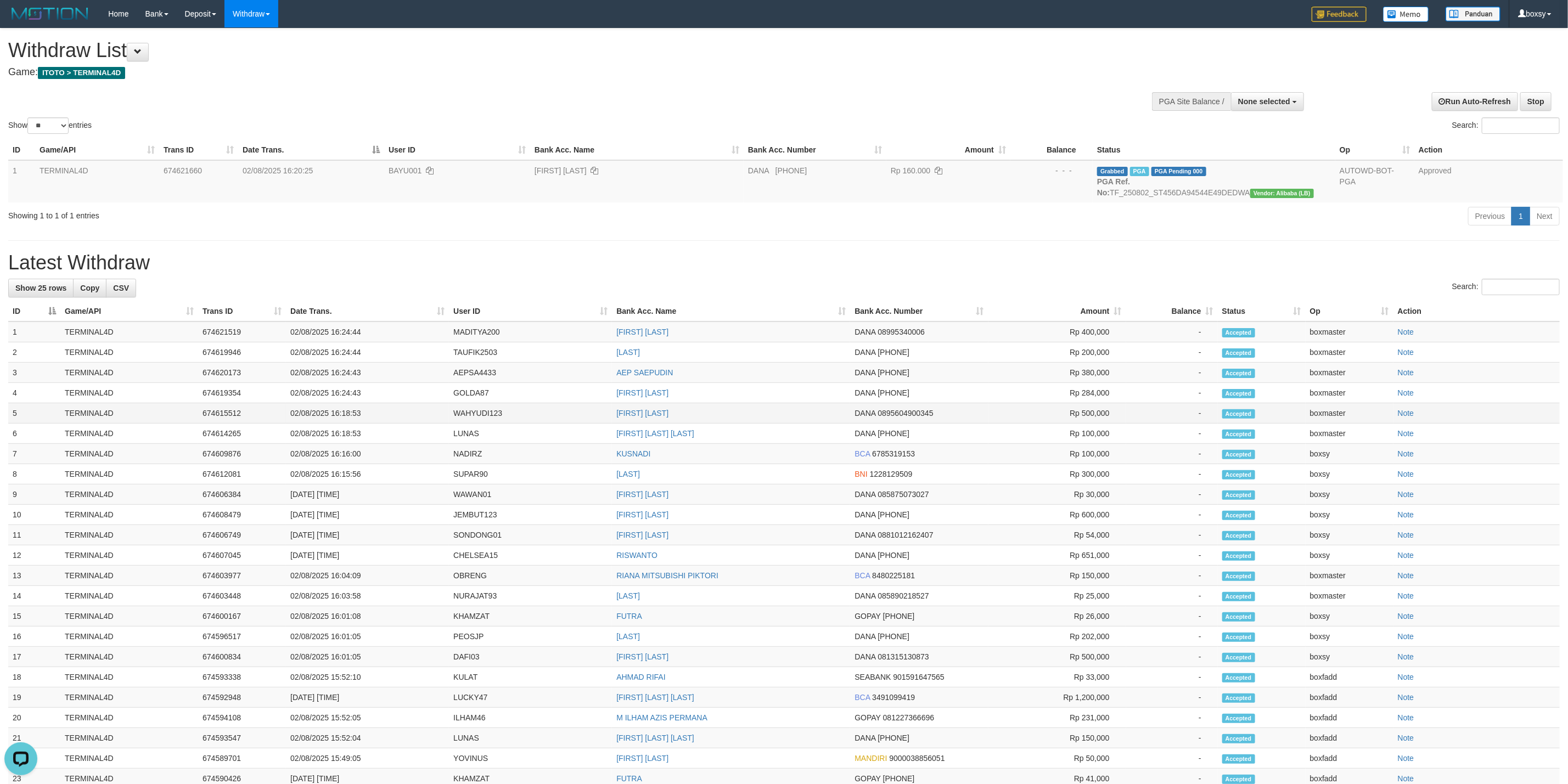 click on "WAHYUDI123" at bounding box center [530, 413] 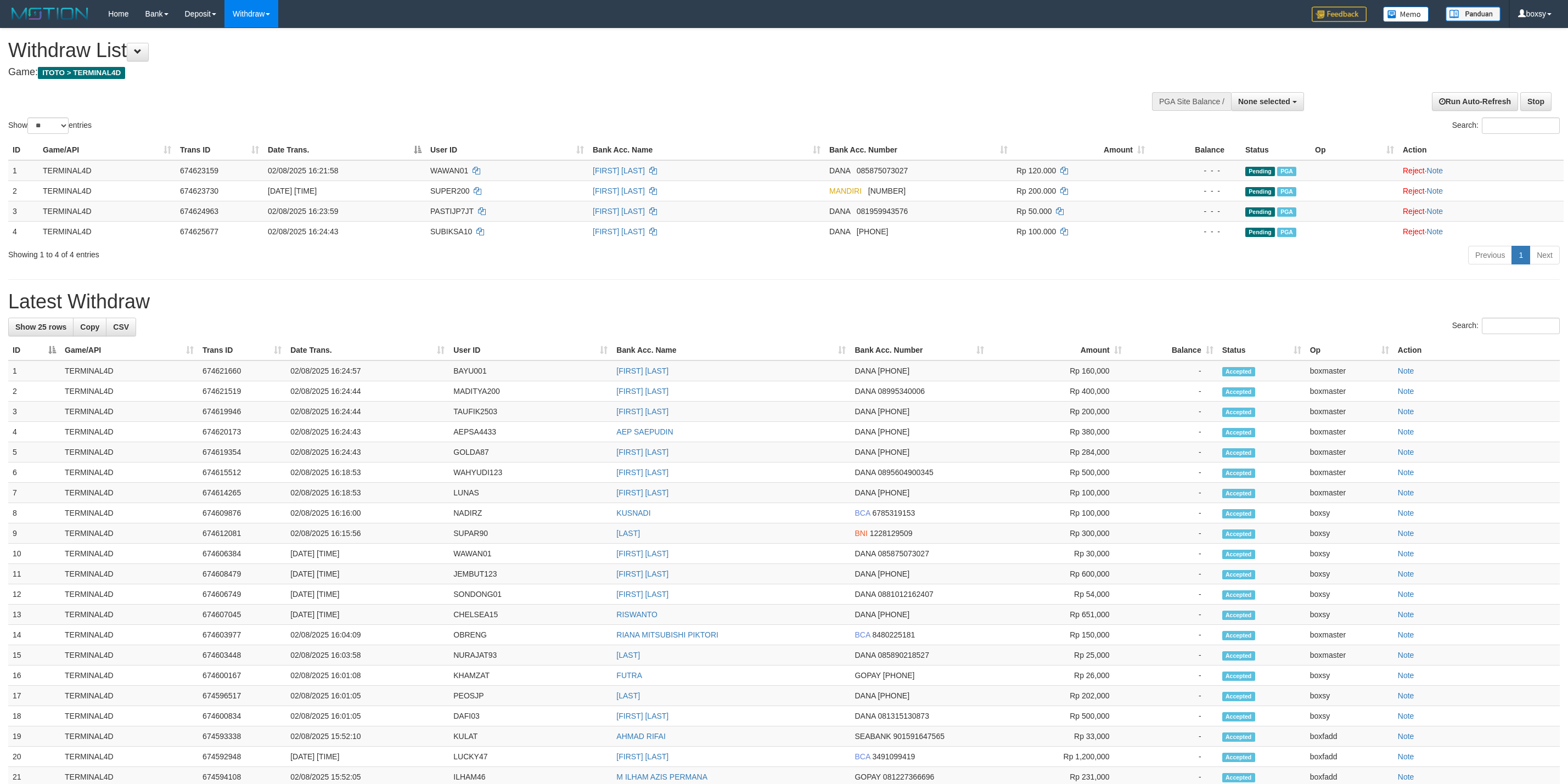 select 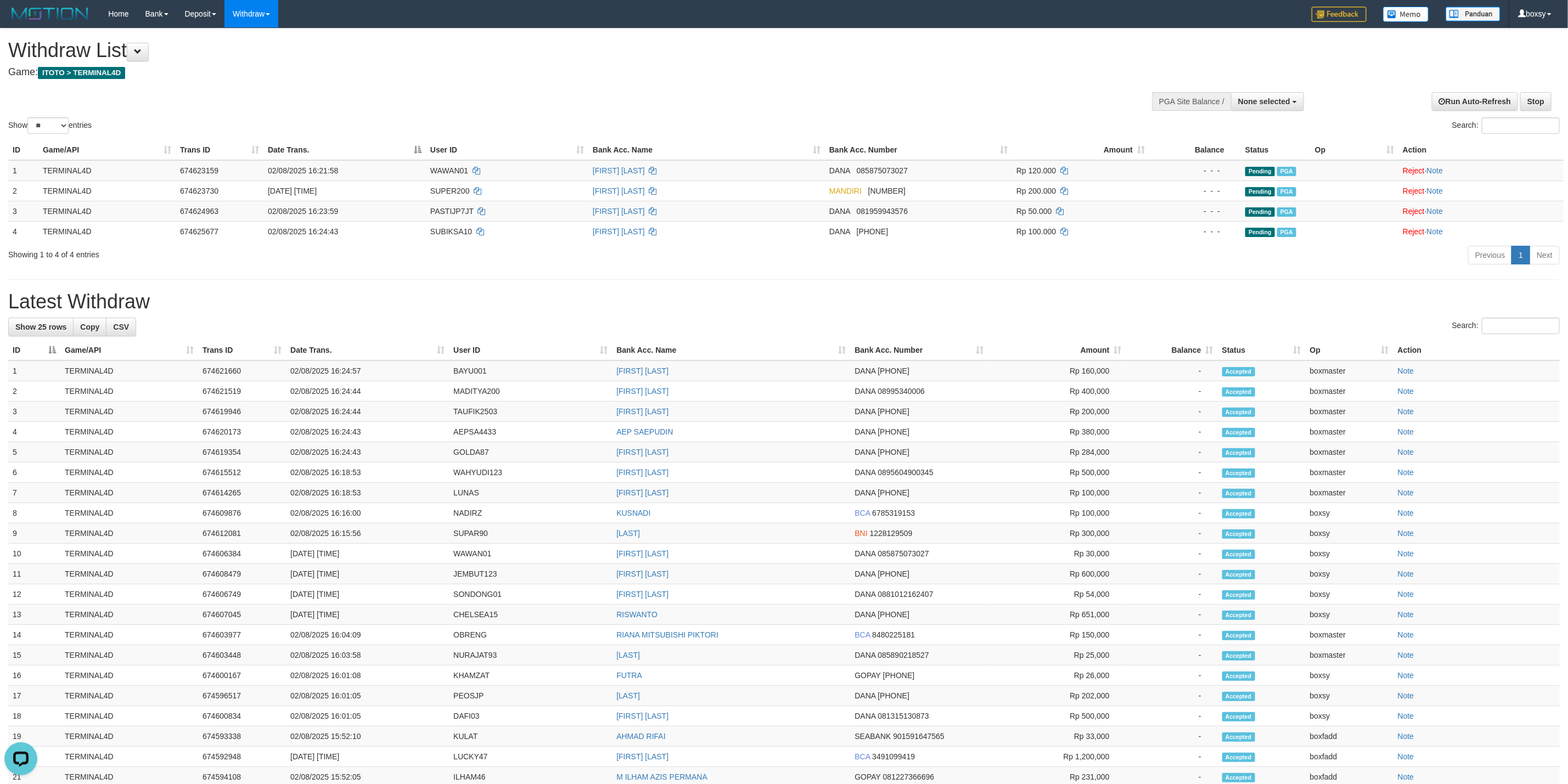 scroll, scrollTop: 0, scrollLeft: 0, axis: both 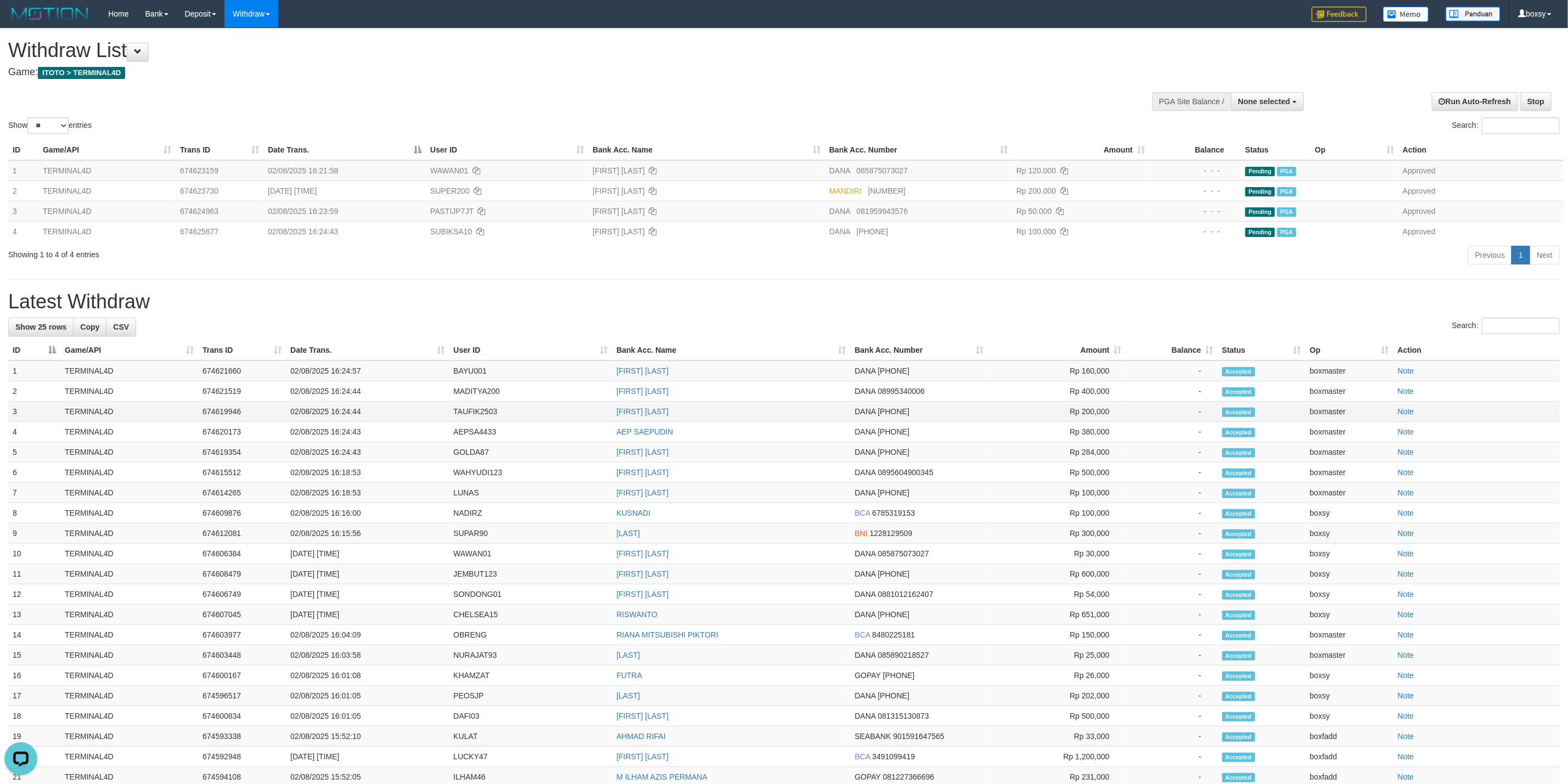click on "TAUFIK2503" at bounding box center [530, 411] 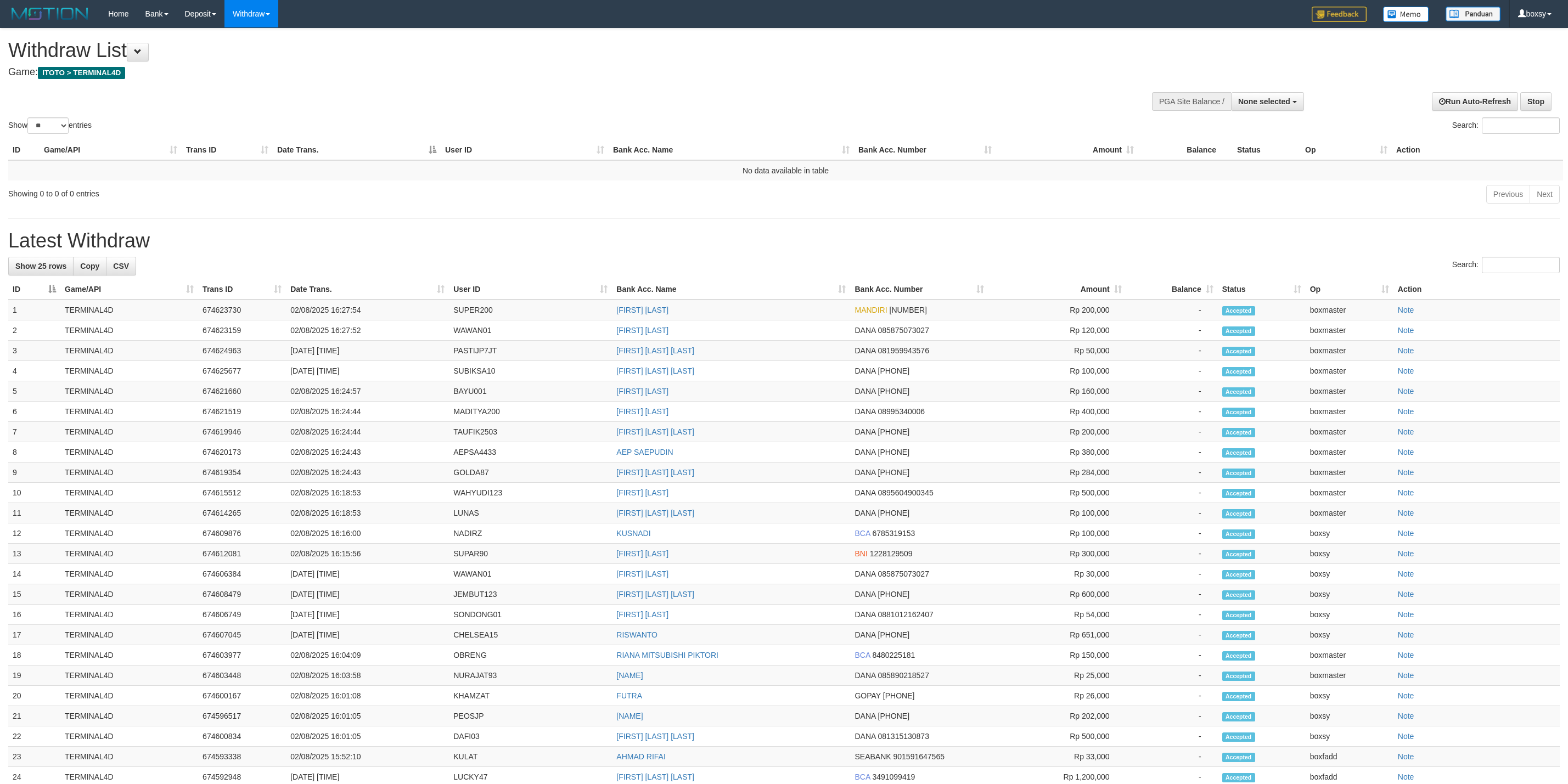 select 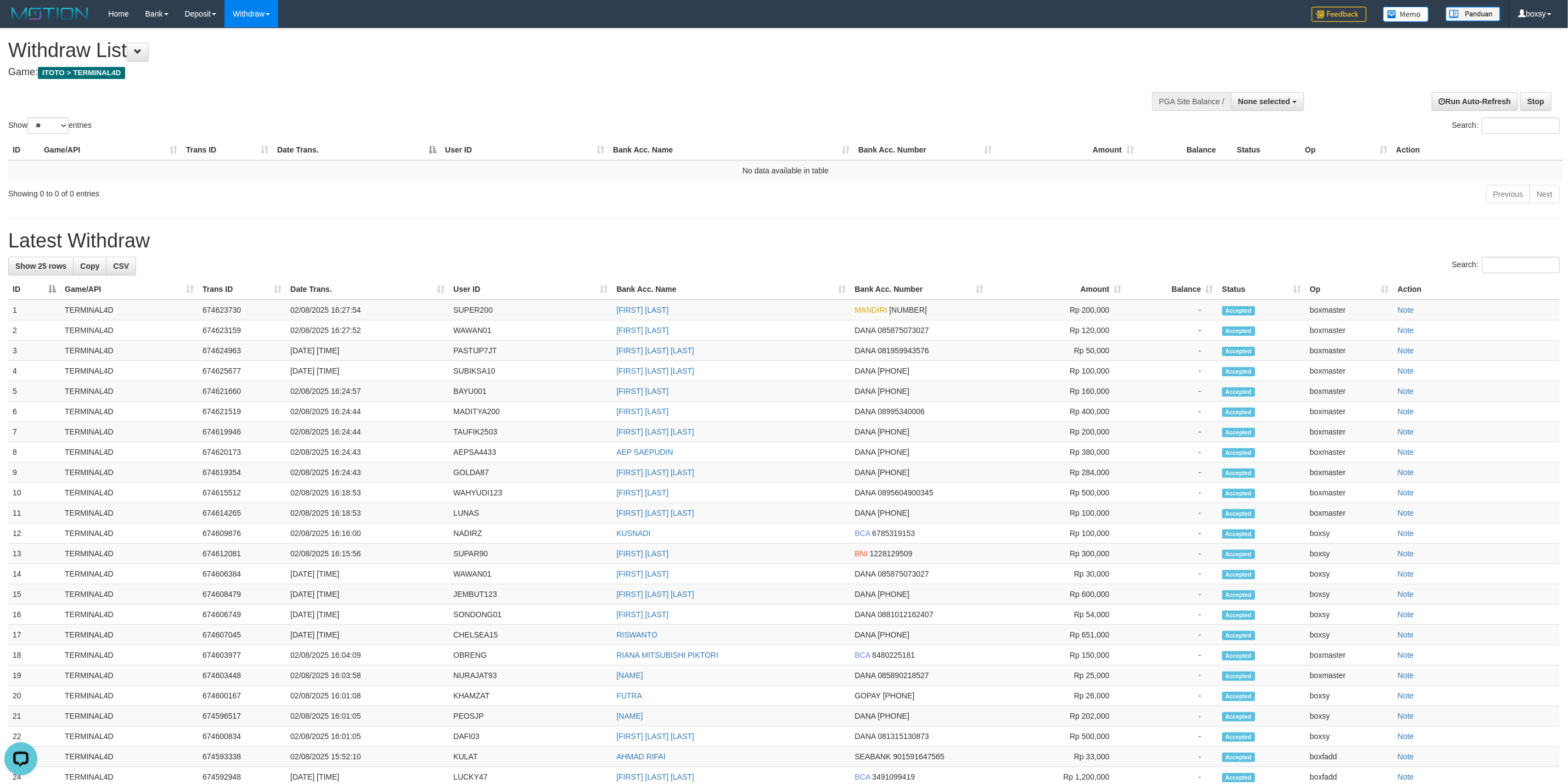 scroll, scrollTop: 0, scrollLeft: 0, axis: both 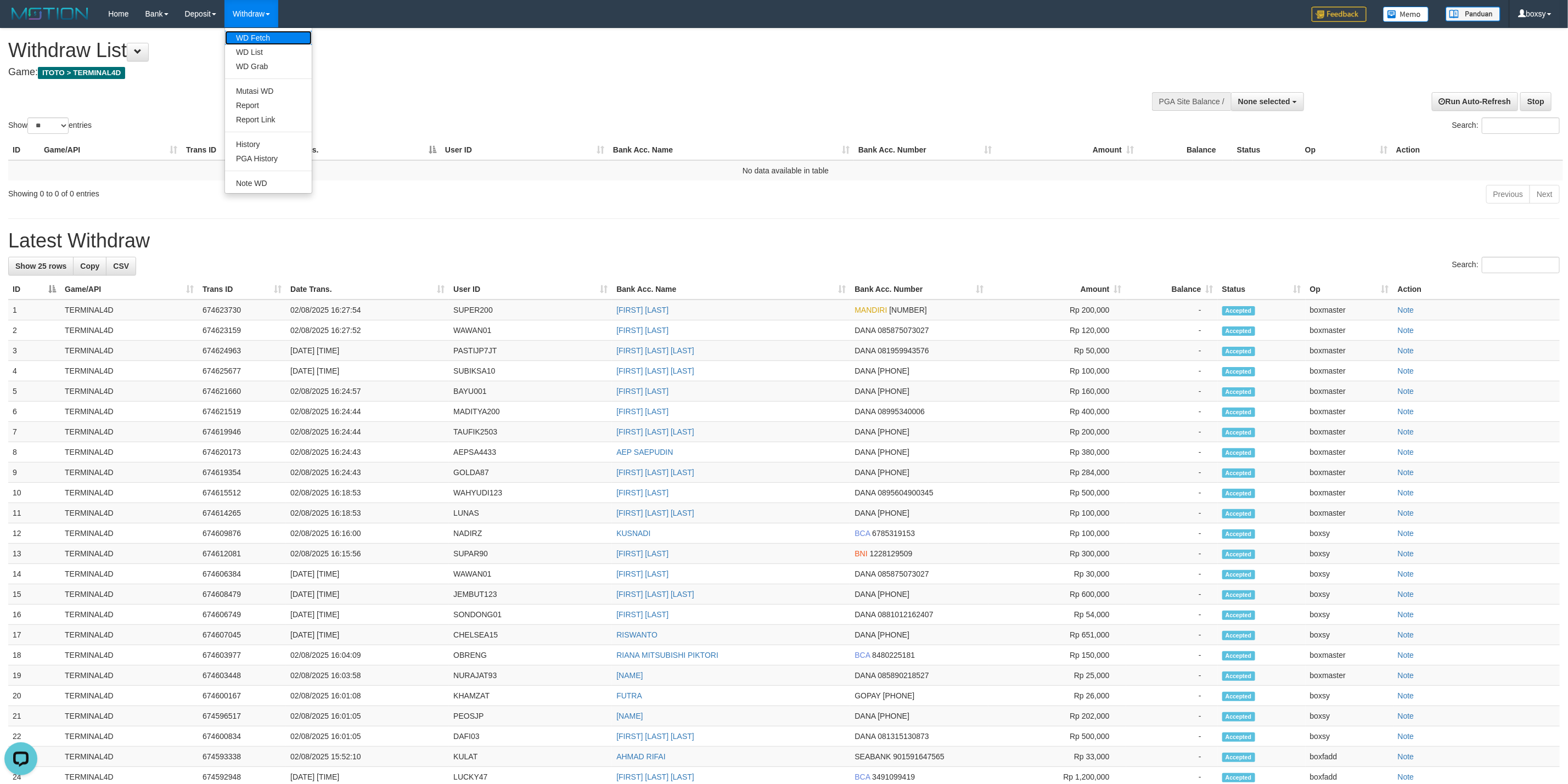 click on "WD Fetch" at bounding box center [268, 38] 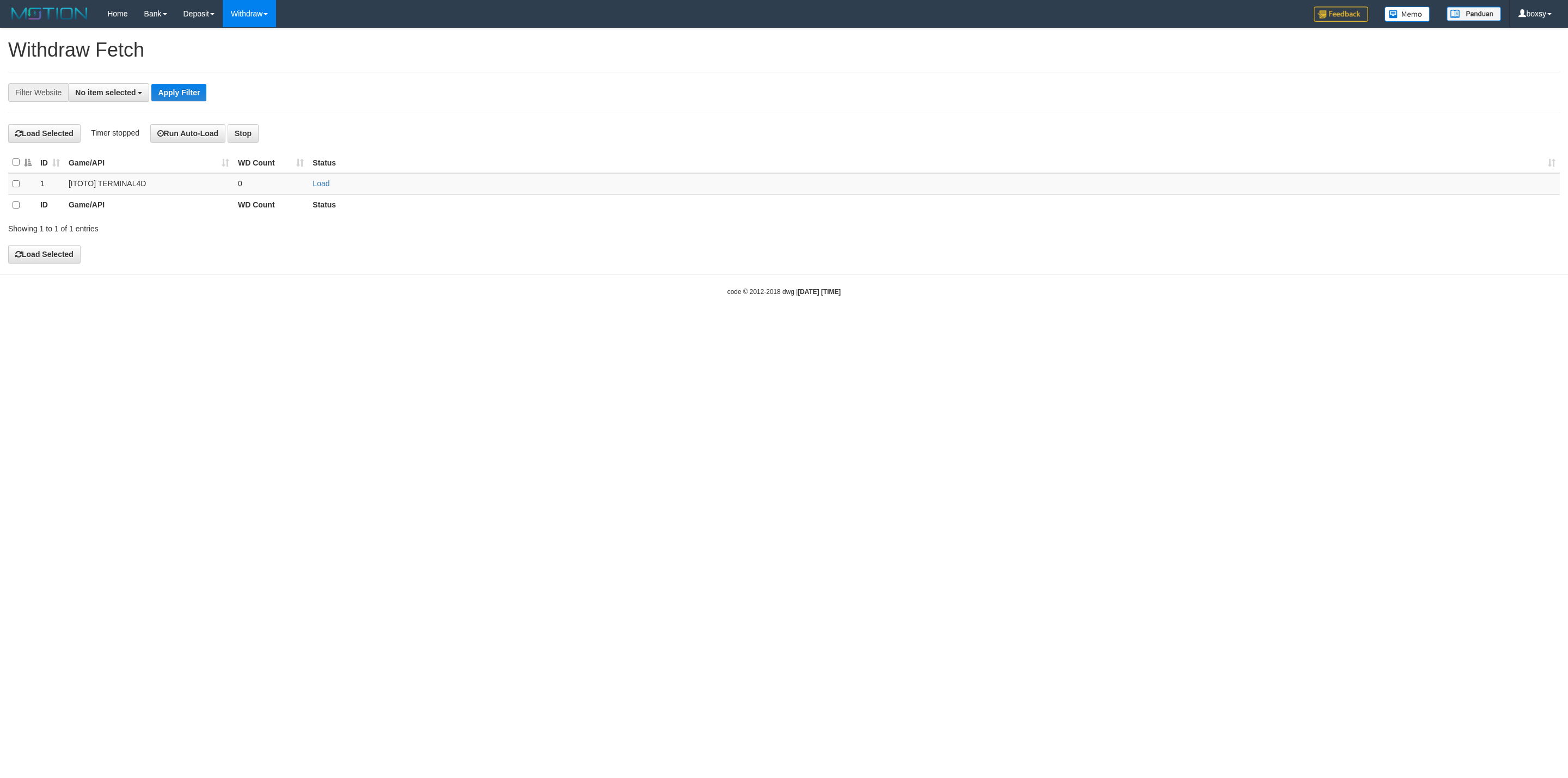 scroll, scrollTop: 0, scrollLeft: 0, axis: both 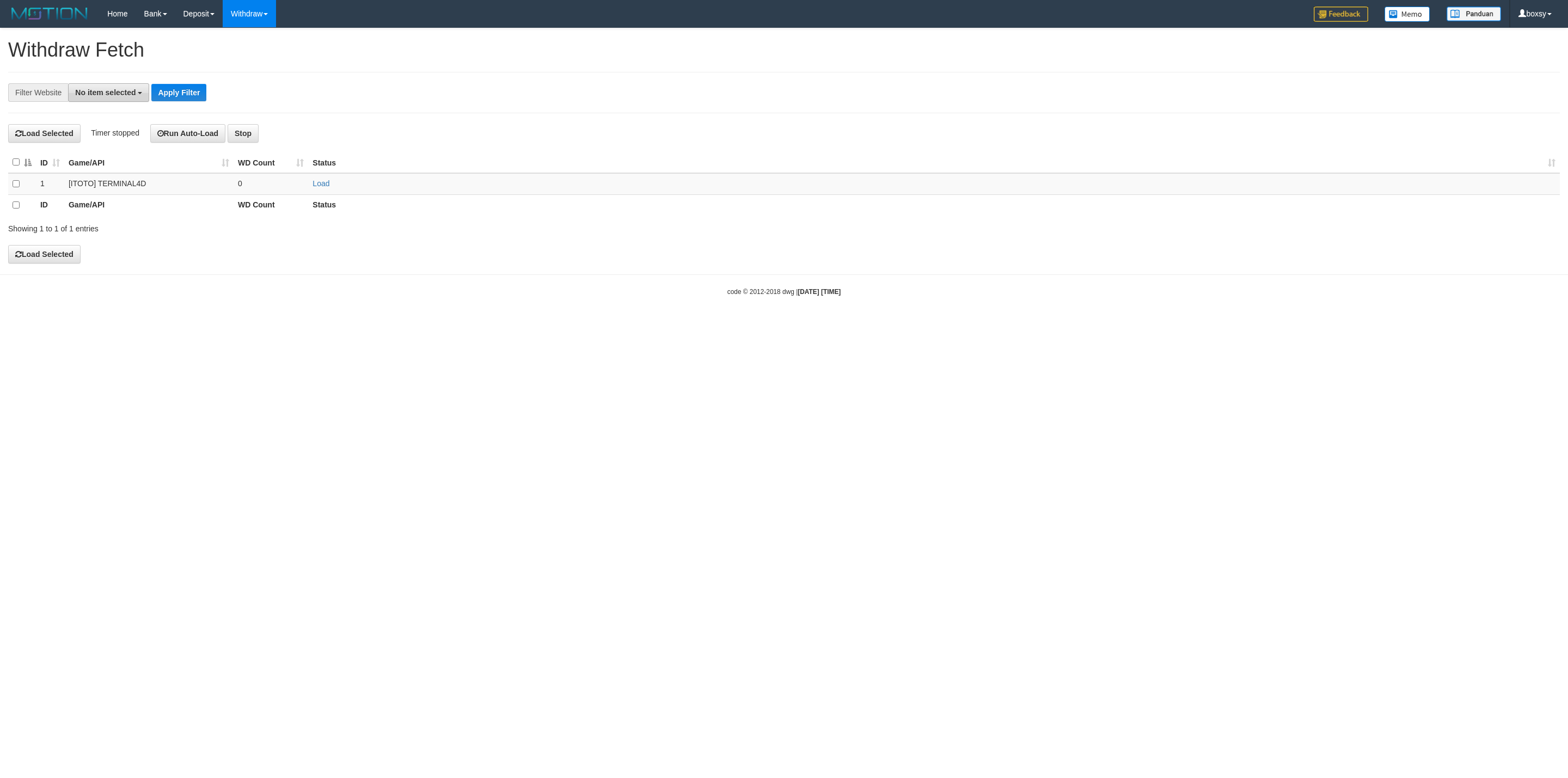 click on "No item selected" at bounding box center (108, 93) 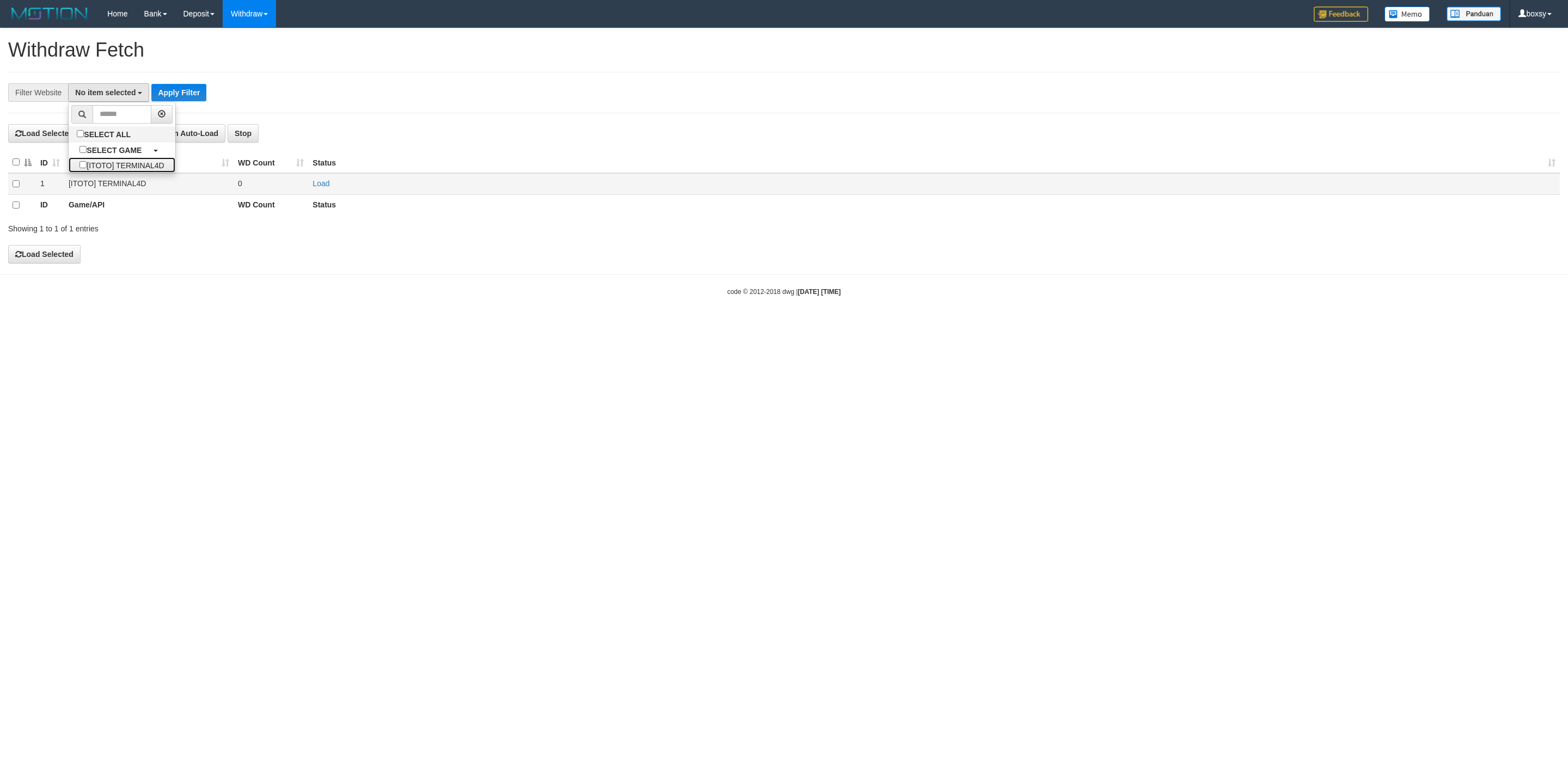 drag, startPoint x: 106, startPoint y: 176, endPoint x: 167, endPoint y: 180, distance: 61.13101 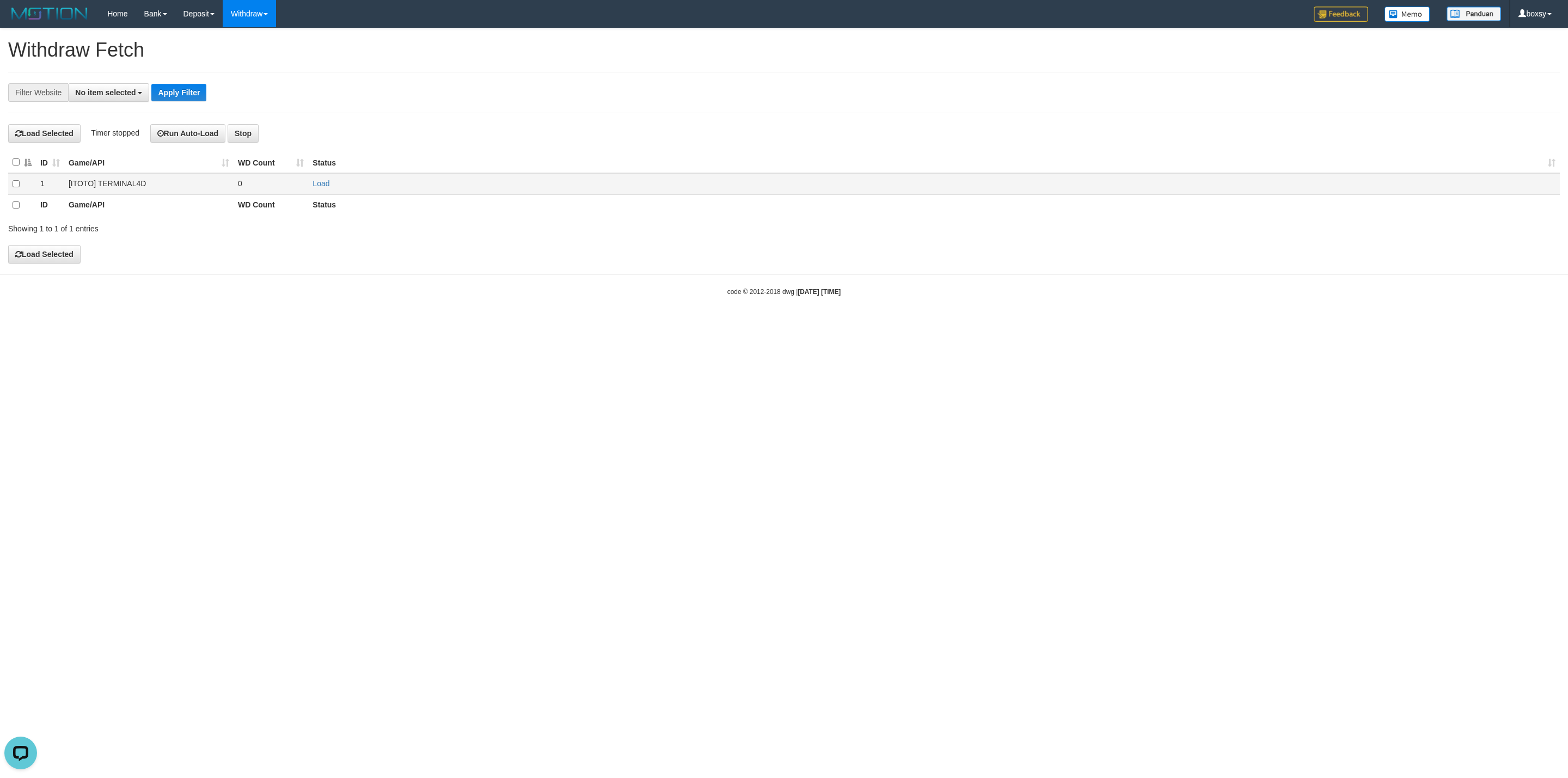 scroll, scrollTop: 0, scrollLeft: 0, axis: both 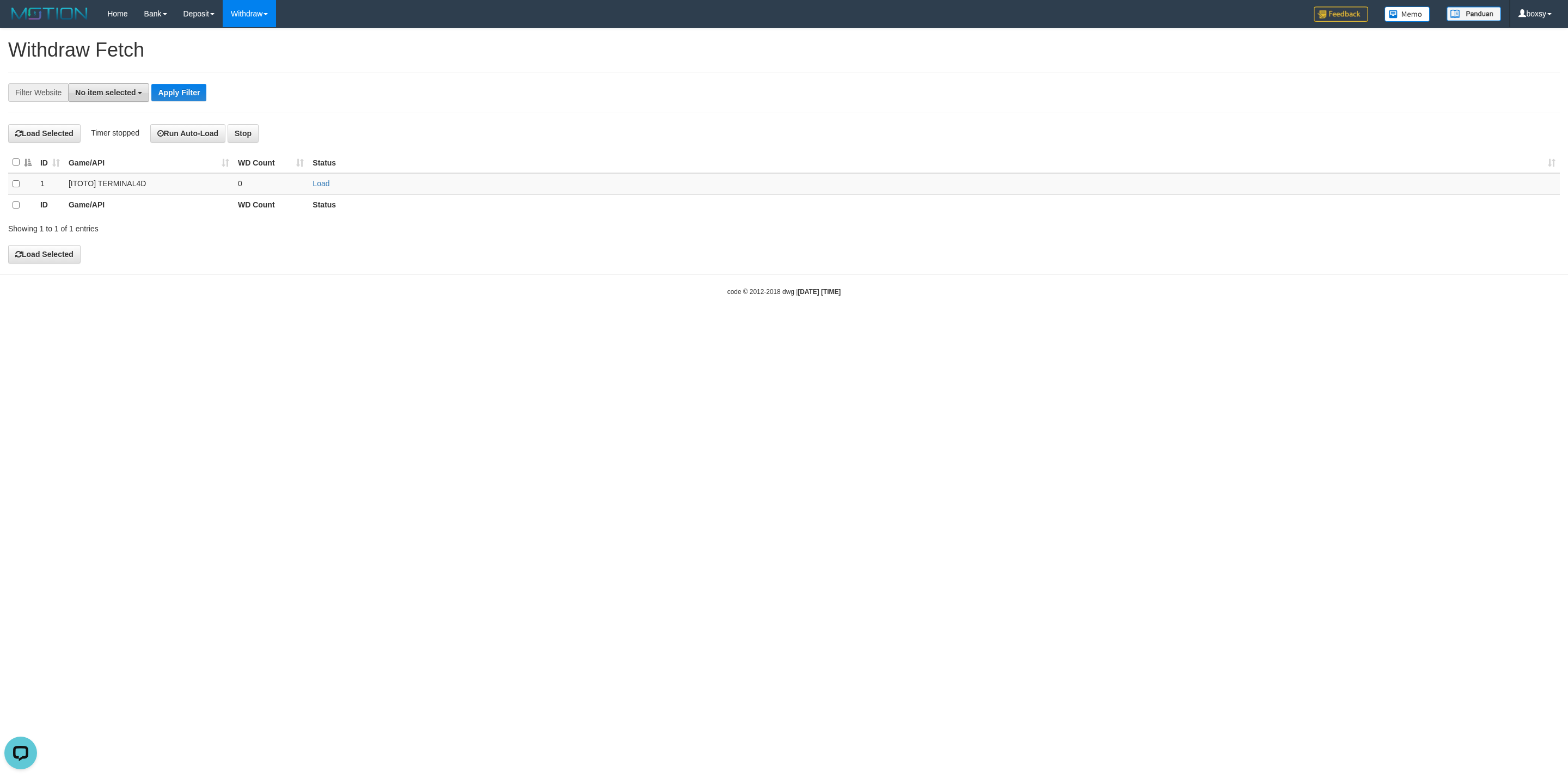 click on "No item selected" at bounding box center [105, 93] 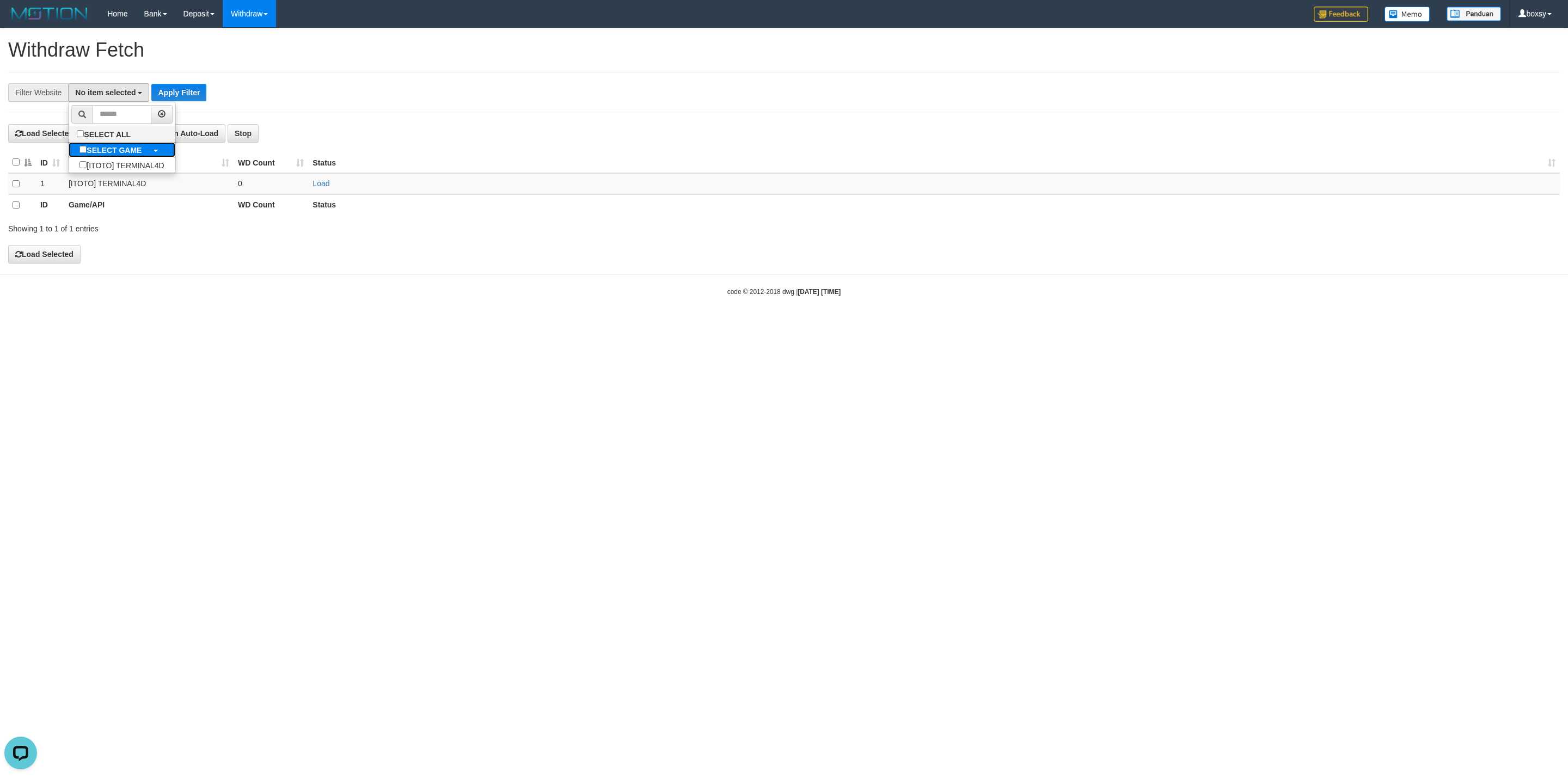 click on "SELECT GAME" at bounding box center (114, 150) 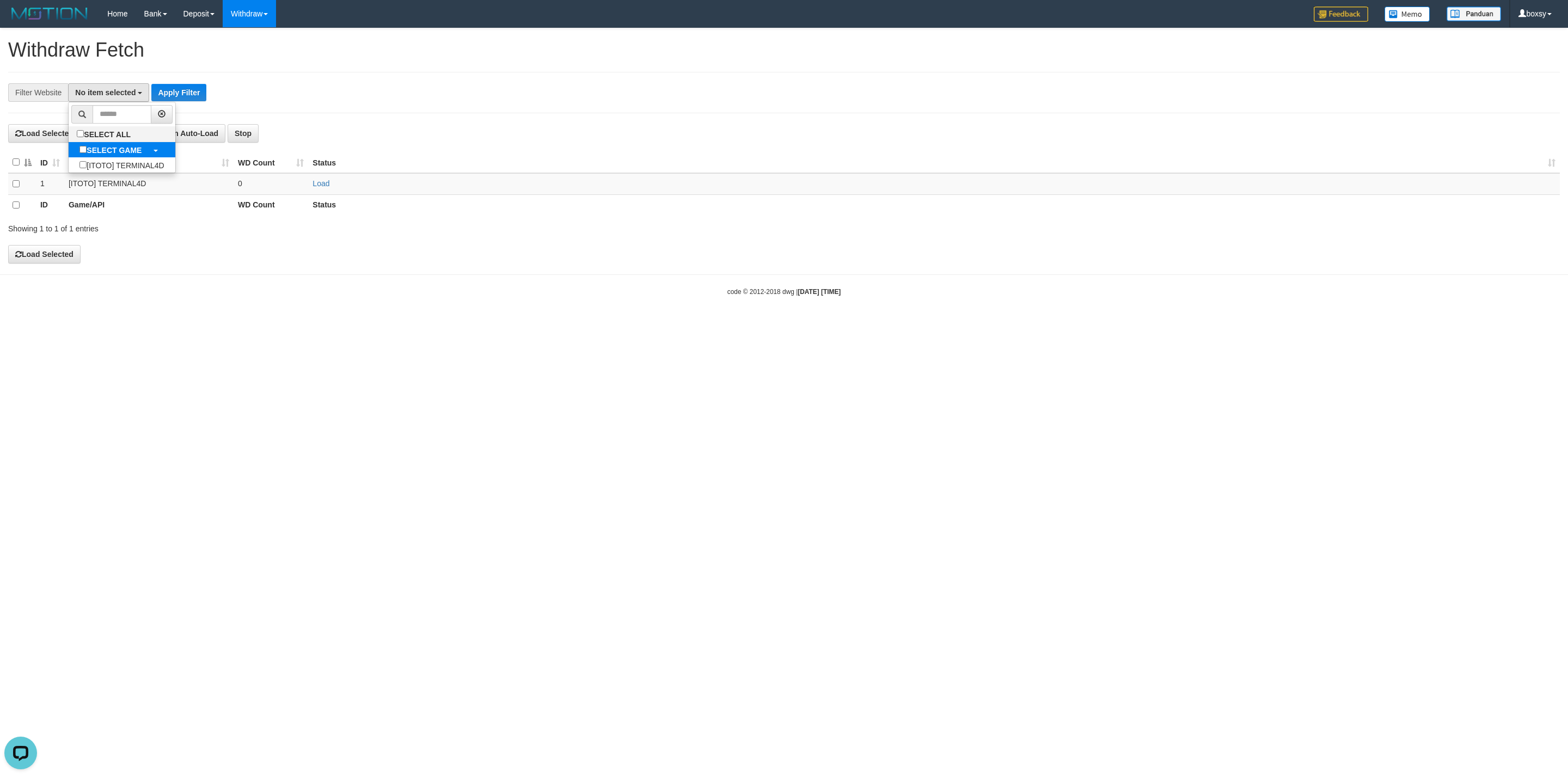 select on "****" 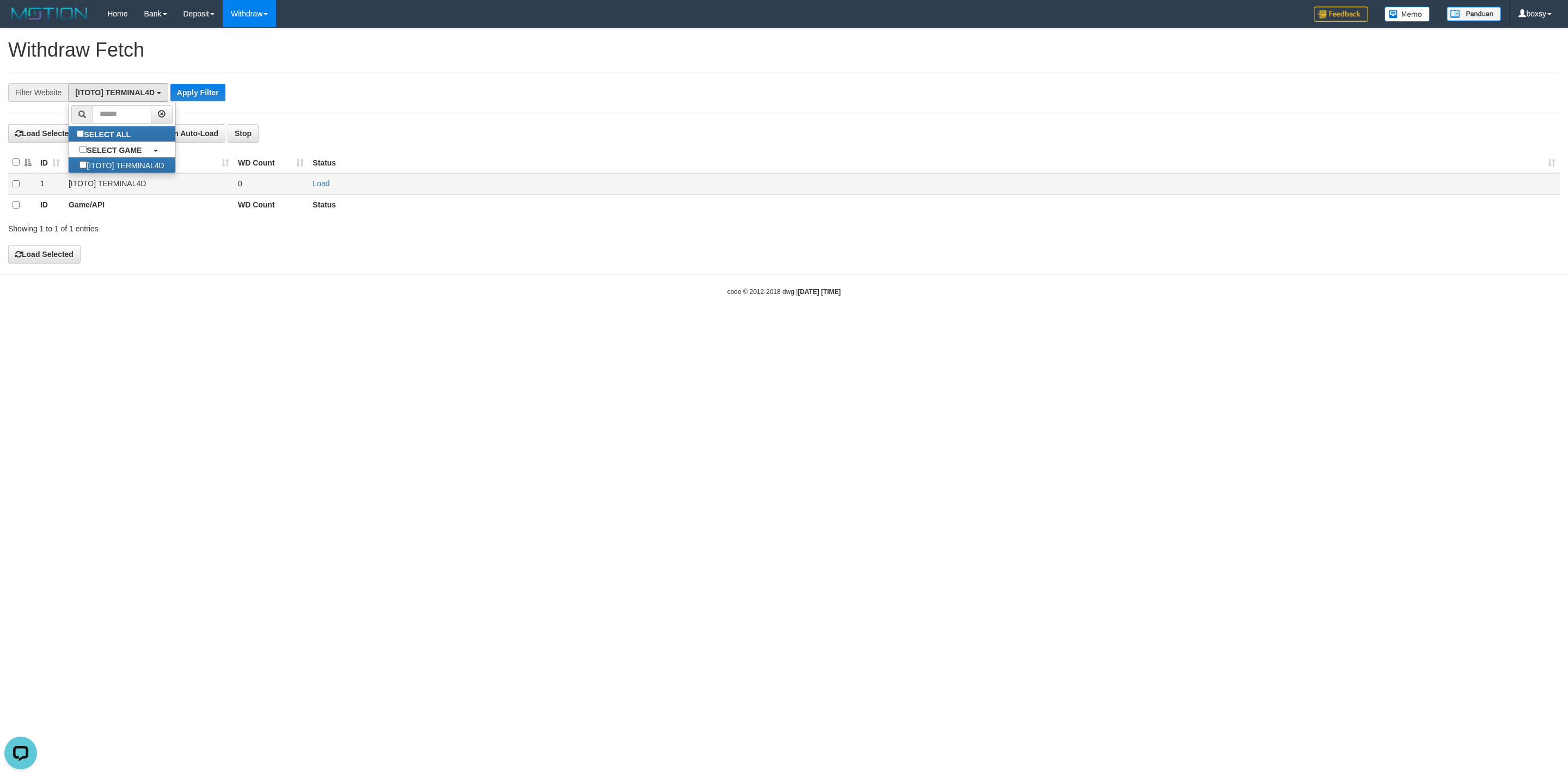 scroll, scrollTop: 10, scrollLeft: 0, axis: vertical 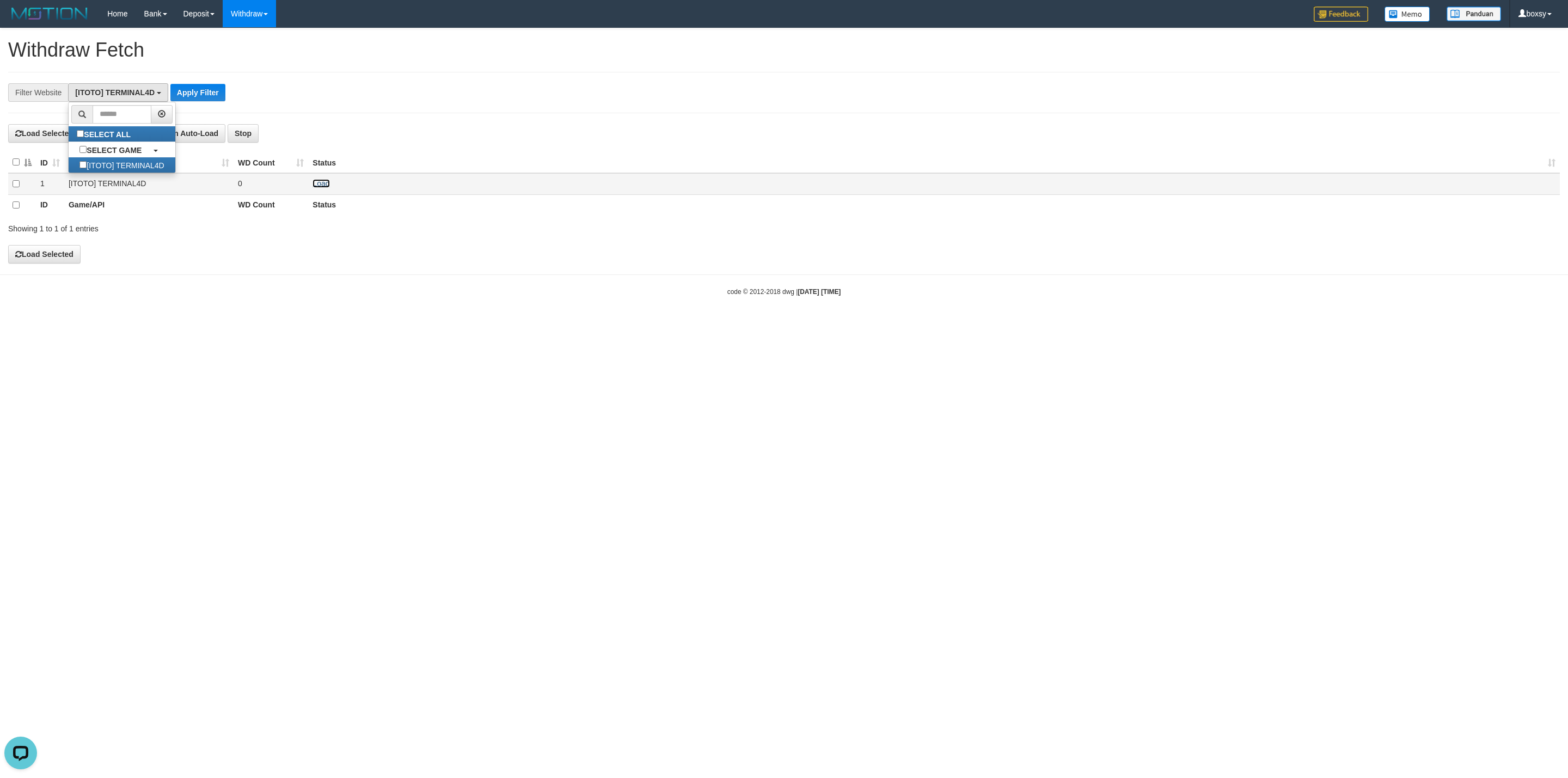 click on "Load" at bounding box center [321, 183] 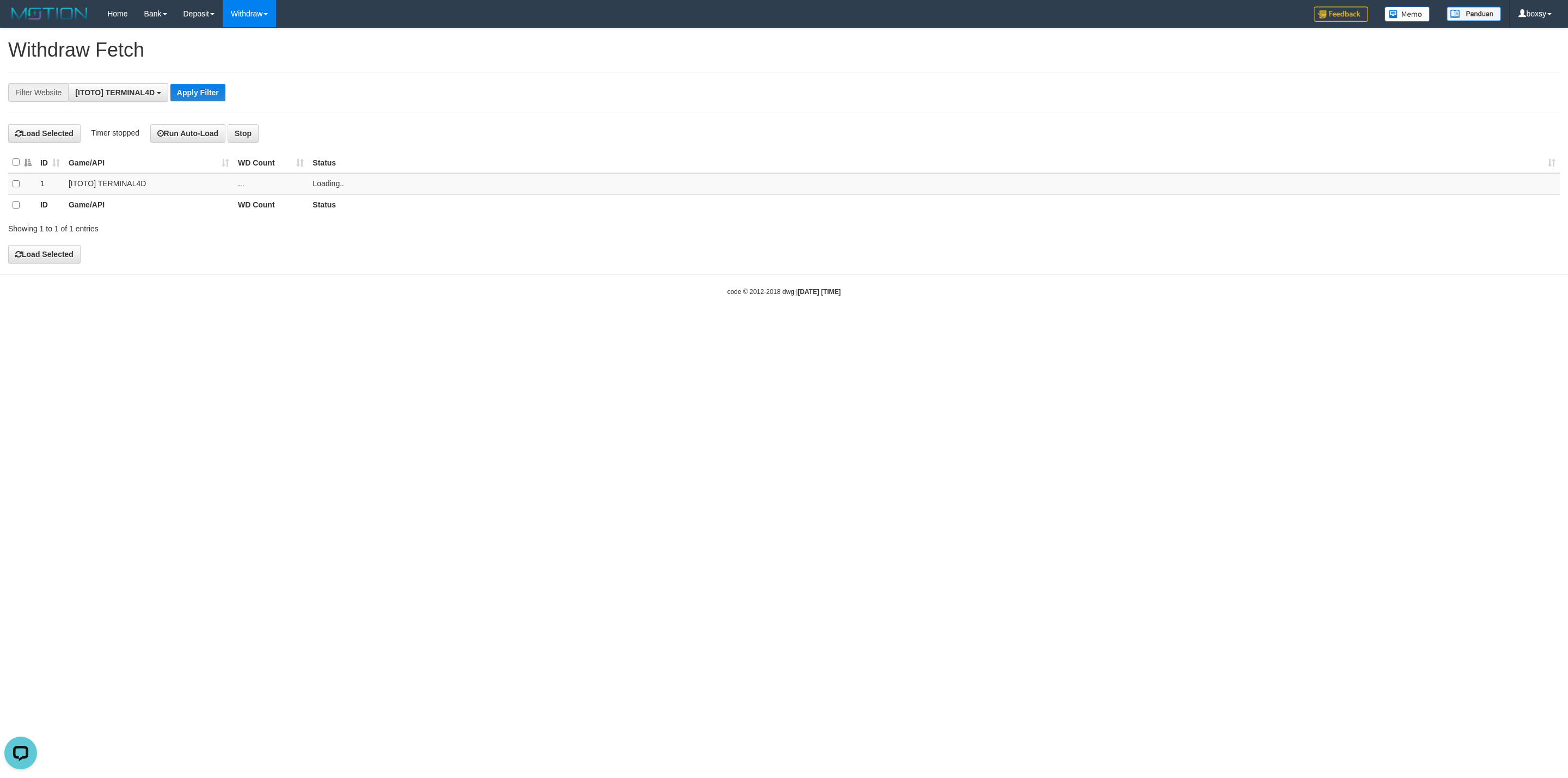 click on "Withdraw Fetch" at bounding box center [784, 50] 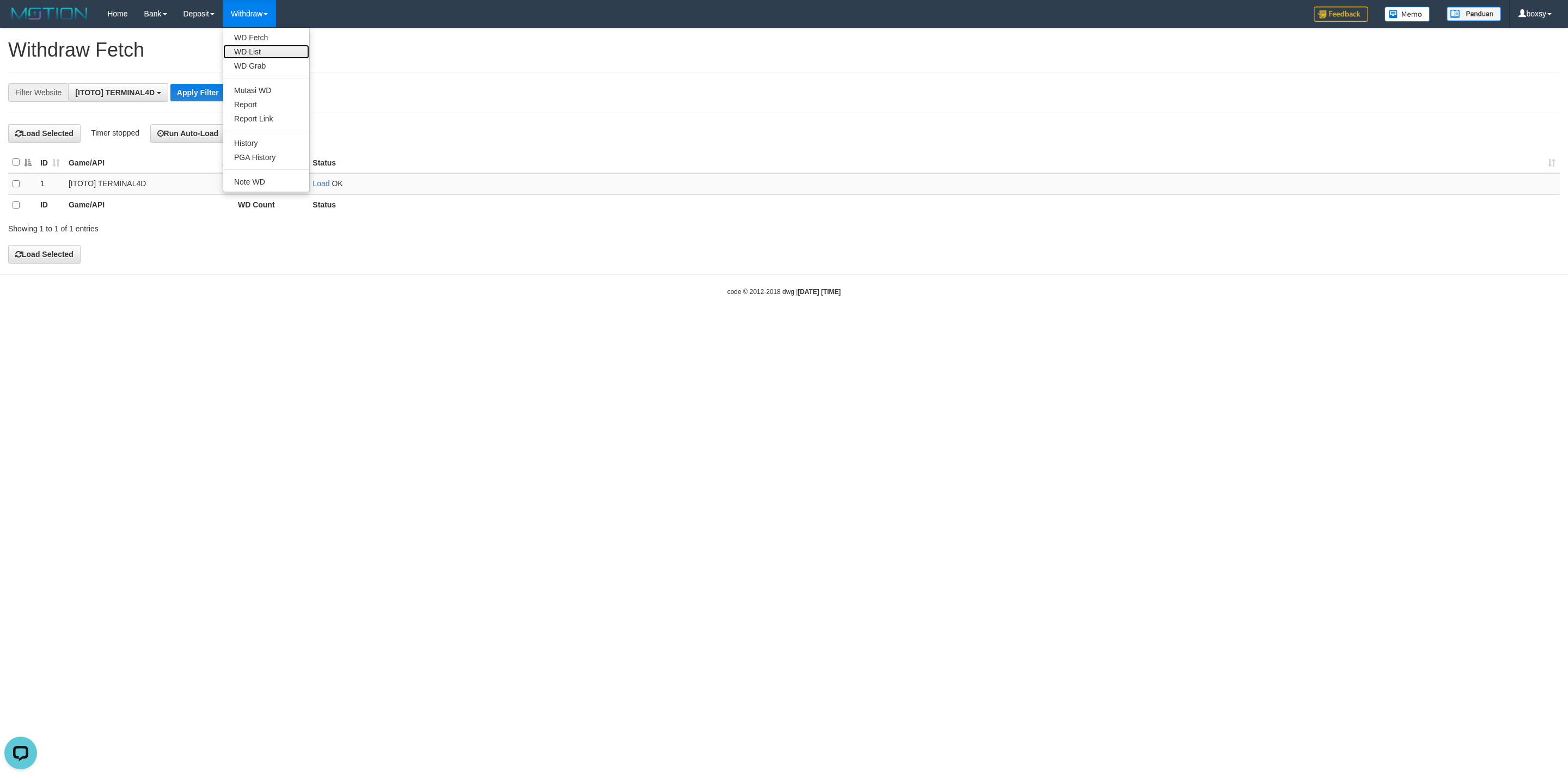 drag, startPoint x: 260, startPoint y: 50, endPoint x: 275, endPoint y: 51, distance: 15.033296 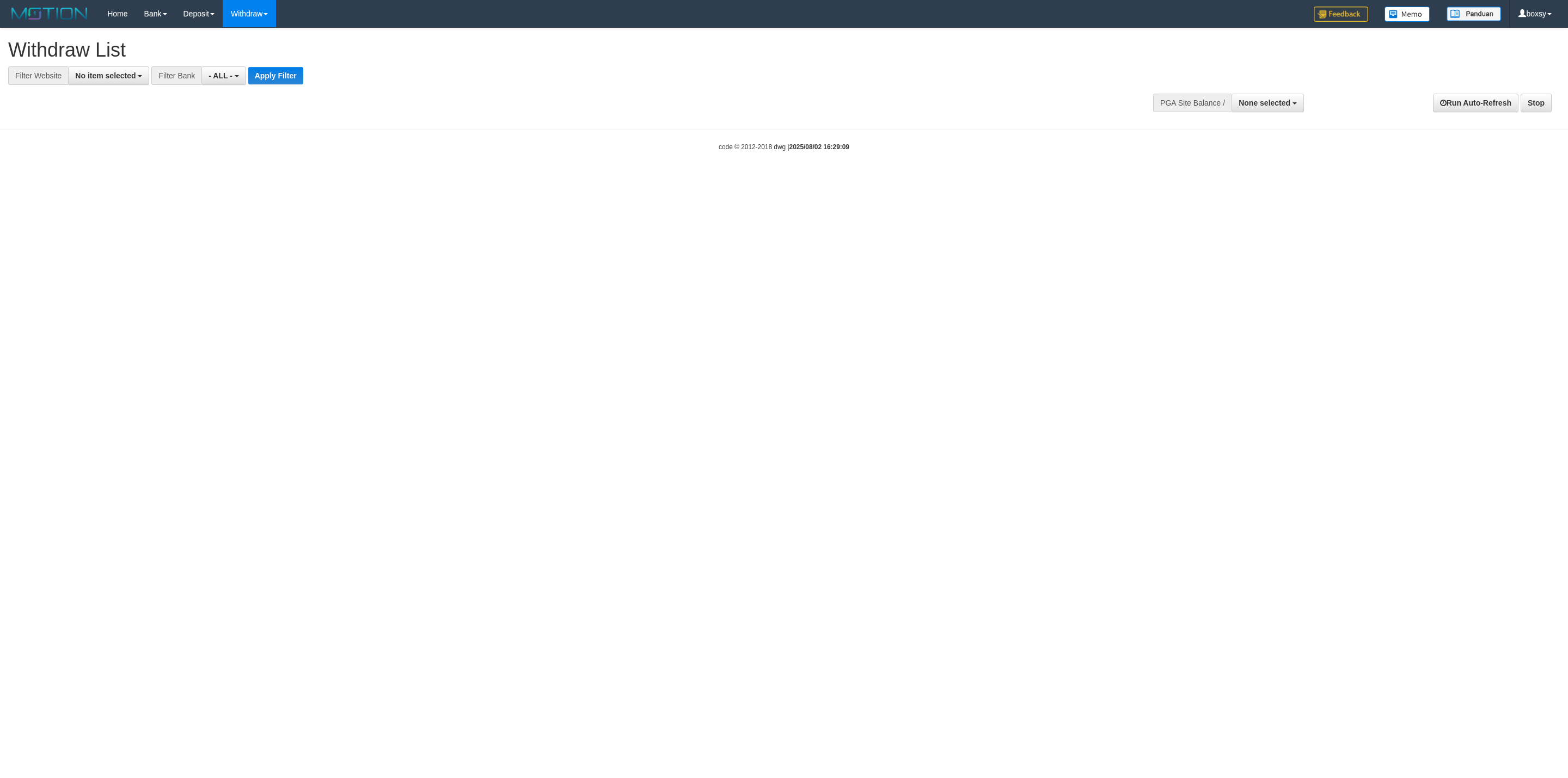 select 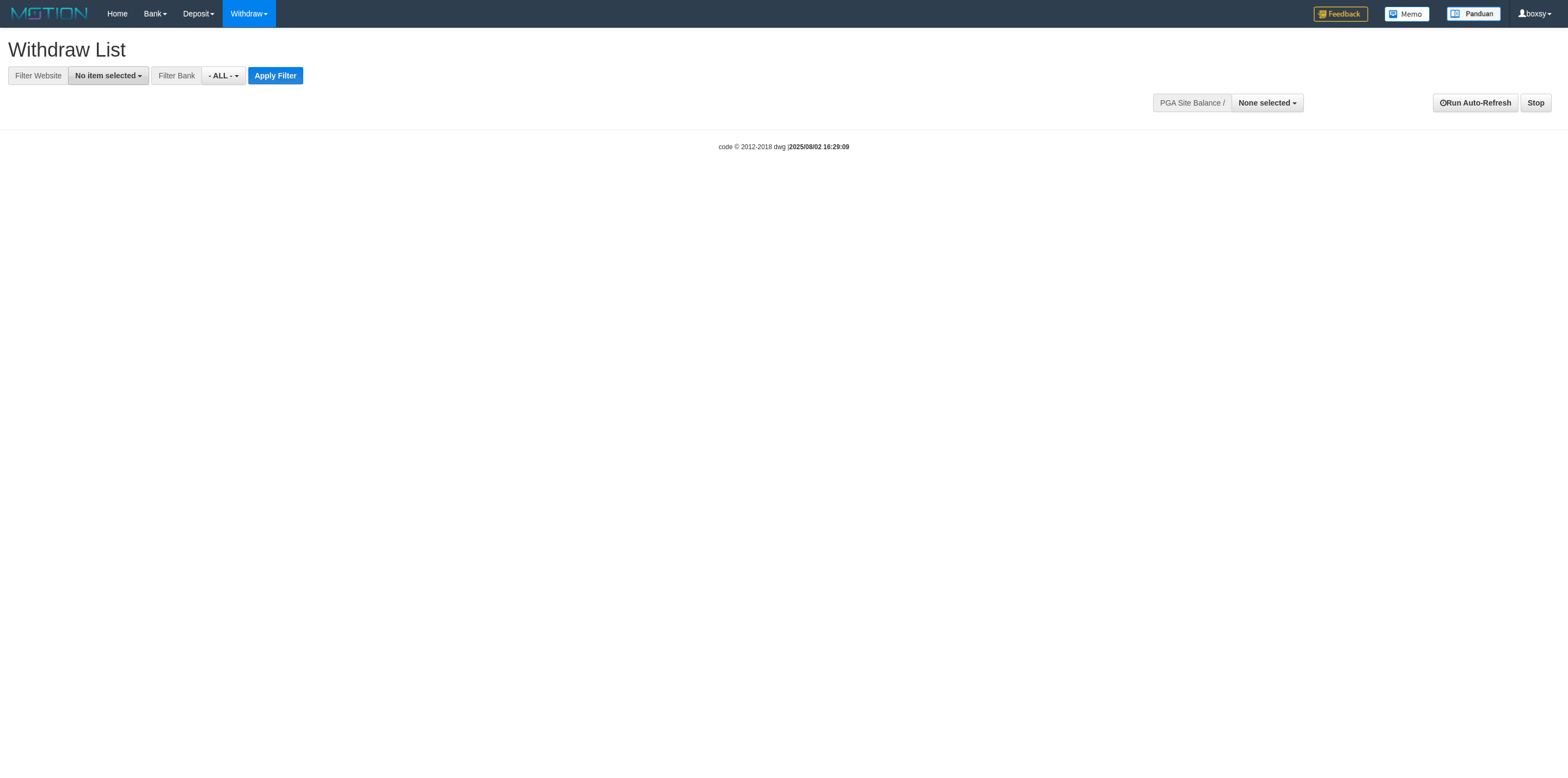 click on "**********" at bounding box center (784, 73) 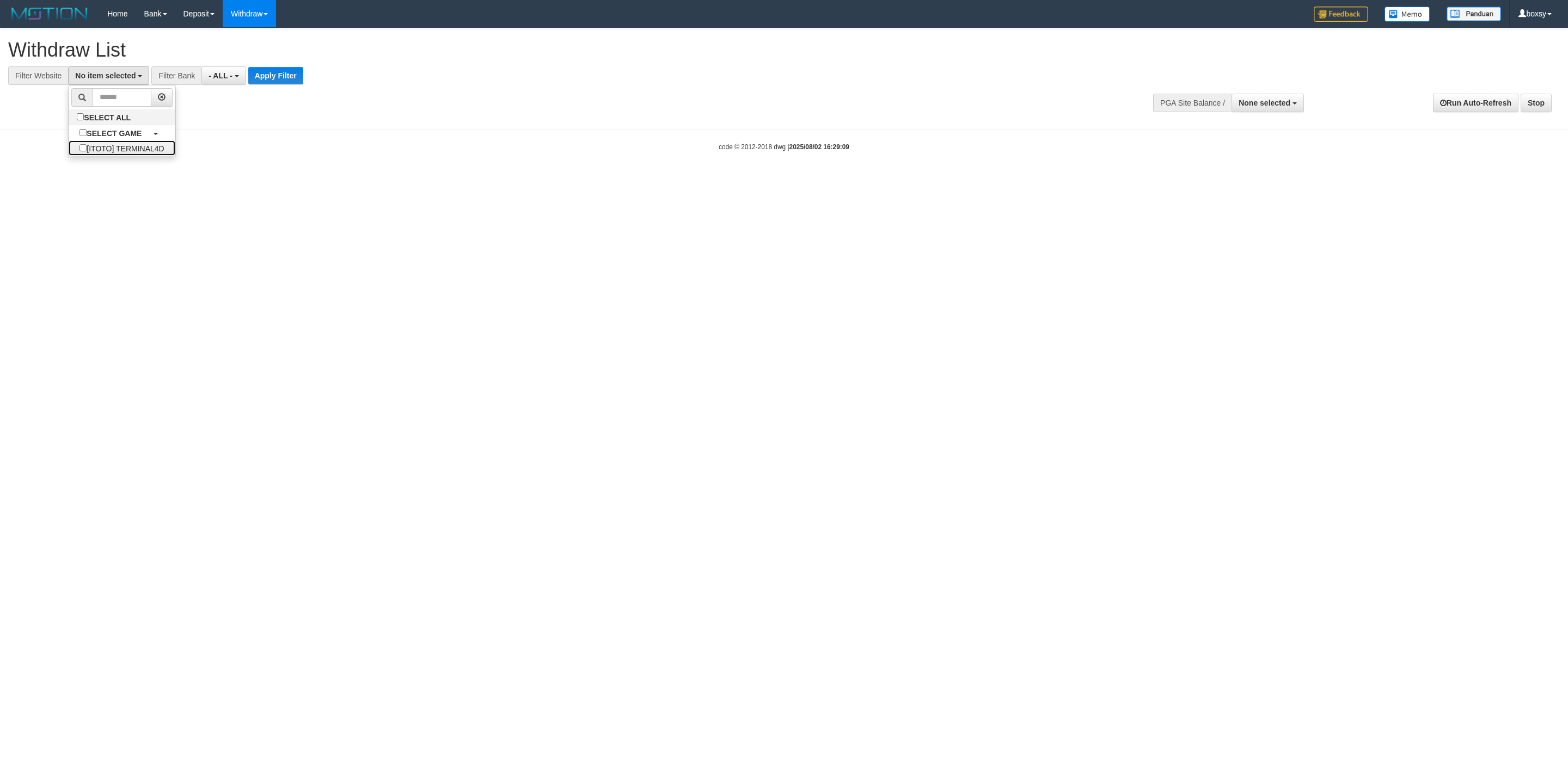 drag, startPoint x: 136, startPoint y: 157, endPoint x: 235, endPoint y: 108, distance: 110.46266 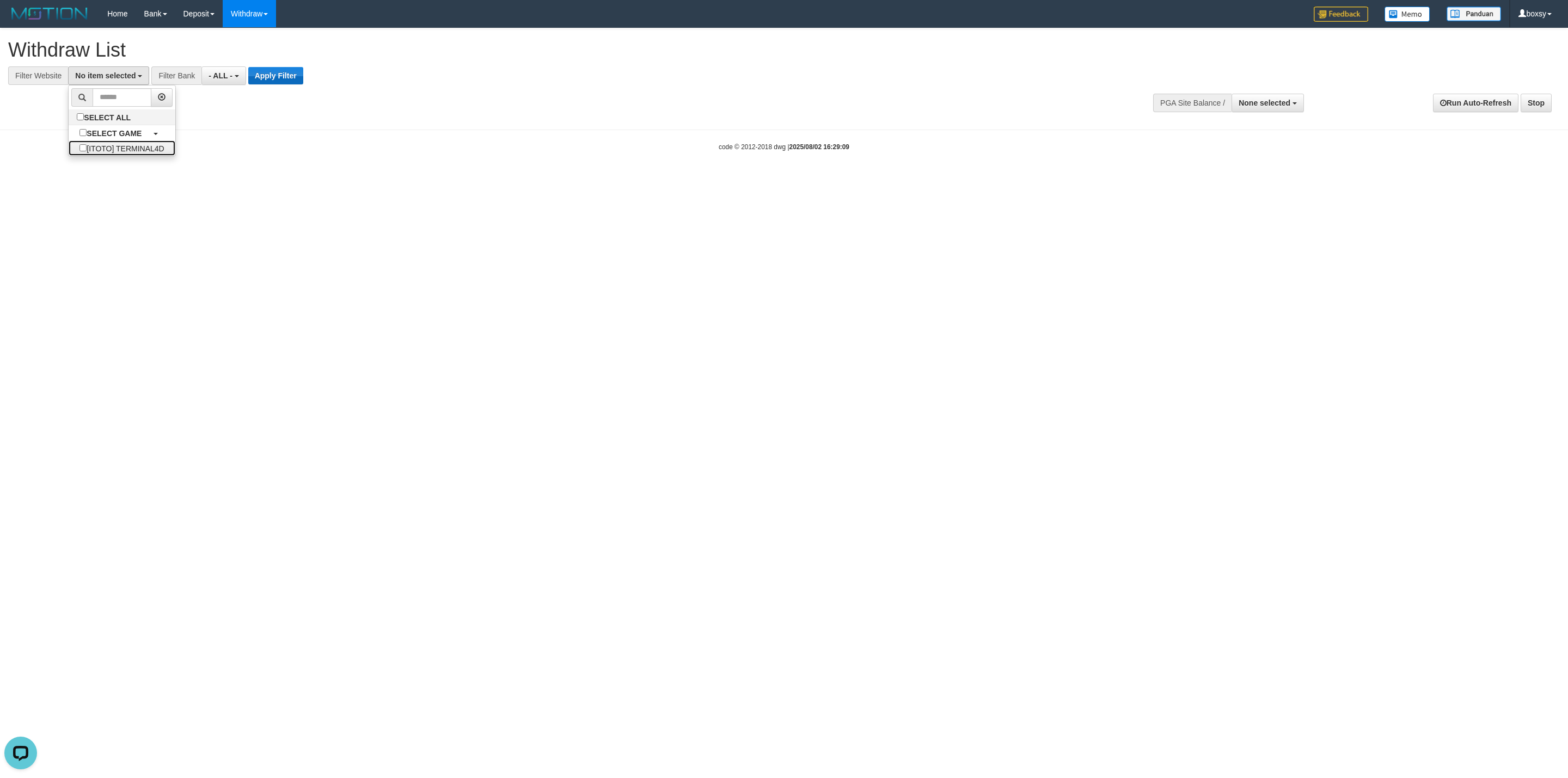 scroll, scrollTop: 0, scrollLeft: 0, axis: both 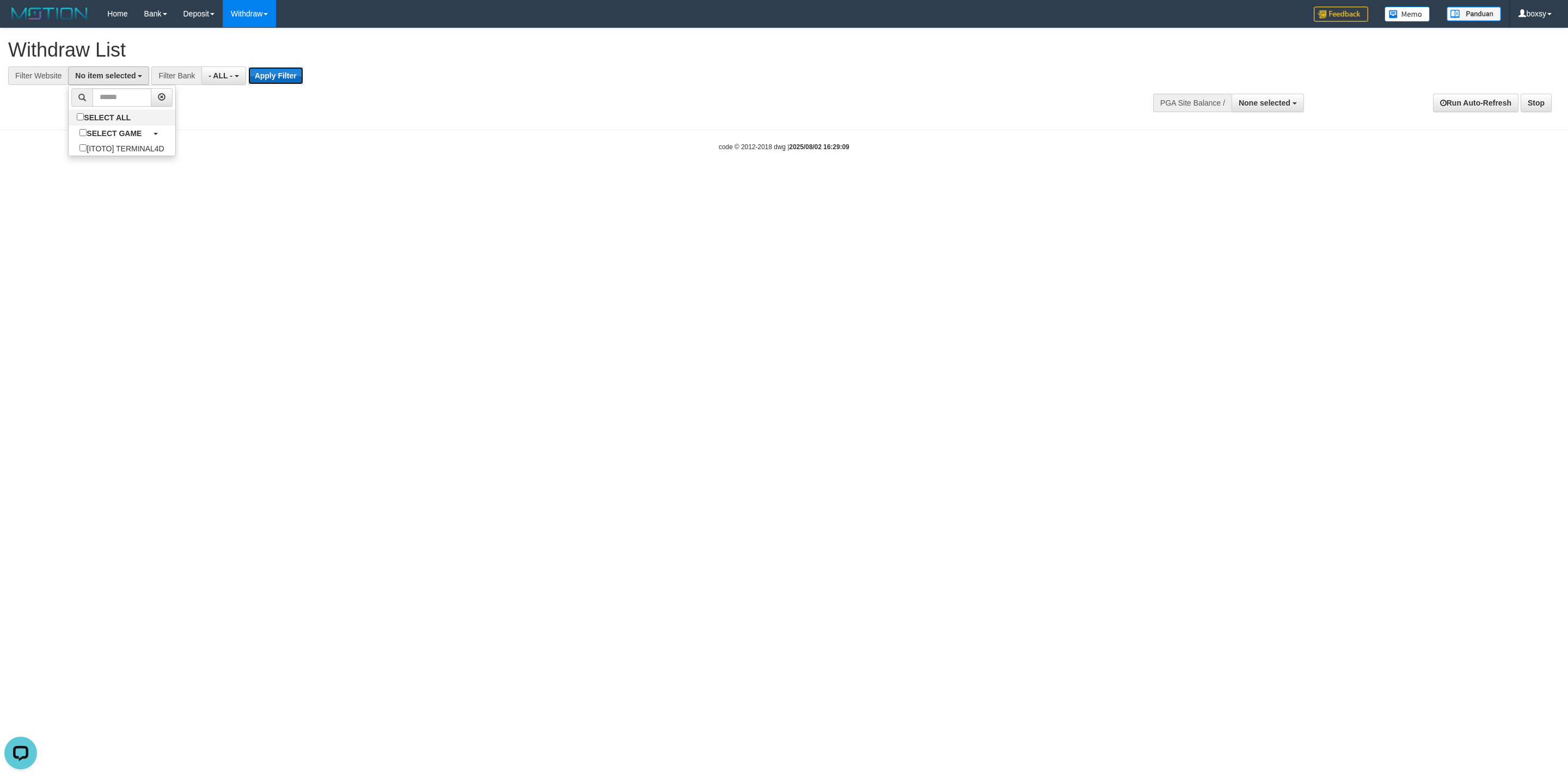 click on "Apply Filter" at bounding box center (275, 76) 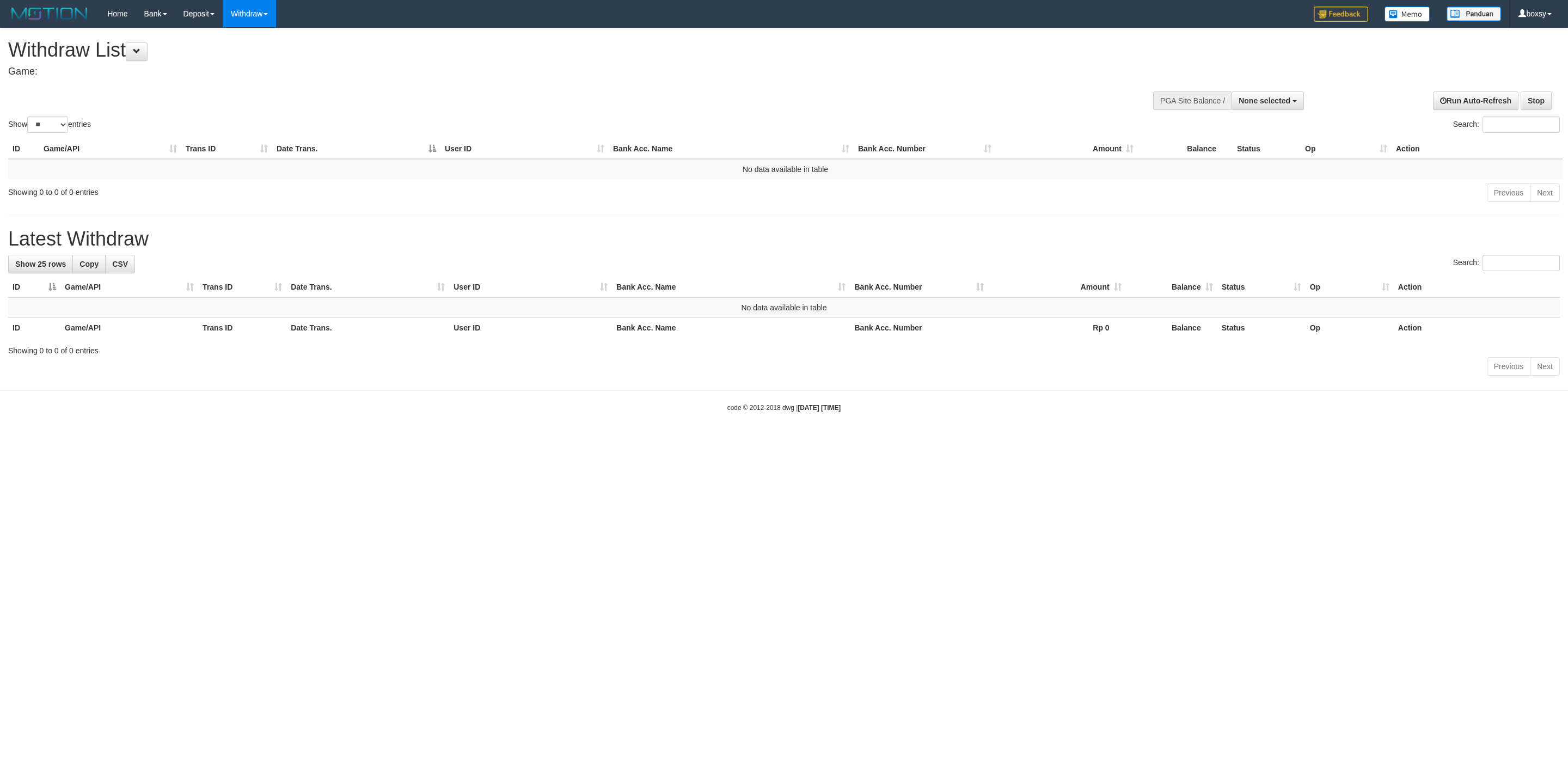 select 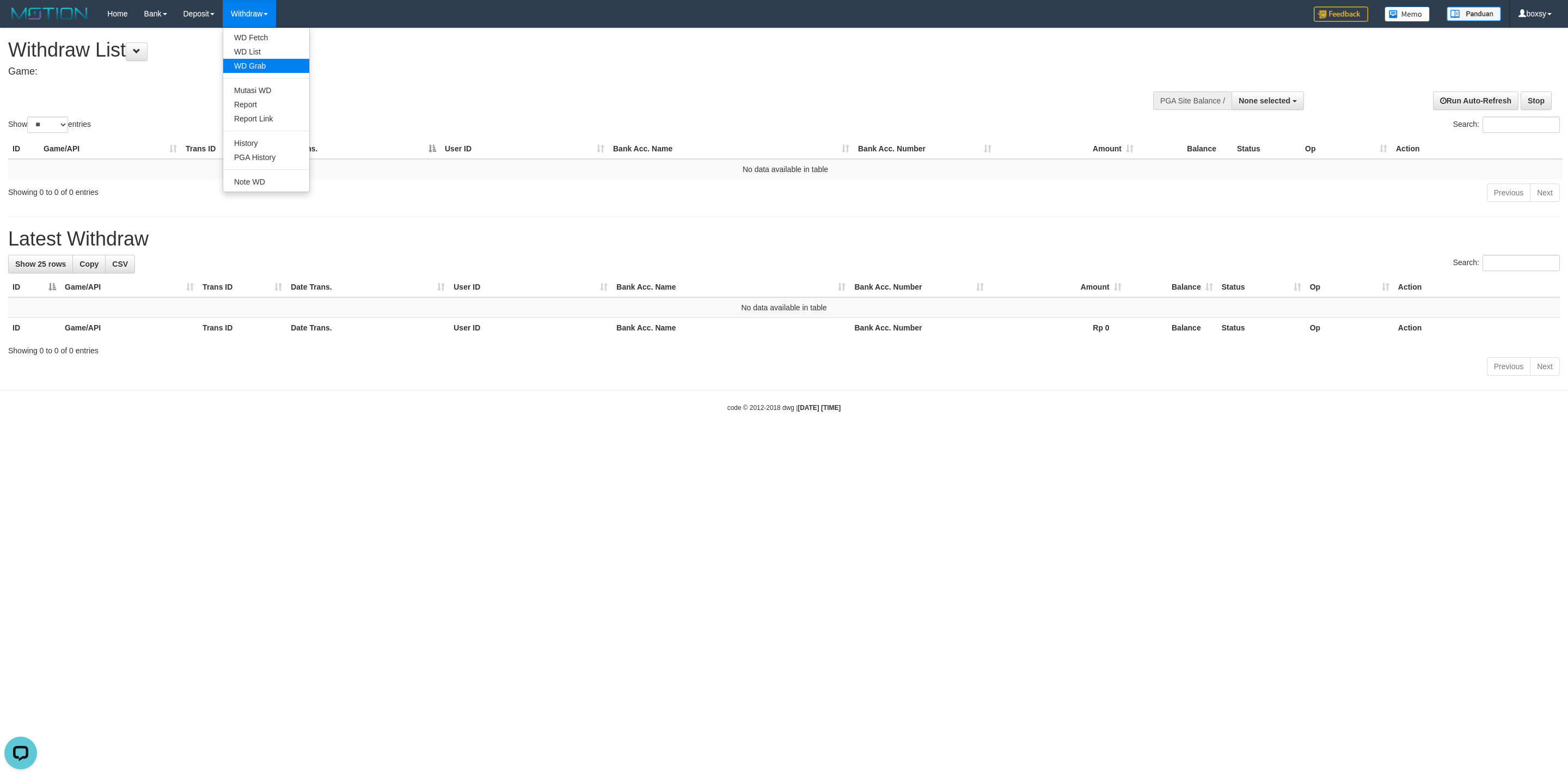 scroll, scrollTop: 0, scrollLeft: 0, axis: both 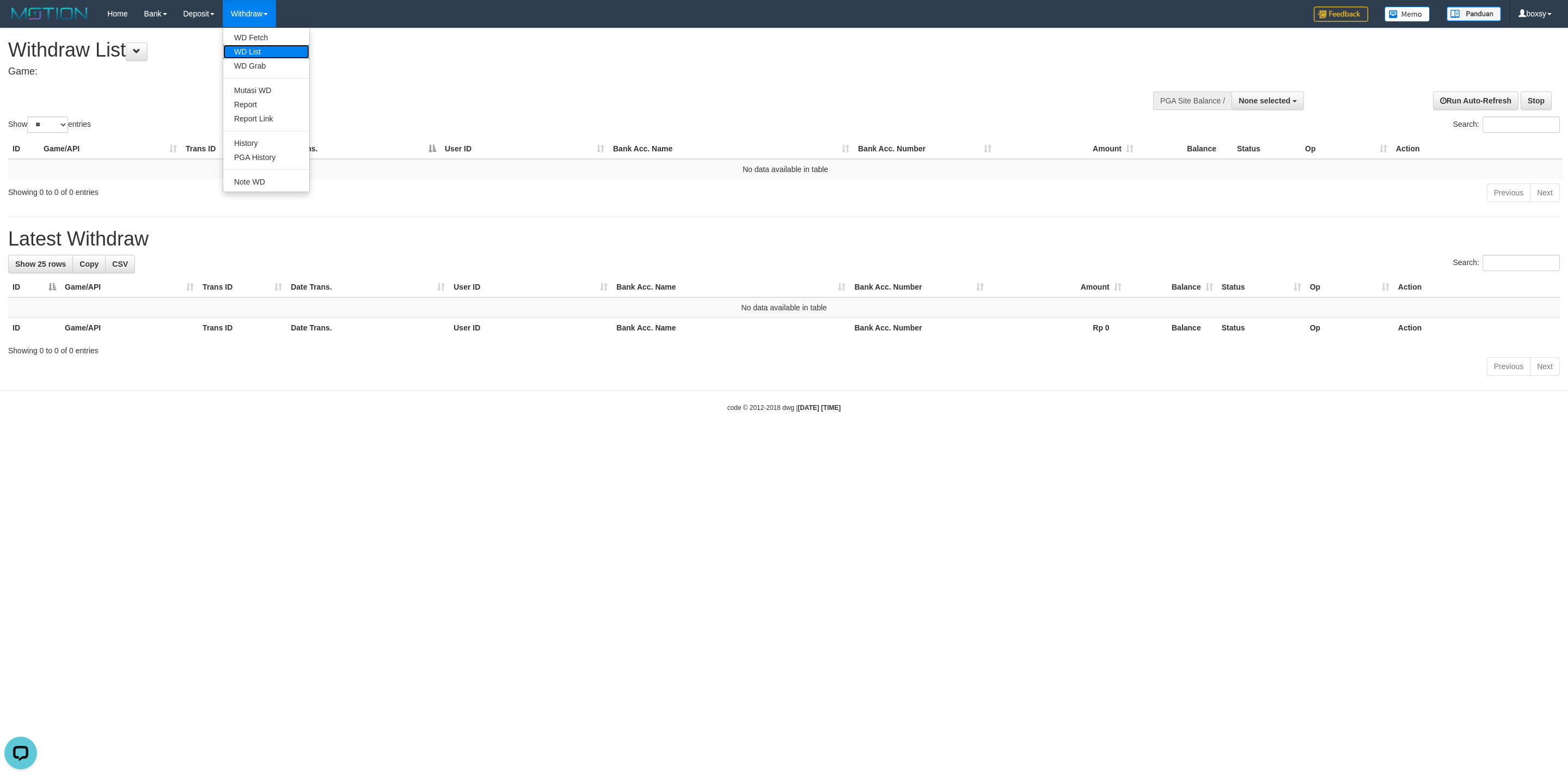 click on "WD List" at bounding box center (266, 52) 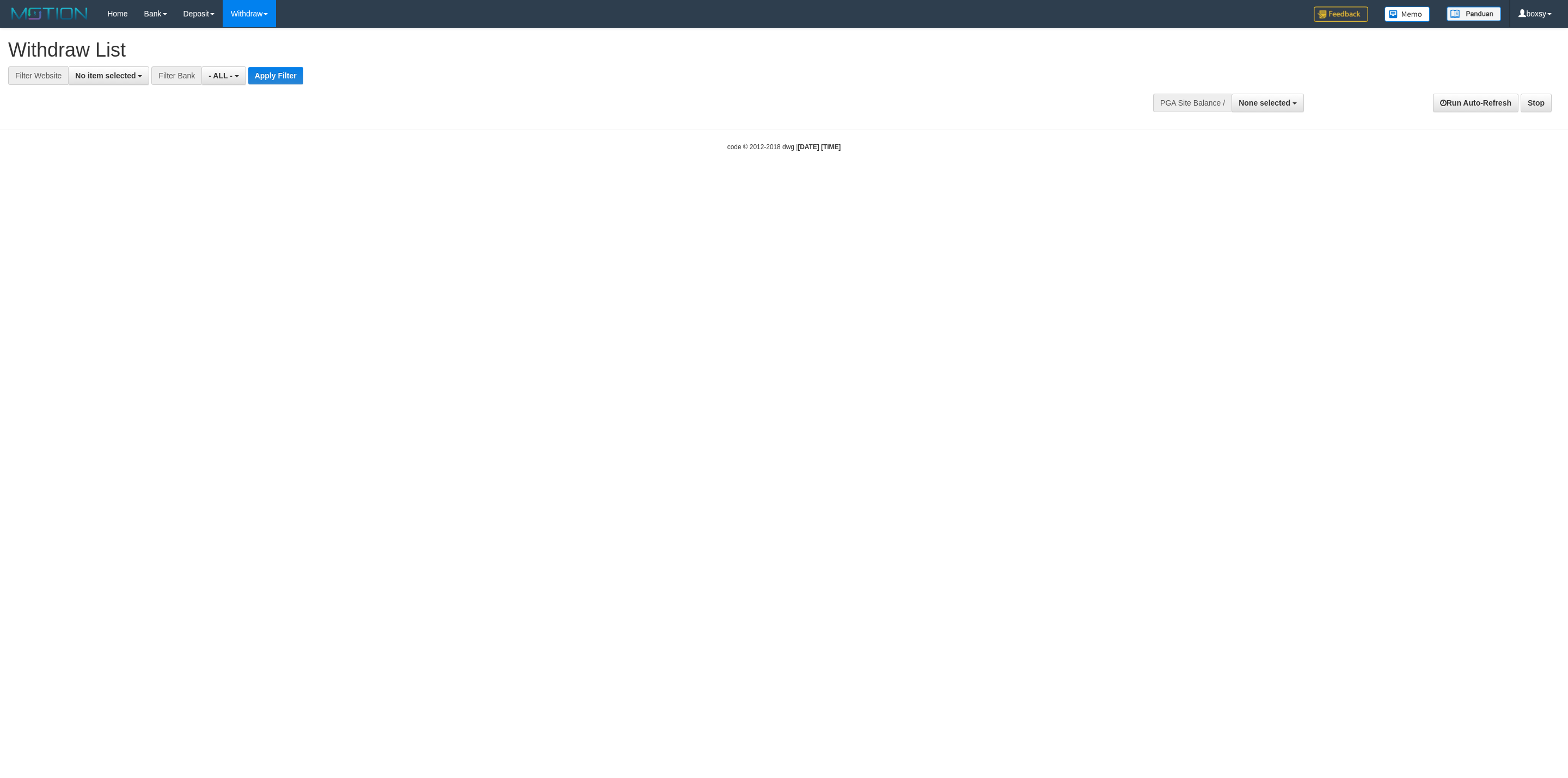 select 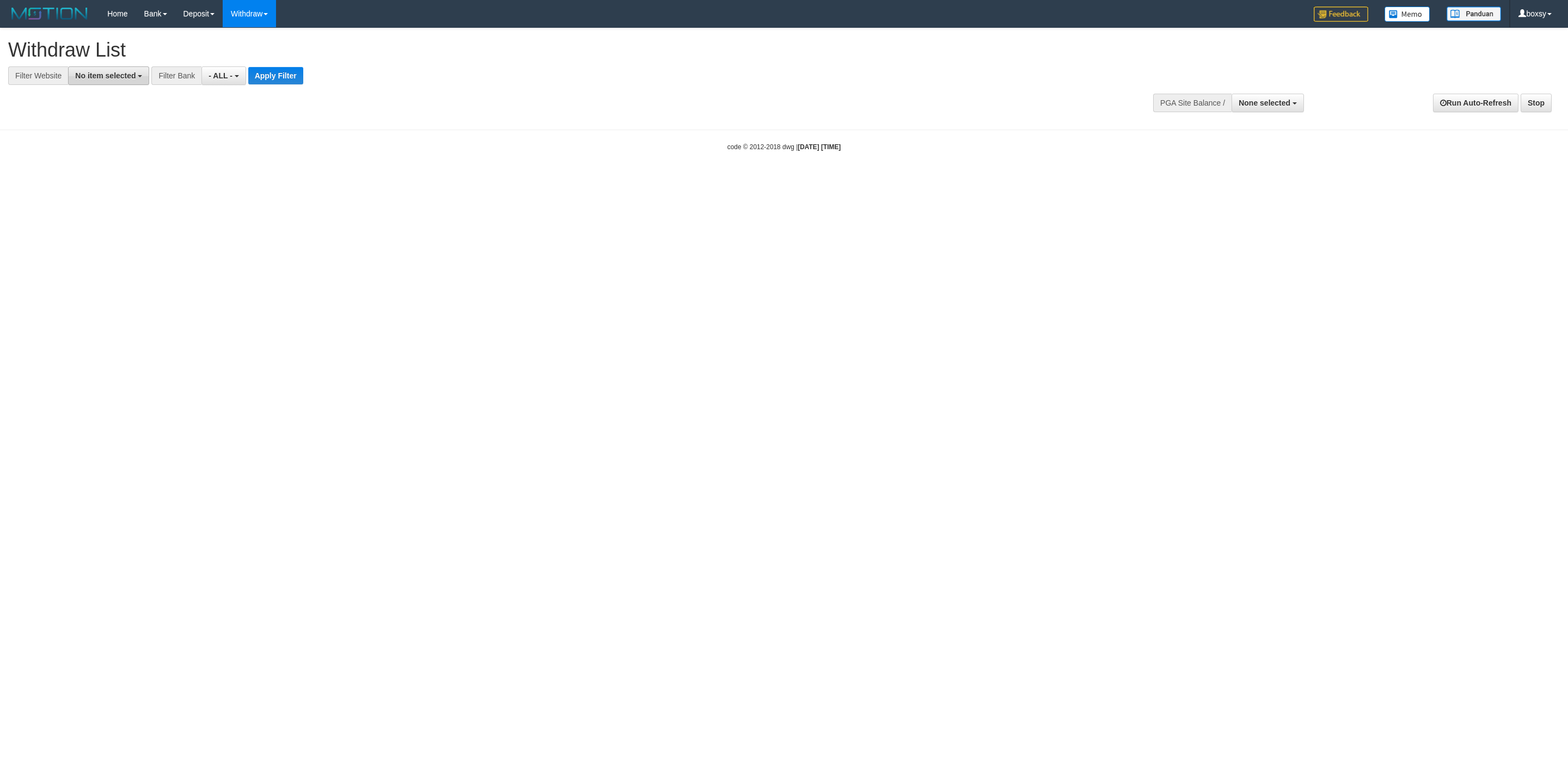 scroll, scrollTop: 0, scrollLeft: 0, axis: both 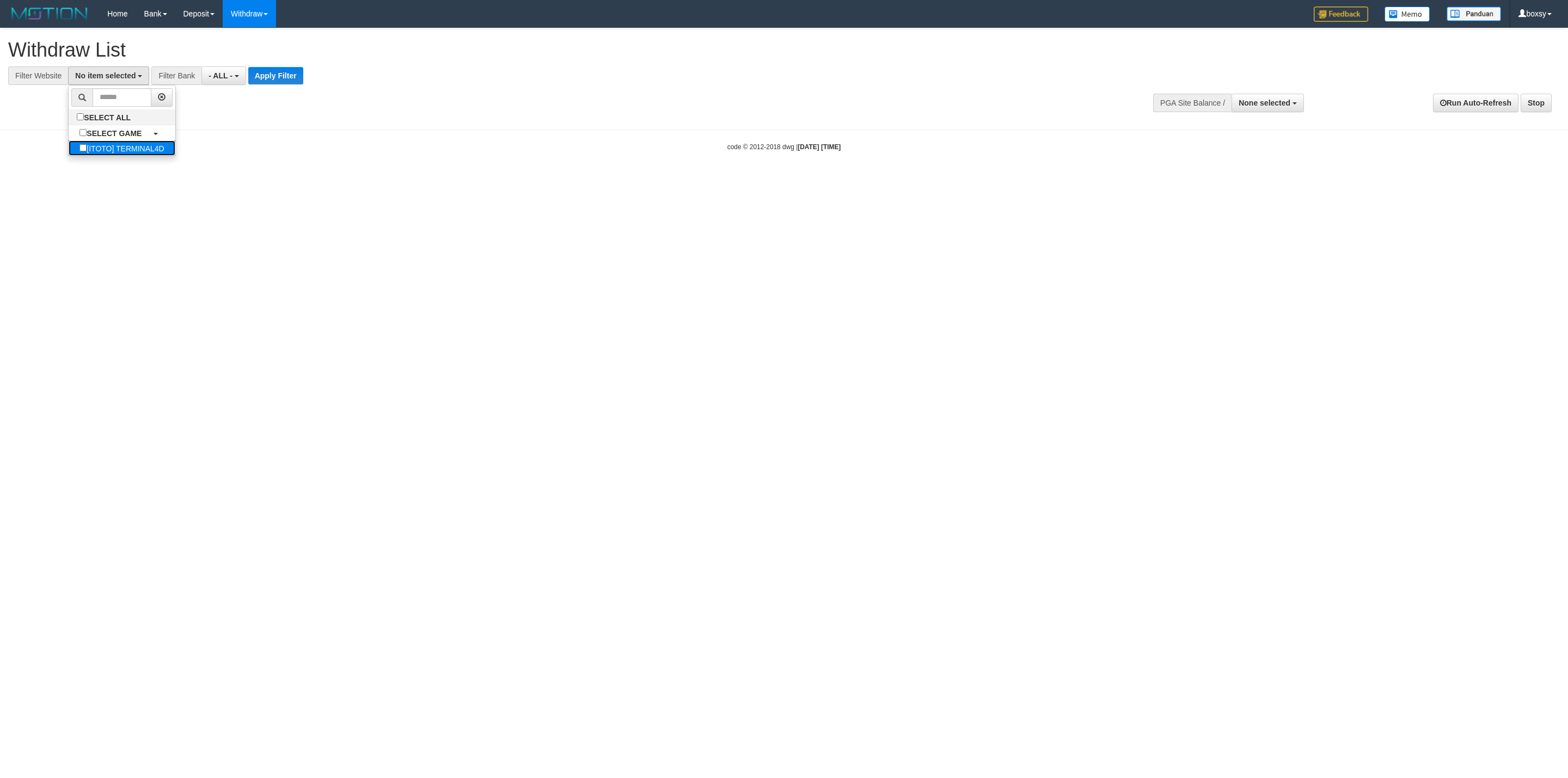 click on "[ITOTO] TERMINAL4D" at bounding box center [121, 148] 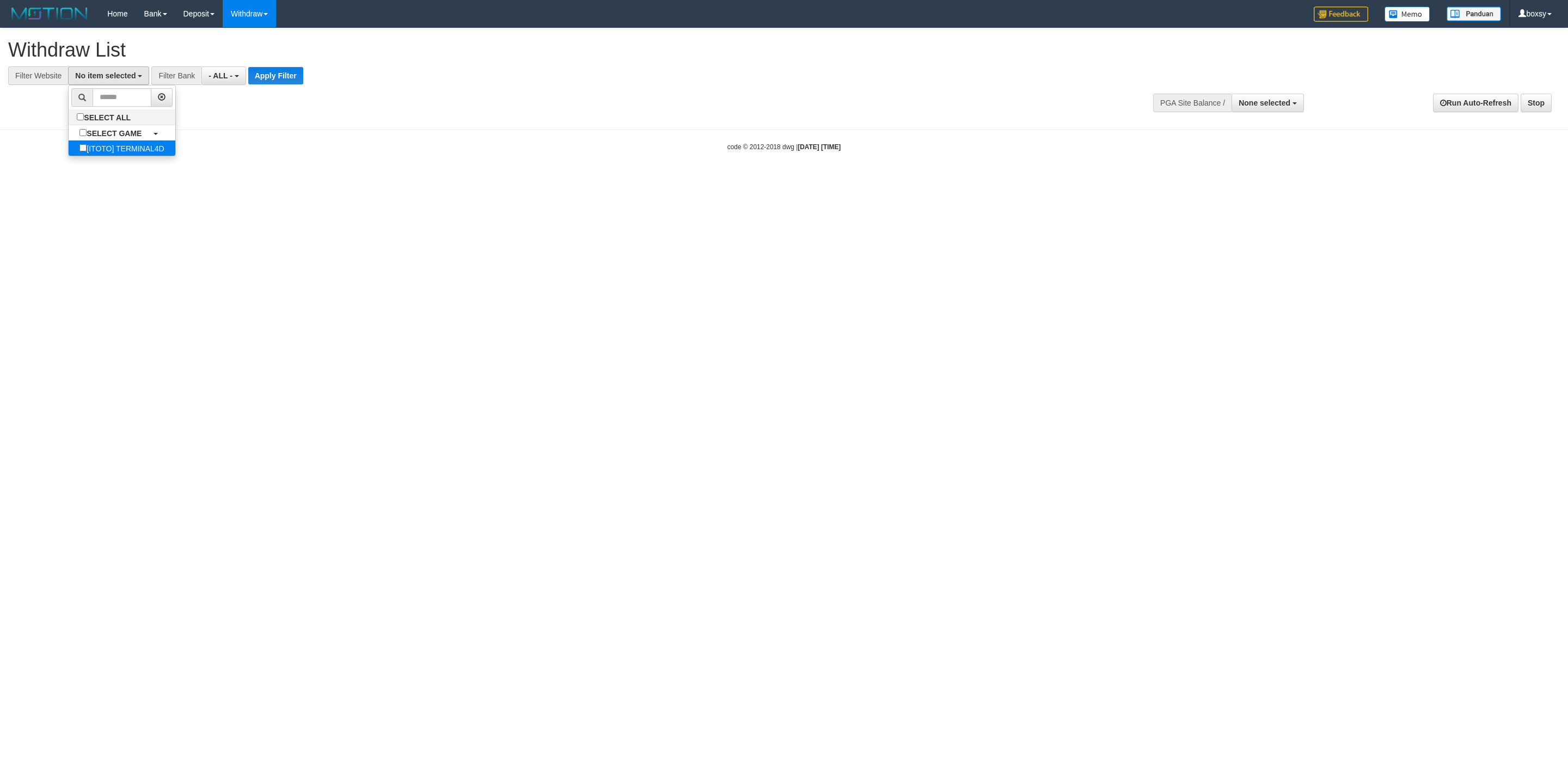 select on "****" 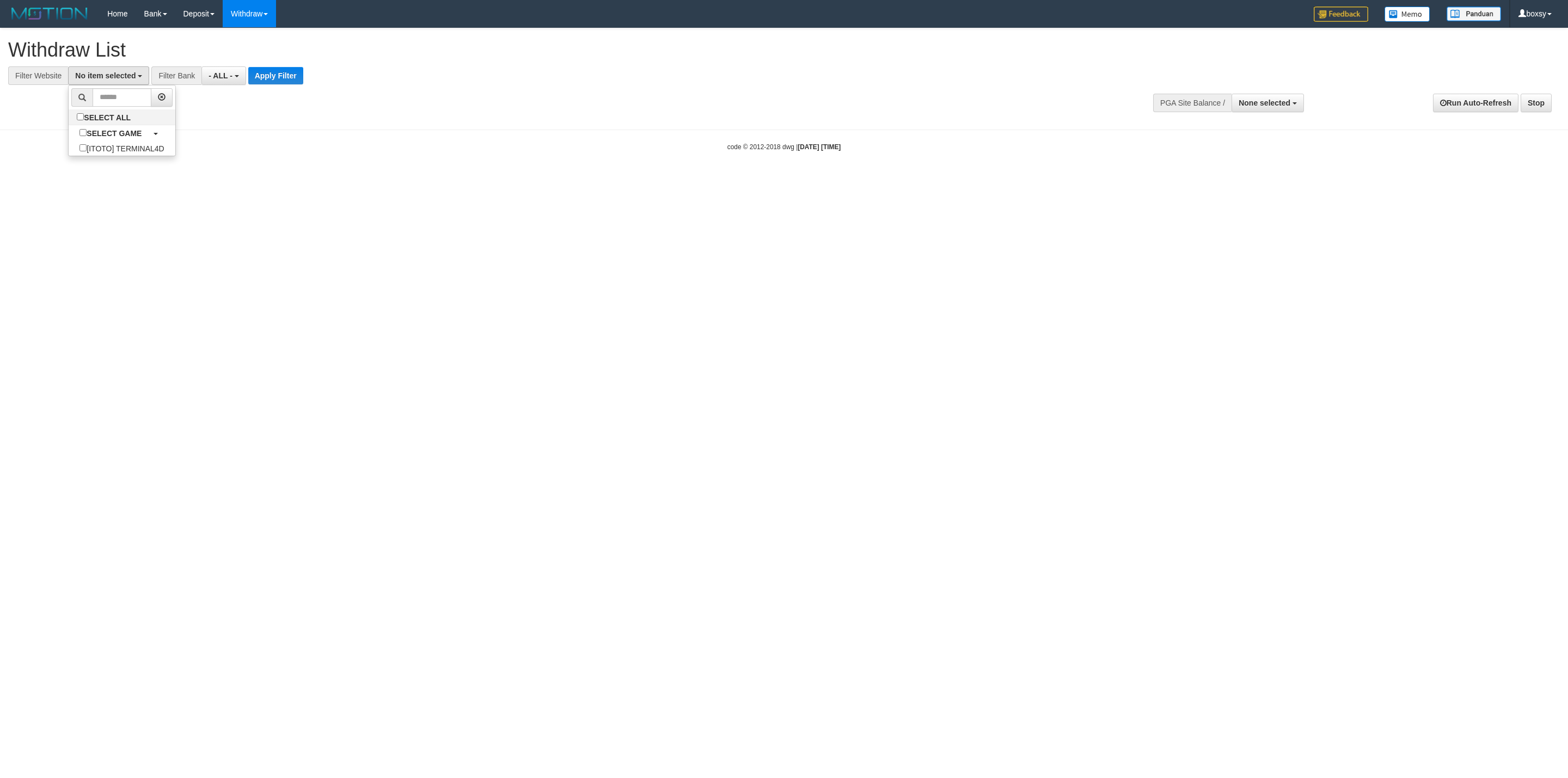 scroll, scrollTop: 10, scrollLeft: 0, axis: vertical 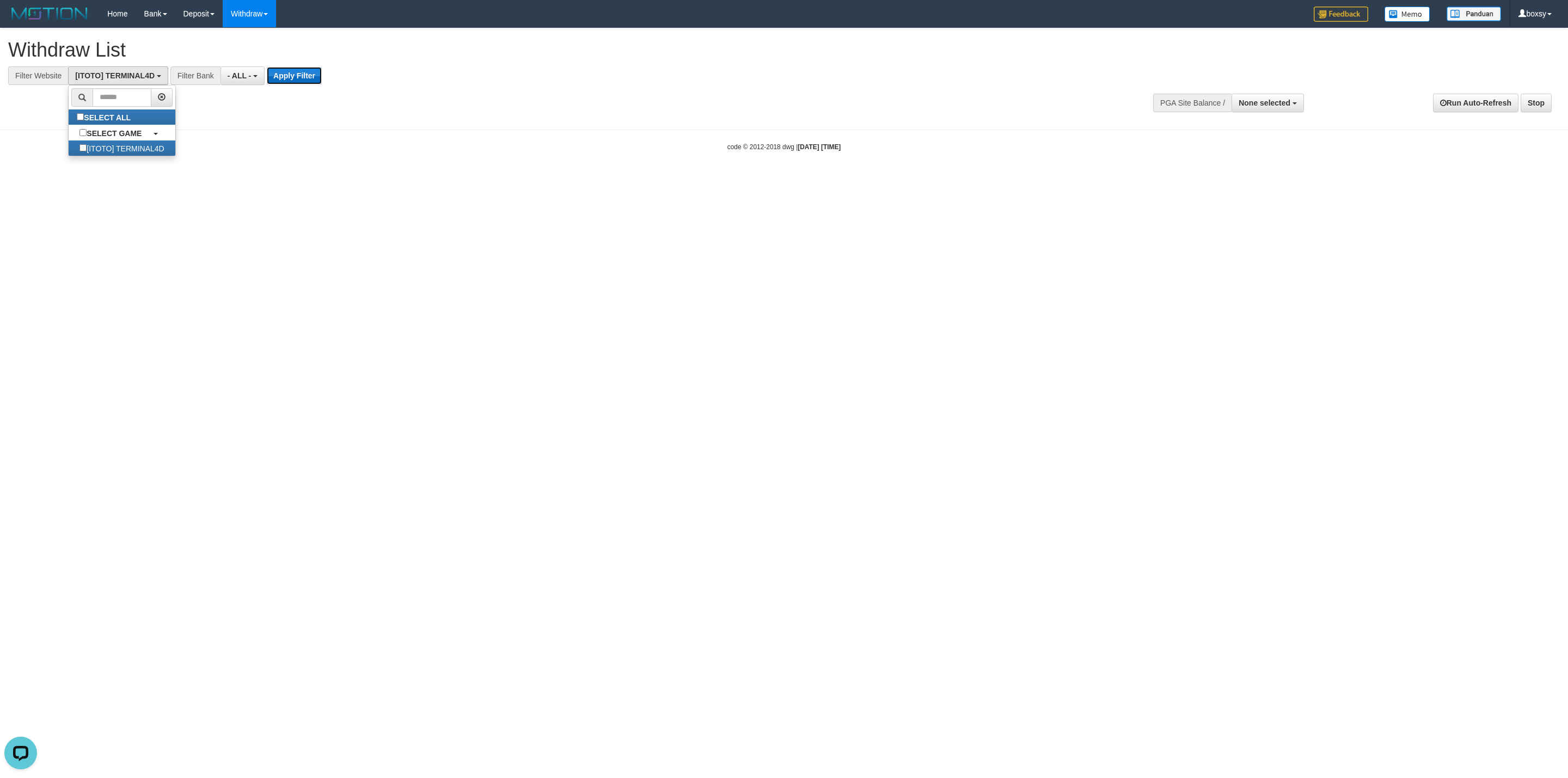 click on "Apply Filter" at bounding box center [294, 76] 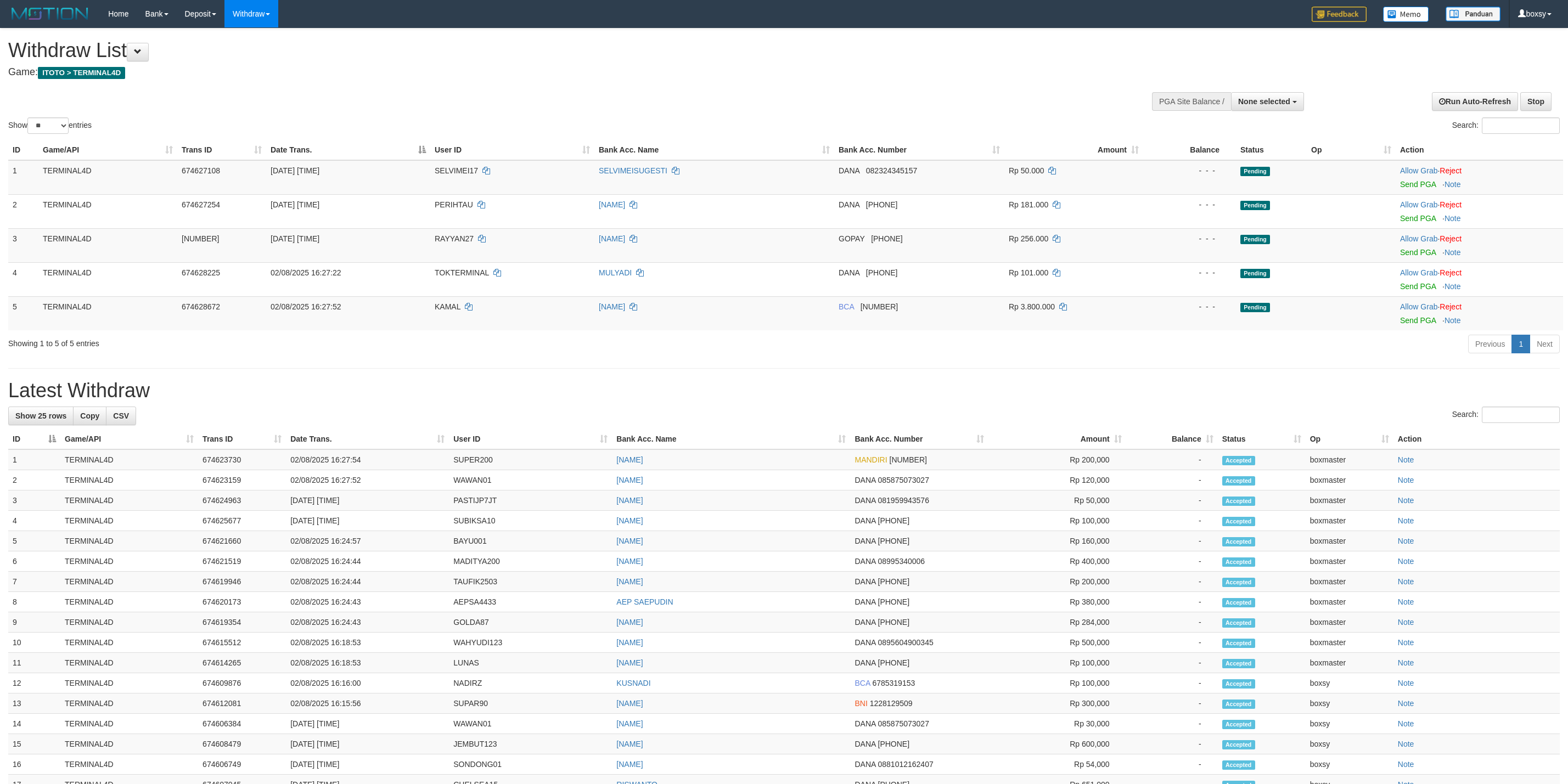 select 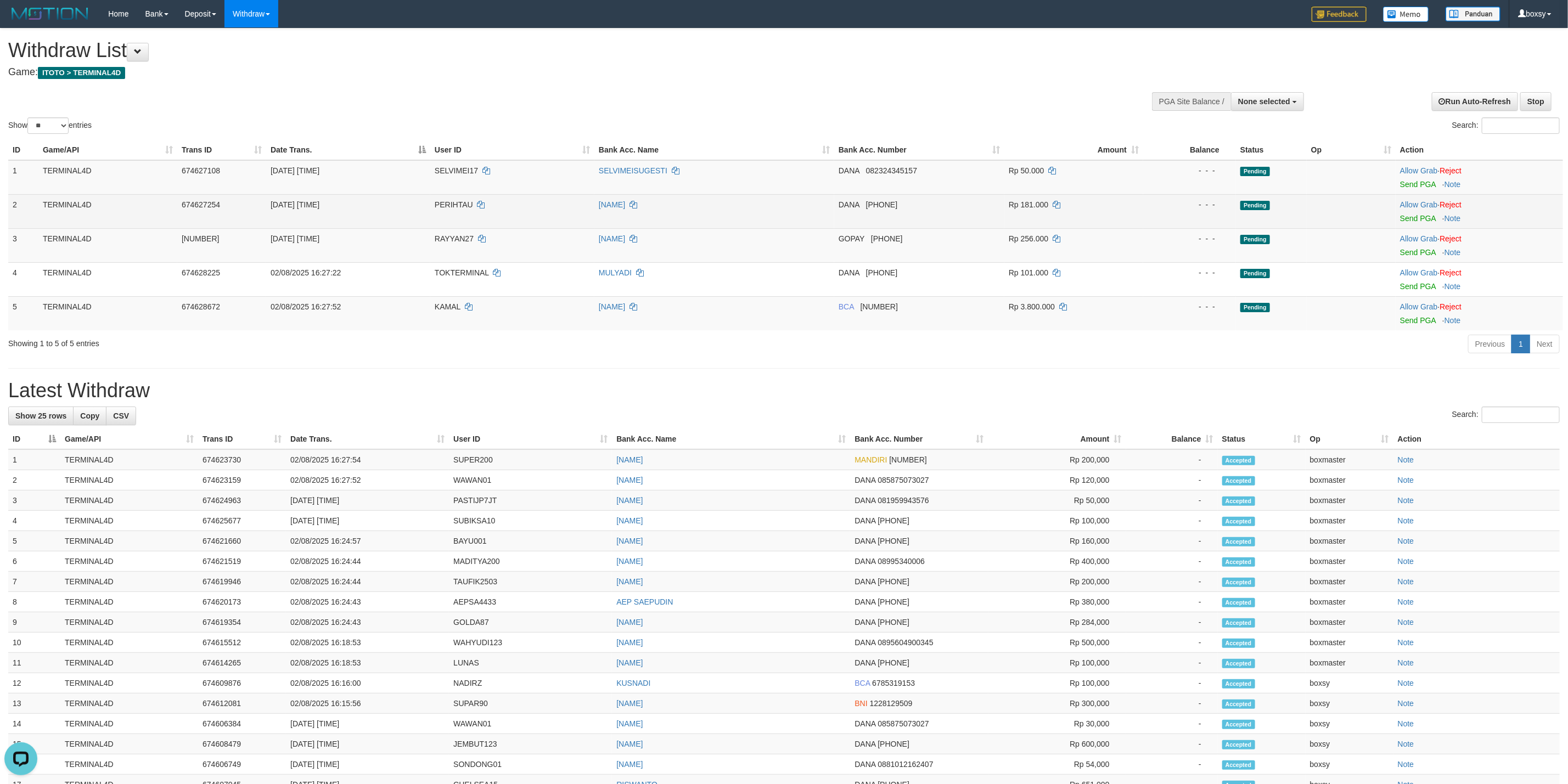 scroll, scrollTop: 0, scrollLeft: 0, axis: both 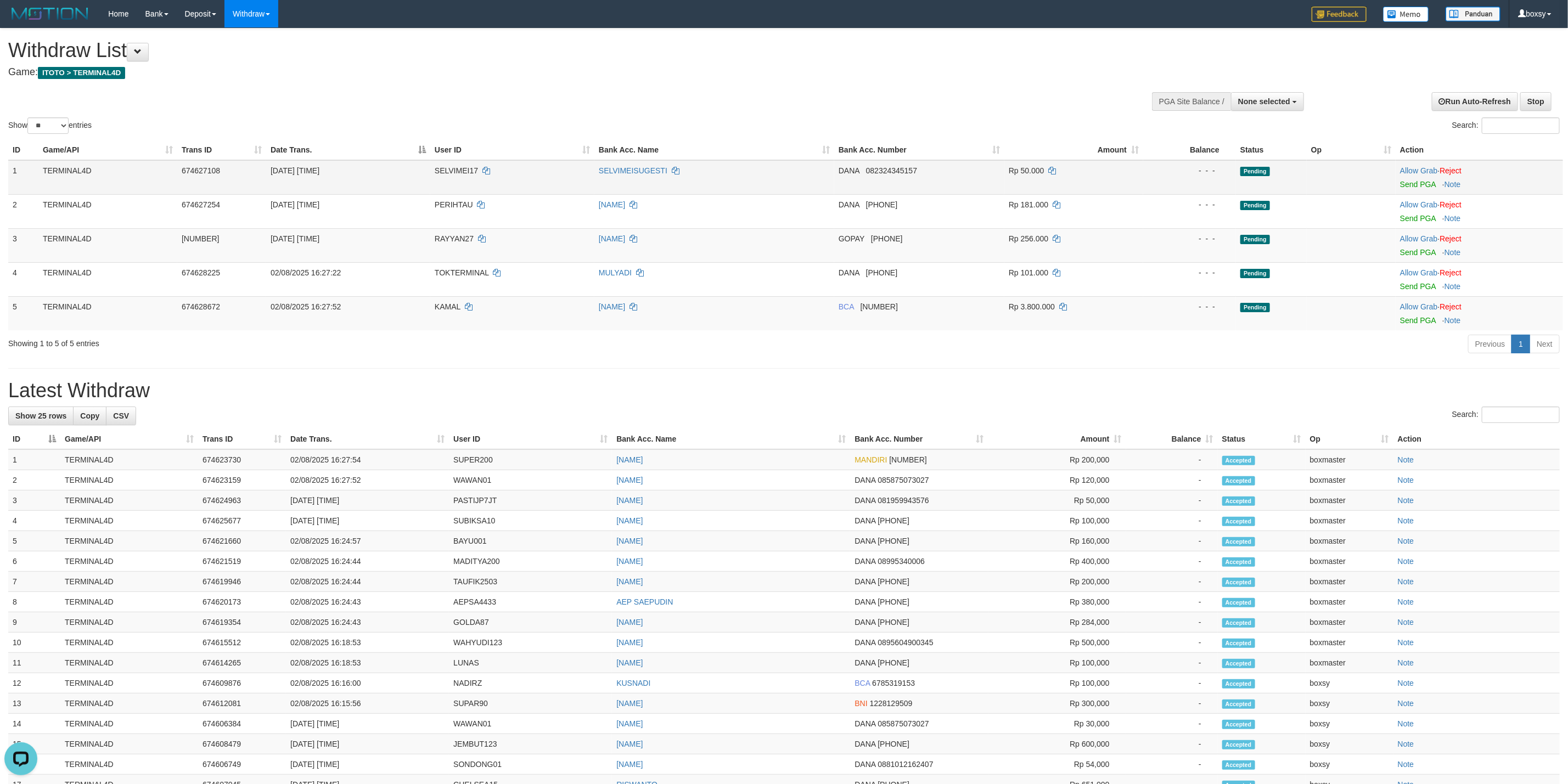 click on "Allow Grab   ·    Reject Send PGA     ·    Note" at bounding box center (1479, 177) 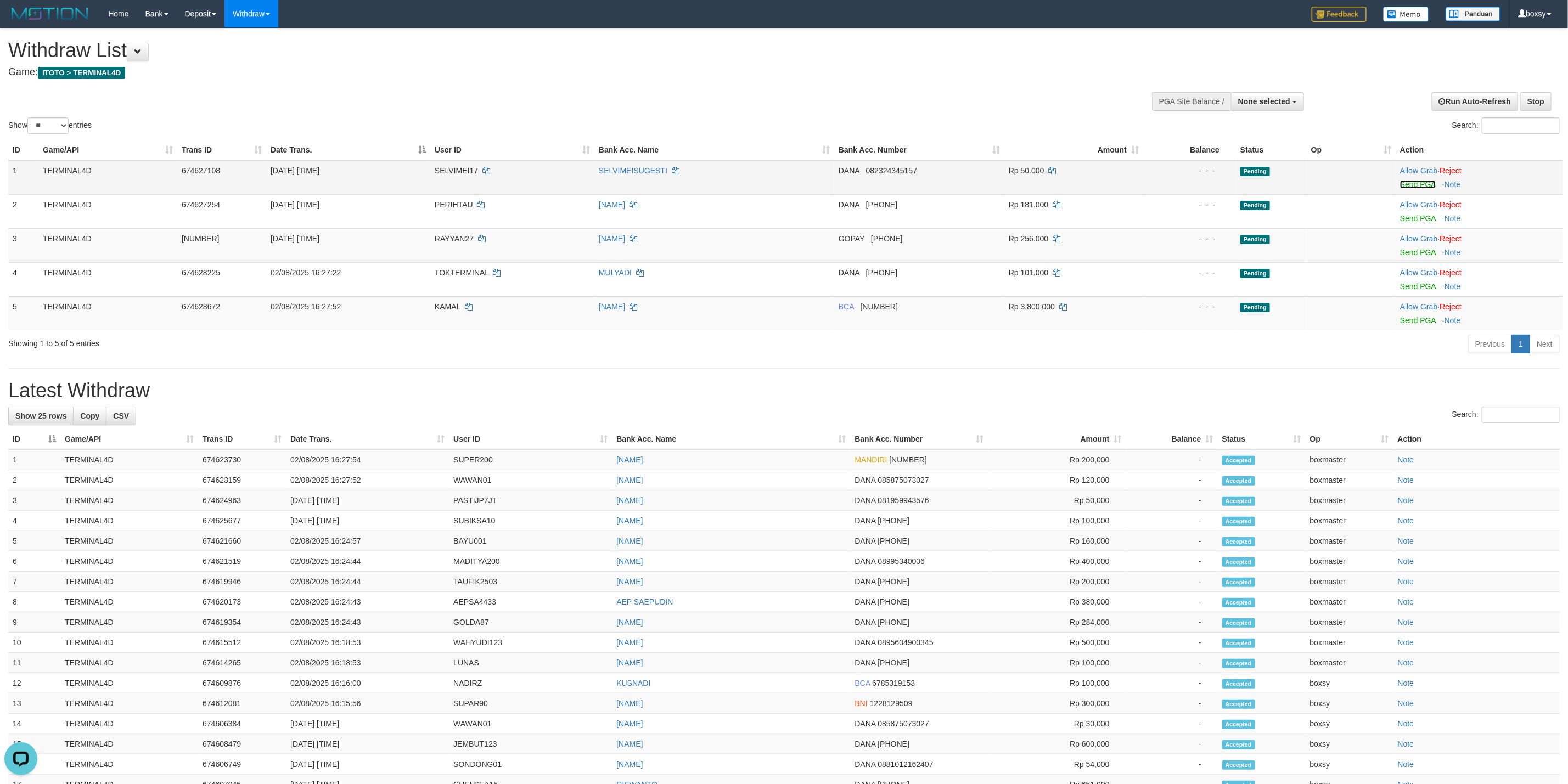 click on "Send PGA" at bounding box center (1418, 184) 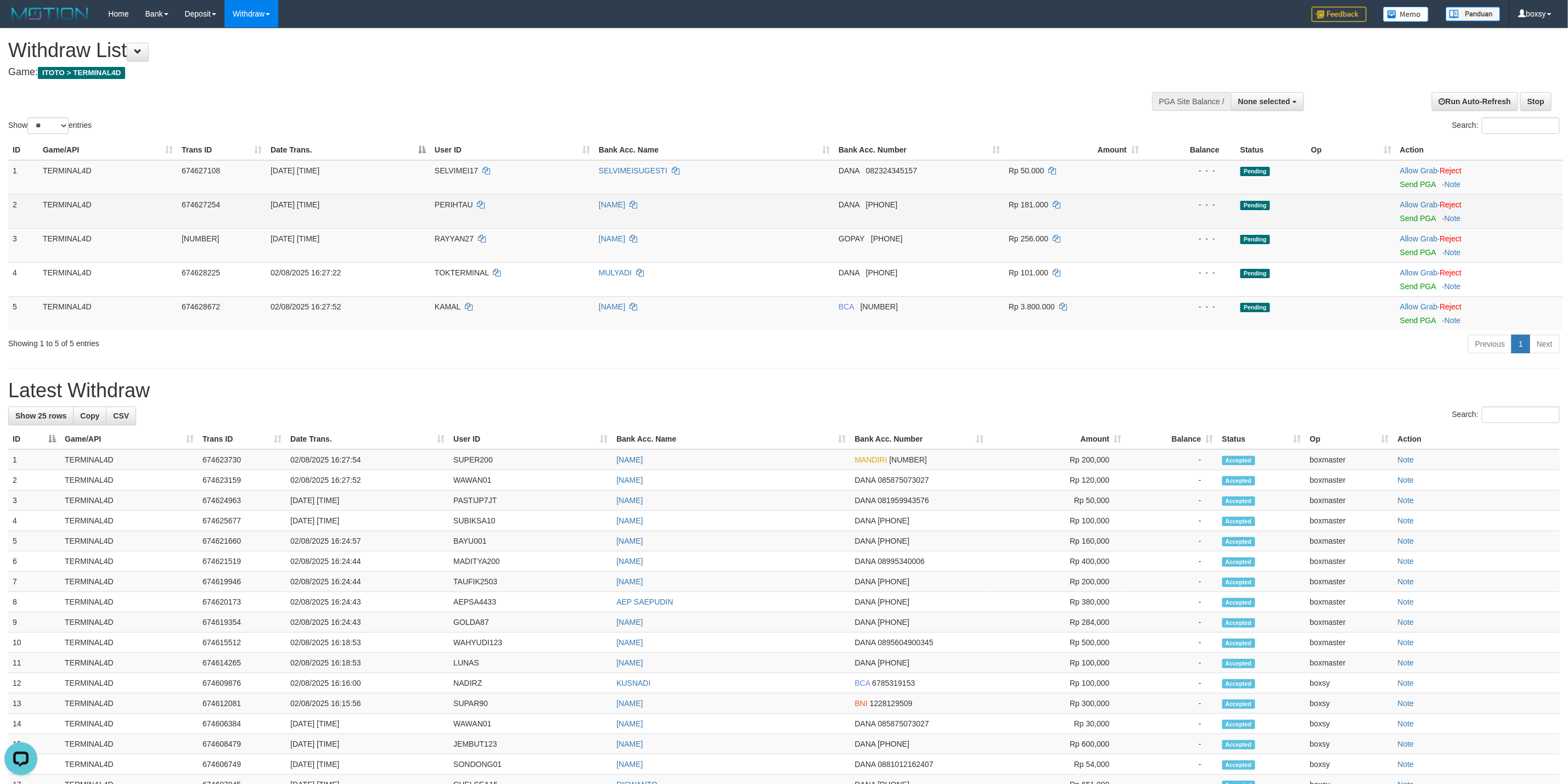 click on "DANA     085283266811" at bounding box center [919, 211] 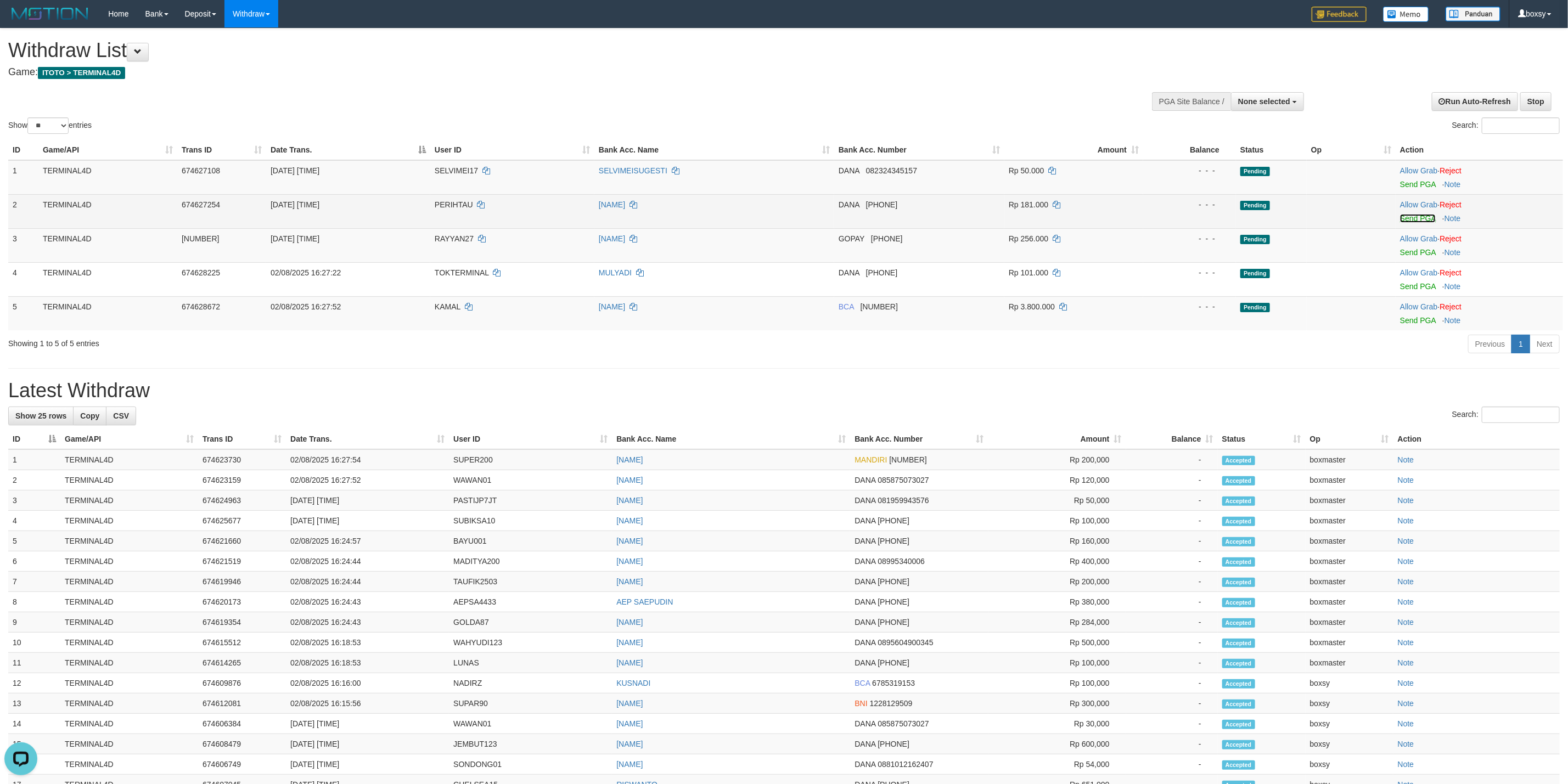 click on "Send PGA" at bounding box center (1418, 218) 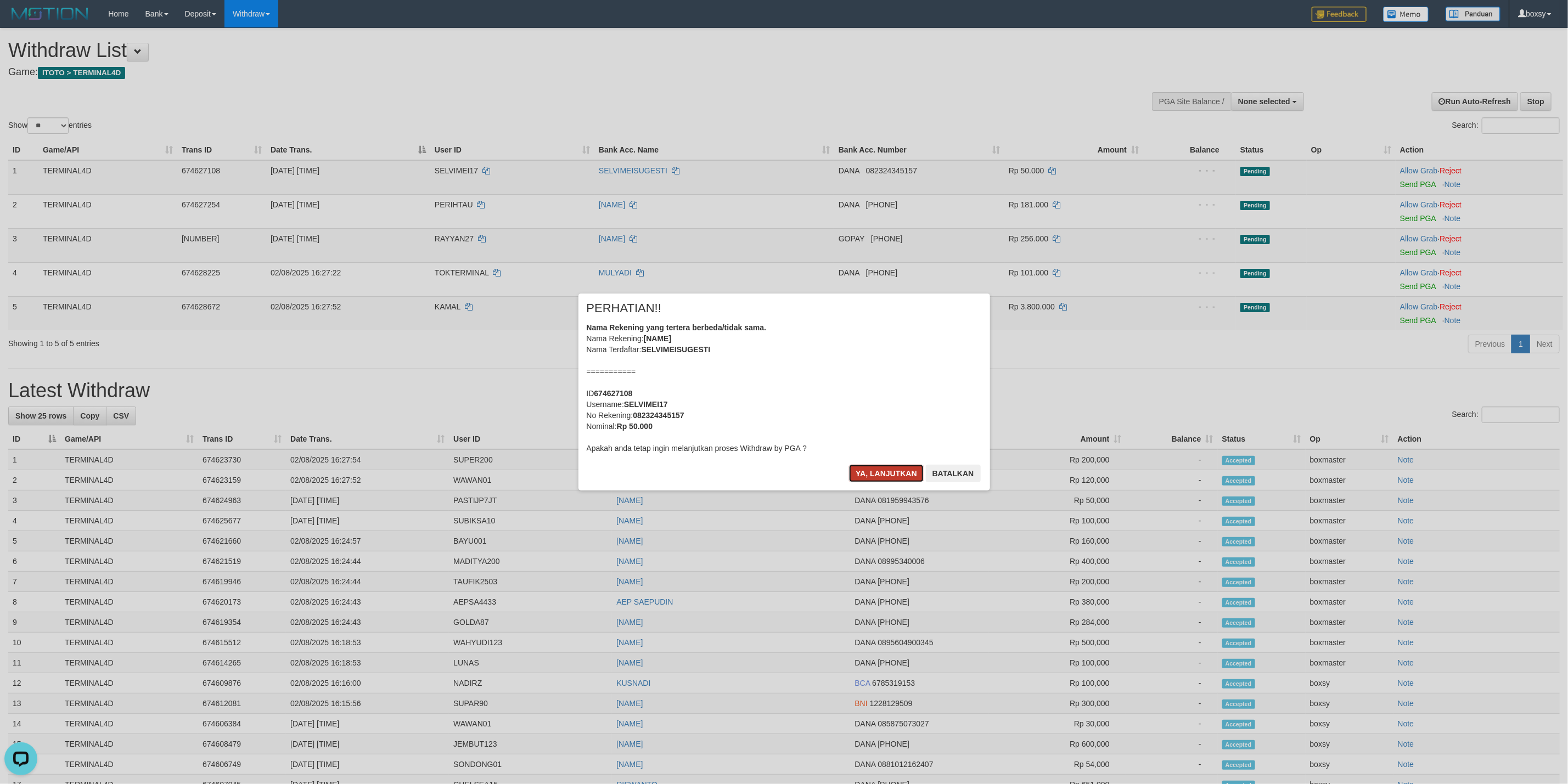 click on "Ya, lanjutkan" at bounding box center [886, 473] 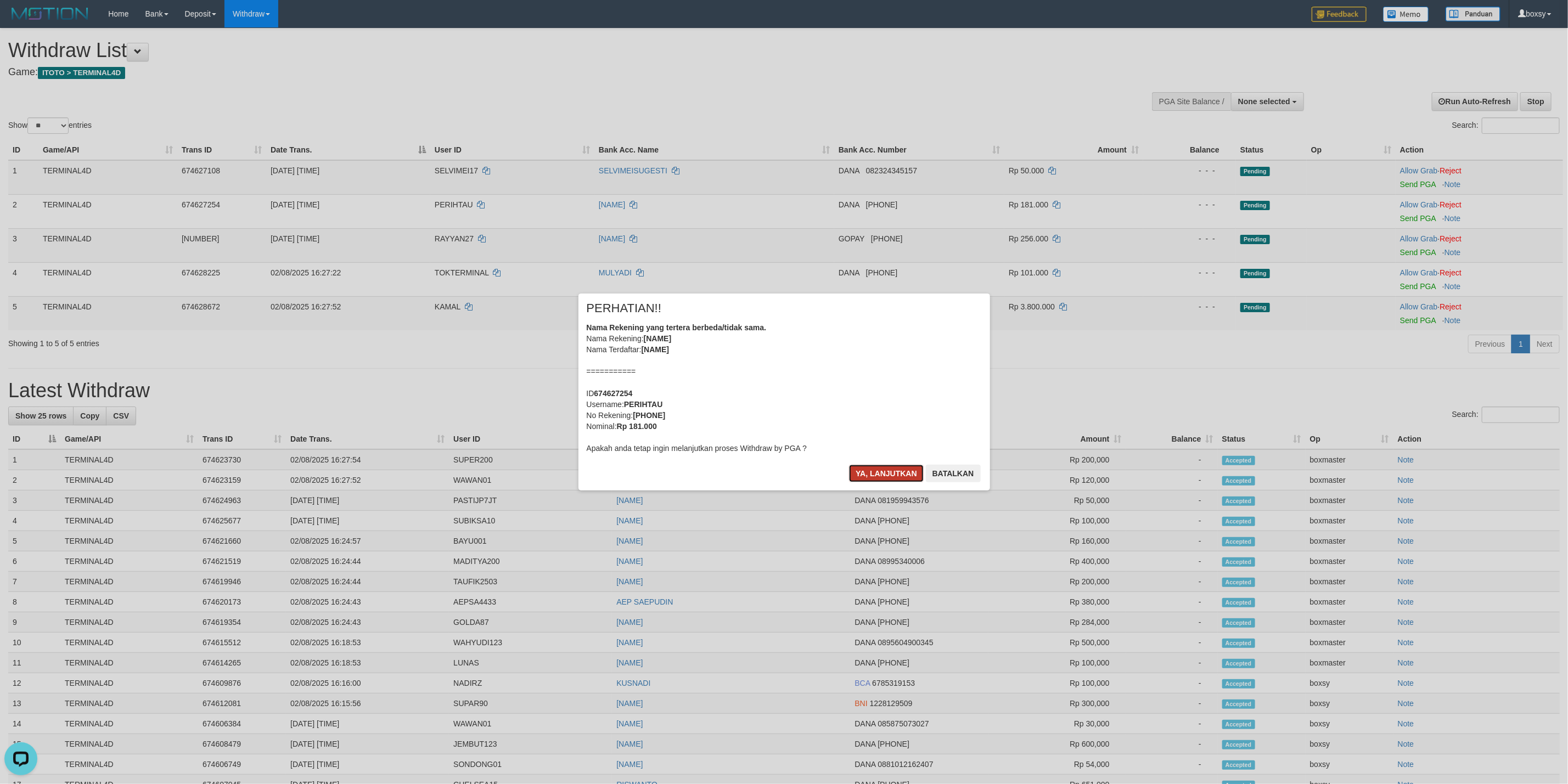 click on "Ya, lanjutkan" at bounding box center (886, 473) 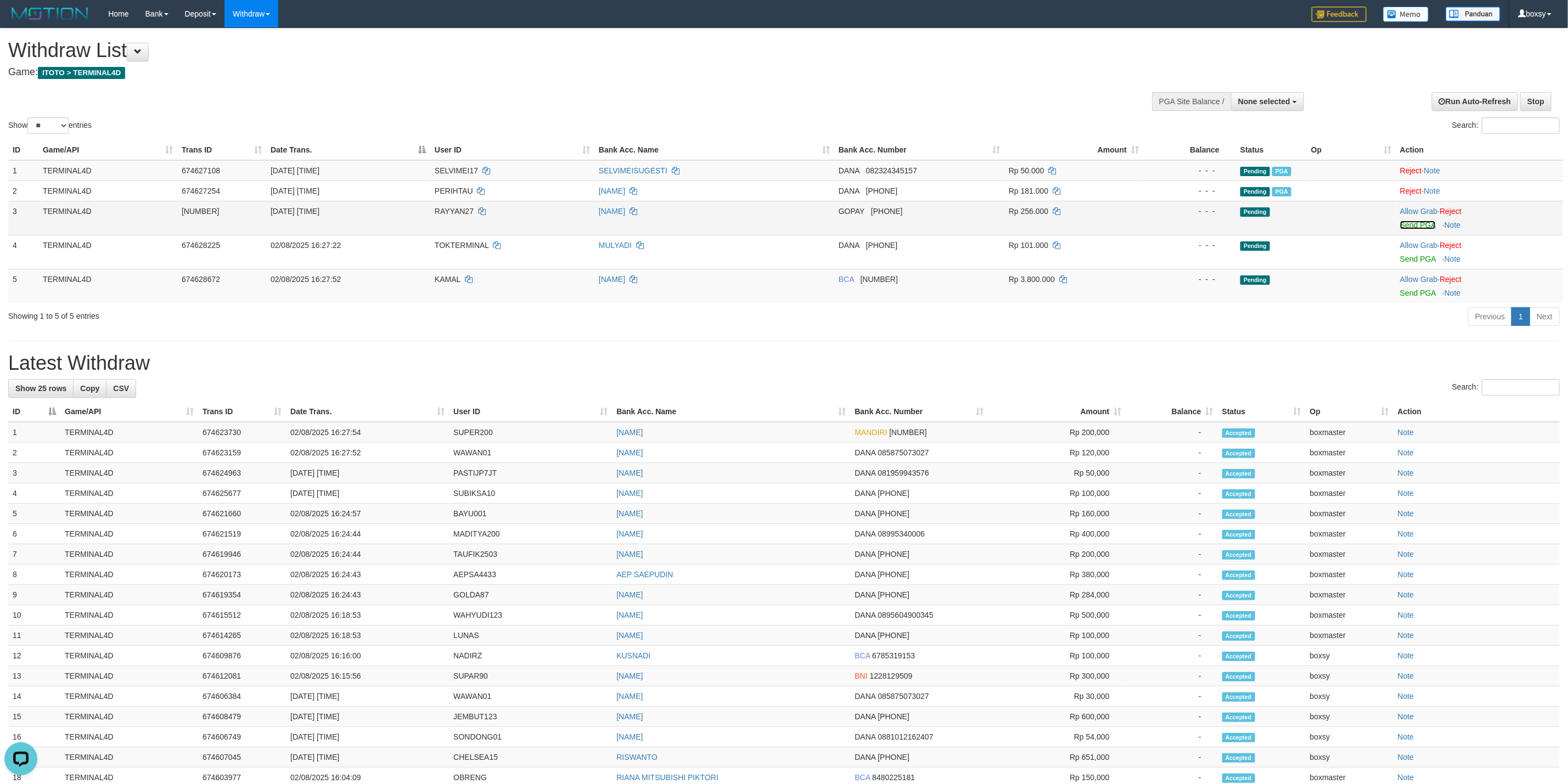 click on "Send PGA" at bounding box center (1418, 225) 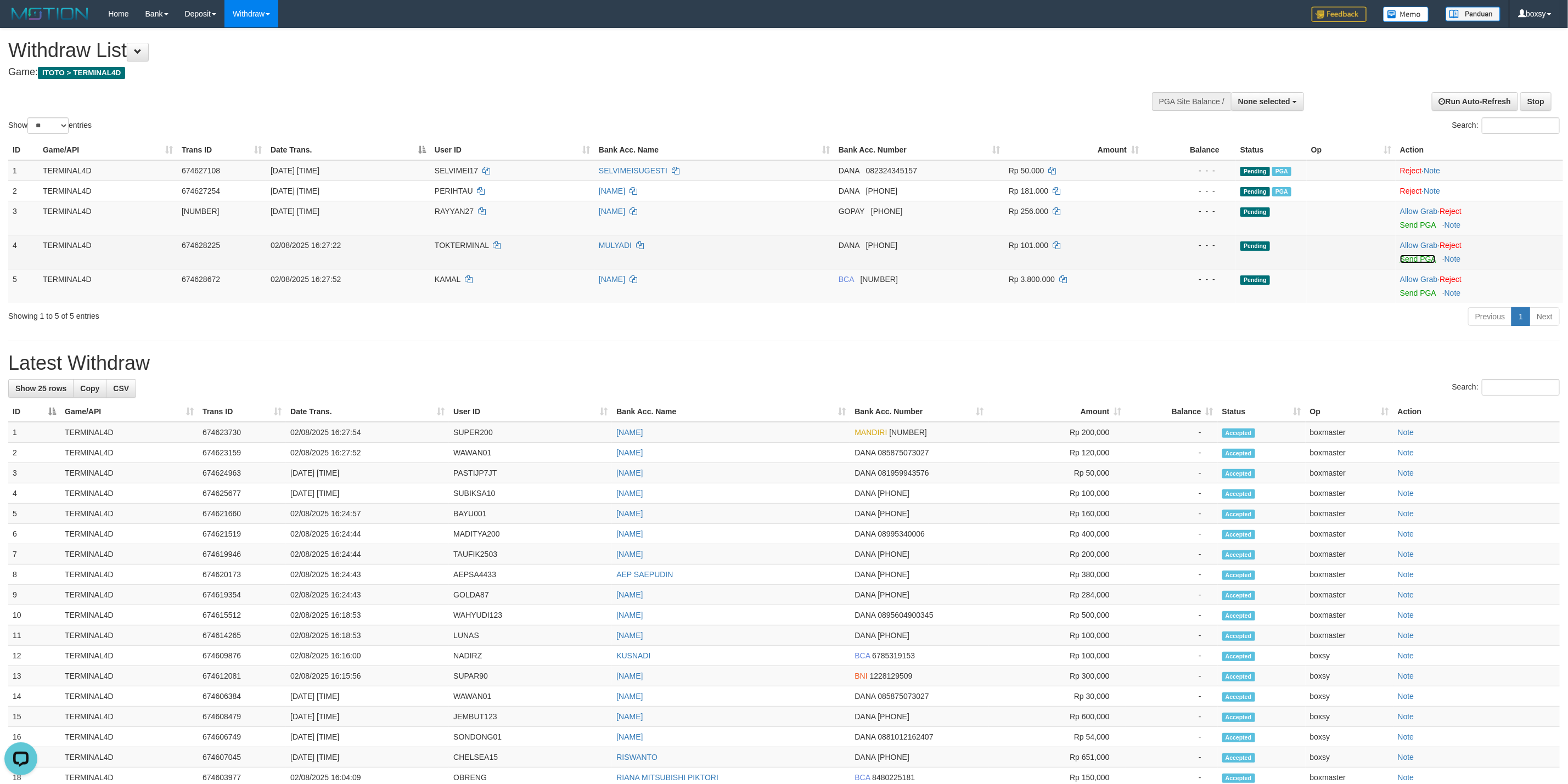 click on "Send PGA" at bounding box center [1418, 259] 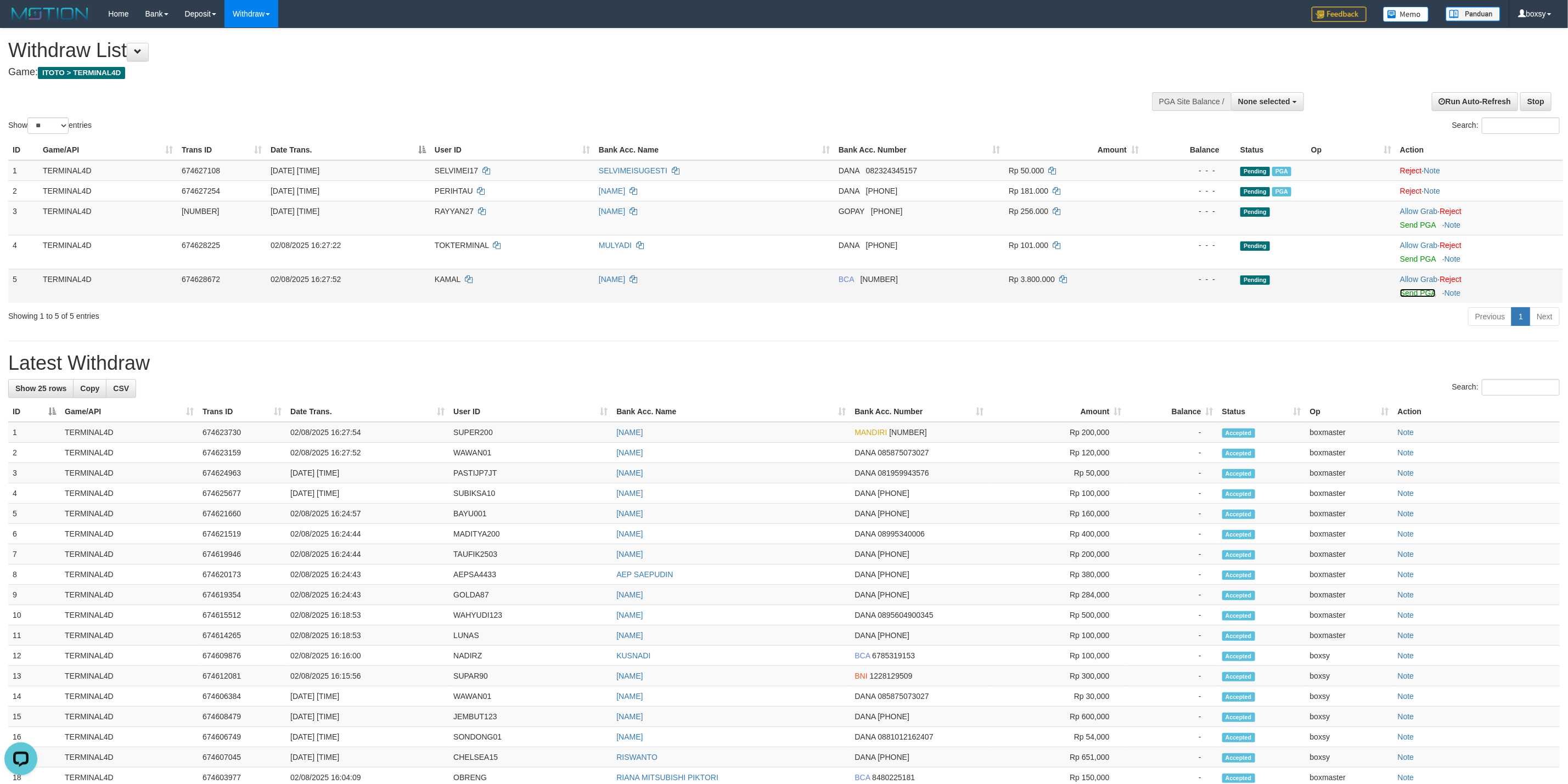 click on "Send PGA" at bounding box center [1418, 293] 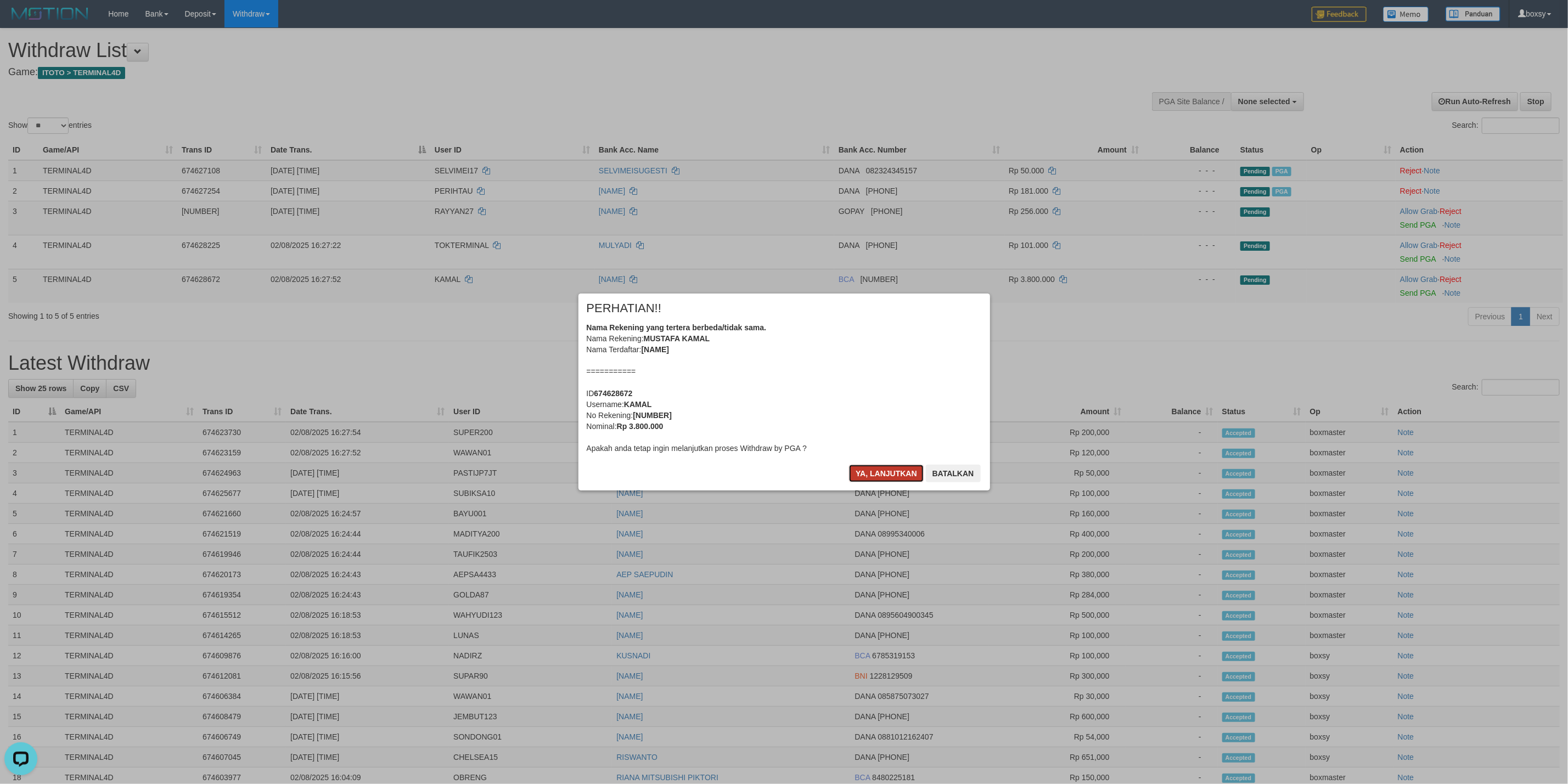 click on "Ya, lanjutkan" at bounding box center [886, 473] 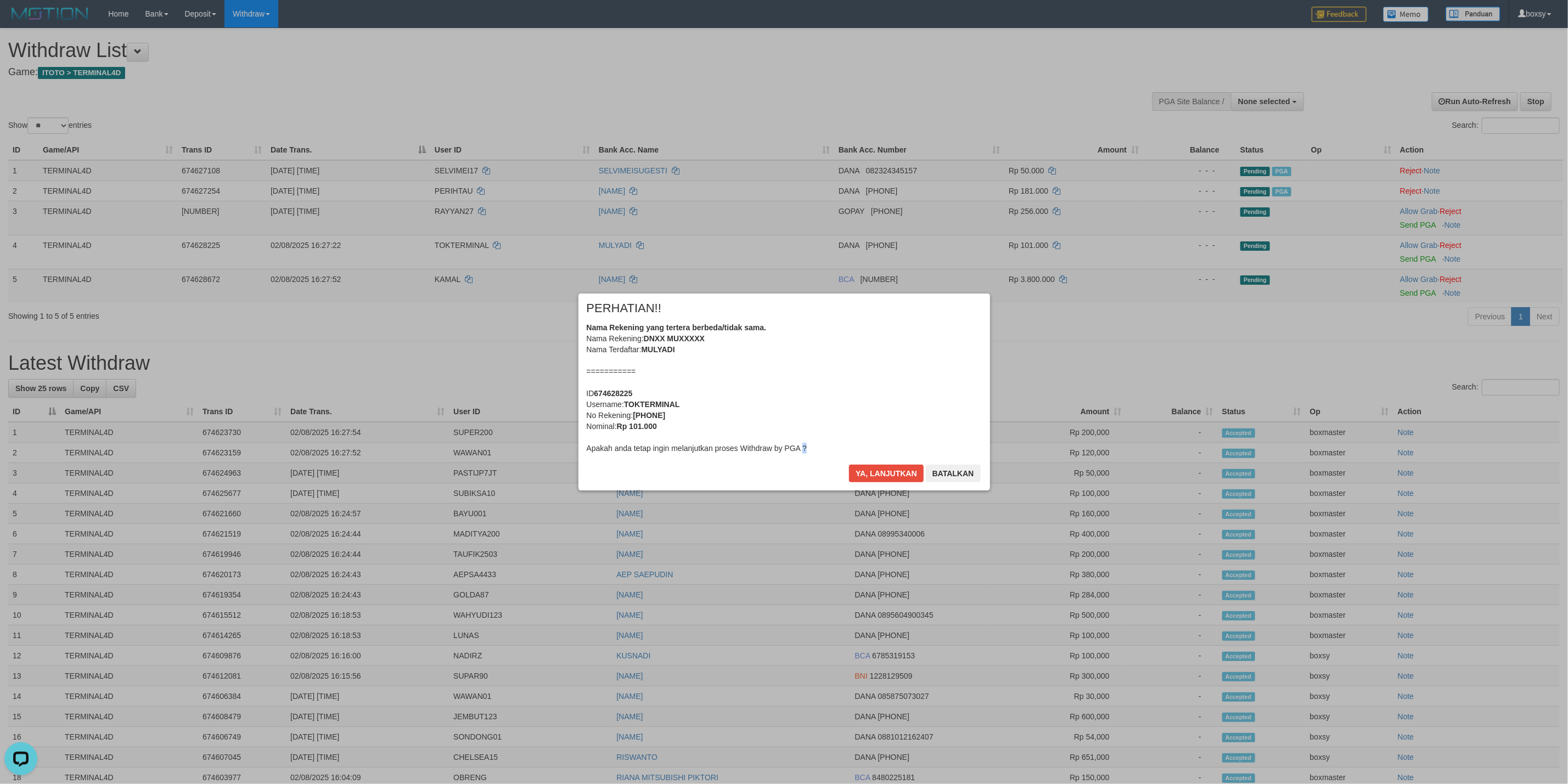 click on "× PERHATIAN!! Nama Rekening yang tertera berbeda/tidak sama. Nama Rekening:  DNXX MUXXXXX Nama Terdaftar:  MULYADI =========== ID  674628225 Username:  TOKTERMINAL No Rekening:  085715929778 Nominal:  Rp 101.000 Apakah anda tetap ingin melanjutkan proses Withdraw by PGA ? Ya, lanjutkan Batalkan" at bounding box center [784, 392] 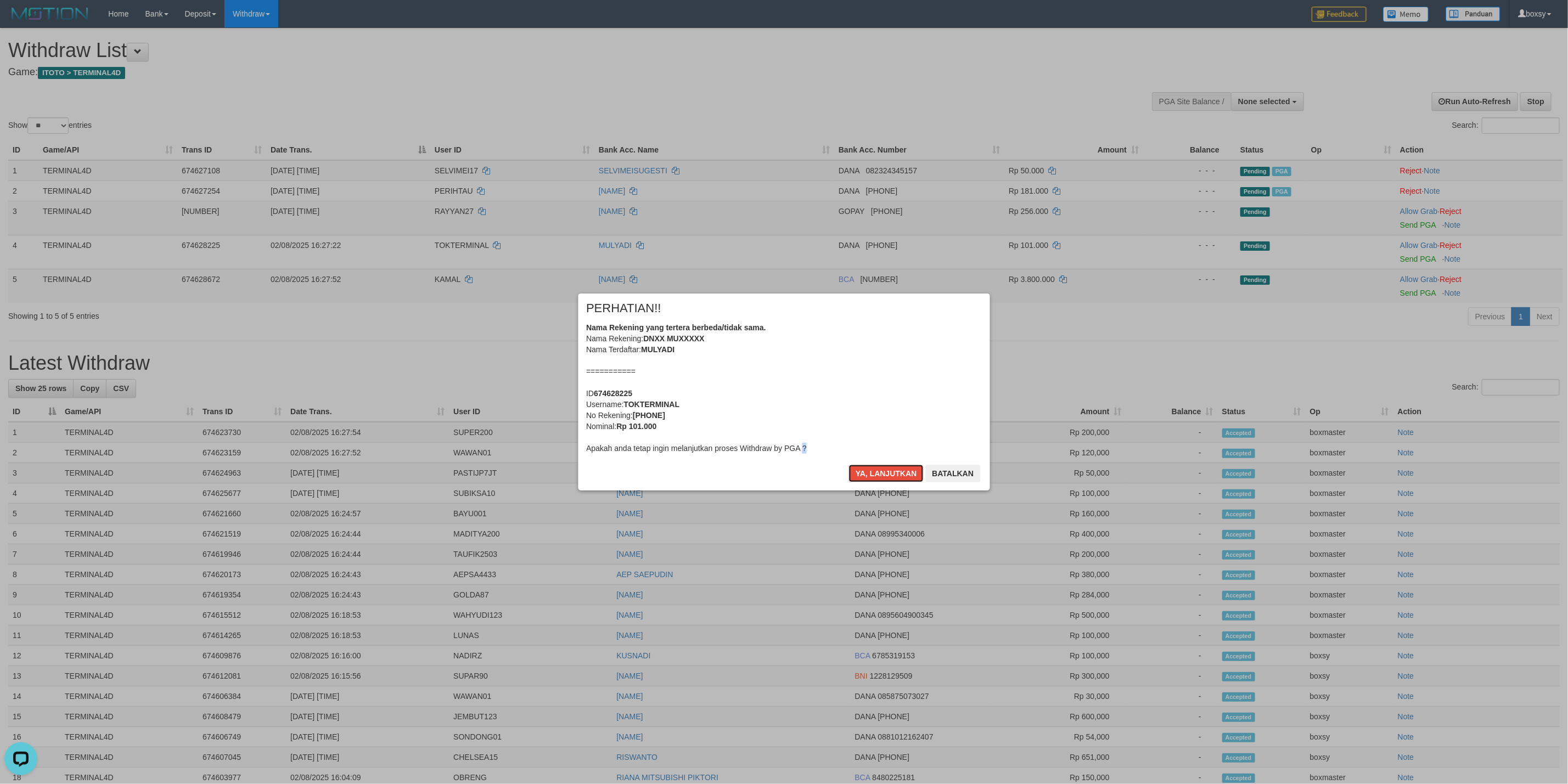 click on "Ya, lanjutkan" at bounding box center [886, 473] 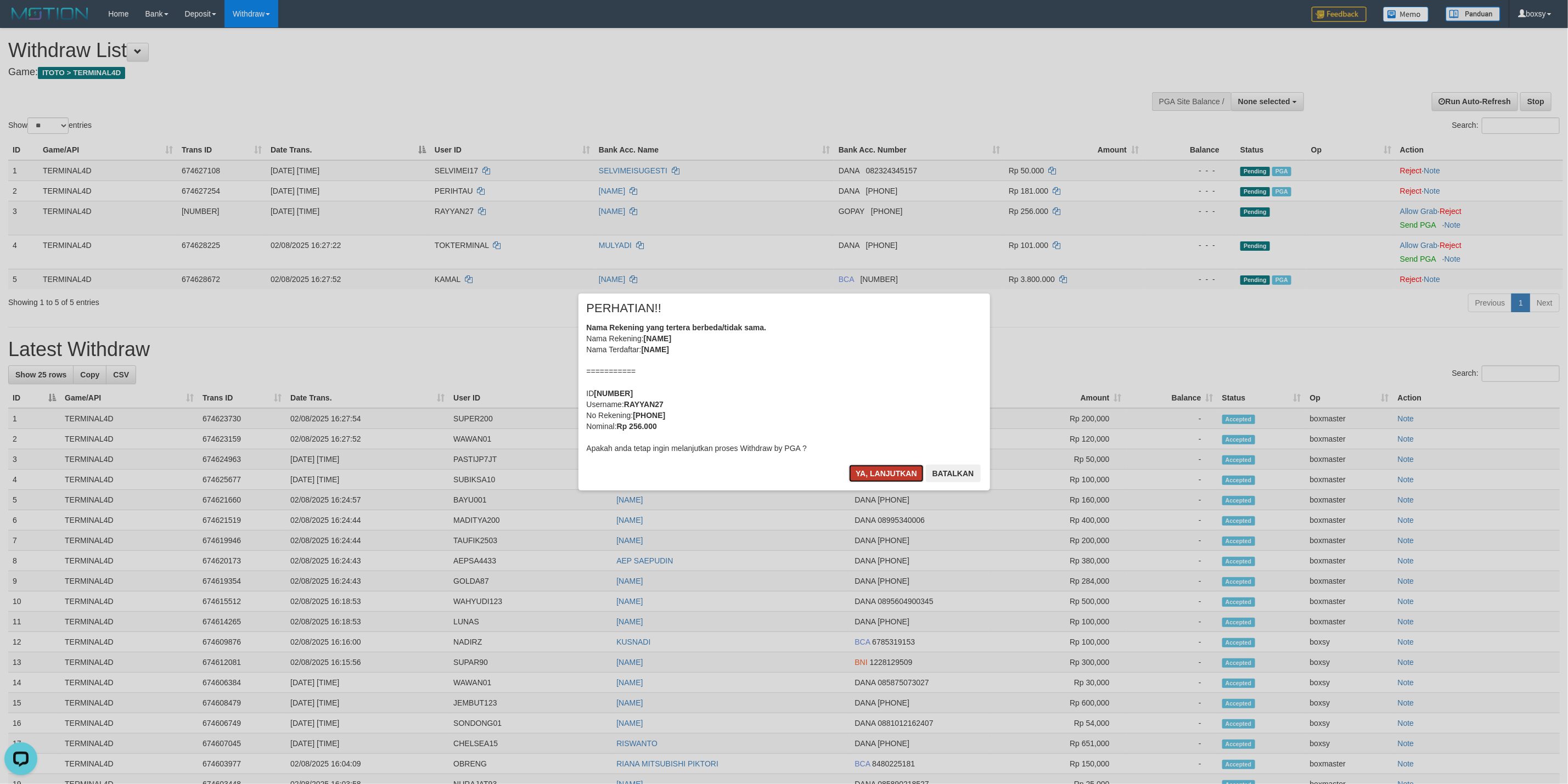 click on "Ya, lanjutkan" at bounding box center [886, 473] 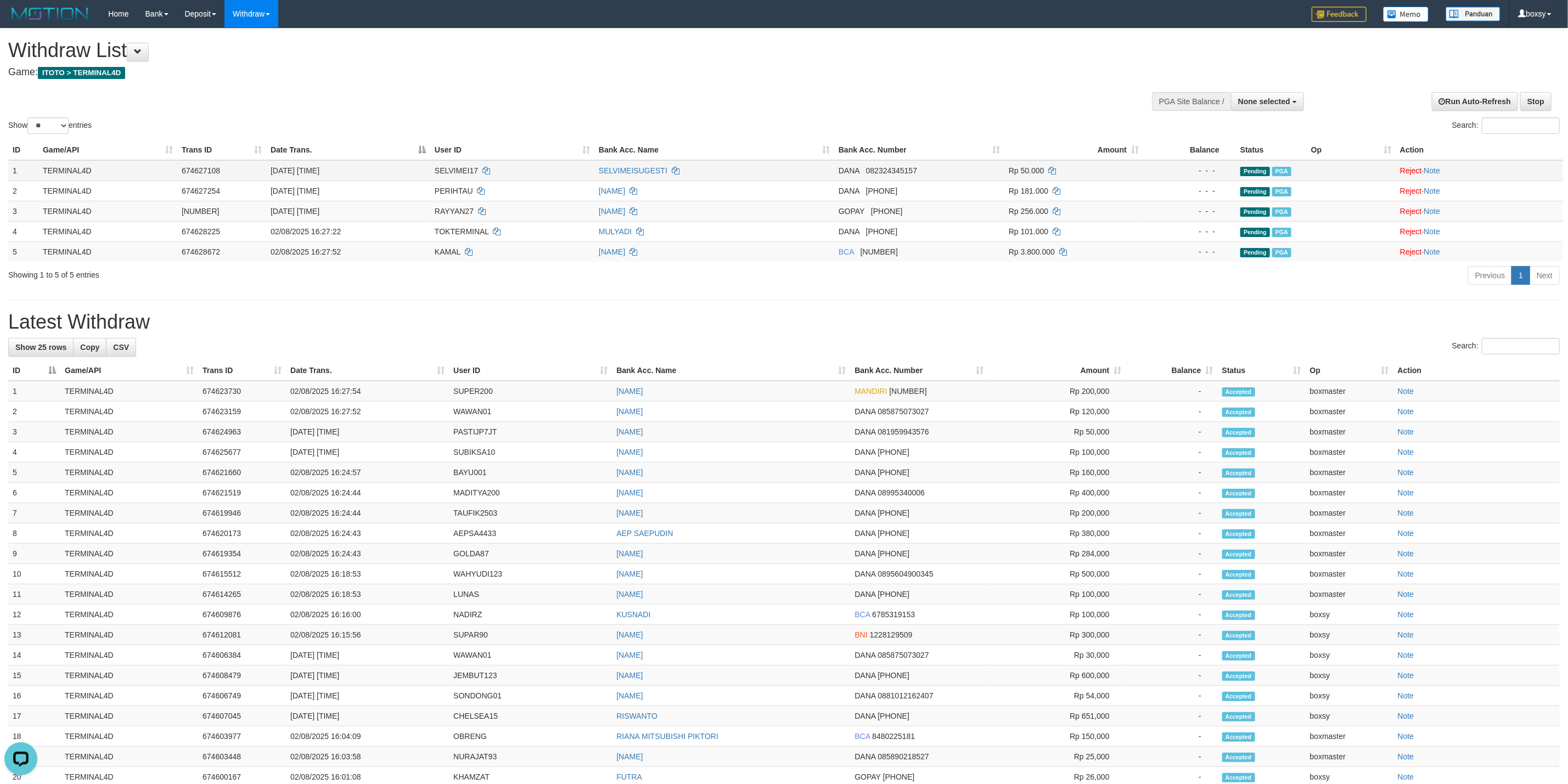 click on "SELVIMEI17" at bounding box center [512, 171] 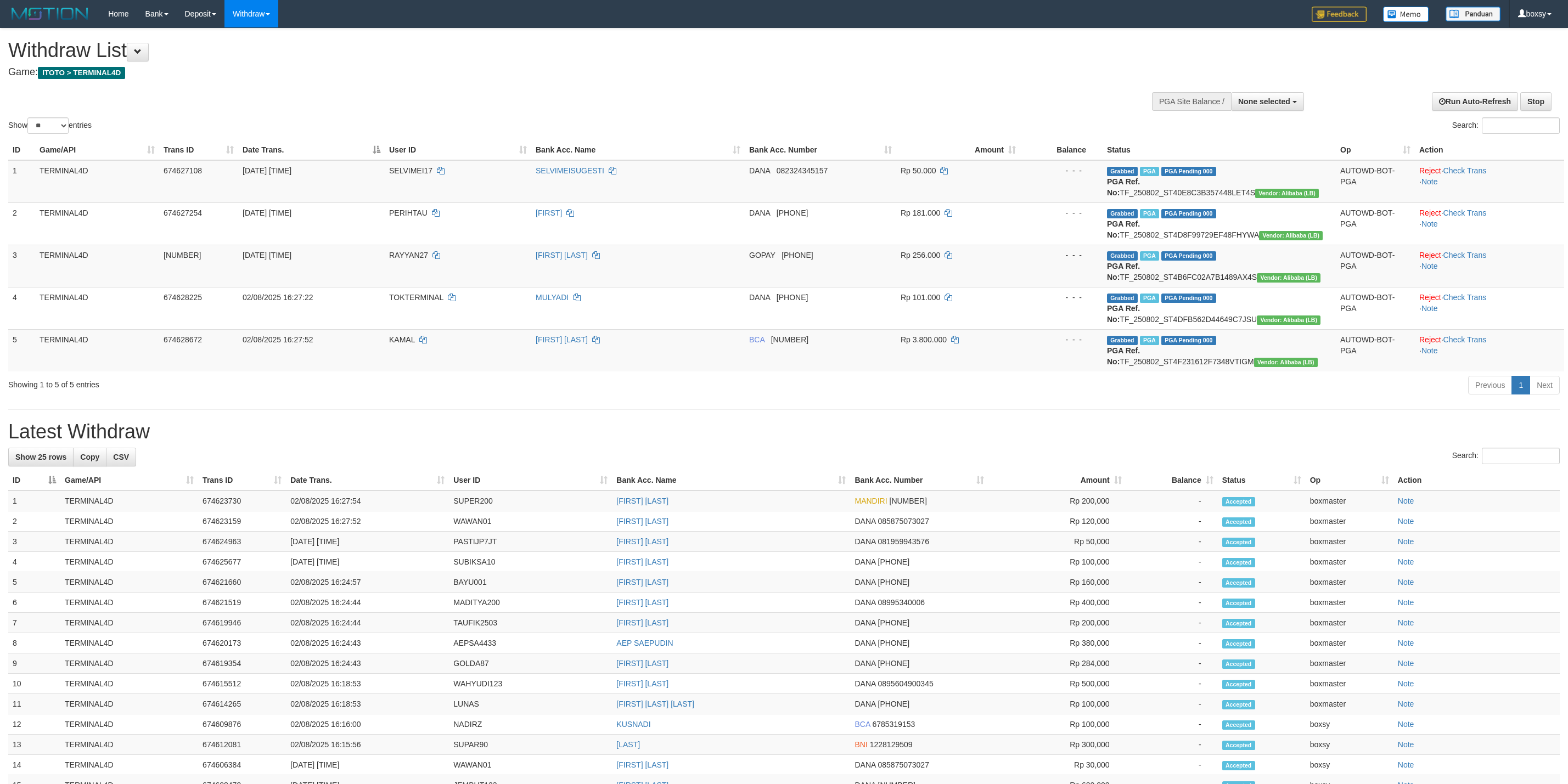 select 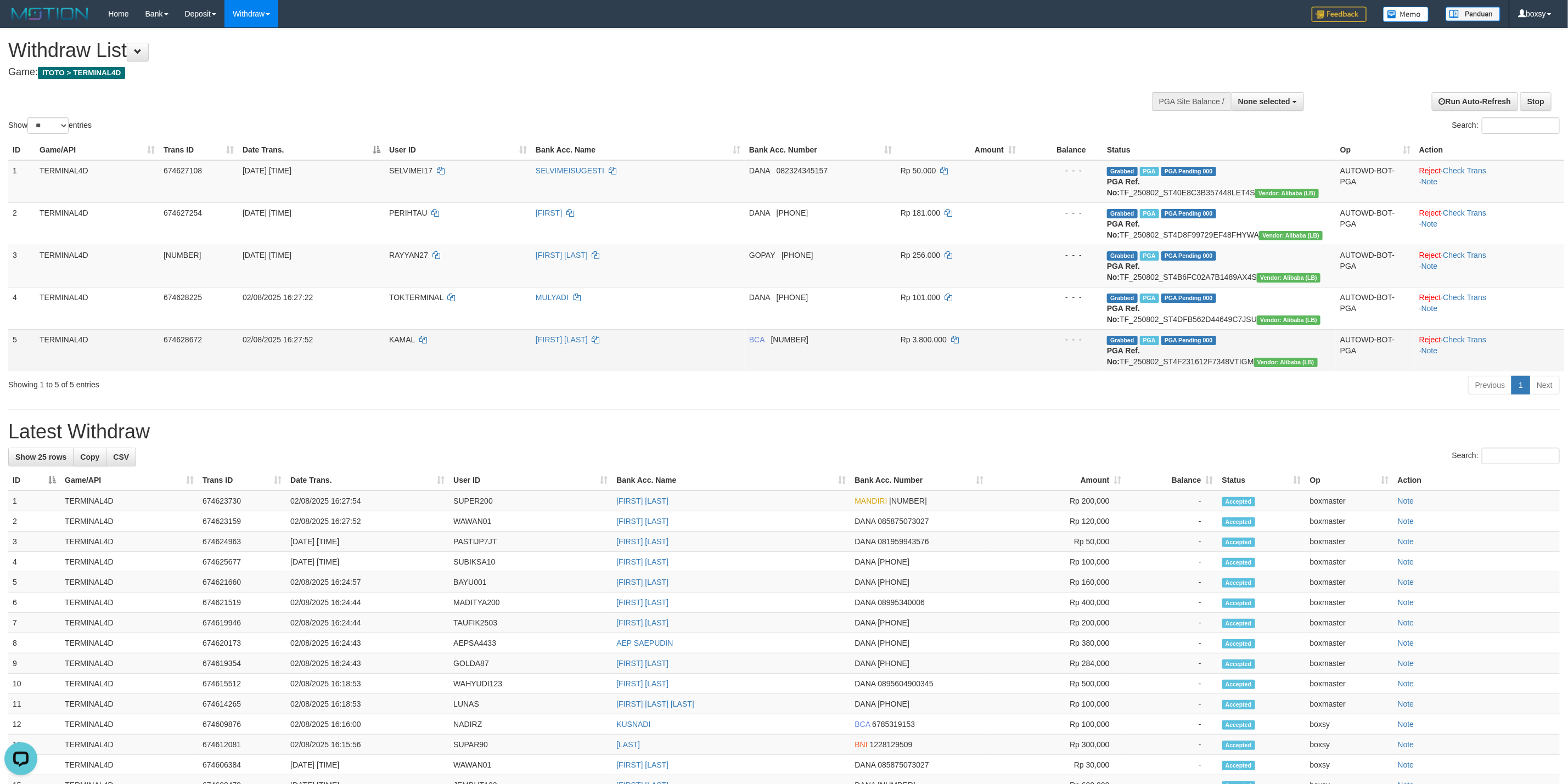scroll, scrollTop: 0, scrollLeft: 0, axis: both 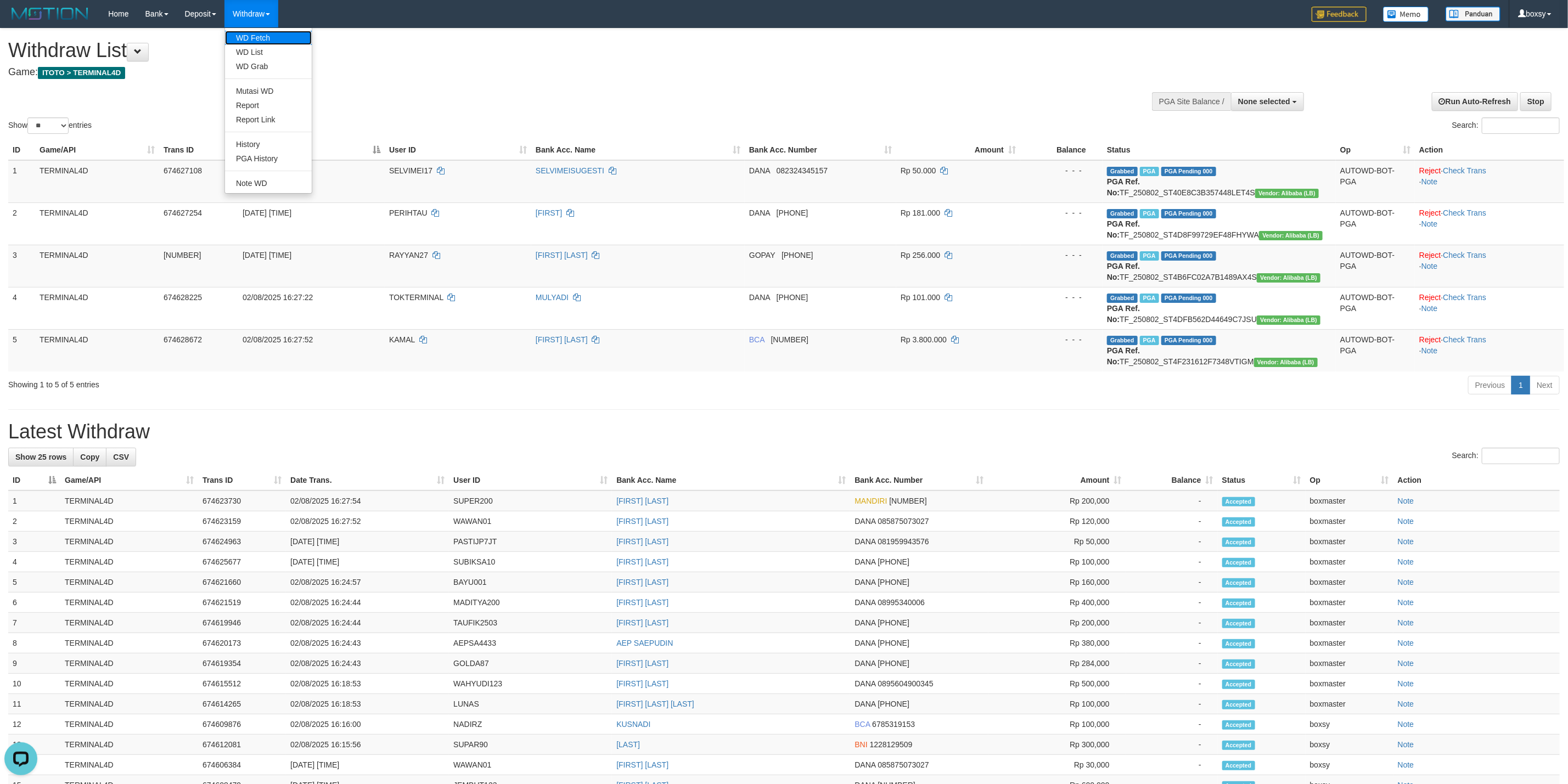 click on "WD Fetch" at bounding box center (268, 38) 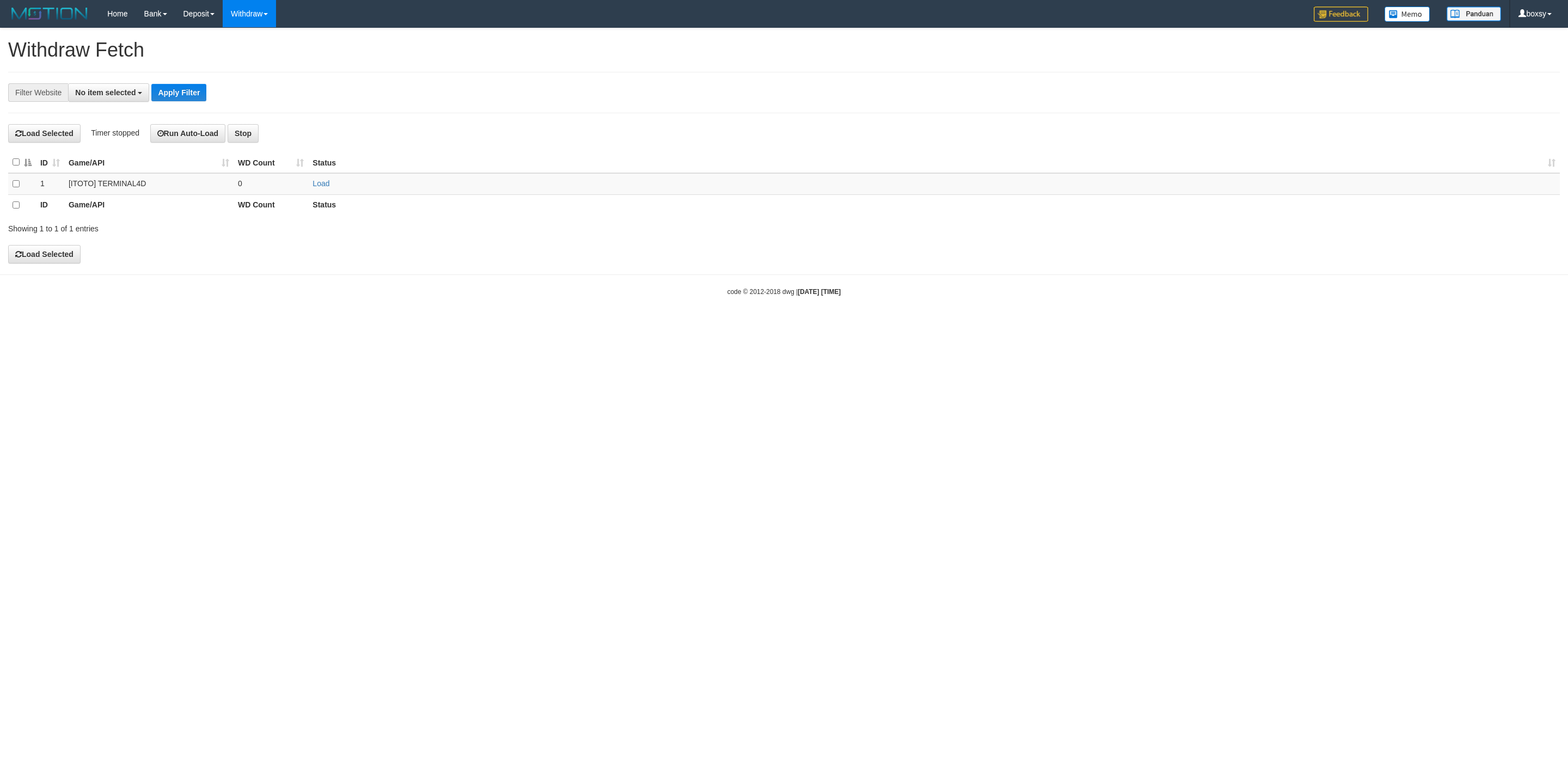 scroll, scrollTop: 0, scrollLeft: 0, axis: both 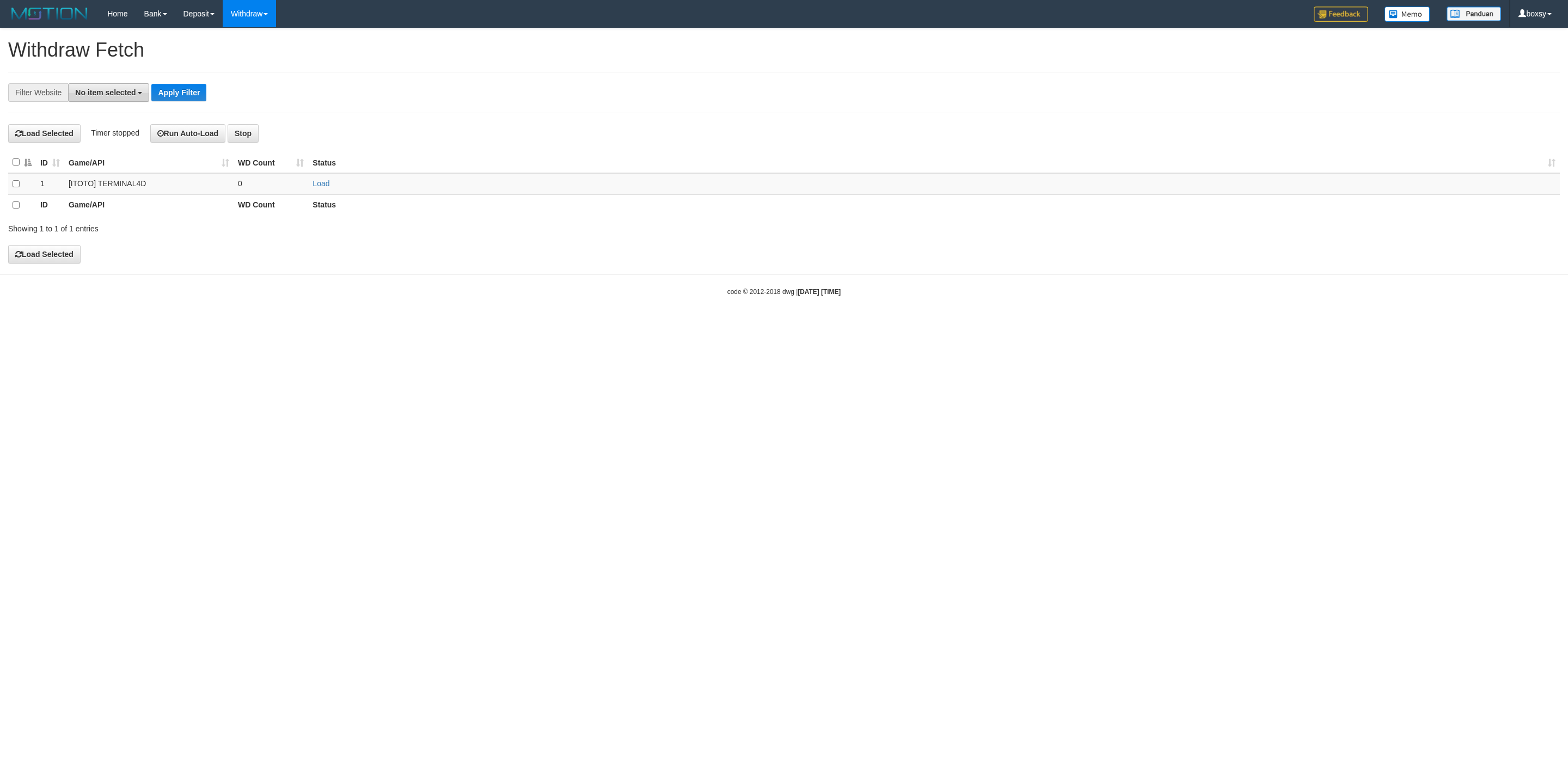 click on "No item selected" at bounding box center (105, 93) 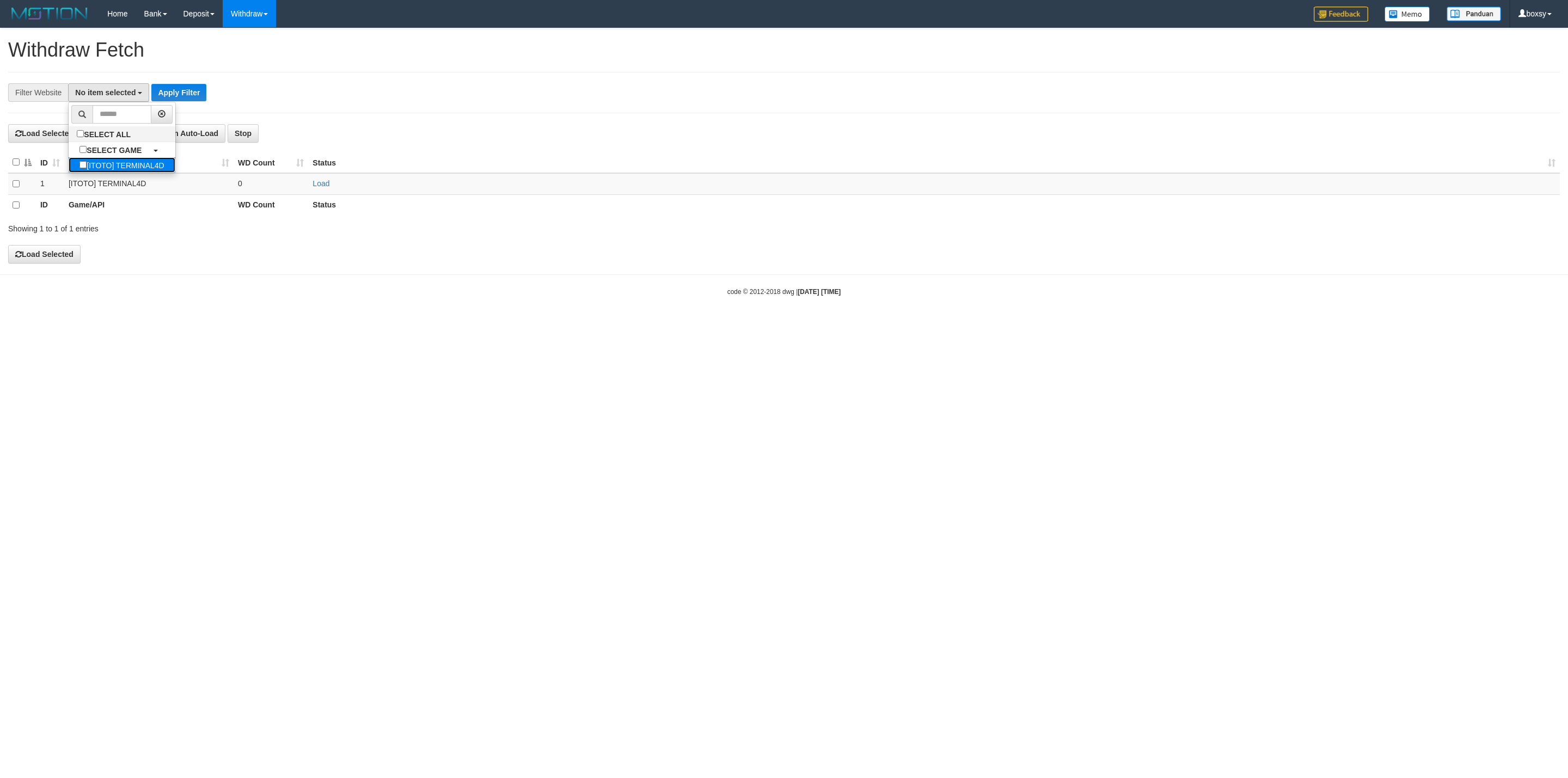 click on "[ITOTO] TERMINAL4D" at bounding box center [121, 165] 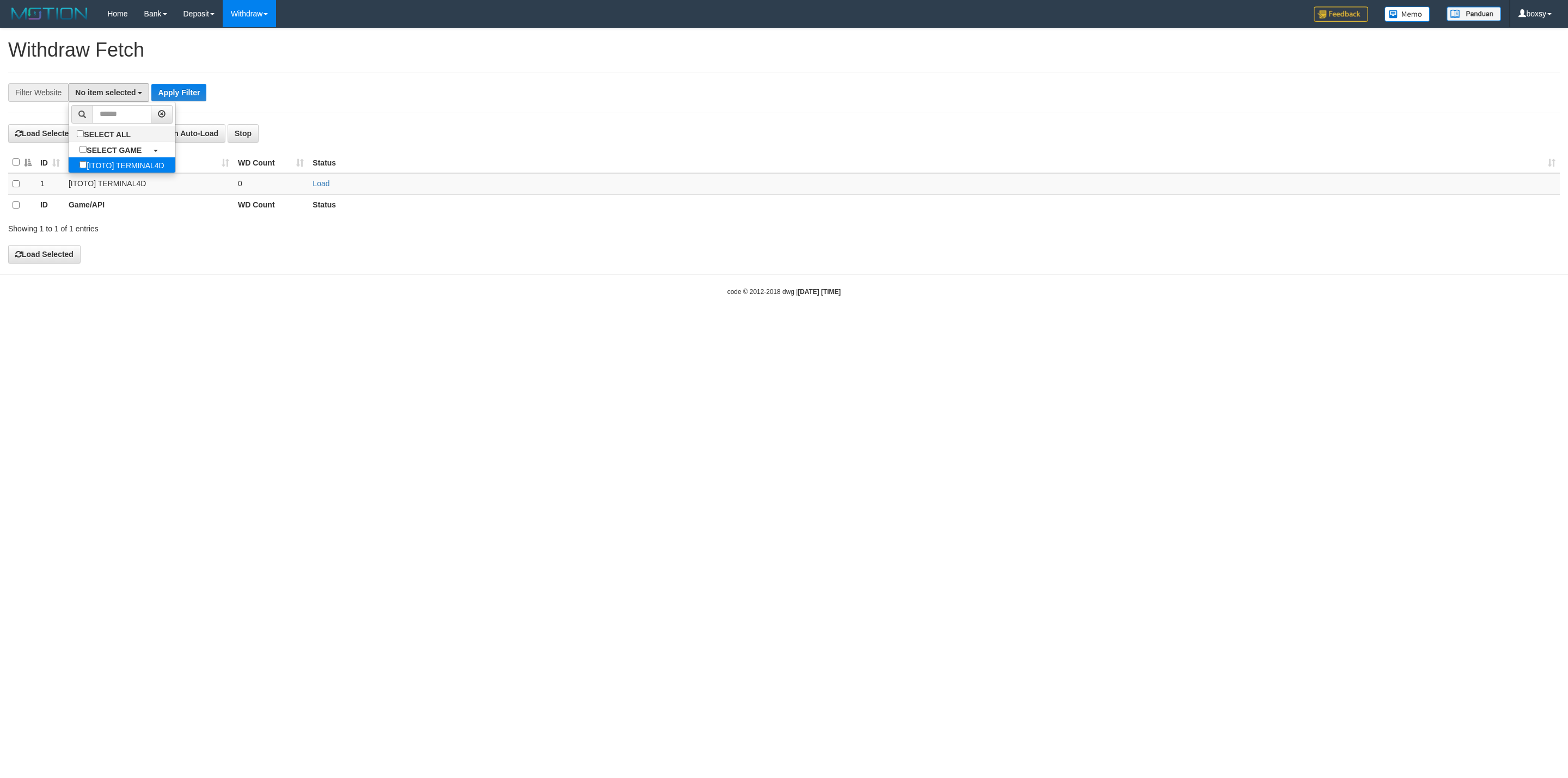 select on "****" 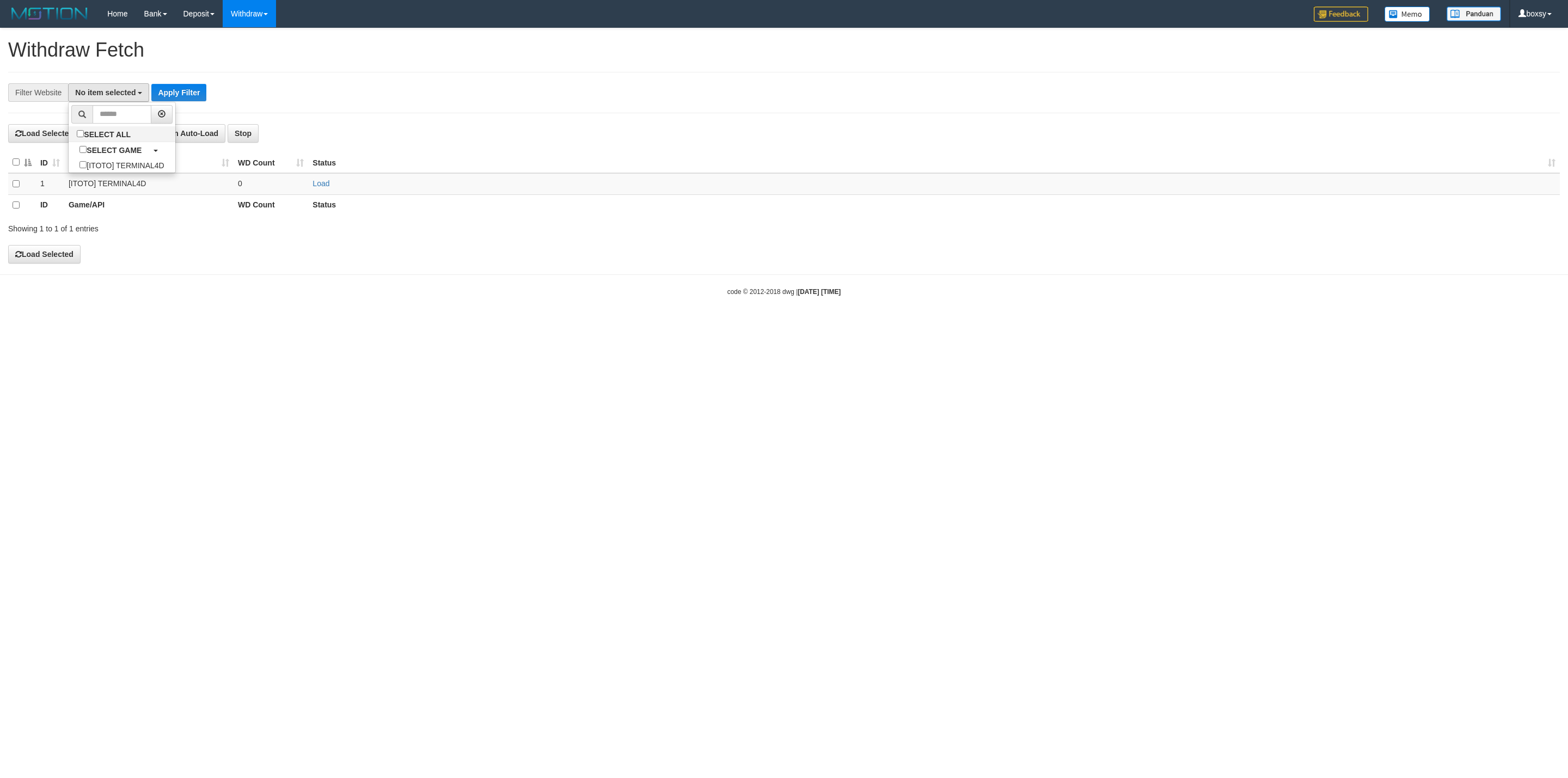 scroll, scrollTop: 10, scrollLeft: 0, axis: vertical 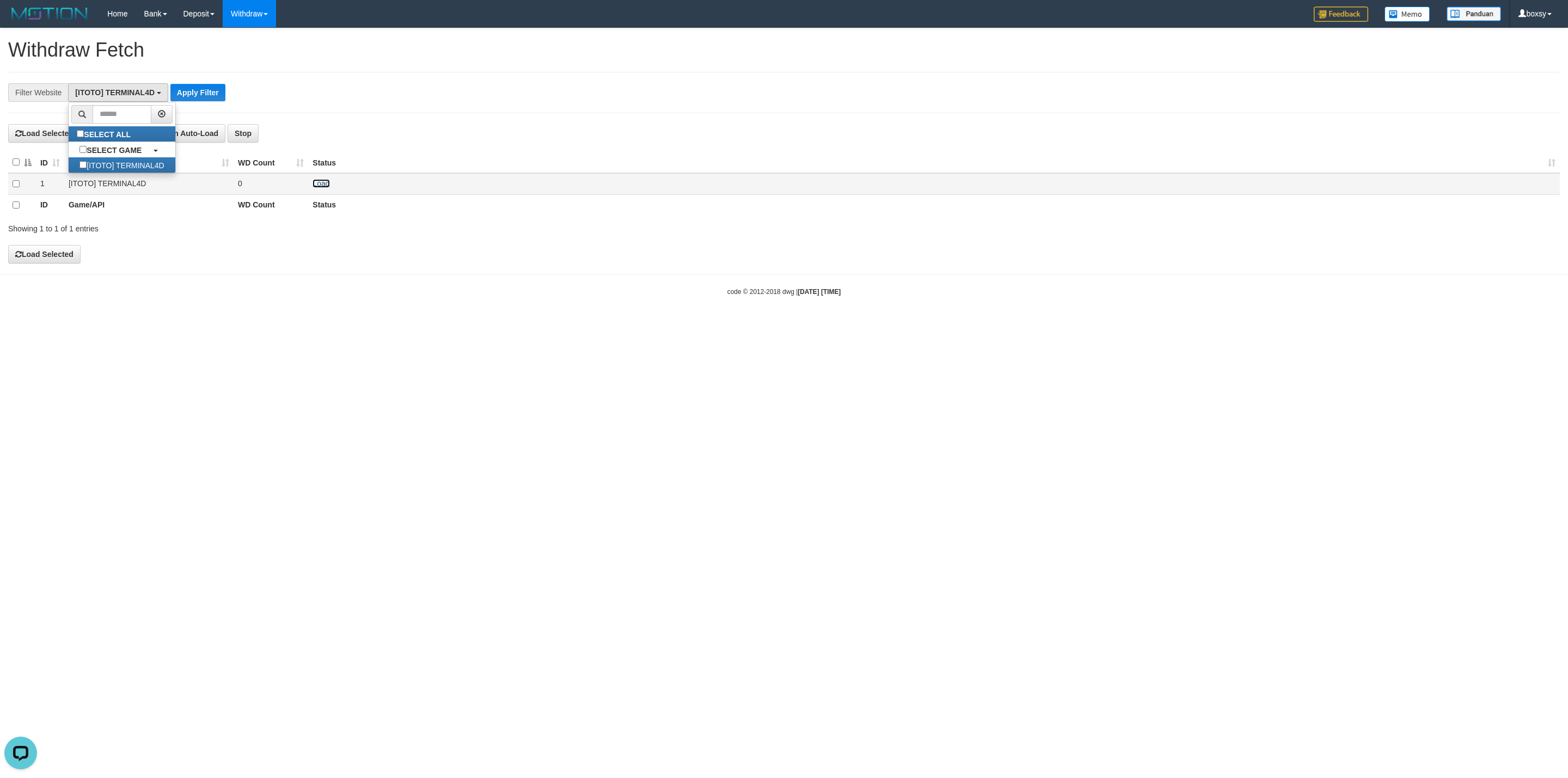 click on "Load" at bounding box center [321, 183] 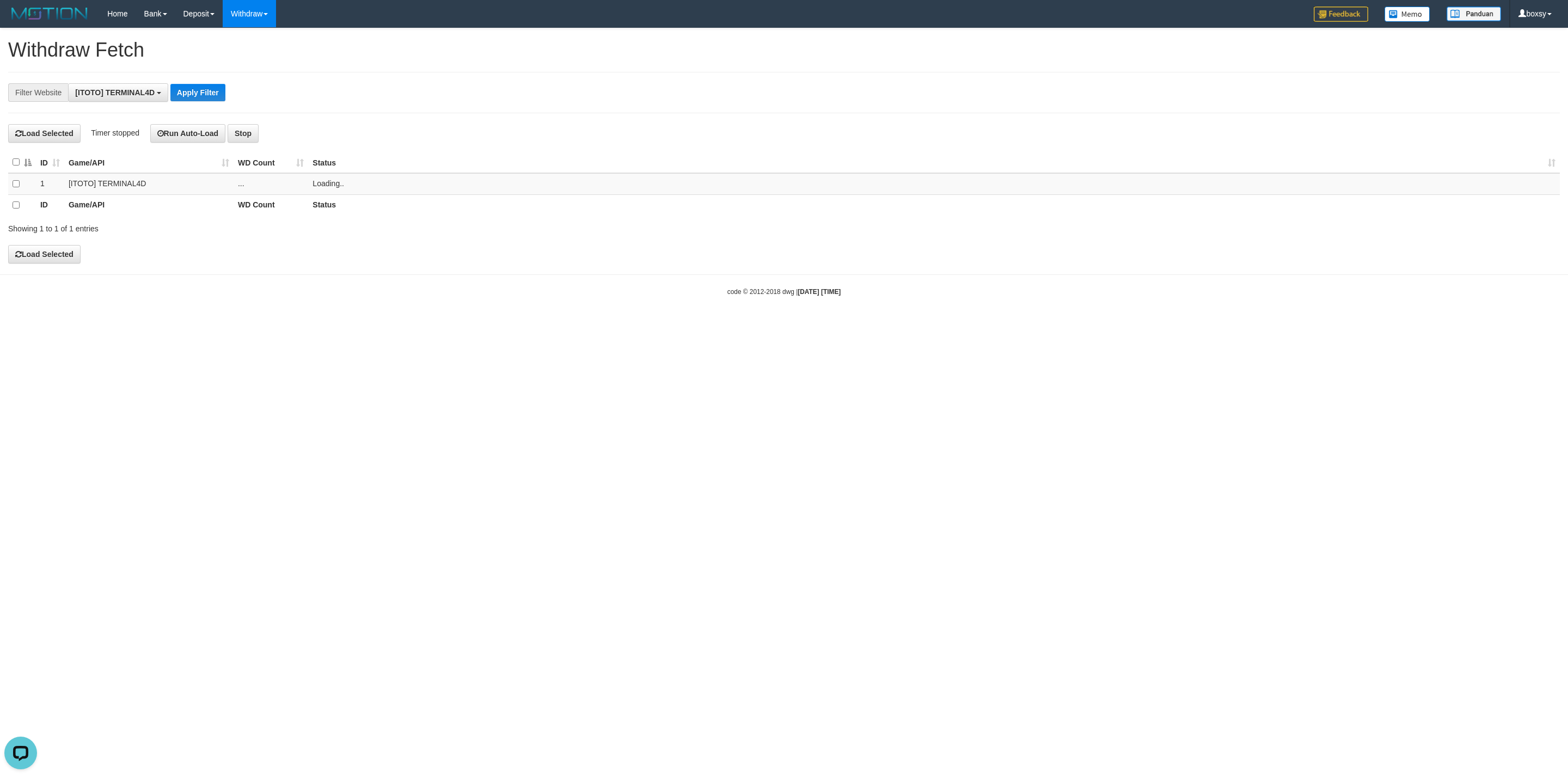 click on "**********" at bounding box center (653, 93) 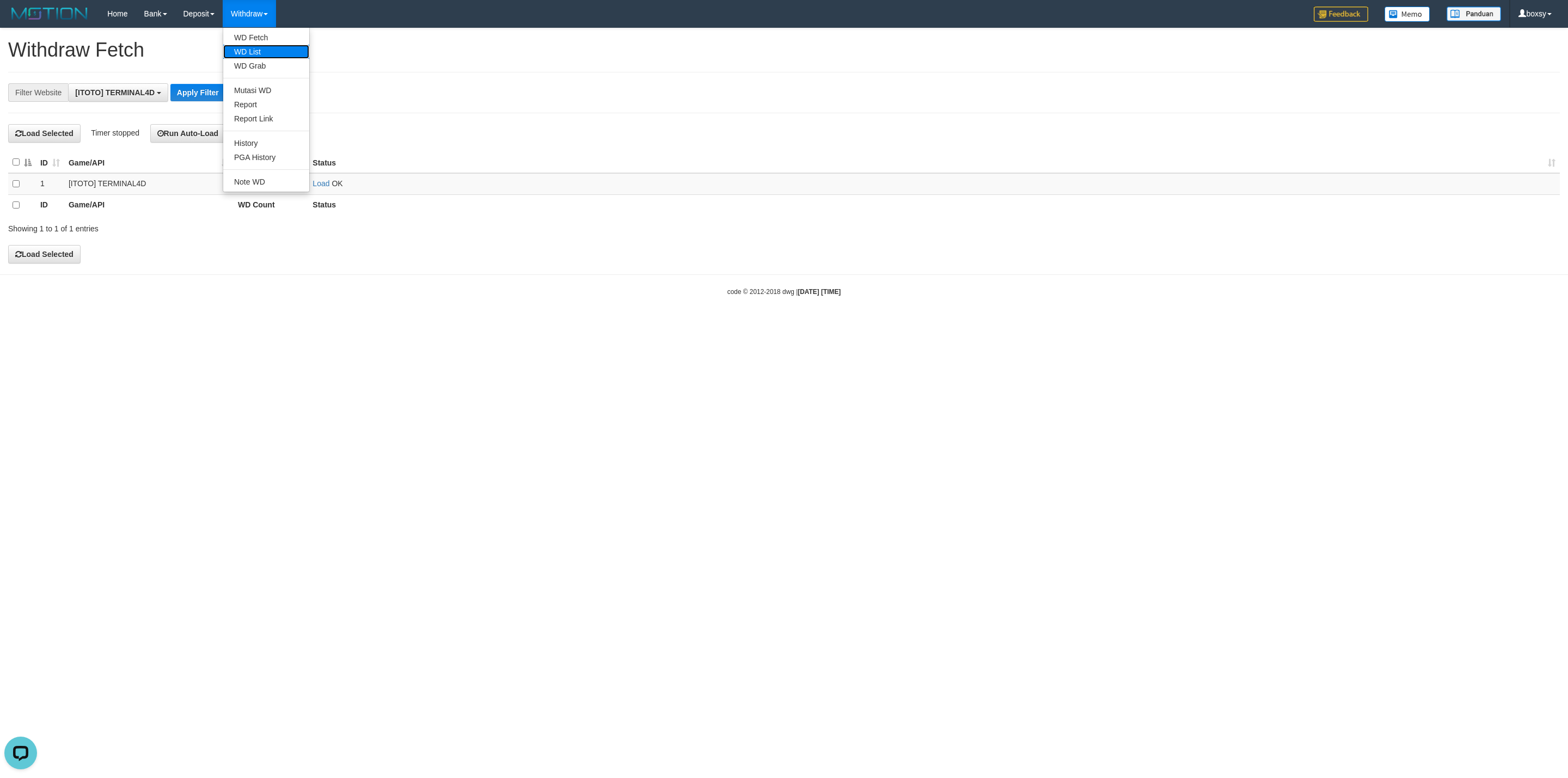 click on "WD List" at bounding box center [266, 52] 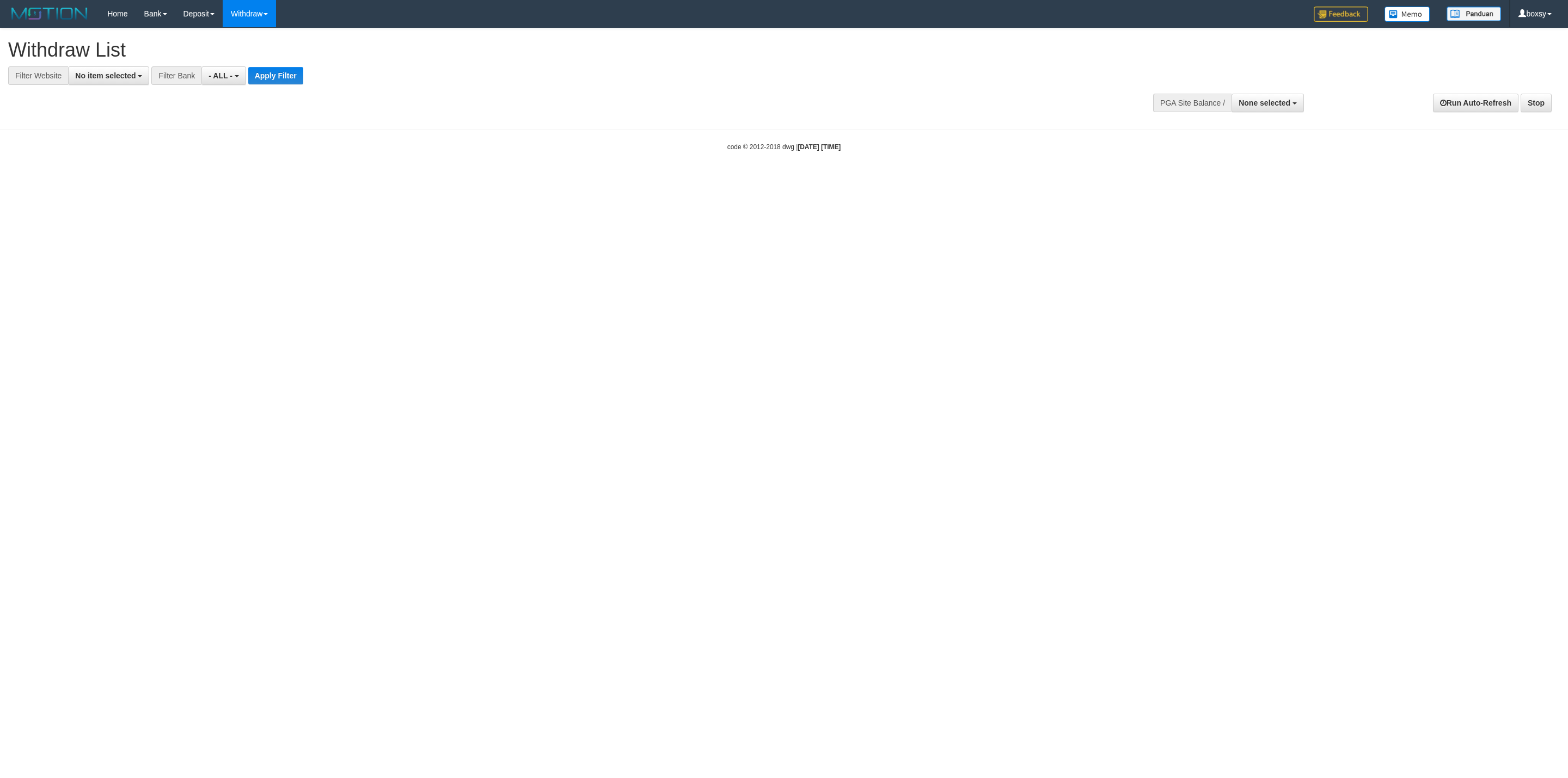 select 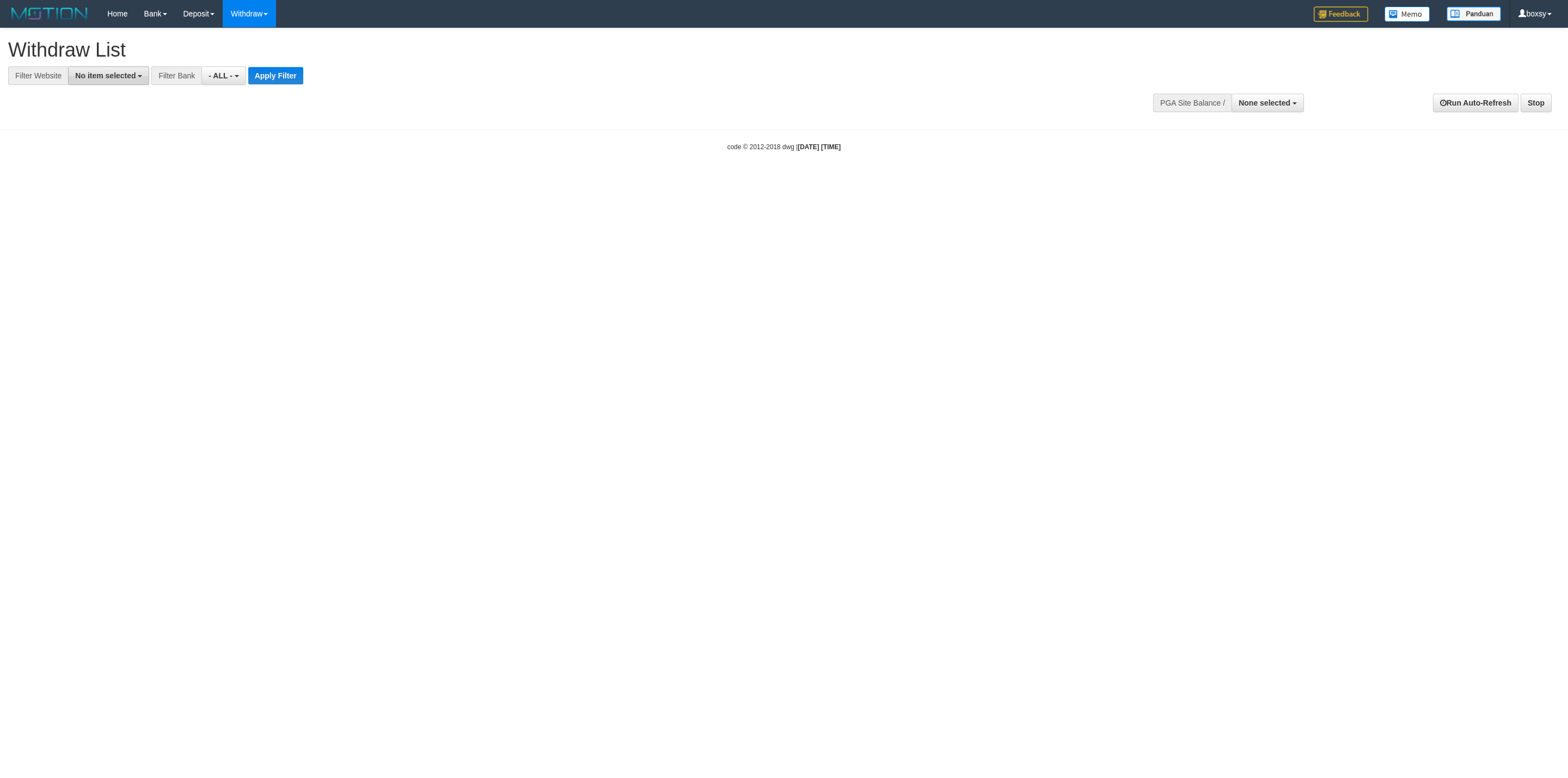 scroll, scrollTop: 0, scrollLeft: 0, axis: both 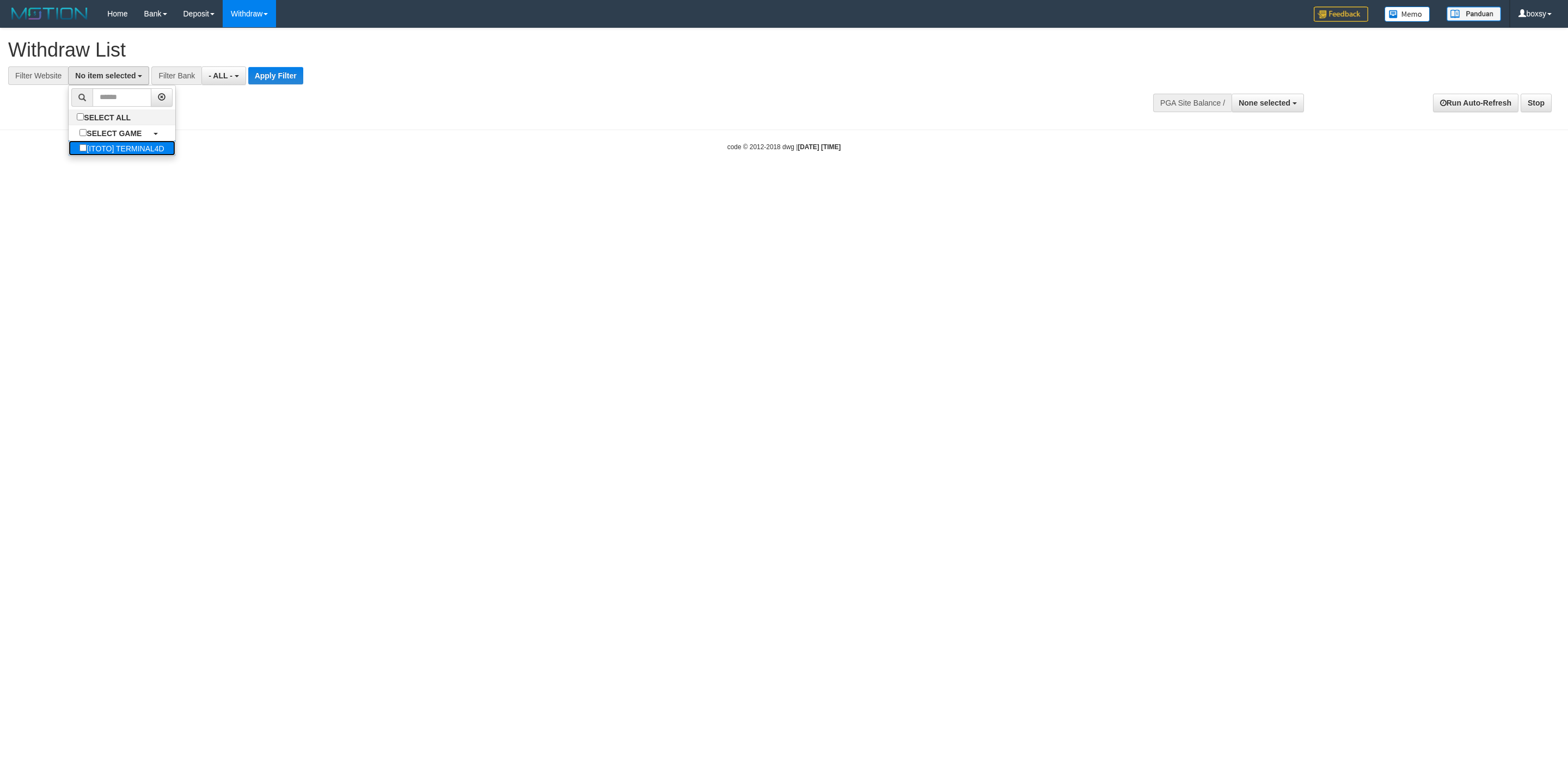 click on "[ITOTO] TERMINAL4D" at bounding box center [121, 148] 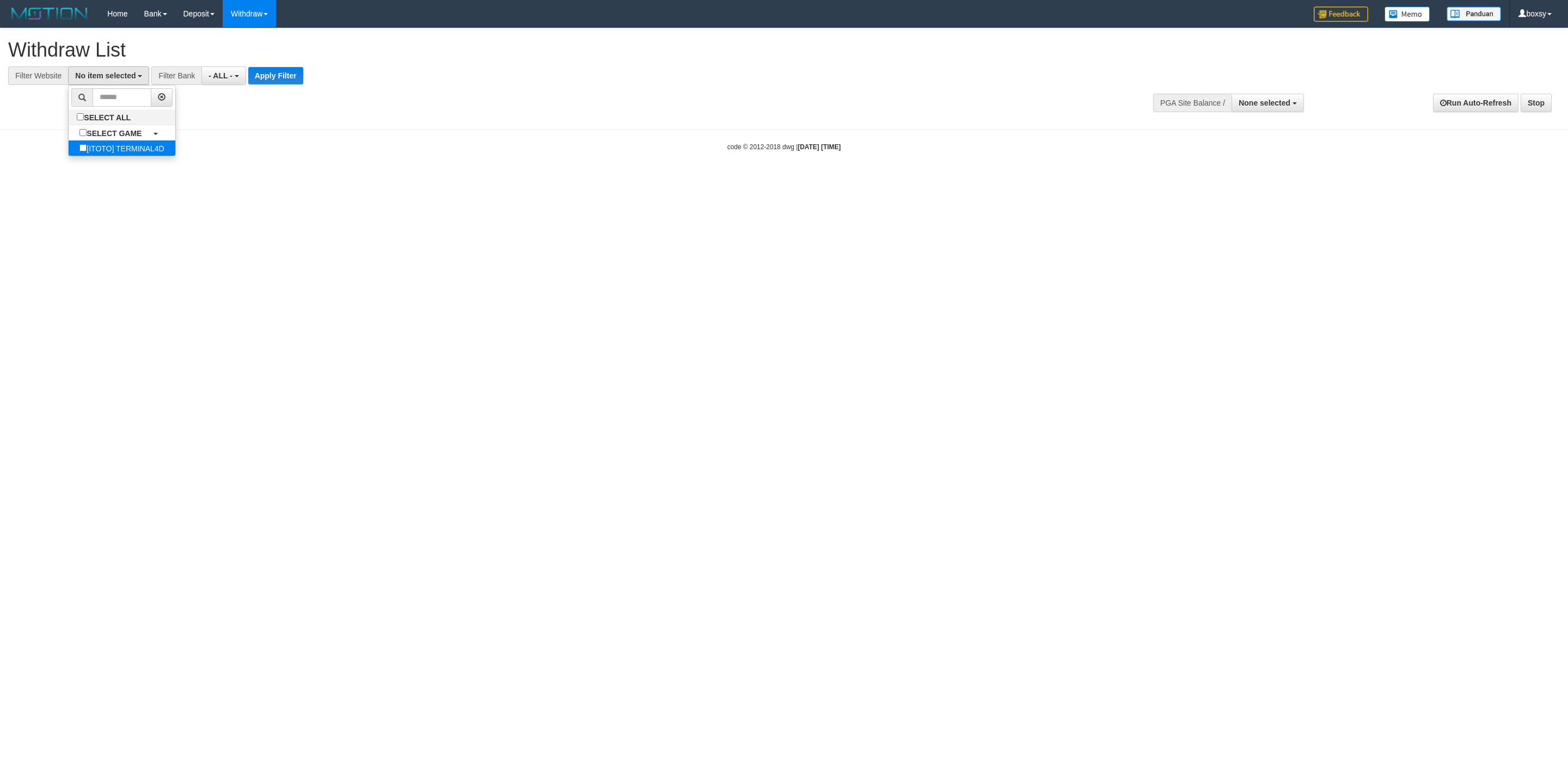 select on "****" 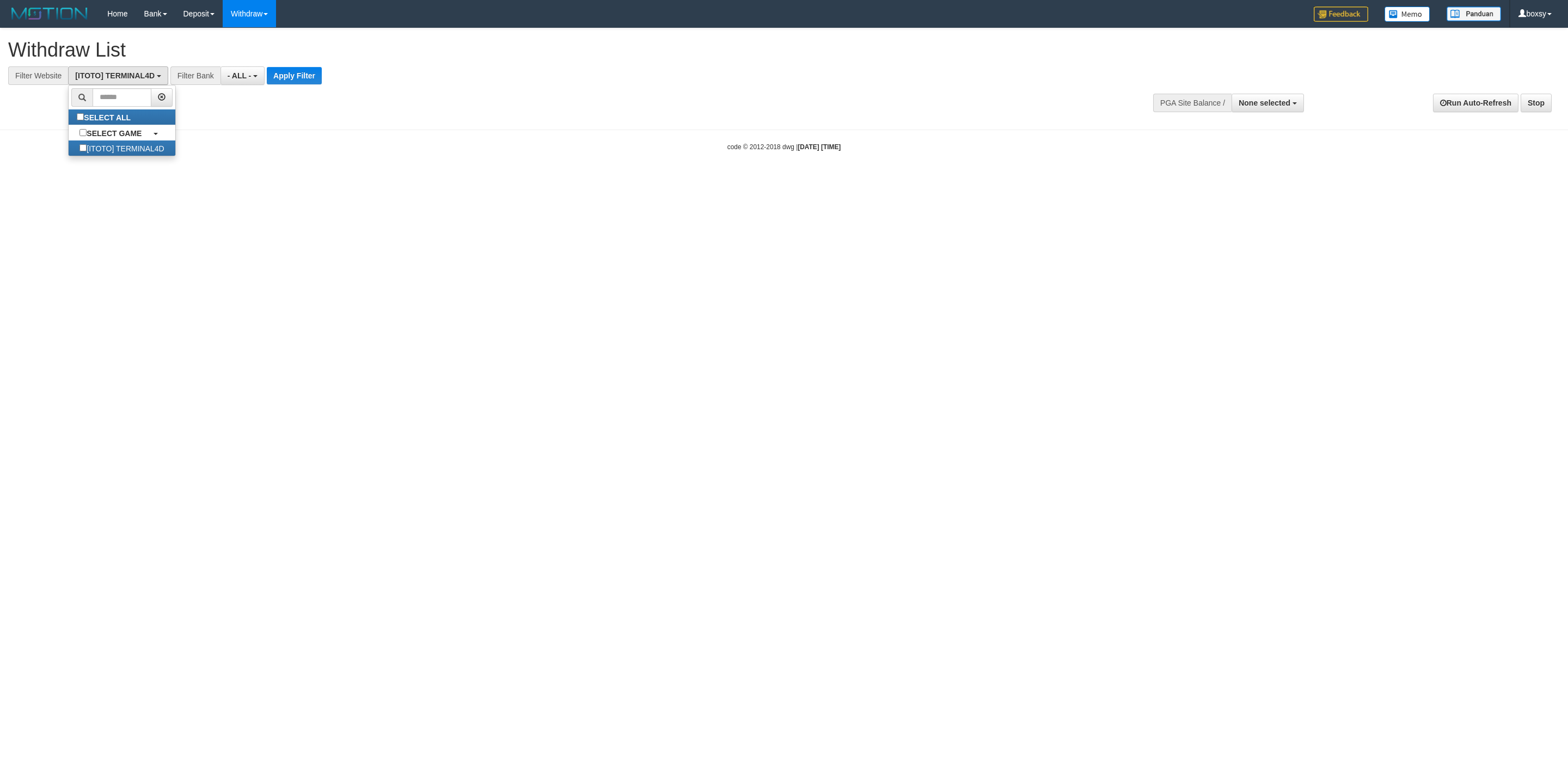 scroll, scrollTop: 10, scrollLeft: 0, axis: vertical 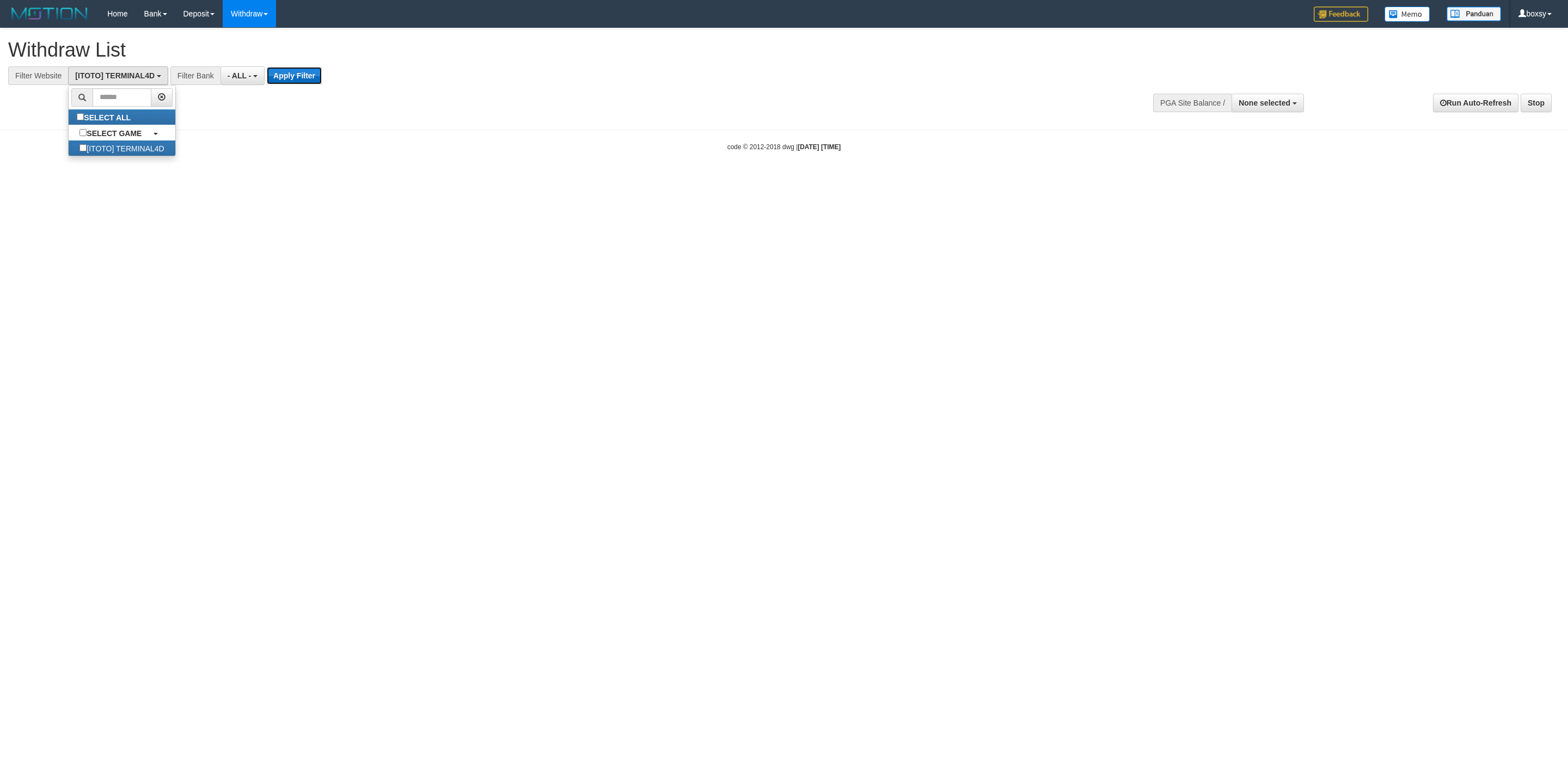 click on "Apply Filter" at bounding box center (294, 76) 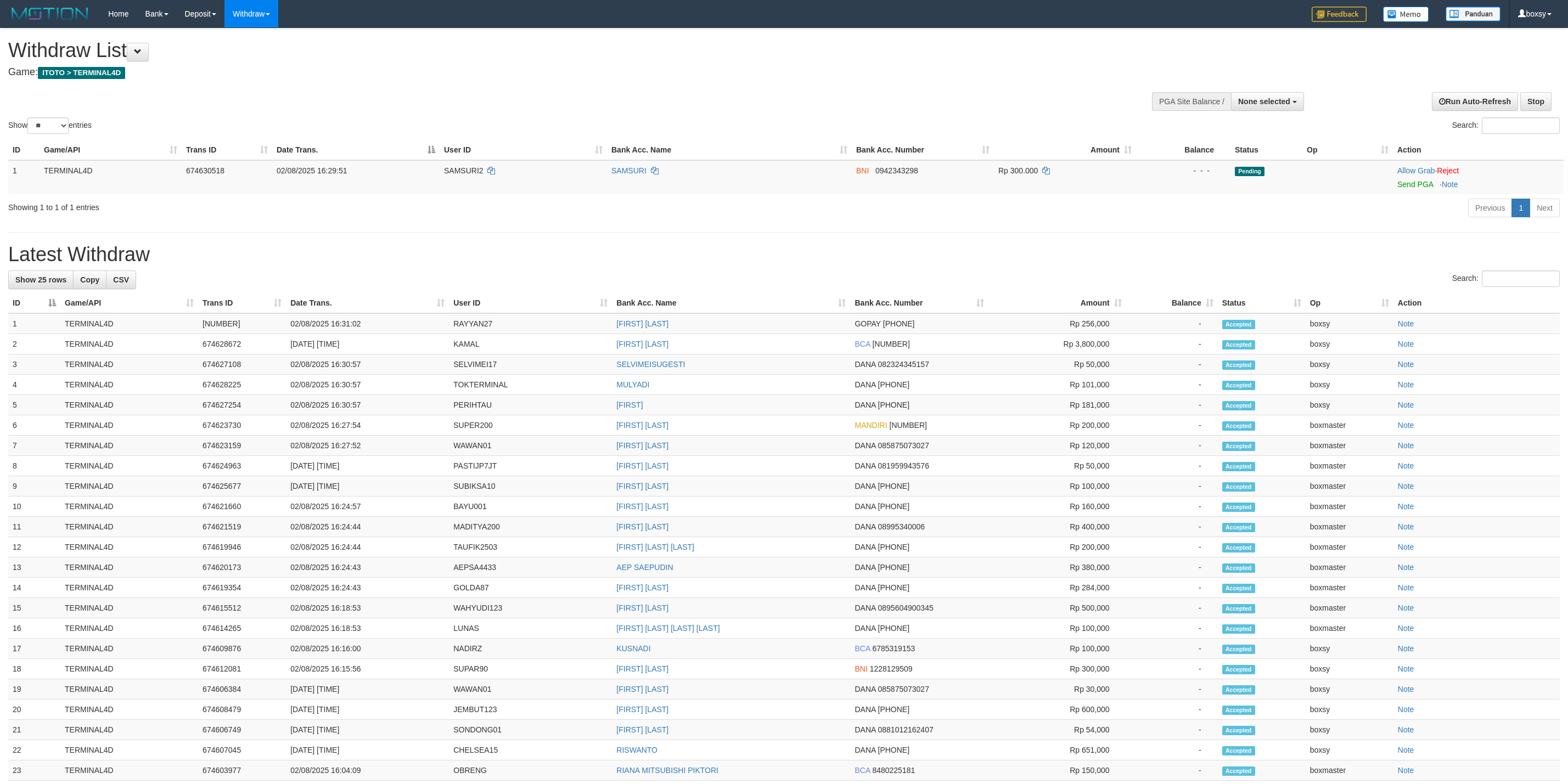 select 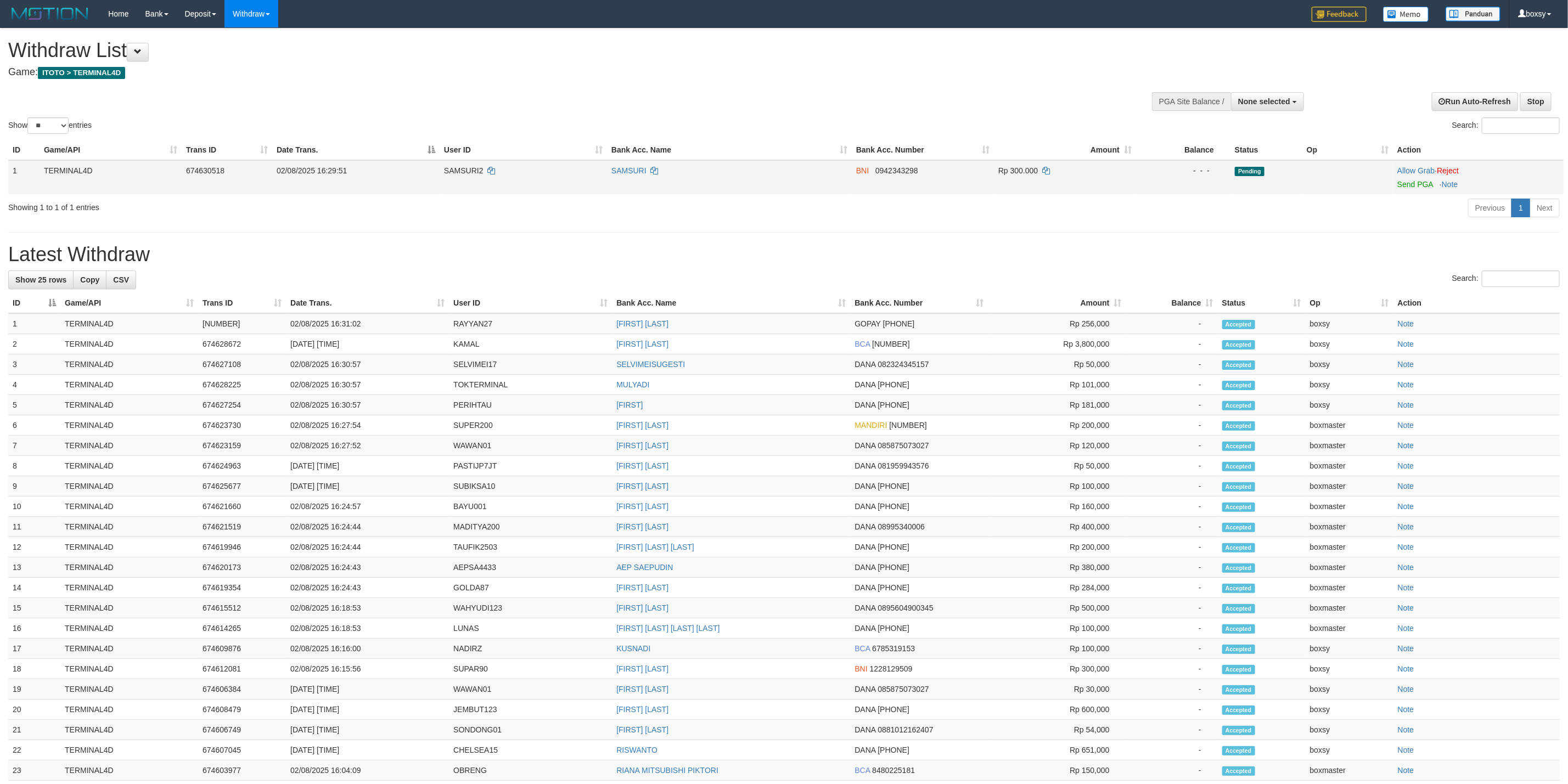 click on "Allow Grab   ·    Reject Send PGA     ·    Note" at bounding box center (1478, 177) 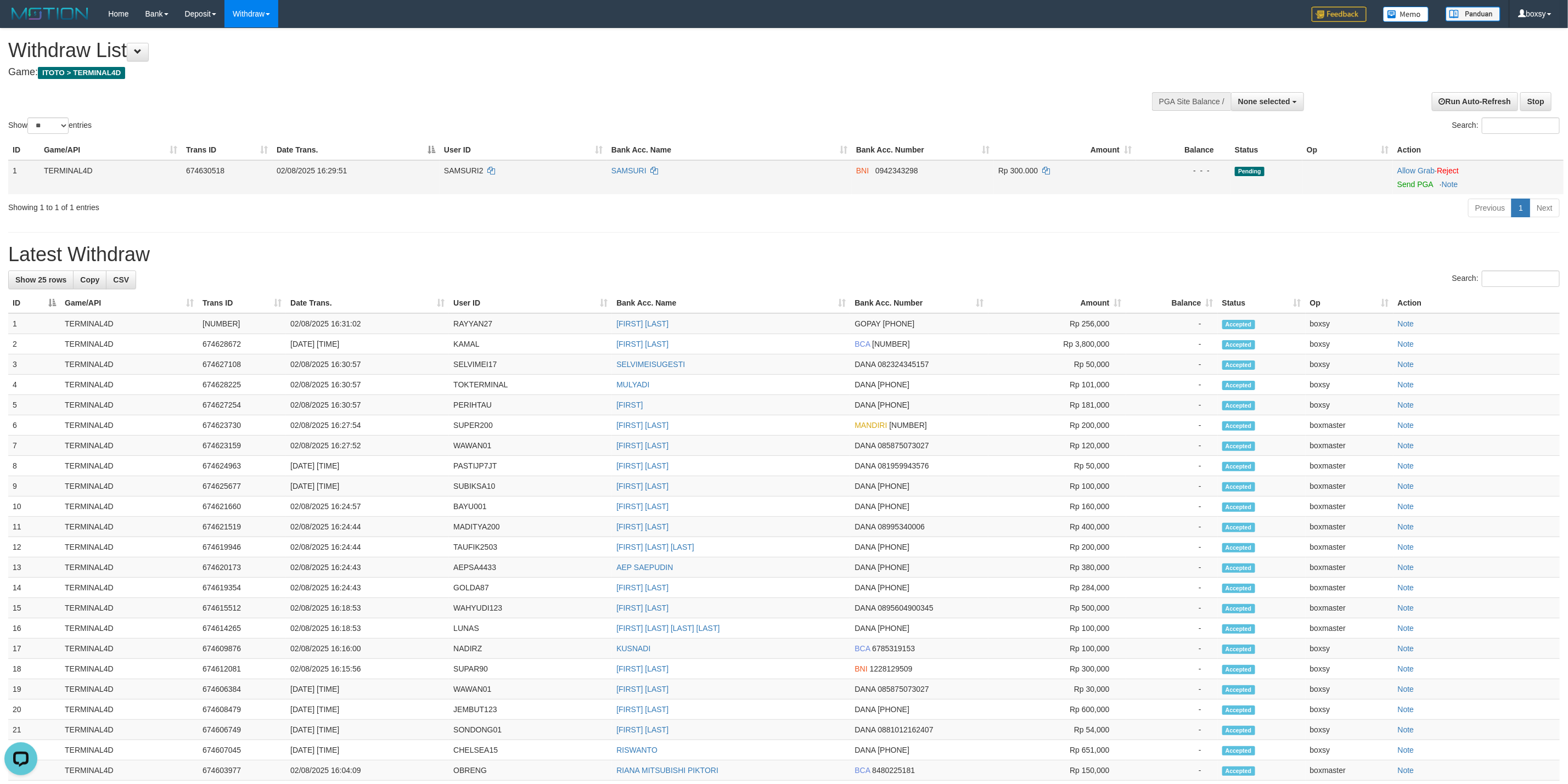 scroll, scrollTop: 0, scrollLeft: 0, axis: both 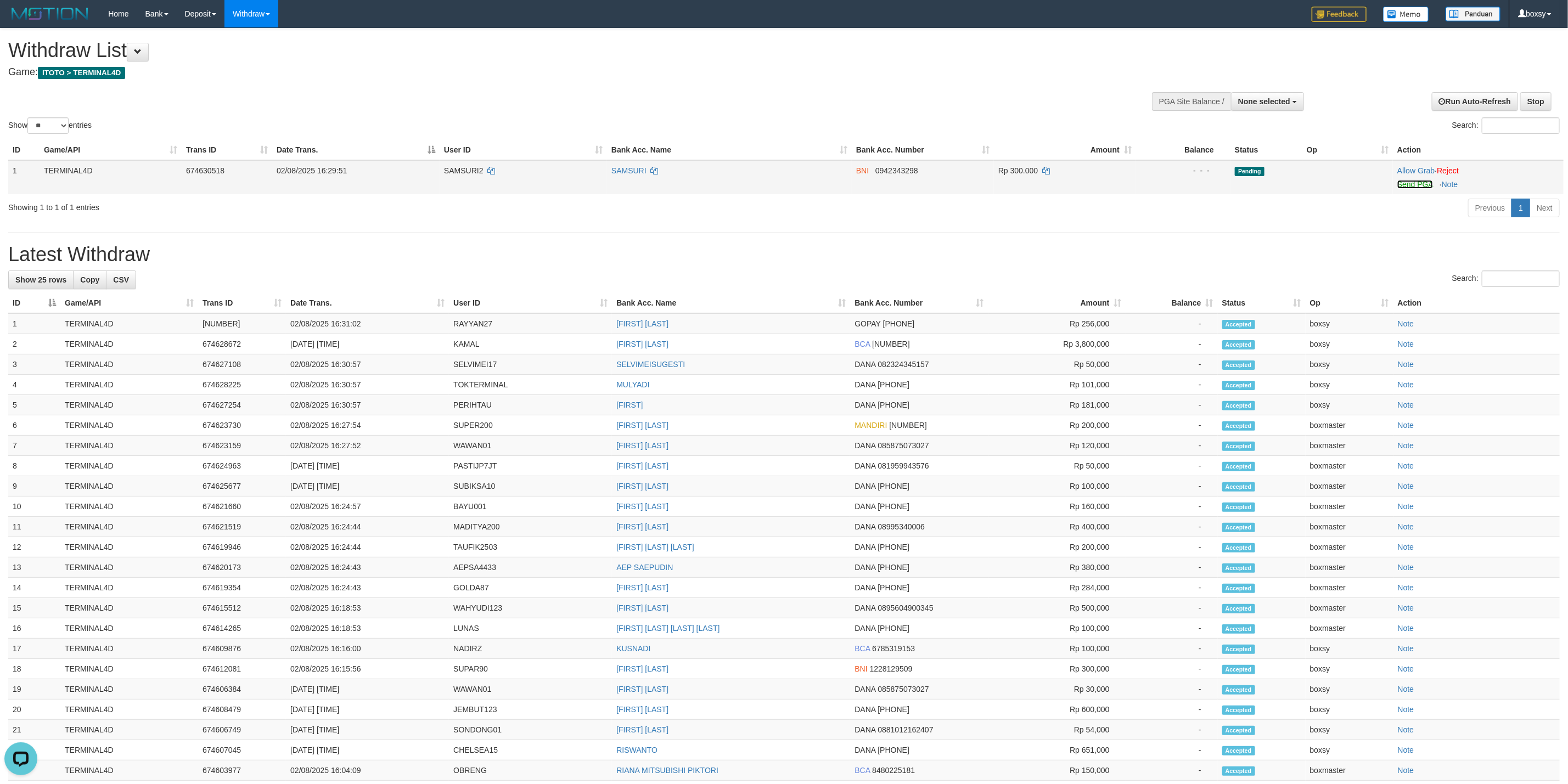 click on "Send PGA" at bounding box center [1415, 184] 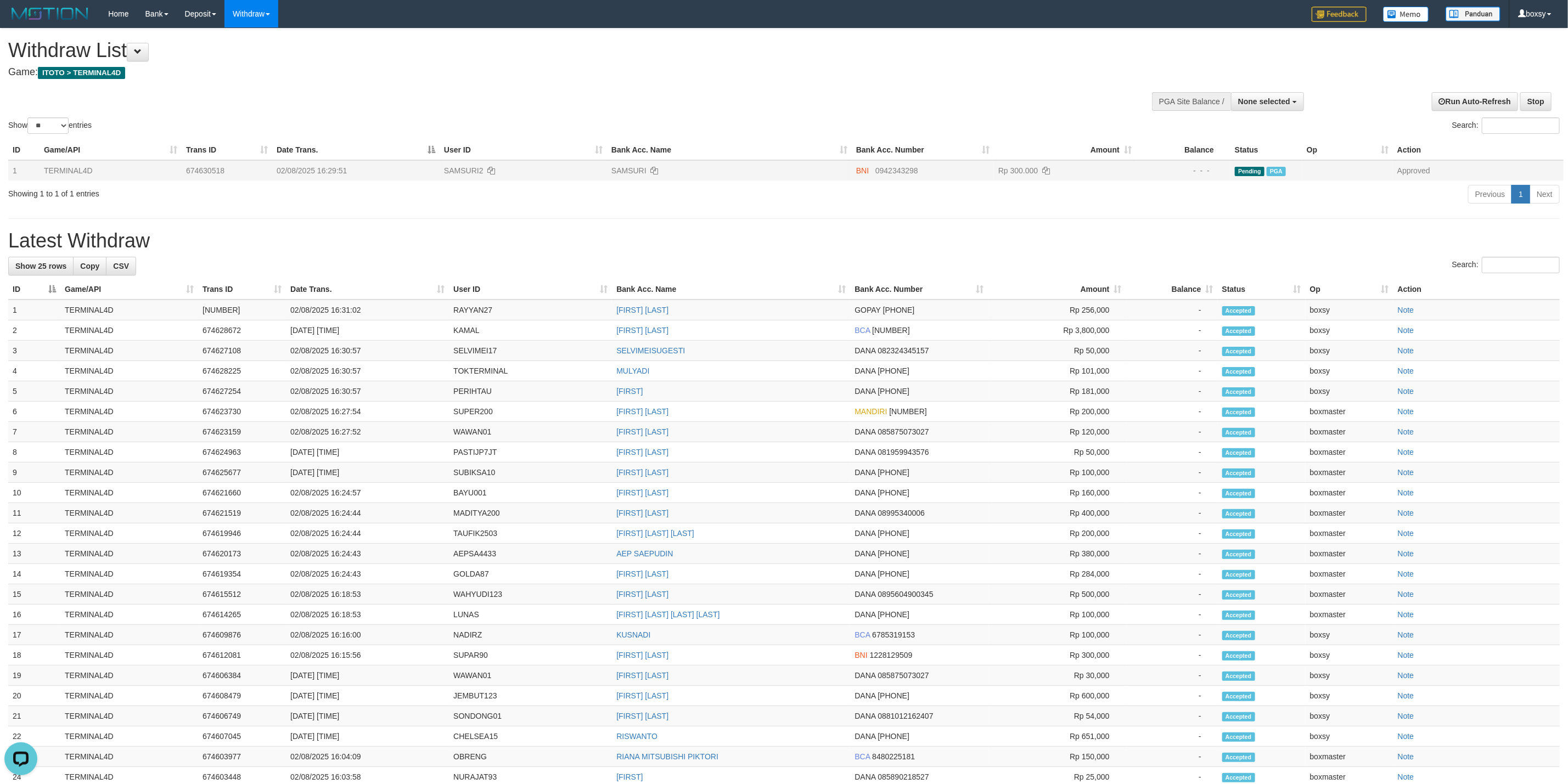 click on "**********" at bounding box center (784, 449) 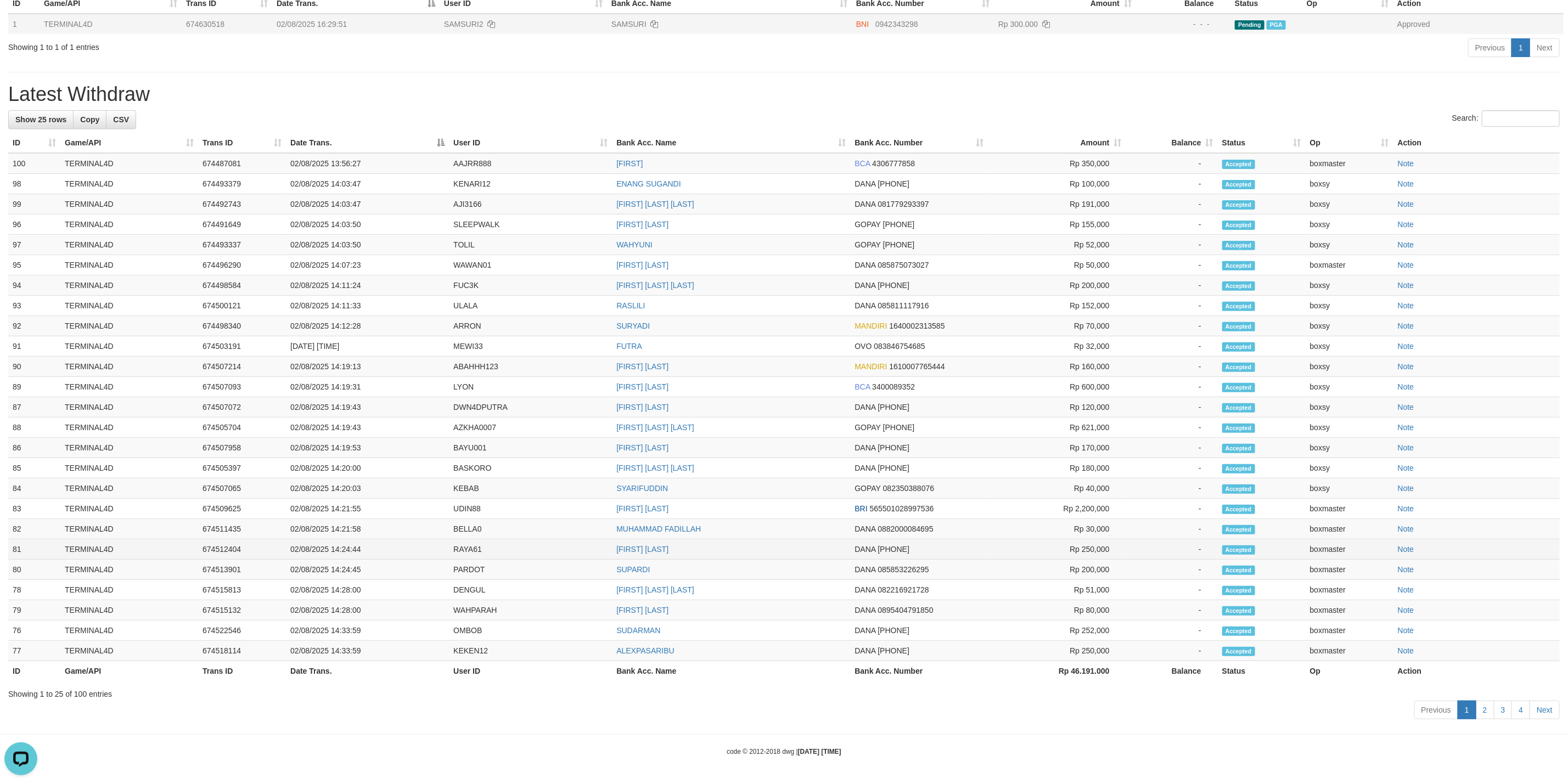 scroll, scrollTop: 155, scrollLeft: 0, axis: vertical 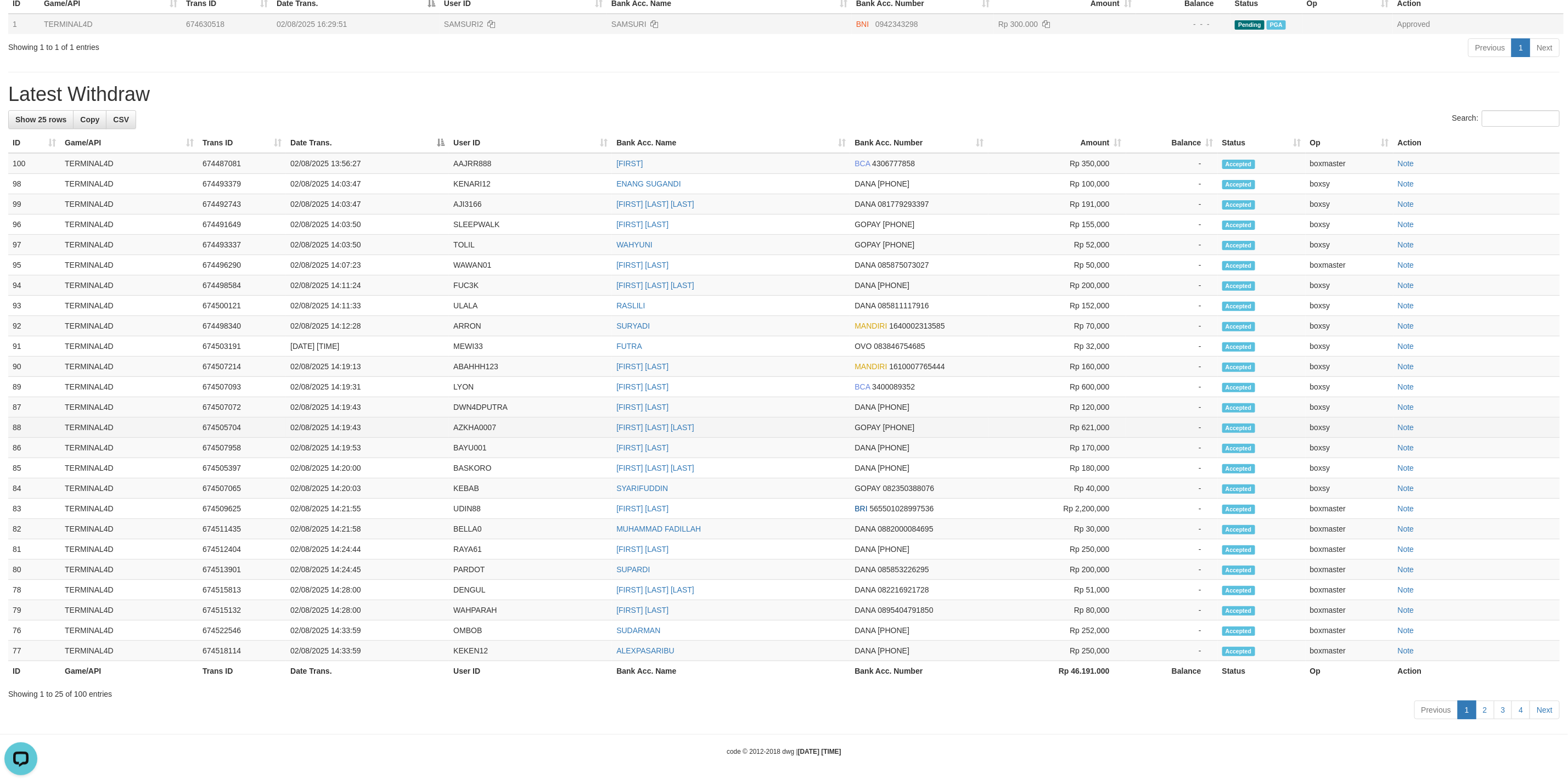 click on "[FIRST] [LAST] [LAST]" at bounding box center [731, 427] 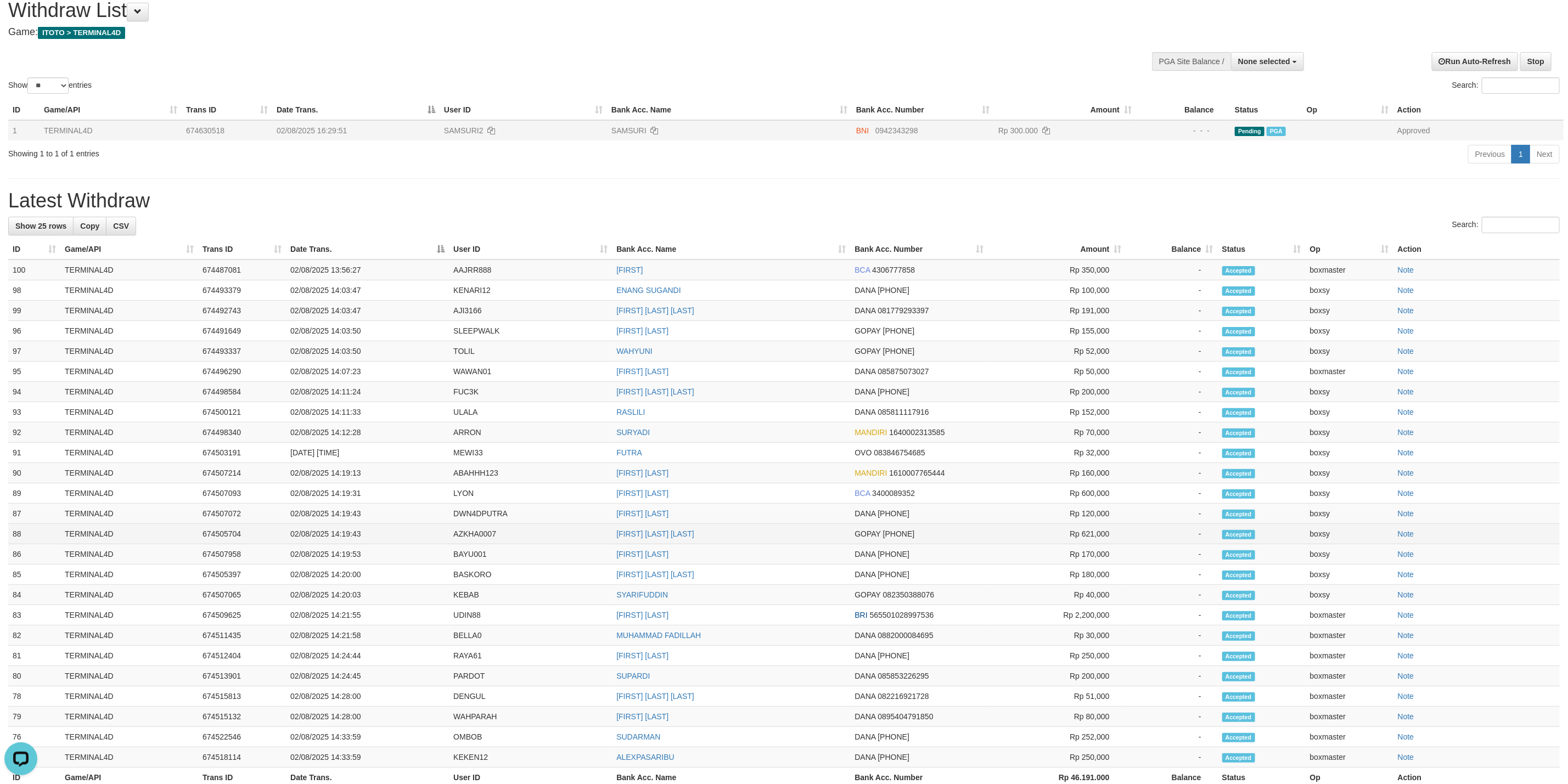 scroll, scrollTop: 0, scrollLeft: 0, axis: both 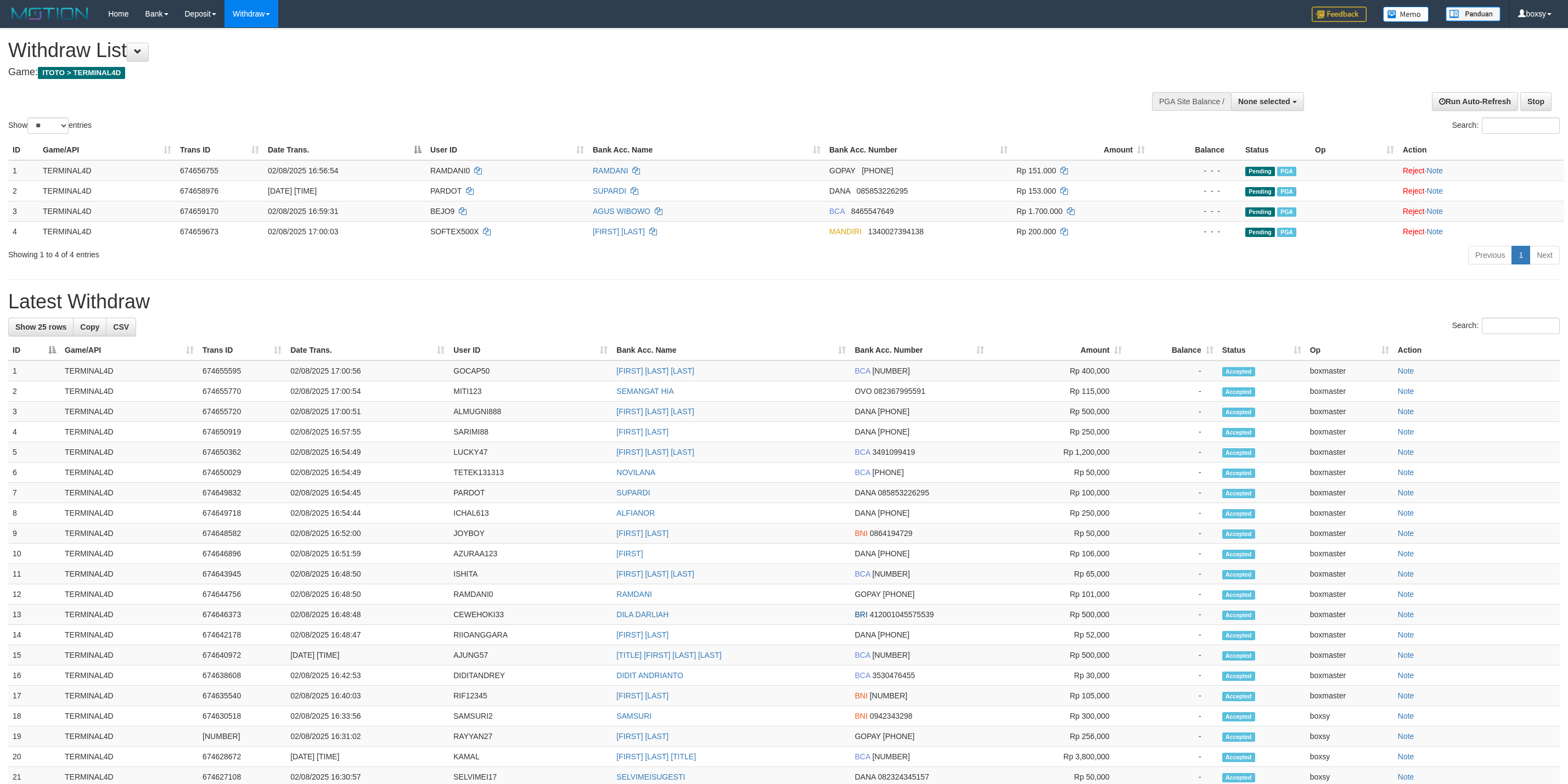 select 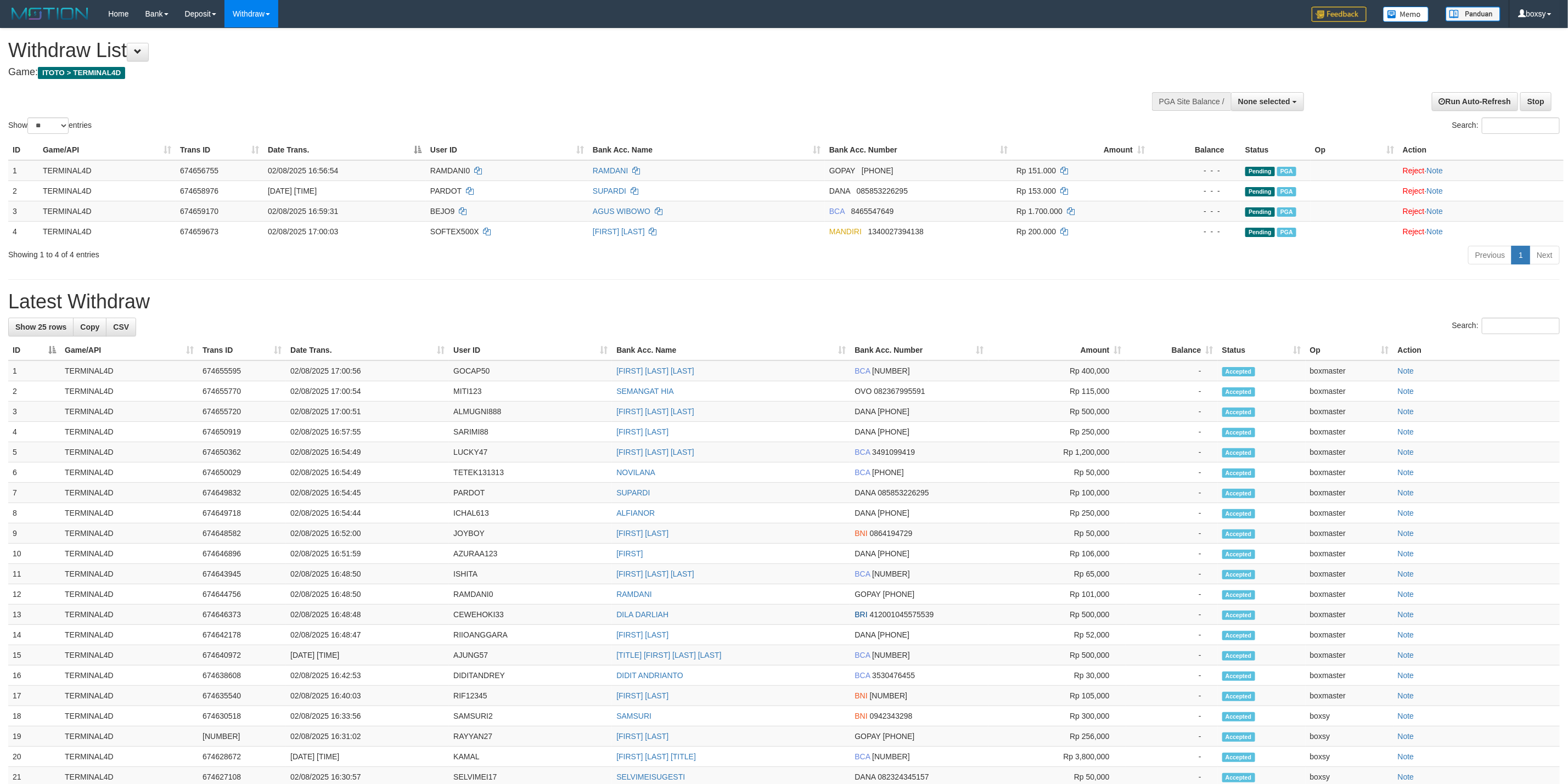 drag, startPoint x: 796, startPoint y: 356, endPoint x: 790, endPoint y: 356, distance: 6 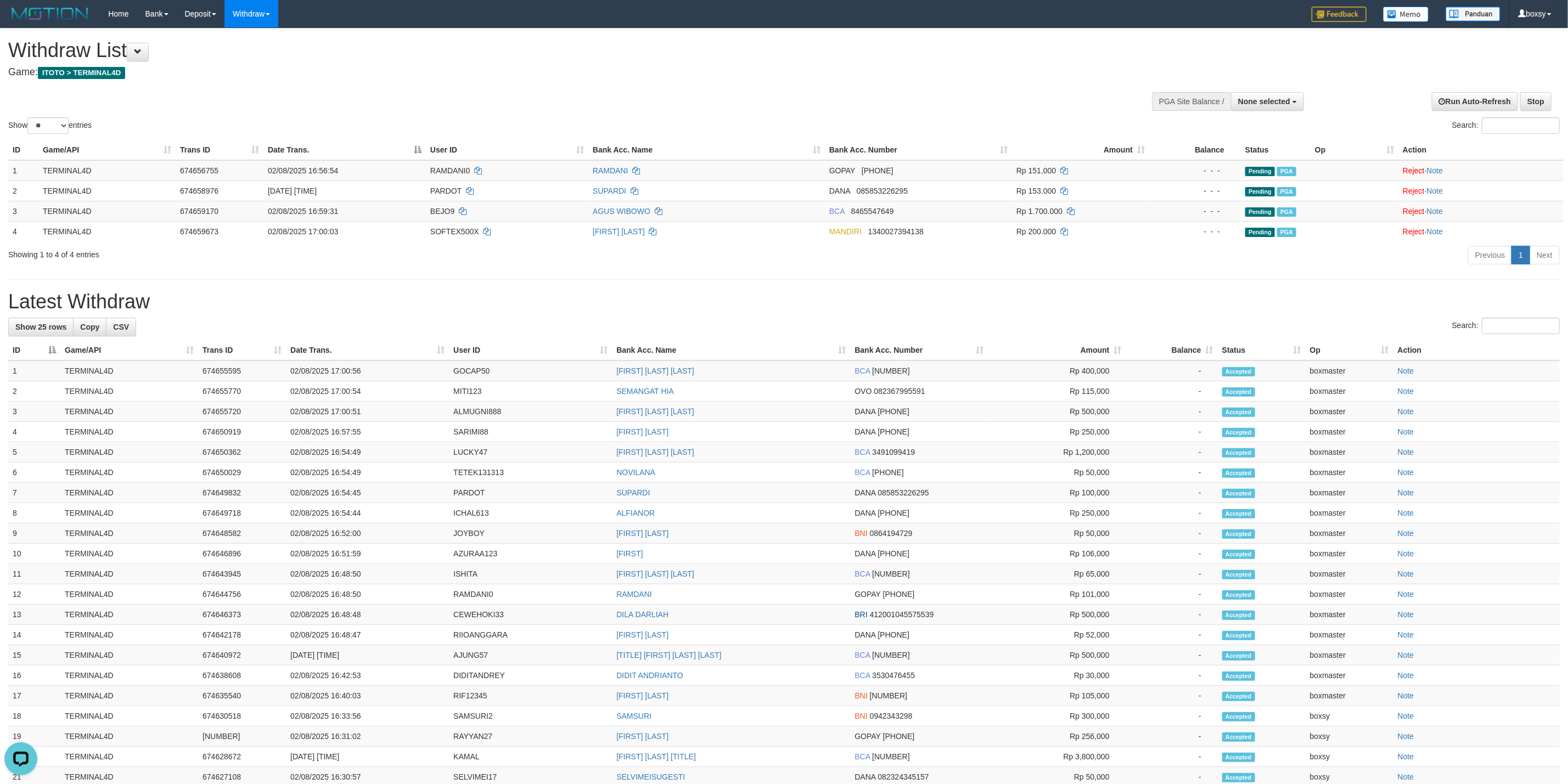 scroll, scrollTop: 0, scrollLeft: 0, axis: both 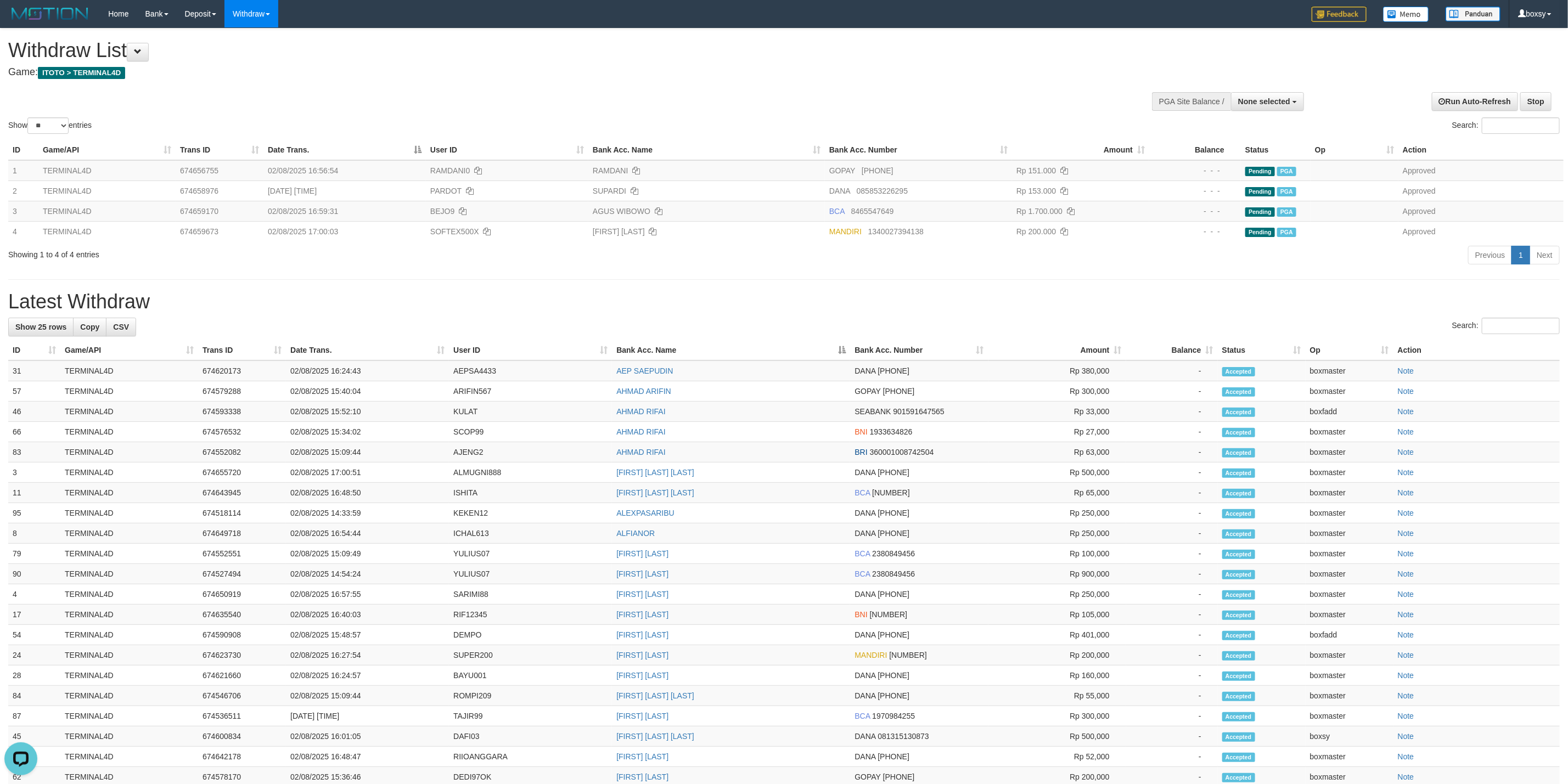 click on "Showing 1 to 4 of 4 entries" at bounding box center [327, 252] 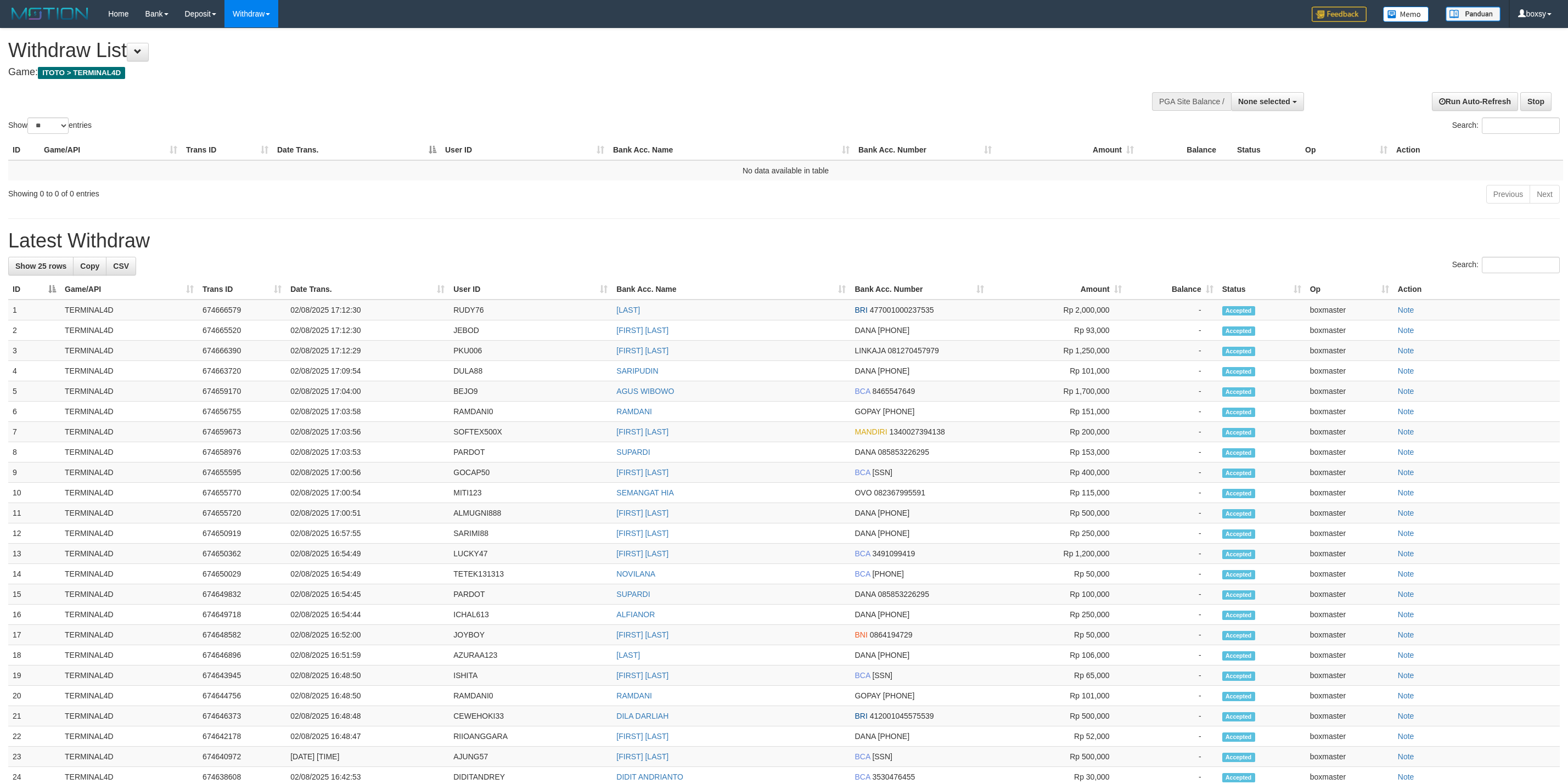 select 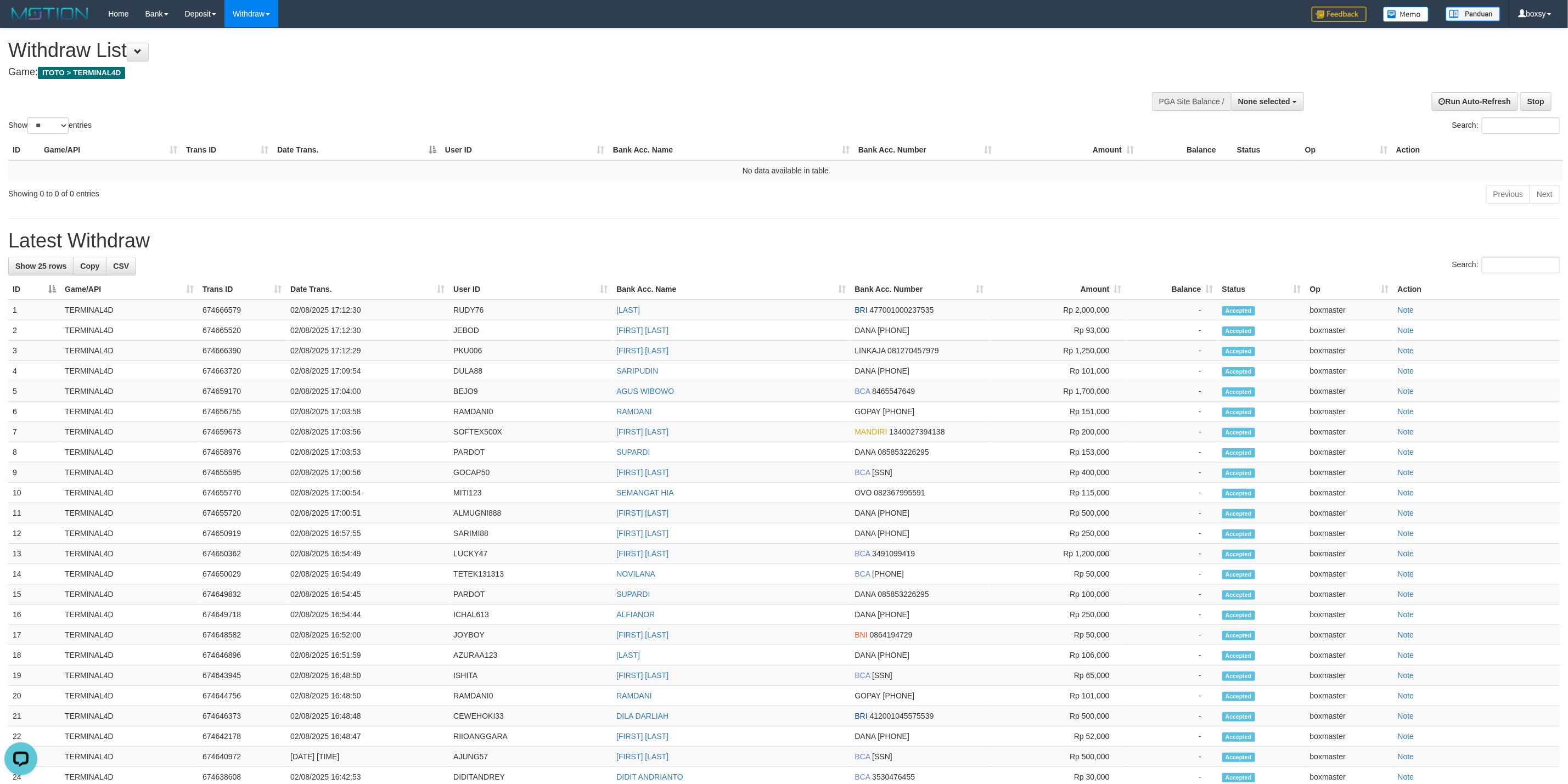 scroll, scrollTop: 0, scrollLeft: 0, axis: both 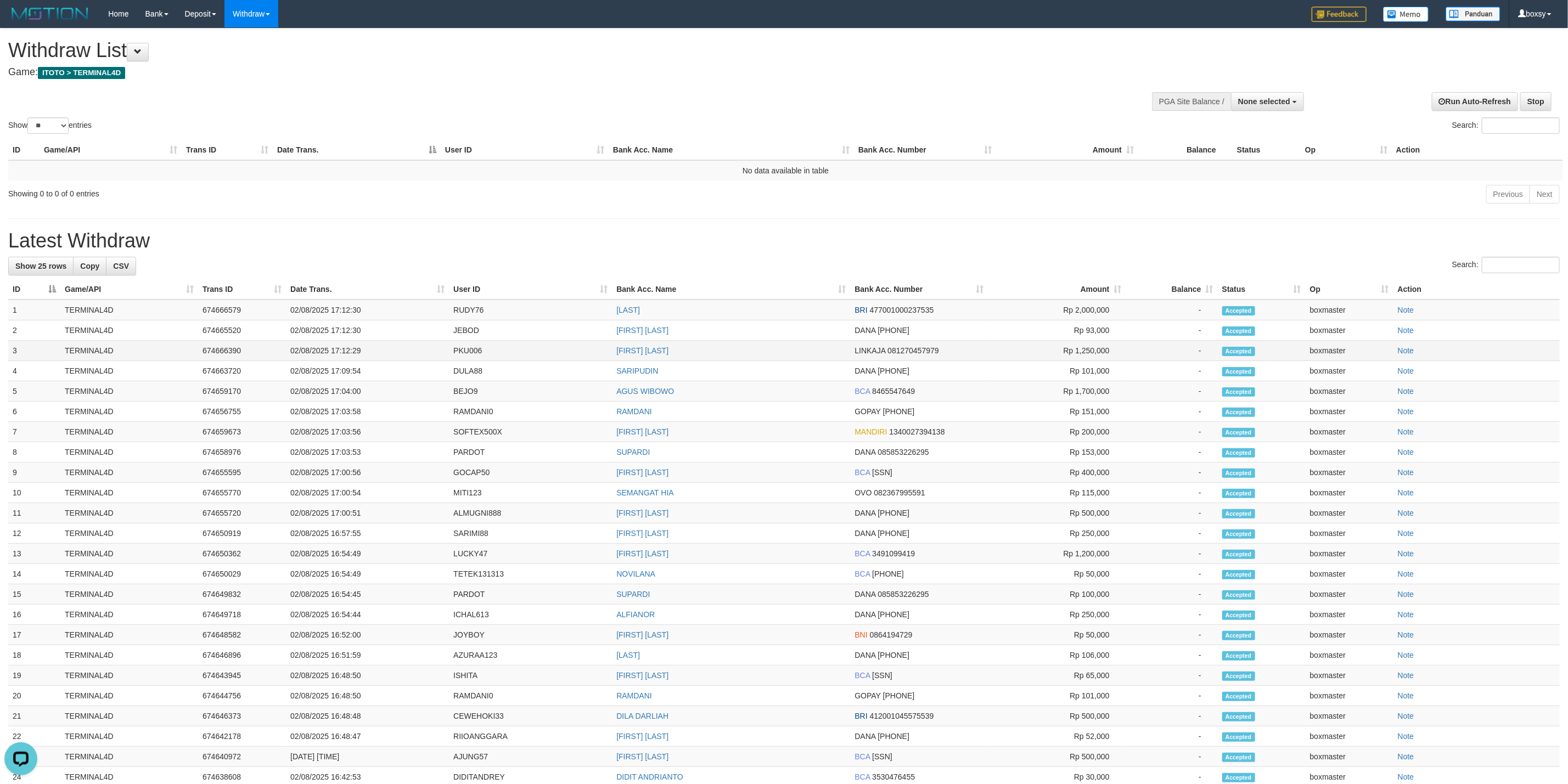 click on "BEJO9" at bounding box center [530, 391] 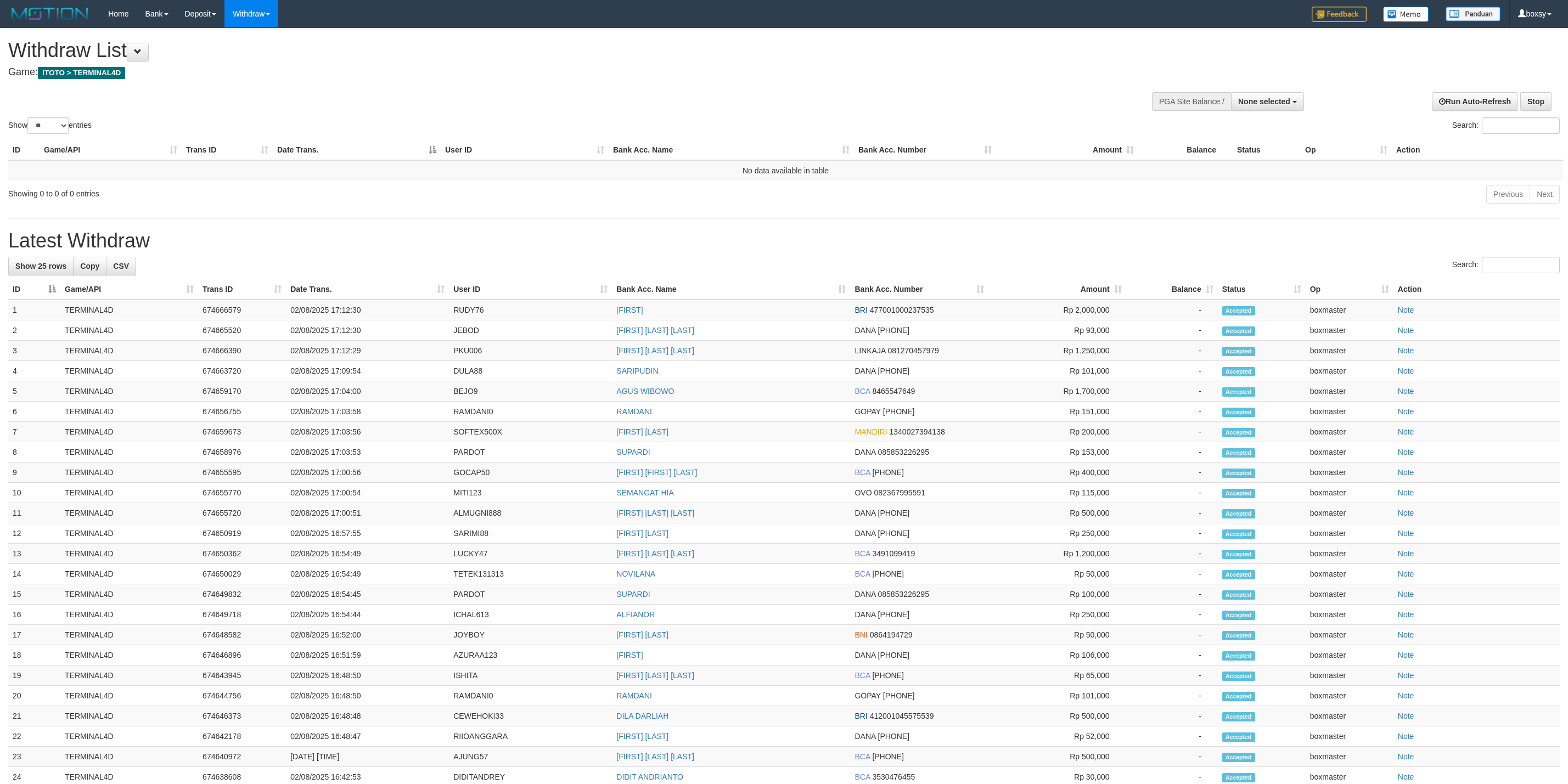 select 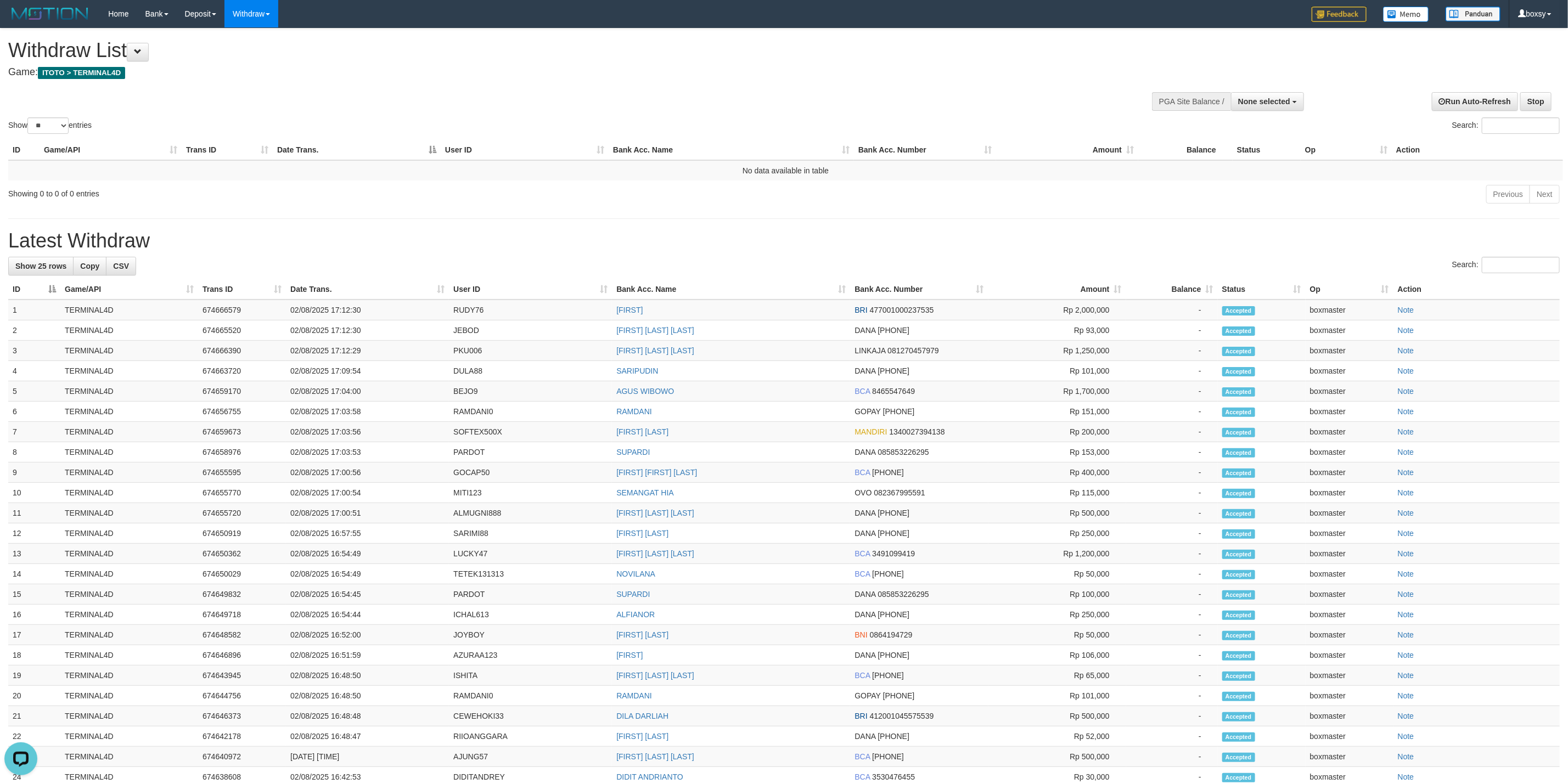 scroll, scrollTop: 0, scrollLeft: 0, axis: both 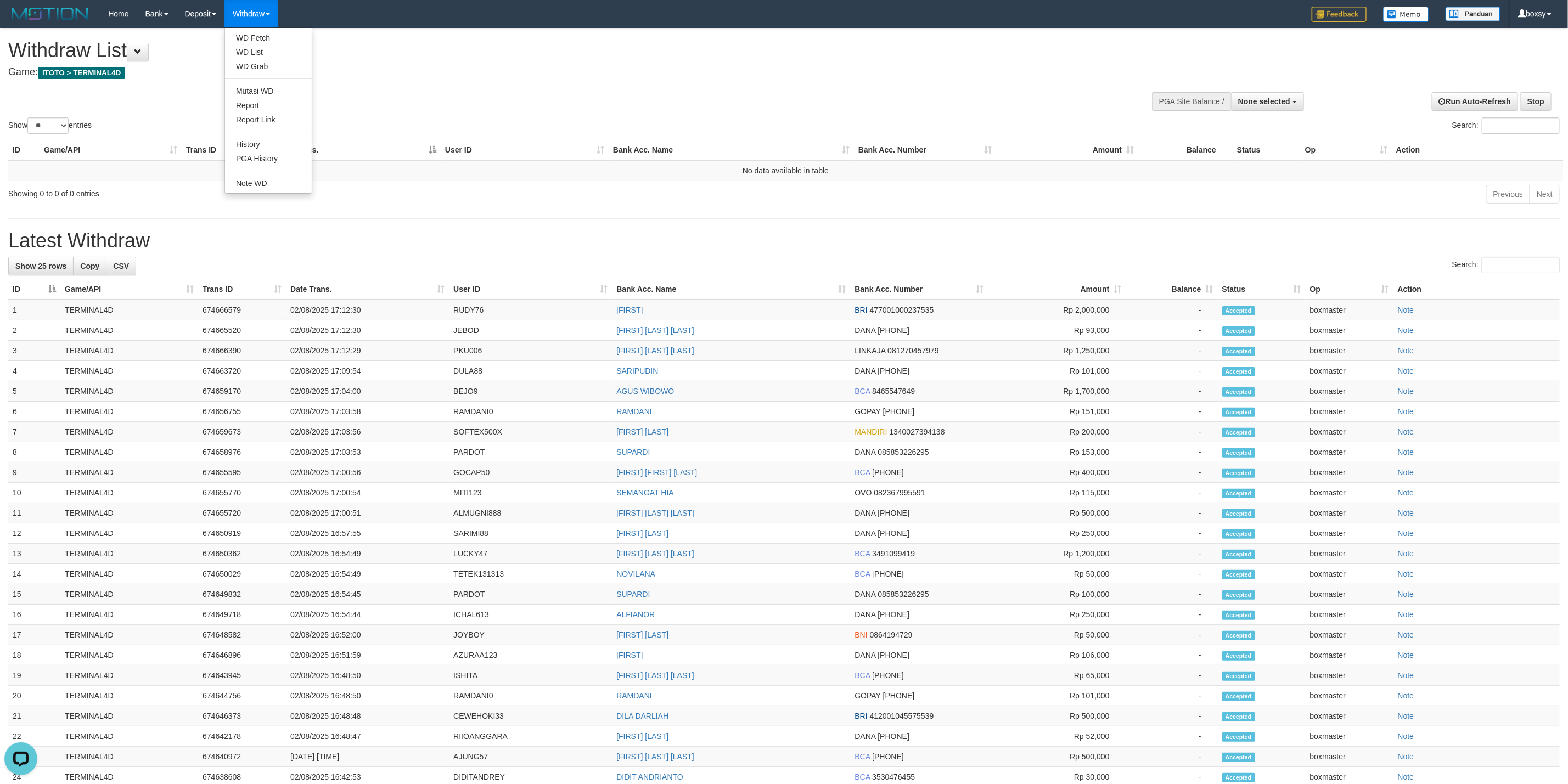 click on "WD Fetch
WD List
WD Grab
Mutasi WD
Report
Report Link
History
PGA History
Note WD" at bounding box center [268, 110] 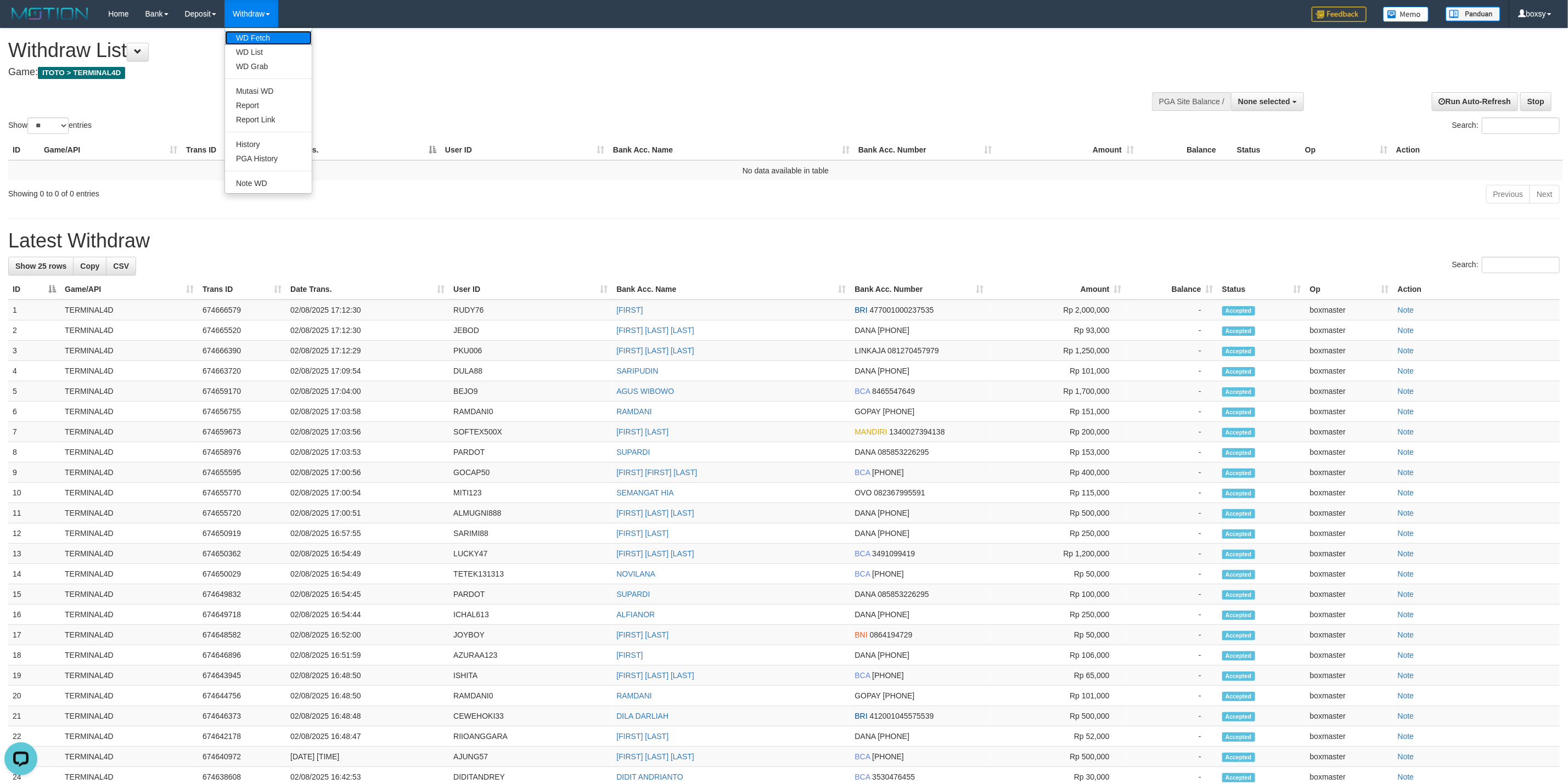 drag, startPoint x: 263, startPoint y: 38, endPoint x: 270, endPoint y: 35, distance: 8 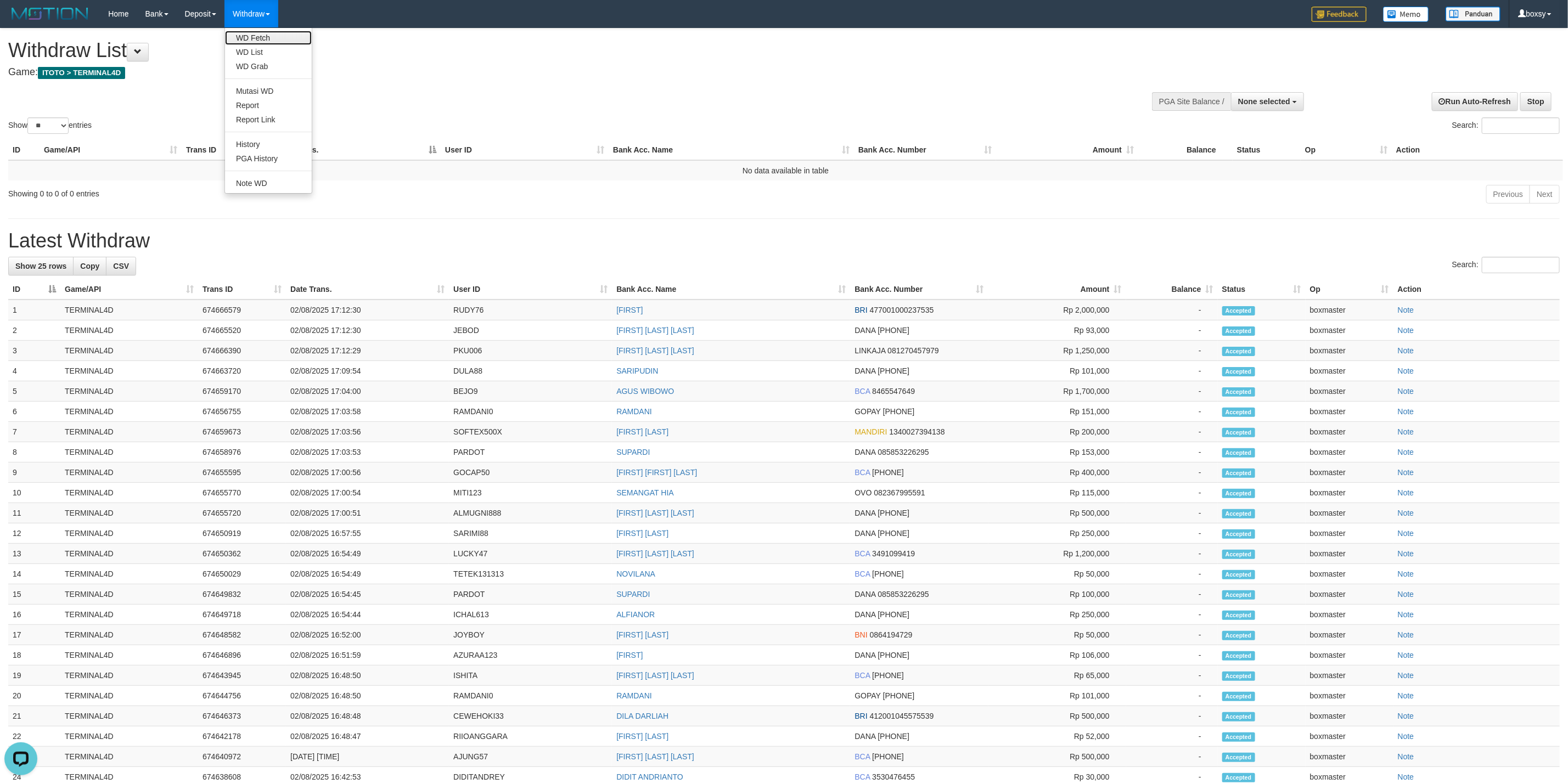 click on "WD Fetch" at bounding box center (268, 38) 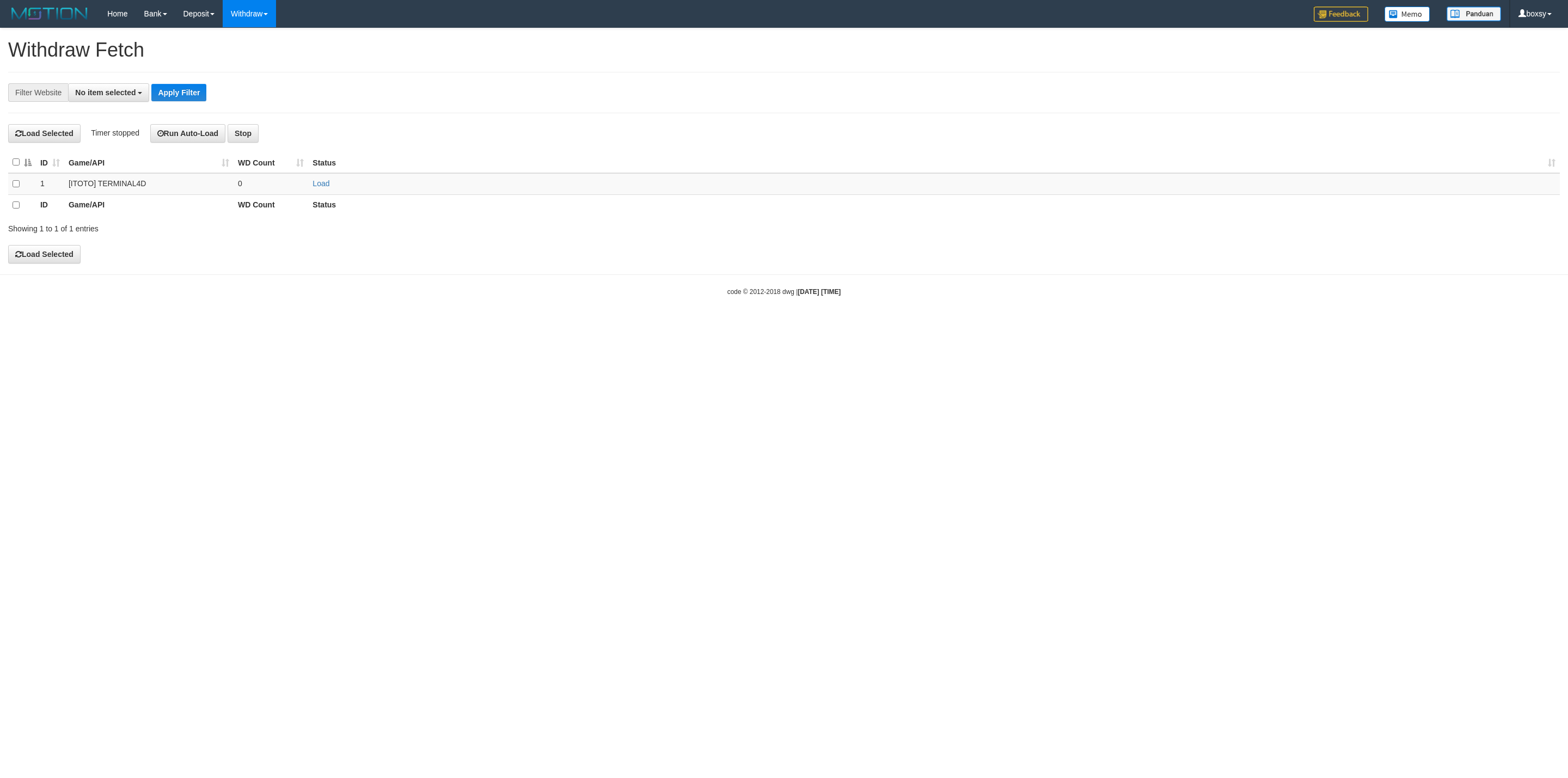 scroll, scrollTop: 0, scrollLeft: 0, axis: both 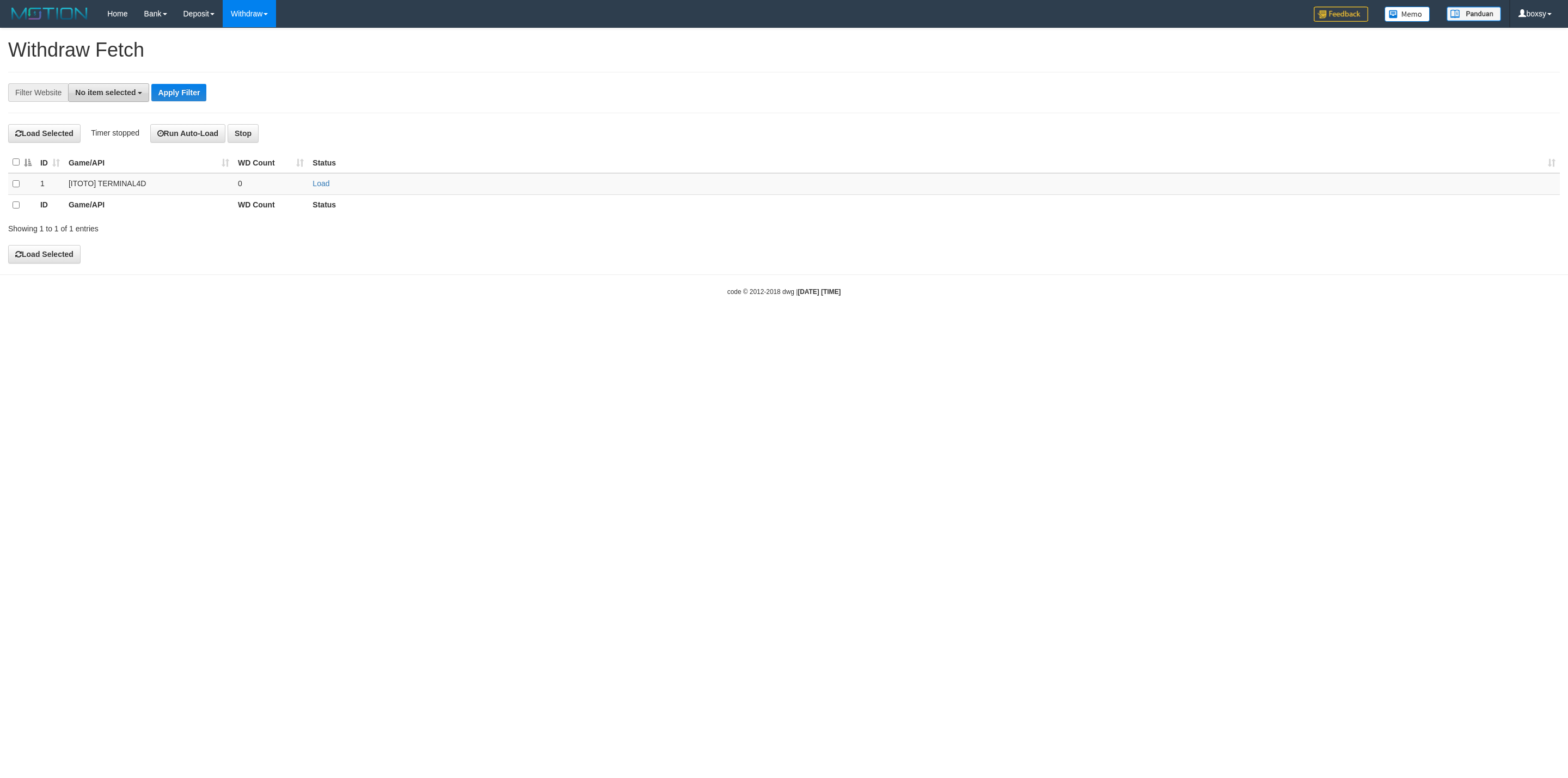 click on "No item selected" at bounding box center [108, 93] 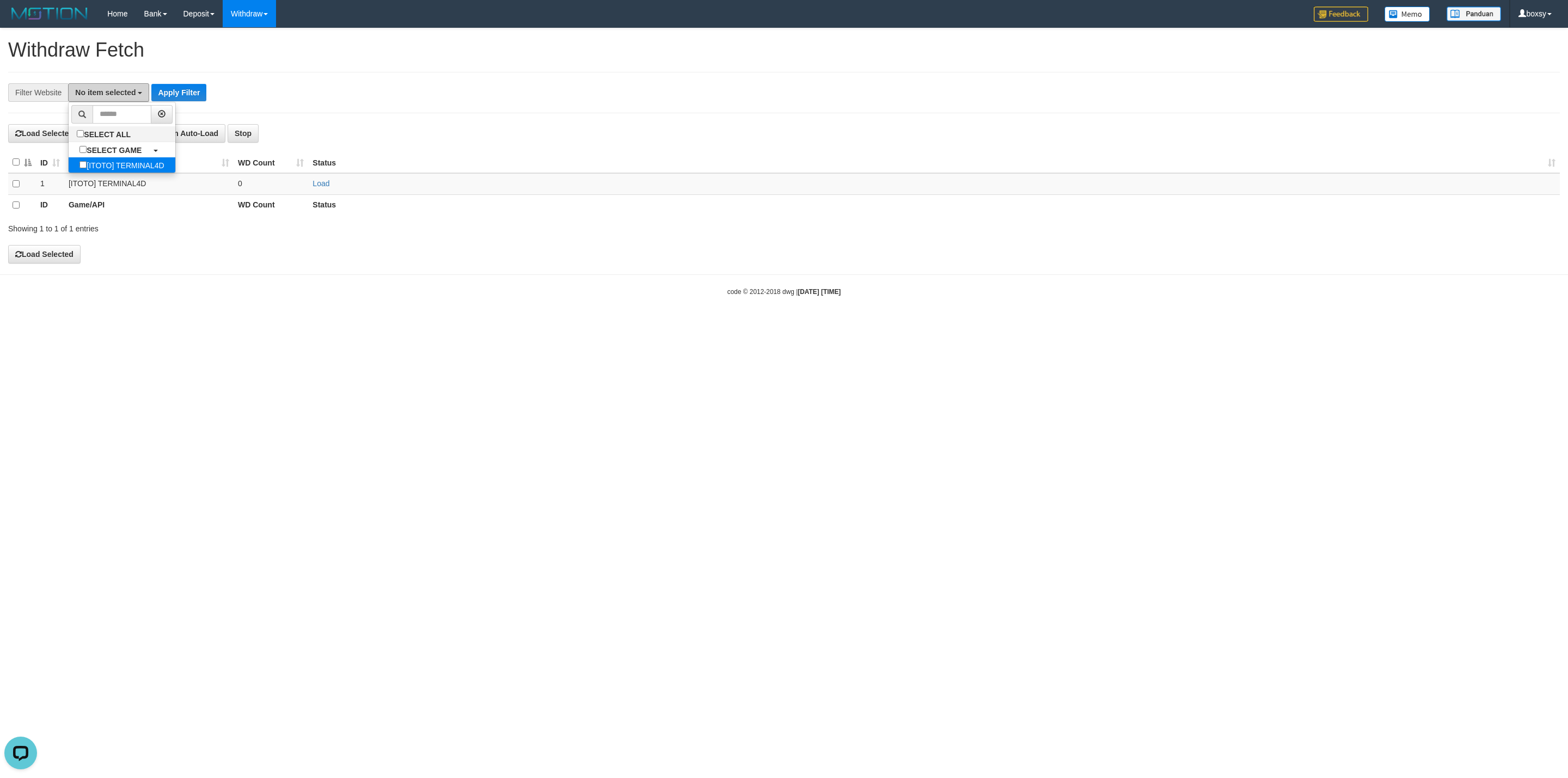scroll, scrollTop: 0, scrollLeft: 0, axis: both 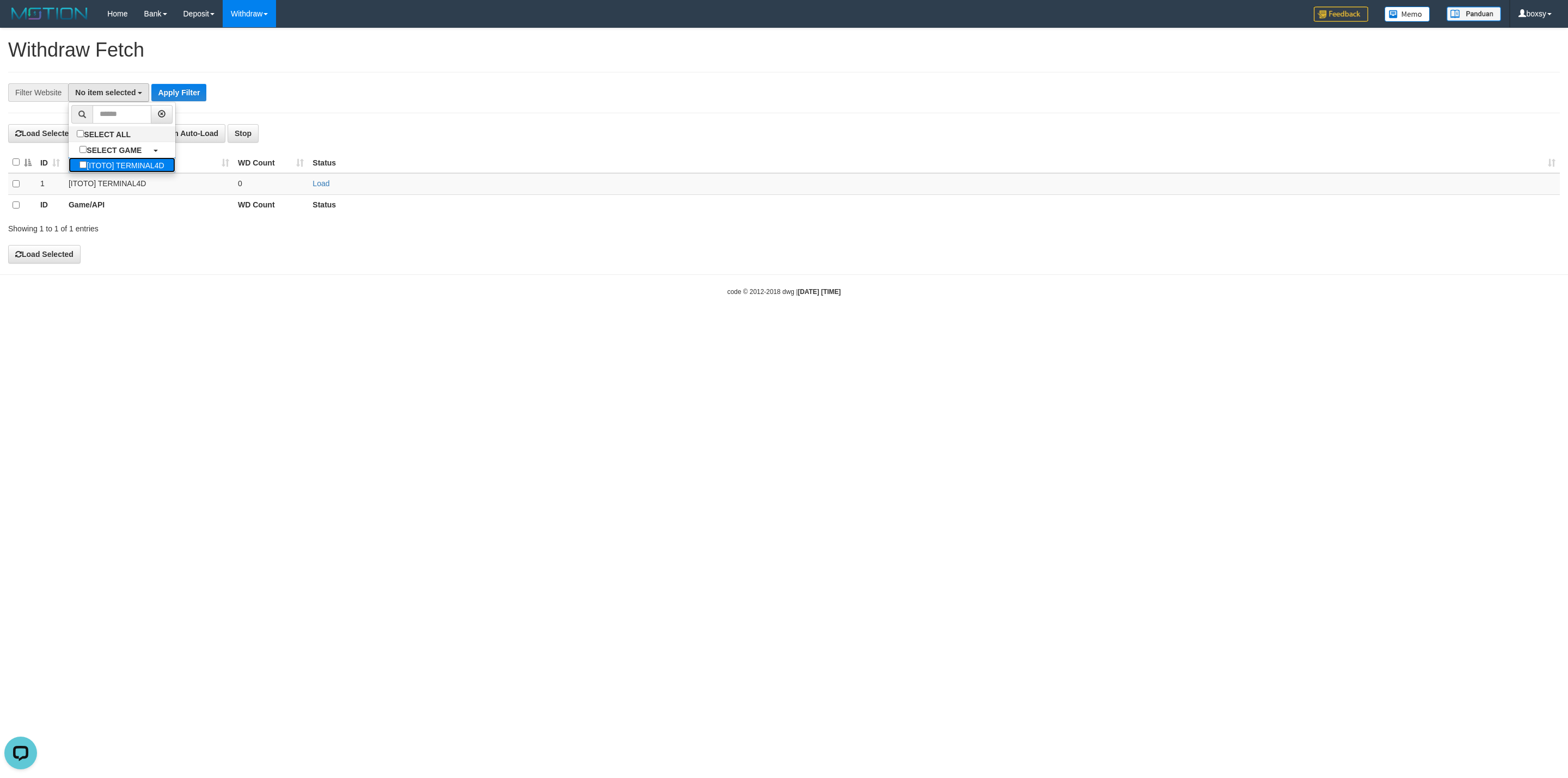 click on "[ITOTO] TERMINAL4D" at bounding box center [121, 165] 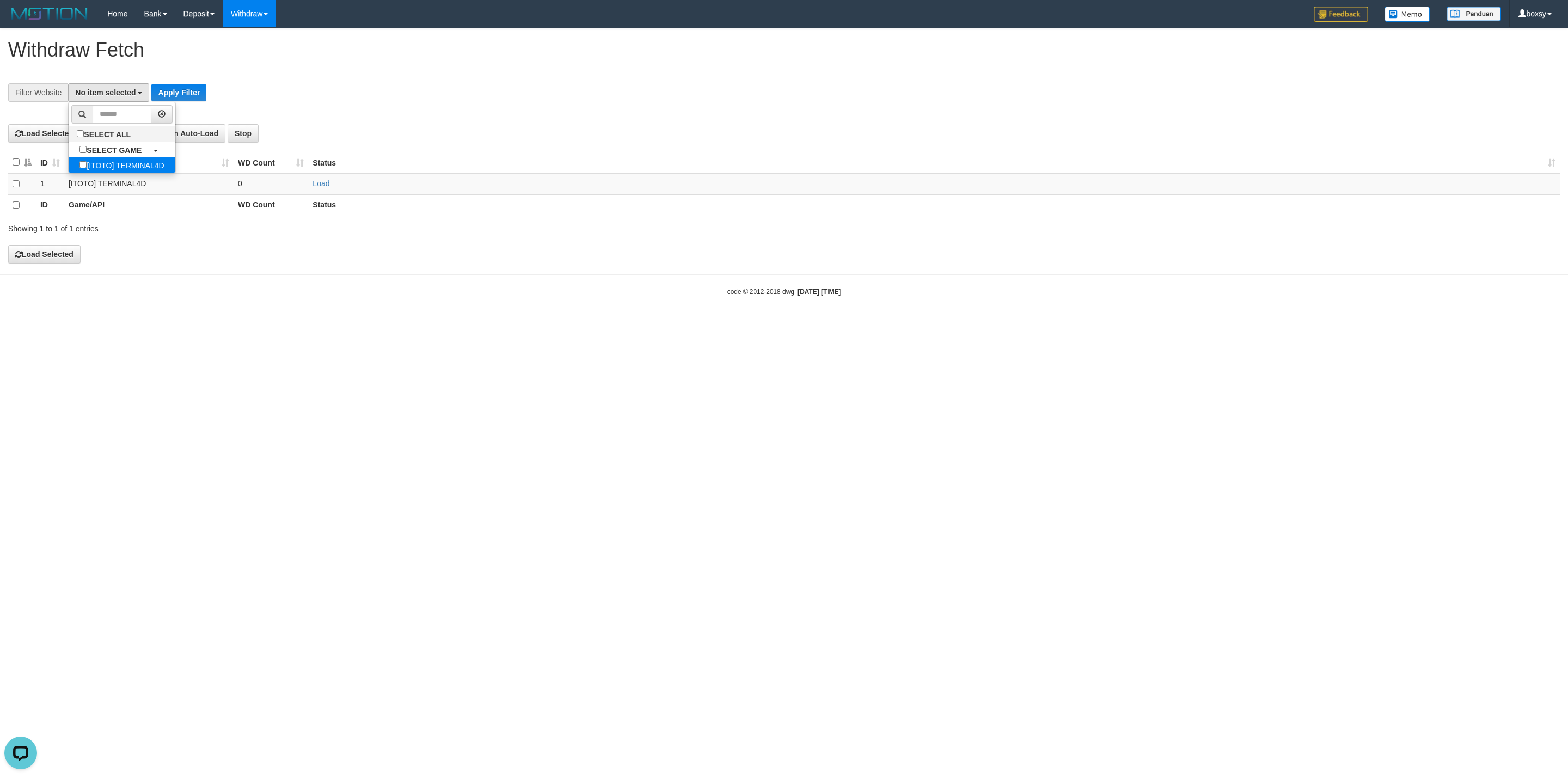 select on "****" 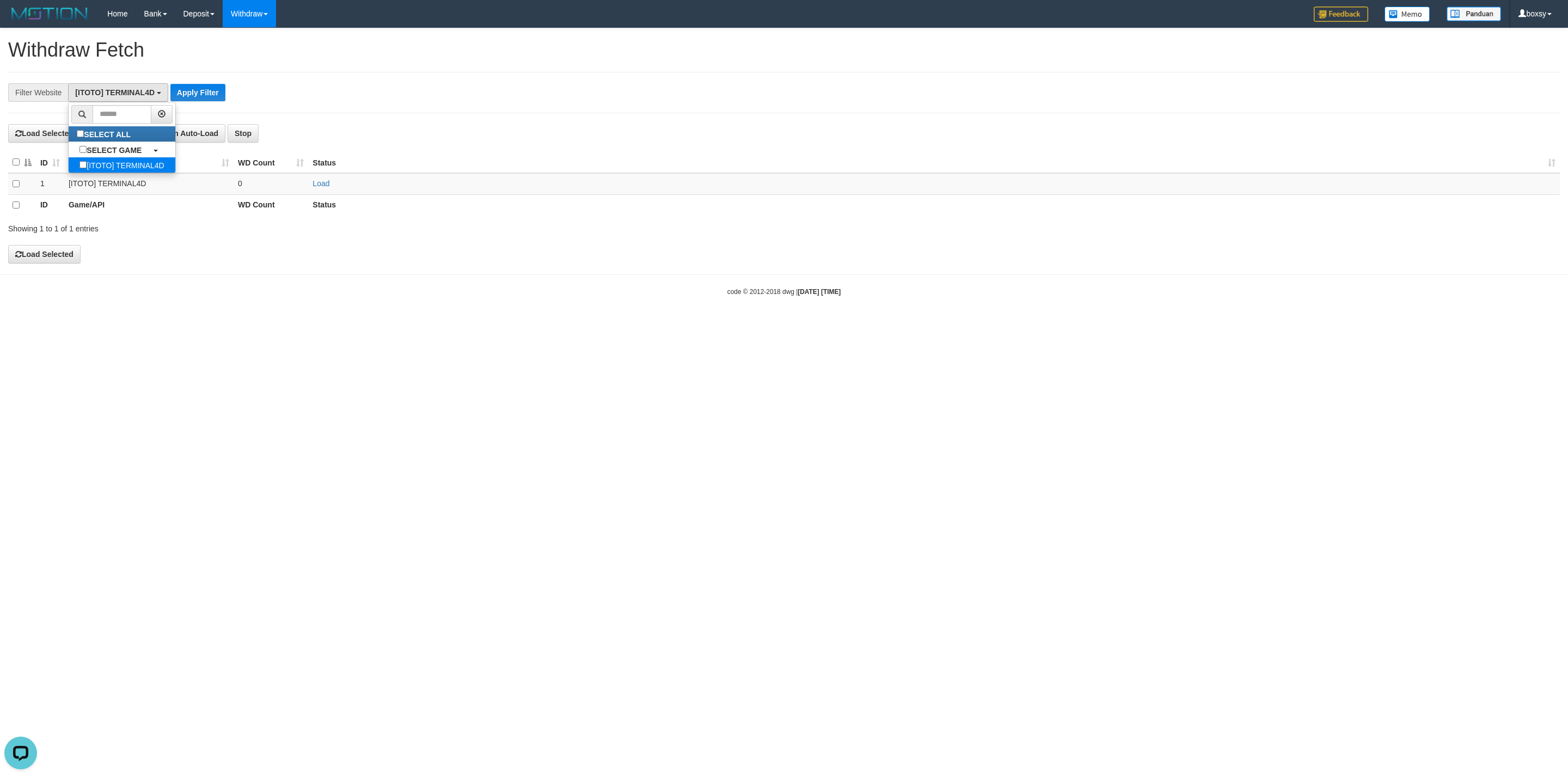 scroll, scrollTop: 10, scrollLeft: 0, axis: vertical 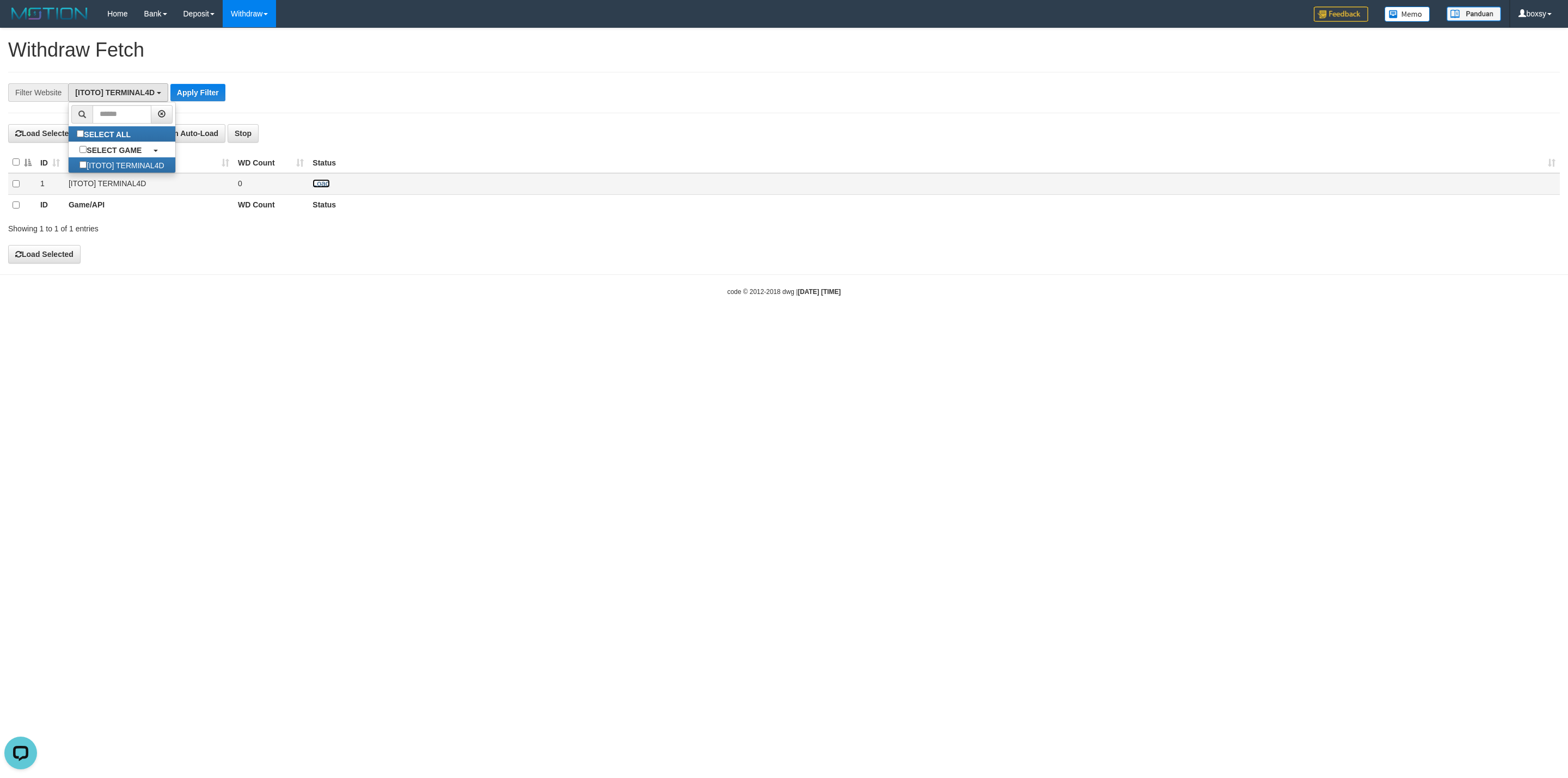 click on "Load" at bounding box center [321, 183] 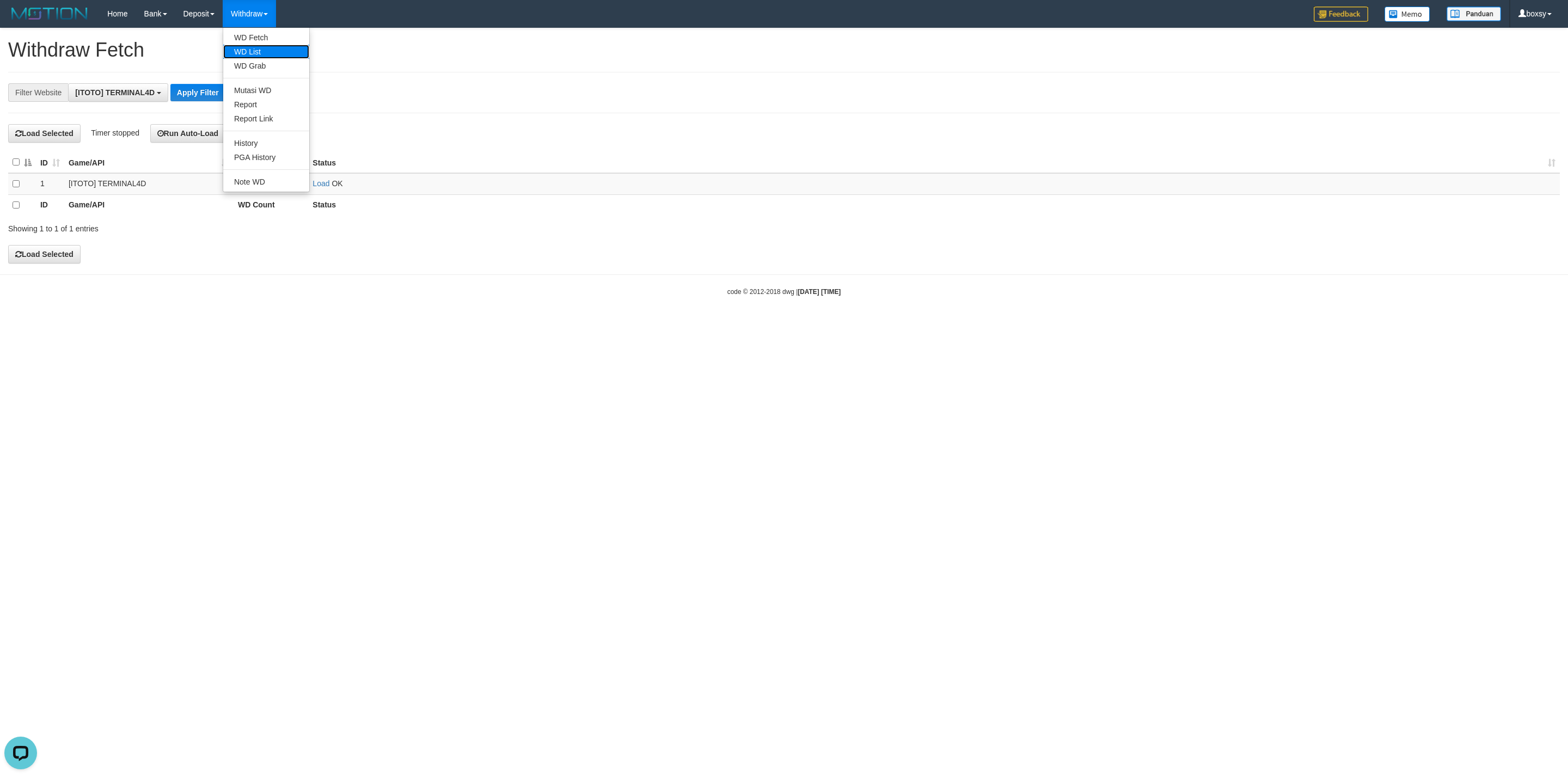 click on "WD List" at bounding box center (266, 52) 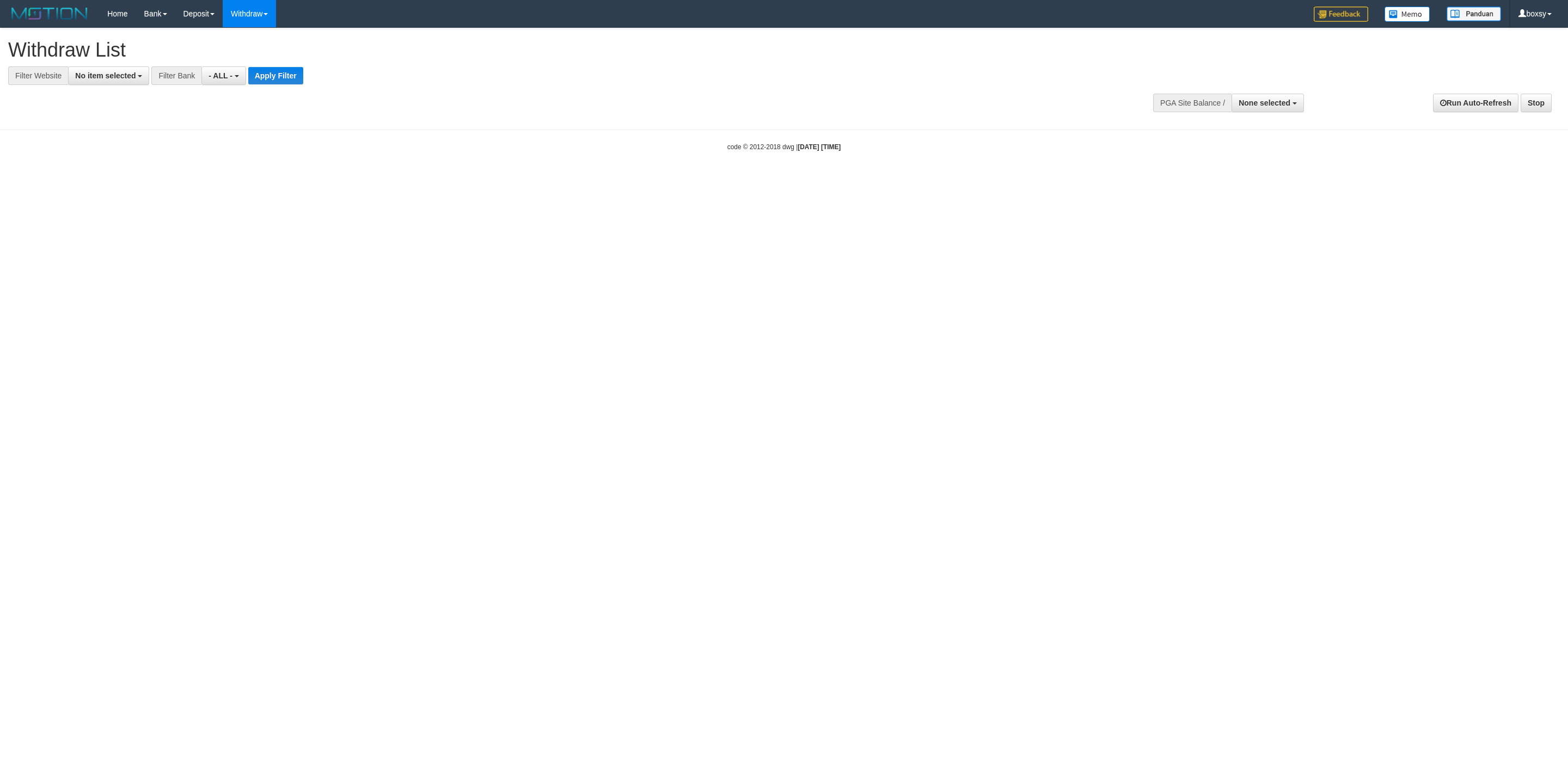 select 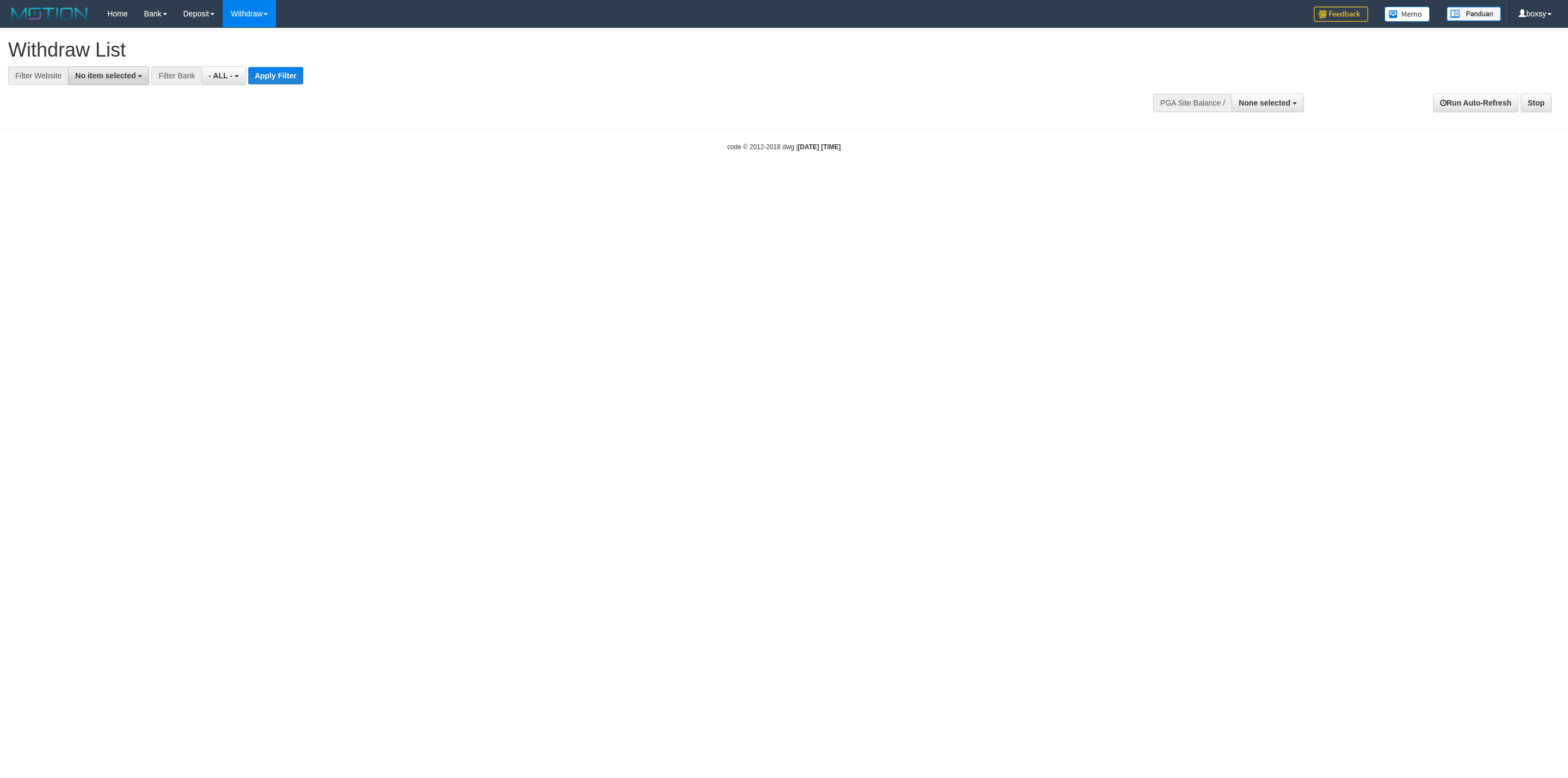 click on "No item selected" at bounding box center [108, 76] 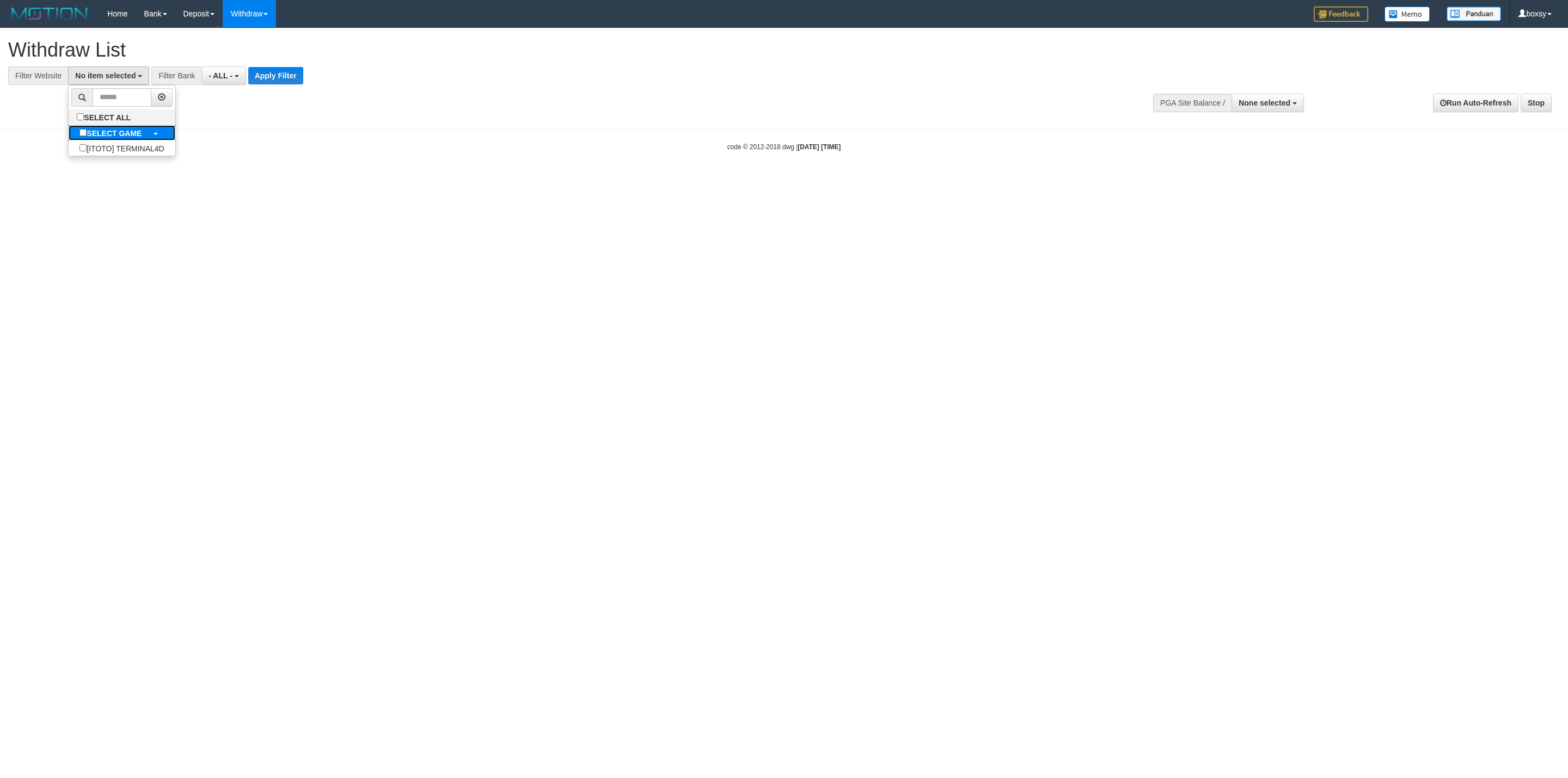 click on "SELECT GAME" at bounding box center (114, 133) 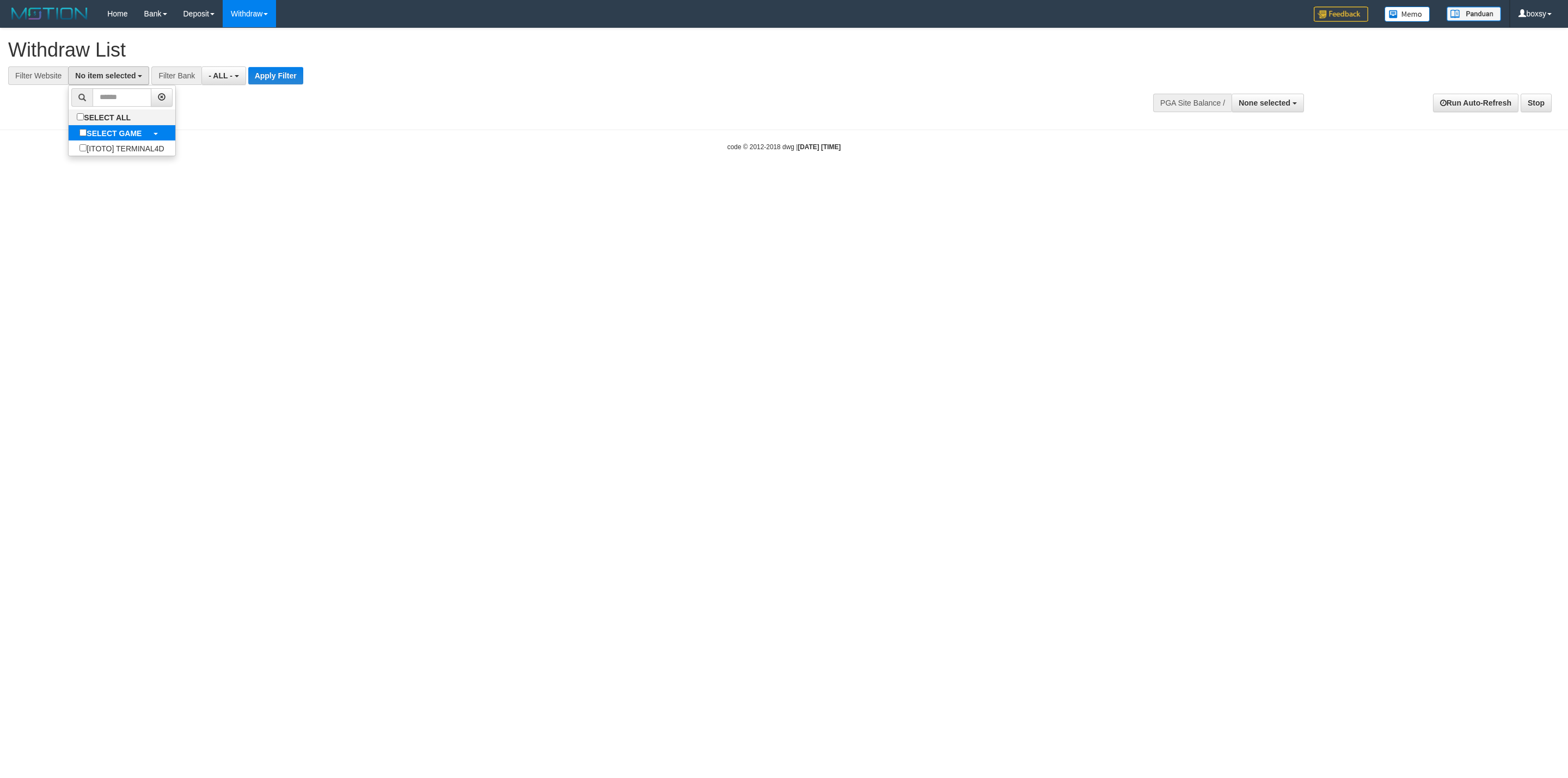 select on "****" 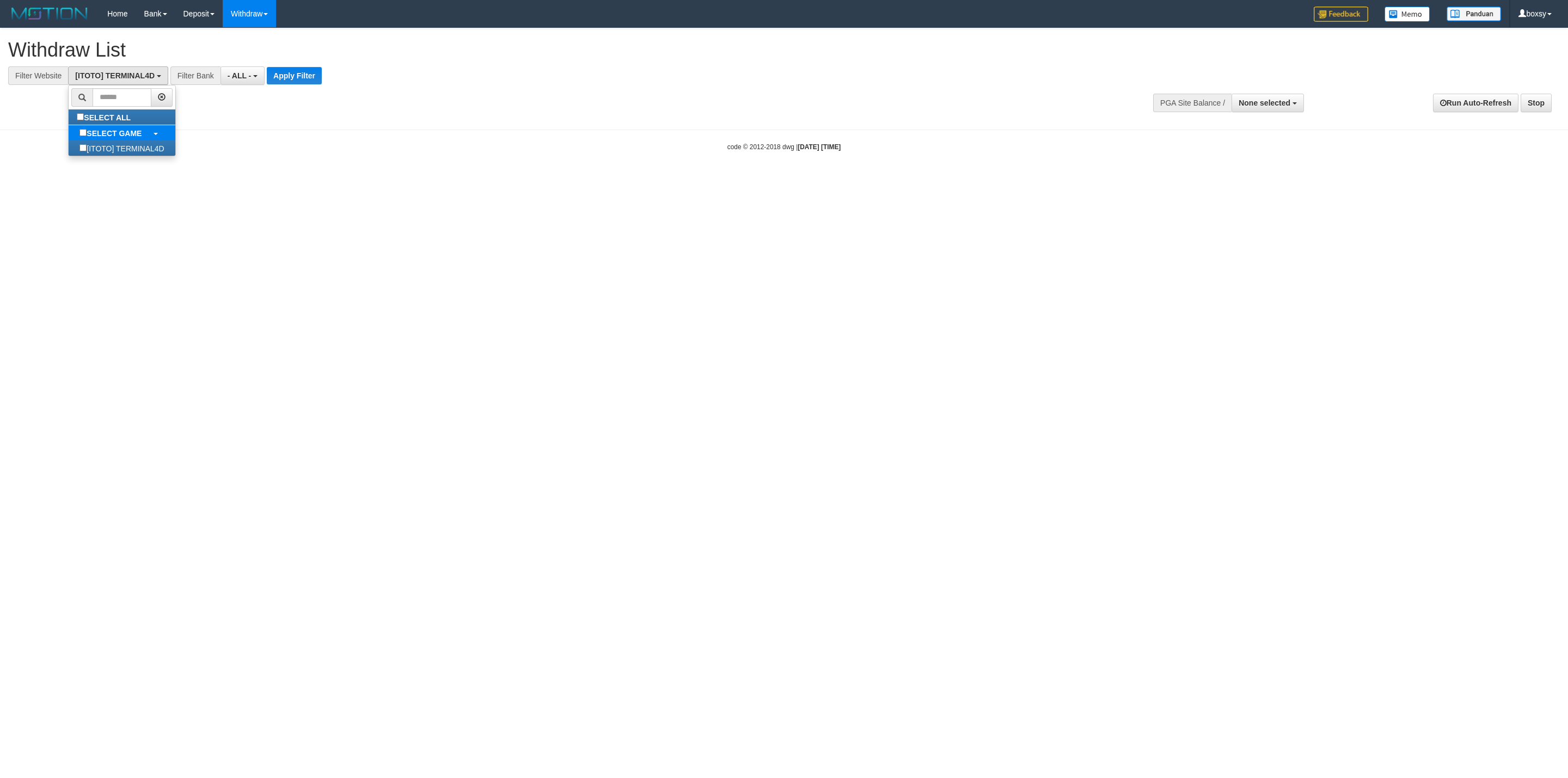 scroll, scrollTop: 10, scrollLeft: 0, axis: vertical 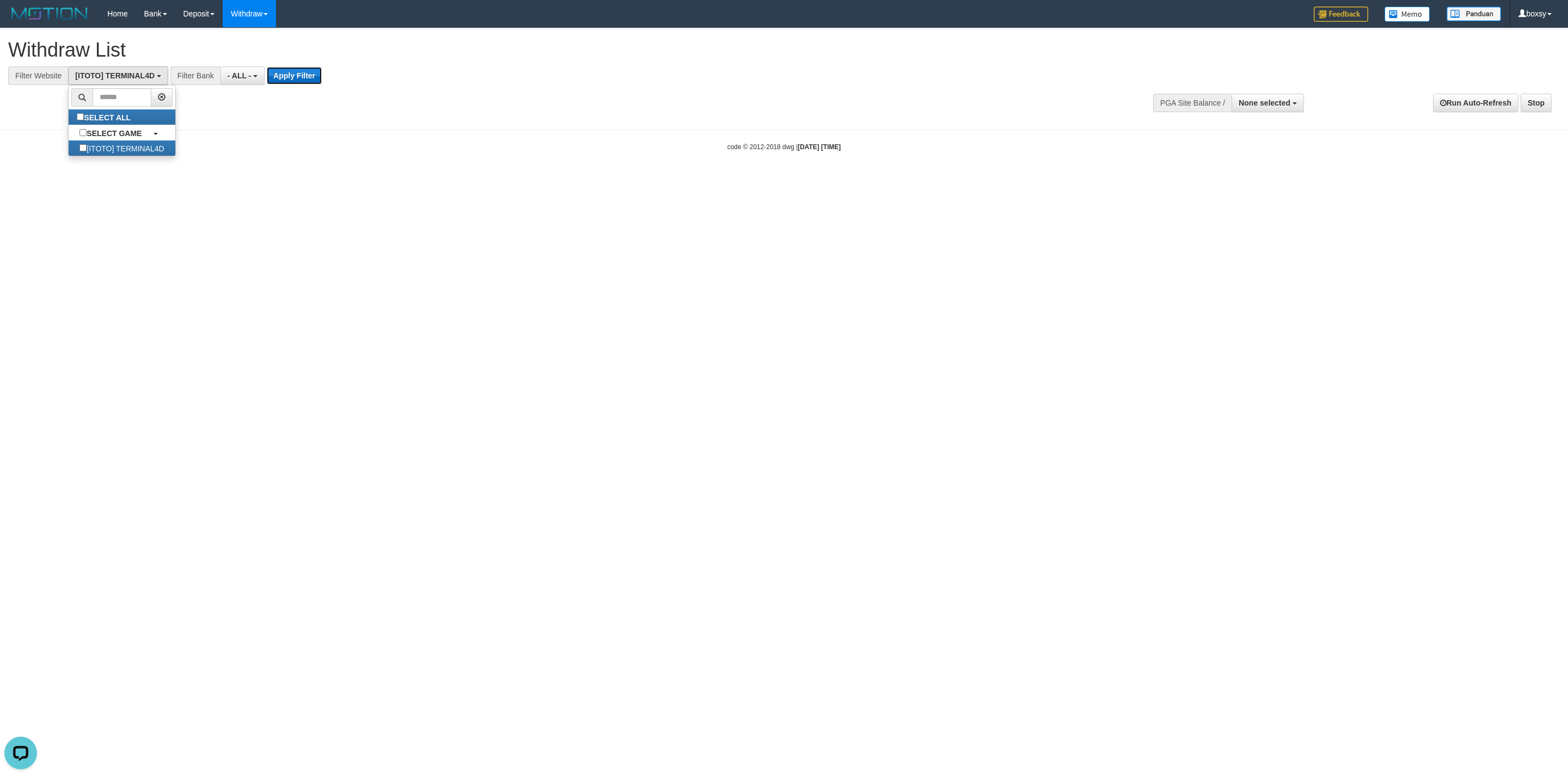 click on "Apply Filter" at bounding box center (294, 76) 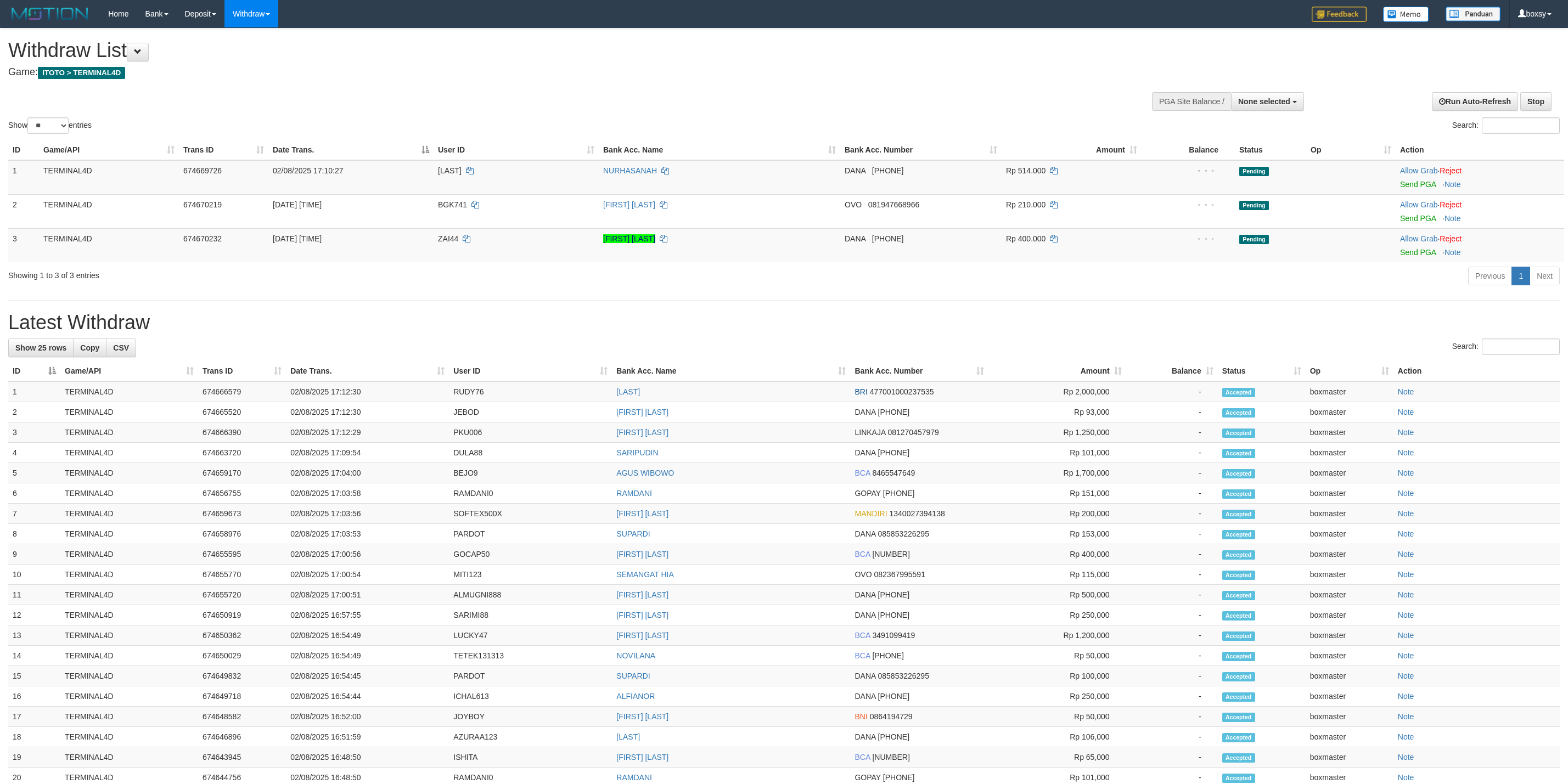 select 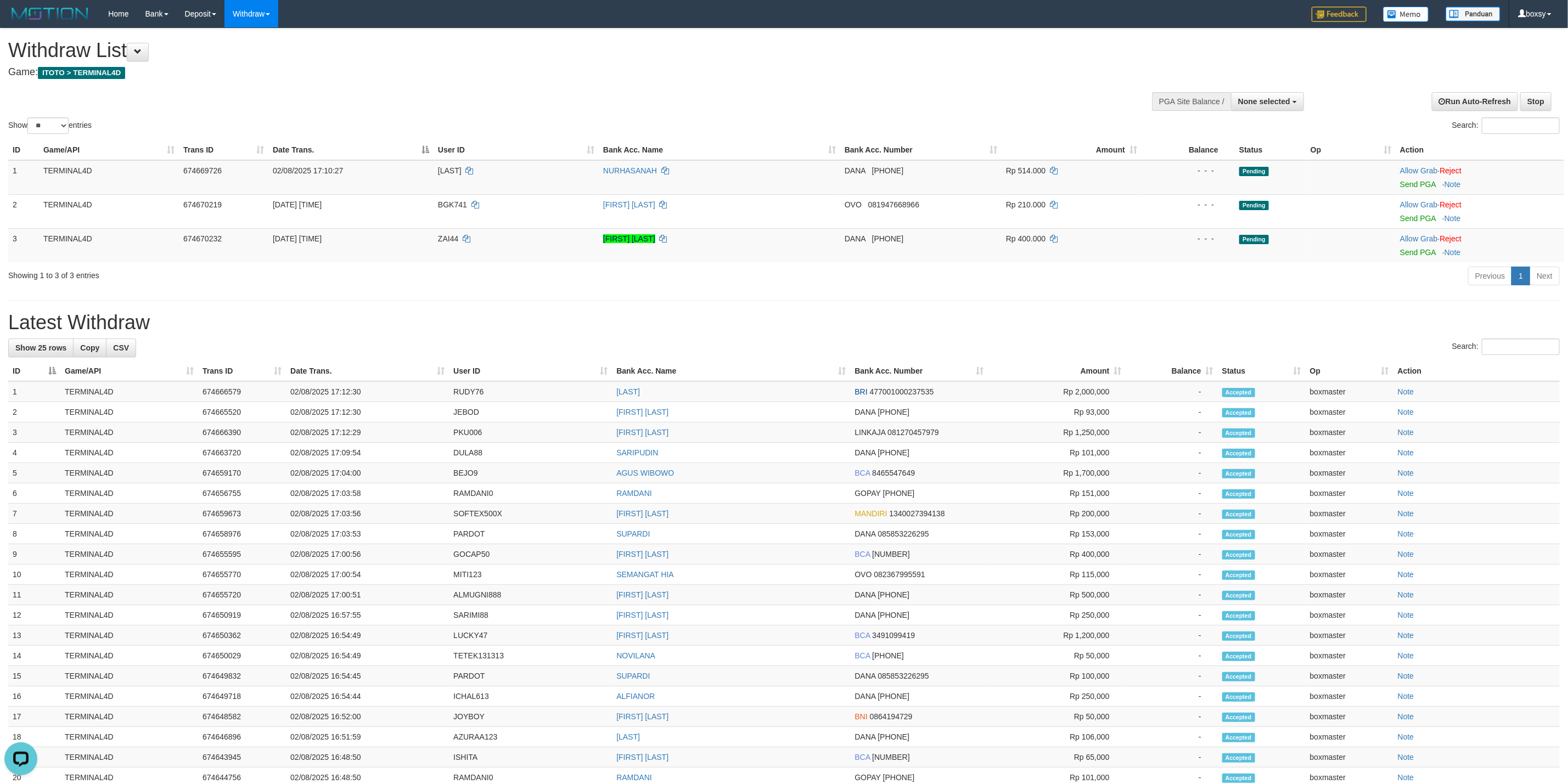 scroll, scrollTop: 0, scrollLeft: 0, axis: both 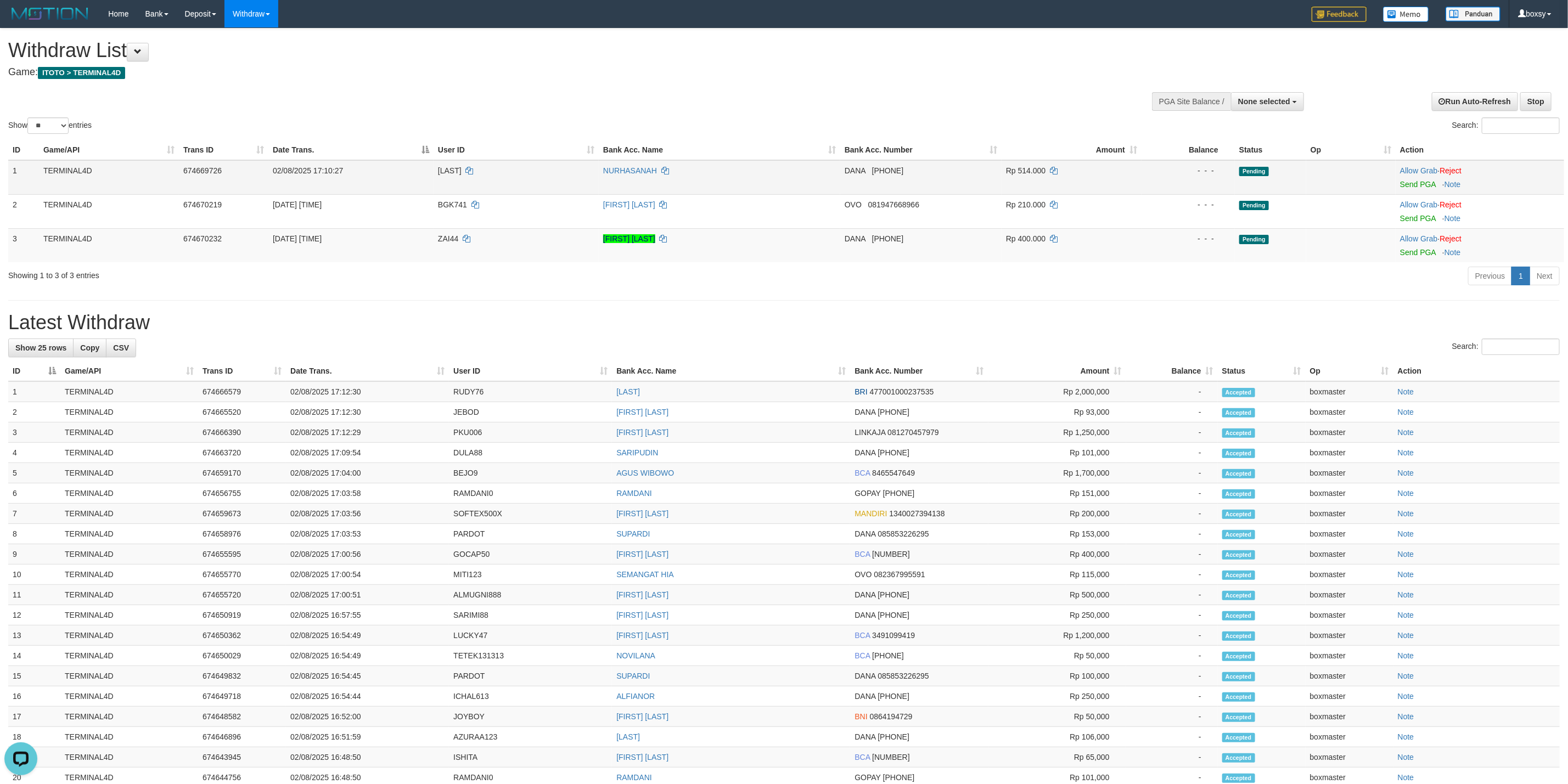 click on "Allow Grab   ·    Reject Send PGA     ·    Note" at bounding box center (1480, 177) 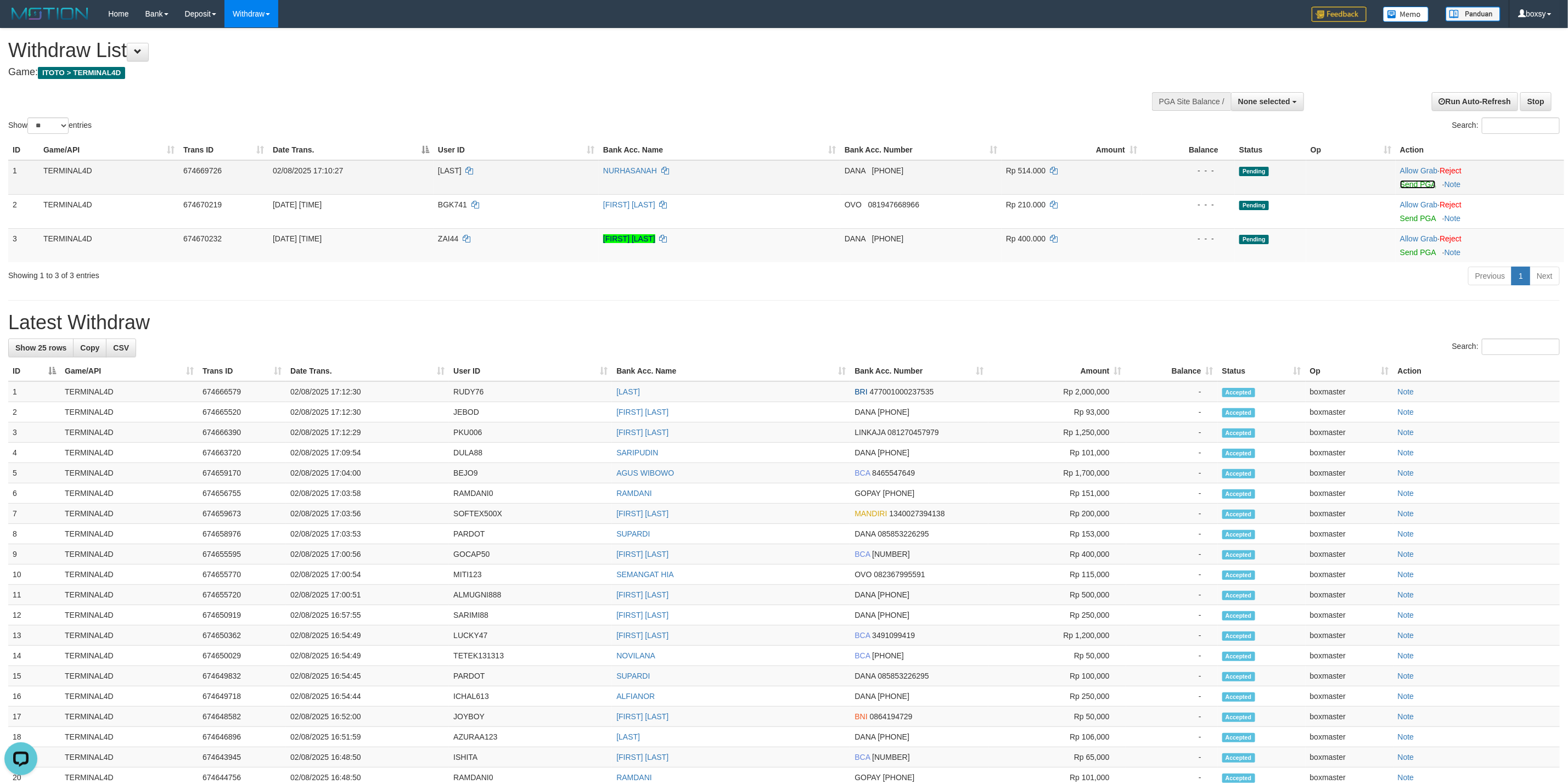 click on "Send PGA" at bounding box center (1418, 184) 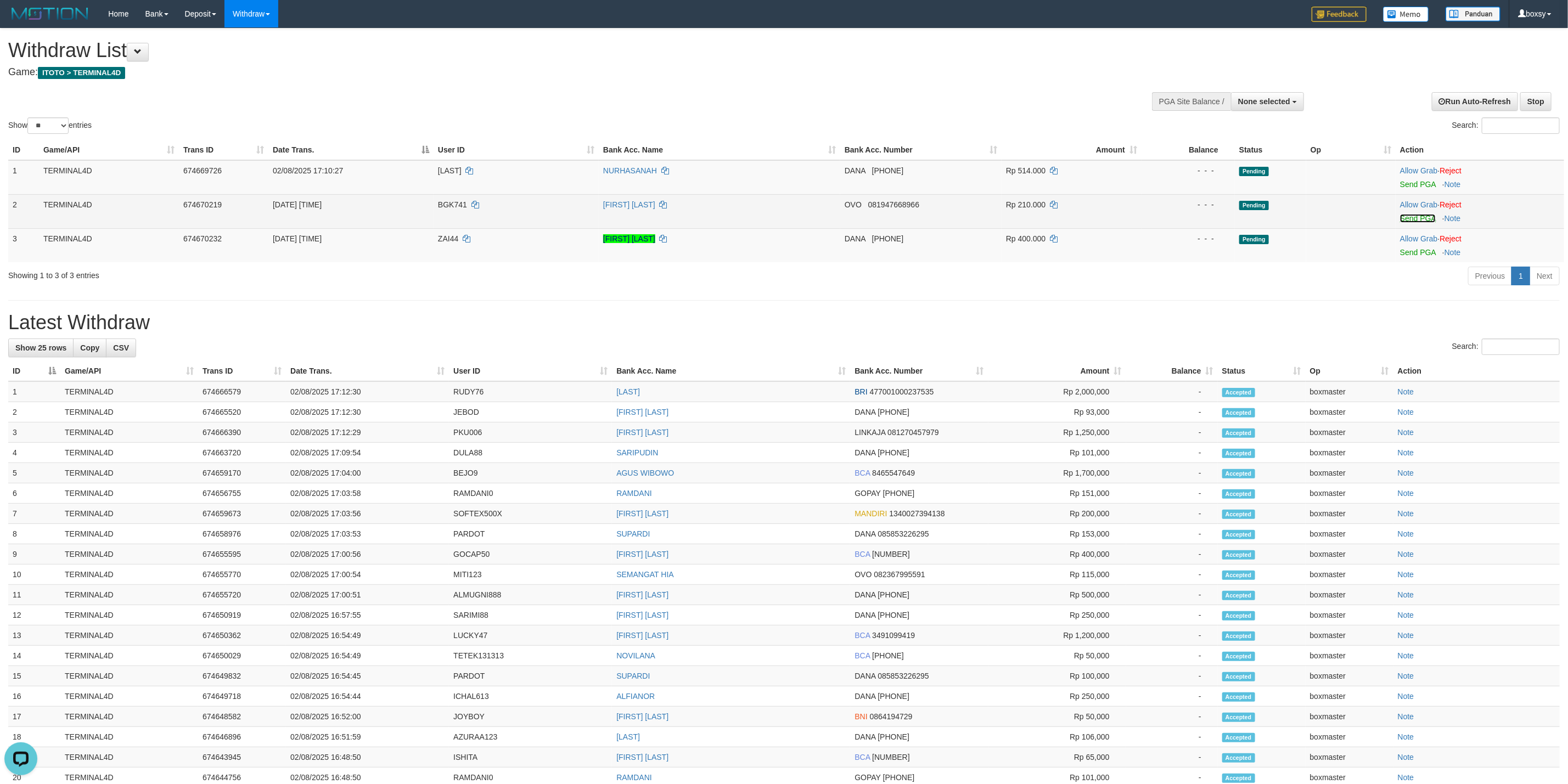 click on "Send PGA" at bounding box center [1418, 218] 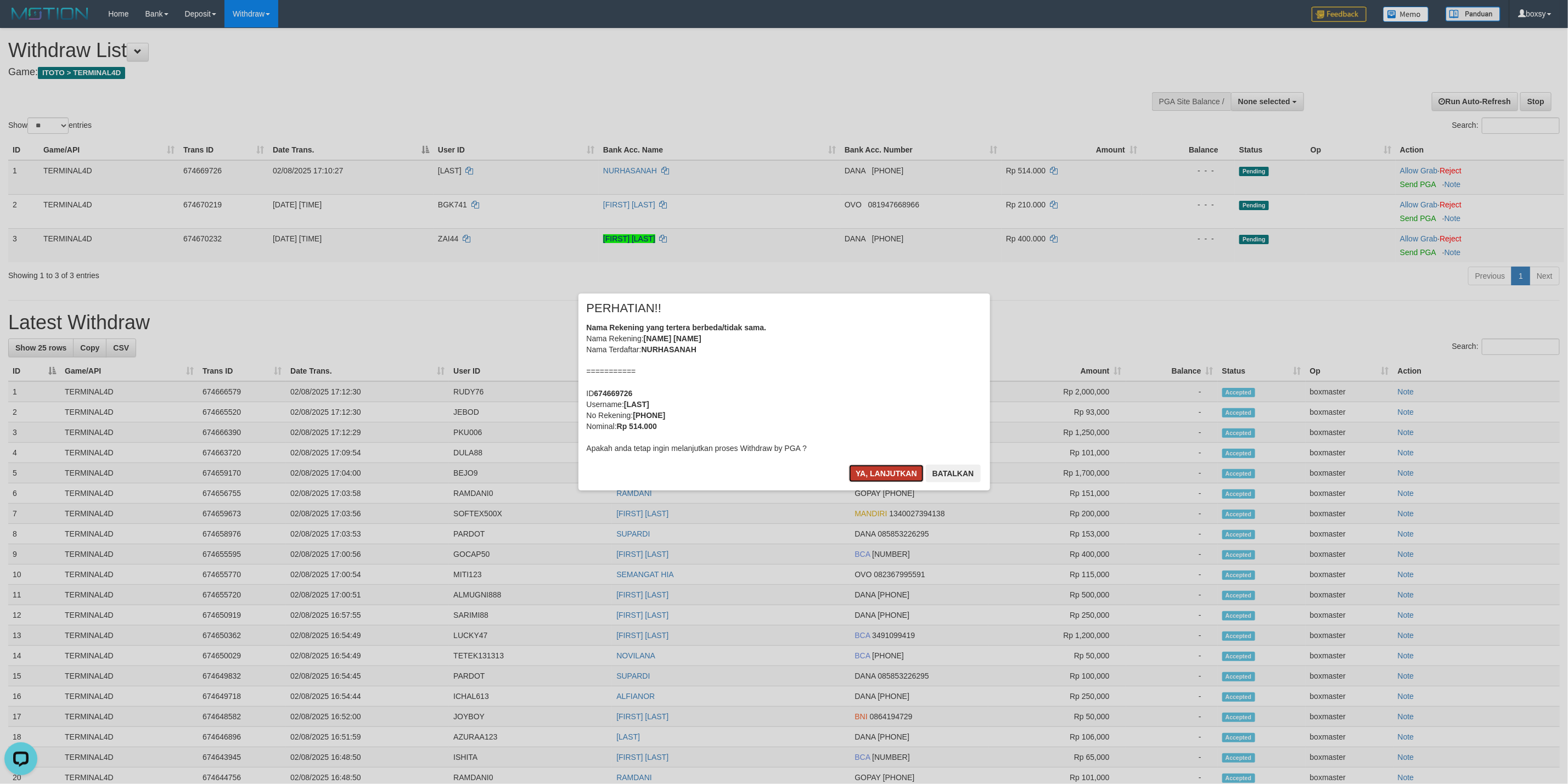 click on "Ya, lanjutkan" at bounding box center [886, 473] 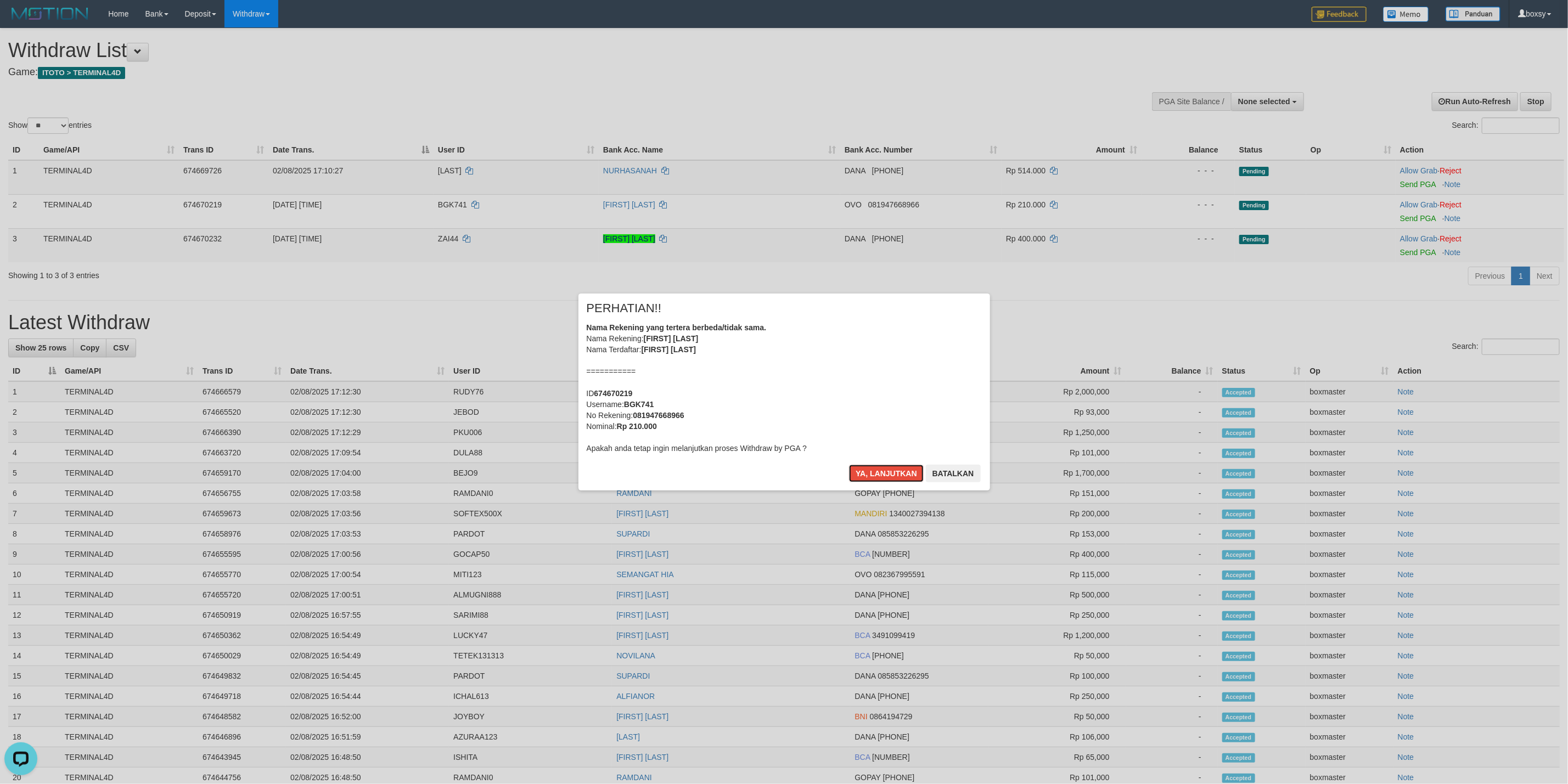 click on "Ya, lanjutkan" at bounding box center (886, 473) 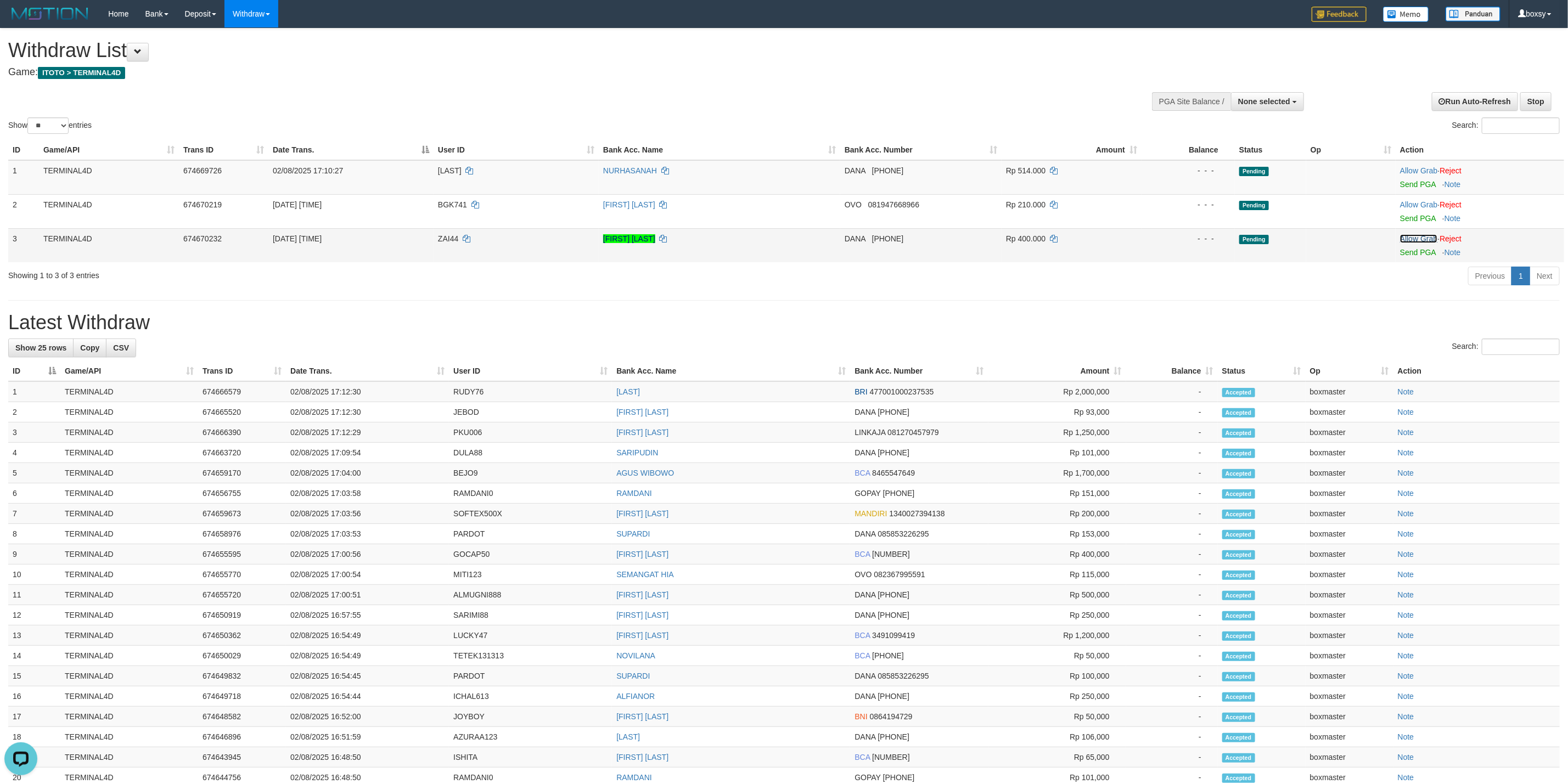 click on "Allow Grab" at bounding box center (1419, 239) 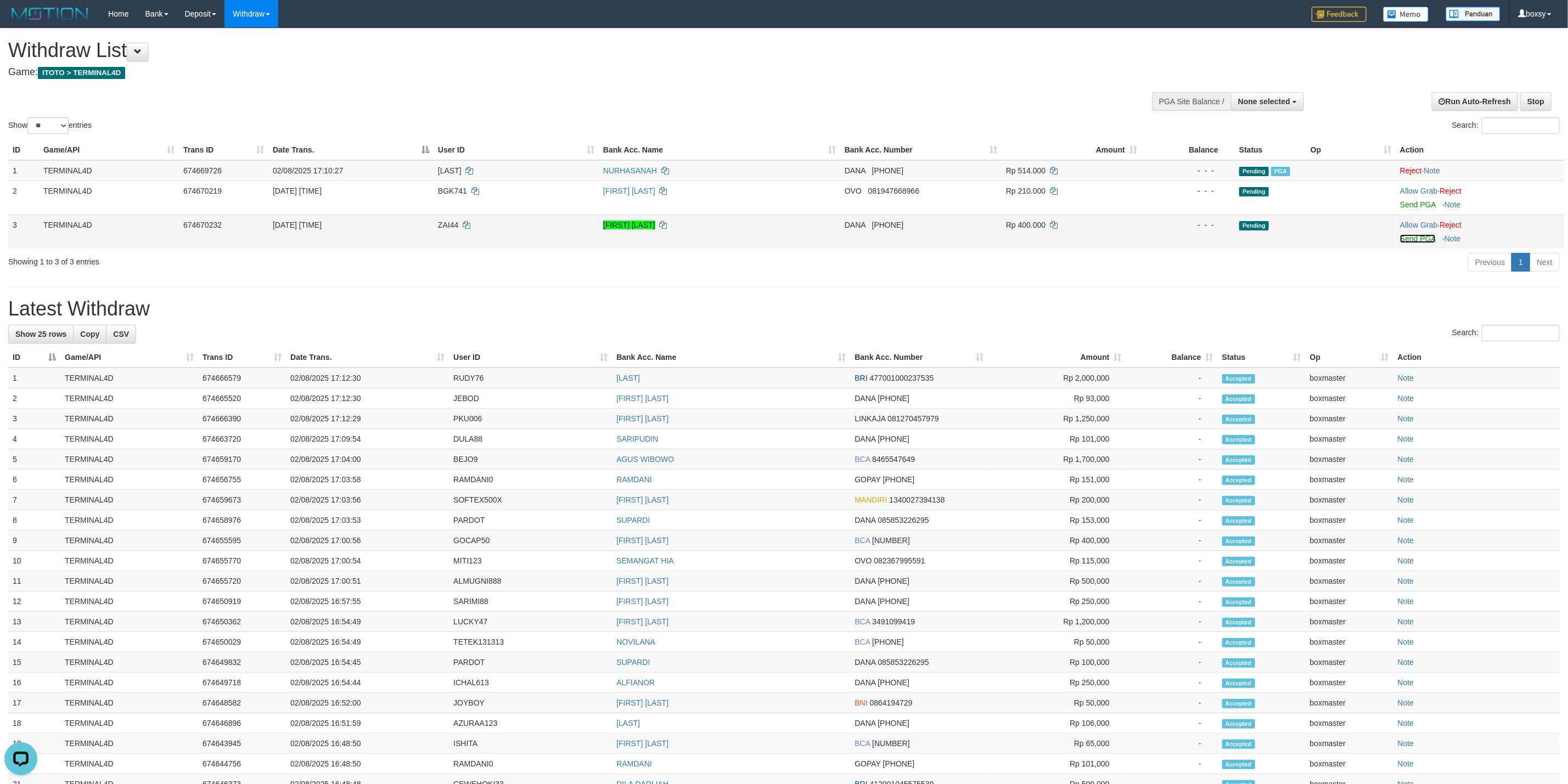 drag, startPoint x: 1426, startPoint y: 239, endPoint x: 851, endPoint y: 229, distance: 575.0869 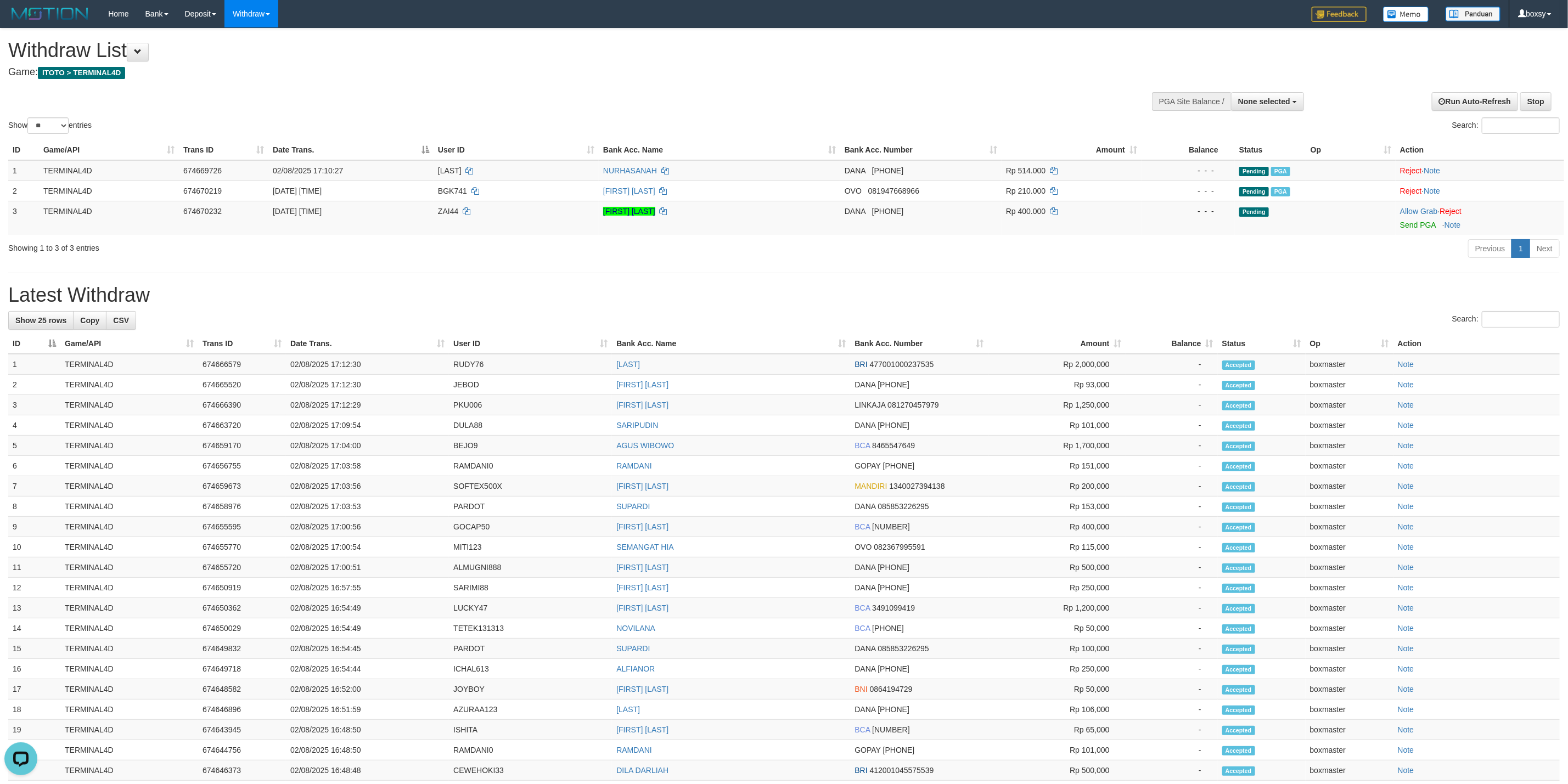 click on "Previous 1 Next" at bounding box center [1110, 250] 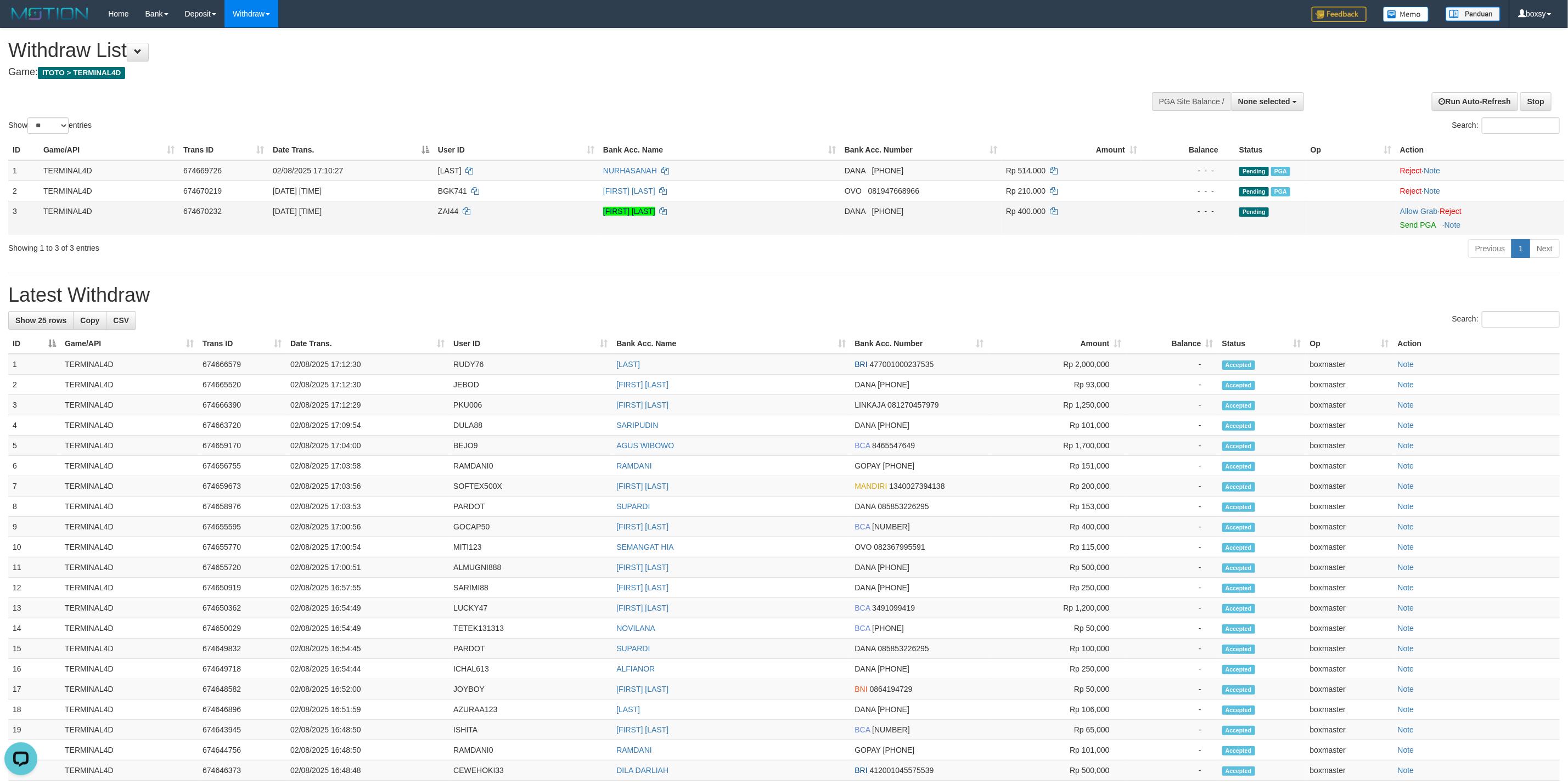 click at bounding box center (1480, 218) 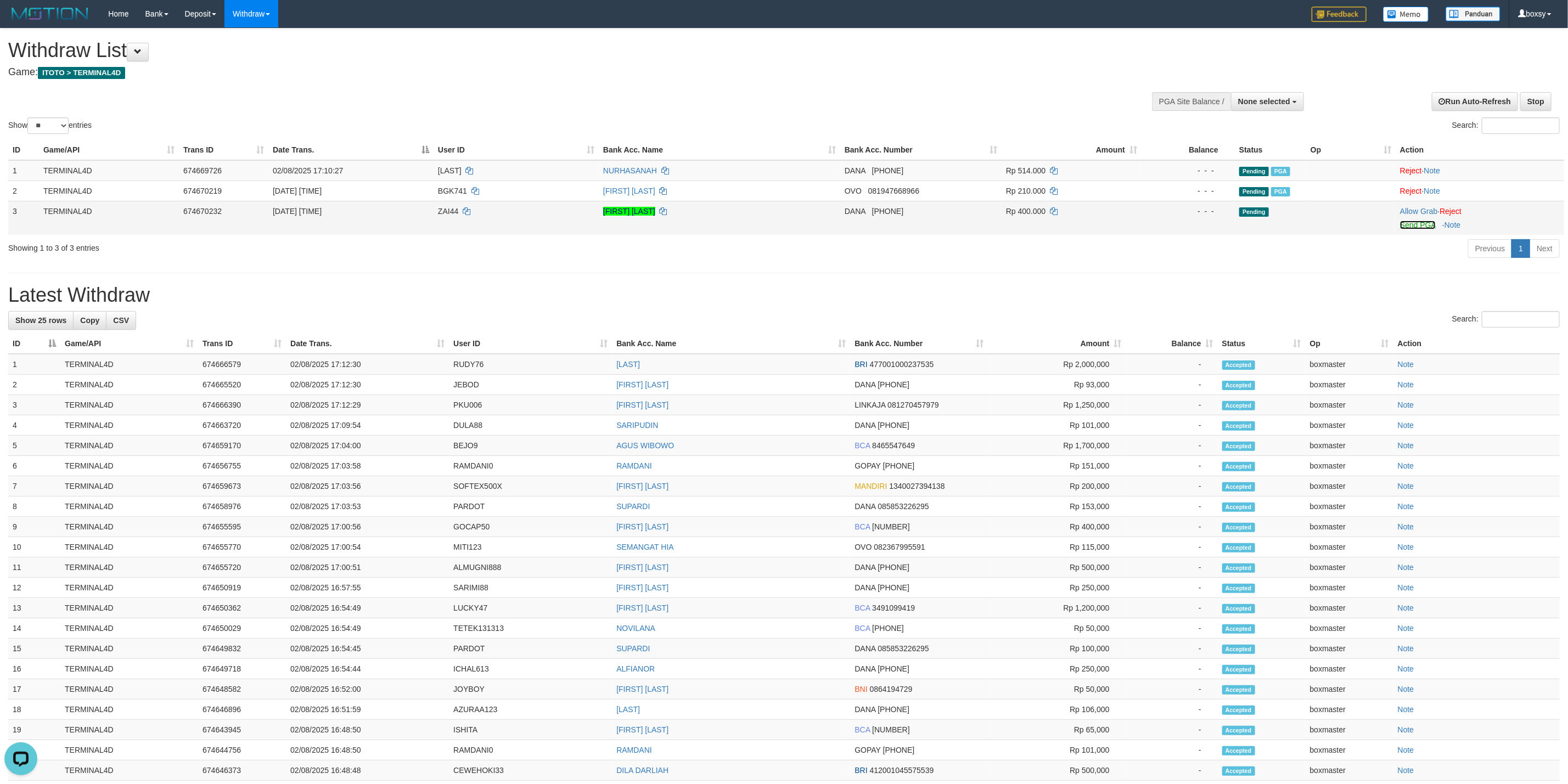 click on "Send PGA" at bounding box center [1418, 225] 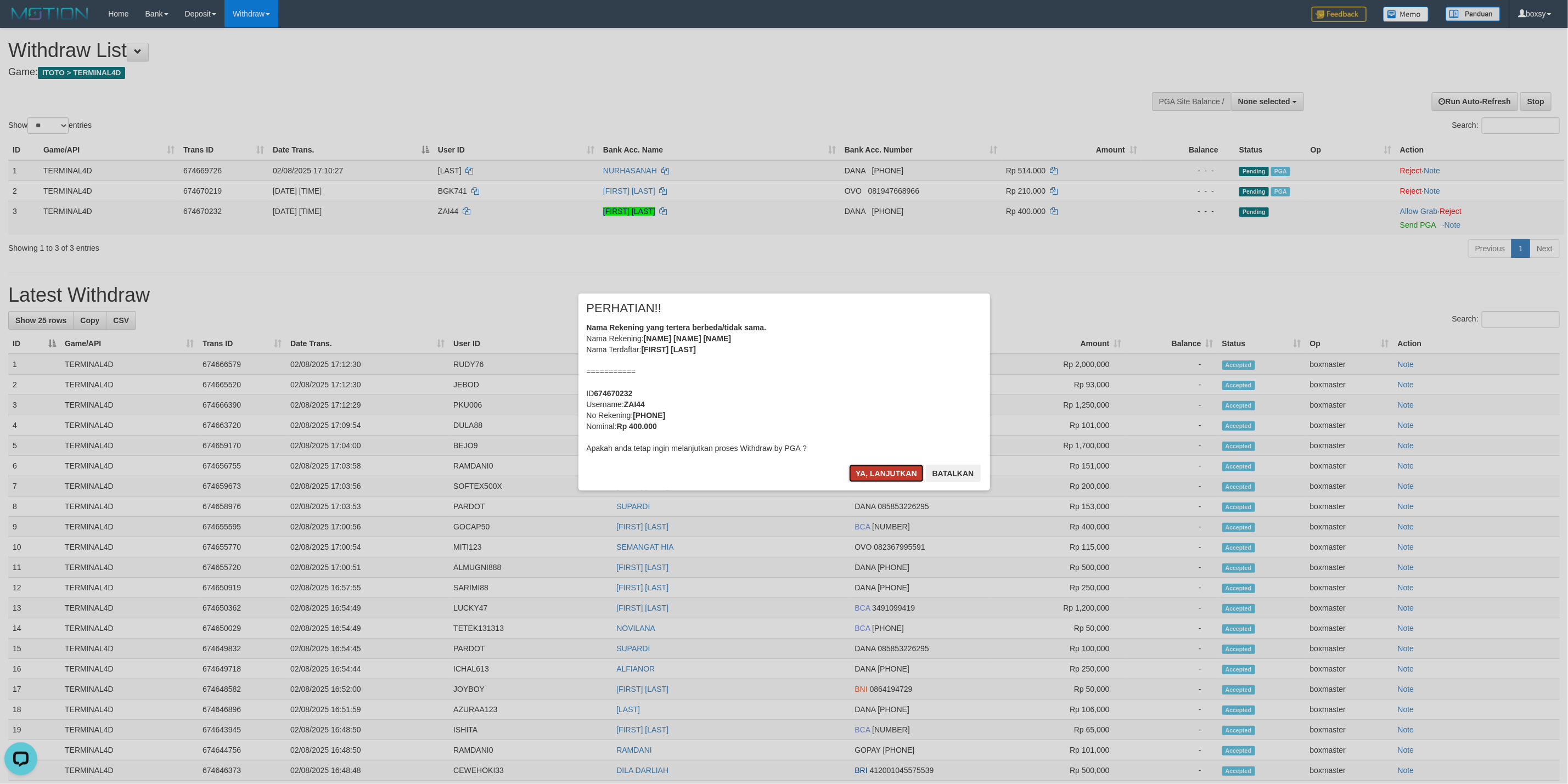 click on "Ya, lanjutkan" at bounding box center [886, 473] 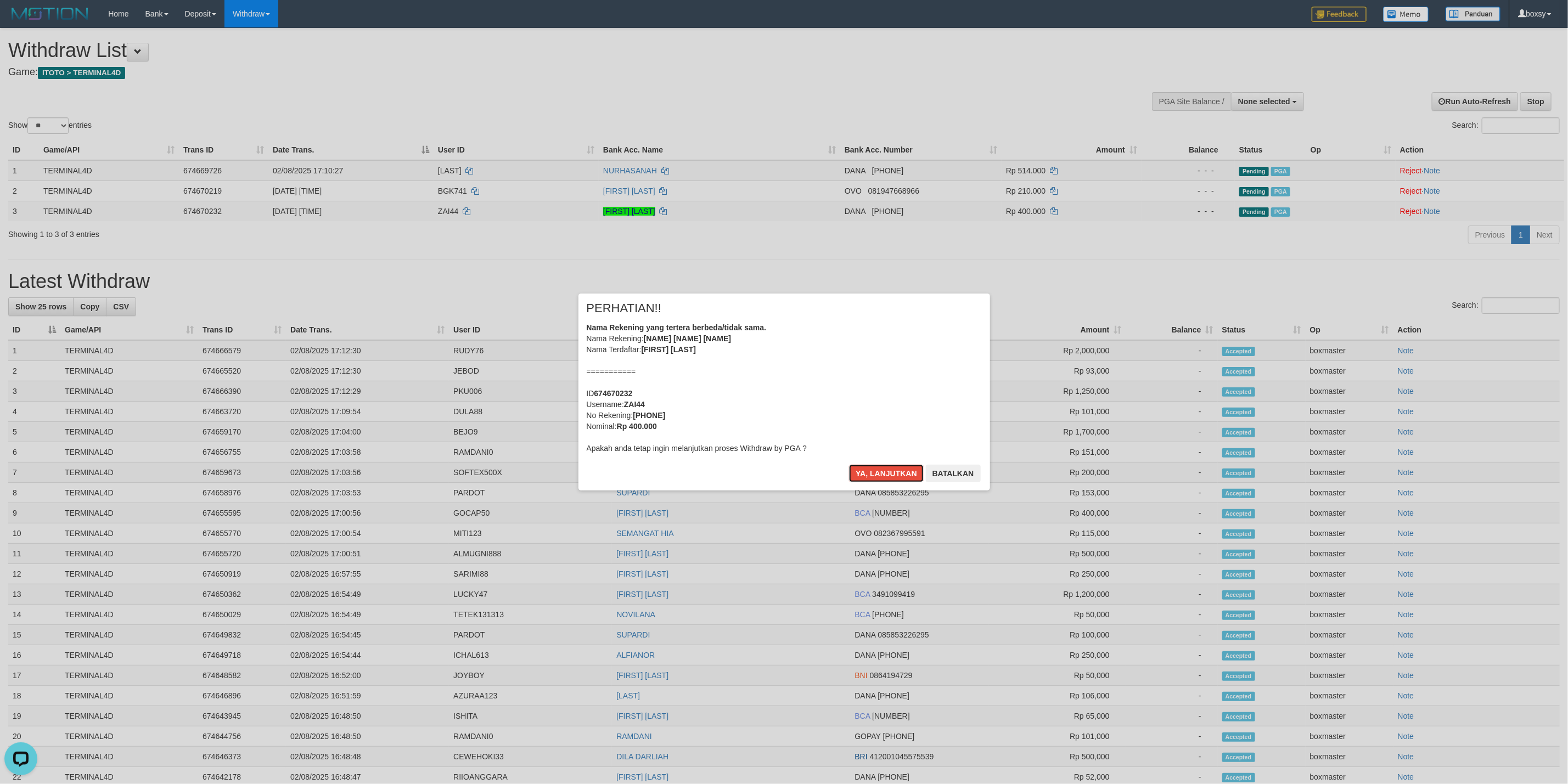 click on "× PERHATIAN!! Nama Rekening yang tertera berbeda/tidak sama. Nama Rekening:  DNXX MUXXXXXX WAXXX ZAXXXXXXX Nama Terdaftar:  MUHAMMAD WAHYU ZAINUMIZI =========== ID  674670232 Username:  ZAI44 No Rekening:  083827610307 Nominal:  Rp 400.000 Apakah anda tetap ingin melanjutkan proses Withdraw by PGA ? Ya, lanjutkan Batalkan" at bounding box center [784, 392] 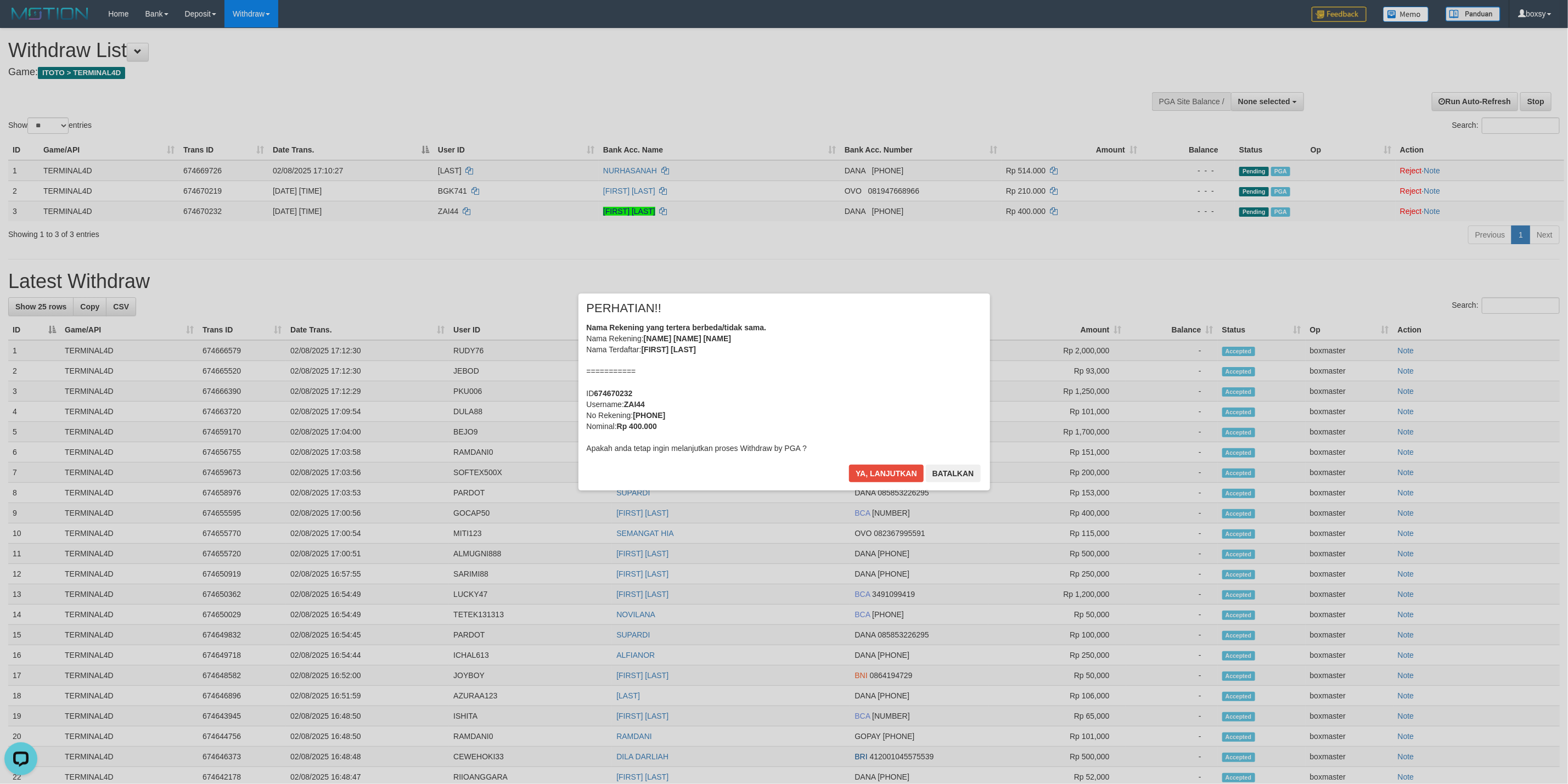 click on "× PERHATIAN!! Nama Rekening yang tertera berbeda/tidak sama. Nama Rekening:  DNXX MUXXXXXX WAXXX ZAXXXXXXX Nama Terdaftar:  MUHAMMAD WAHYU ZAINUMIZI =========== ID  674670232 Username:  ZAI44 No Rekening:  083827610307 Nominal:  Rp 400.000 Apakah anda tetap ingin melanjutkan proses Withdraw by PGA ? Ya, lanjutkan Batalkan" at bounding box center (784, 392) 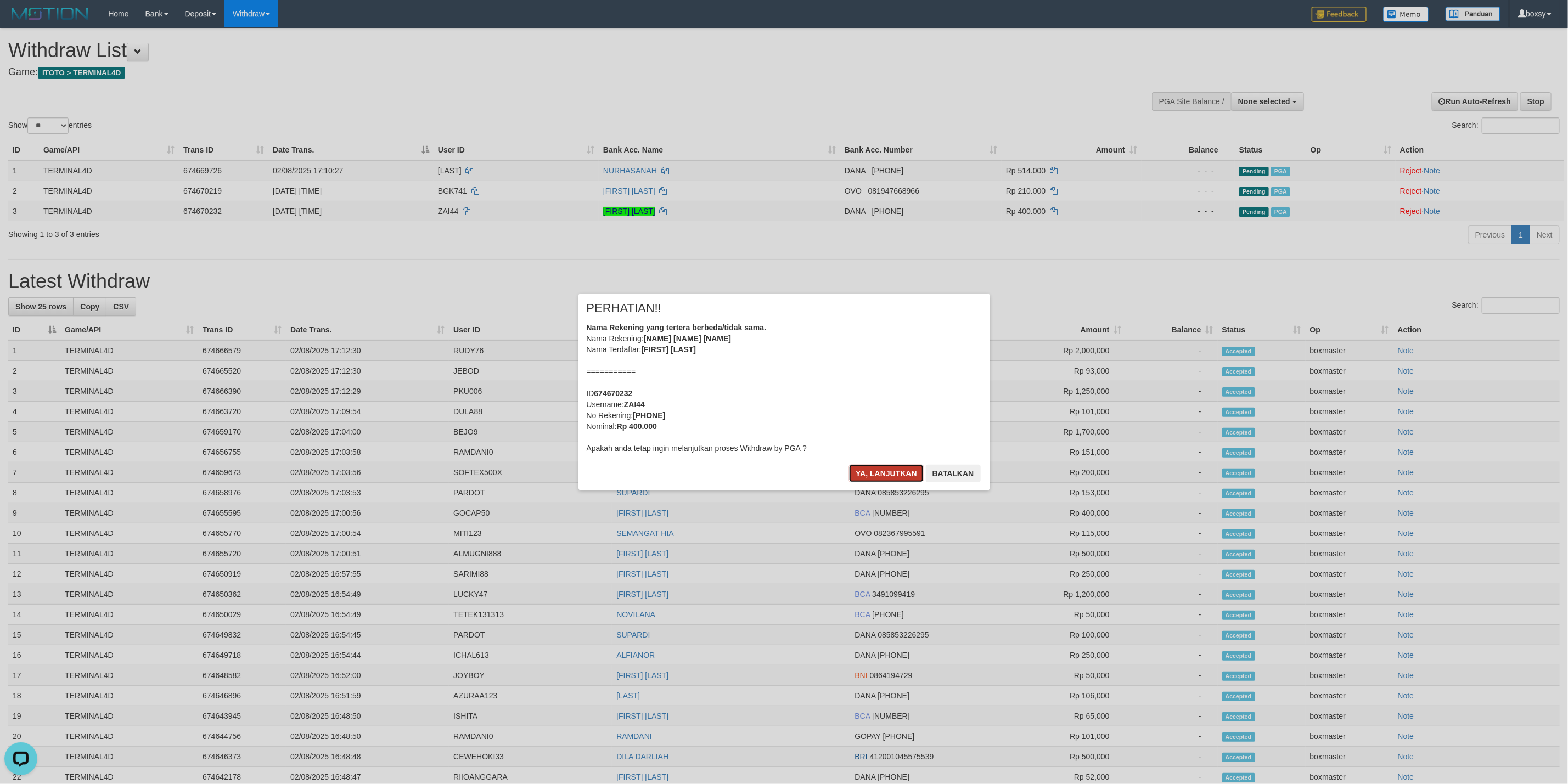 click on "Ya, lanjutkan" at bounding box center (886, 473) 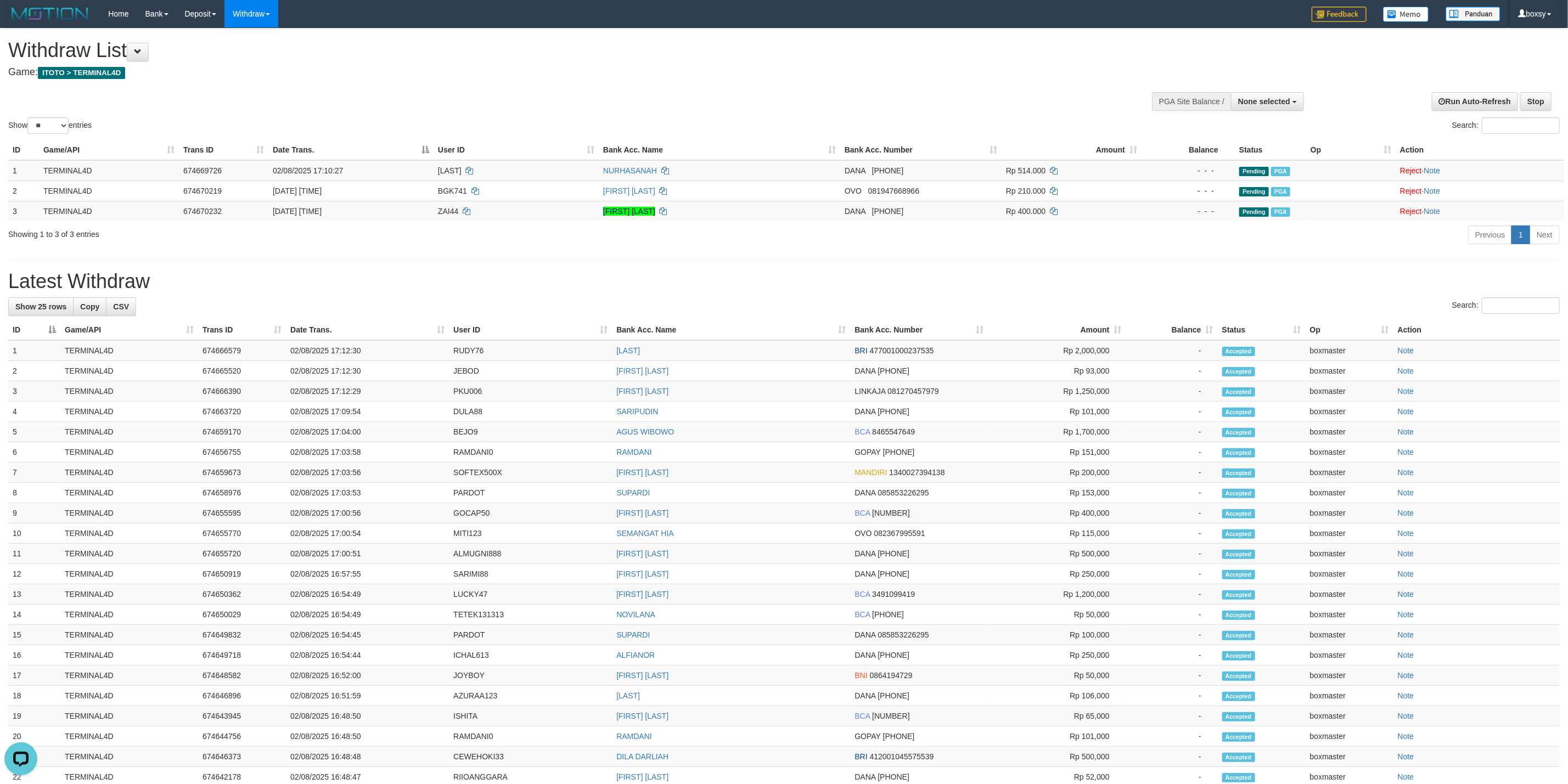 click on "Show  ** ** ** ***  entries Search:" at bounding box center [784, 82] 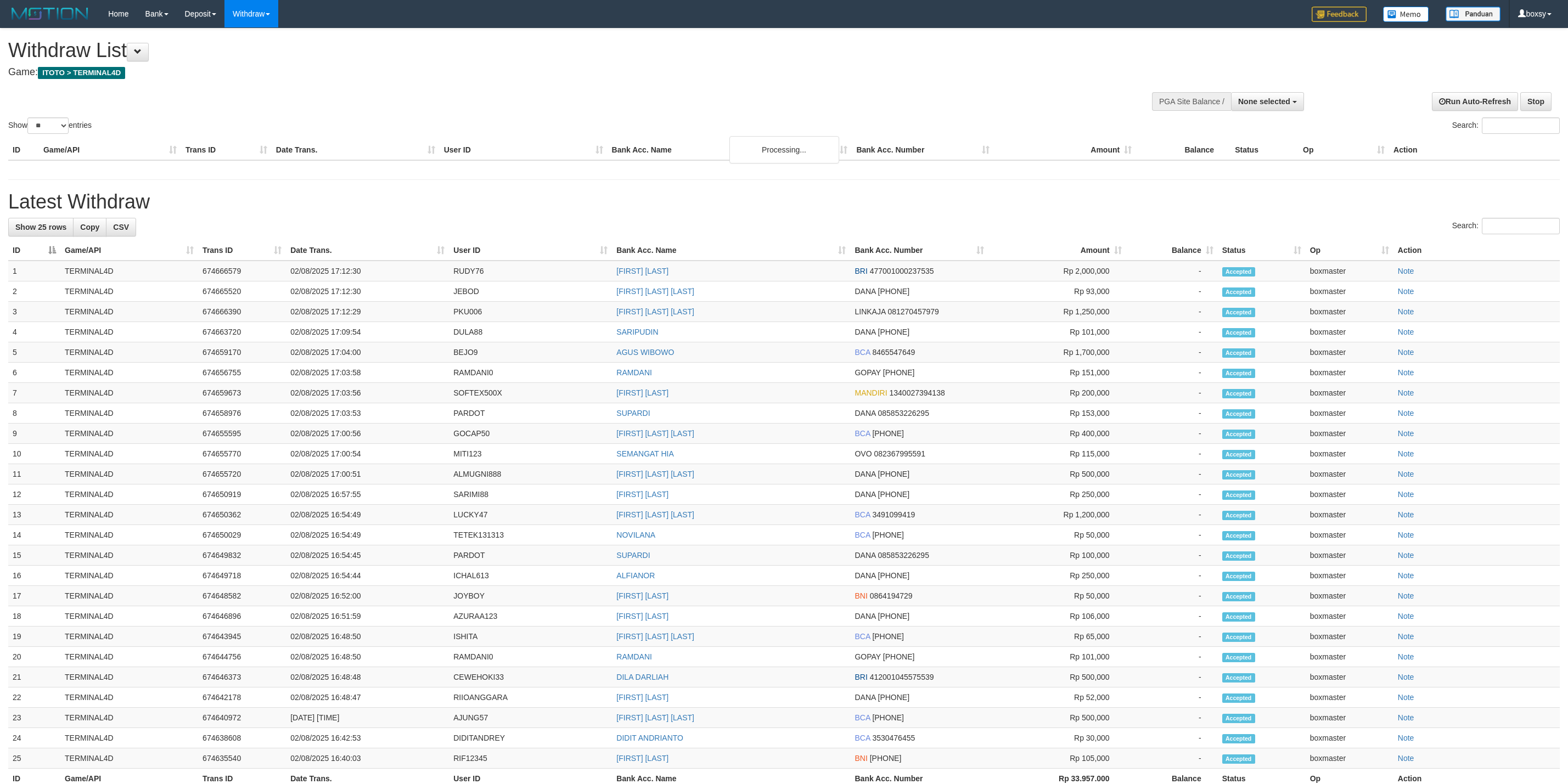 select 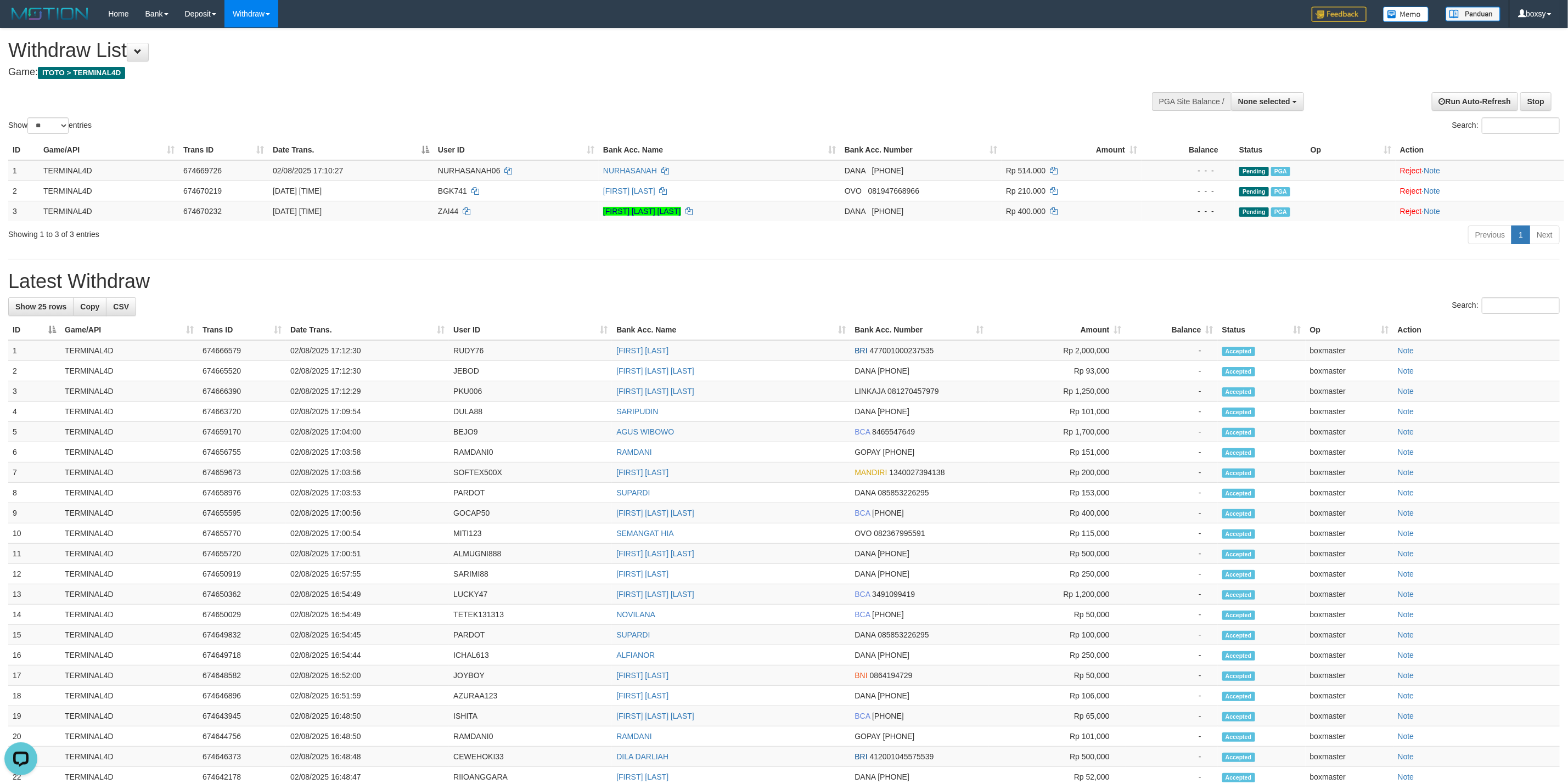scroll, scrollTop: 0, scrollLeft: 0, axis: both 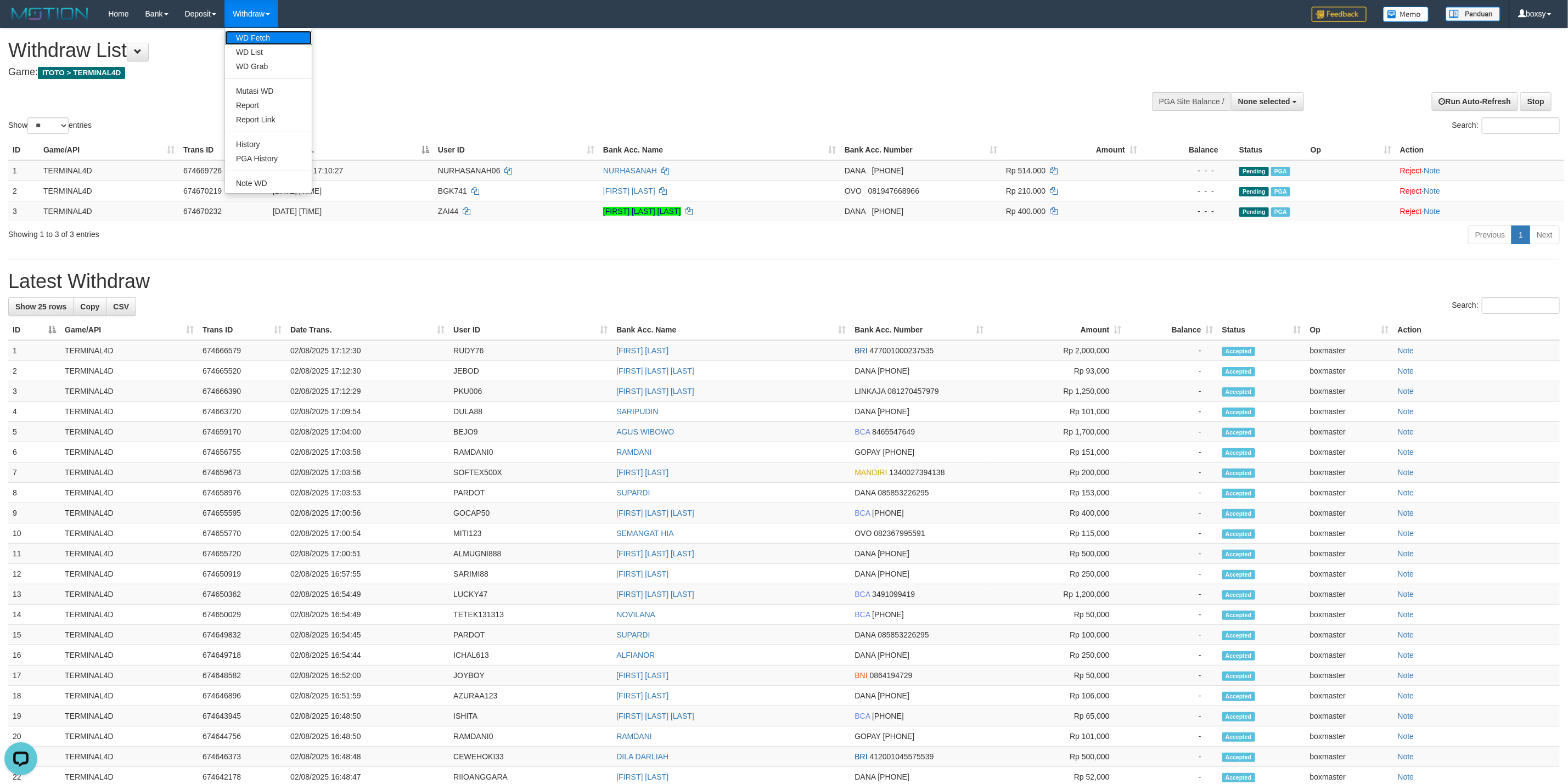 click on "WD Fetch" at bounding box center [268, 38] 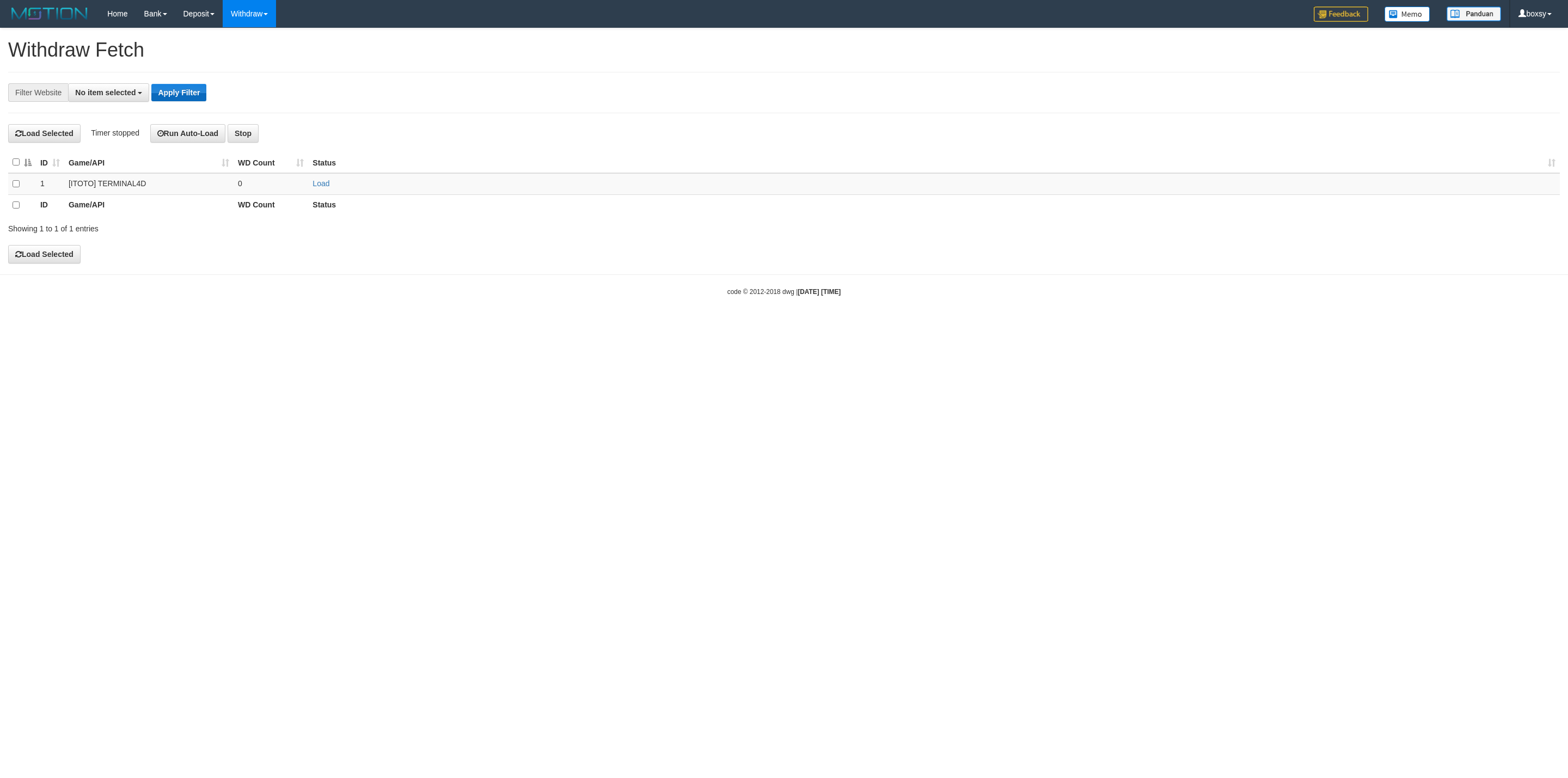 scroll, scrollTop: 0, scrollLeft: 0, axis: both 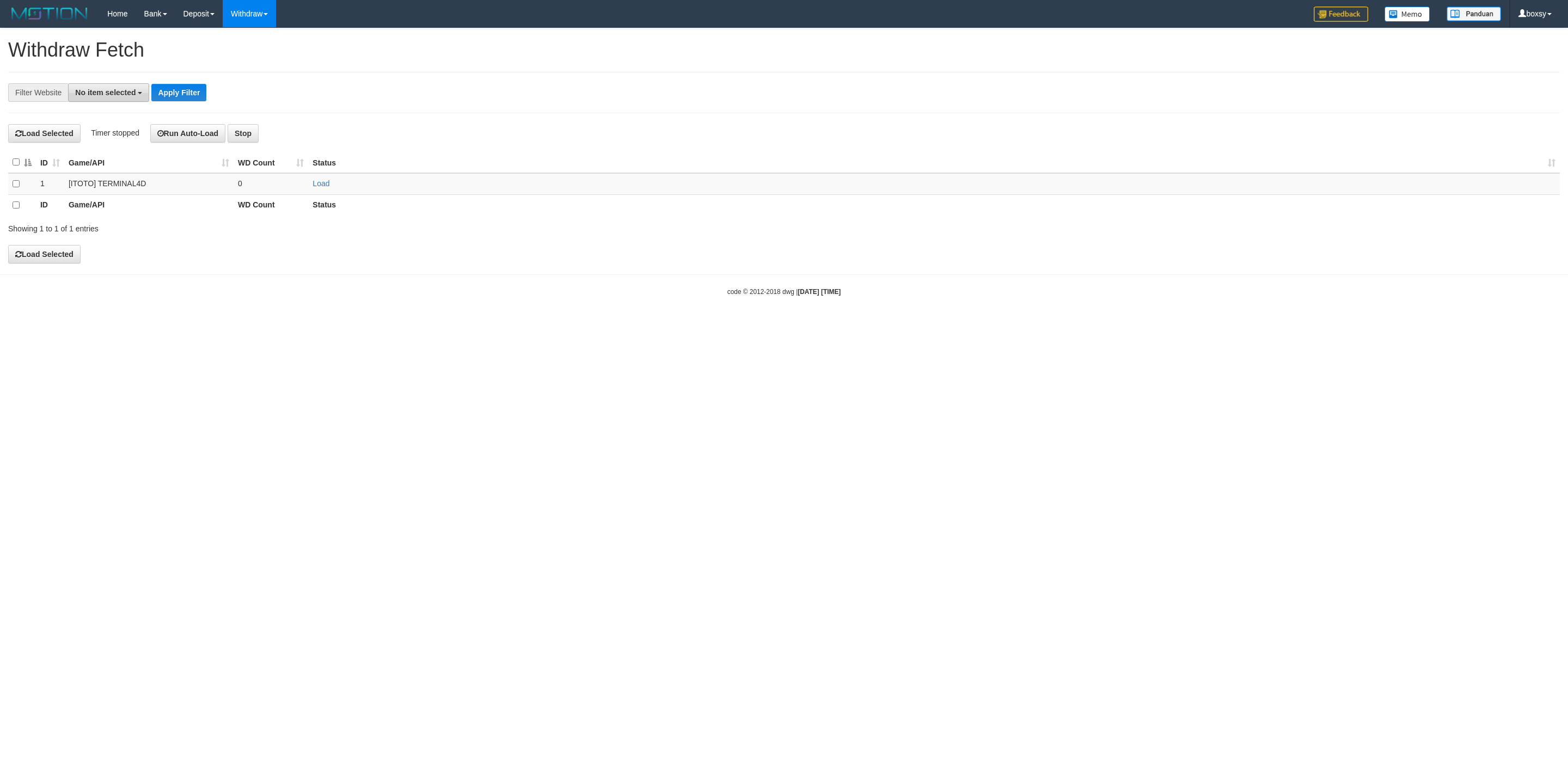 drag, startPoint x: 114, startPoint y: 85, endPoint x: 100, endPoint y: 148, distance: 64.536811 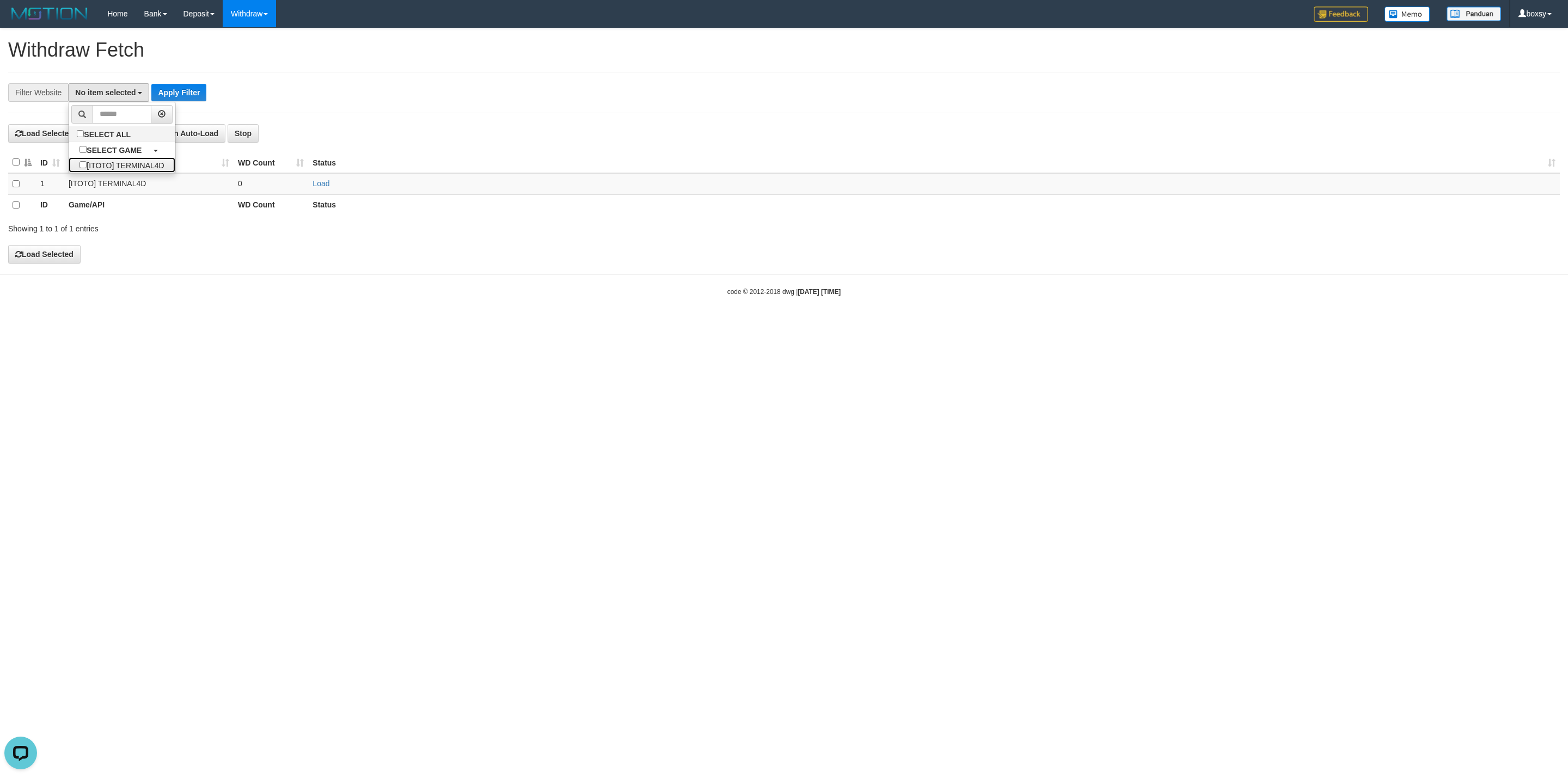 drag, startPoint x: 98, startPoint y: 166, endPoint x: 180, endPoint y: 201, distance: 89.15716 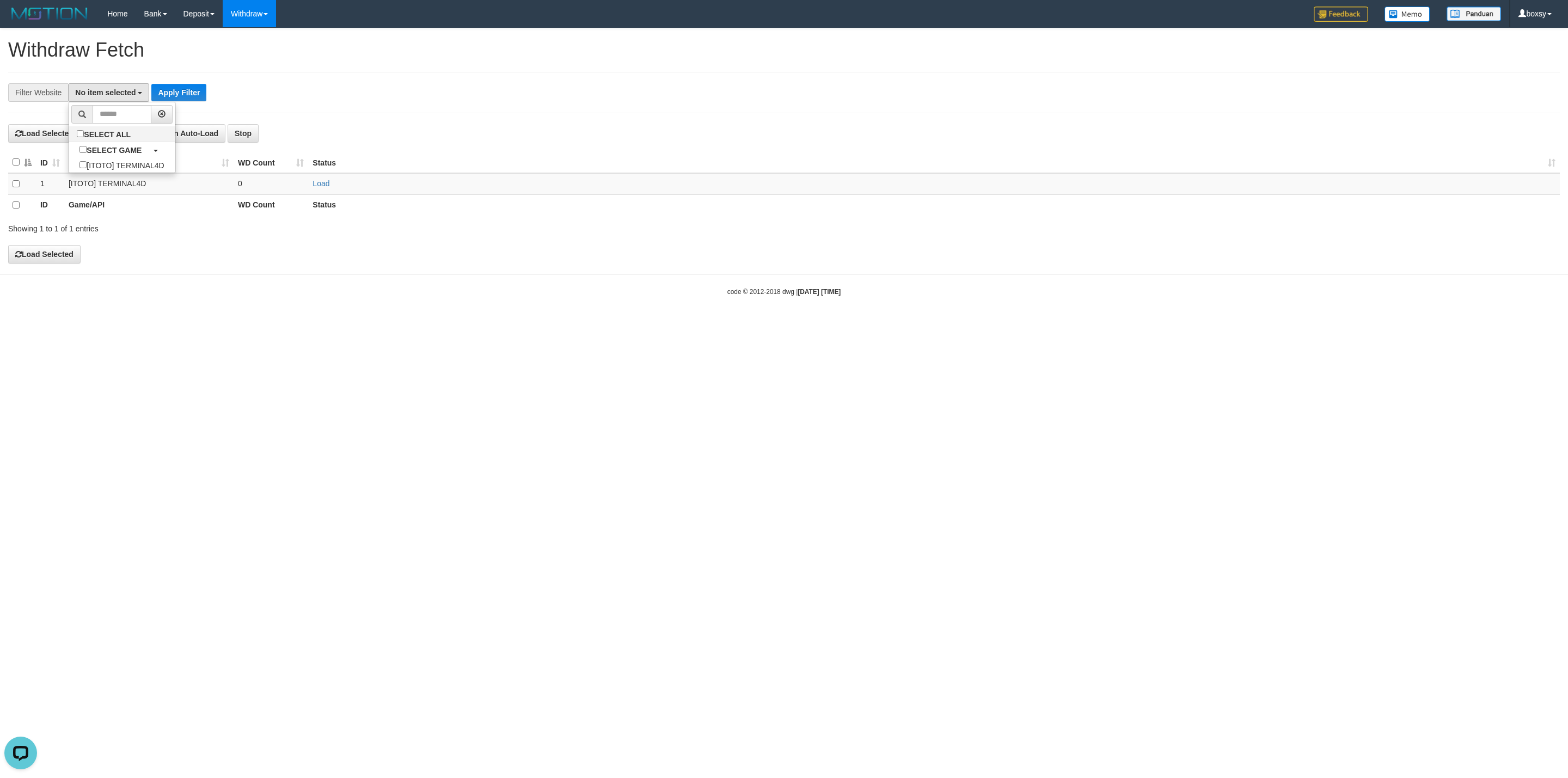 select on "****" 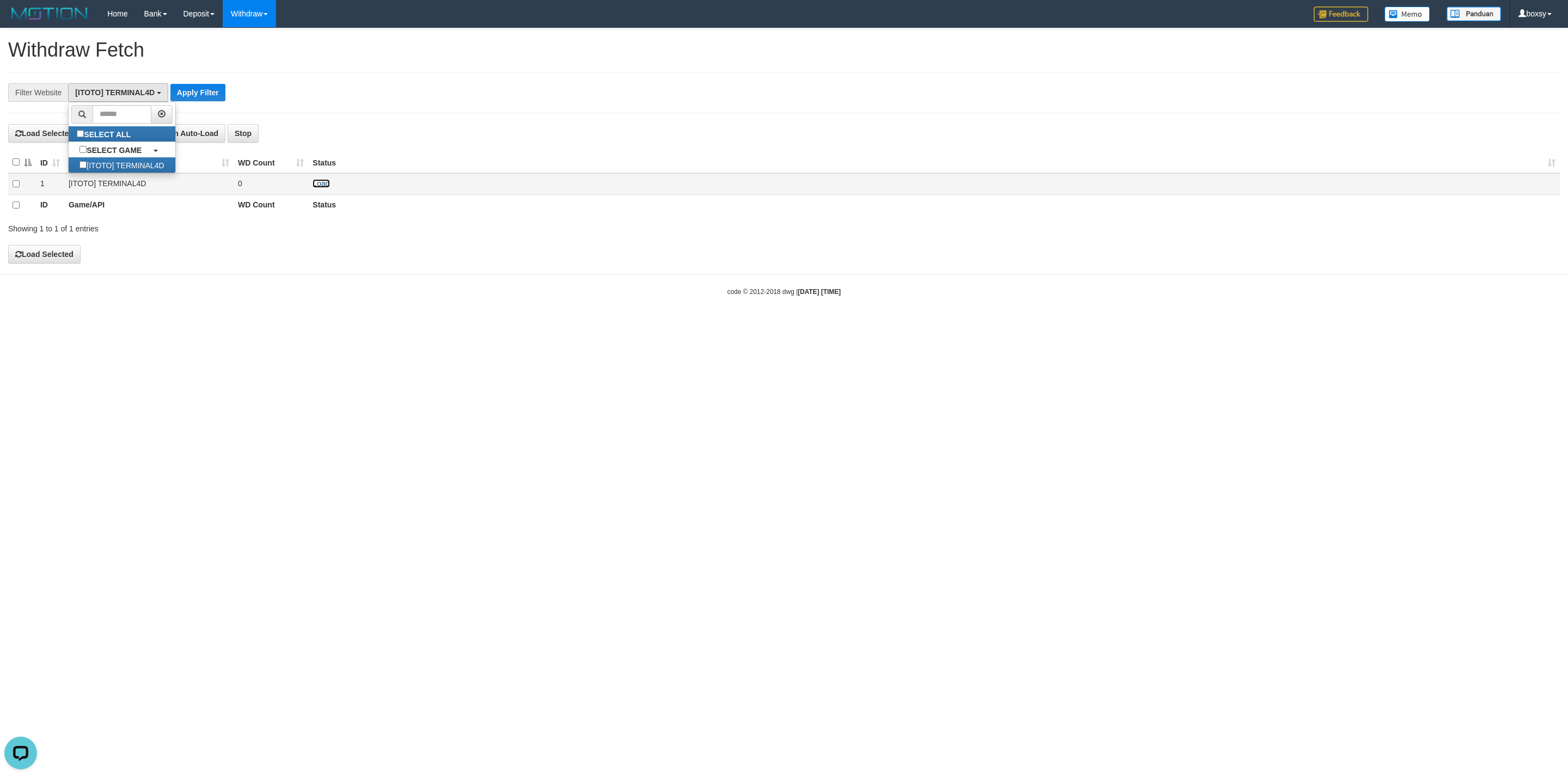 click on "Load" at bounding box center (321, 183) 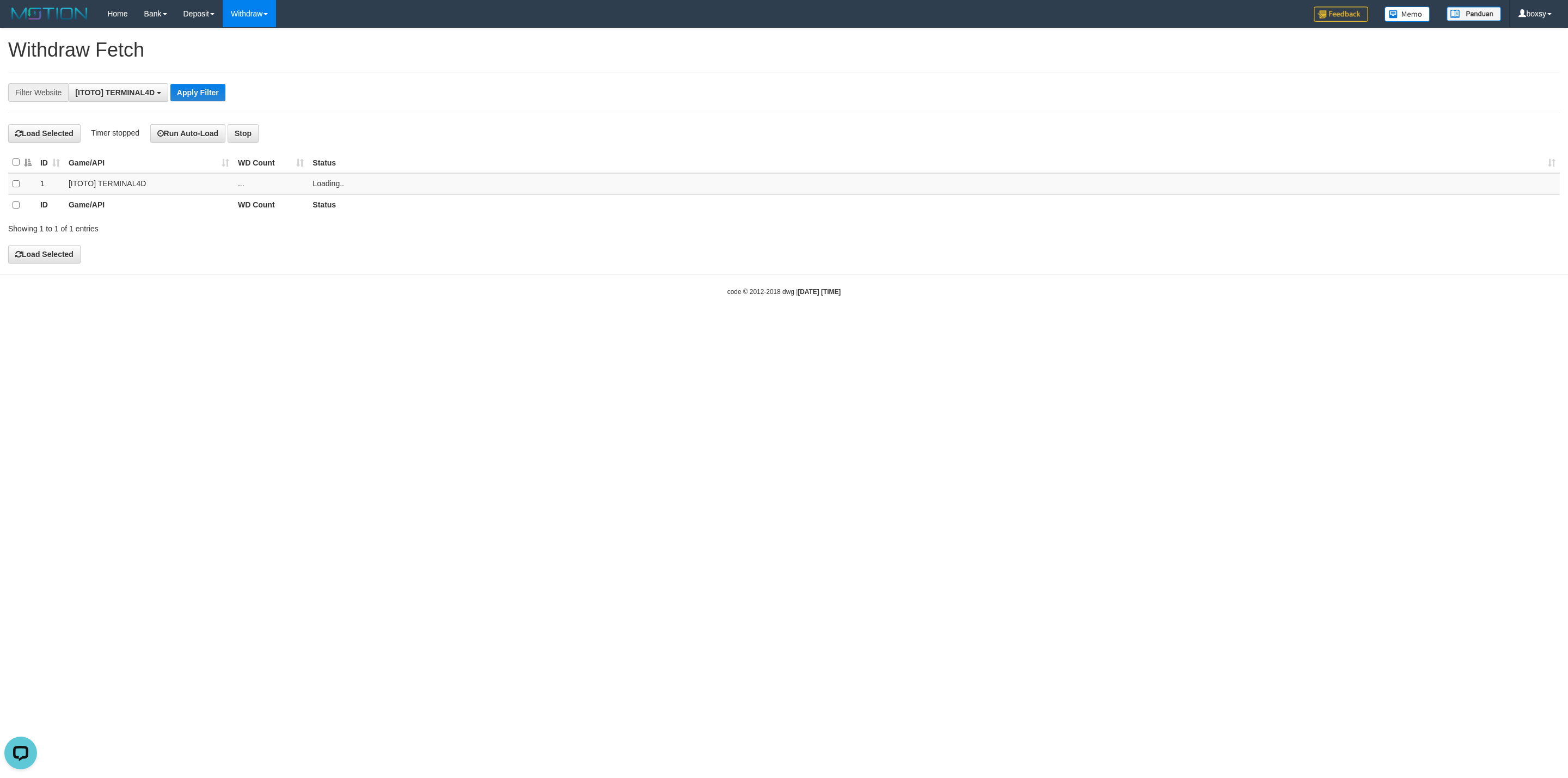 click on "**********" at bounding box center [653, 93] 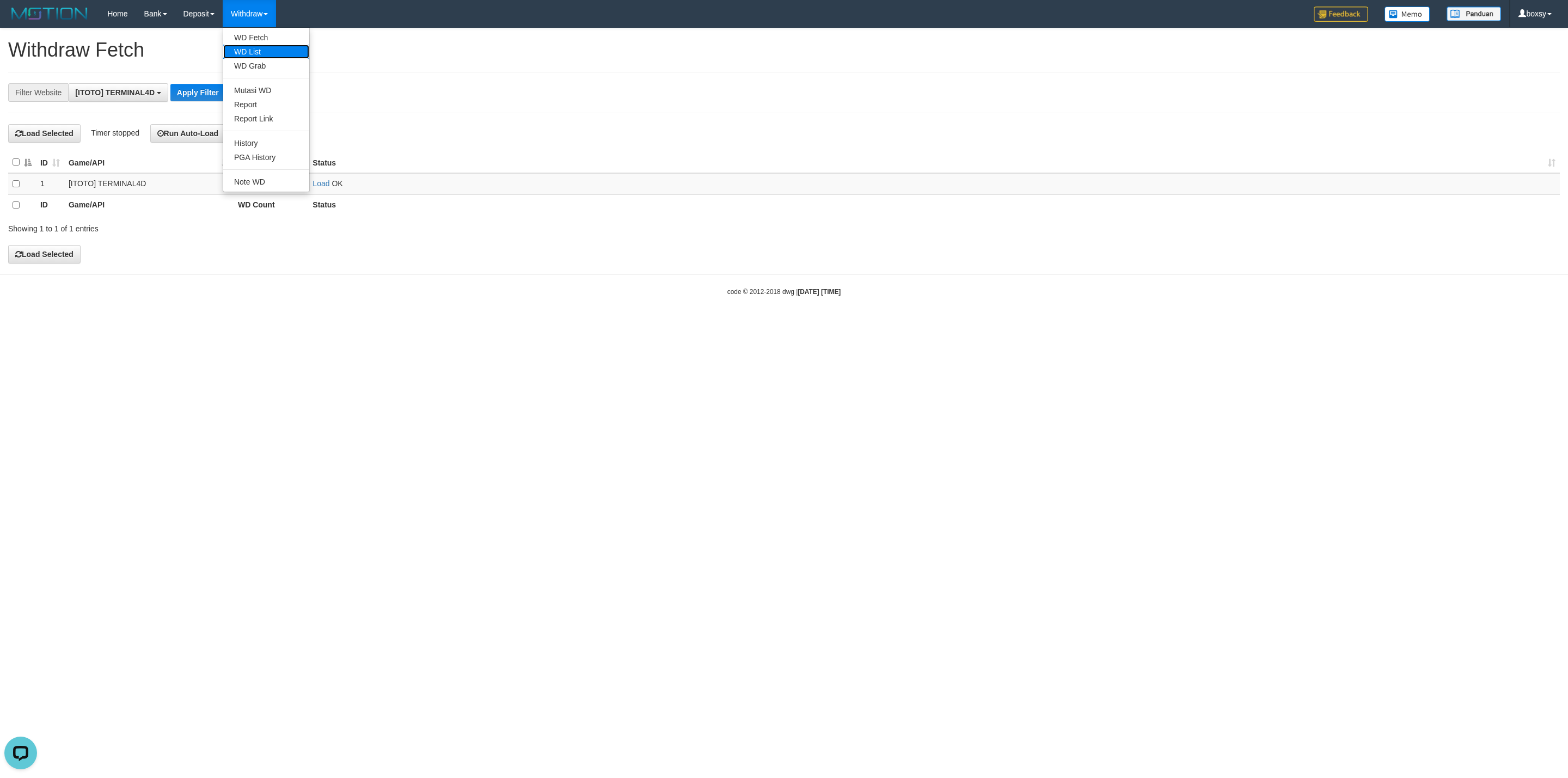 click on "WD List" at bounding box center (266, 52) 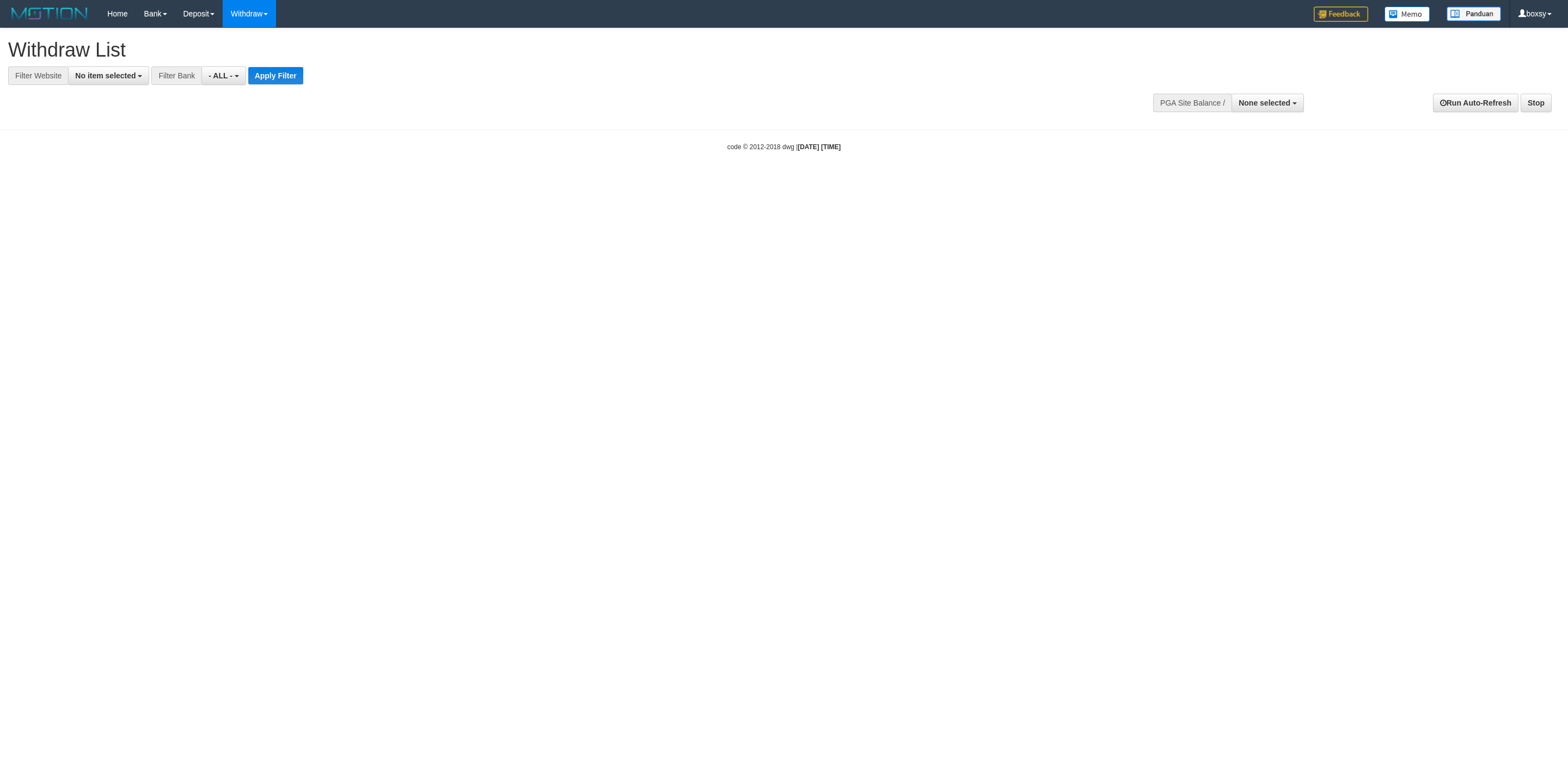 select 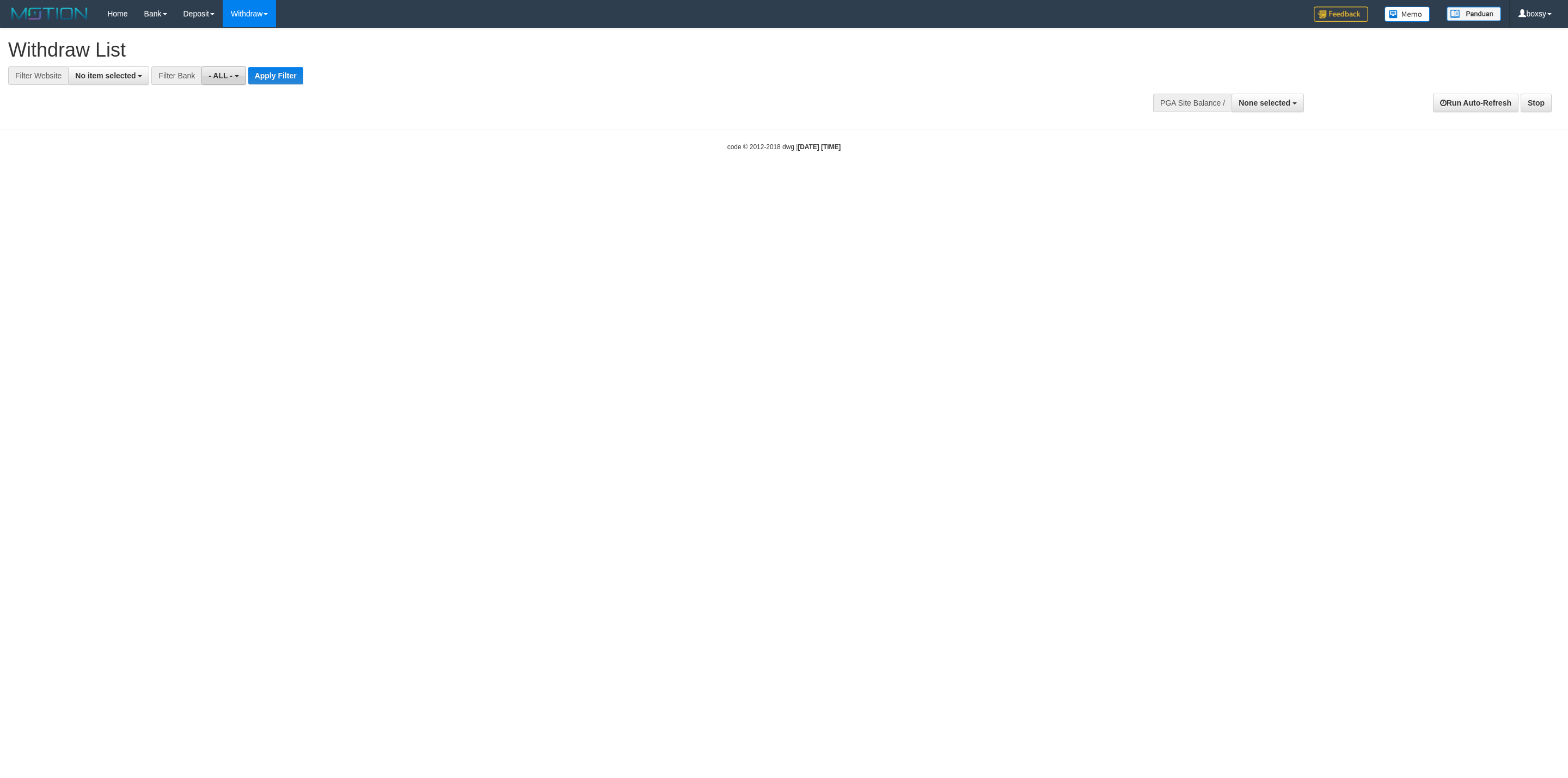scroll, scrollTop: 0, scrollLeft: 0, axis: both 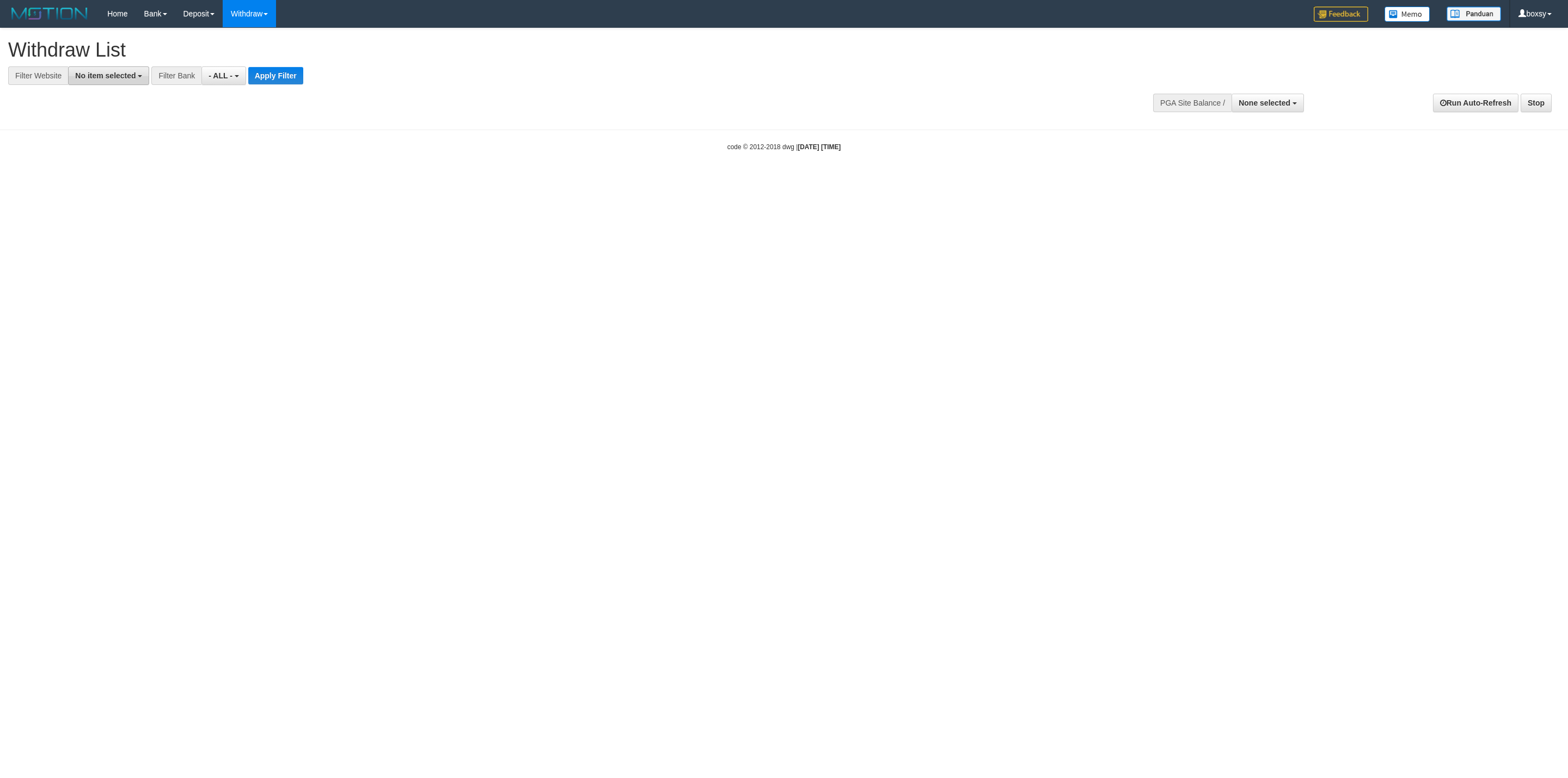 click on "No item selected" at bounding box center [105, 76] 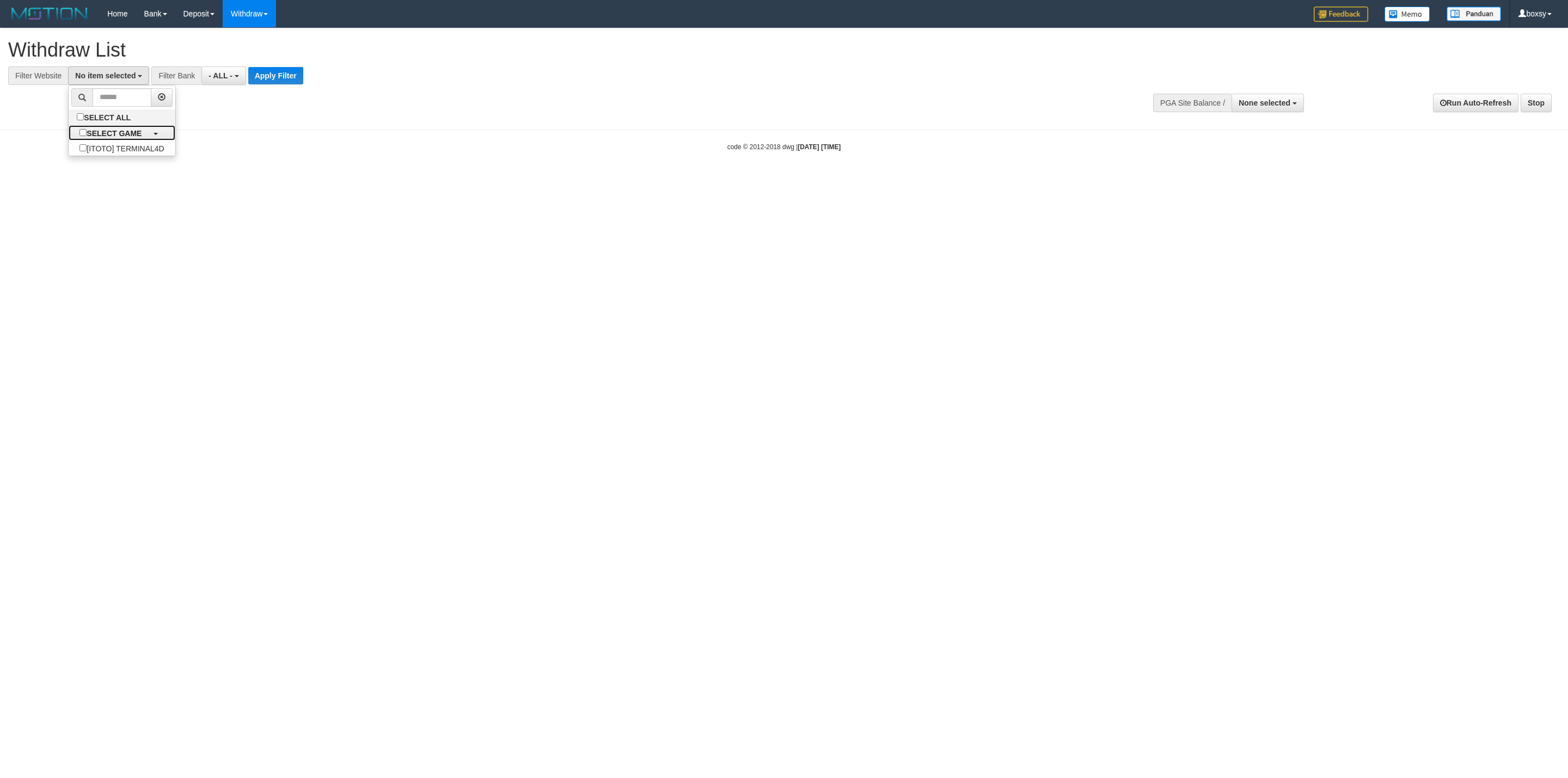 drag, startPoint x: 113, startPoint y: 140, endPoint x: 187, endPoint y: 113, distance: 78.7718 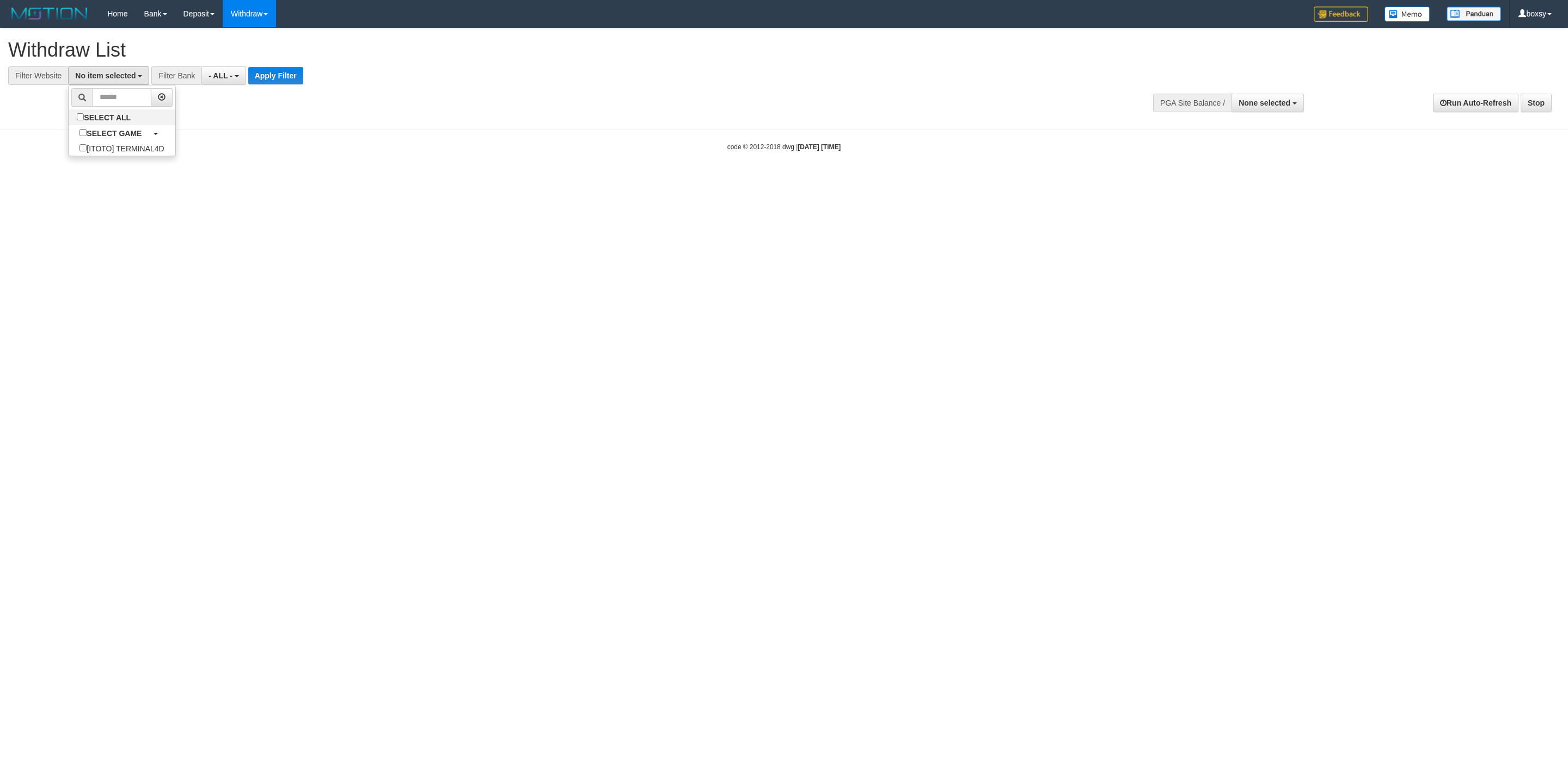 select on "****" 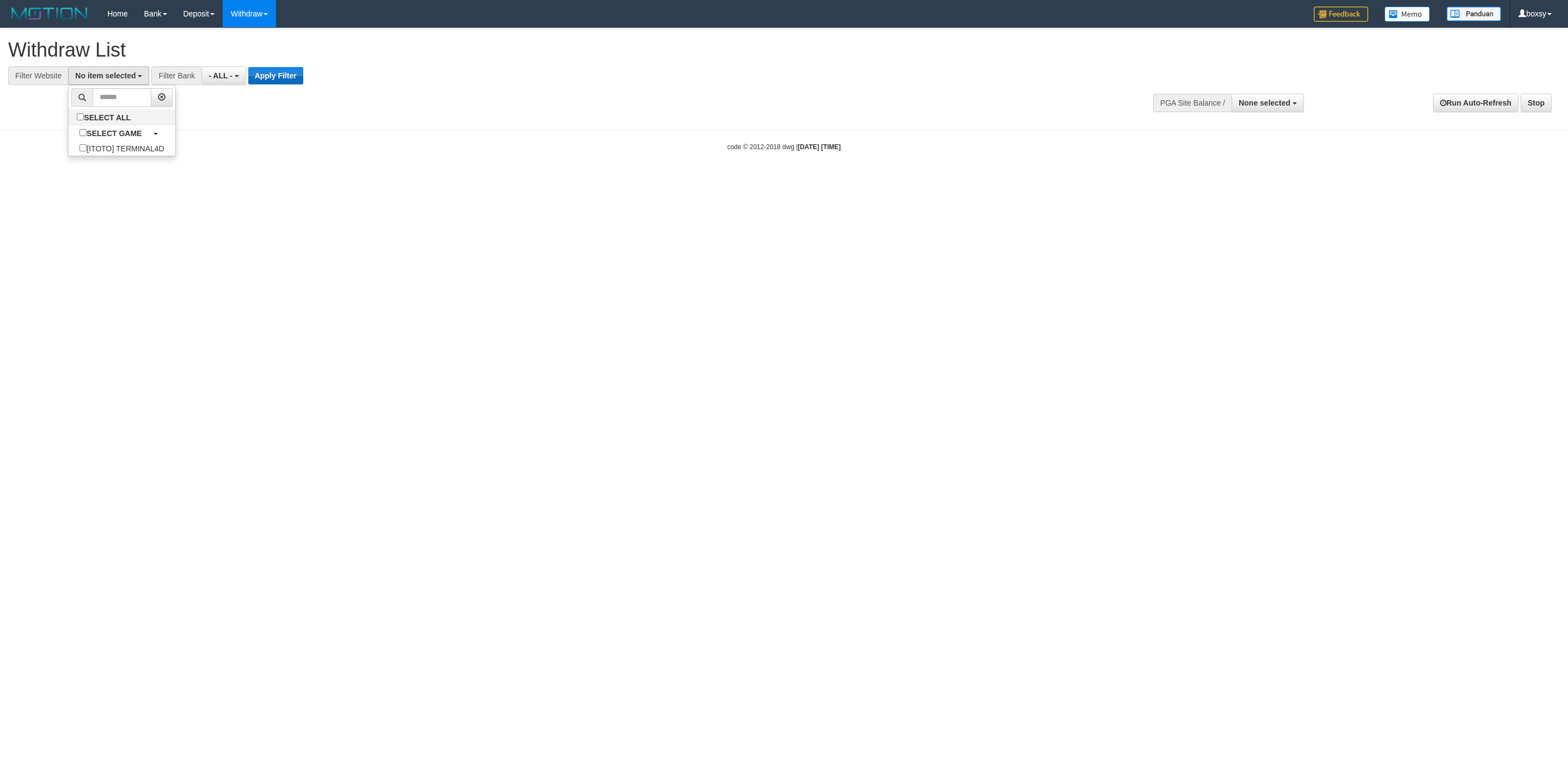 scroll, scrollTop: 10, scrollLeft: 0, axis: vertical 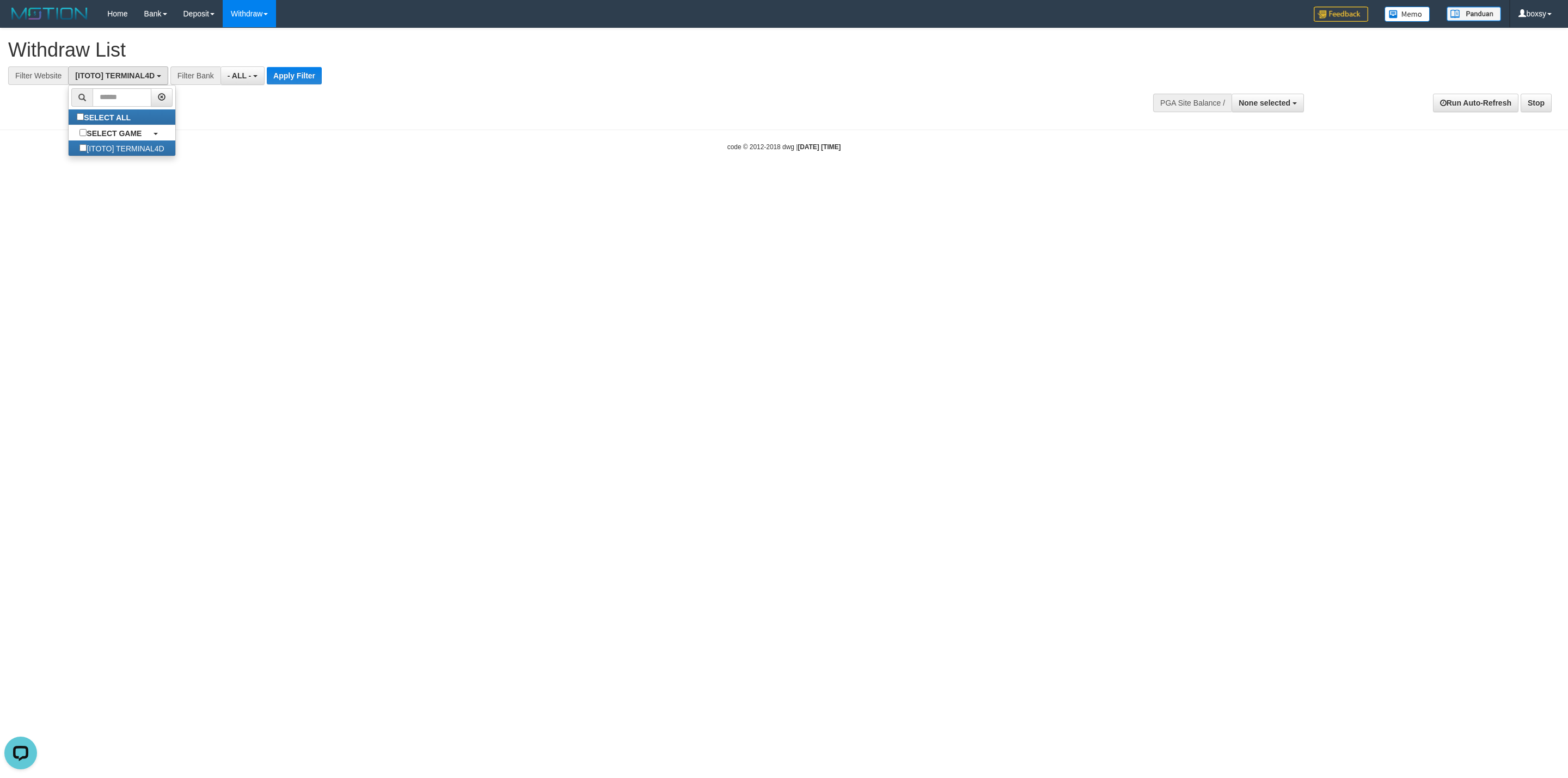click on "**********" at bounding box center [525, 57] 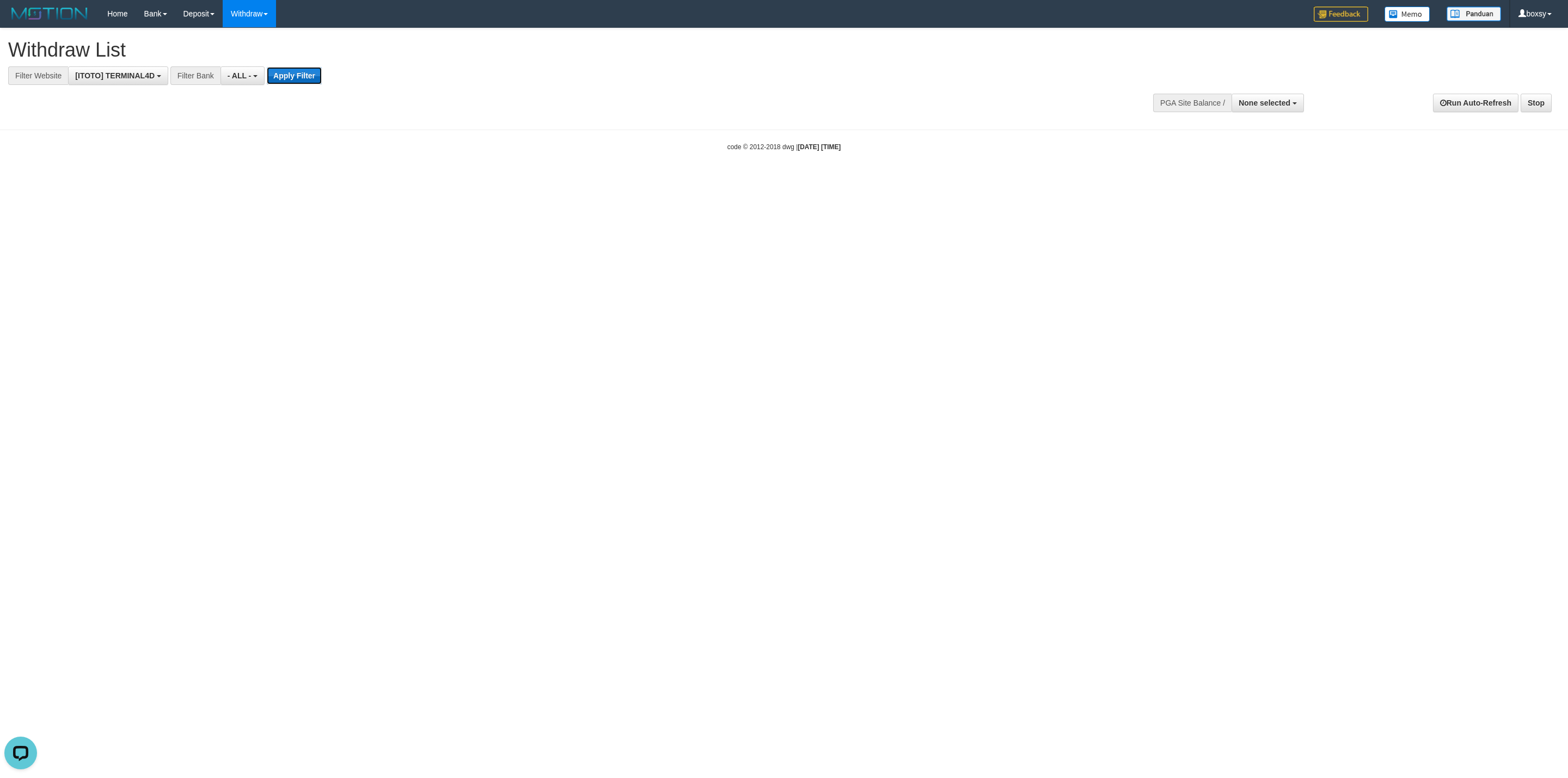 click on "Apply Filter" at bounding box center [294, 76] 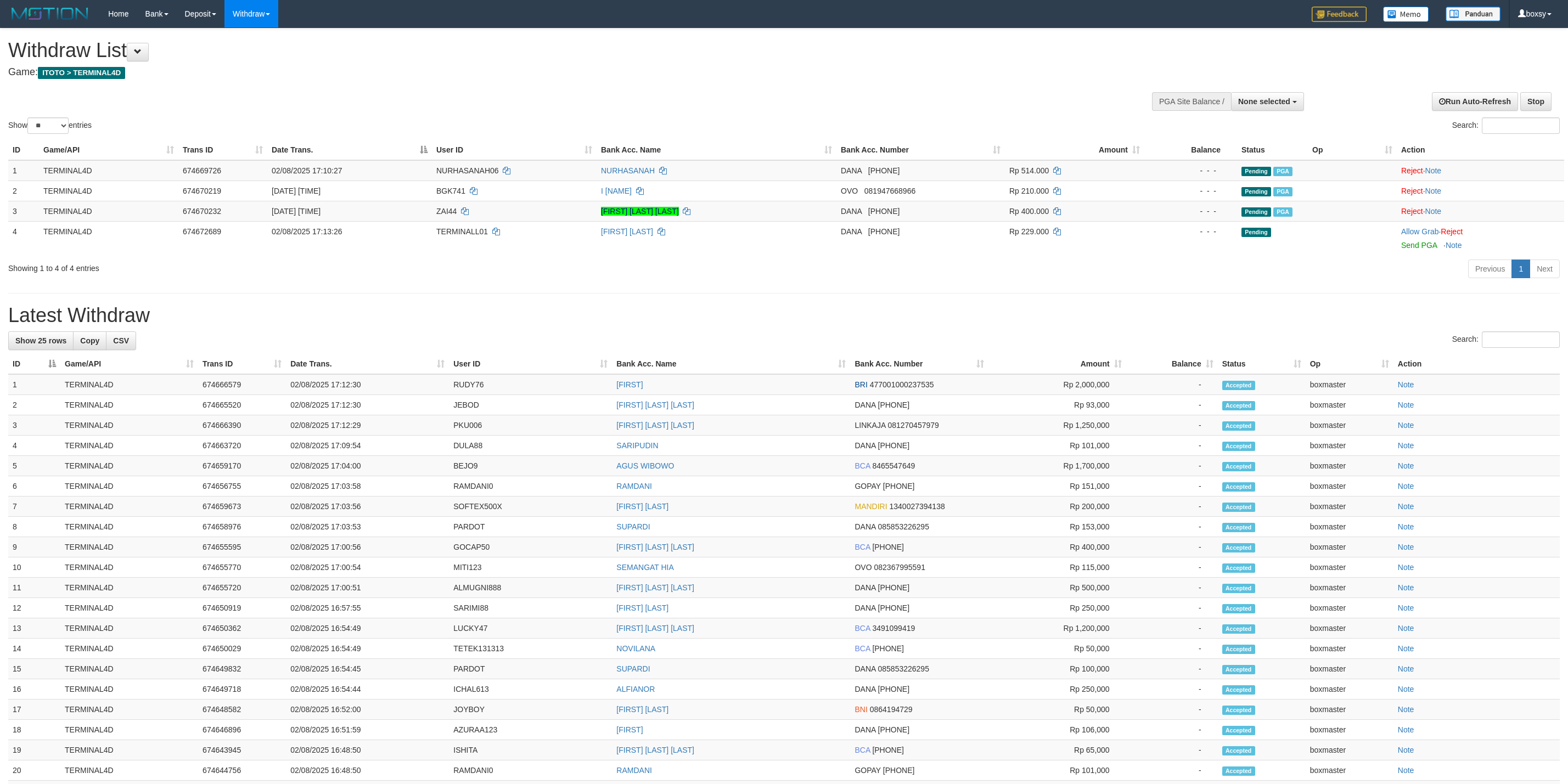 select 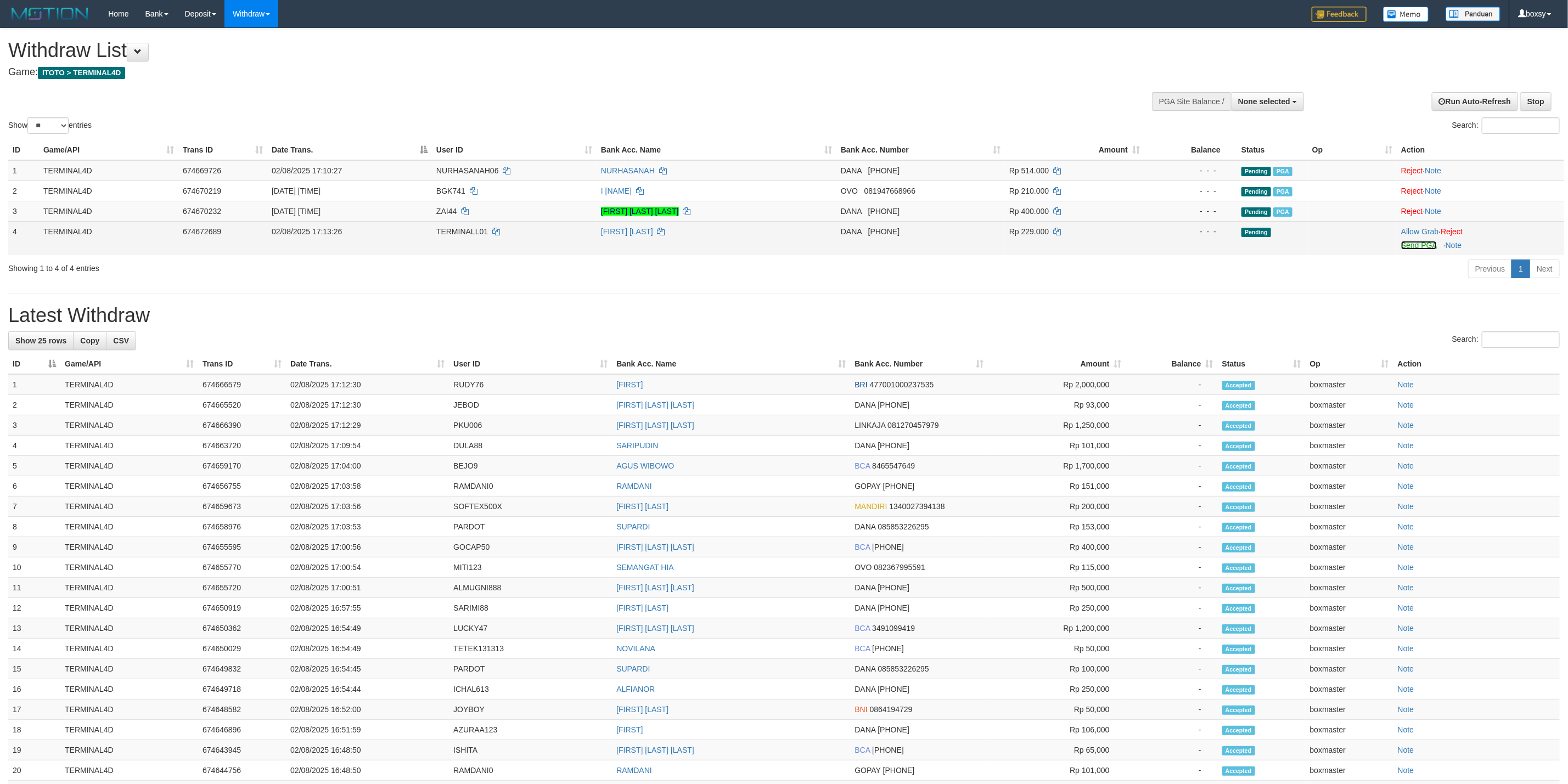 click on "Send PGA" at bounding box center [1419, 245] 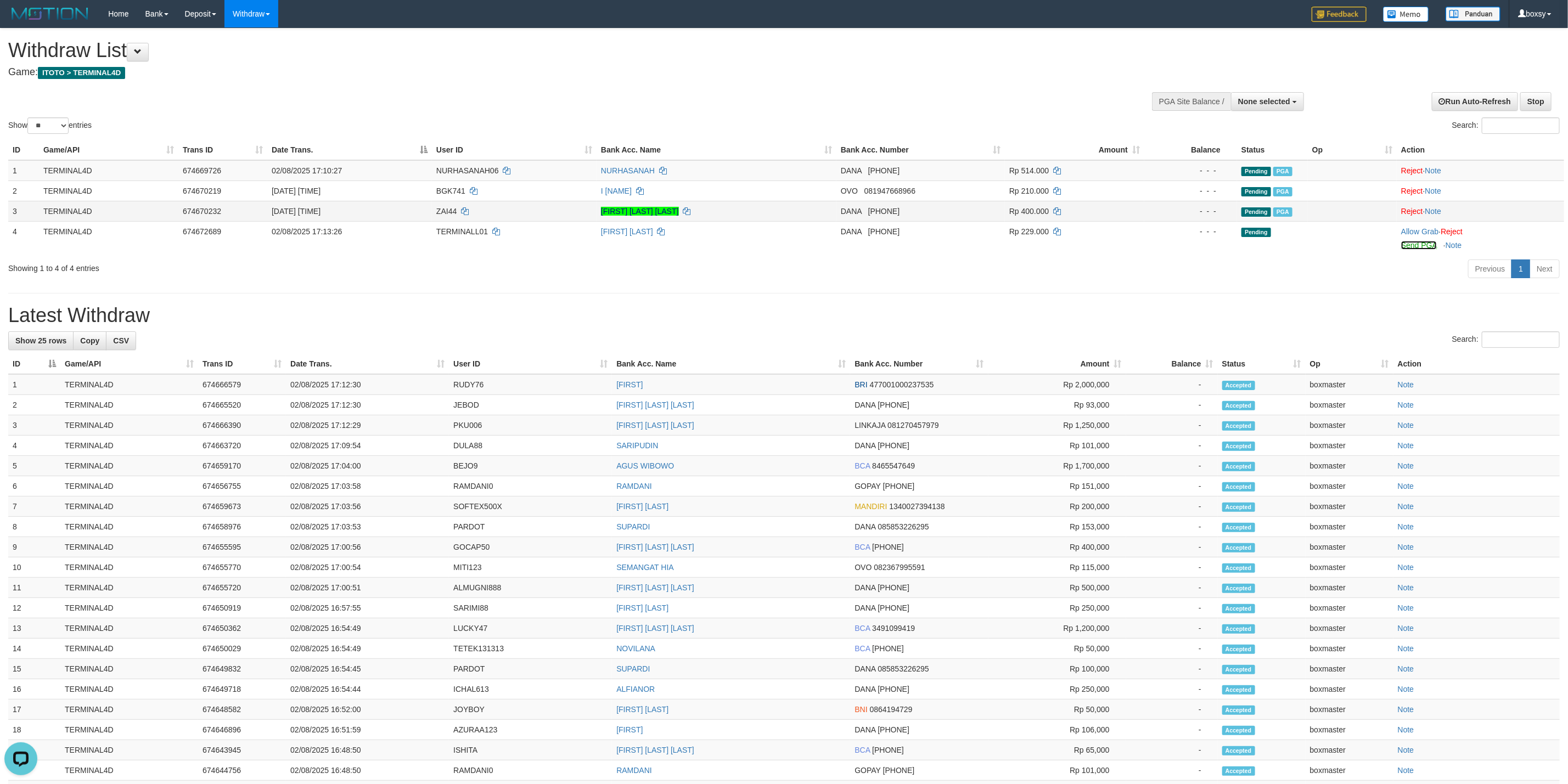 scroll, scrollTop: 0, scrollLeft: 0, axis: both 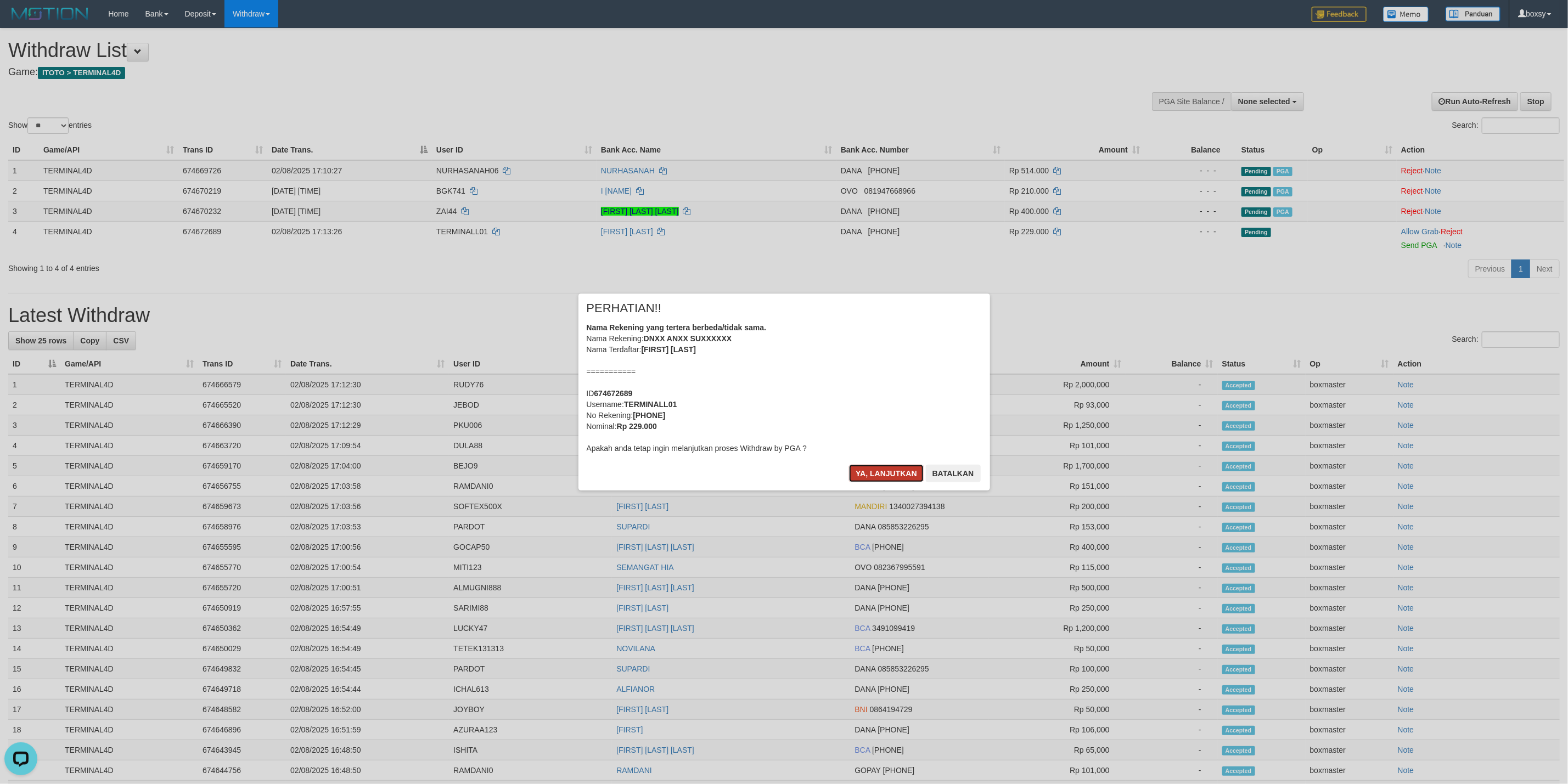 drag, startPoint x: 896, startPoint y: 474, endPoint x: 891, endPoint y: 473, distance: 5.09902 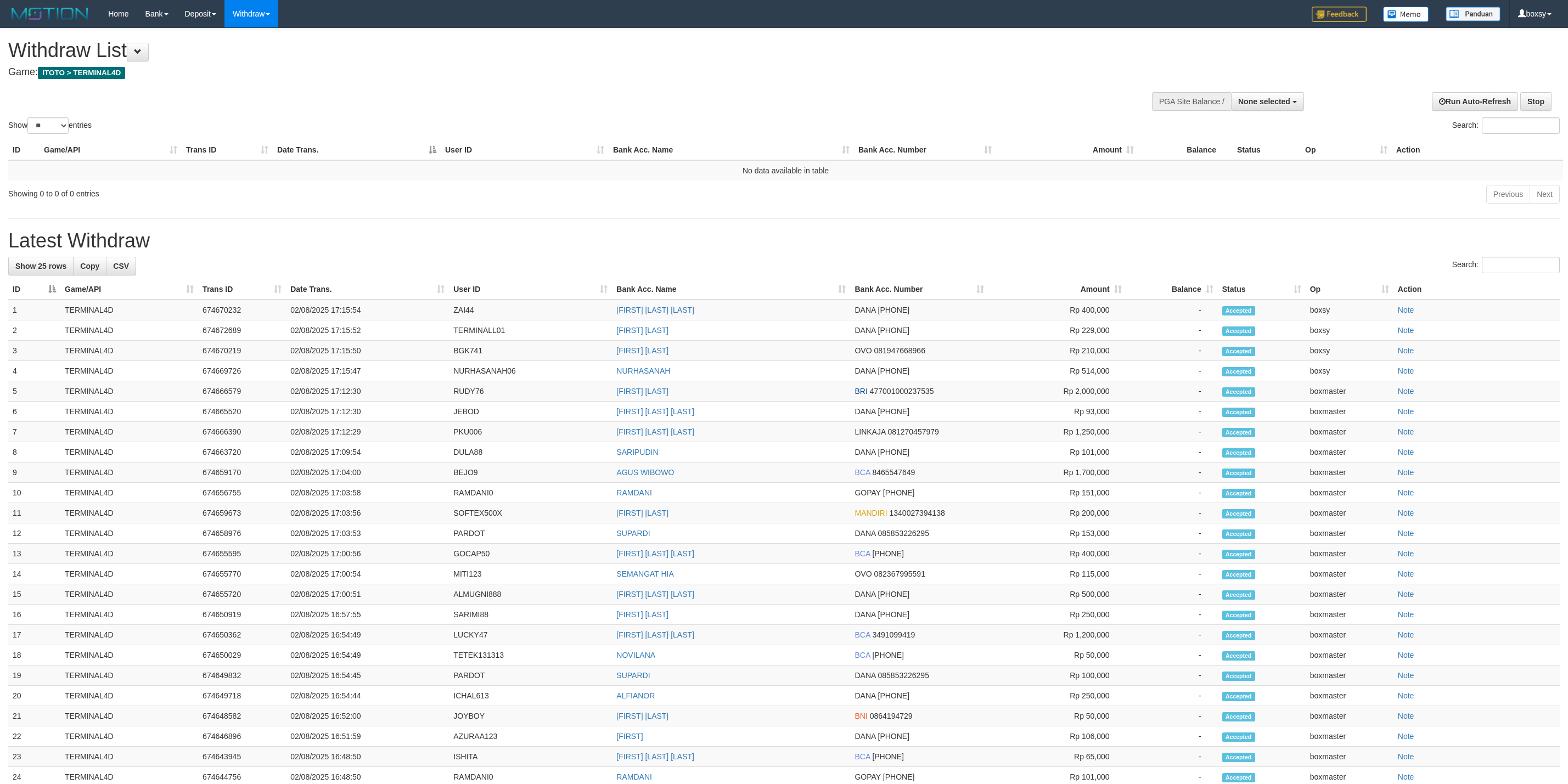 select 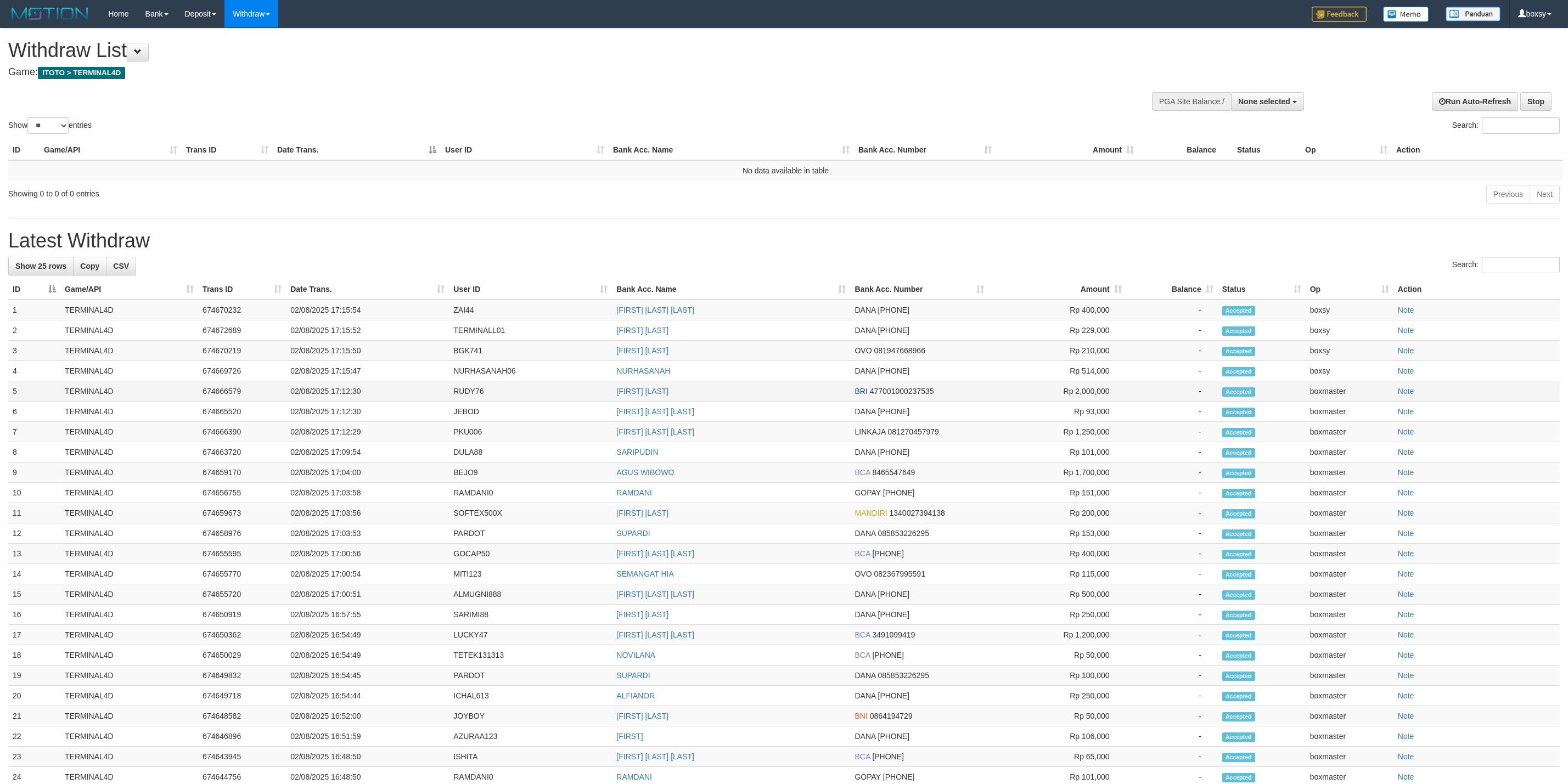 scroll, scrollTop: 0, scrollLeft: 0, axis: both 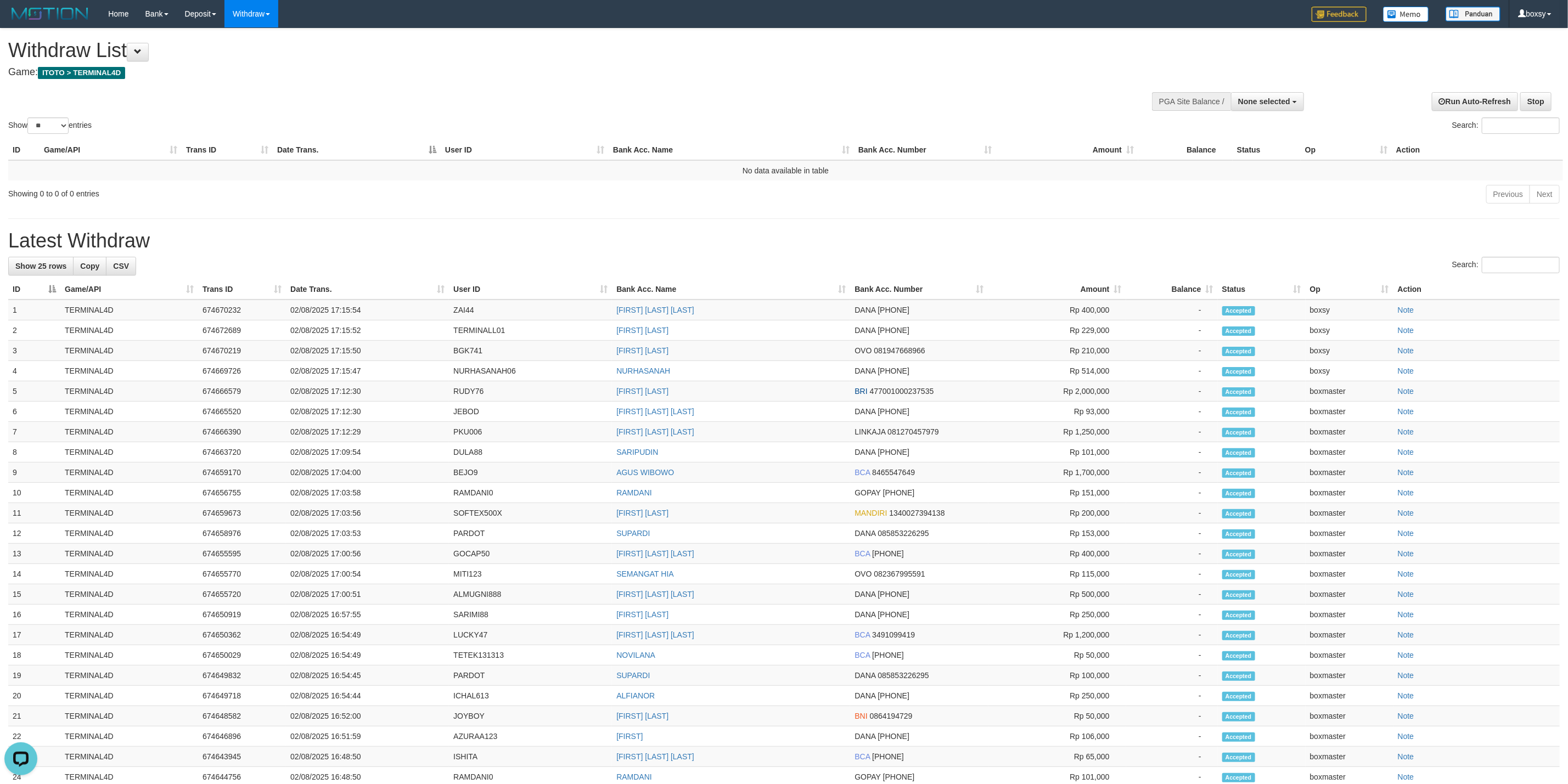 click on "Latest Withdraw" at bounding box center (784, 241) 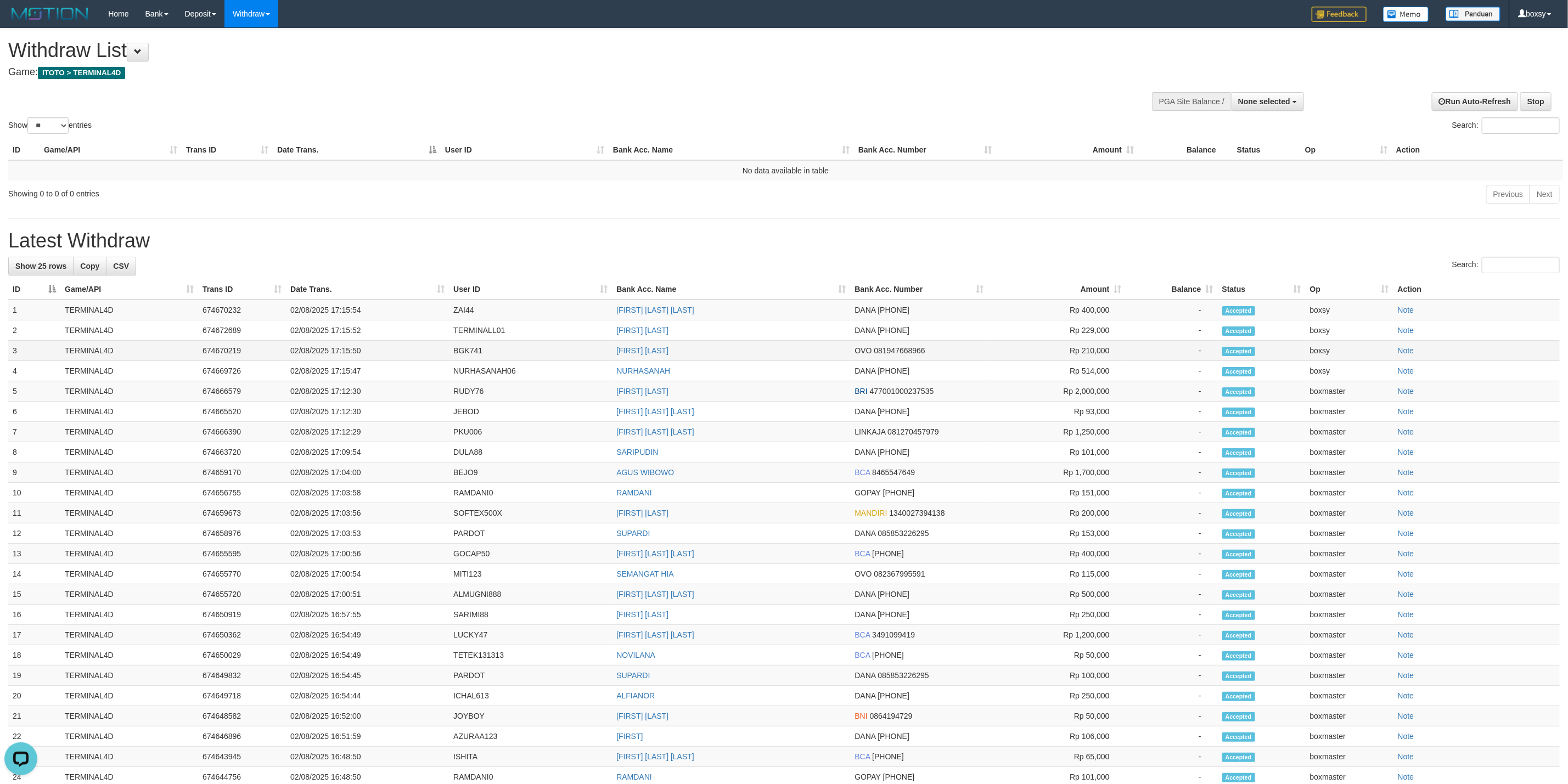 click on "Accepted" at bounding box center [1262, 351] 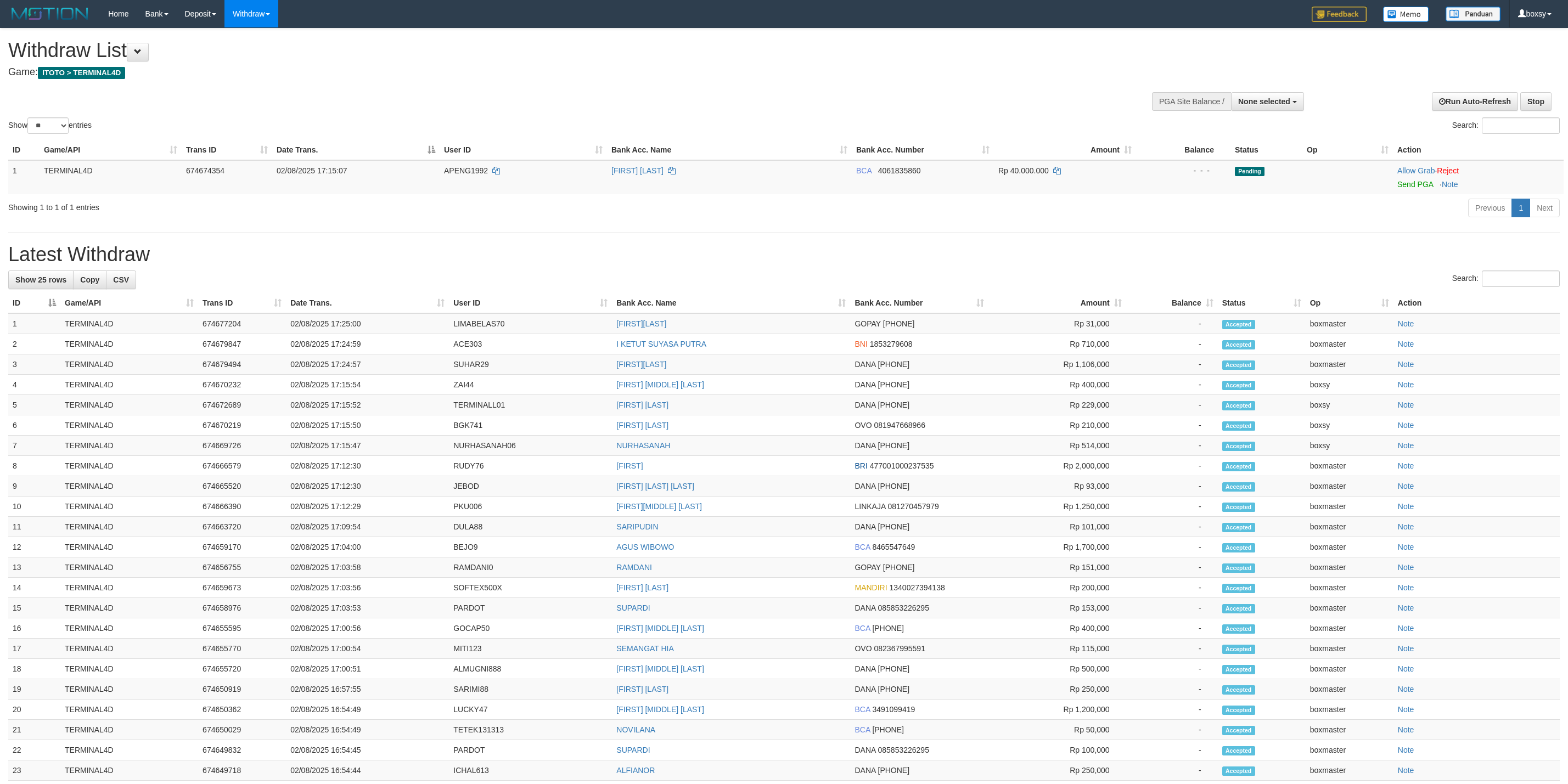 select 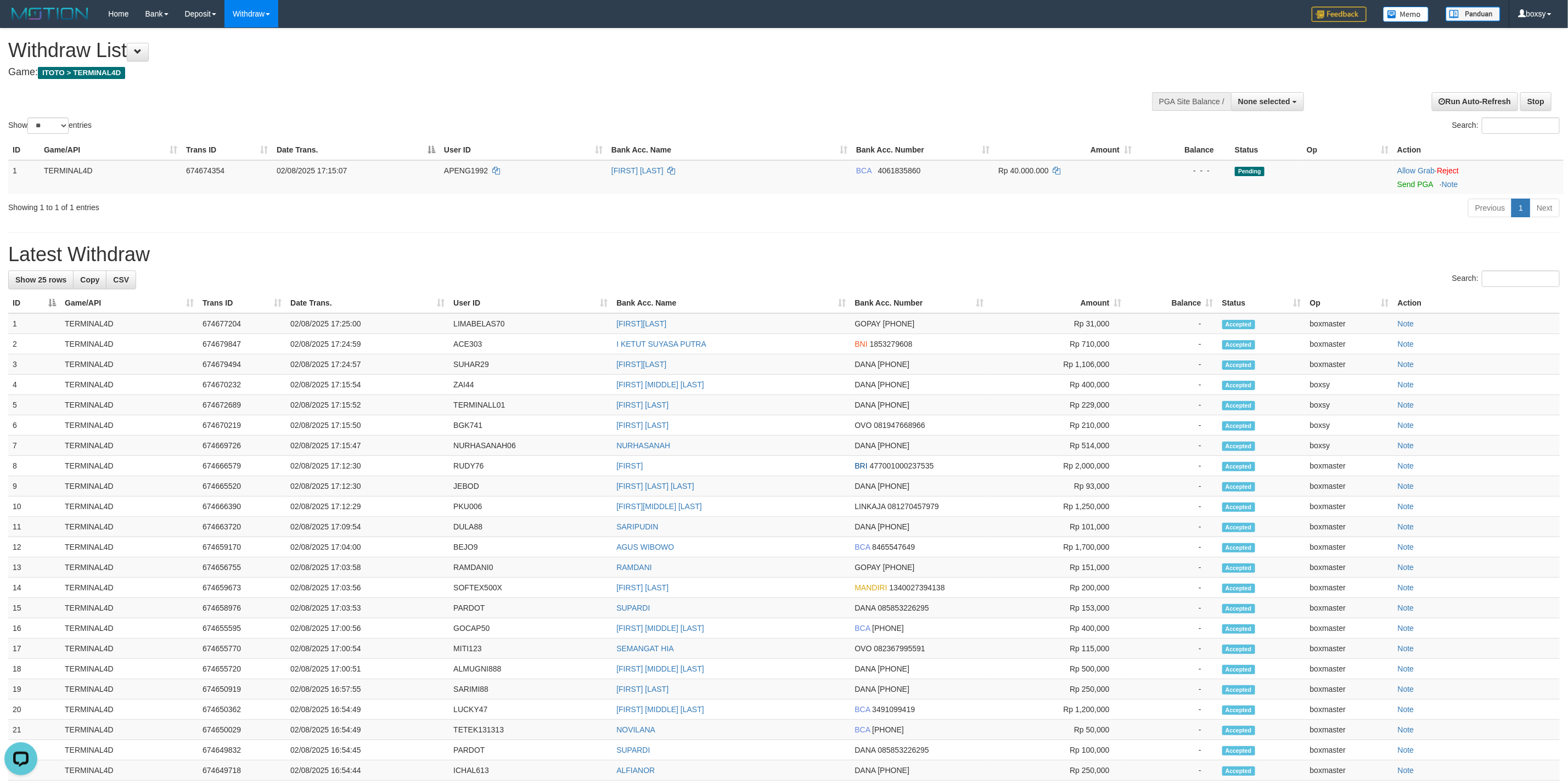 scroll, scrollTop: 0, scrollLeft: 0, axis: both 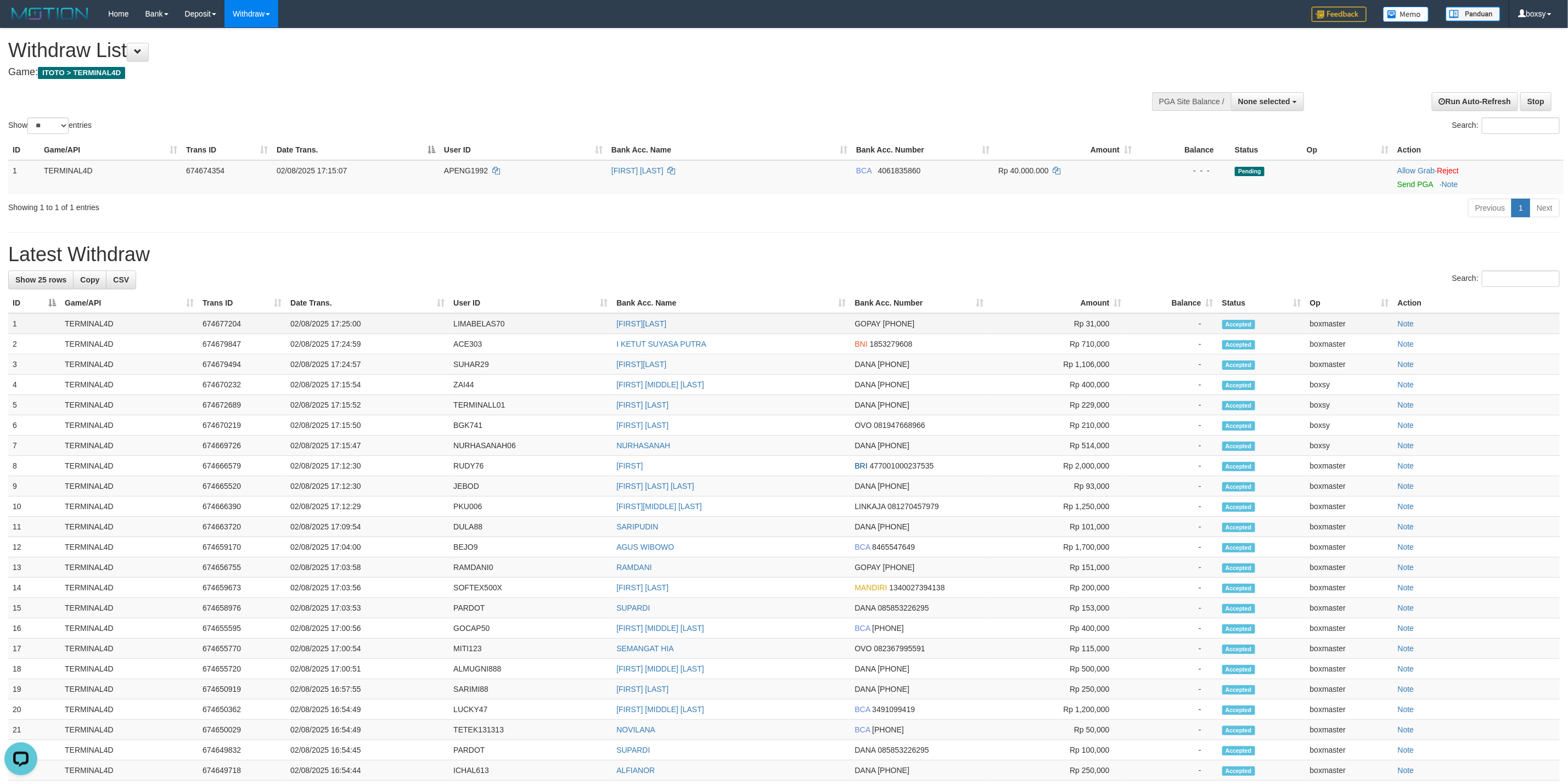 drag, startPoint x: 1099, startPoint y: 328, endPoint x: 1086, endPoint y: 324, distance: 14 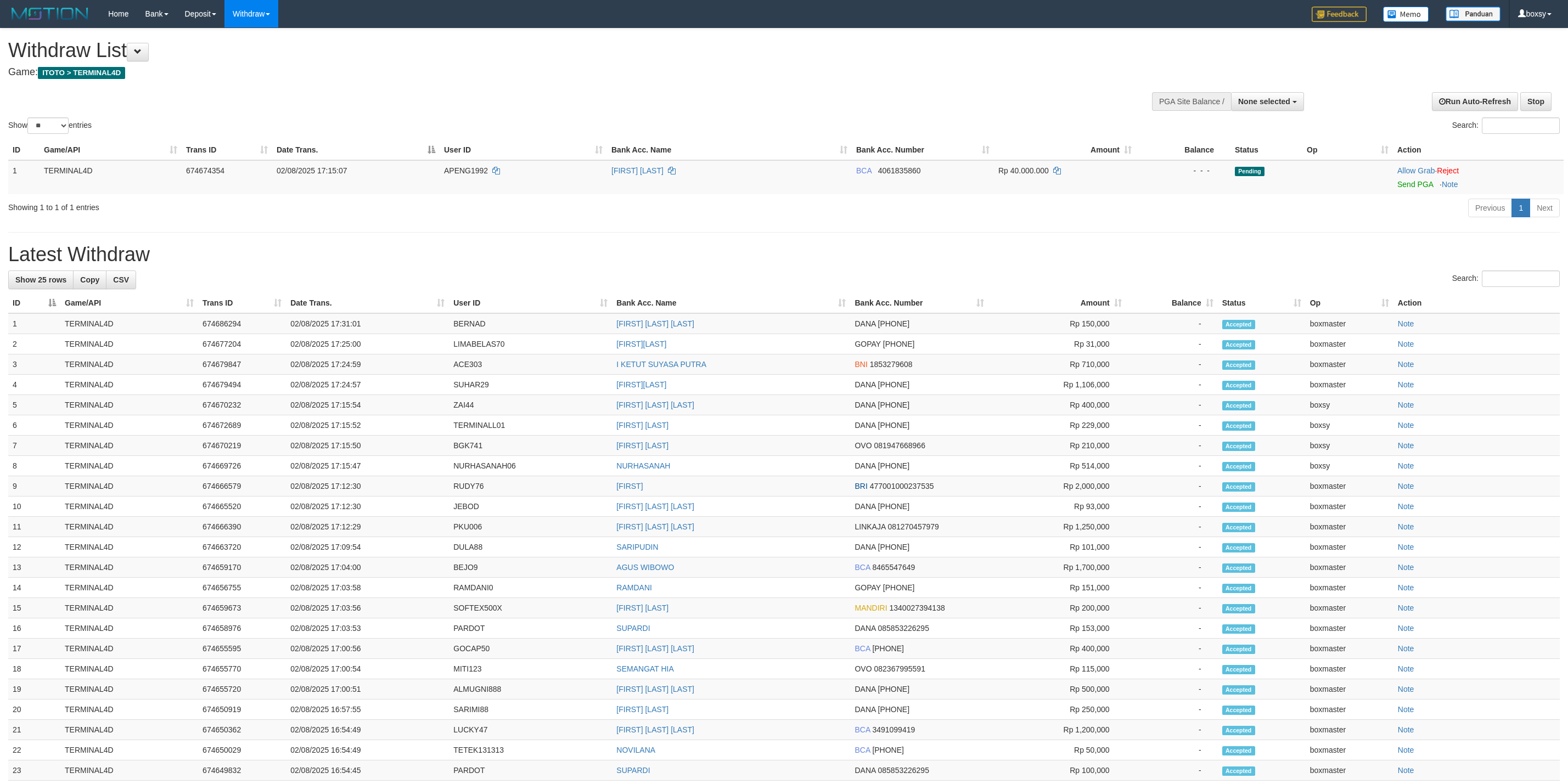 select 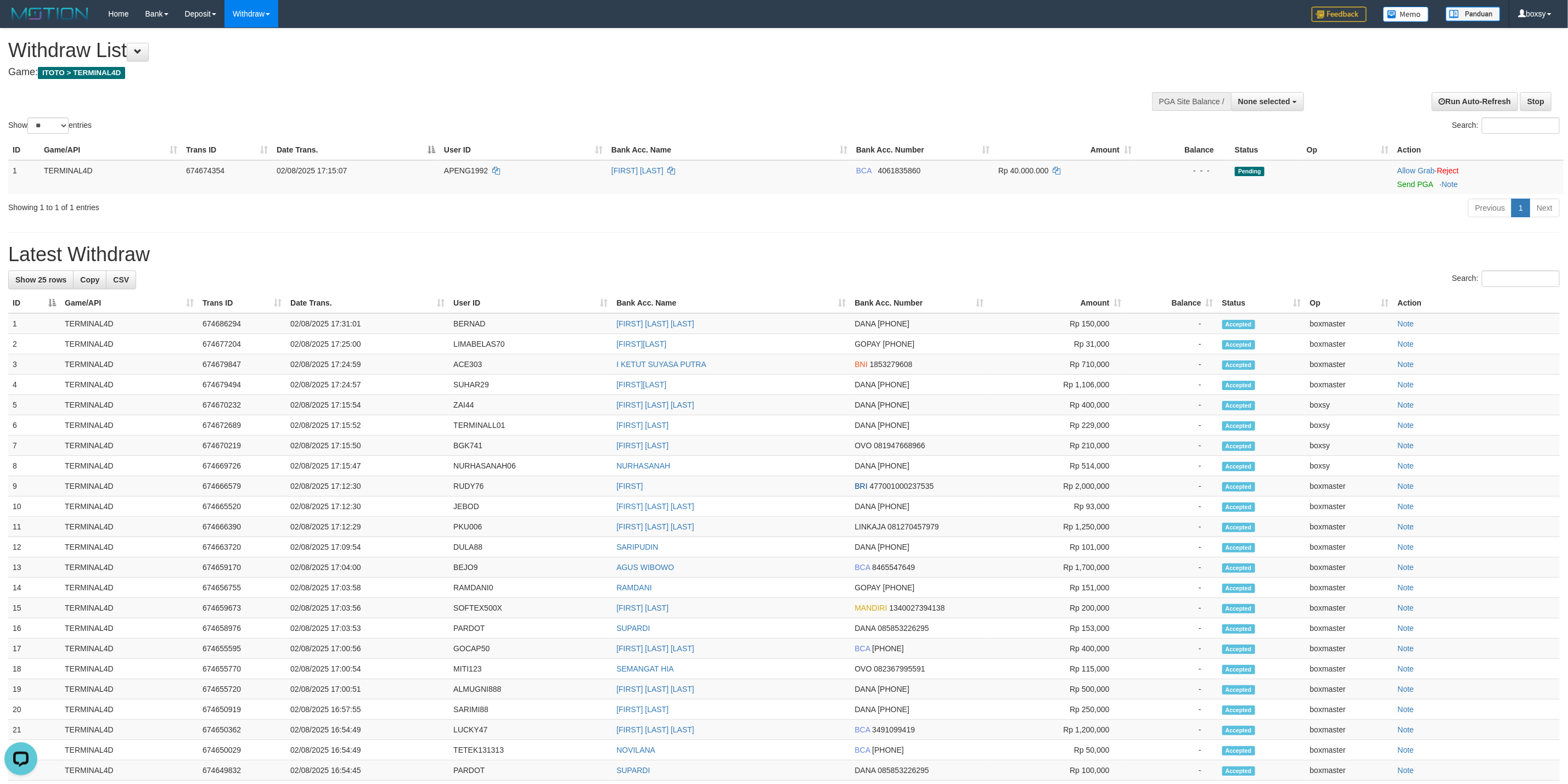 scroll, scrollTop: 0, scrollLeft: 0, axis: both 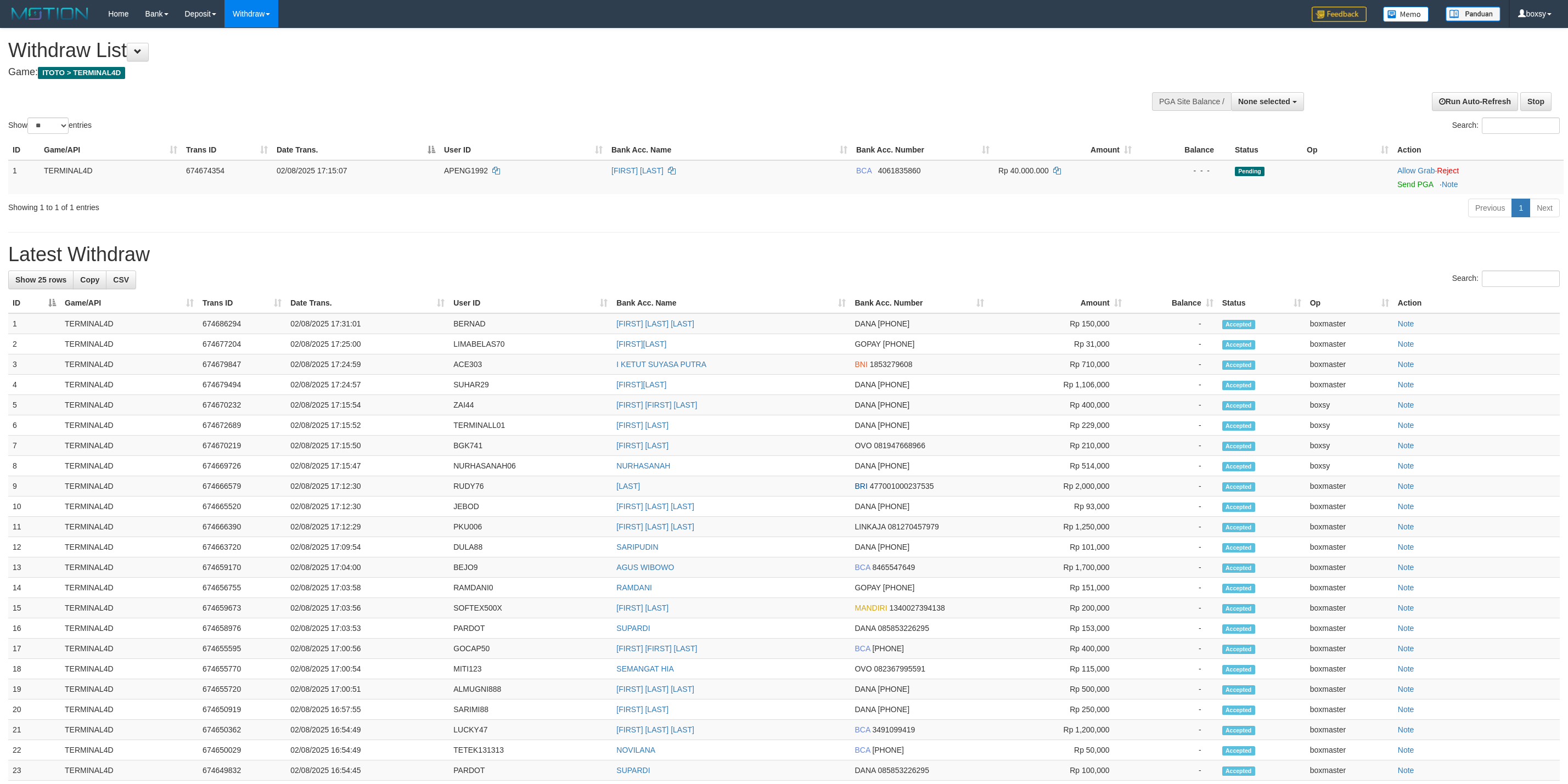 select 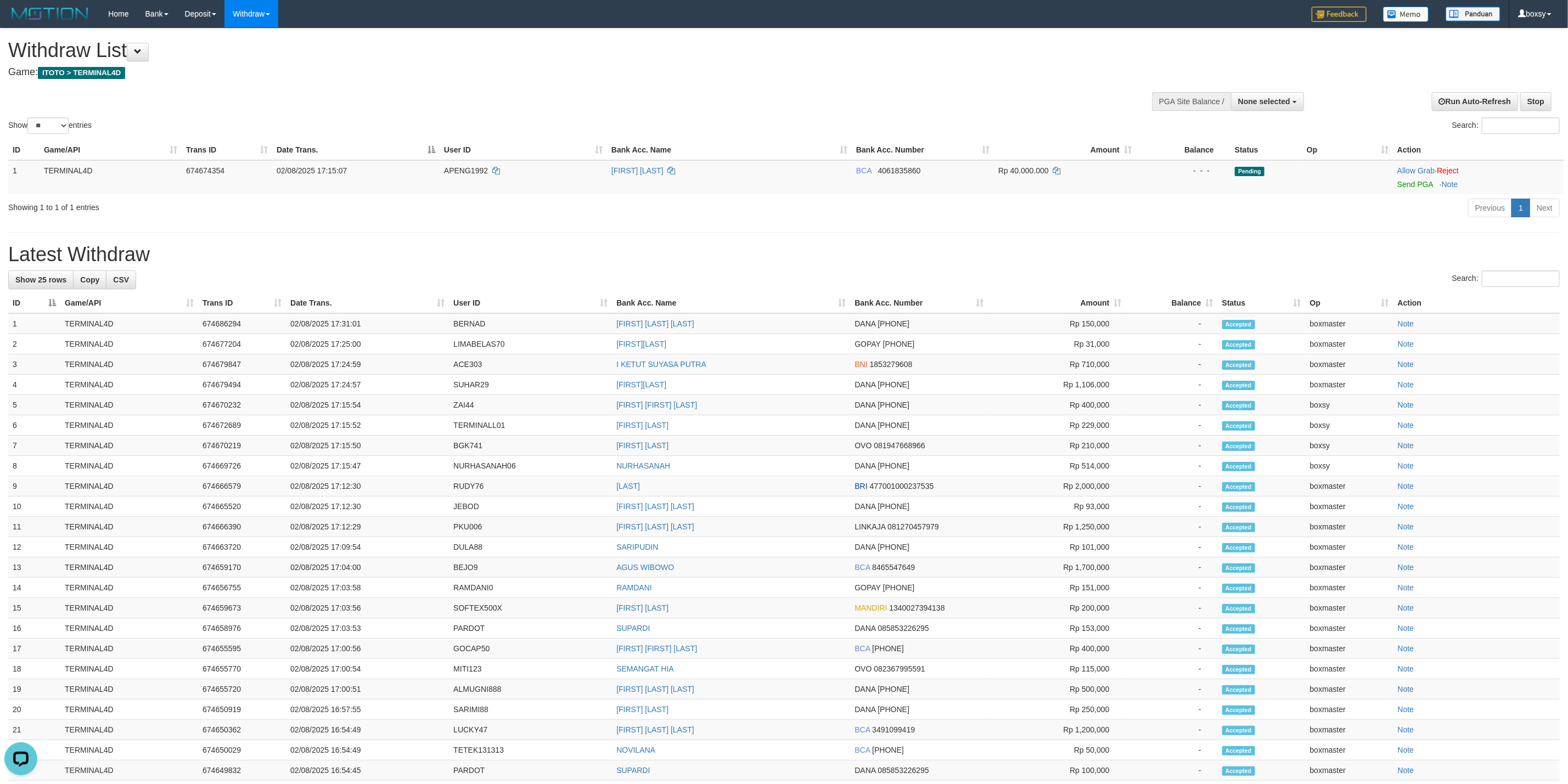scroll, scrollTop: 0, scrollLeft: 0, axis: both 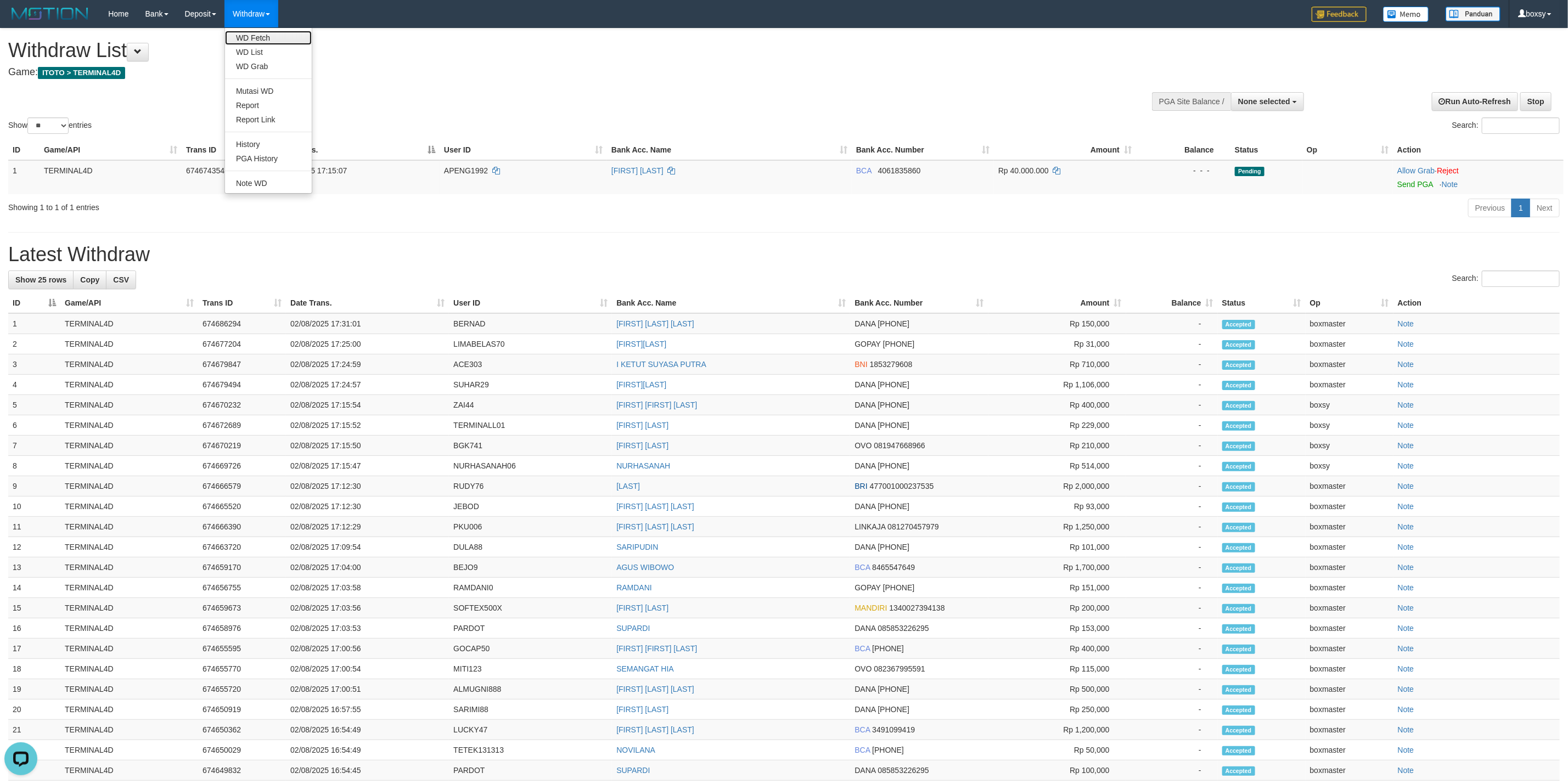 click on "WD Fetch" at bounding box center [268, 38] 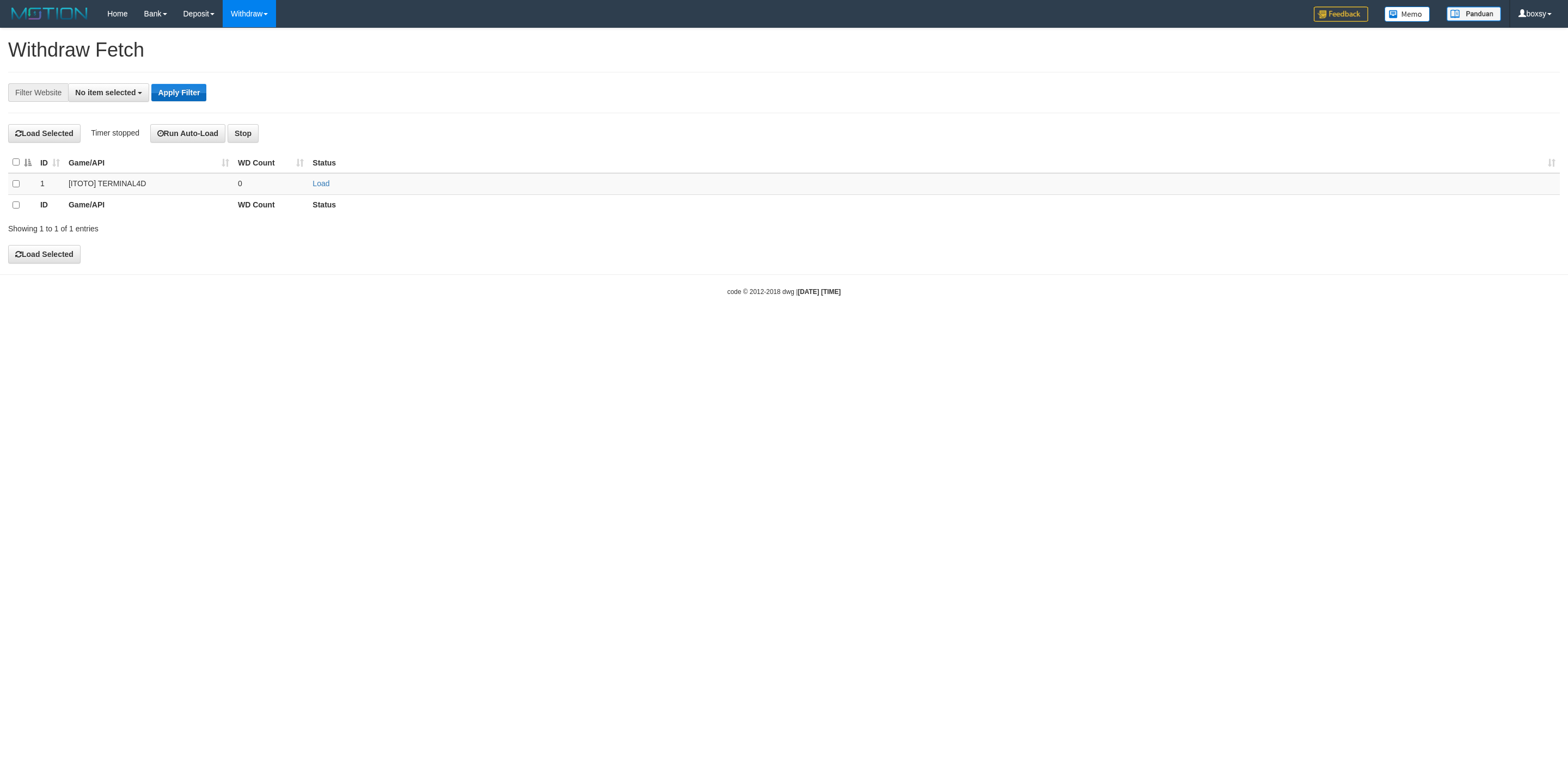 scroll, scrollTop: 0, scrollLeft: 0, axis: both 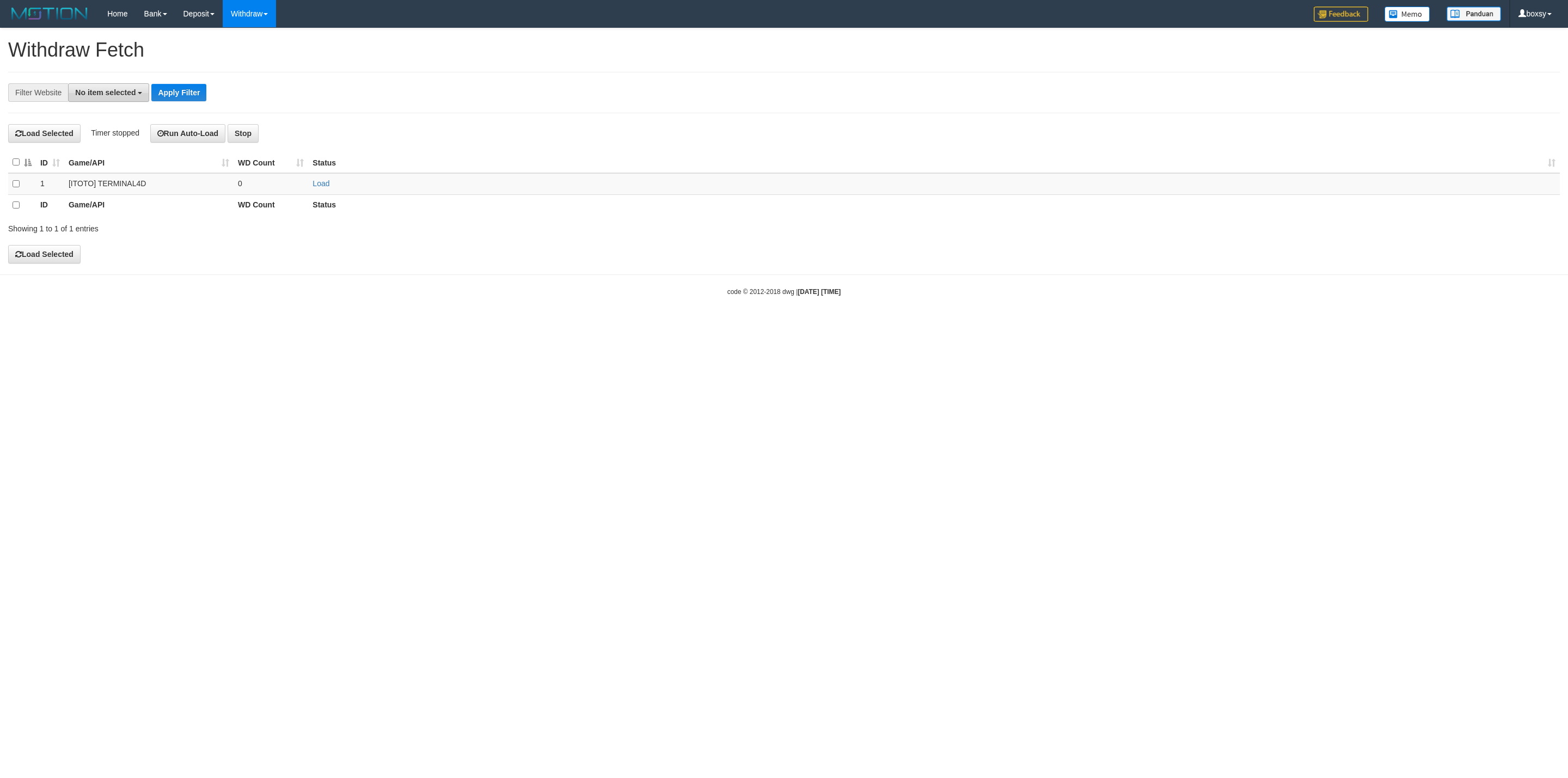 click on "No item selected" at bounding box center (108, 93) 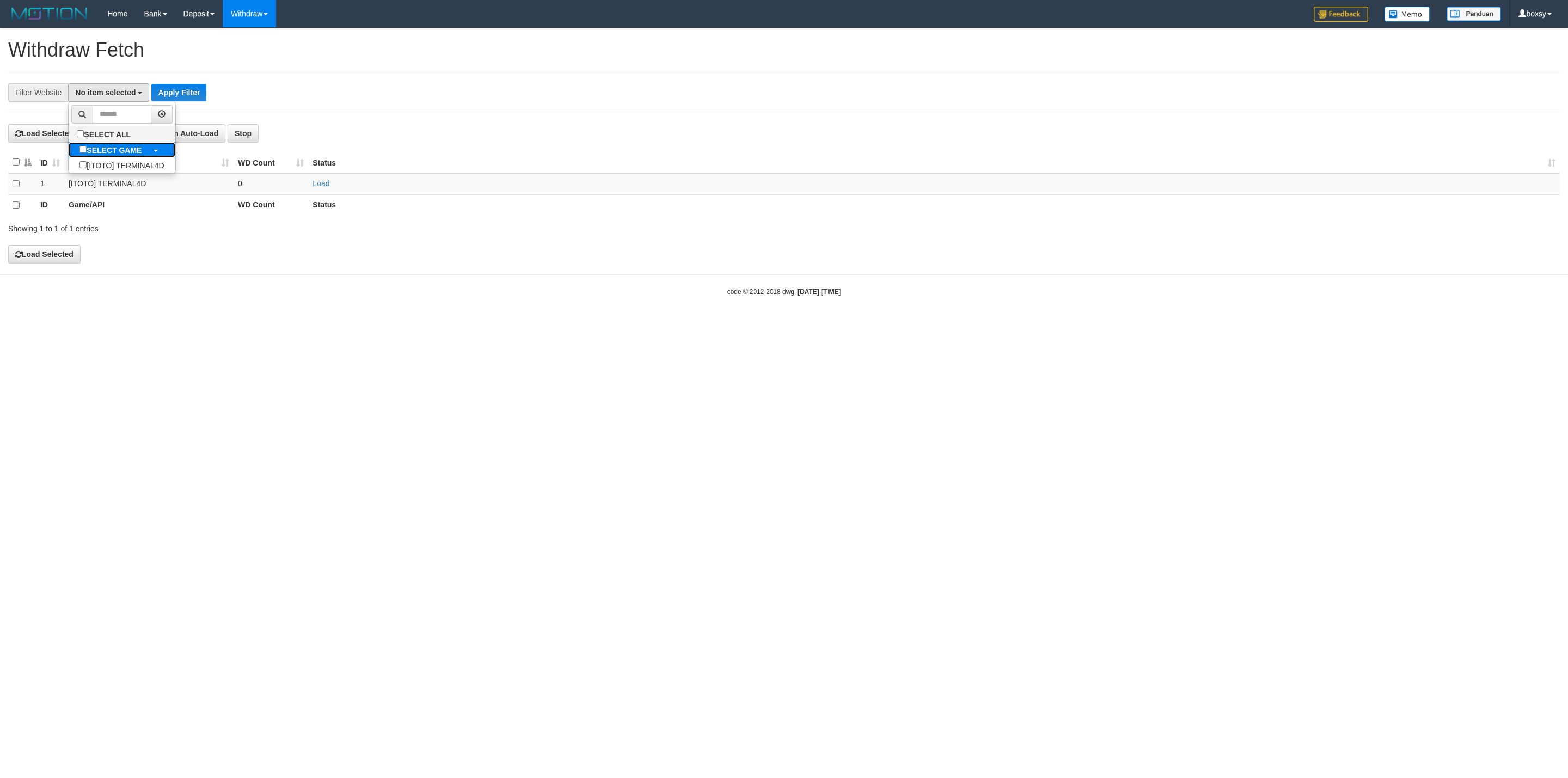 click on "SELECT GAME" at bounding box center (111, 150) 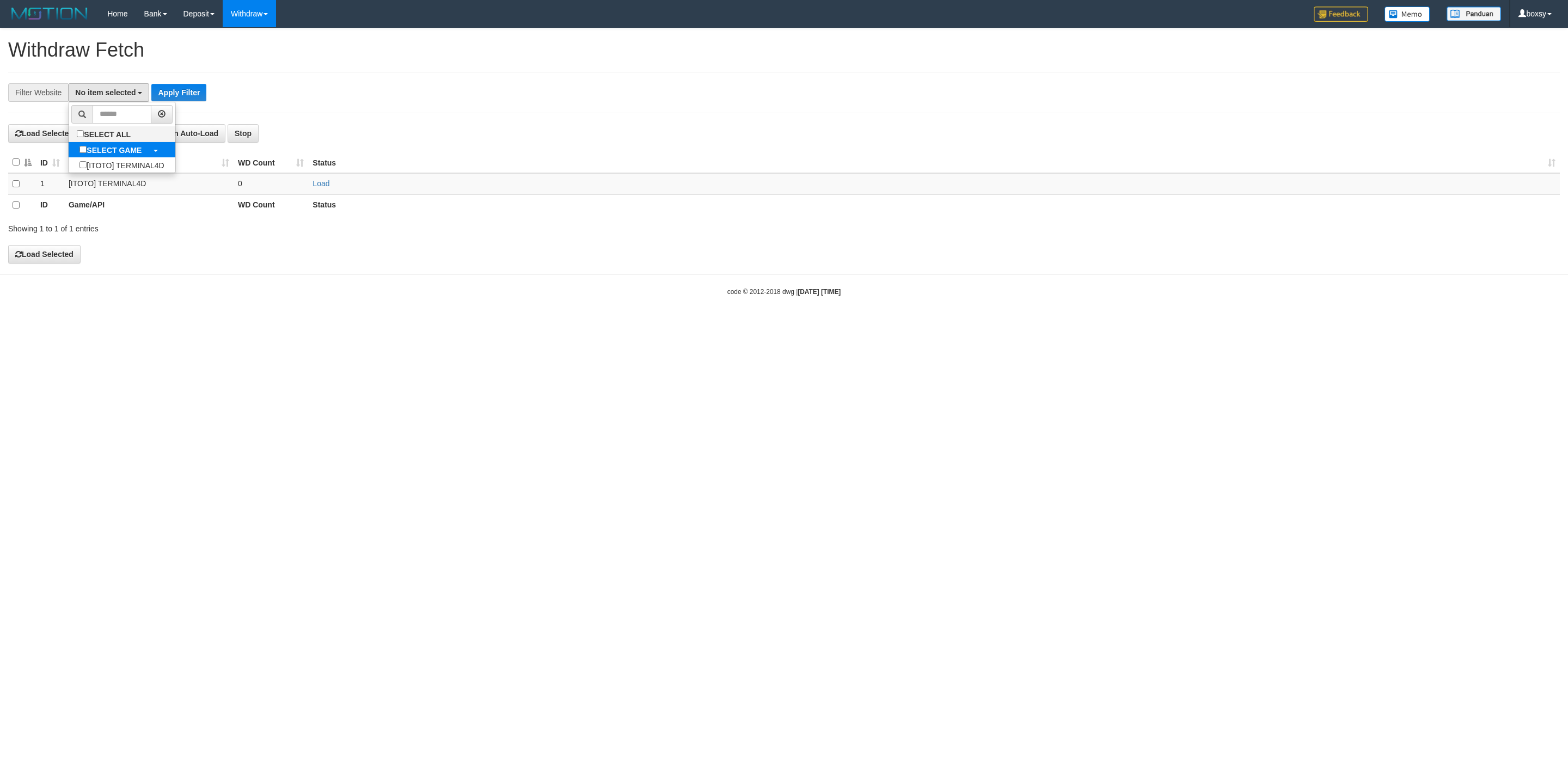 select on "****" 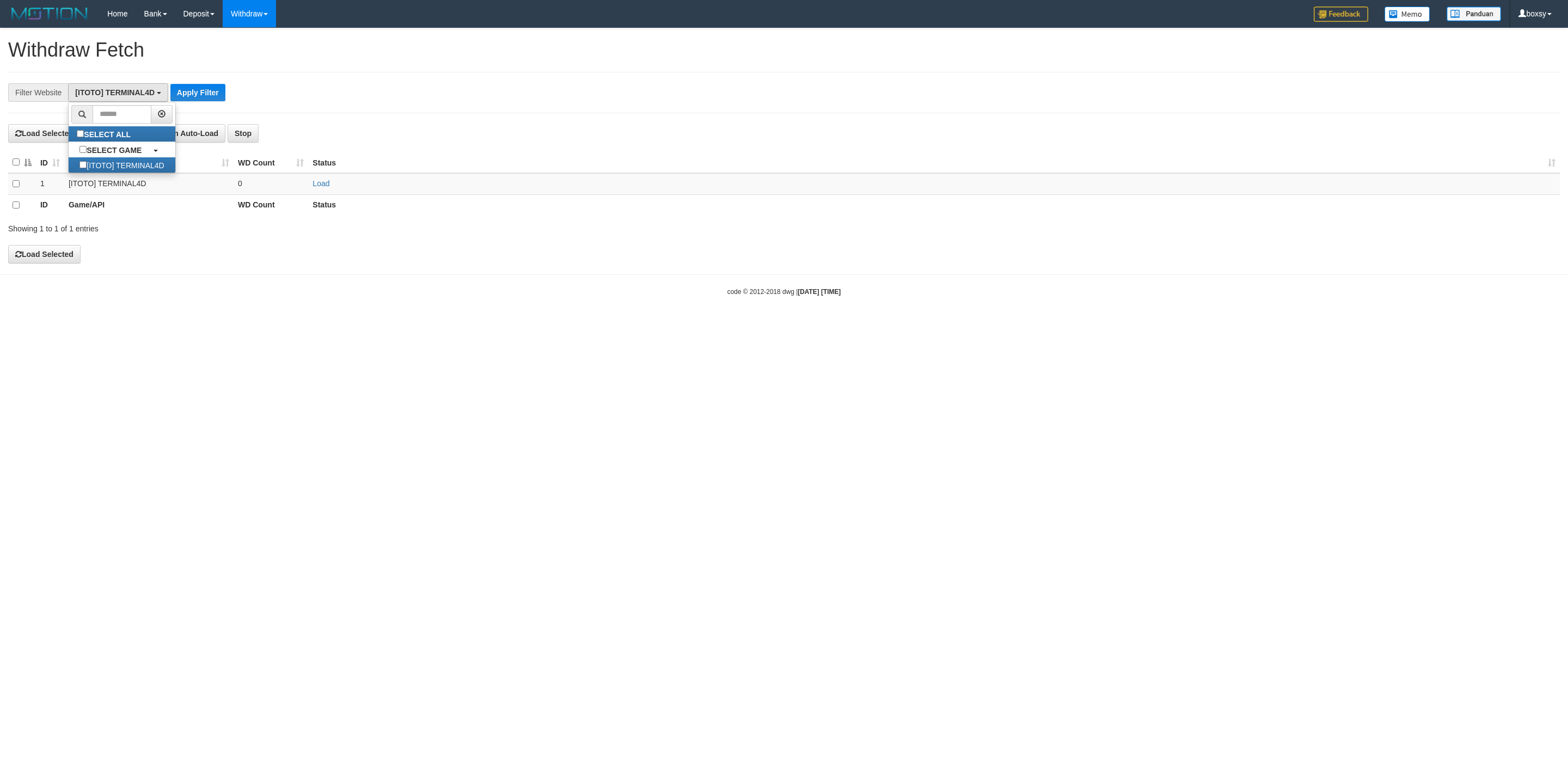 scroll, scrollTop: 10, scrollLeft: 0, axis: vertical 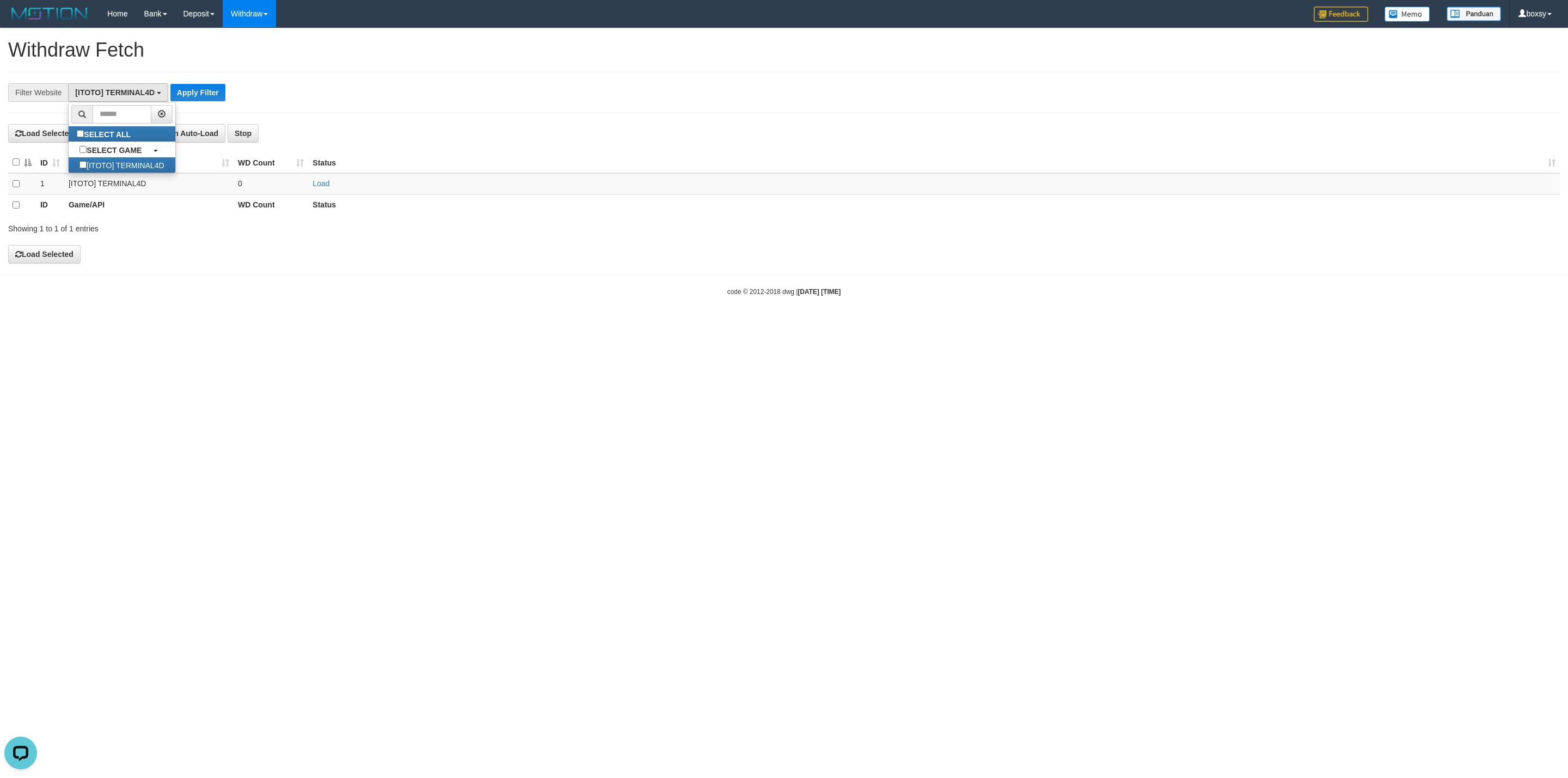 click on "**********" at bounding box center (784, 146) 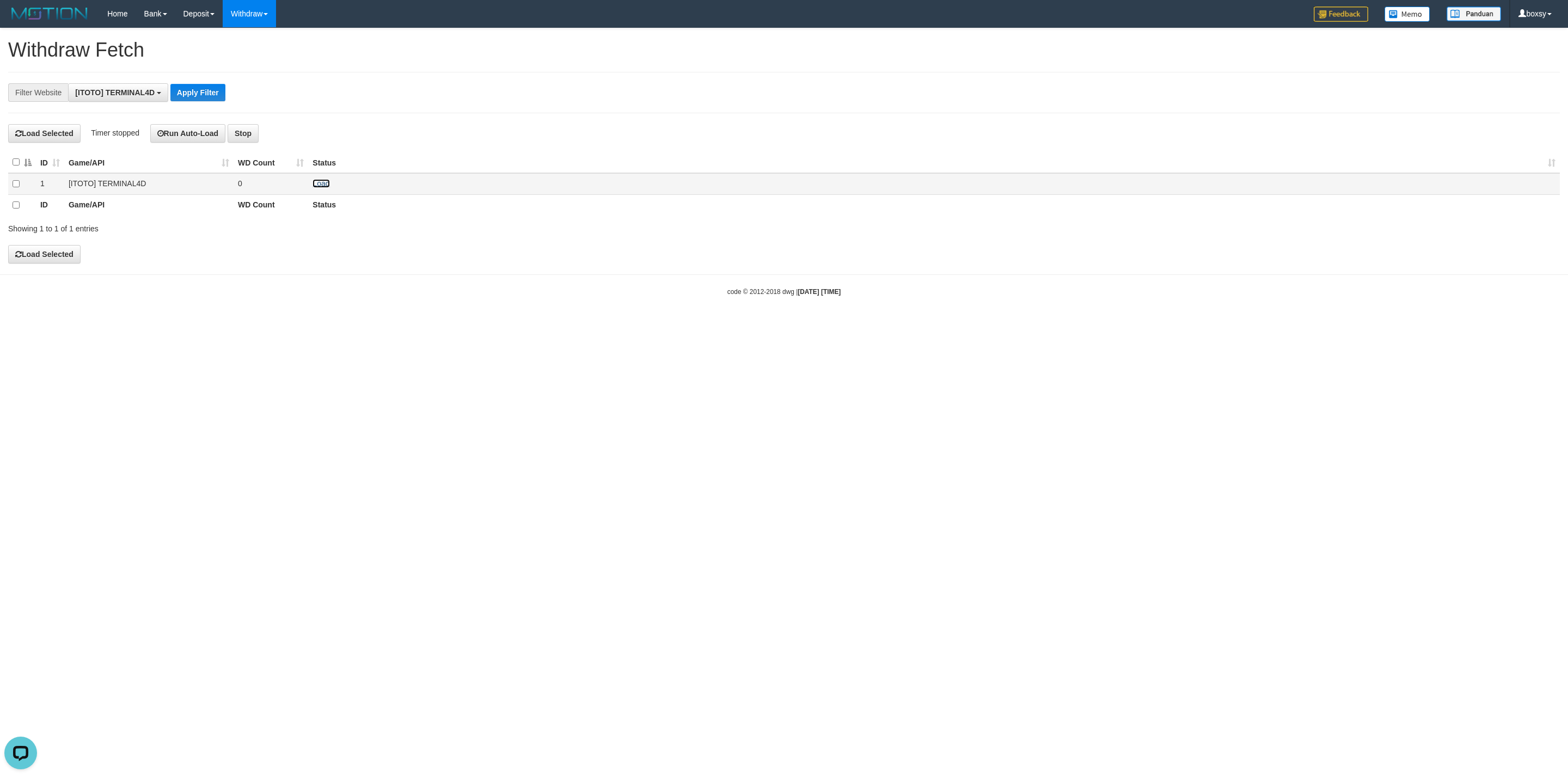 click on "Load" at bounding box center (321, 183) 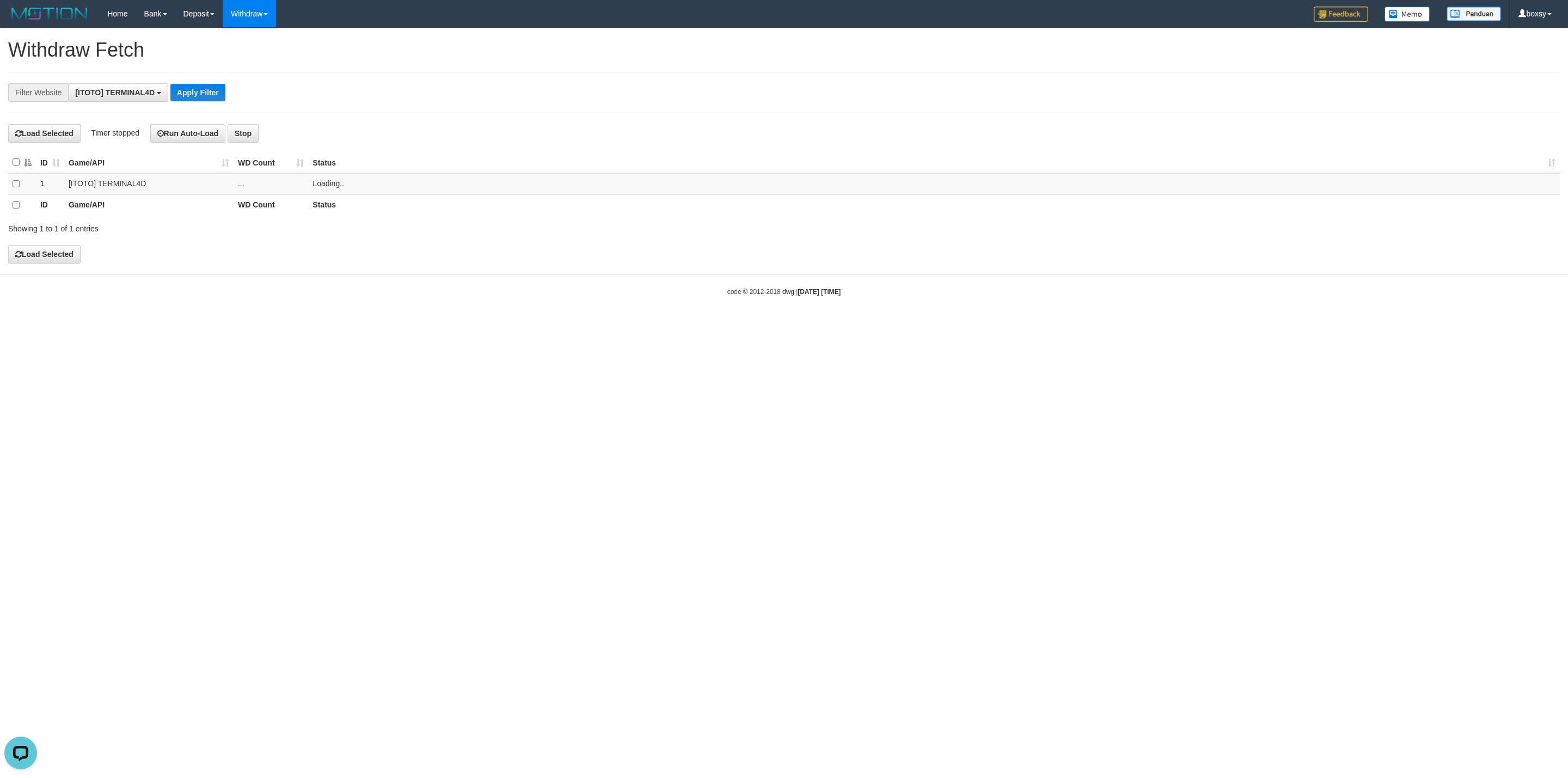 drag, startPoint x: 368, startPoint y: 103, endPoint x: 336, endPoint y: 65, distance: 49.67897 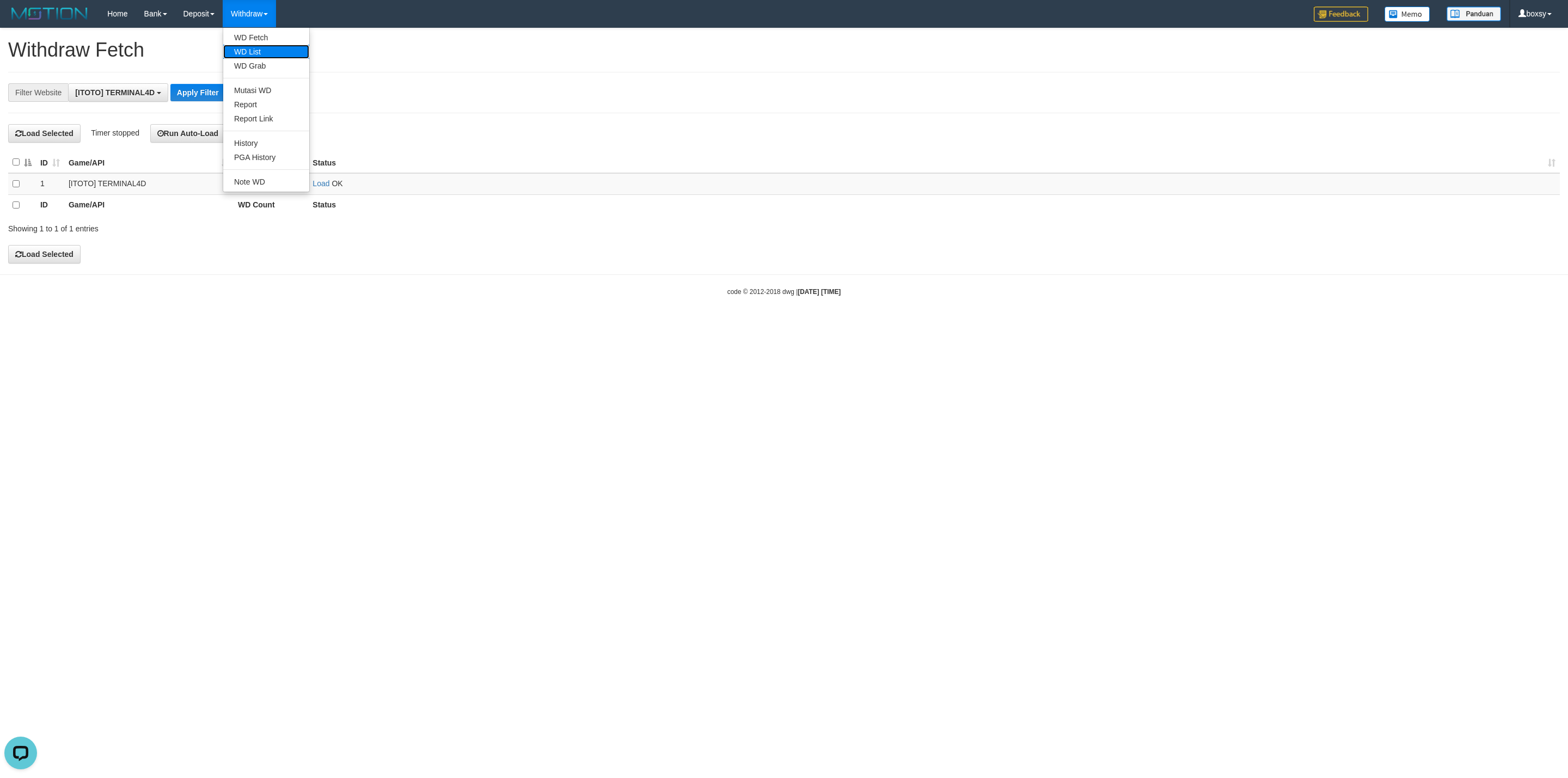 click on "WD List" at bounding box center (266, 52) 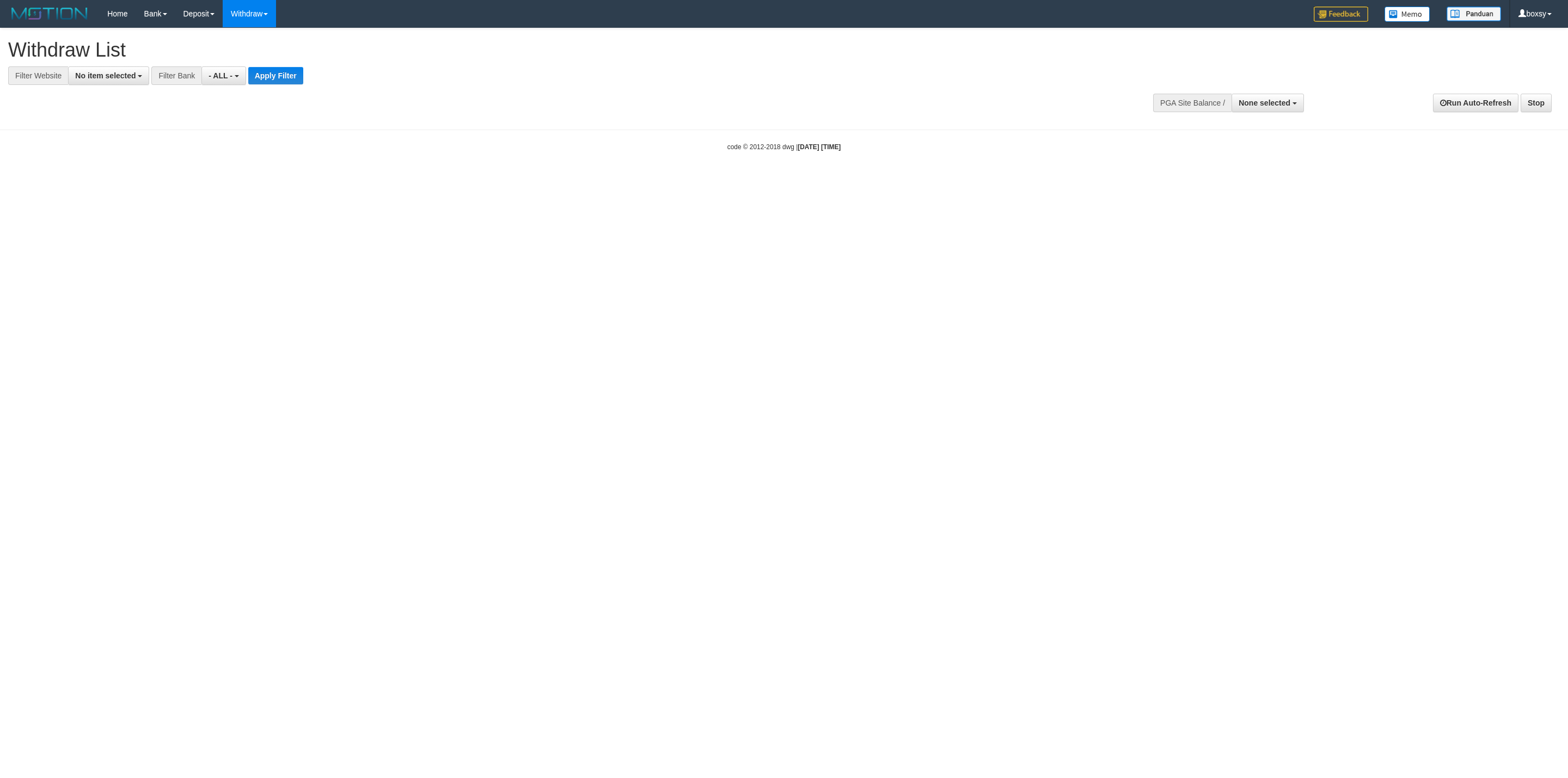 select 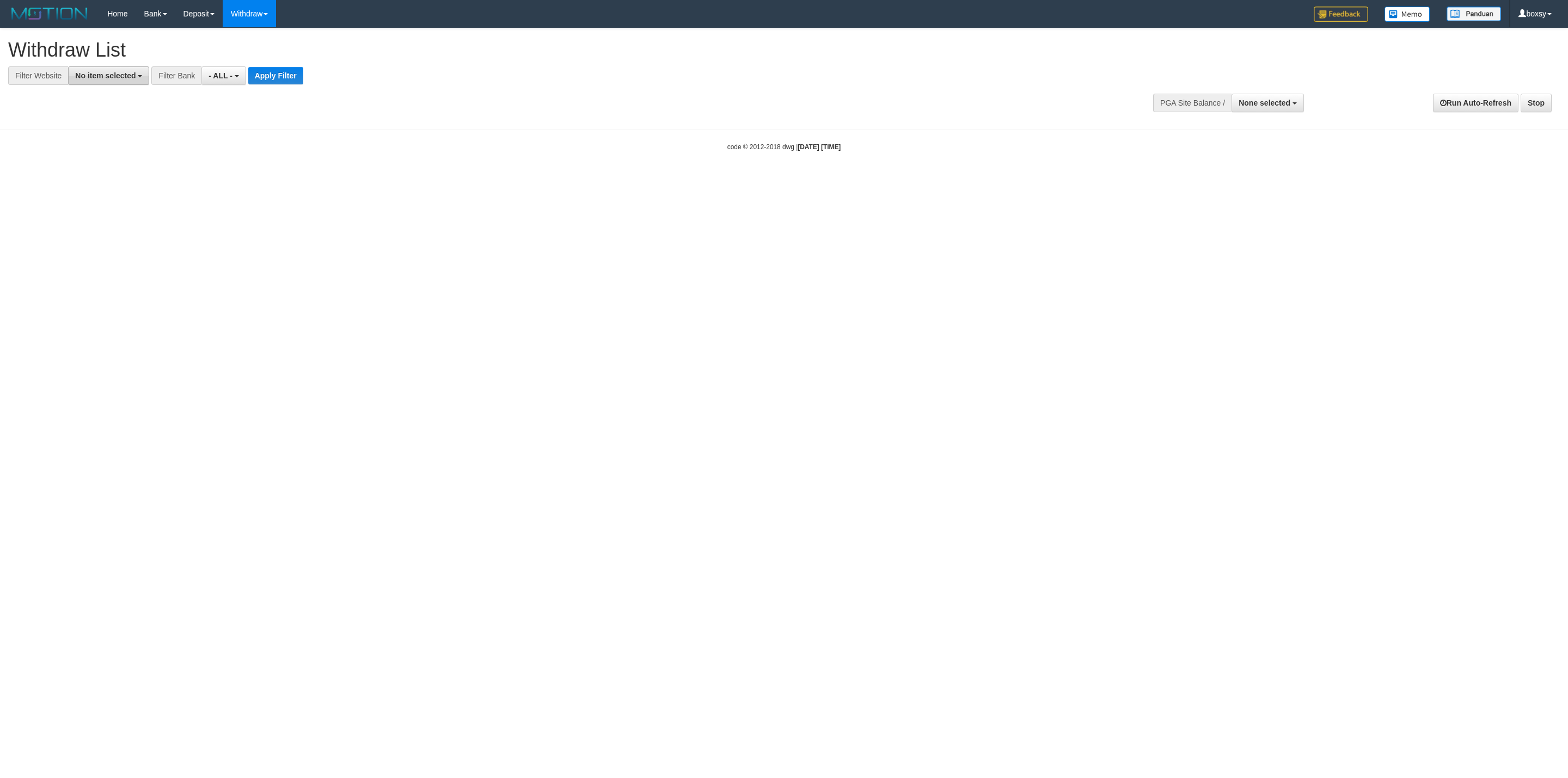 scroll, scrollTop: 0, scrollLeft: 0, axis: both 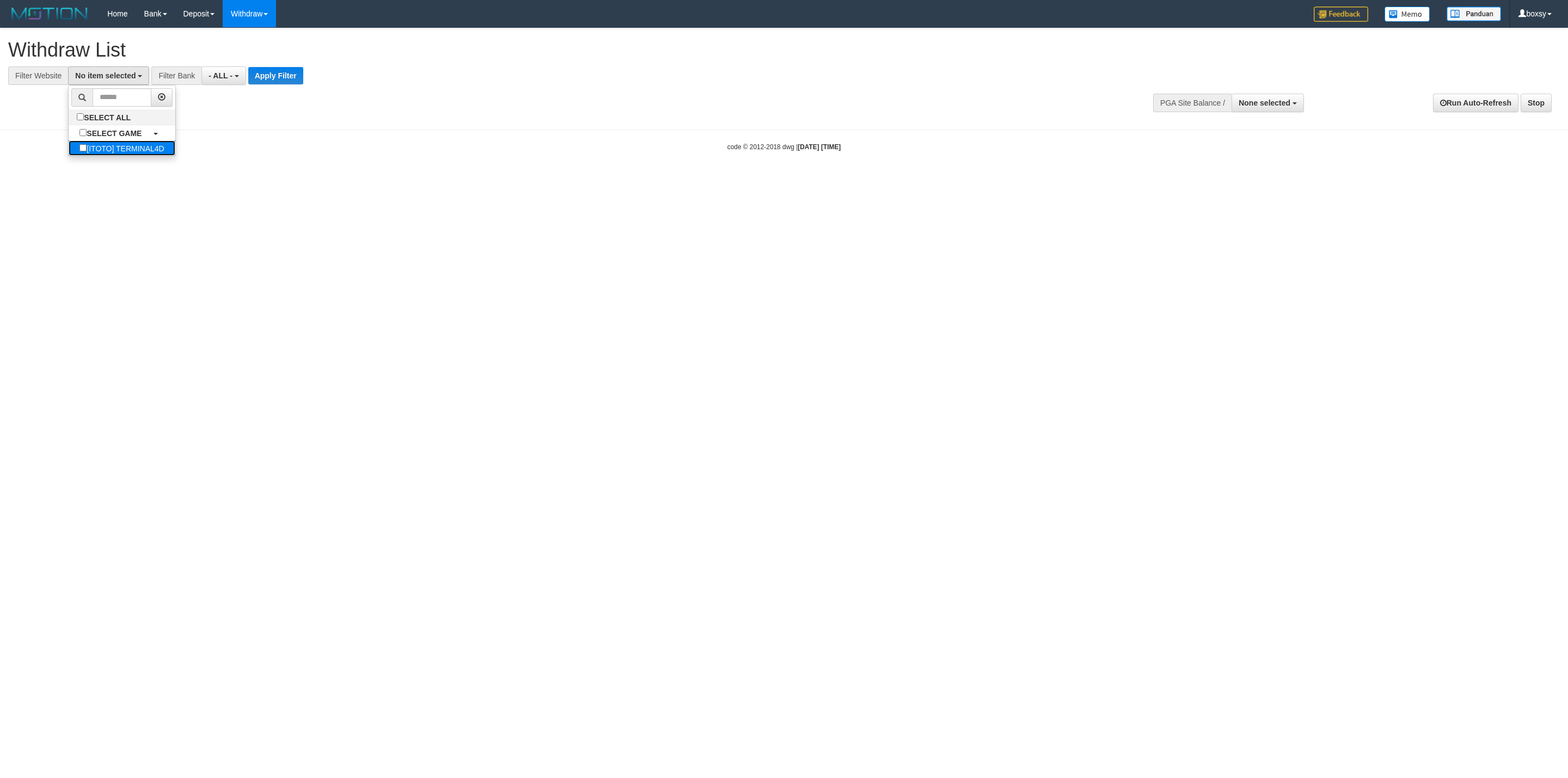 click on "[ITOTO] TERMINAL4D" at bounding box center (121, 148) 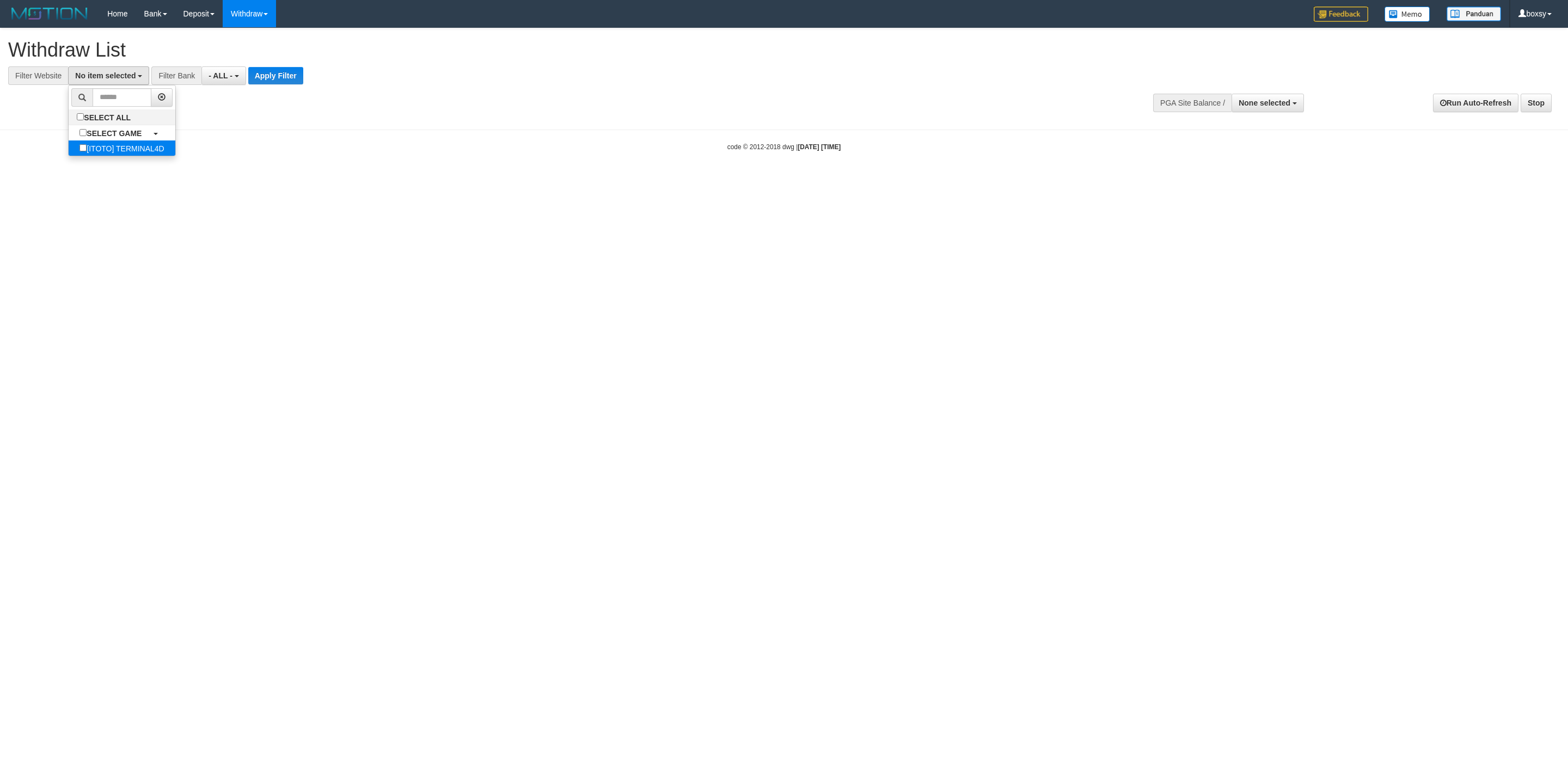 select on "****" 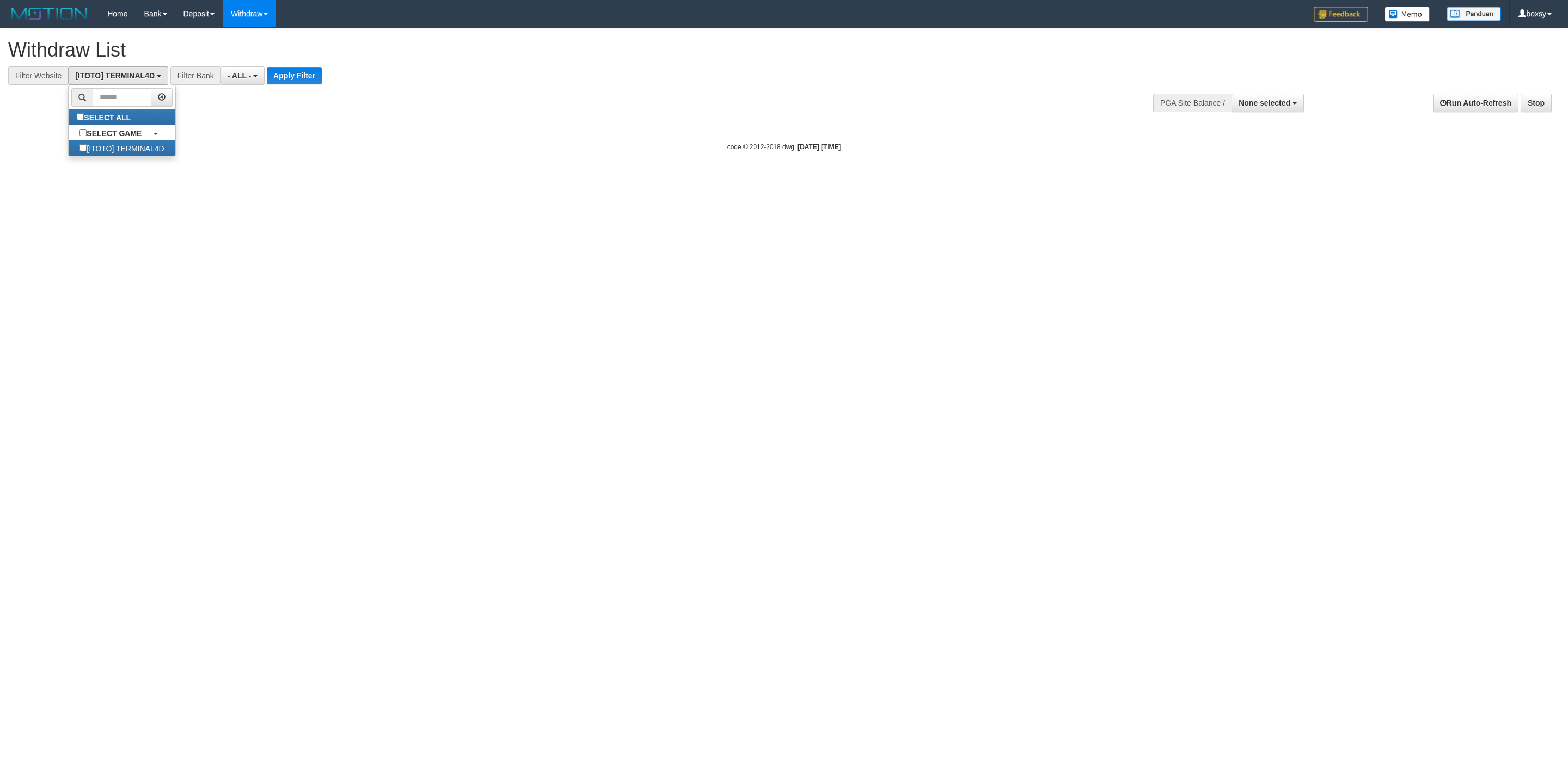 scroll, scrollTop: 10, scrollLeft: 0, axis: vertical 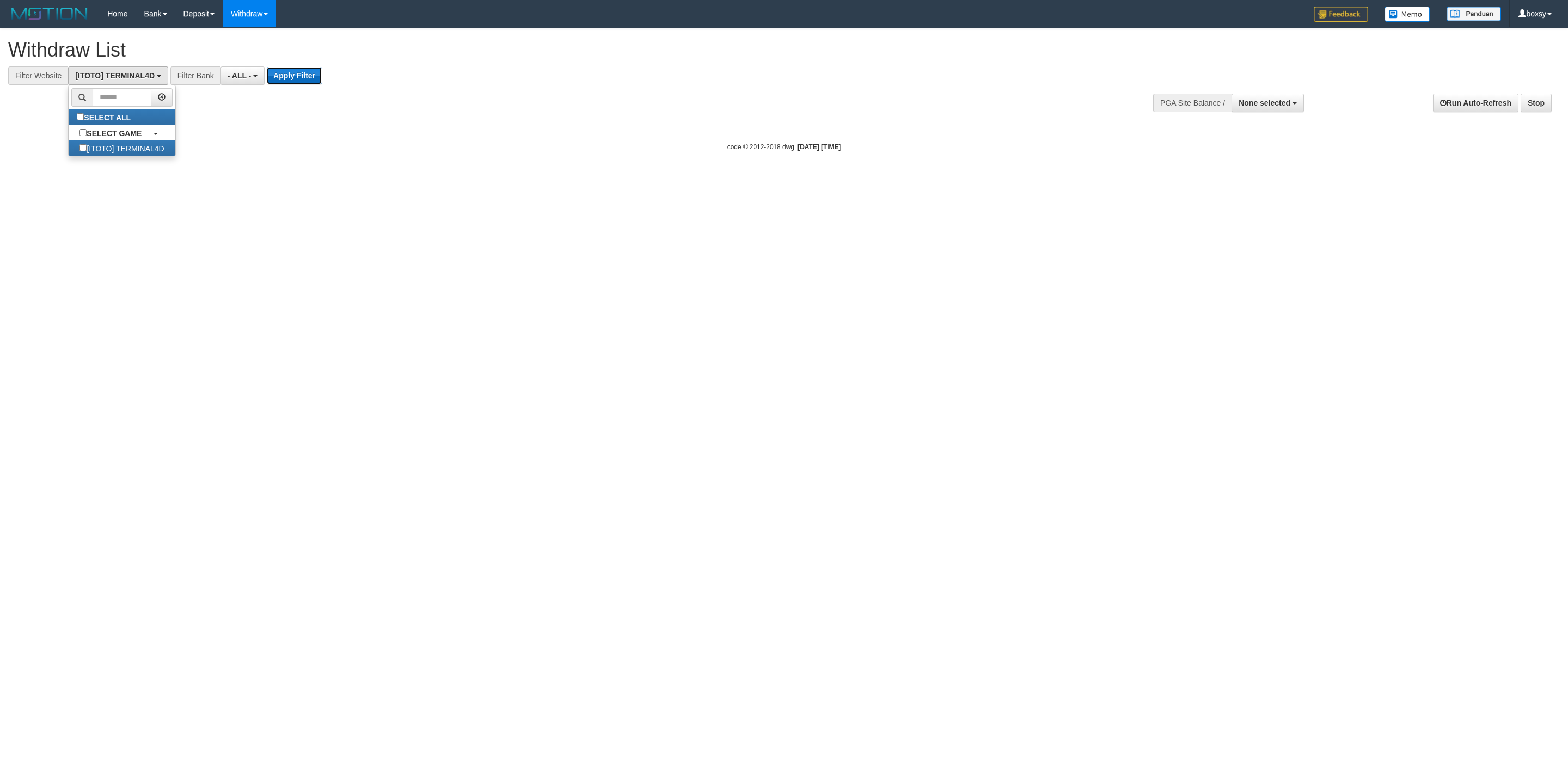 click on "Apply Filter" at bounding box center [294, 76] 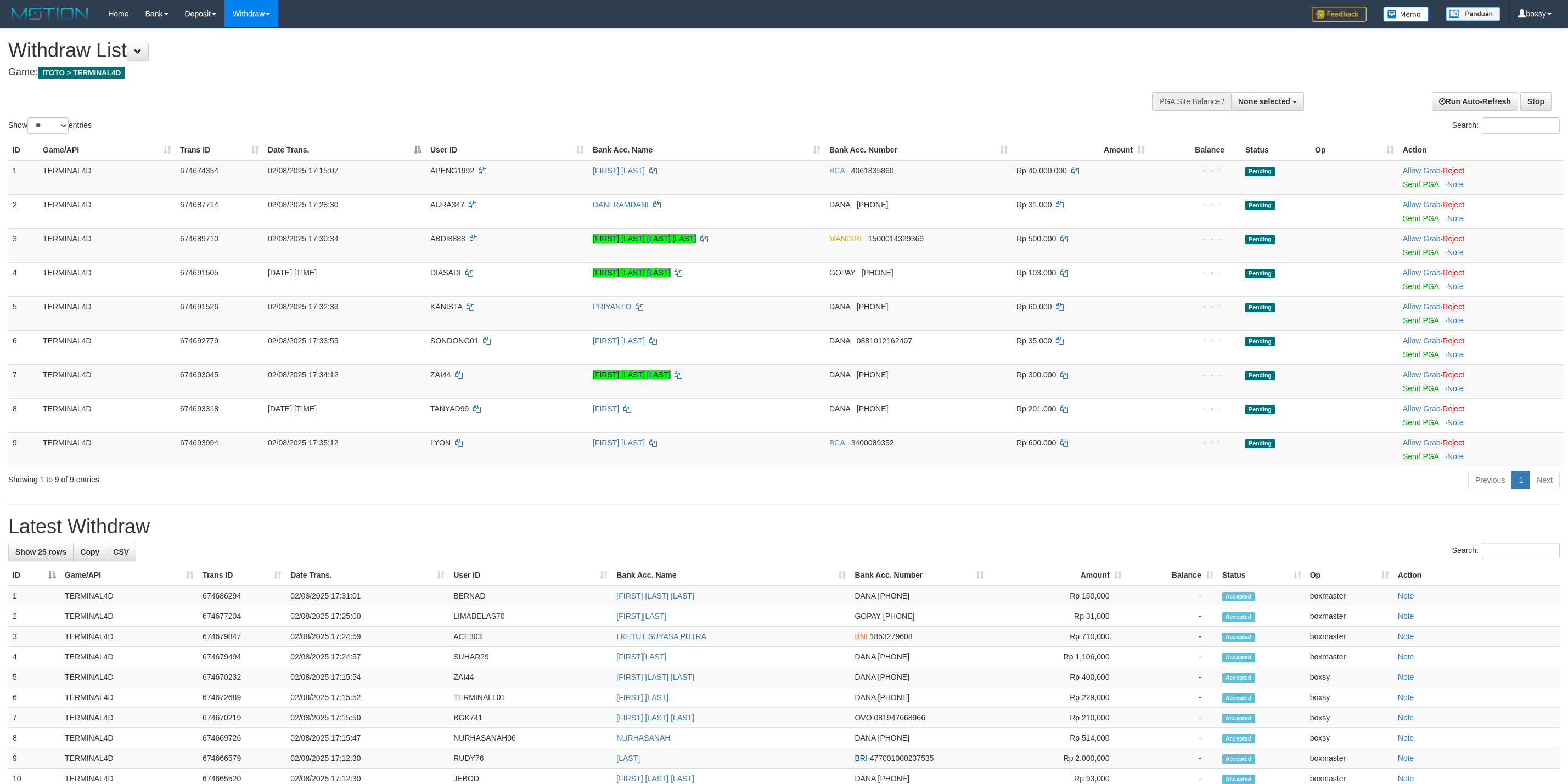 select 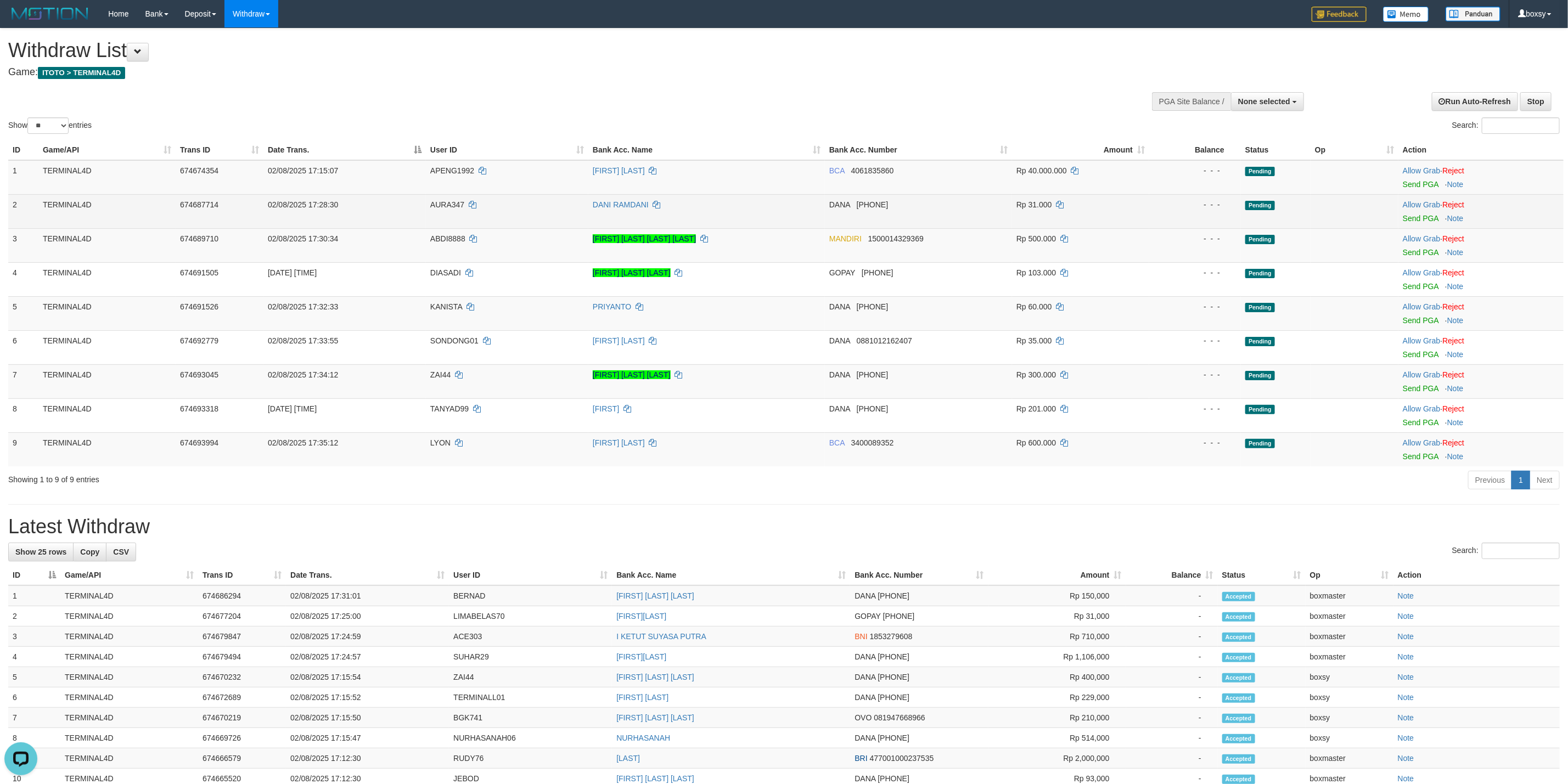 scroll, scrollTop: 0, scrollLeft: 0, axis: both 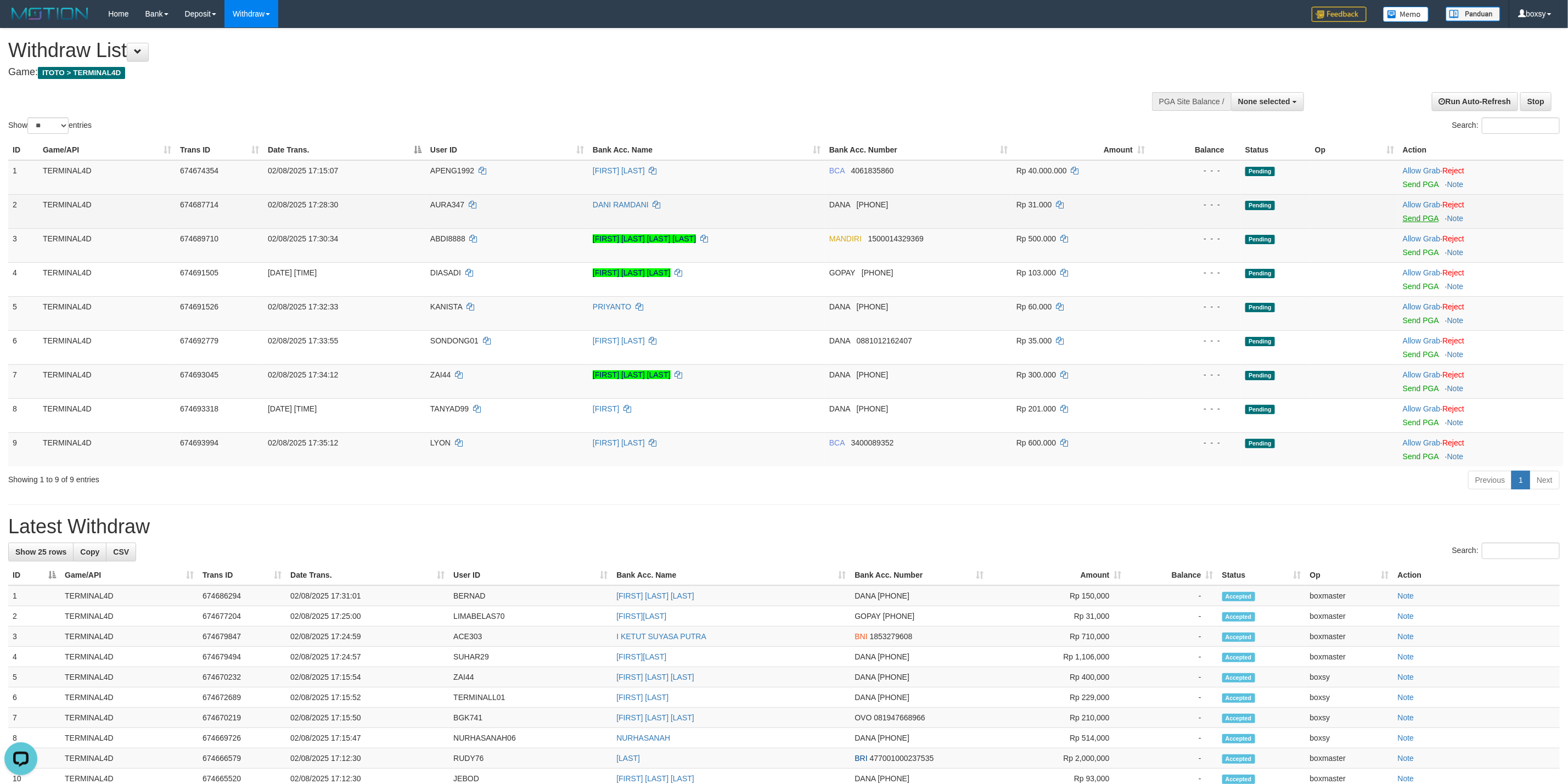 click on "Allow Grab   ·    Reject Send PGA     ·    Note" at bounding box center (1481, 211) 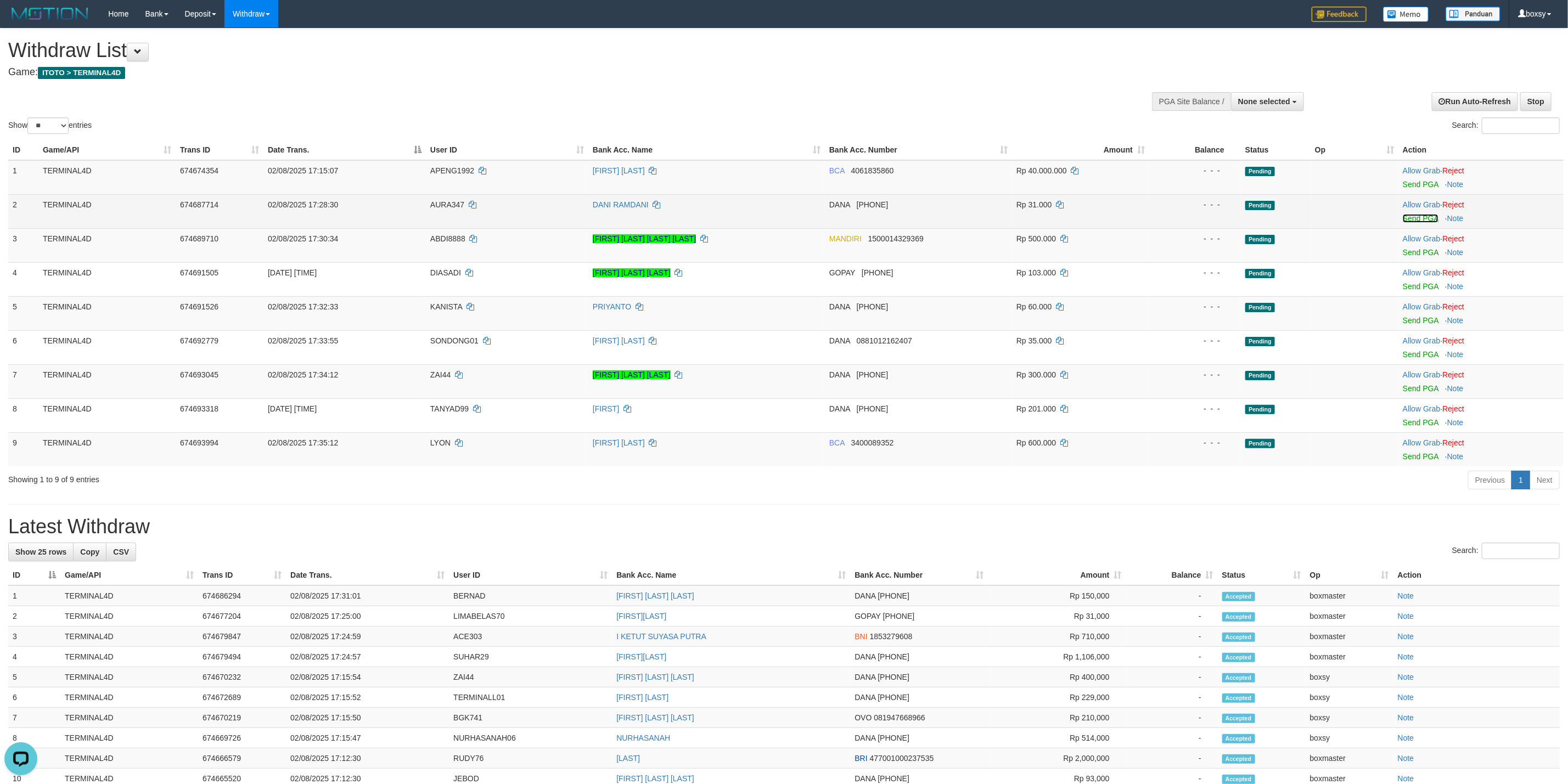 click on "Send PGA" at bounding box center (1420, 218) 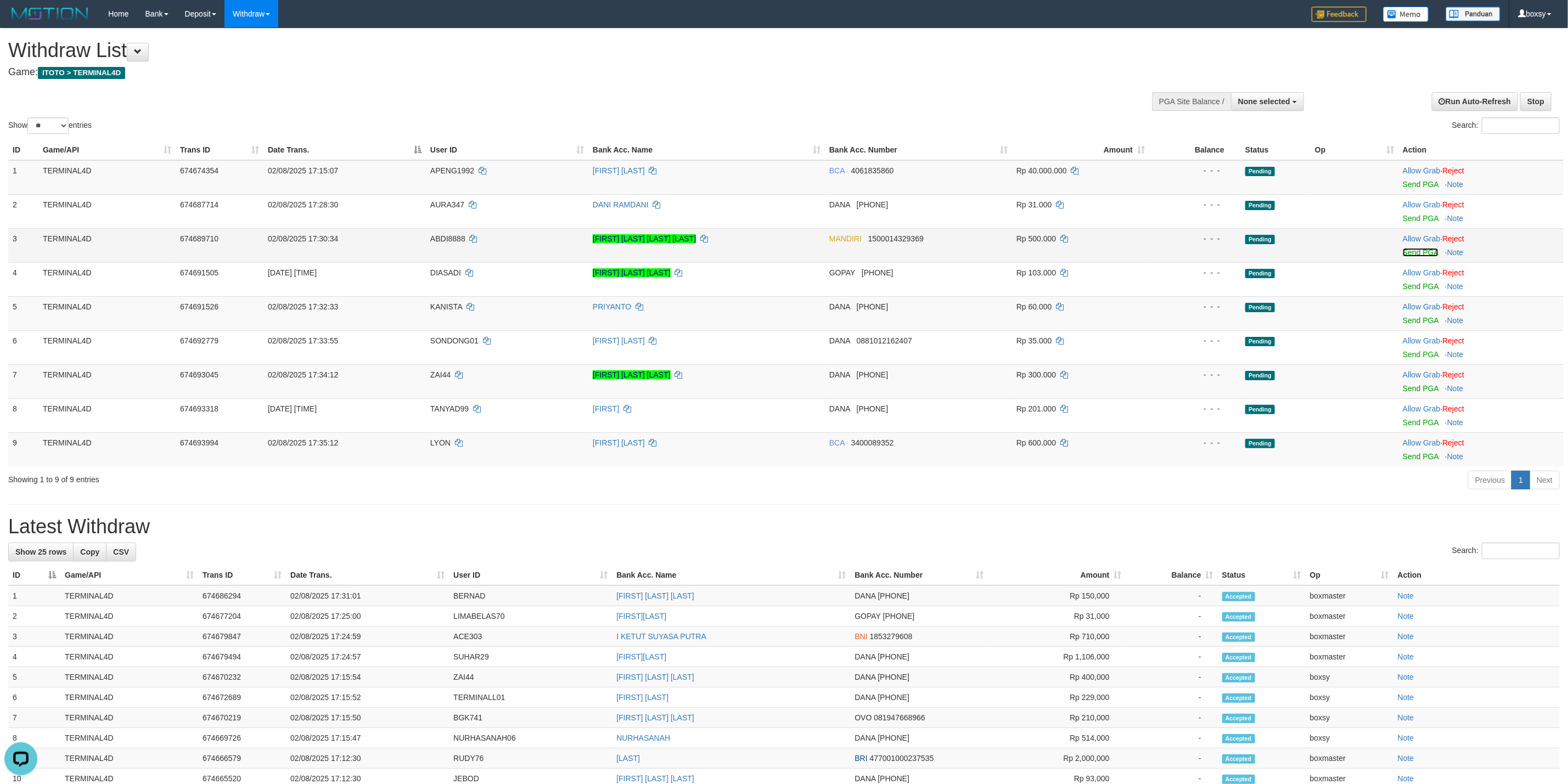 click on "Send PGA" at bounding box center [1420, 252] 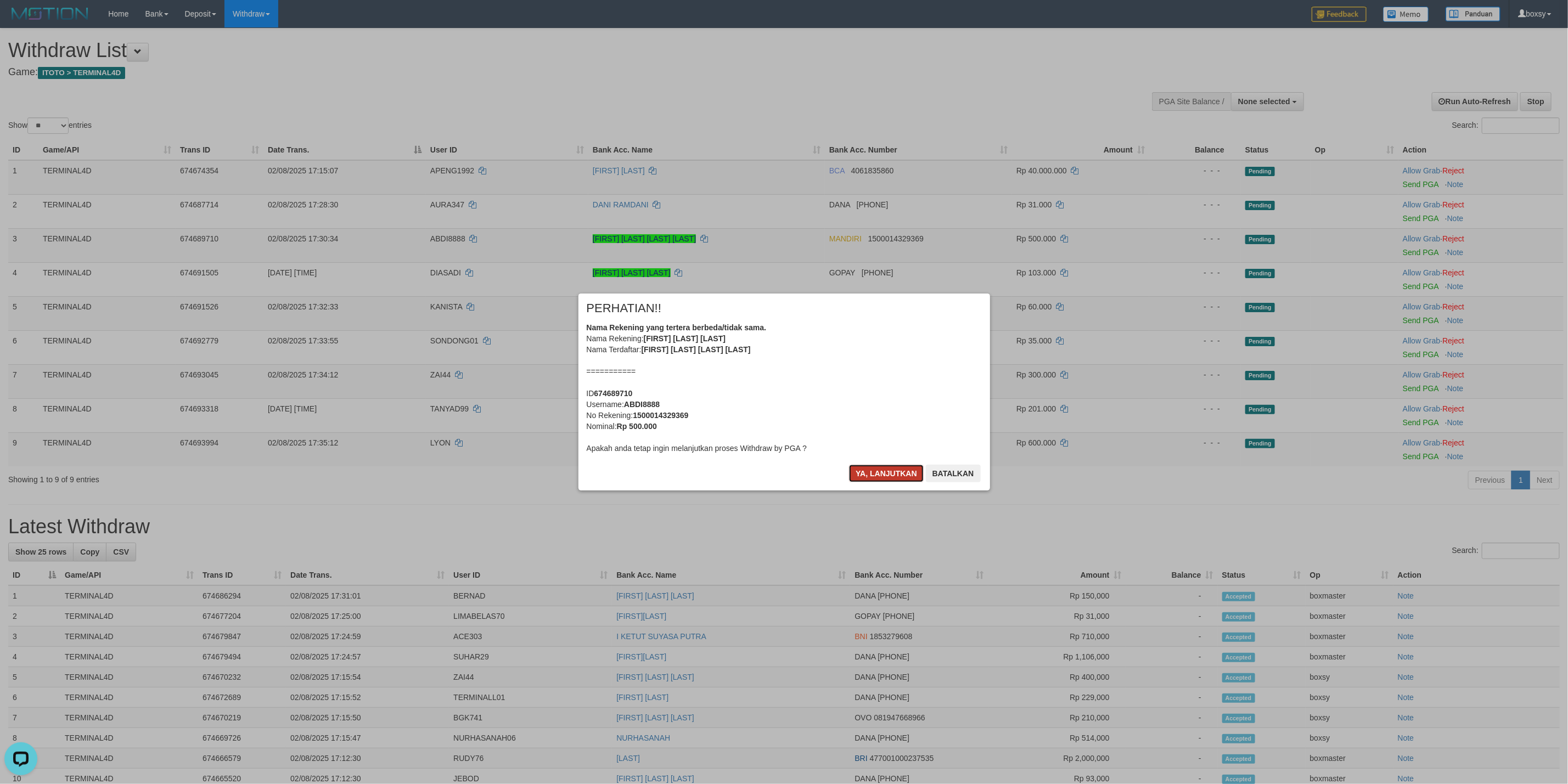 click on "Ya, lanjutkan" at bounding box center (886, 473) 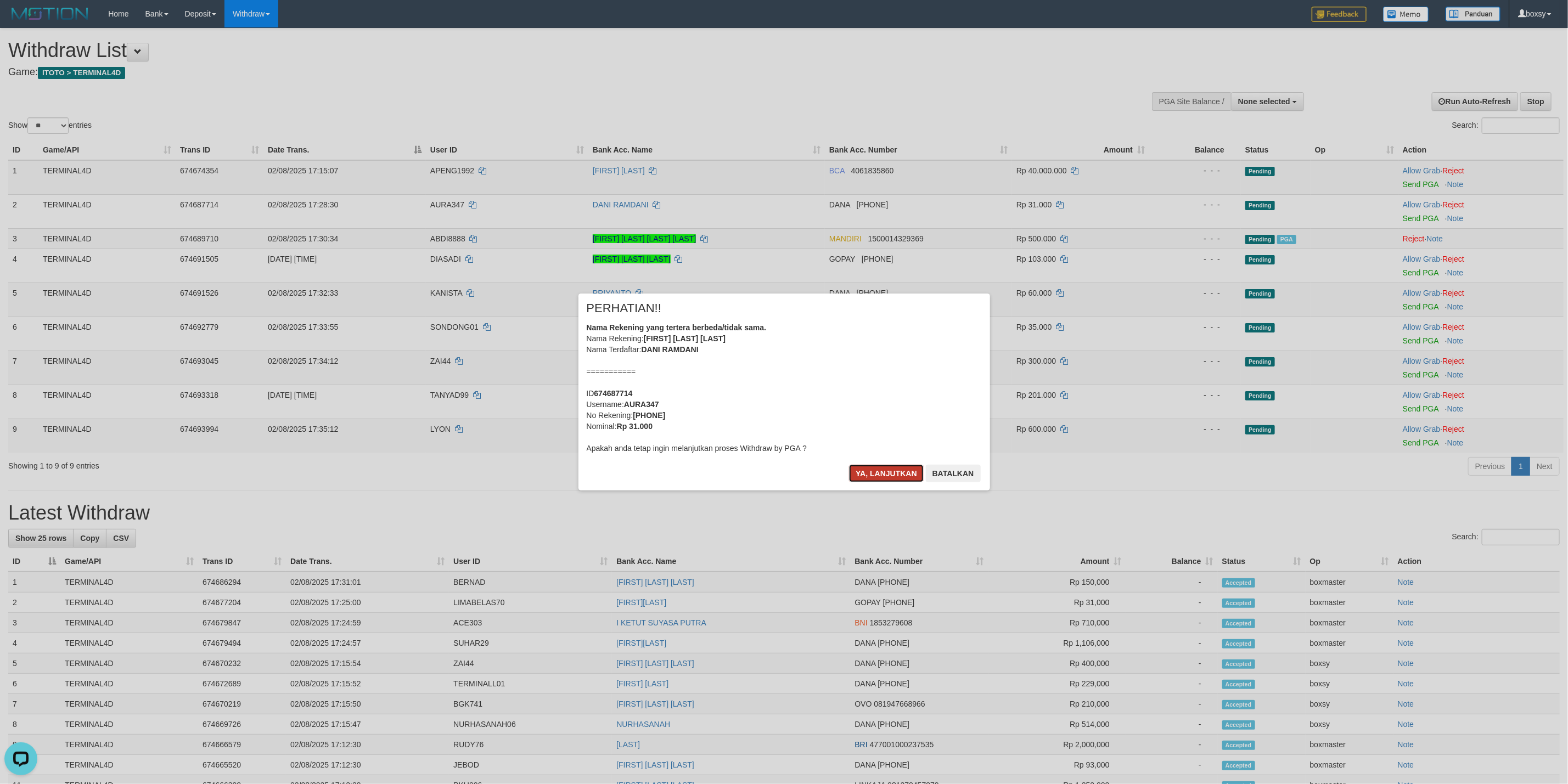 click on "Ya, lanjutkan" at bounding box center (886, 473) 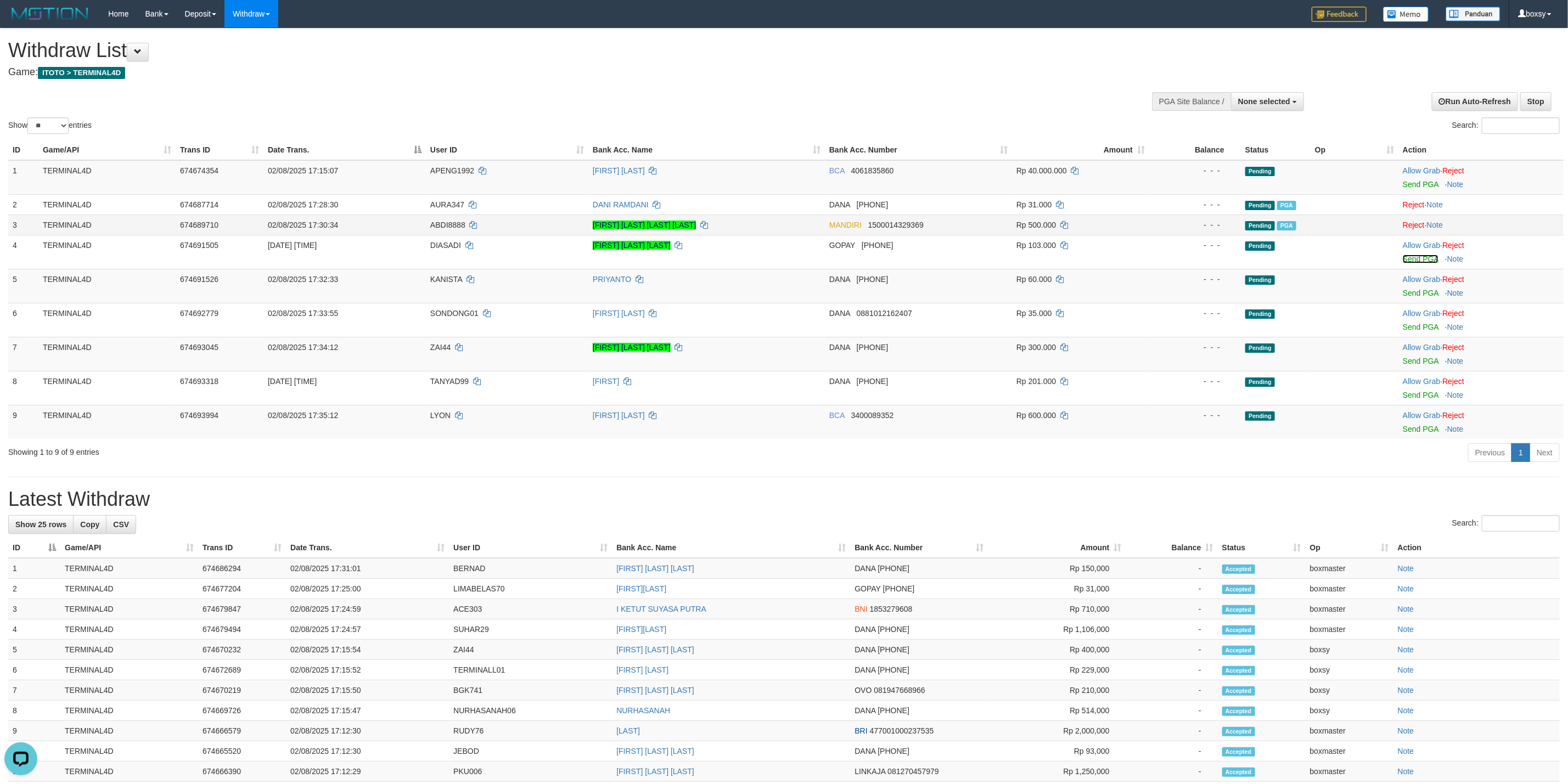 drag, startPoint x: 1417, startPoint y: 259, endPoint x: 881, endPoint y: 228, distance: 536.89571 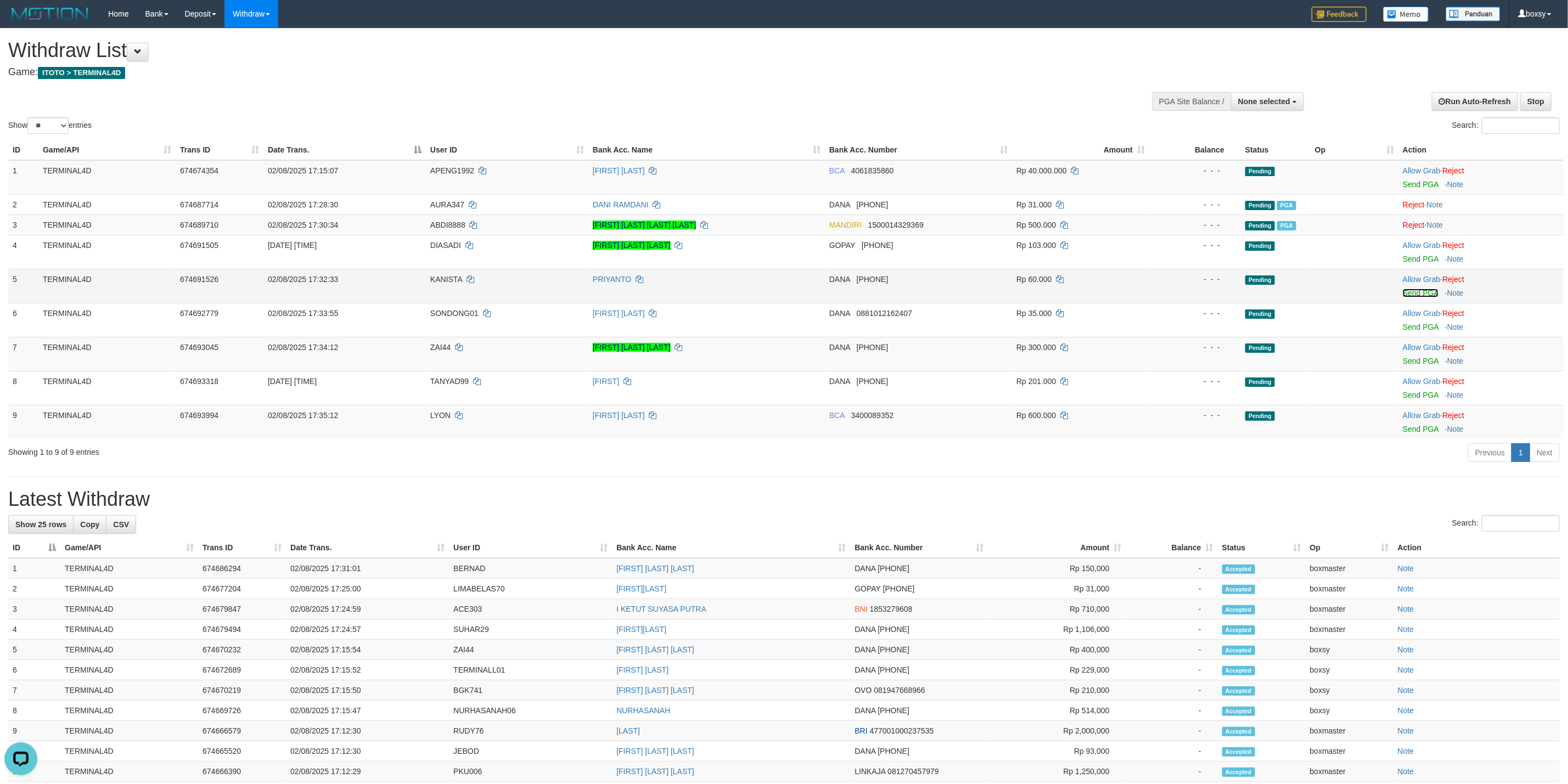 click on "Send PGA" at bounding box center (1420, 293) 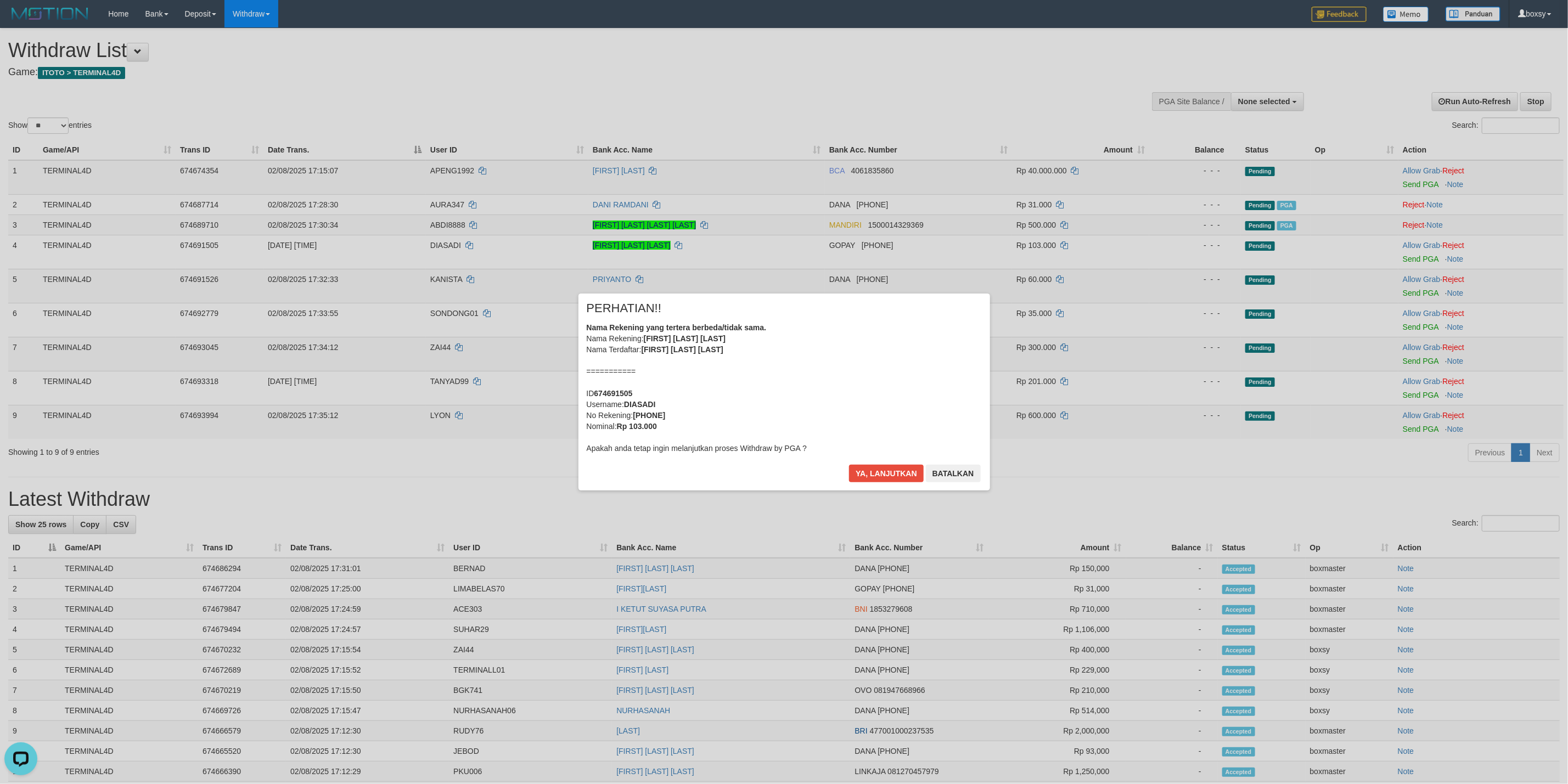 click on "× PERHATIAN!! Nama Rekening yang tertera berbeda/tidak sama. Nama Rekening:  DZXXX ASX ADXXXXXX Nama Terdaftar:  DZAKI ASA ADINAJWA =========== ID  674691505 Username:  DIASADI No Rekening:  082131830294 Nominal:  Rp 103.000 Apakah anda tetap ingin melanjutkan proses Withdraw by PGA ? Ya, lanjutkan Batalkan" at bounding box center [784, 392] 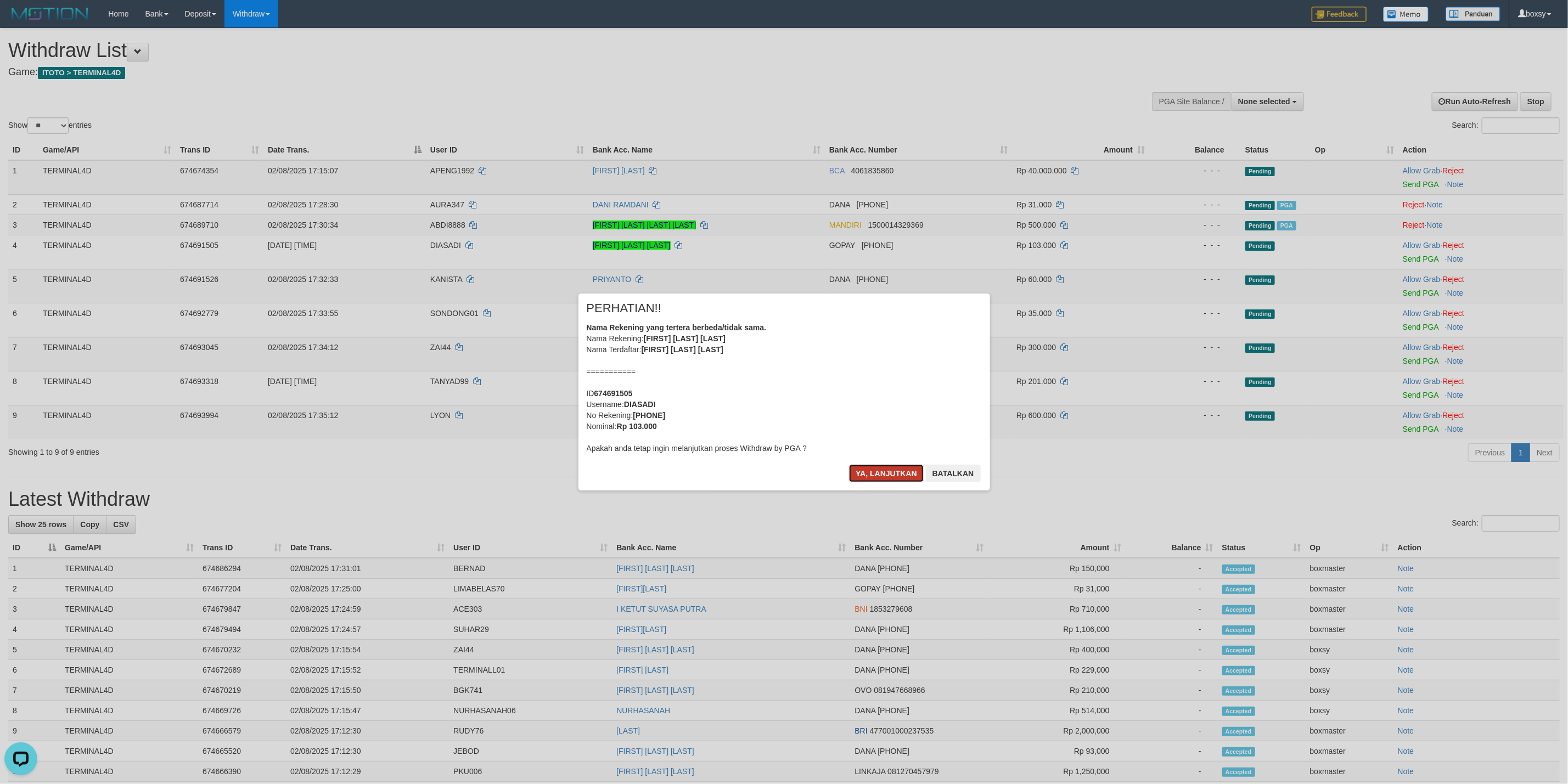 click on "Ya, lanjutkan" at bounding box center [886, 473] 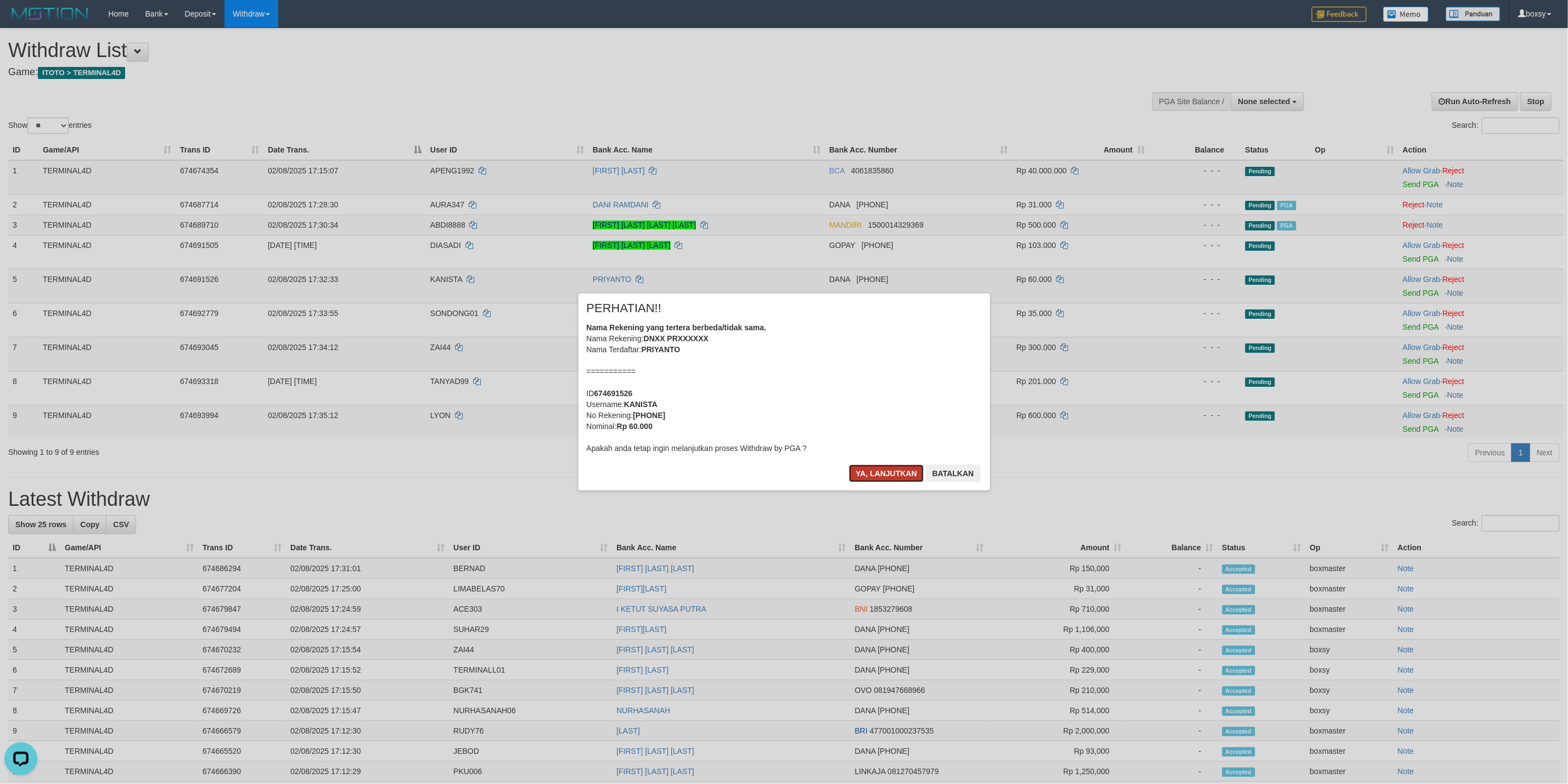 click on "Ya, lanjutkan" at bounding box center [886, 473] 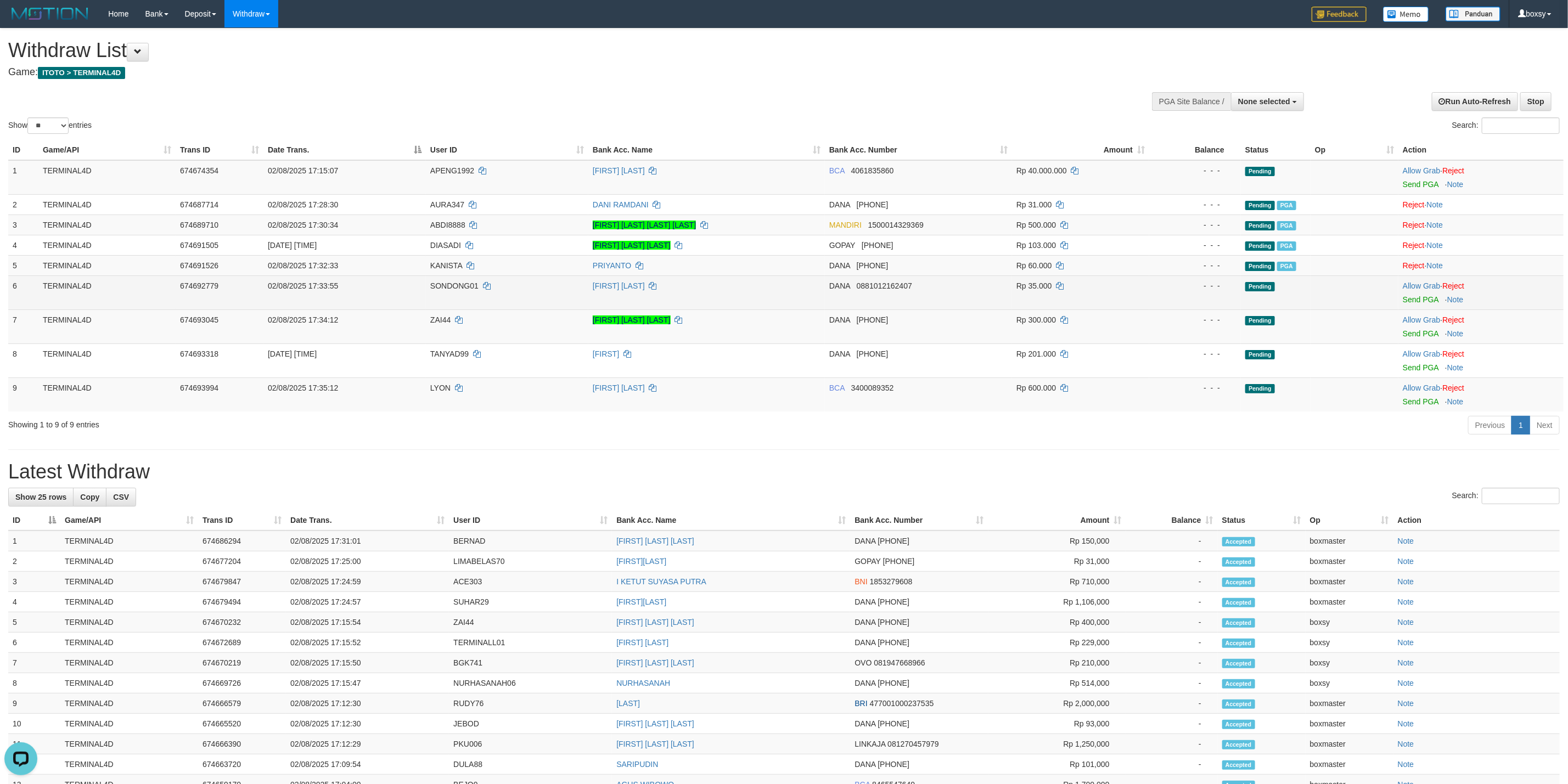 drag, startPoint x: 519, startPoint y: 451, endPoint x: 1244, endPoint y: 307, distance: 739.1624 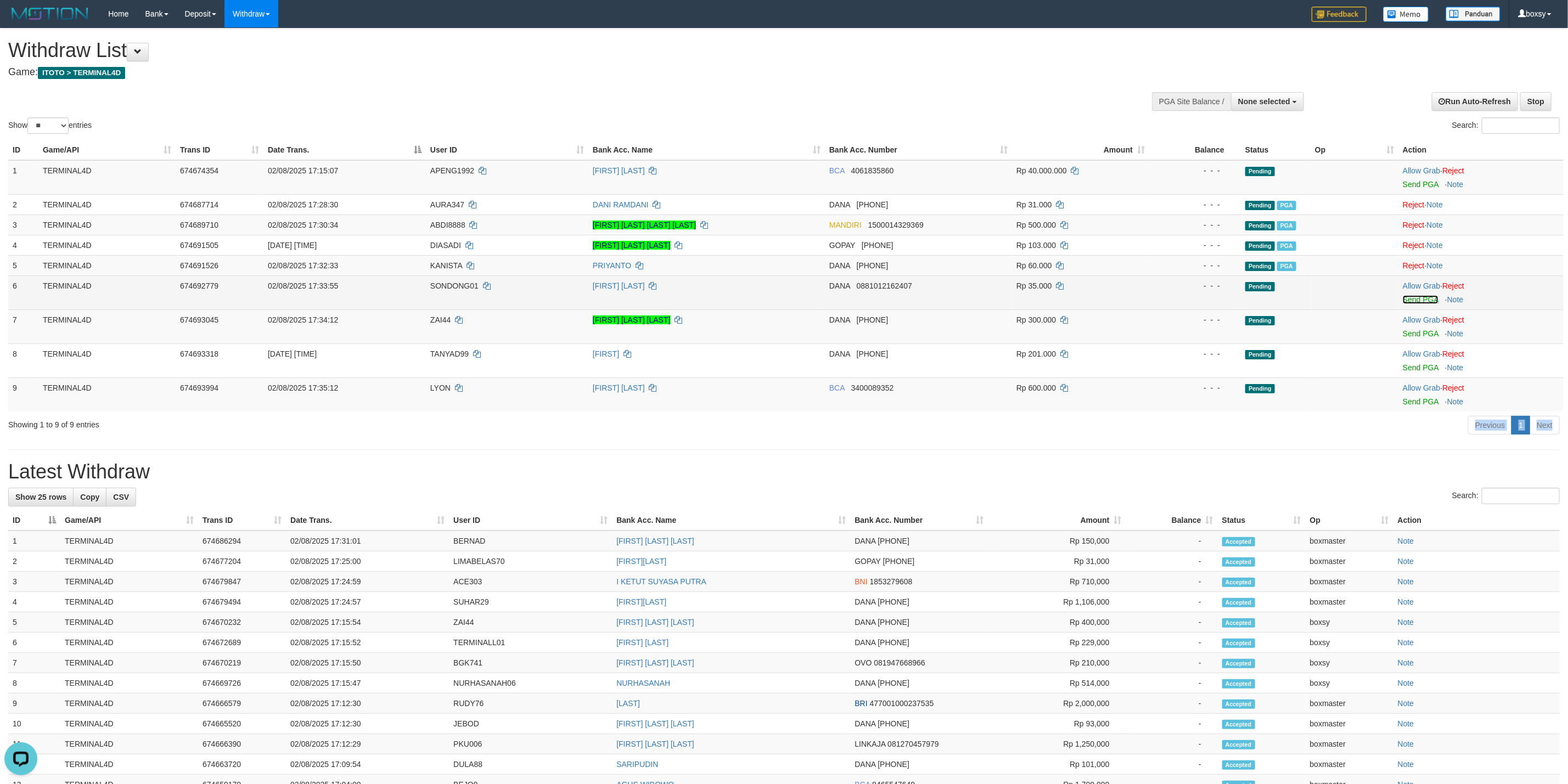 click on "Send PGA" at bounding box center (1420, 300) 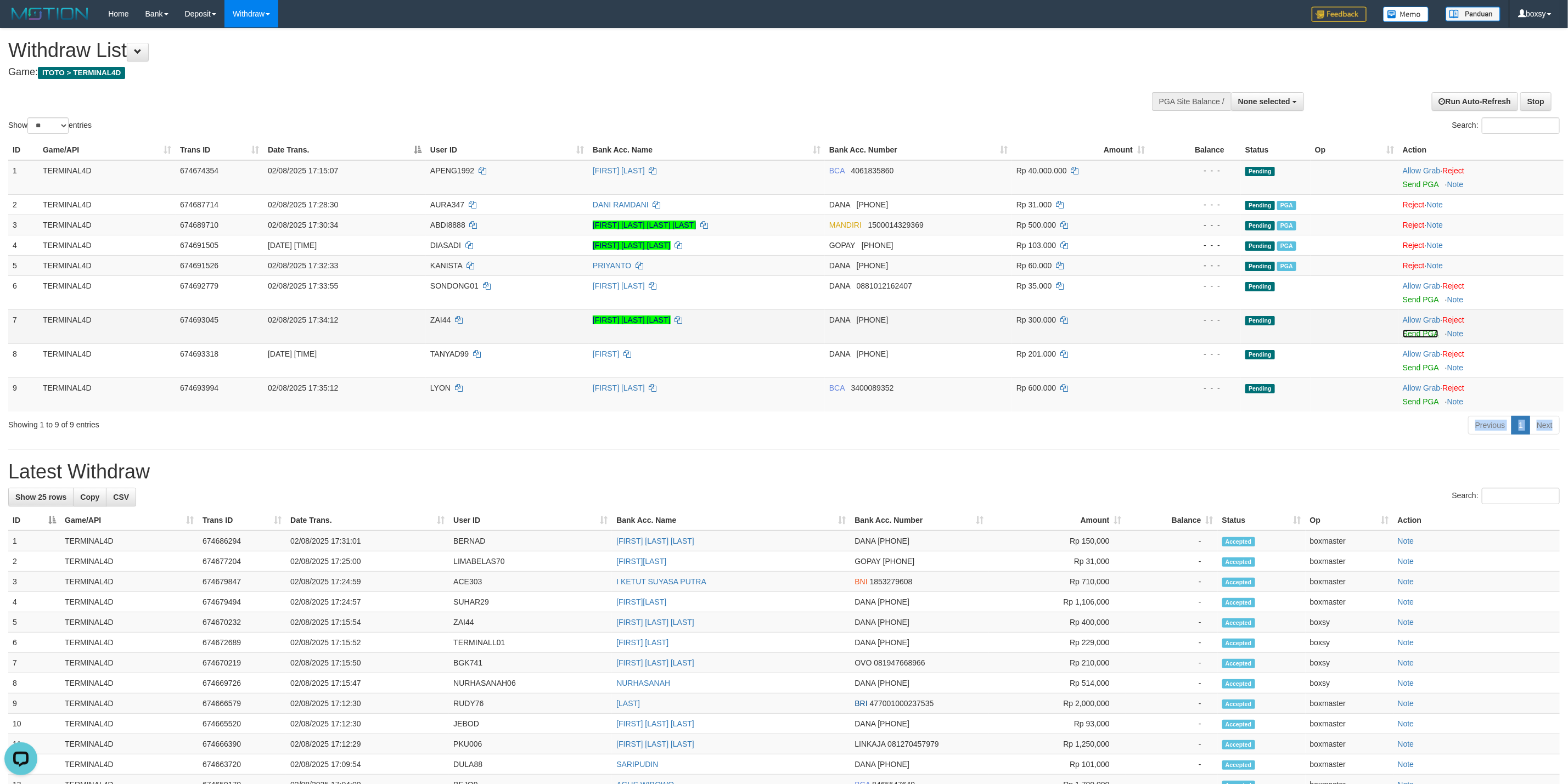 click on "Send PGA" at bounding box center (1420, 334) 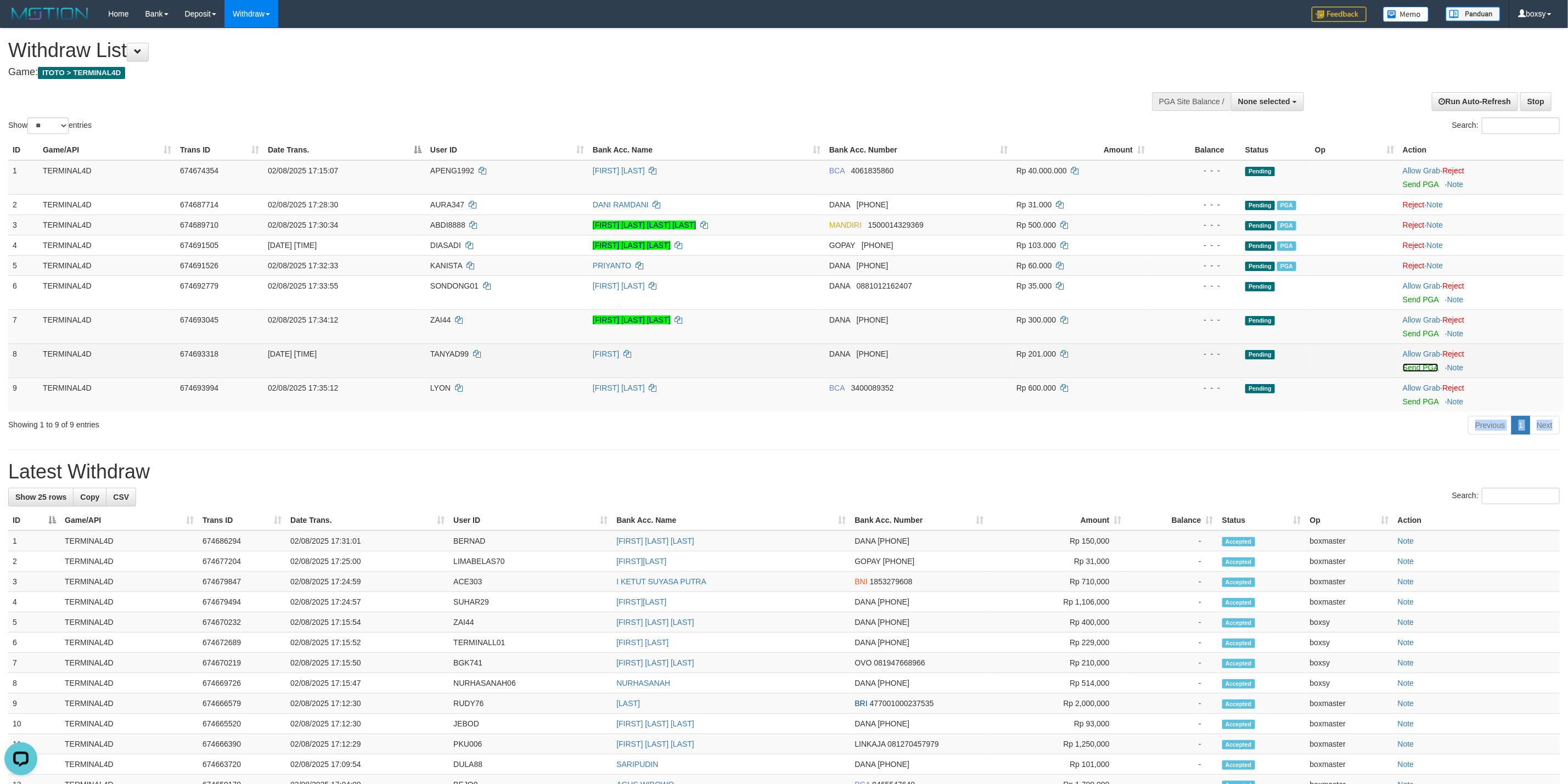 click on "Send PGA" at bounding box center (1420, 368) 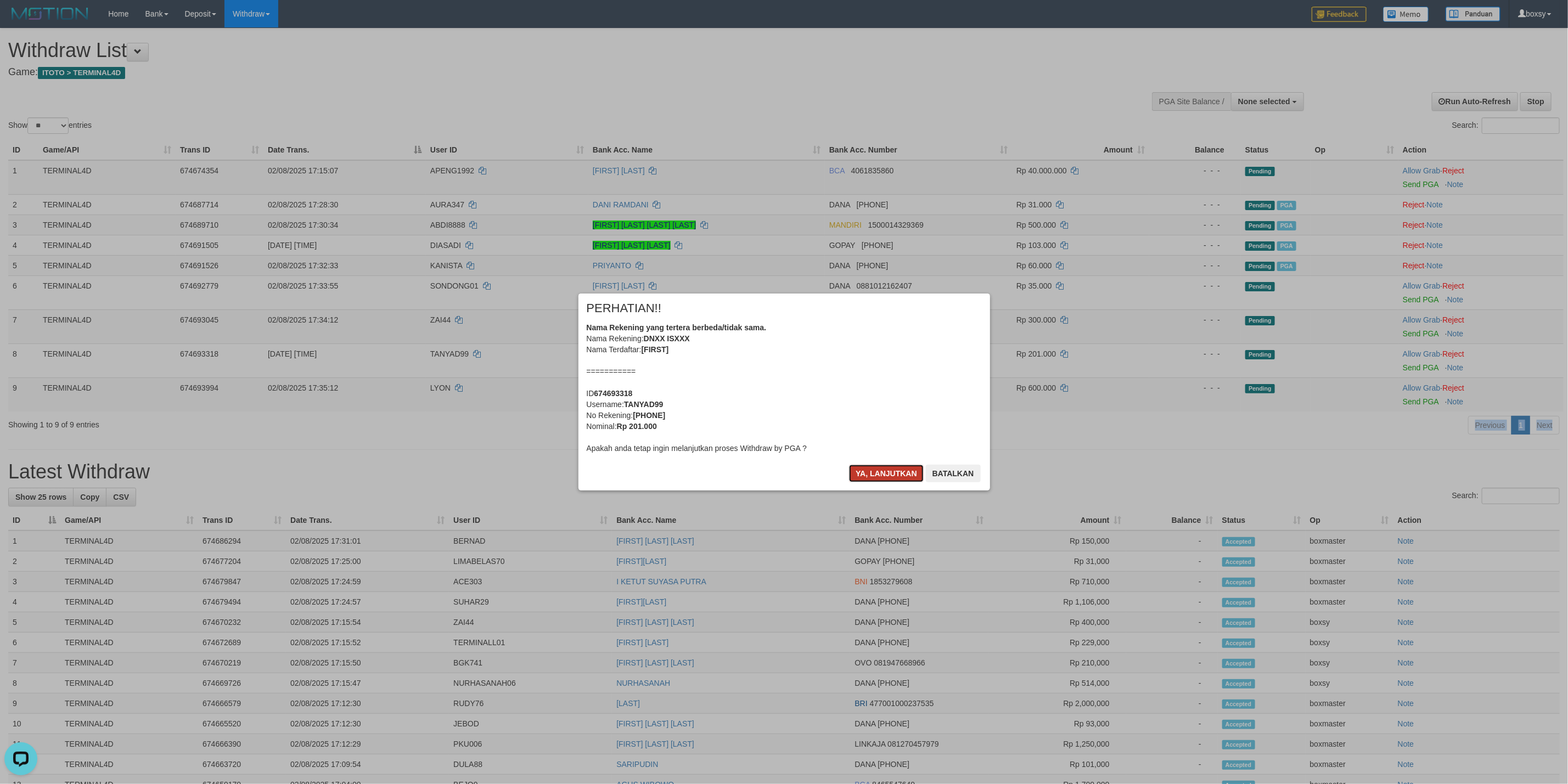 drag, startPoint x: 887, startPoint y: 470, endPoint x: 865, endPoint y: 440, distance: 37.20215 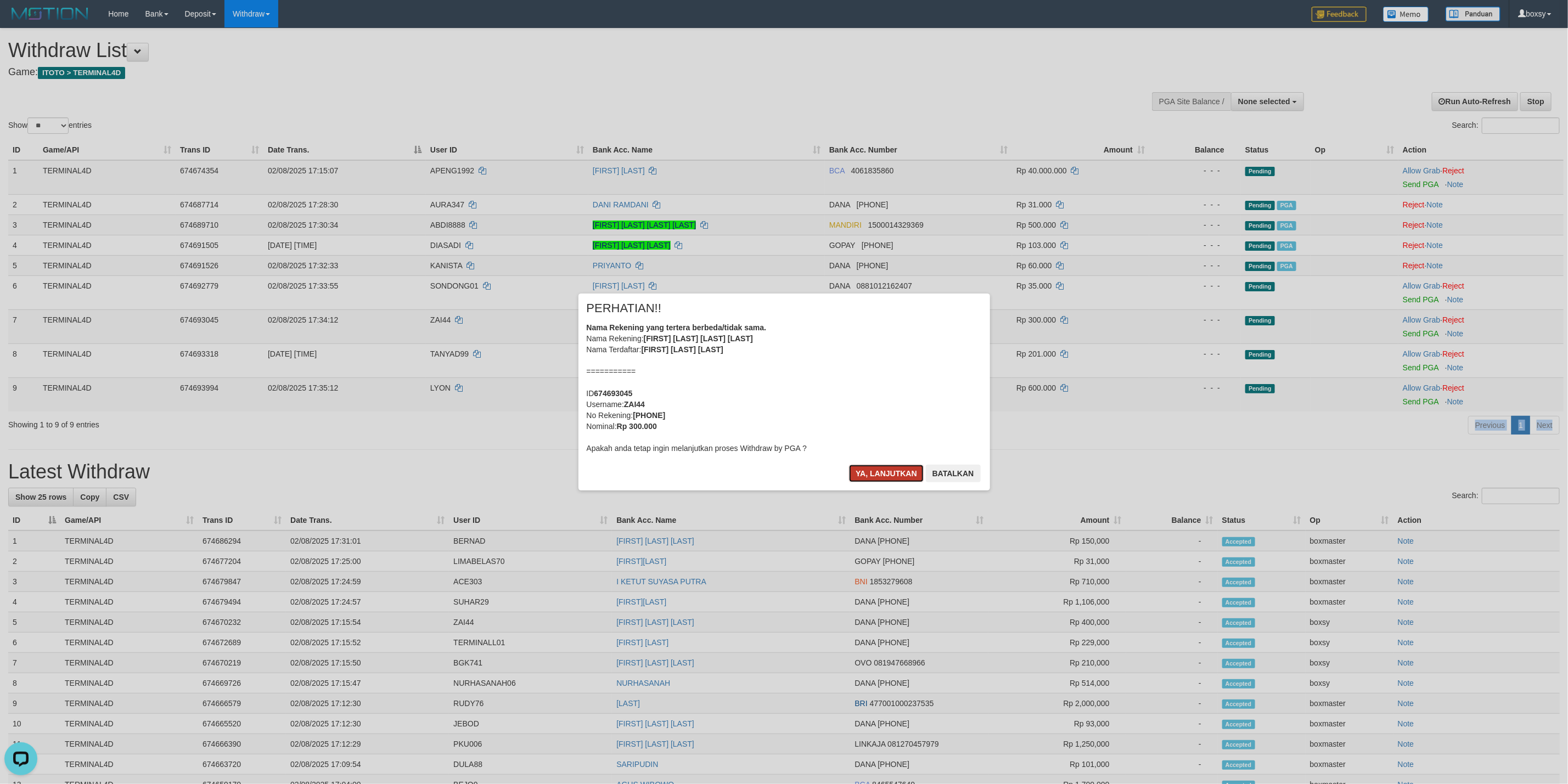 click on "Ya, lanjutkan" at bounding box center (886, 473) 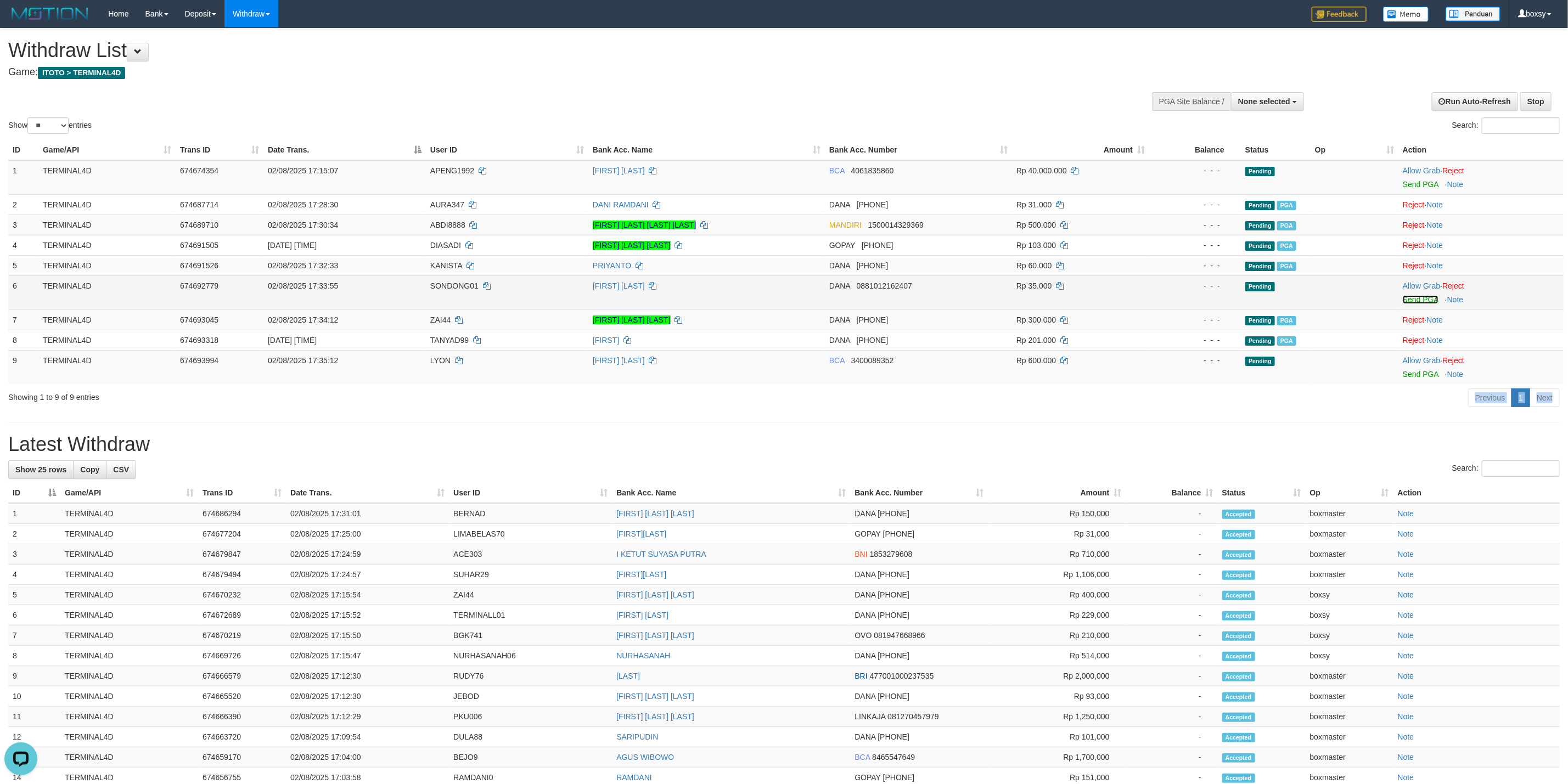 click on "Send PGA" at bounding box center (1420, 300) 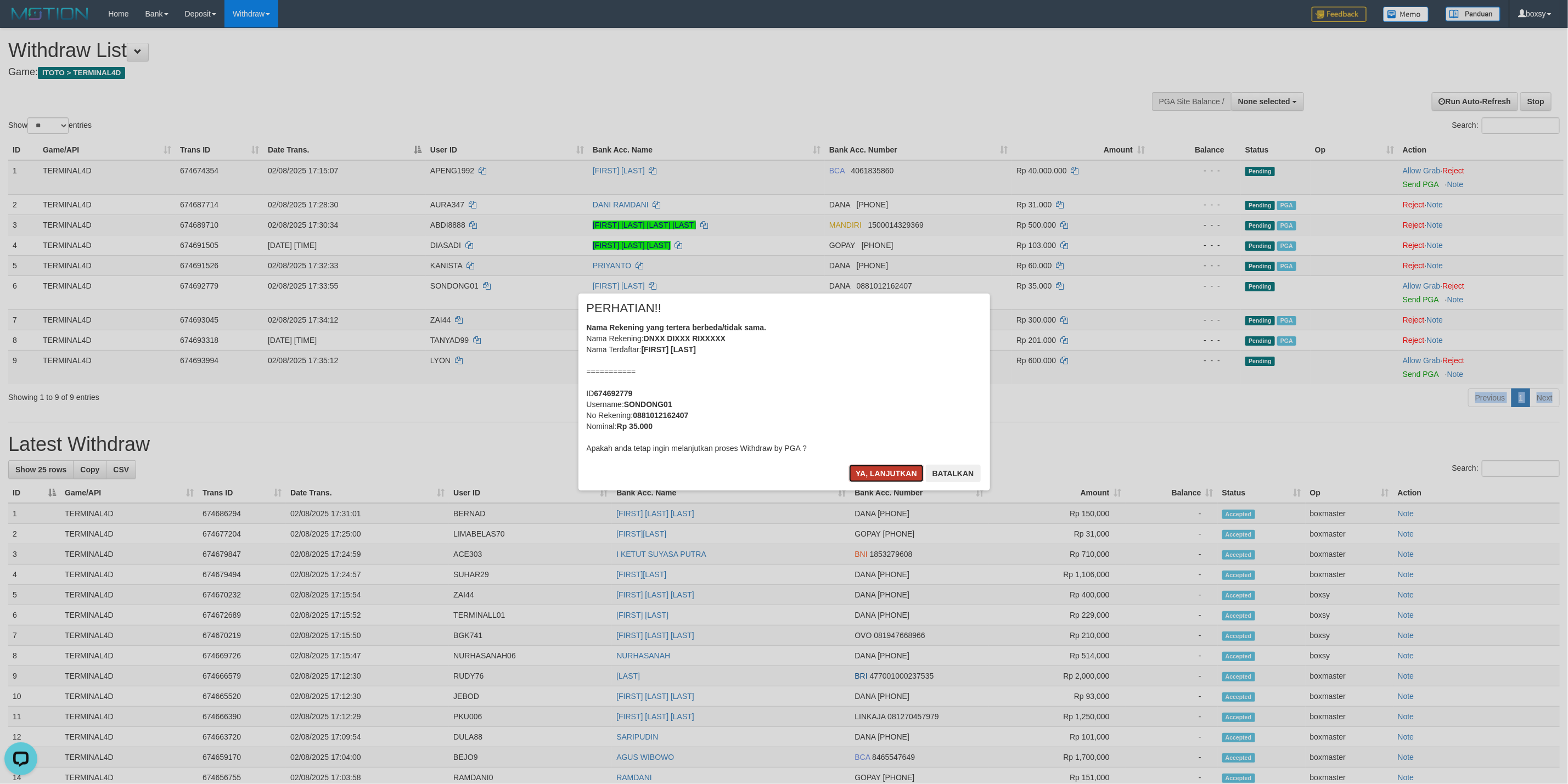 drag, startPoint x: 890, startPoint y: 466, endPoint x: 874, endPoint y: 451, distance: 21.9317 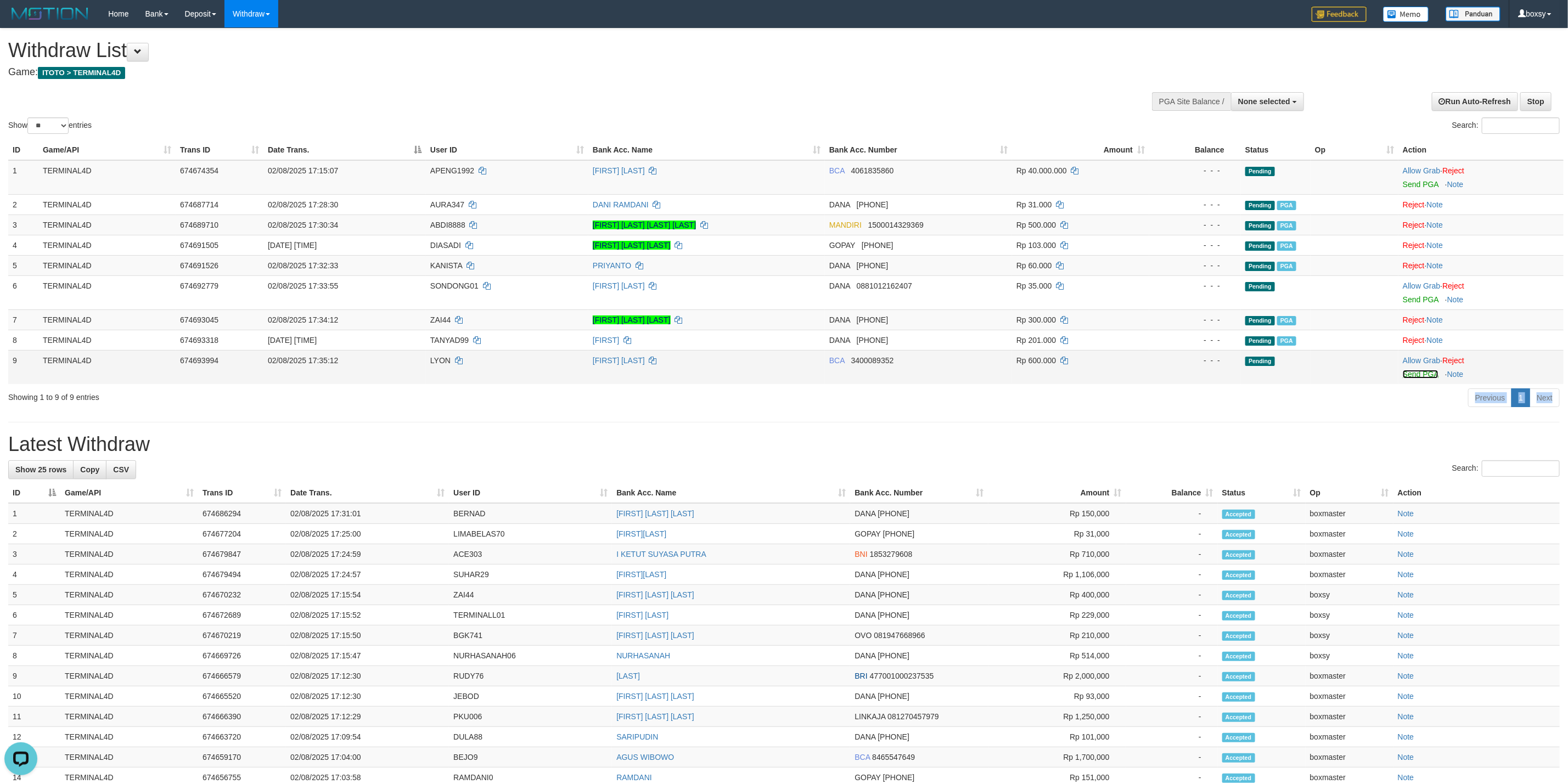 click on "Send PGA" at bounding box center (1420, 374) 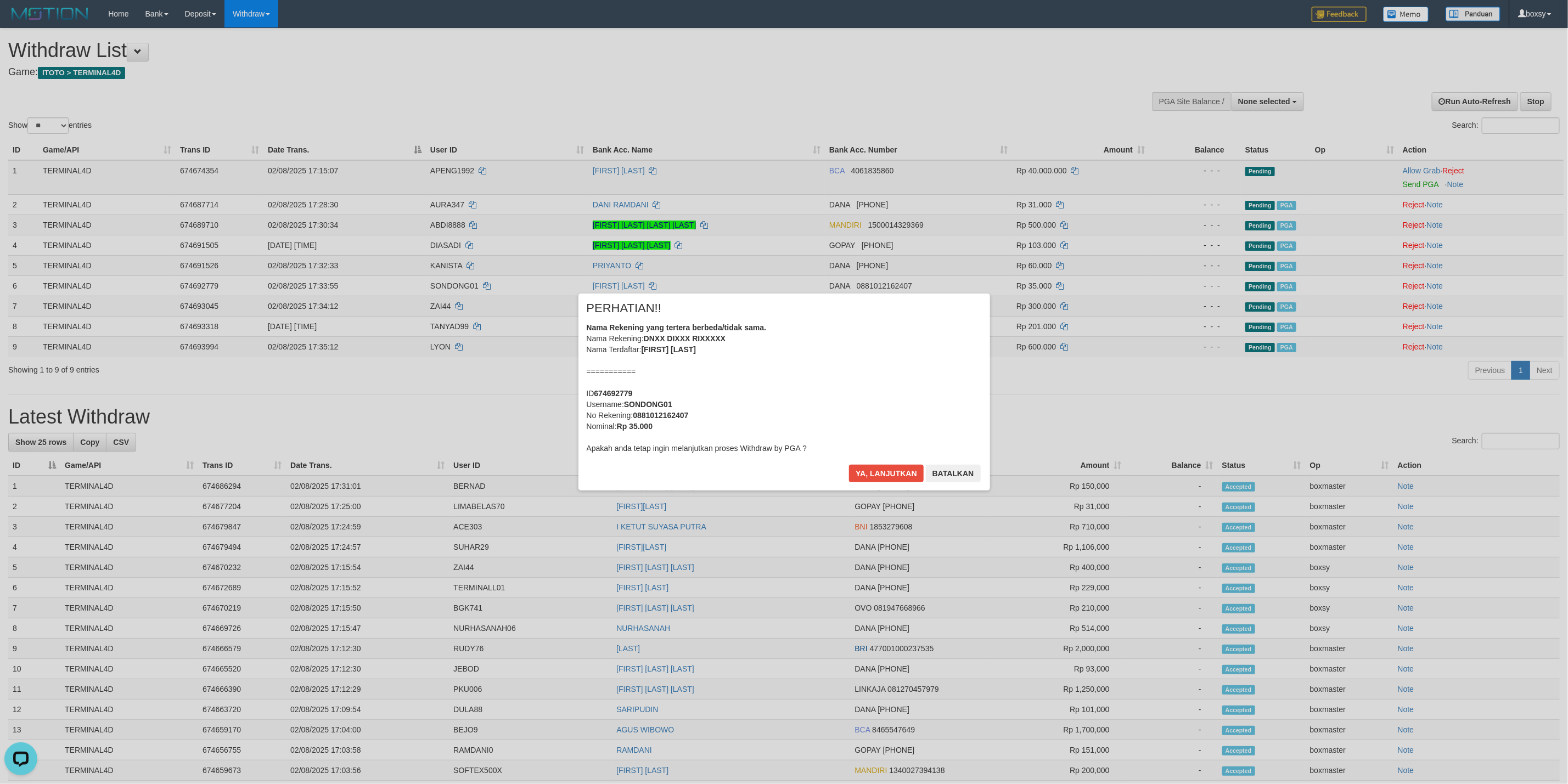 click on "Nama Rekening yang tertera berbeda/tidak sama. Nama Rekening:  DNXX DIXXX RIXXXXX Nama Terdaftar:  DIDIK RIYANTO =========== ID  674692779 Username:  SONDONG01 No Rekening:  0881012162407 Nominal:  Rp 35.000 Apakah anda tetap ingin melanjutkan proses Withdraw by PGA ?" at bounding box center [784, 388] 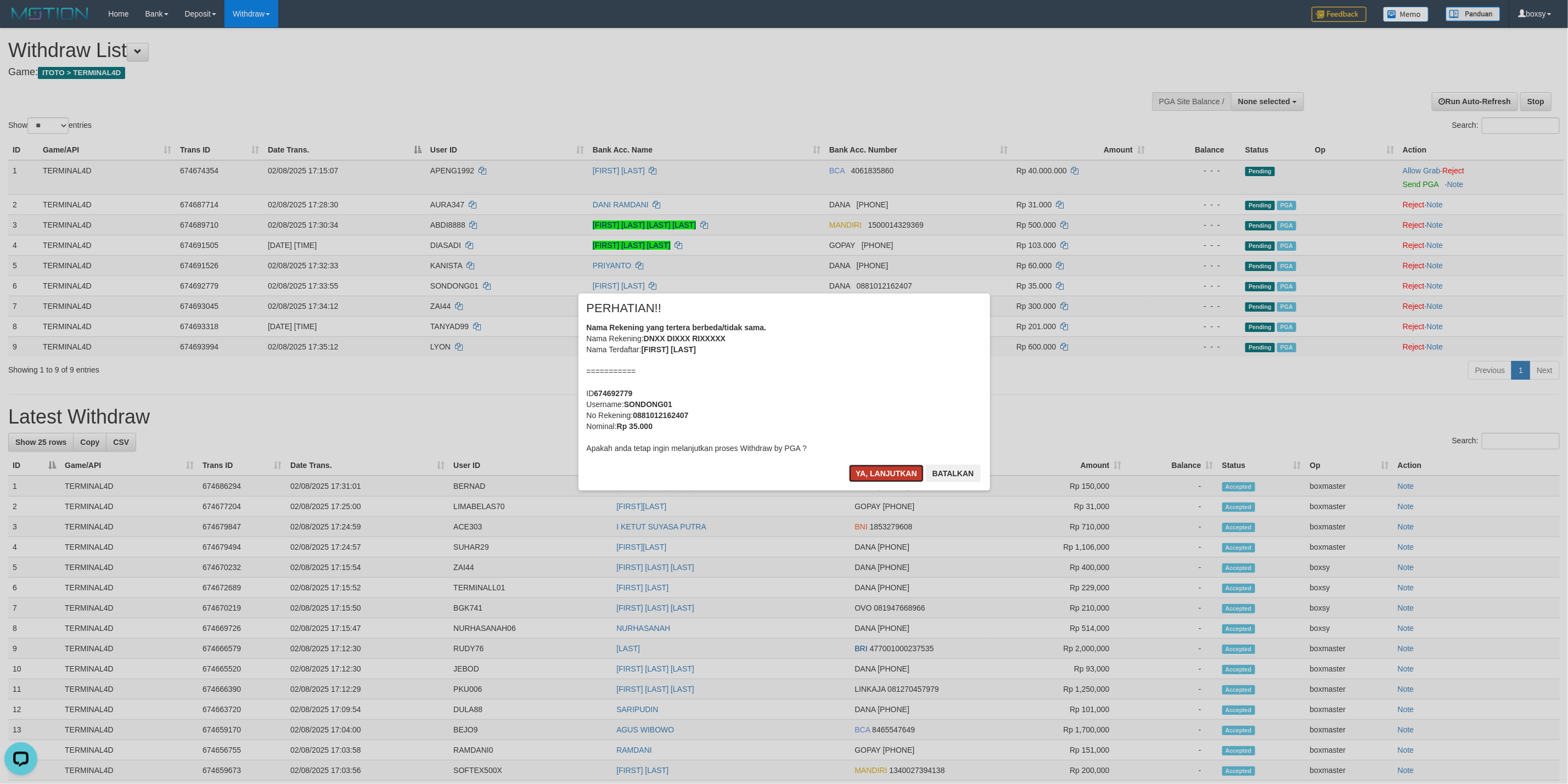 click on "Ya, lanjutkan" at bounding box center (886, 473) 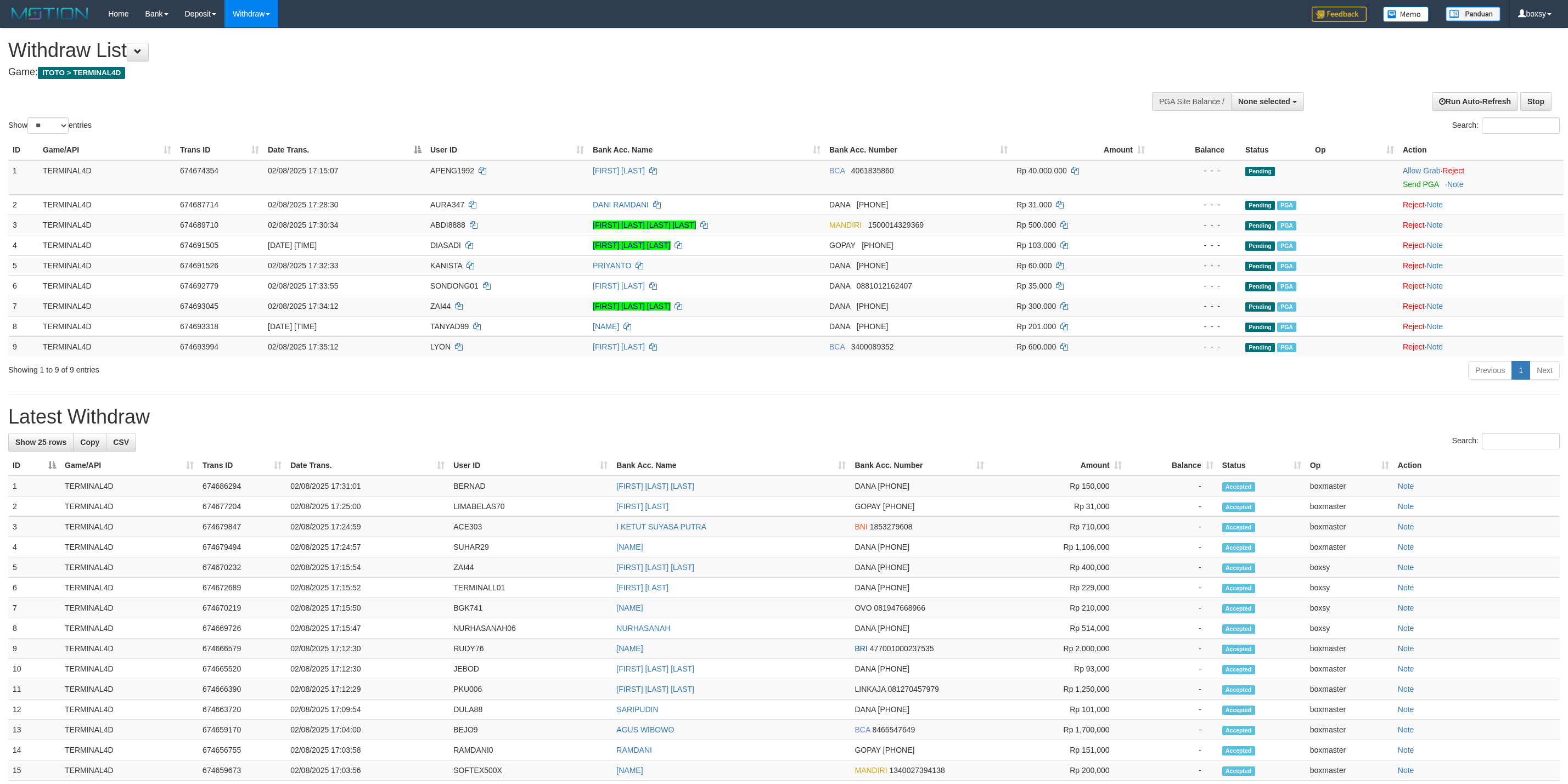 select 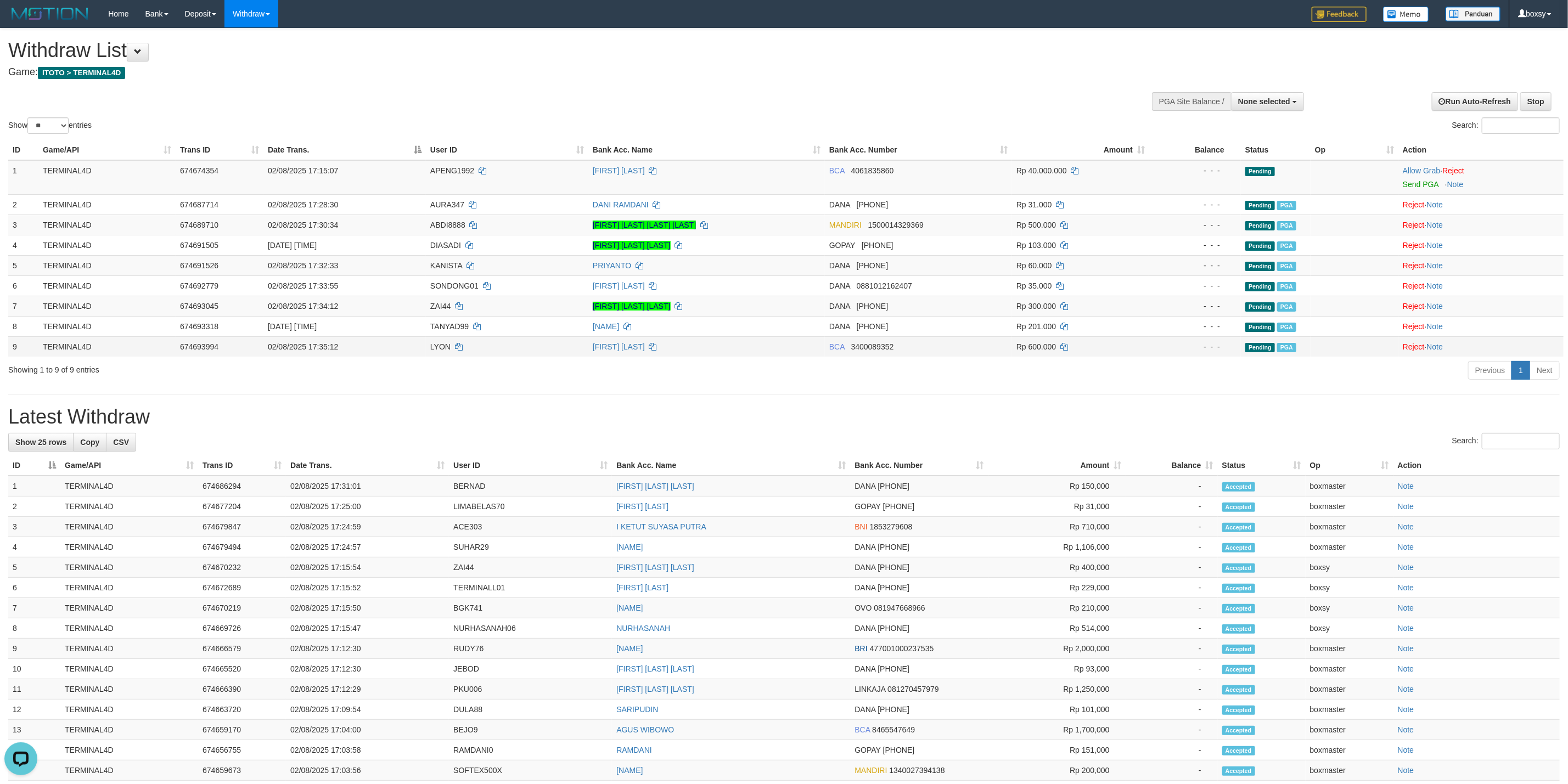 scroll, scrollTop: 0, scrollLeft: 0, axis: both 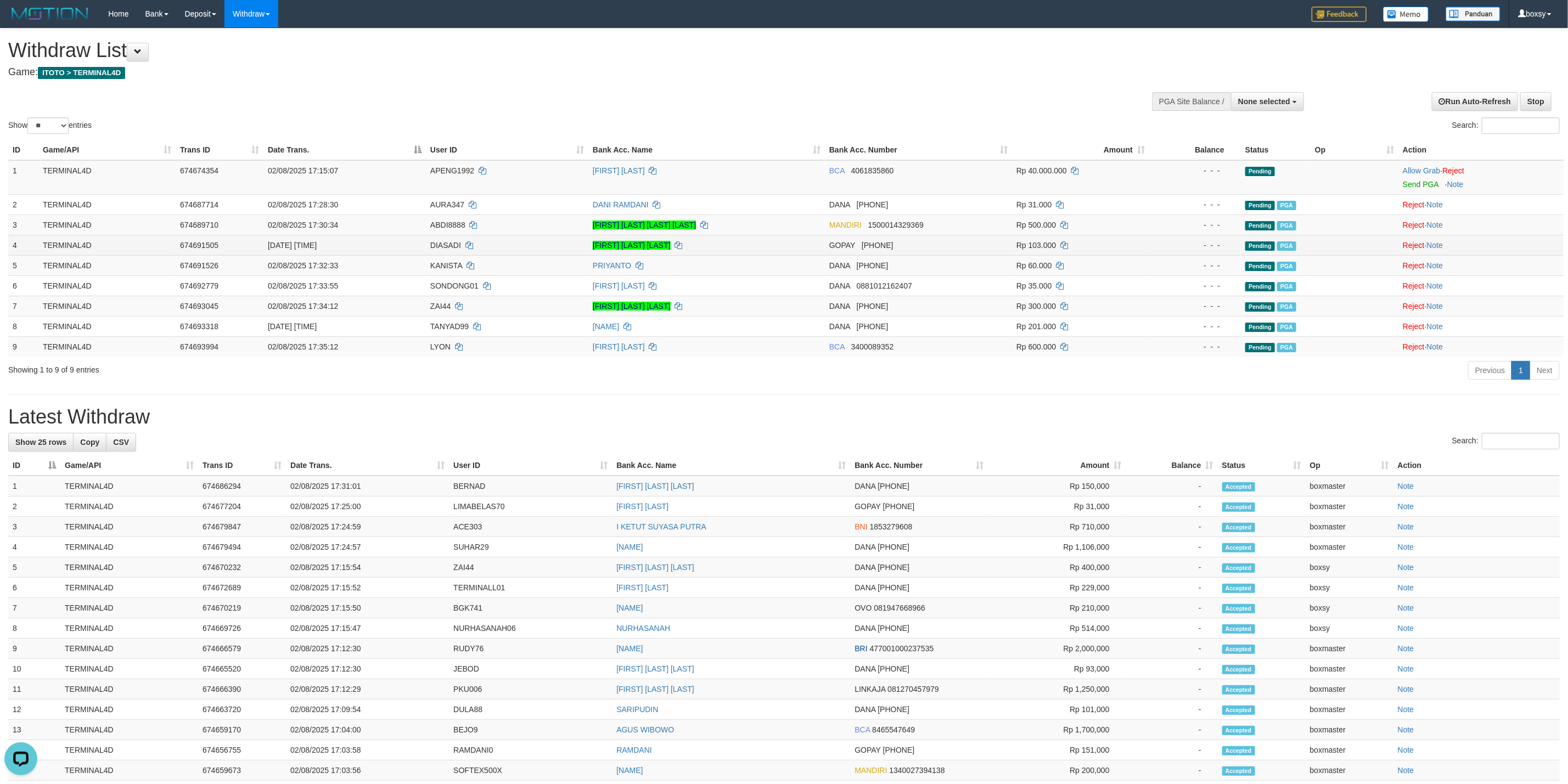 drag, startPoint x: 314, startPoint y: 251, endPoint x: 321, endPoint y: 249, distance: 7.28011 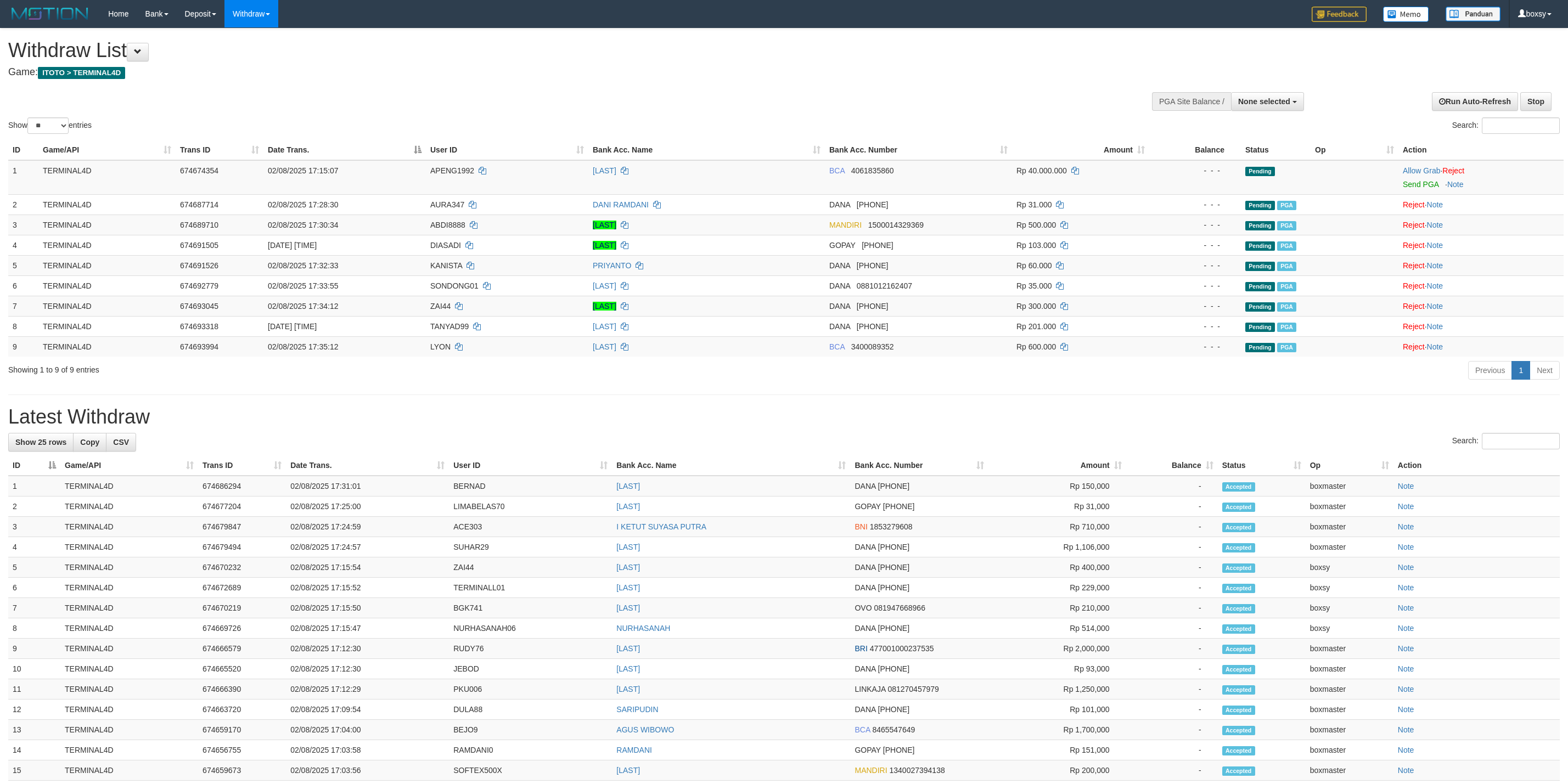 select 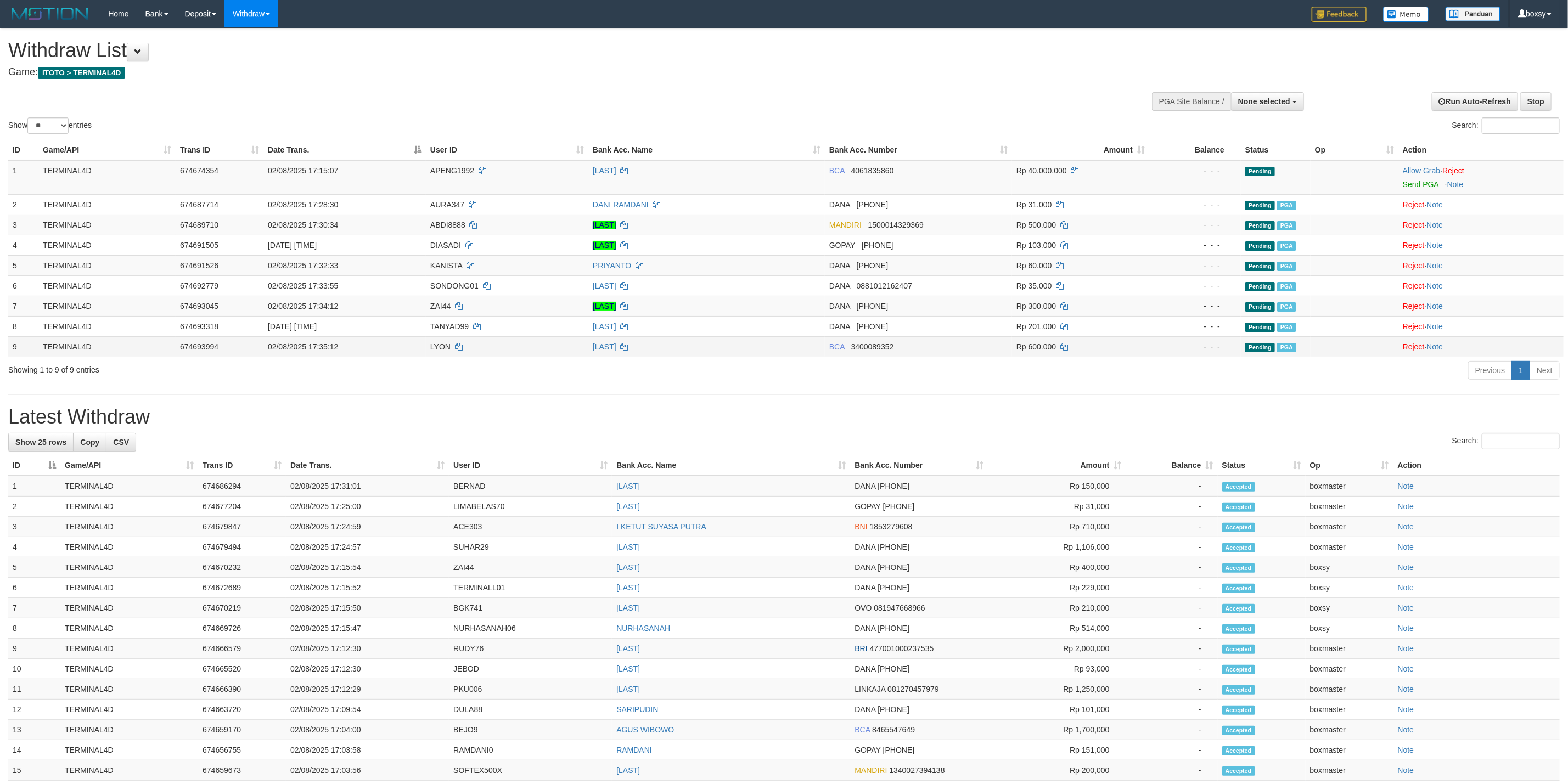 click on "LYON" at bounding box center [507, 346] 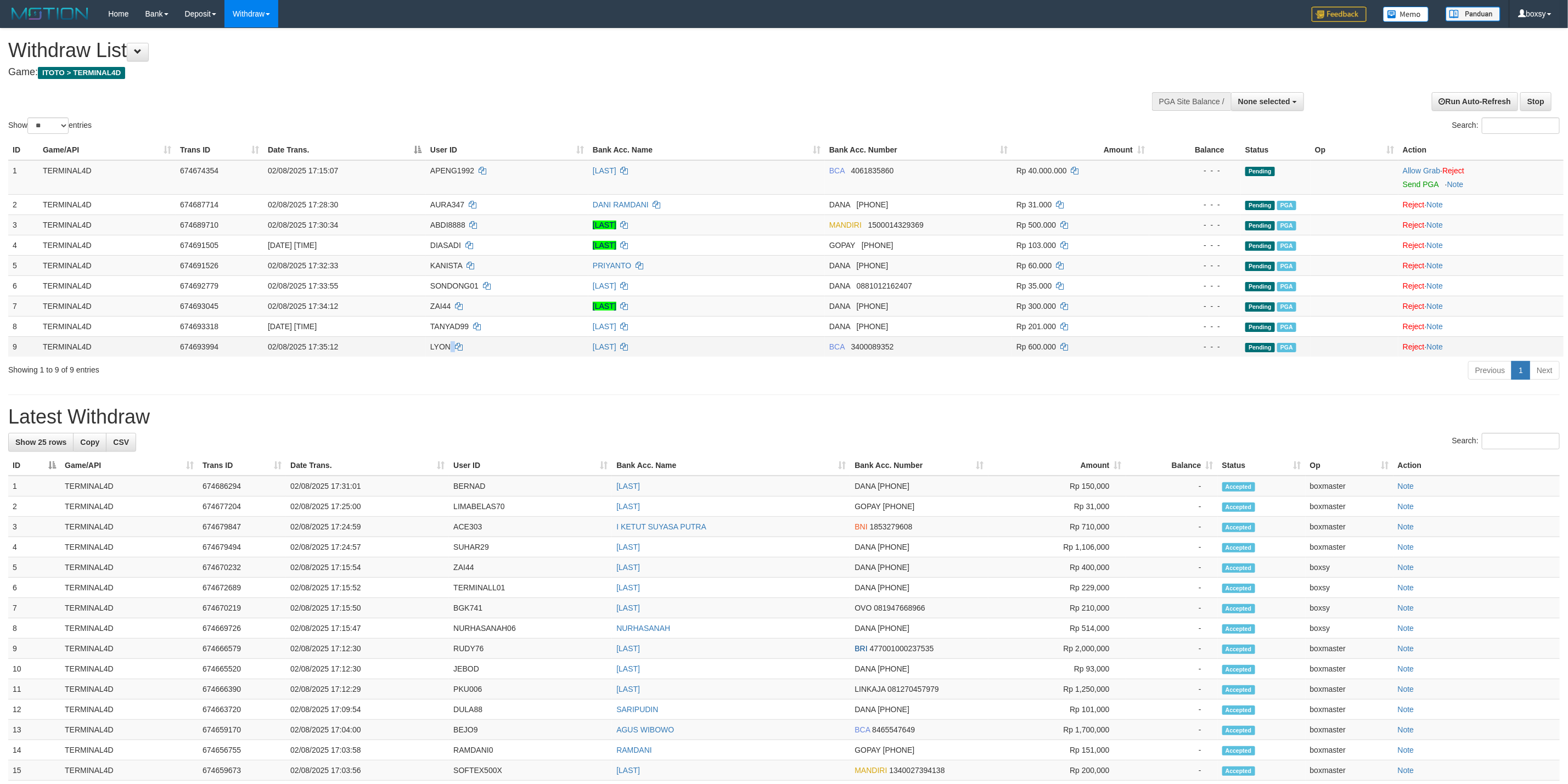 click on "LYON" at bounding box center [507, 346] 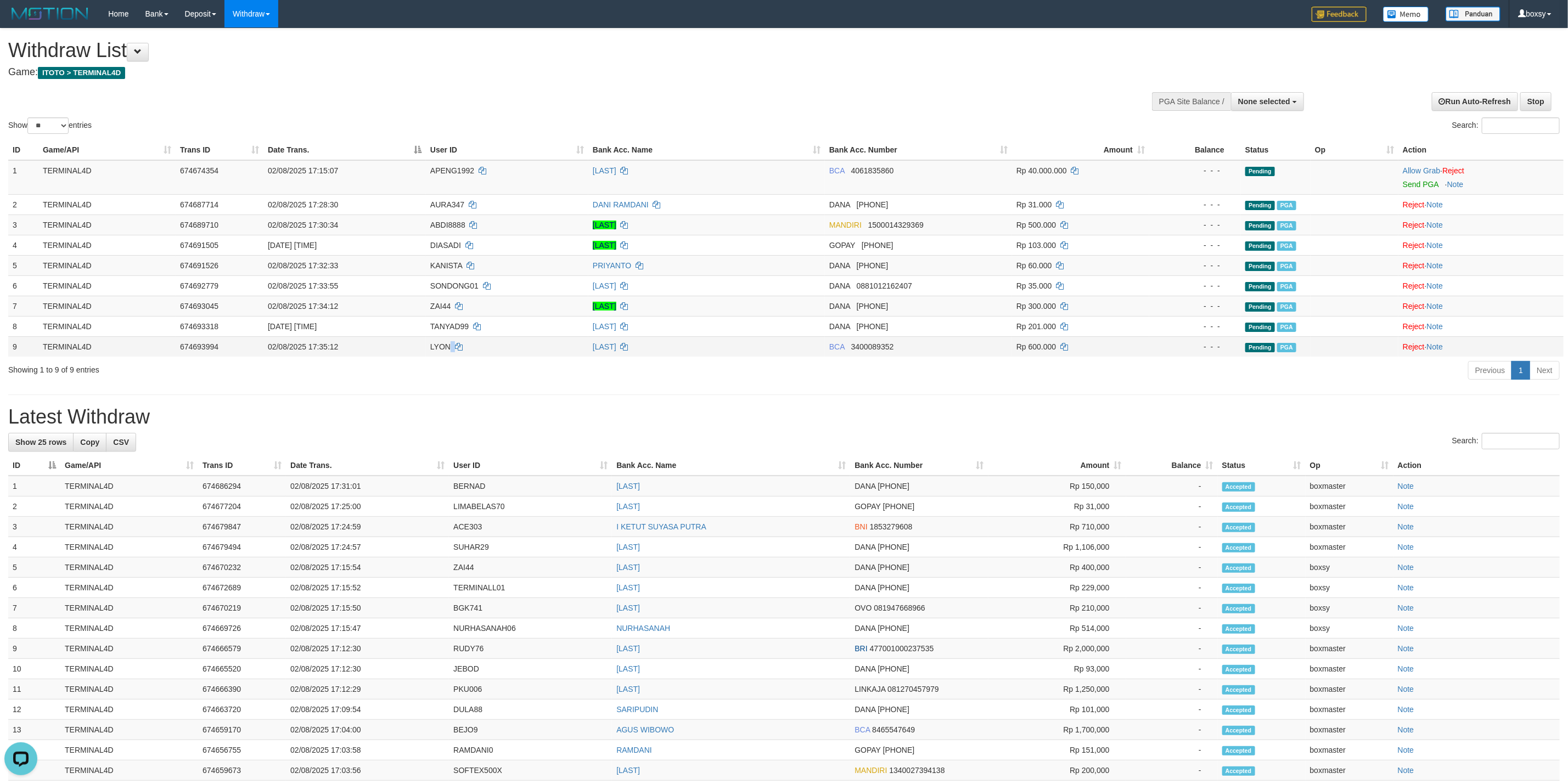 scroll, scrollTop: 0, scrollLeft: 0, axis: both 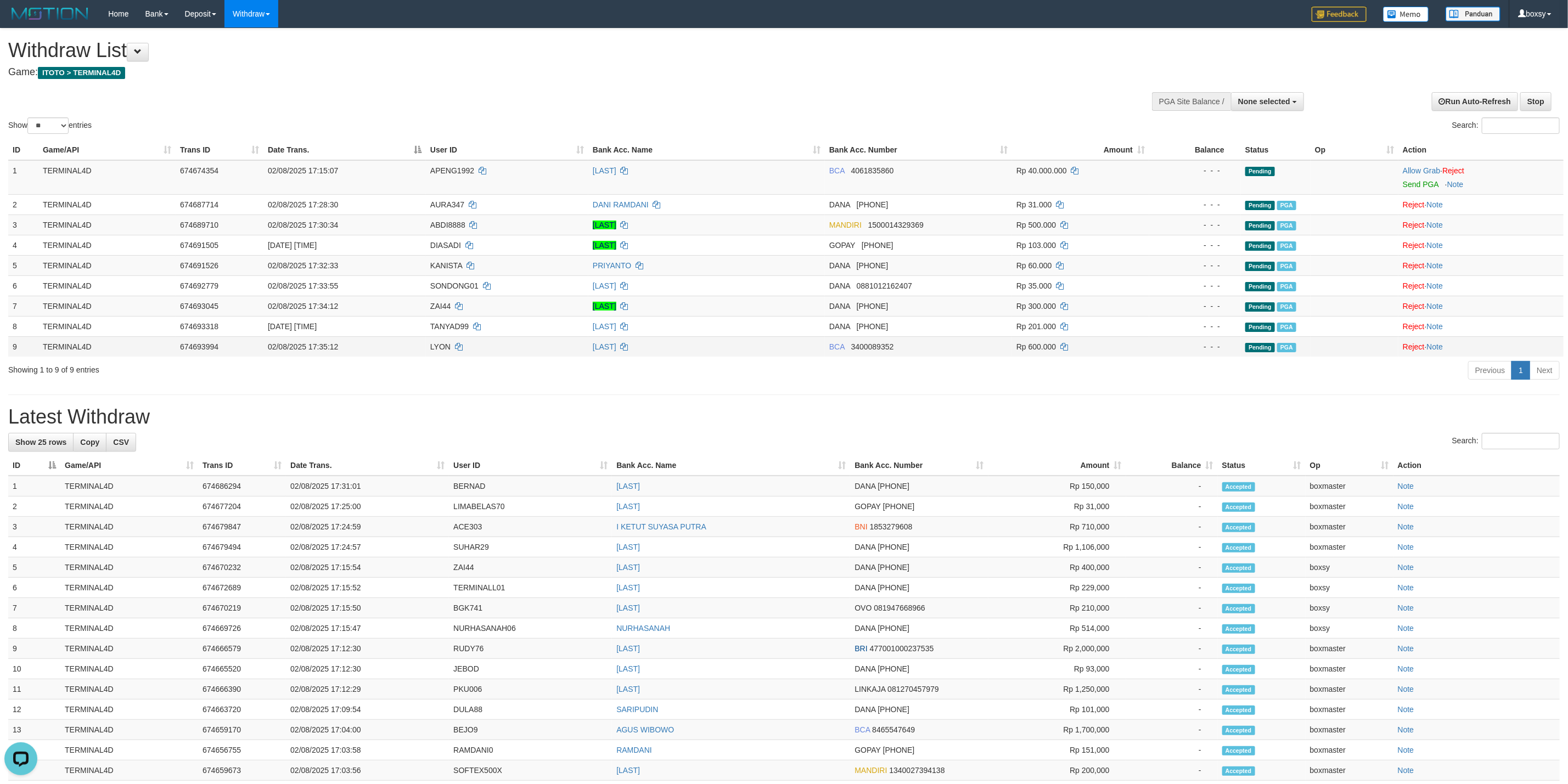 click on "LYON" at bounding box center (507, 346) 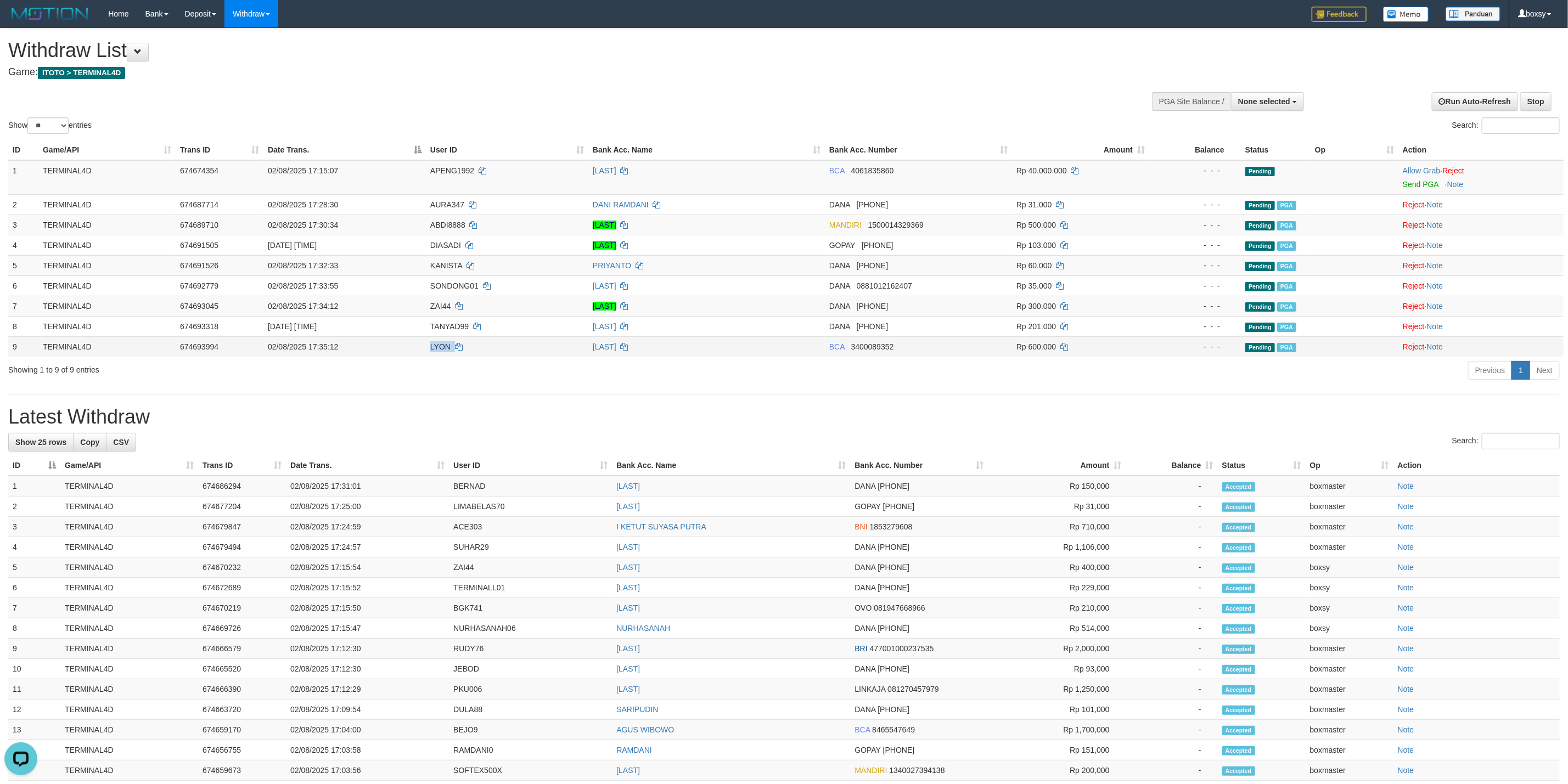 click on "LYON" at bounding box center [507, 346] 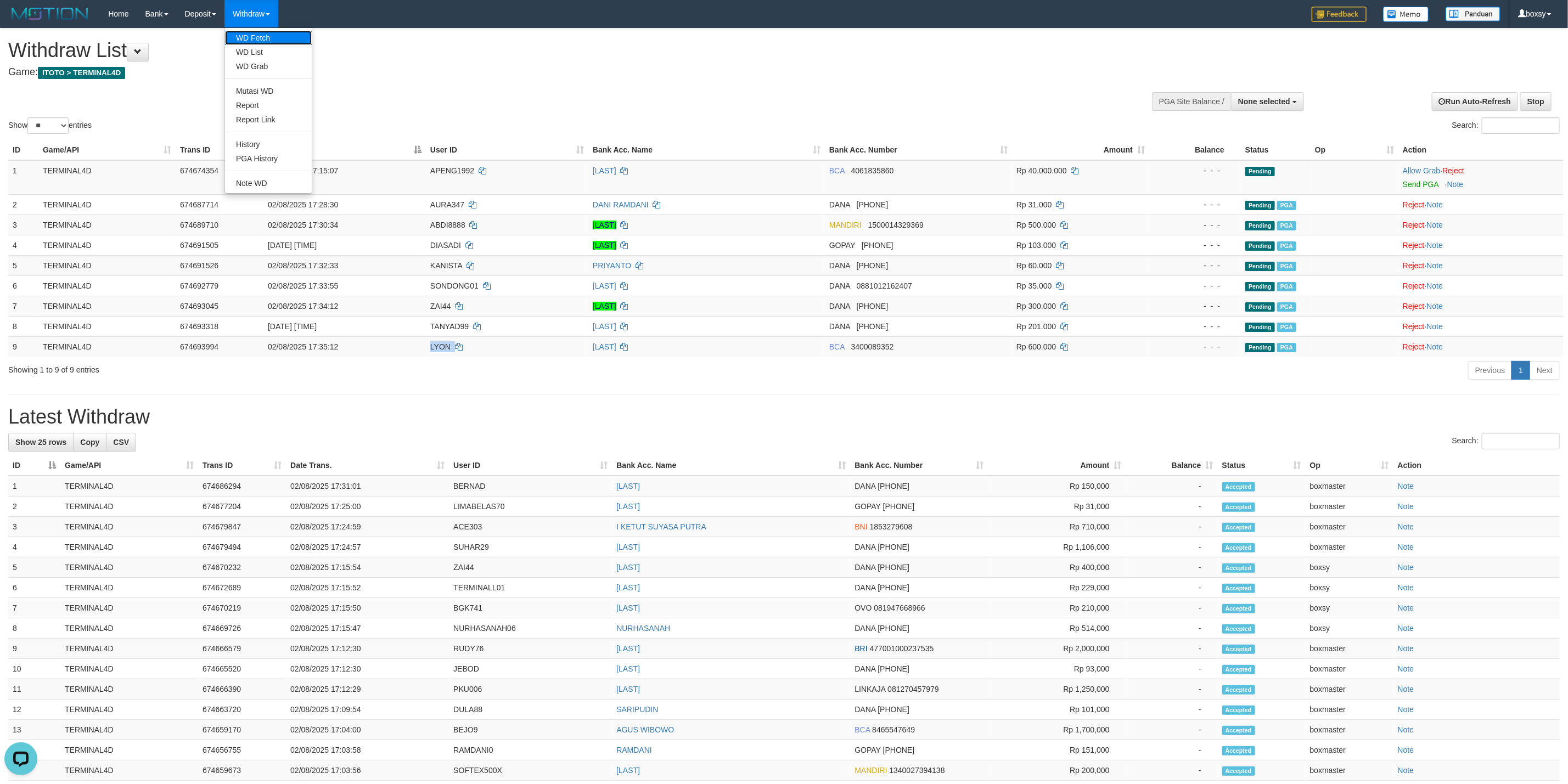click on "WD Fetch" at bounding box center (268, 38) 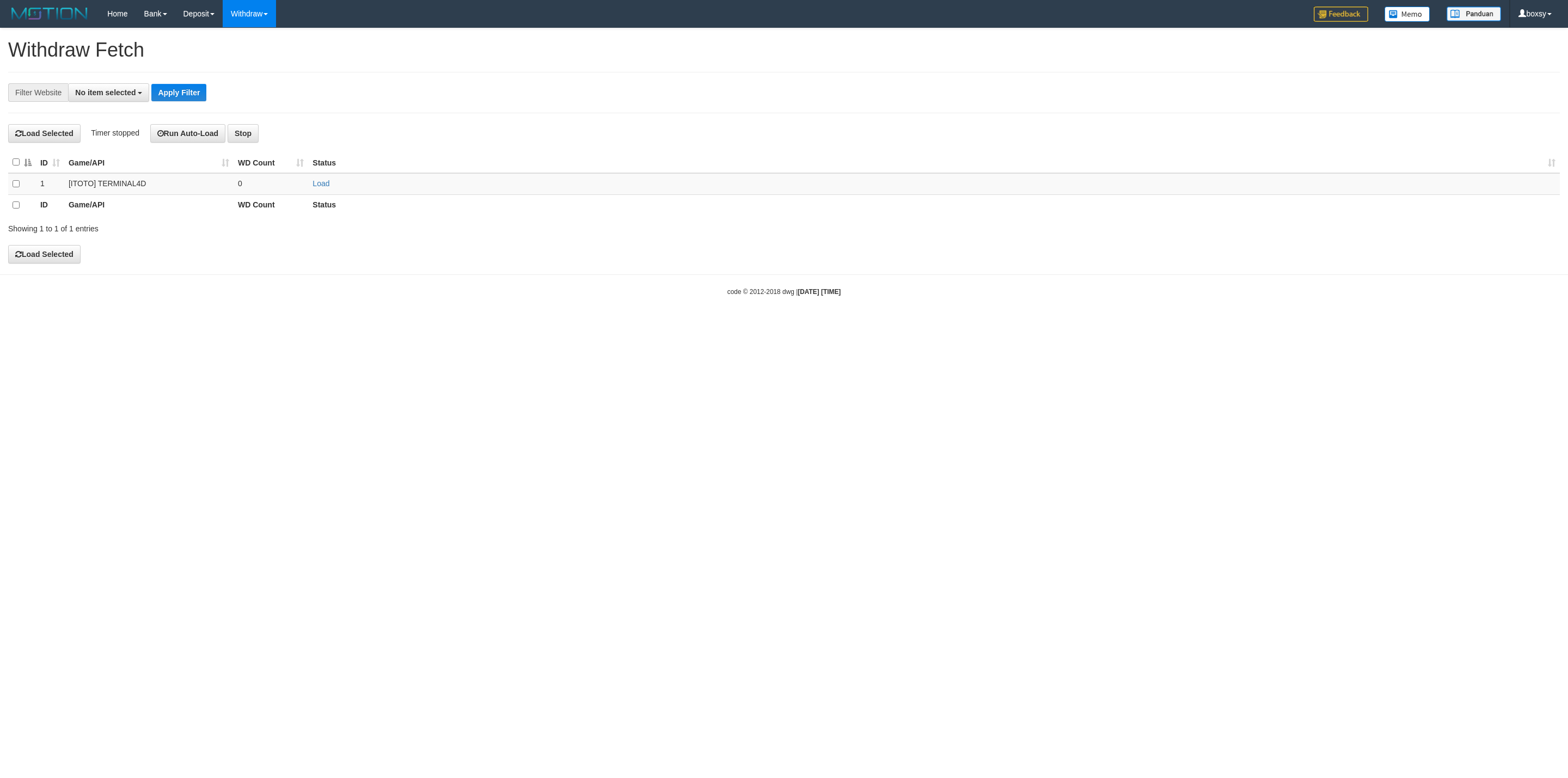 scroll, scrollTop: 0, scrollLeft: 0, axis: both 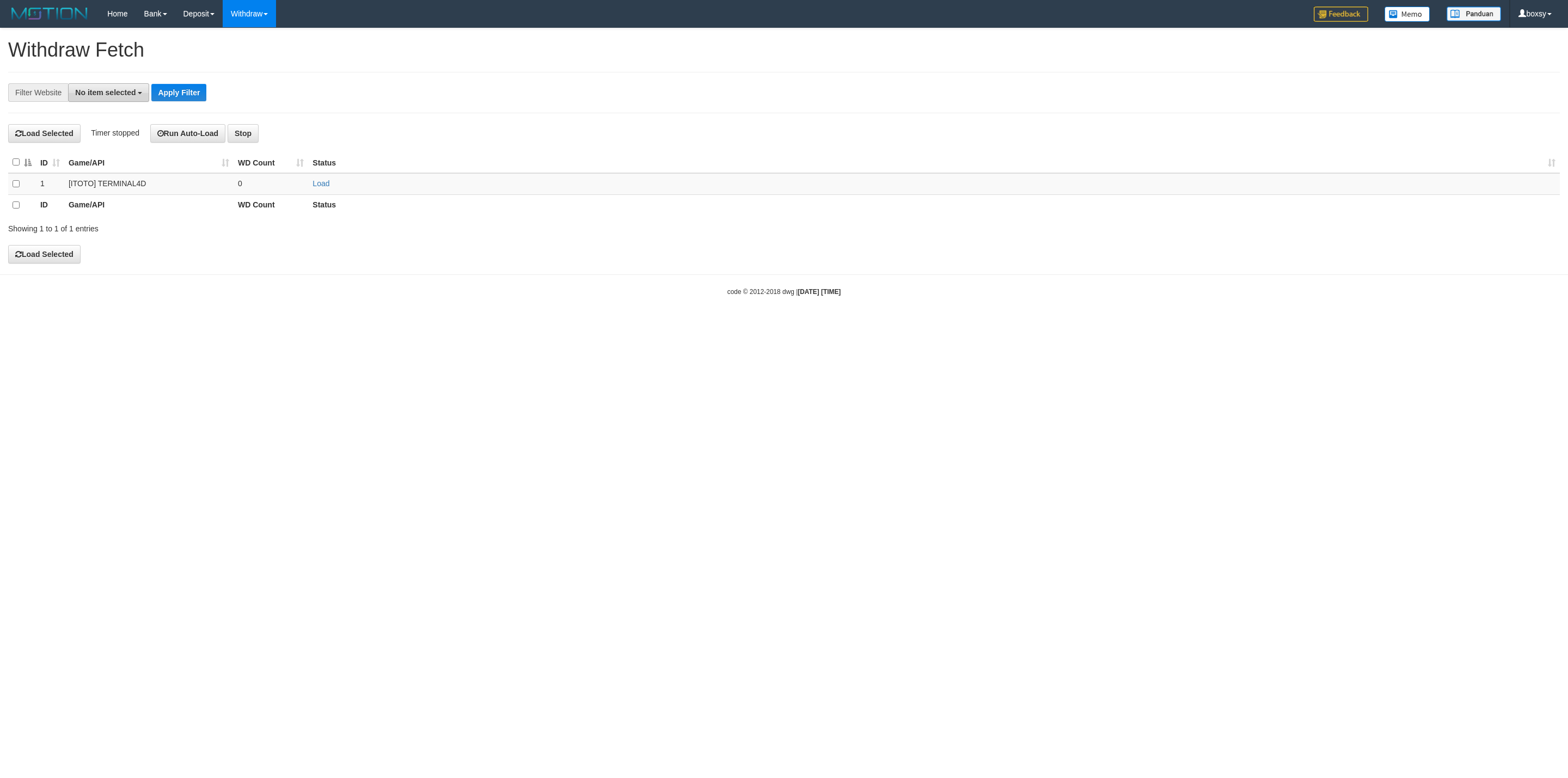 click on "No item selected" at bounding box center [108, 93] 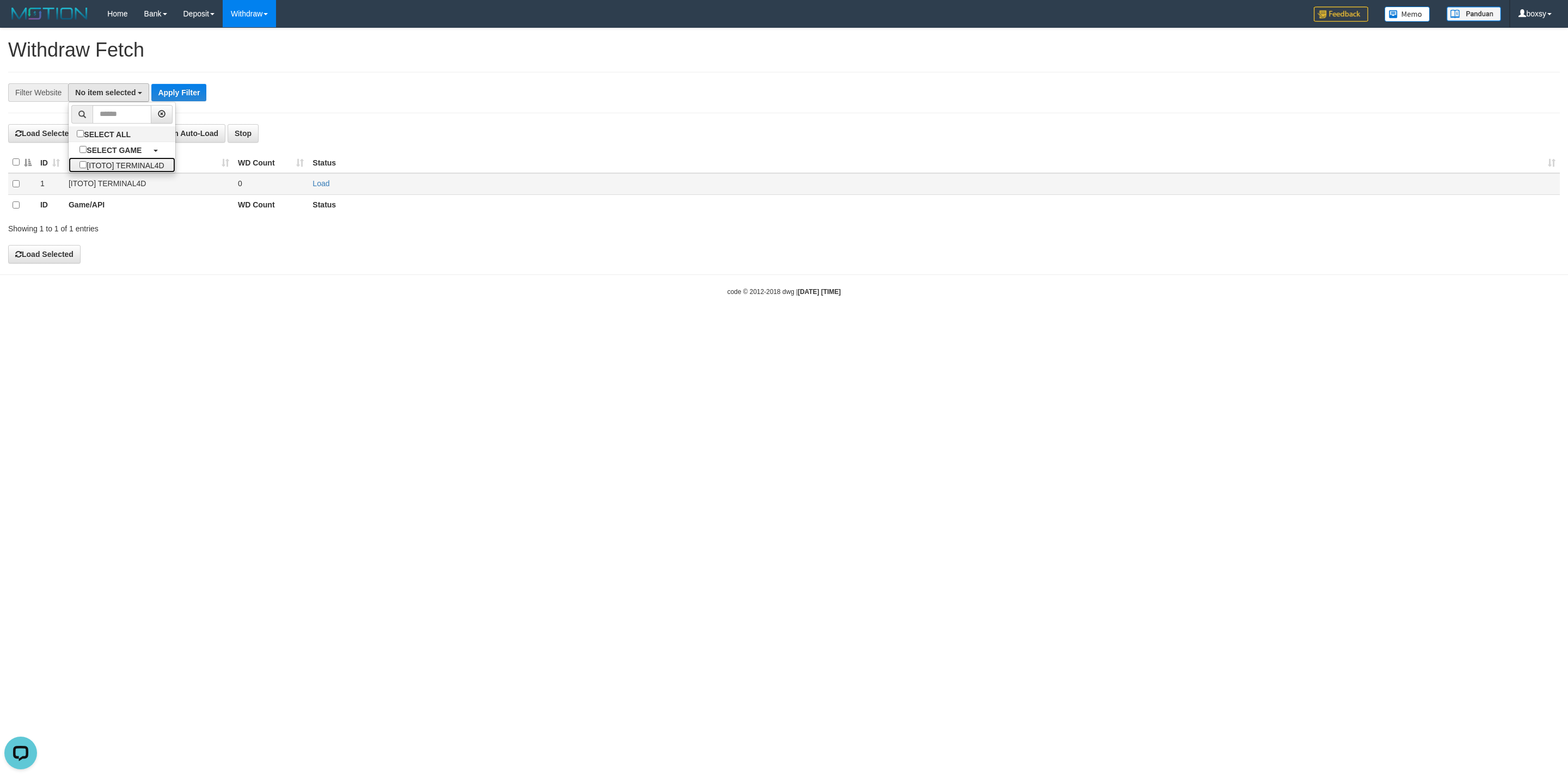 scroll, scrollTop: 0, scrollLeft: 0, axis: both 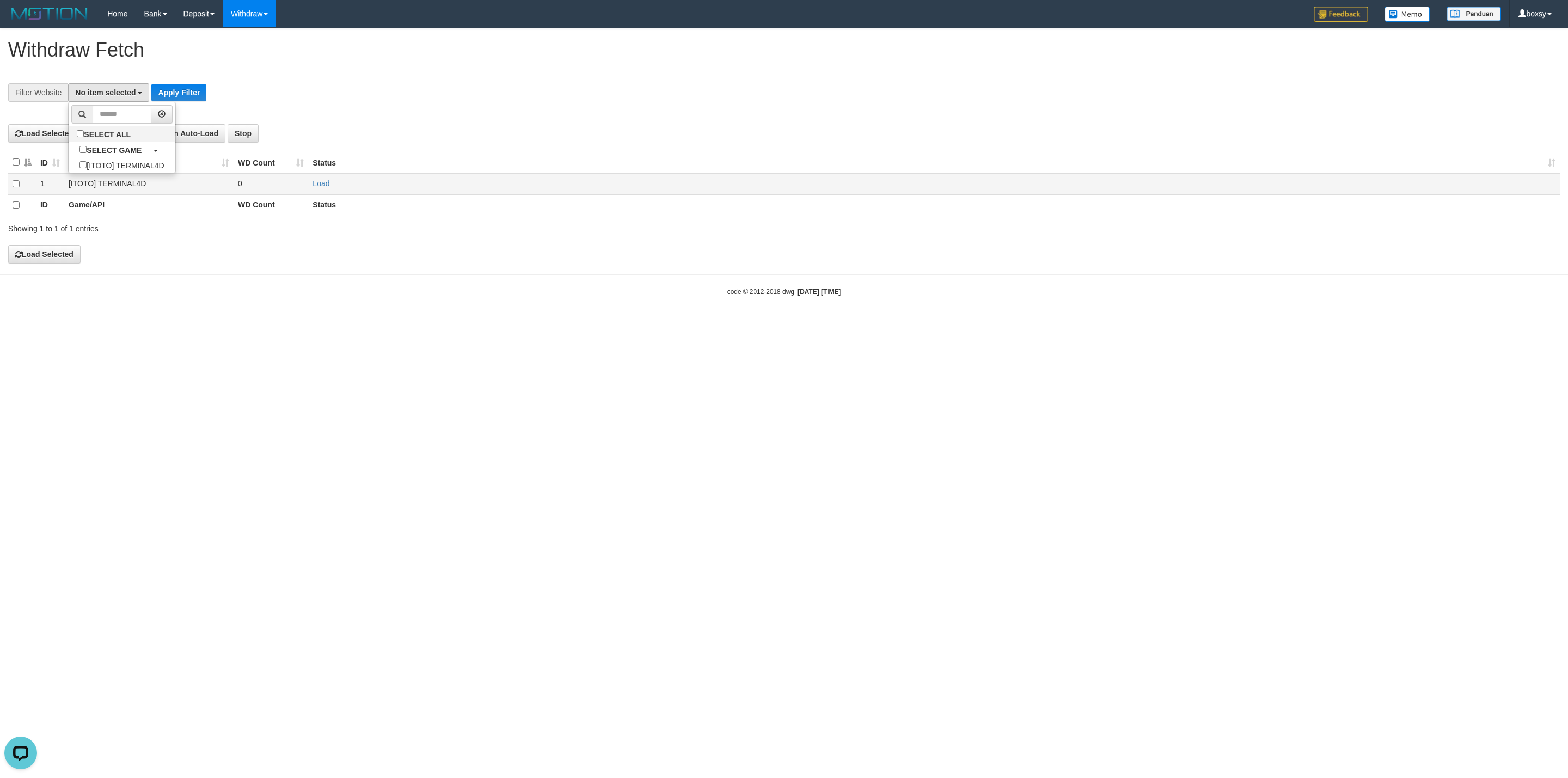 select on "****" 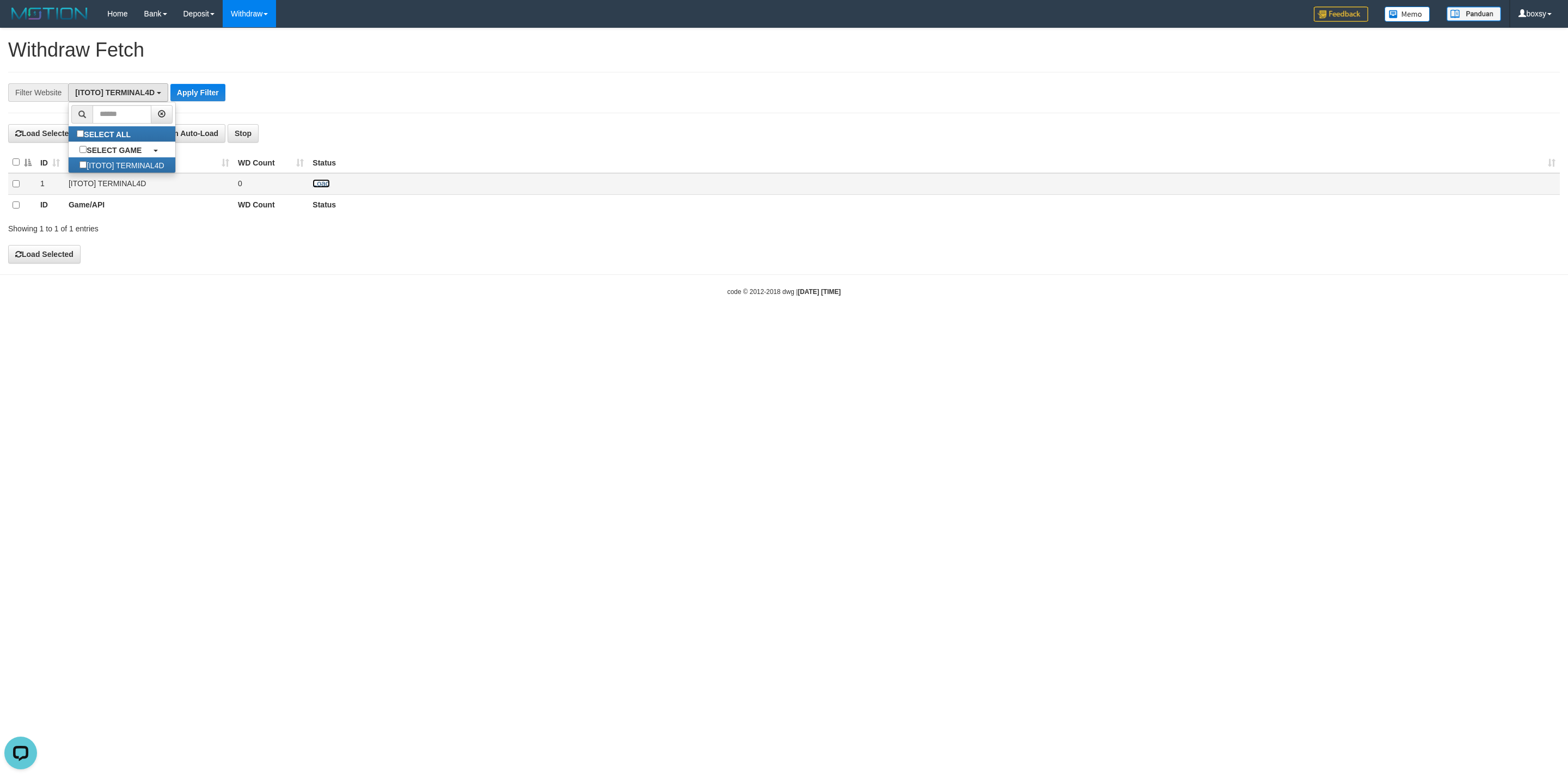 click on "Load" at bounding box center [321, 183] 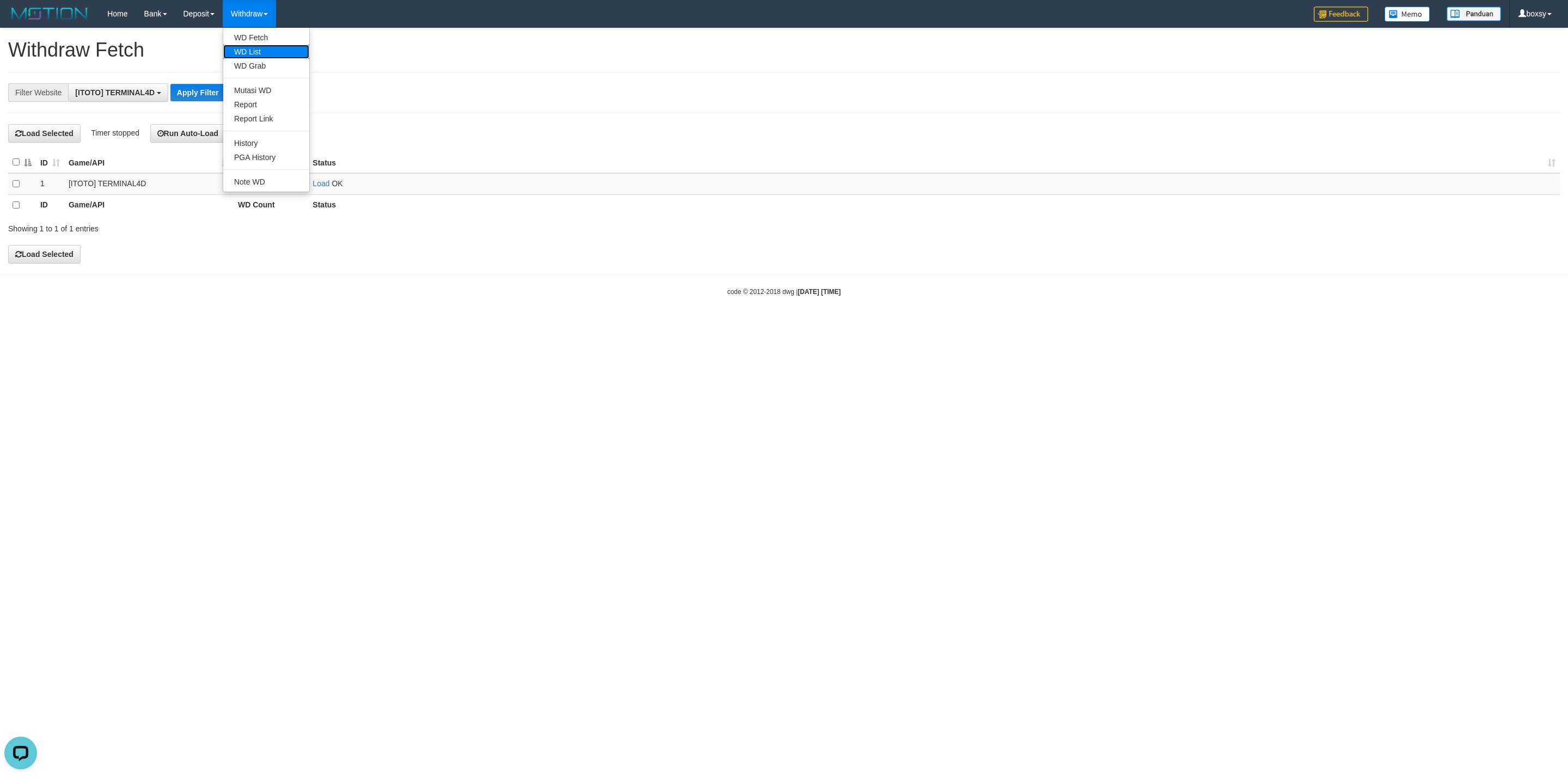 click on "WD List" at bounding box center (266, 52) 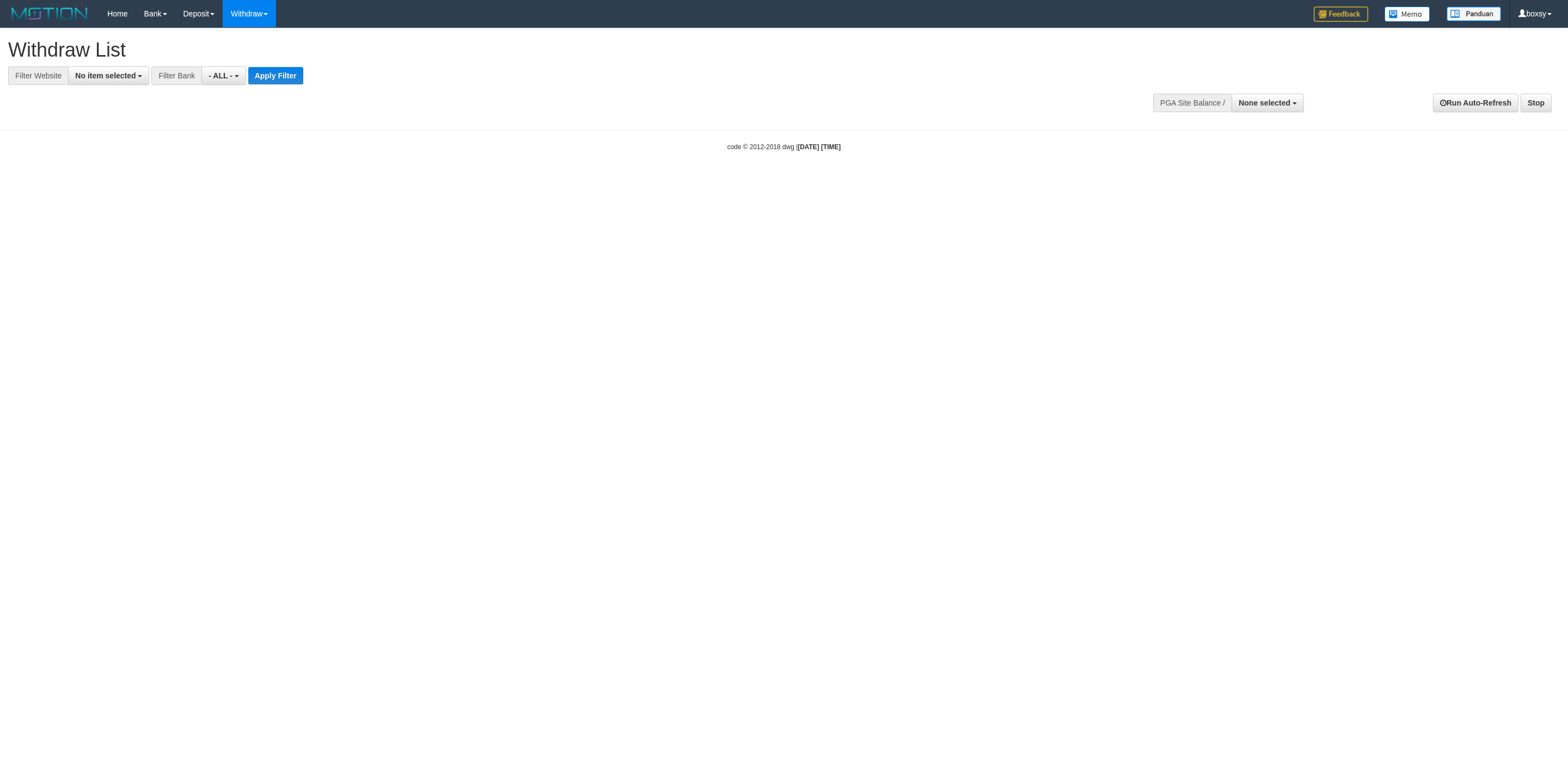 select 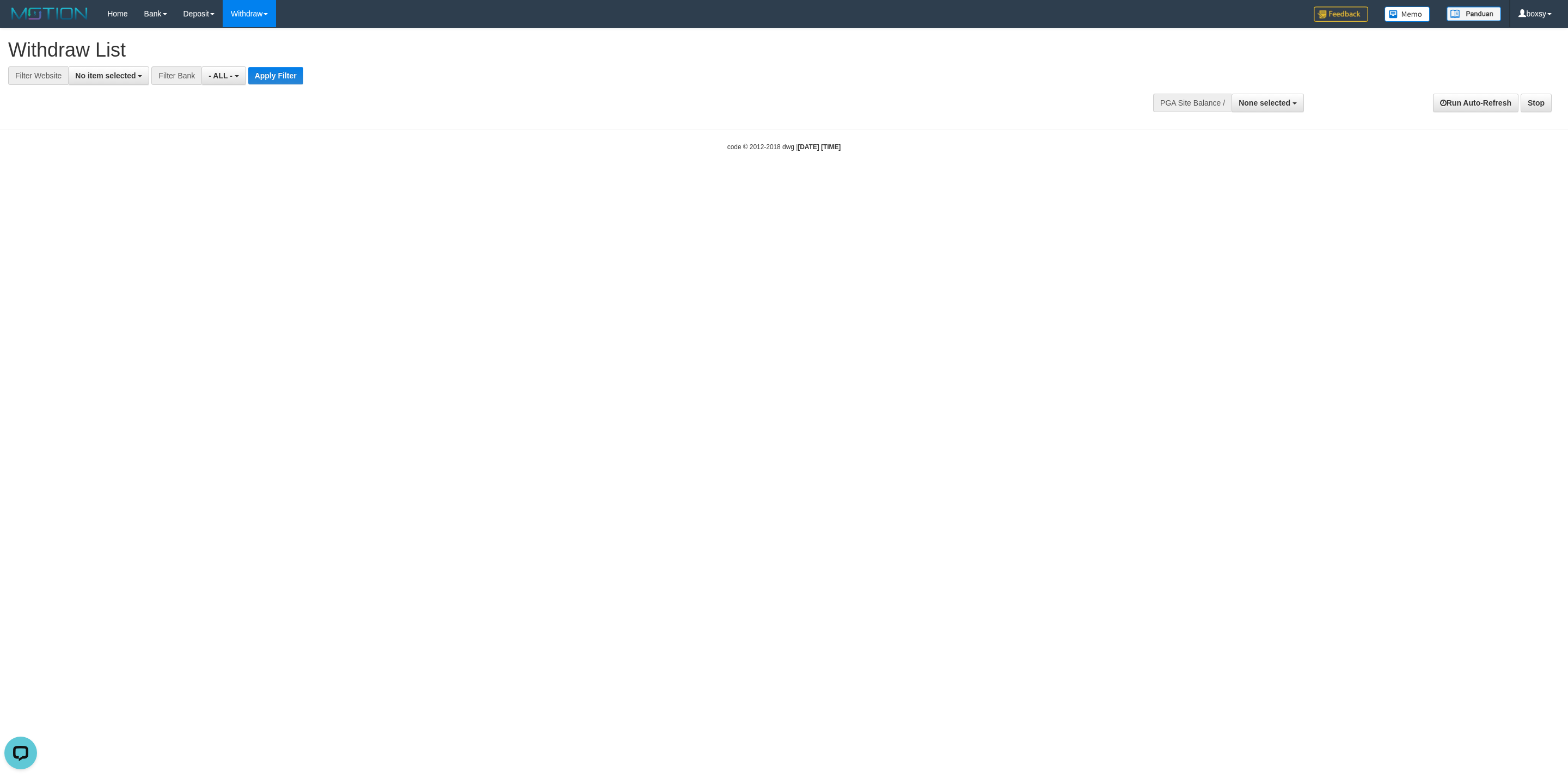 scroll, scrollTop: 0, scrollLeft: 0, axis: both 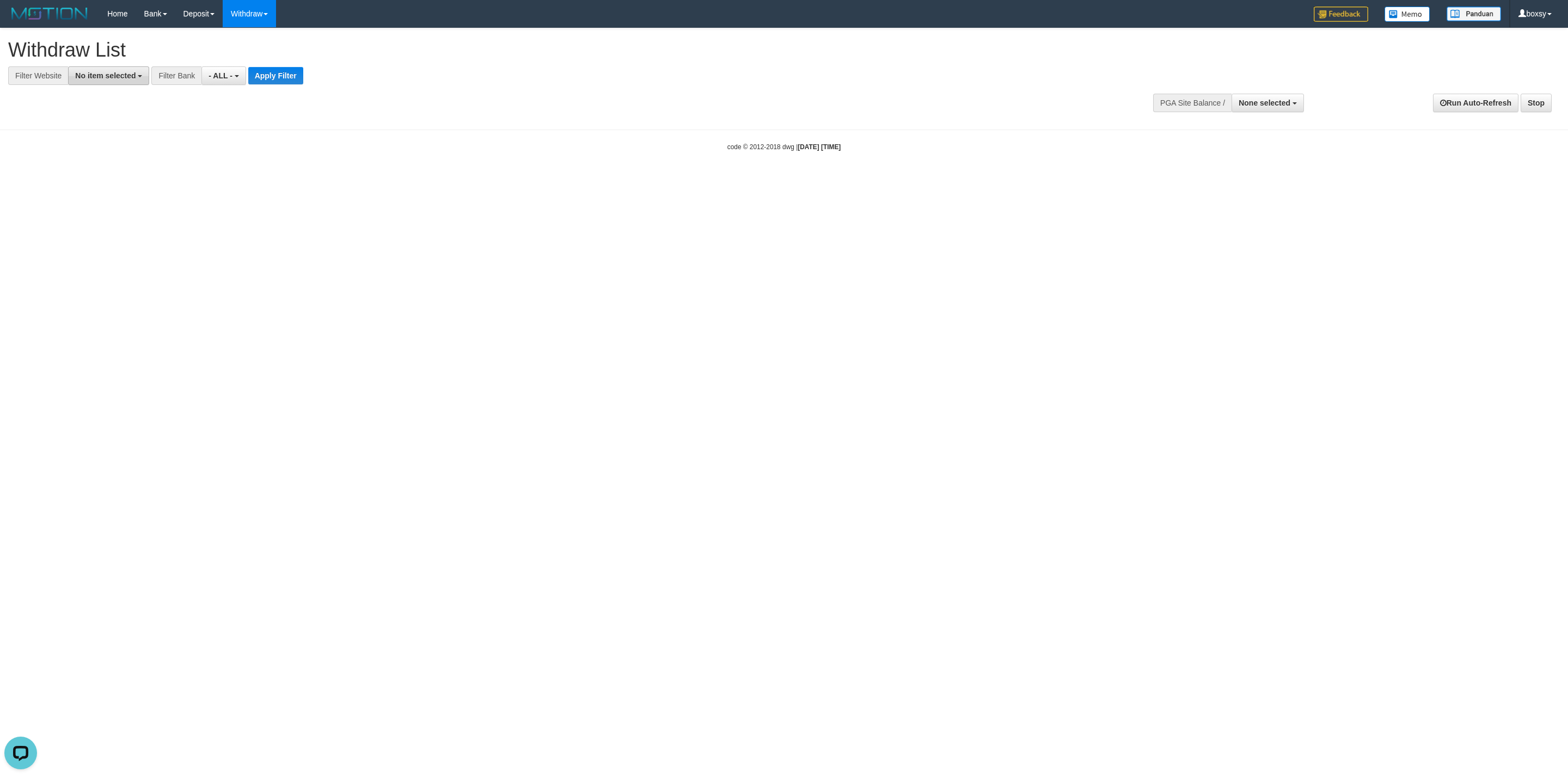 click on "No item selected" at bounding box center (108, 76) 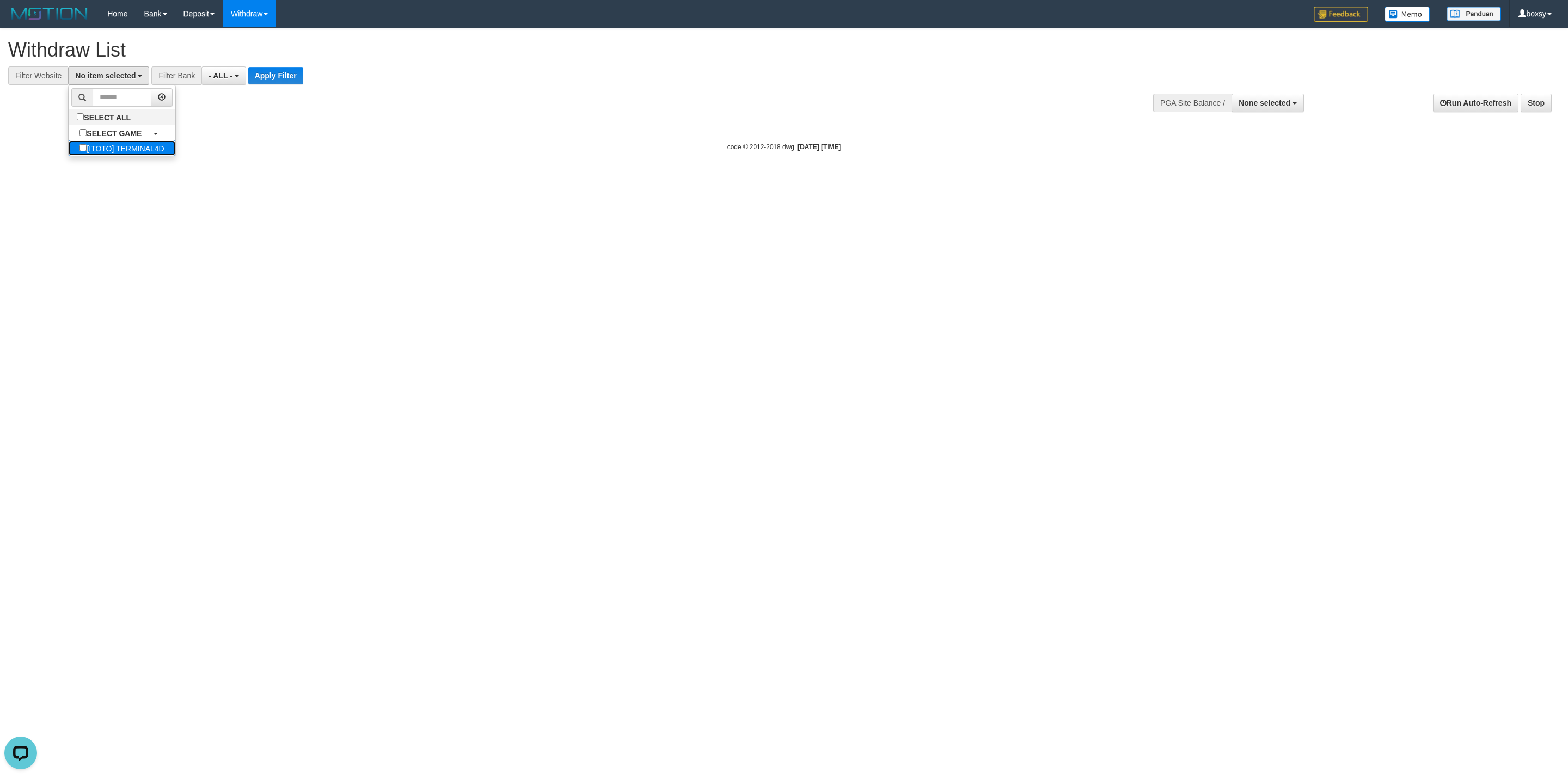 click on "[ITOTO] TERMINAL4D" at bounding box center [121, 148] 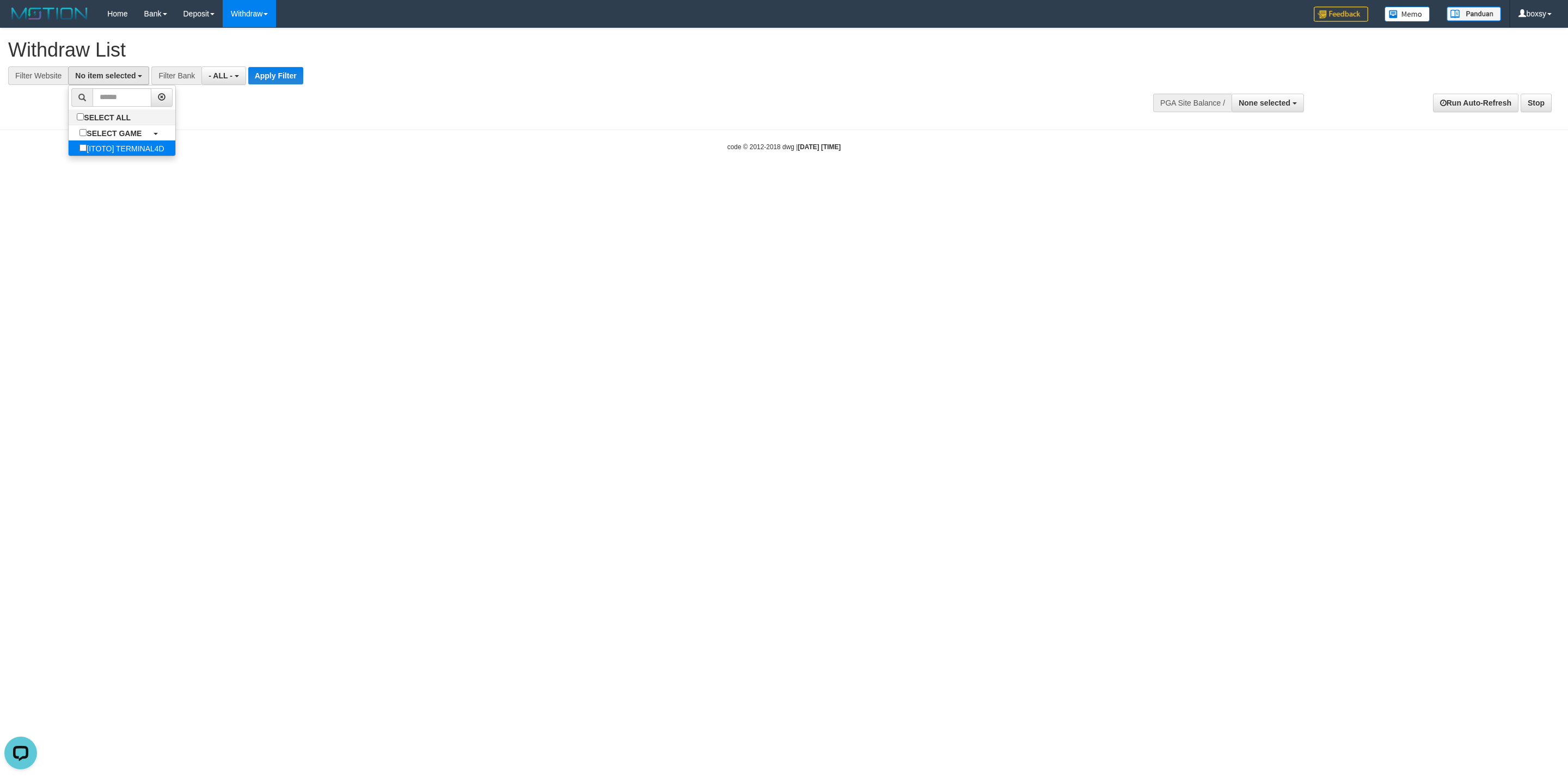 select on "****" 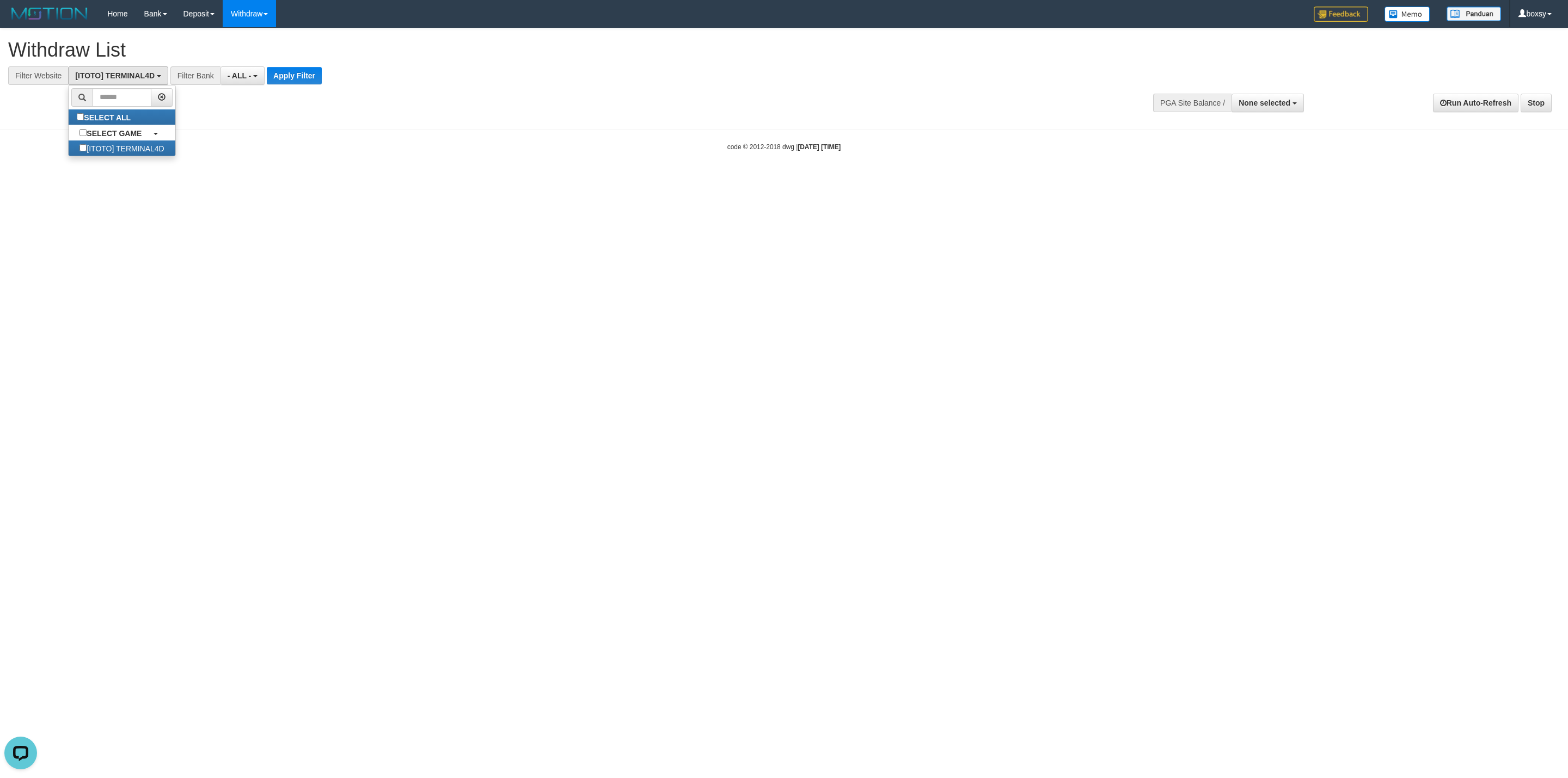 scroll, scrollTop: 10, scrollLeft: 0, axis: vertical 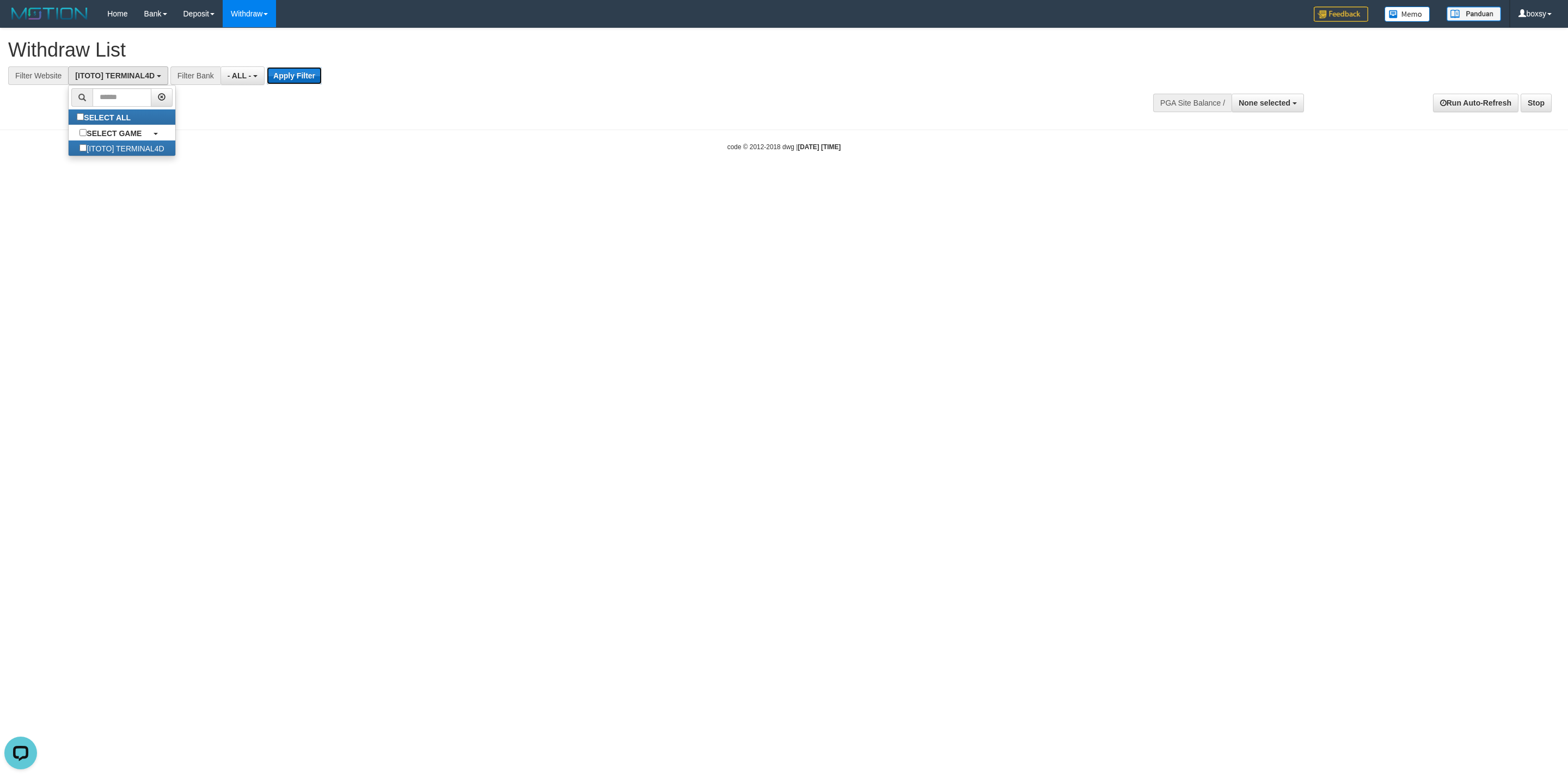 click on "Apply Filter" at bounding box center [294, 76] 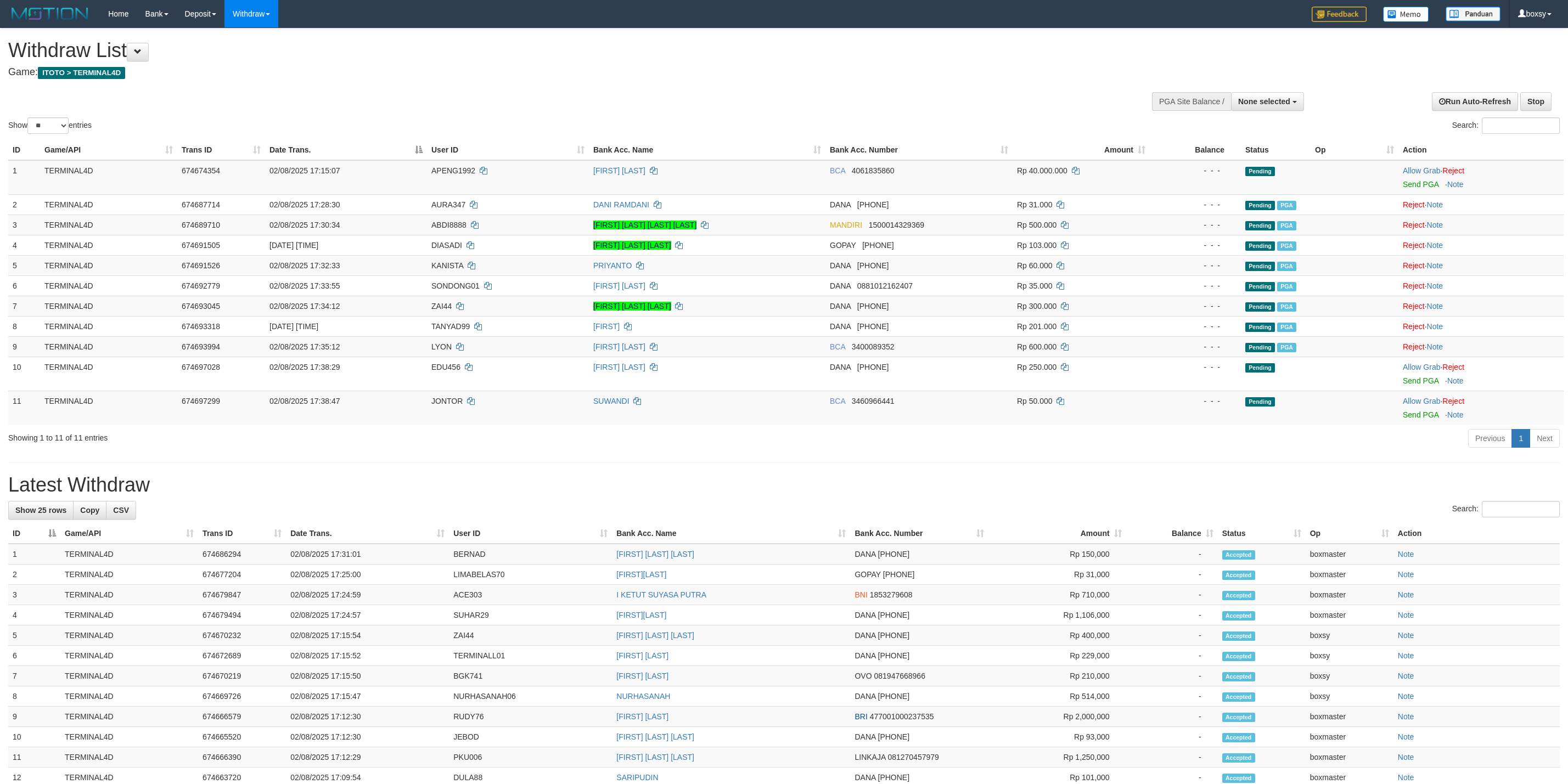 select 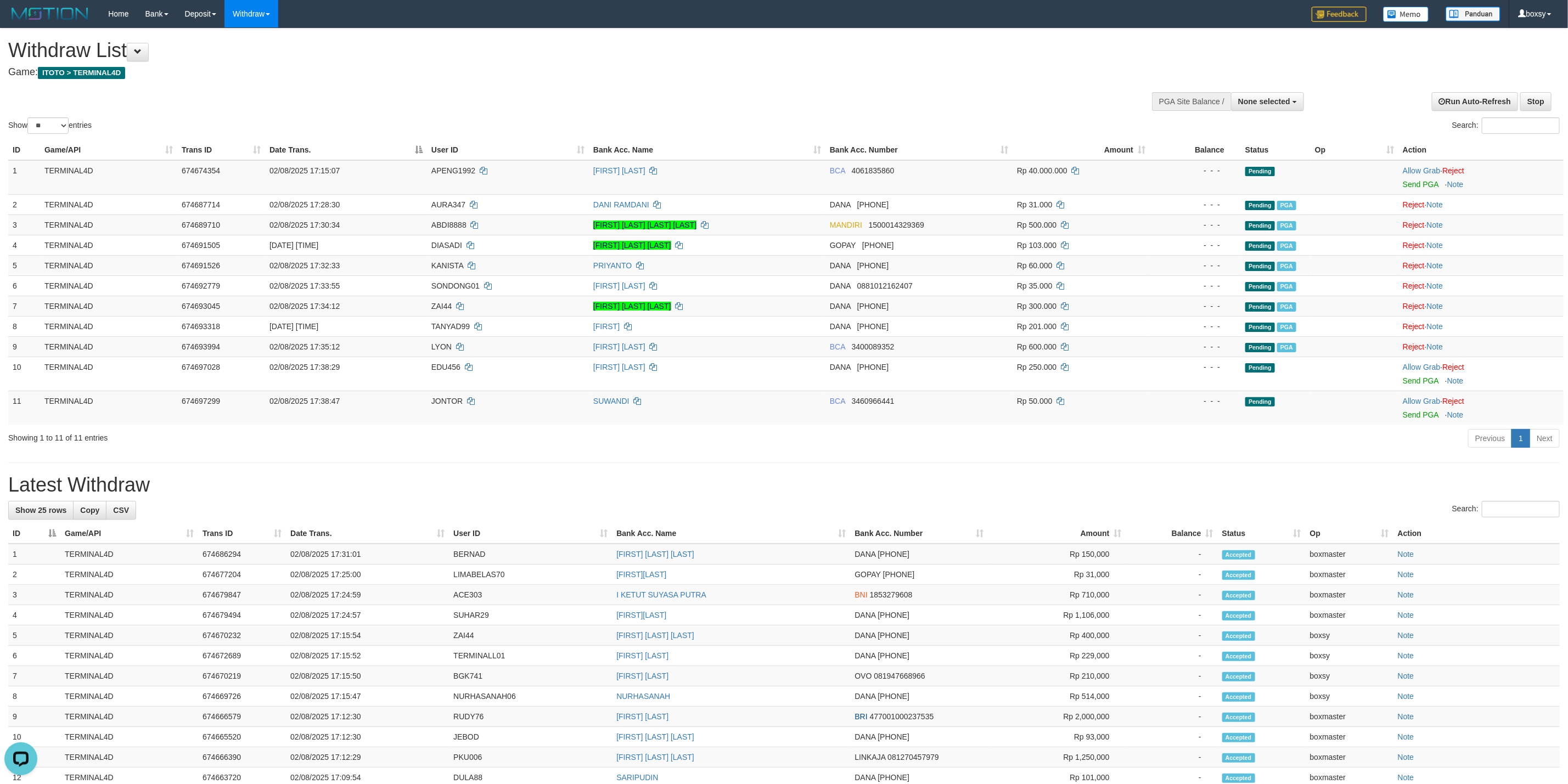scroll, scrollTop: 0, scrollLeft: 0, axis: both 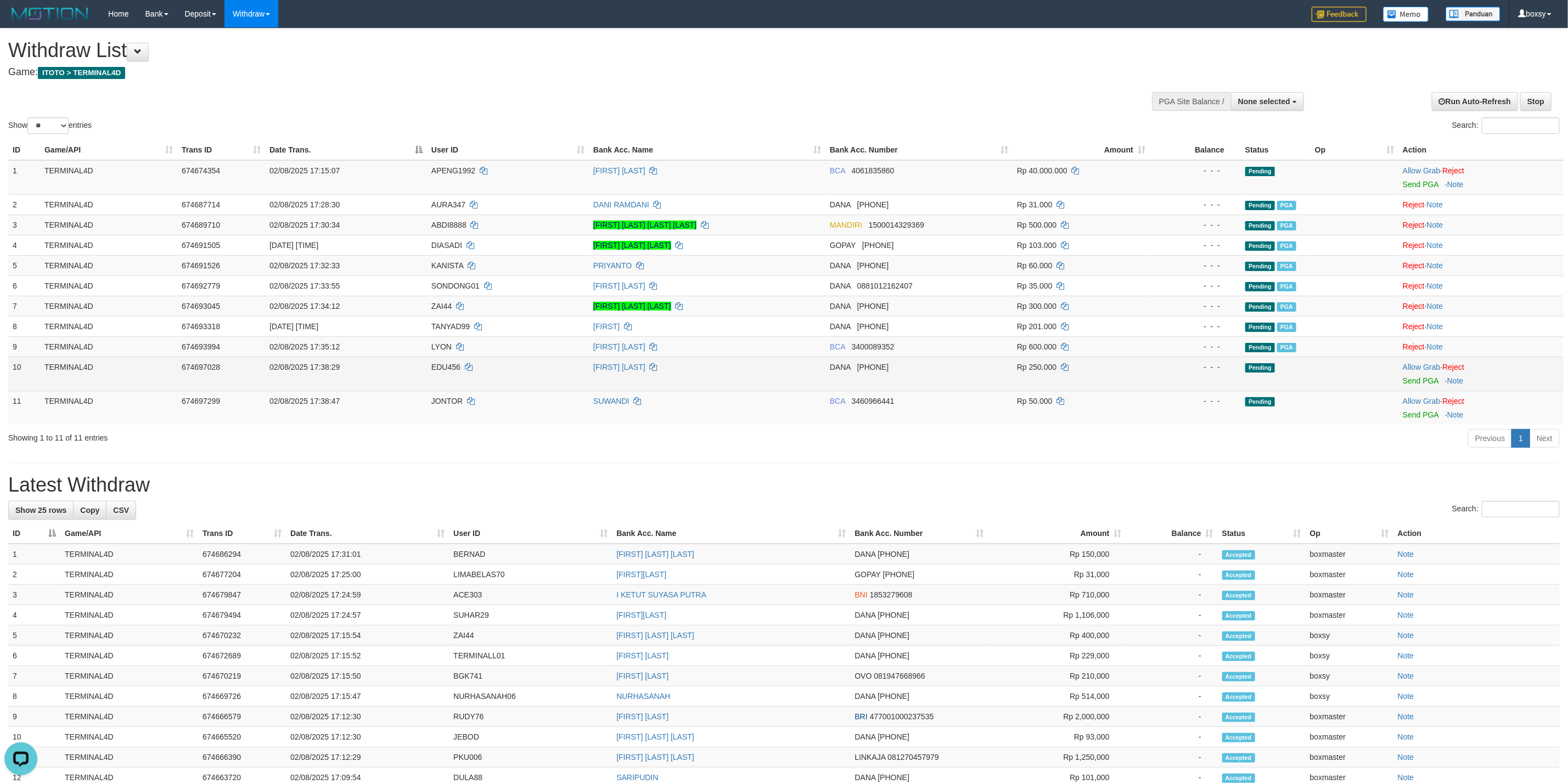 click on "Allow Grab   ·    Reject Send PGA     ·    Note" at bounding box center [1481, 374] 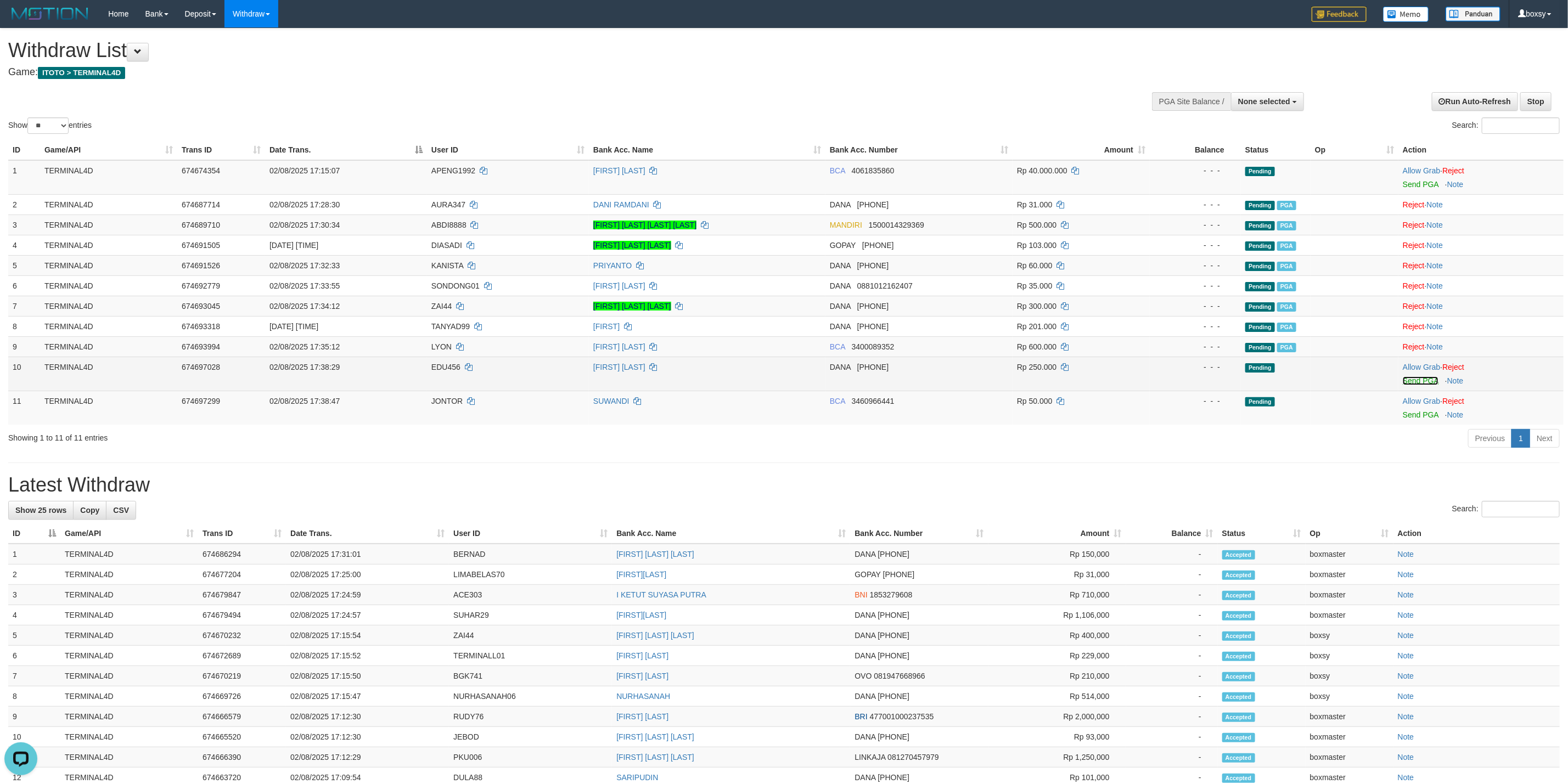 click on "Send PGA" at bounding box center (1420, 381) 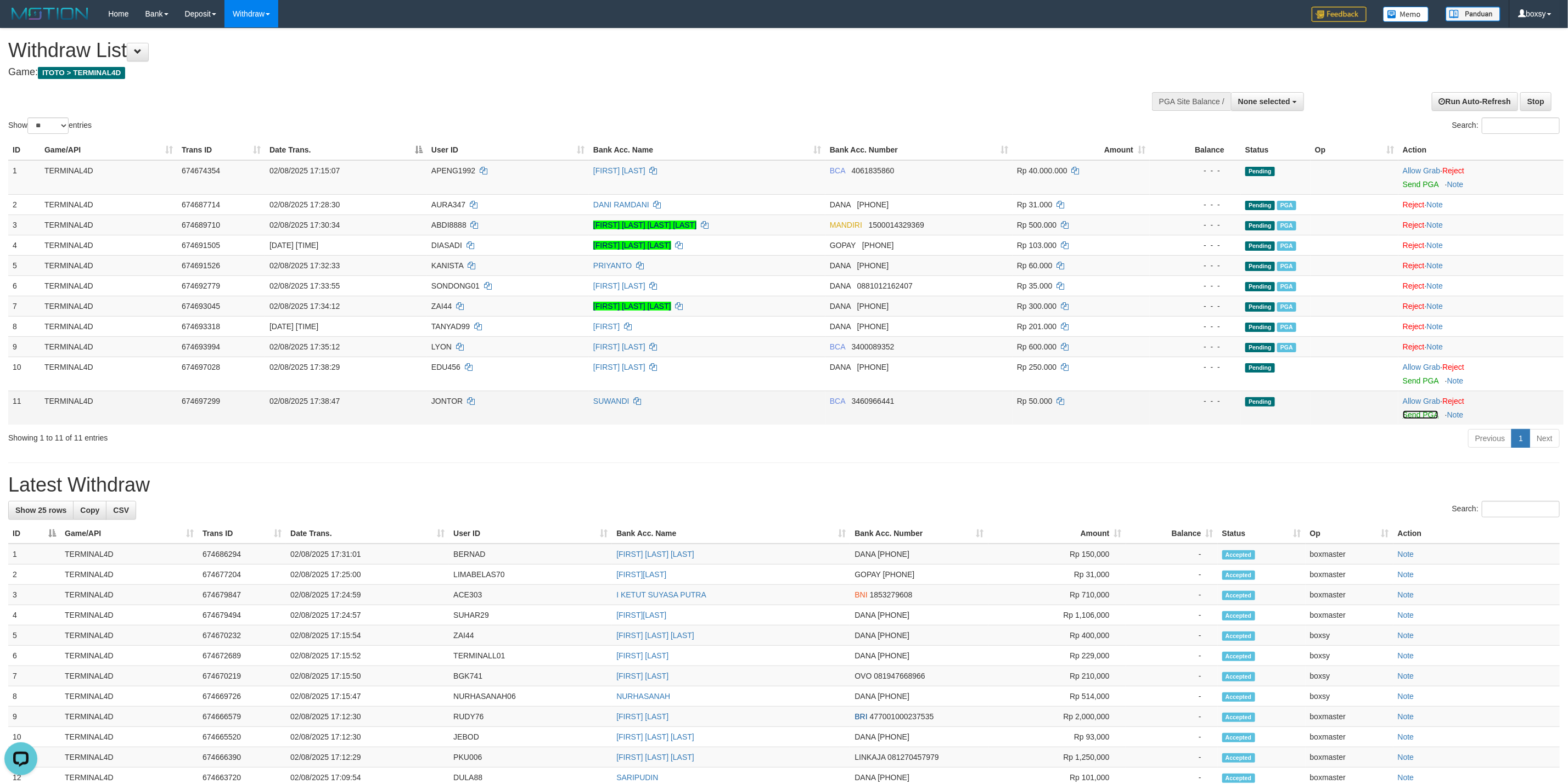 click on "Send PGA" at bounding box center (1420, 415) 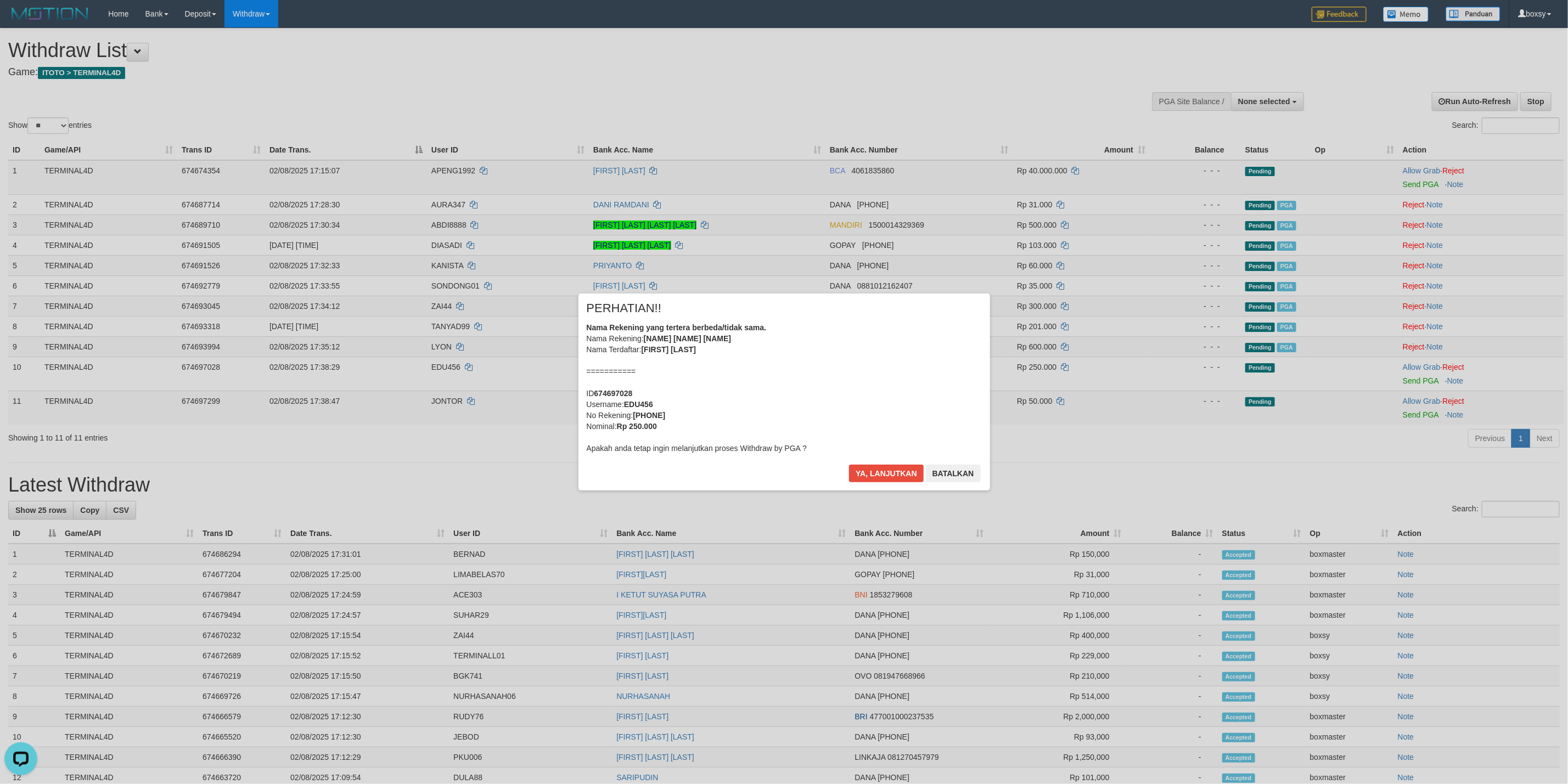 click on "× PERHATIAN!! Nama Rekening yang tertera berbeda/tidak sama. Nama Rekening:  [NAME] [NAME] [NAME] Nama Terdaftar:  [FIRST] [LAST] =========== ID  674697028 Username:  [USERNAME] No Rekening:  [PHONE] Nominal:  Rp 250.000 Apakah anda tetap ingin melanjutkan proses Withdraw by PGA ? Ya, lanjutkan Batalkan" at bounding box center (784, 392) 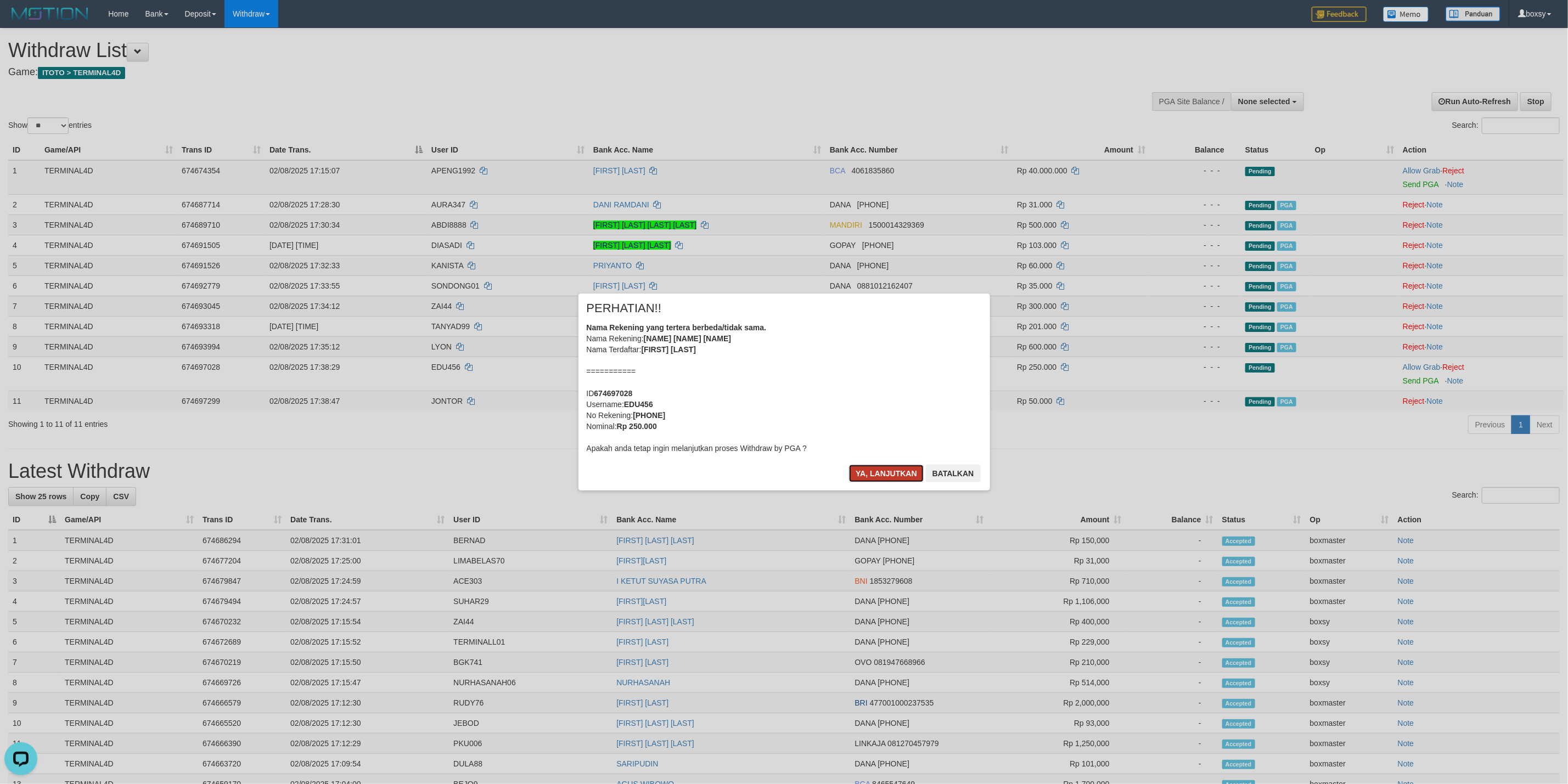 click on "Ya, lanjutkan" at bounding box center [886, 473] 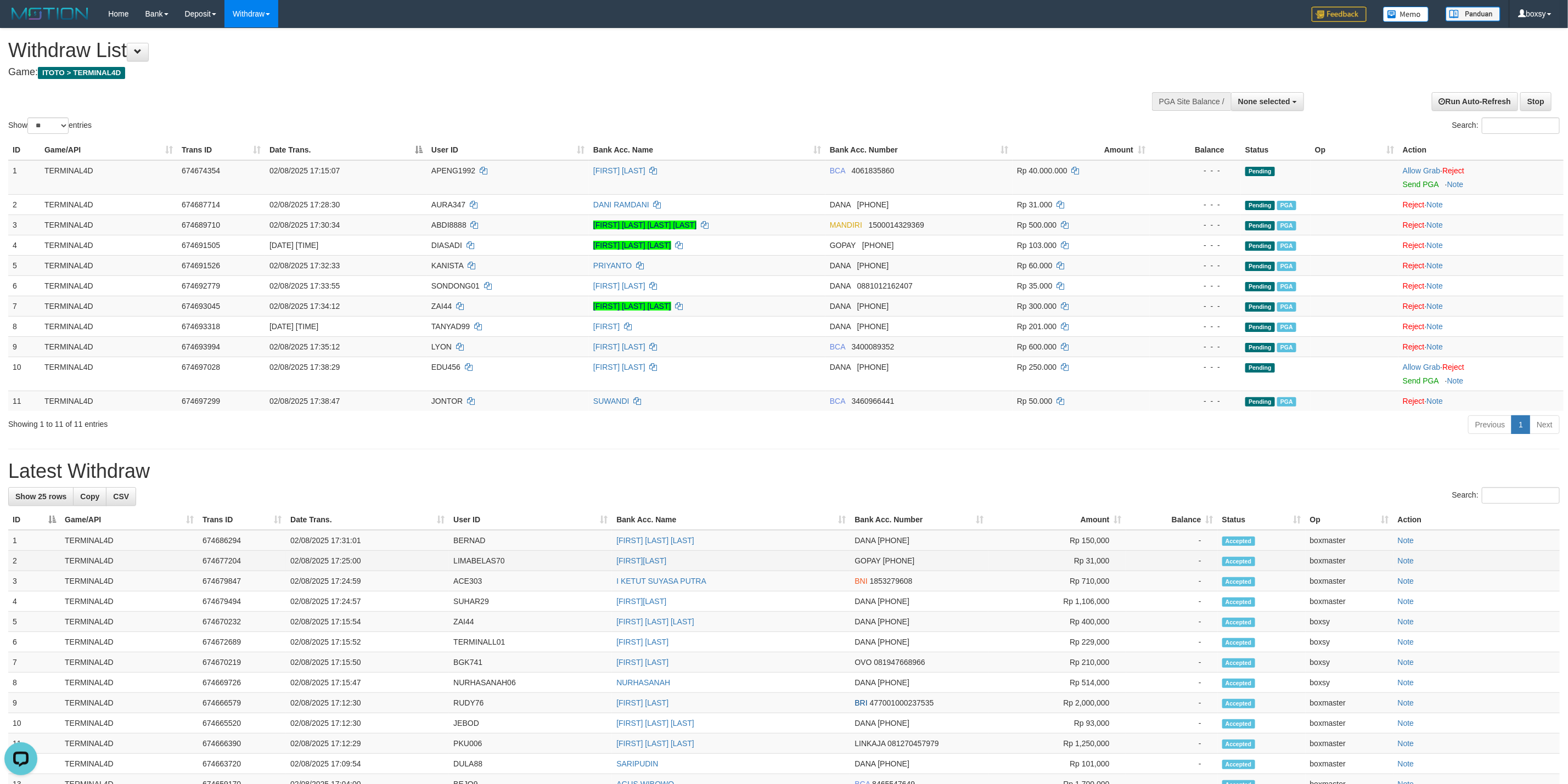 click on "Accepted" at bounding box center [1262, 561] 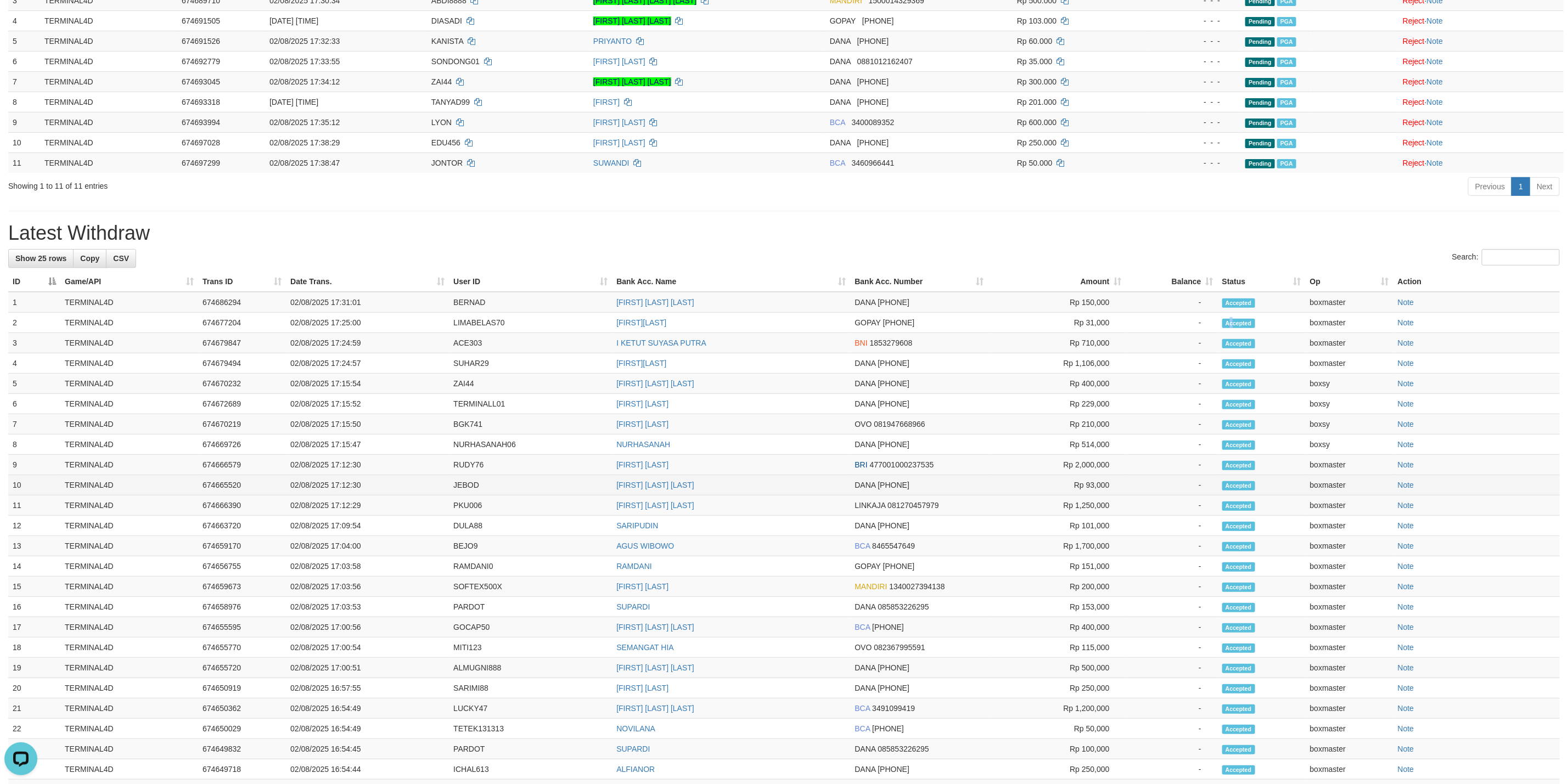scroll, scrollTop: 374, scrollLeft: 0, axis: vertical 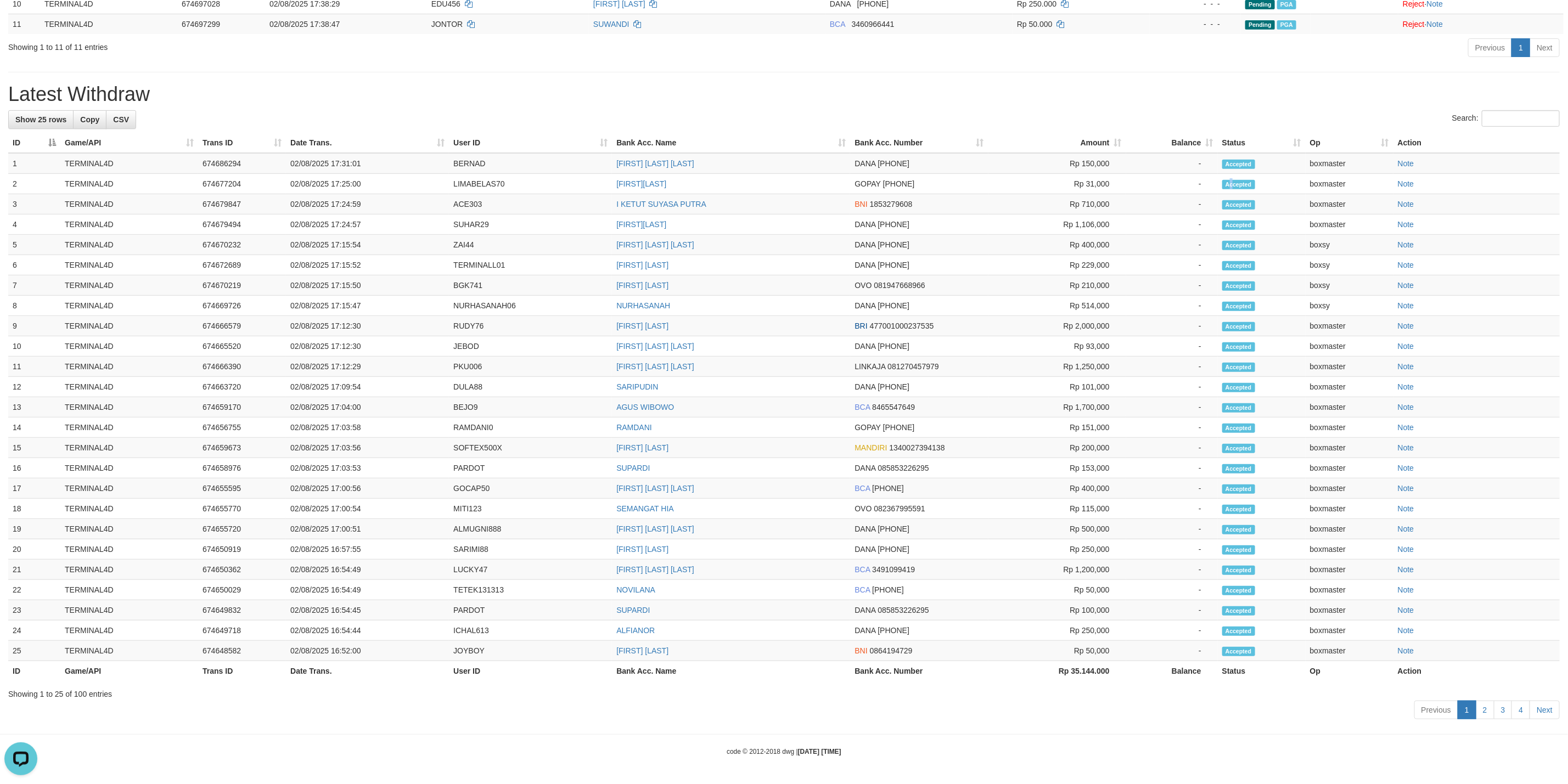 click on "Bank Acc. Name" at bounding box center [731, 143] 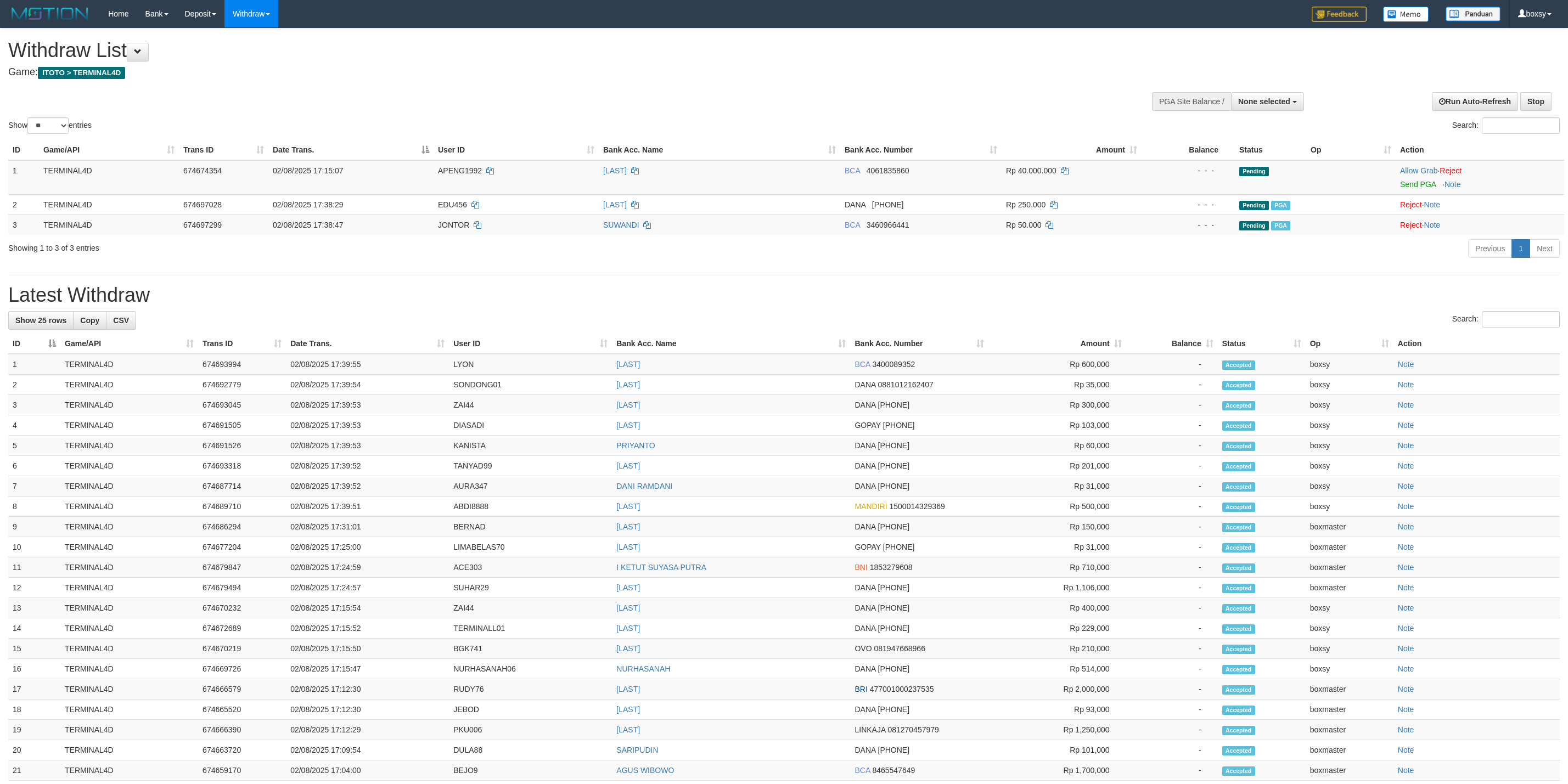 select 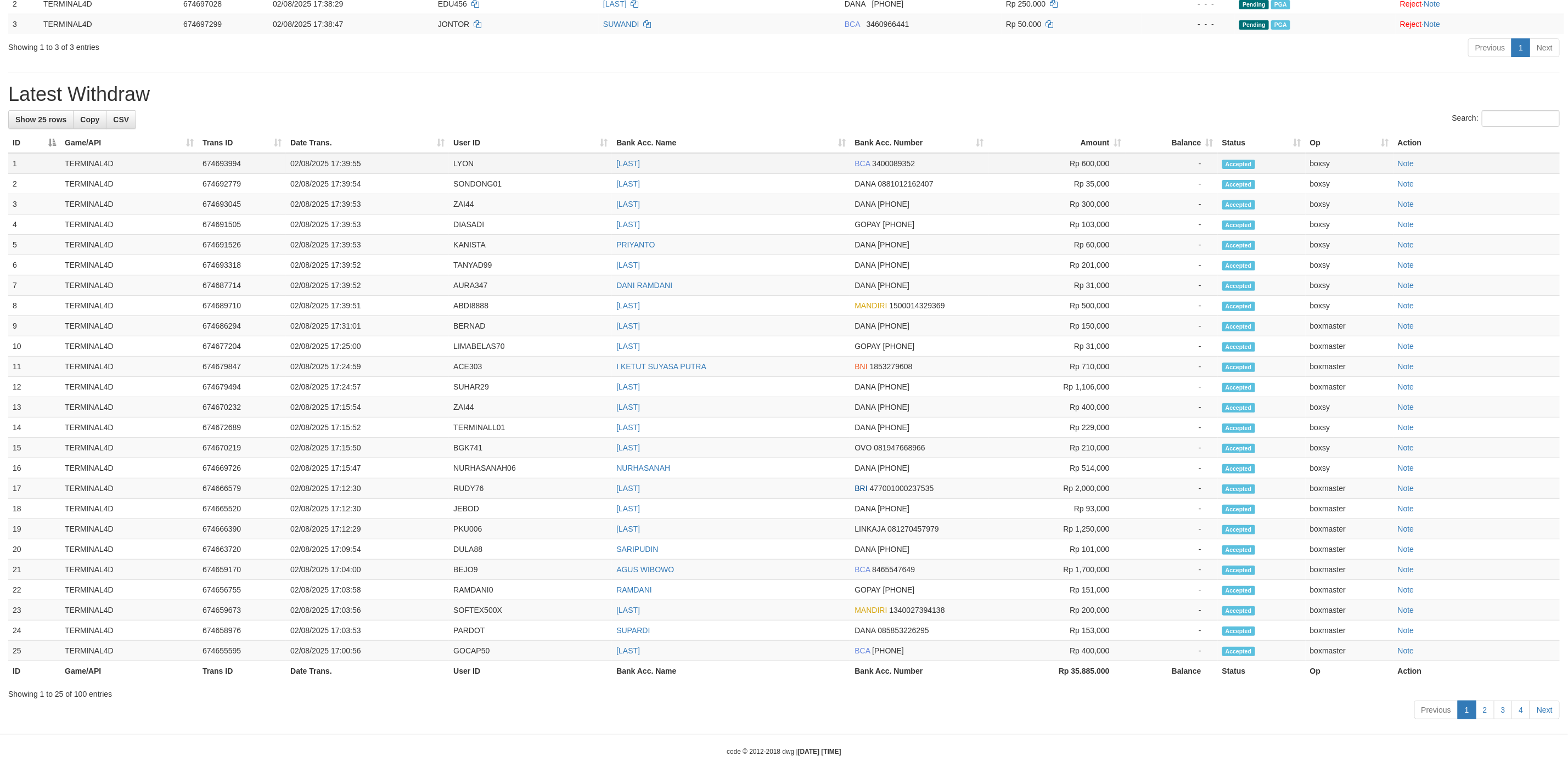 scroll, scrollTop: 0, scrollLeft: 0, axis: both 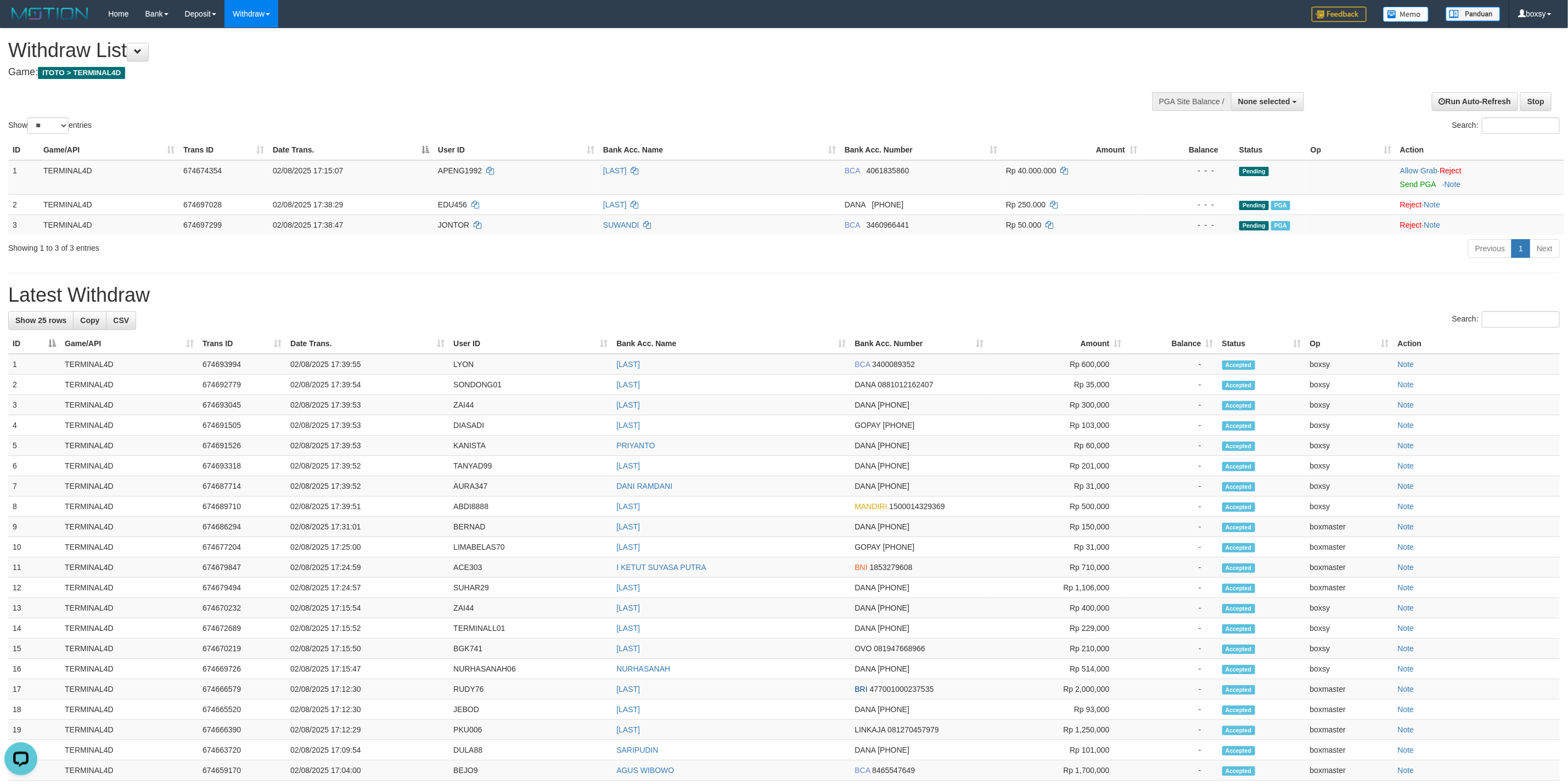 click on "**********" at bounding box center [784, 476] 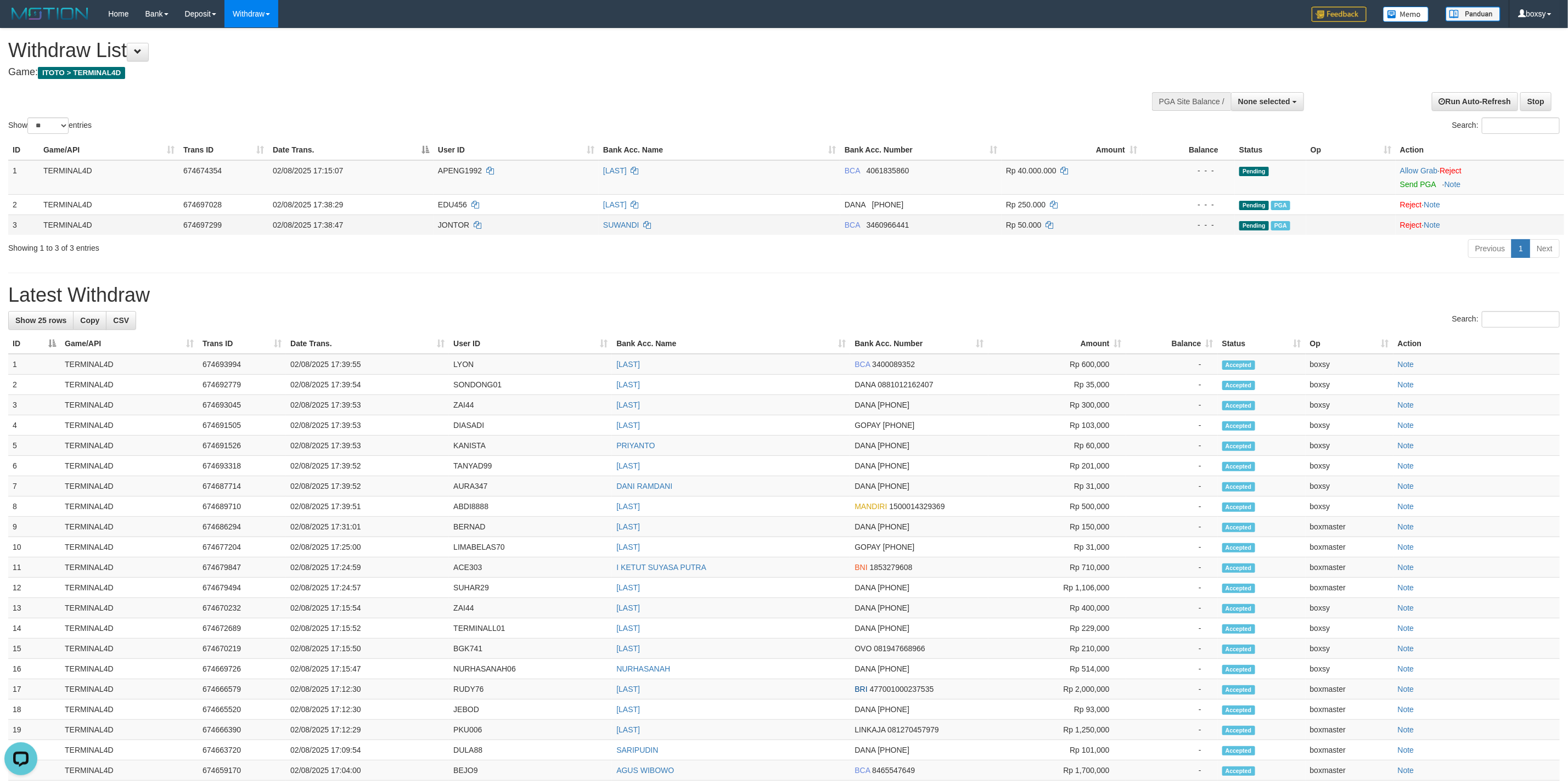 click on "JONTOR" at bounding box center (453, 225) 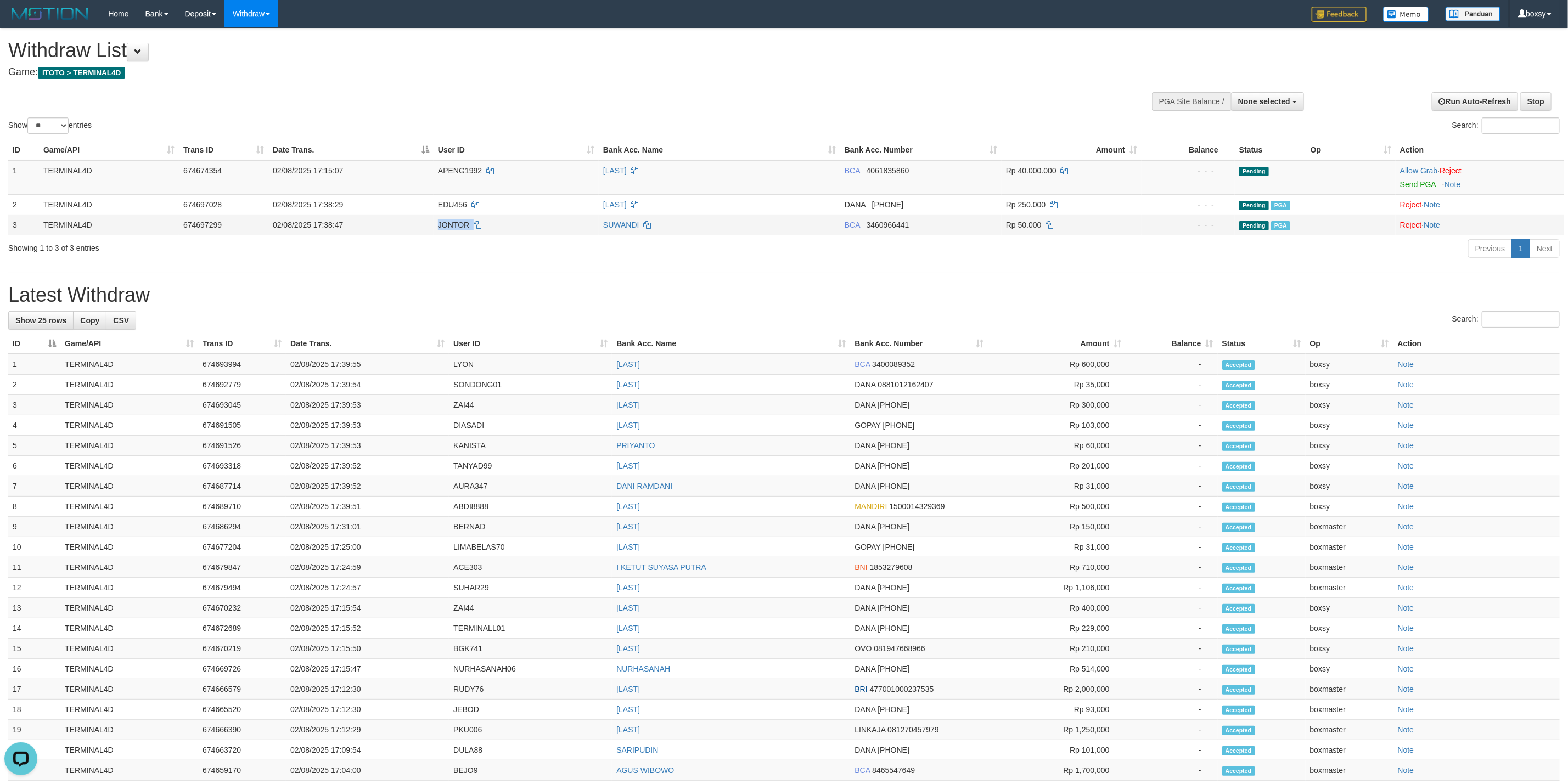 click on "JONTOR" at bounding box center (453, 225) 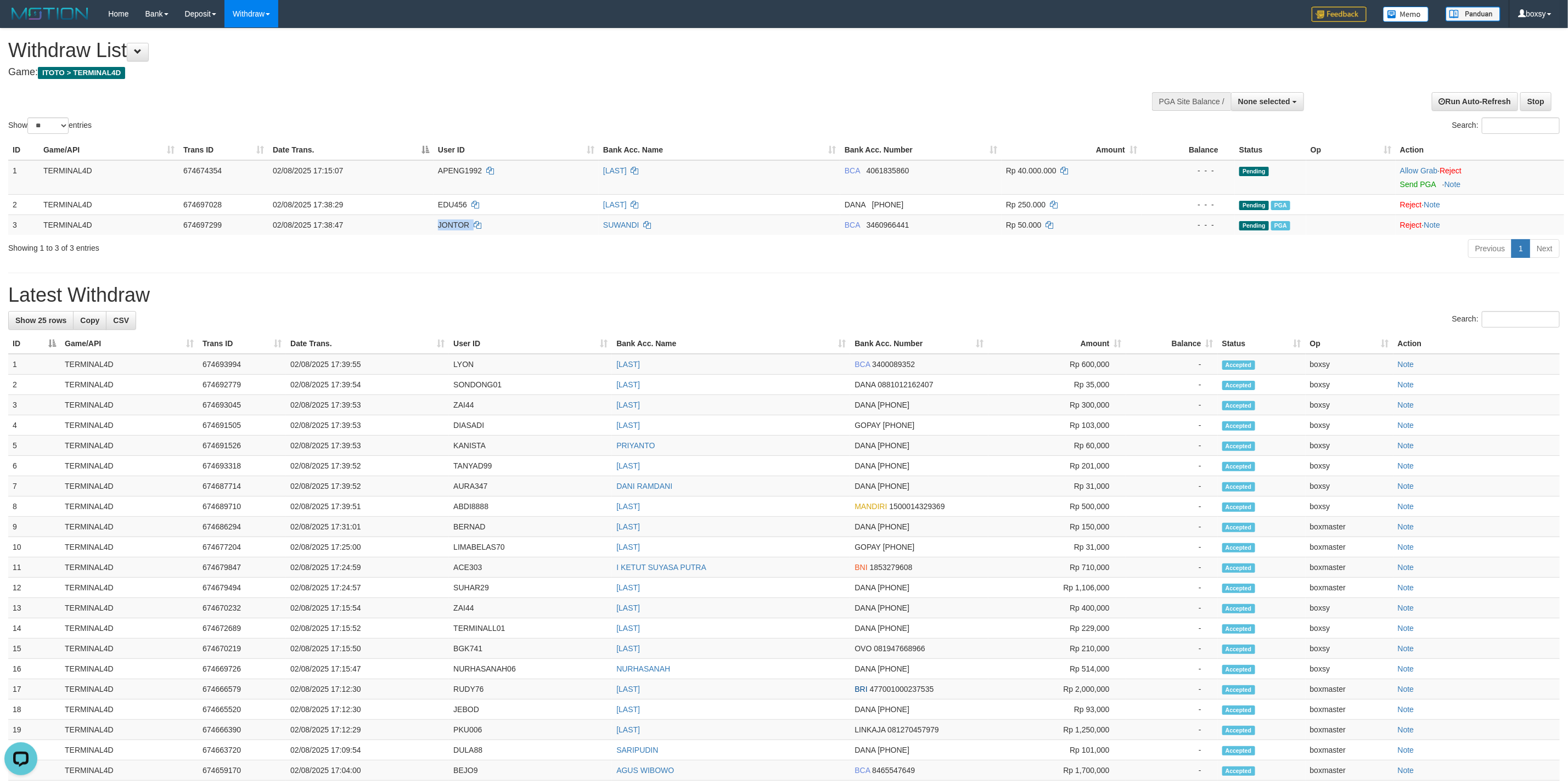 copy on "JONTOR" 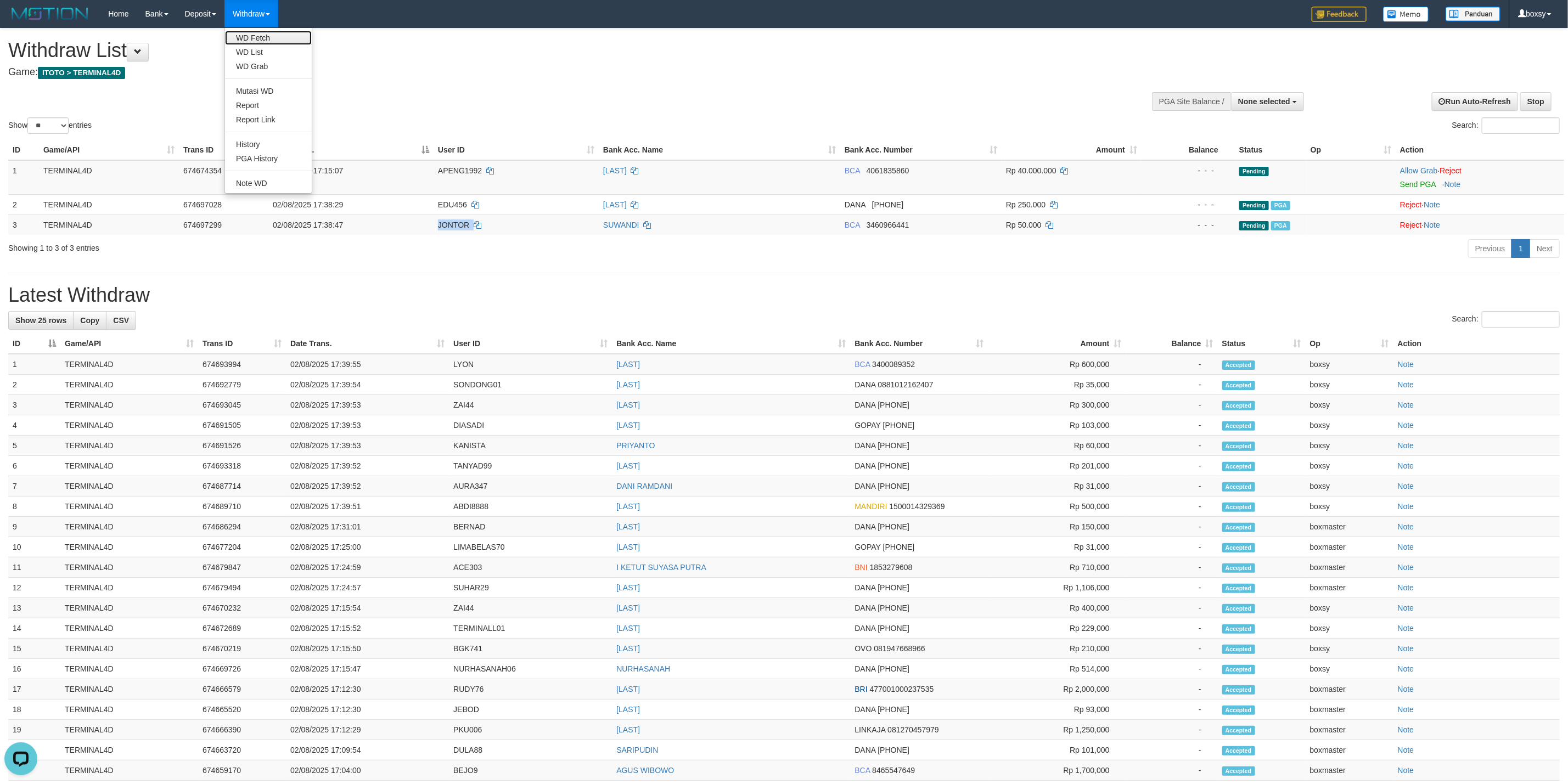 click on "WD Fetch" at bounding box center (268, 38) 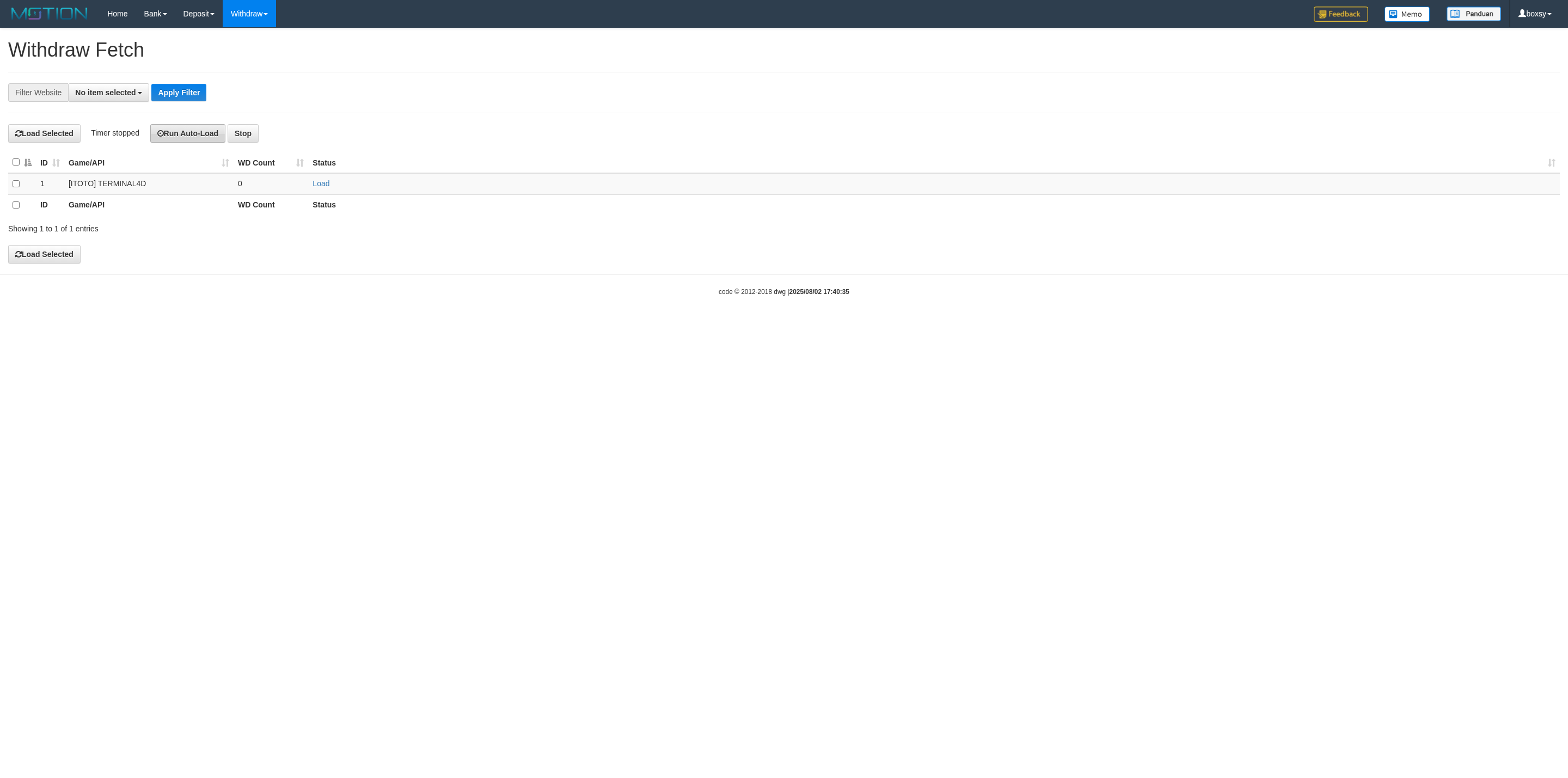 scroll, scrollTop: 0, scrollLeft: 0, axis: both 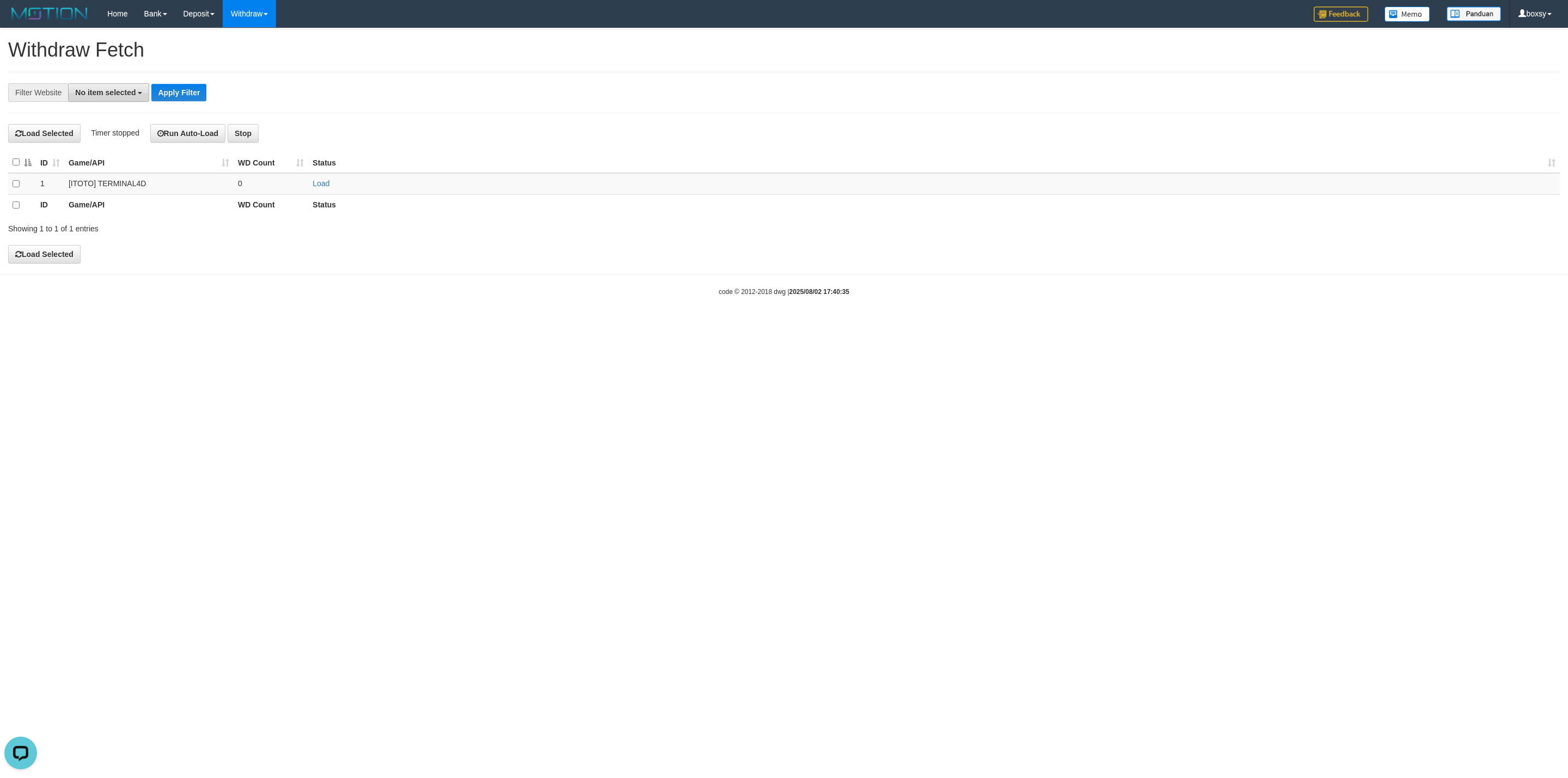 drag, startPoint x: 123, startPoint y: 98, endPoint x: 126, endPoint y: 146, distance: 48.09366 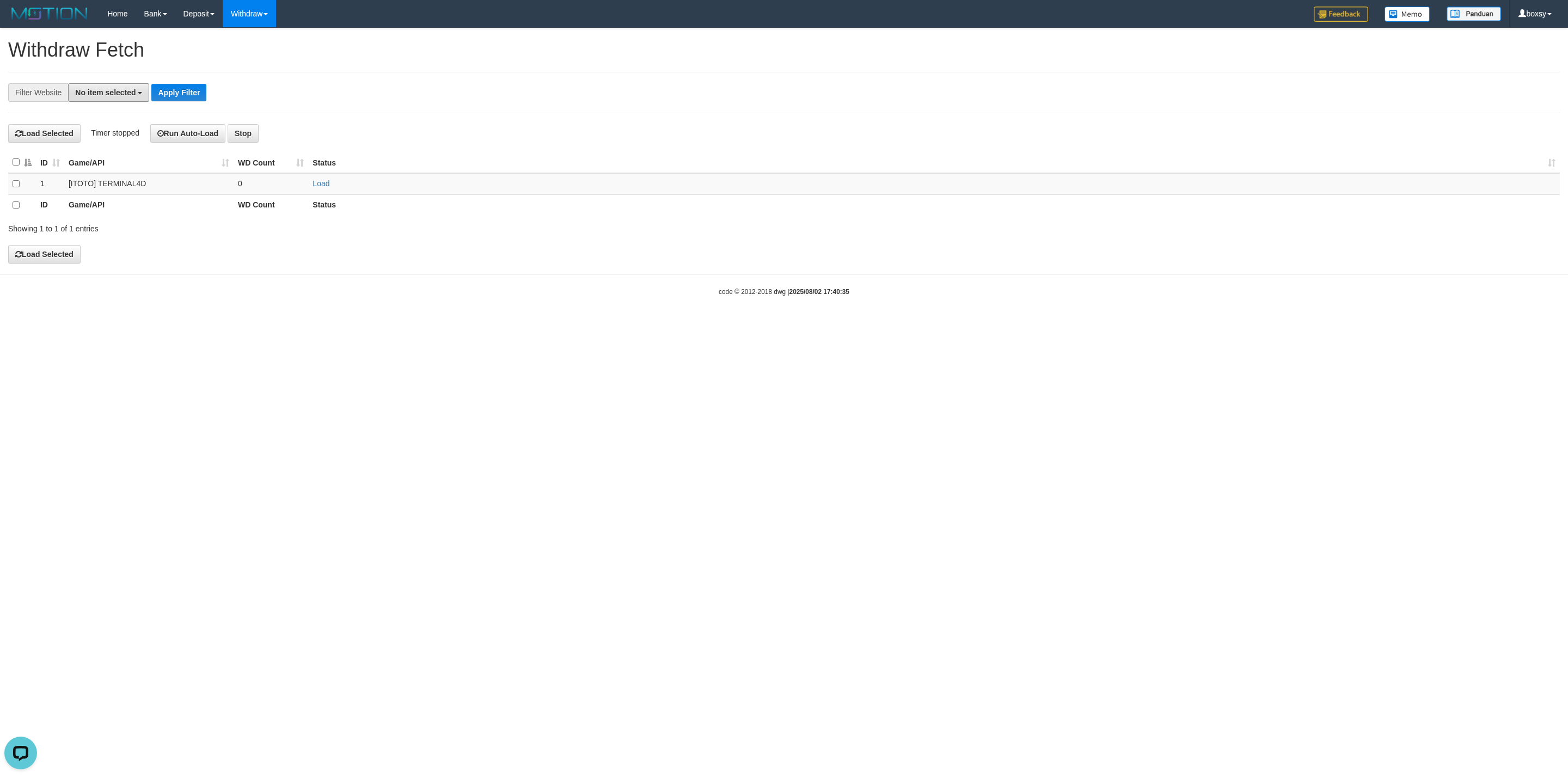 click on "No item selected" at bounding box center (108, 93) 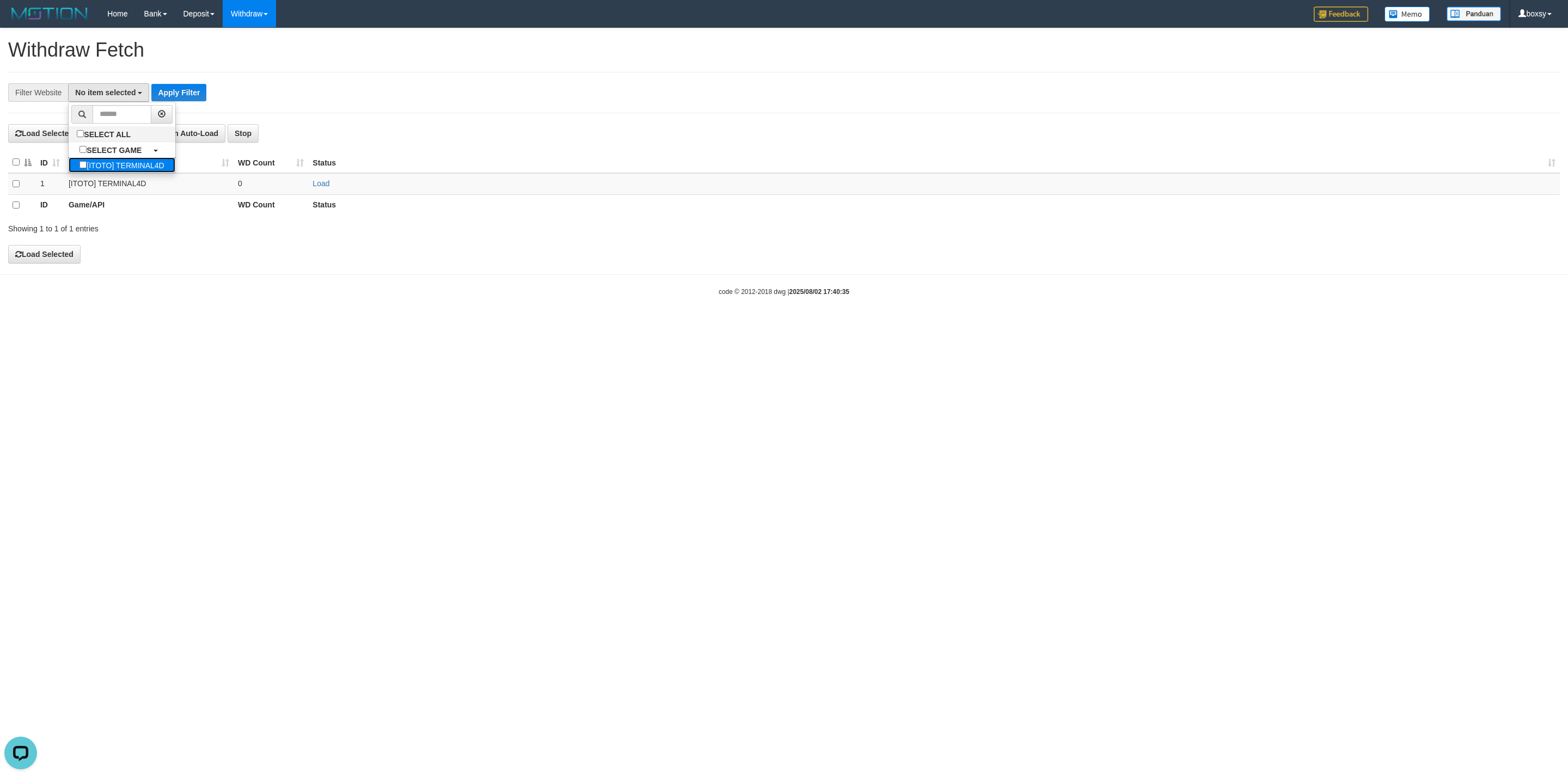 click on "[ITOTO] TERMINAL4D" at bounding box center [121, 165] 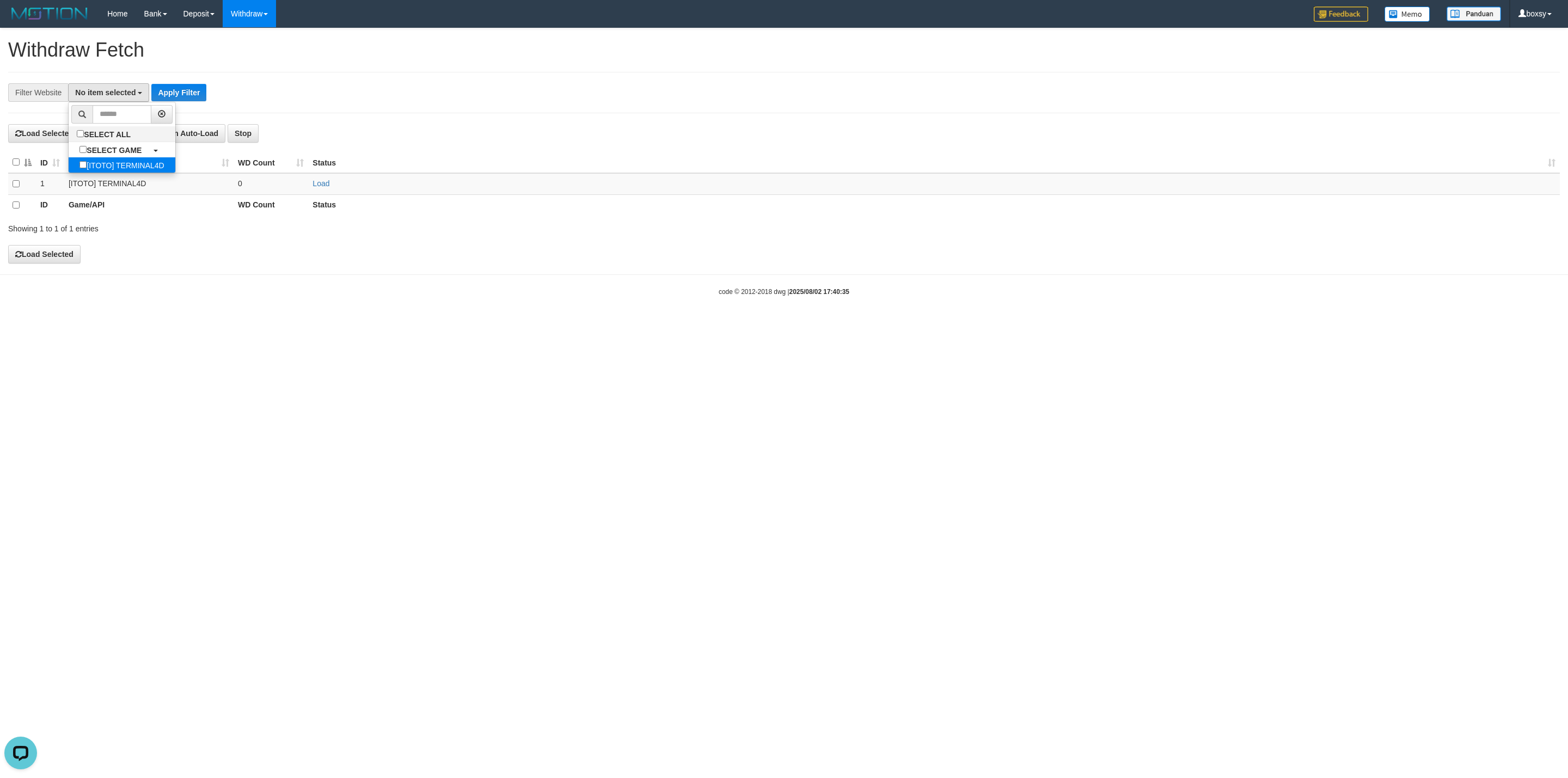 select on "****" 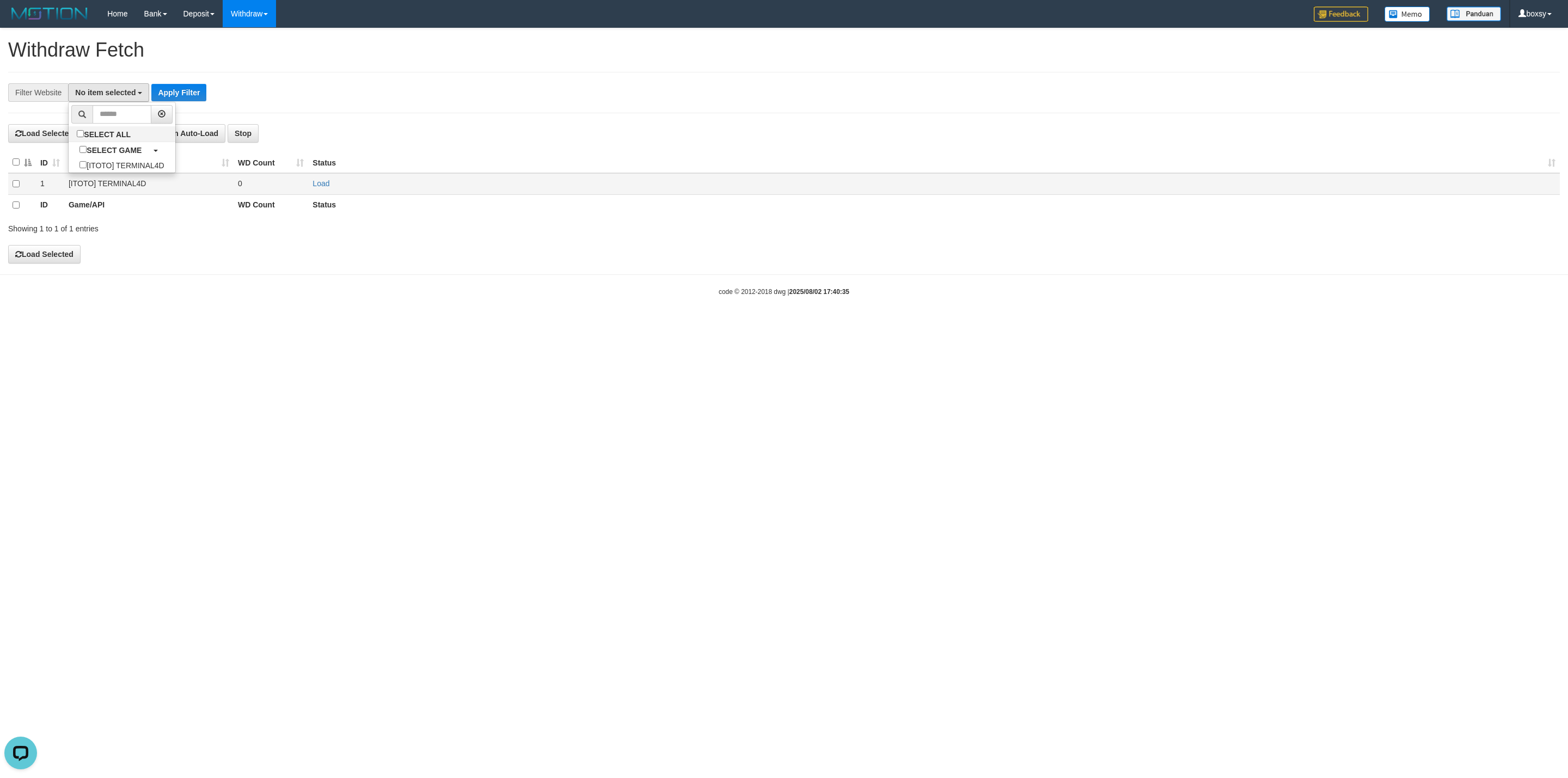 scroll, scrollTop: 10, scrollLeft: 0, axis: vertical 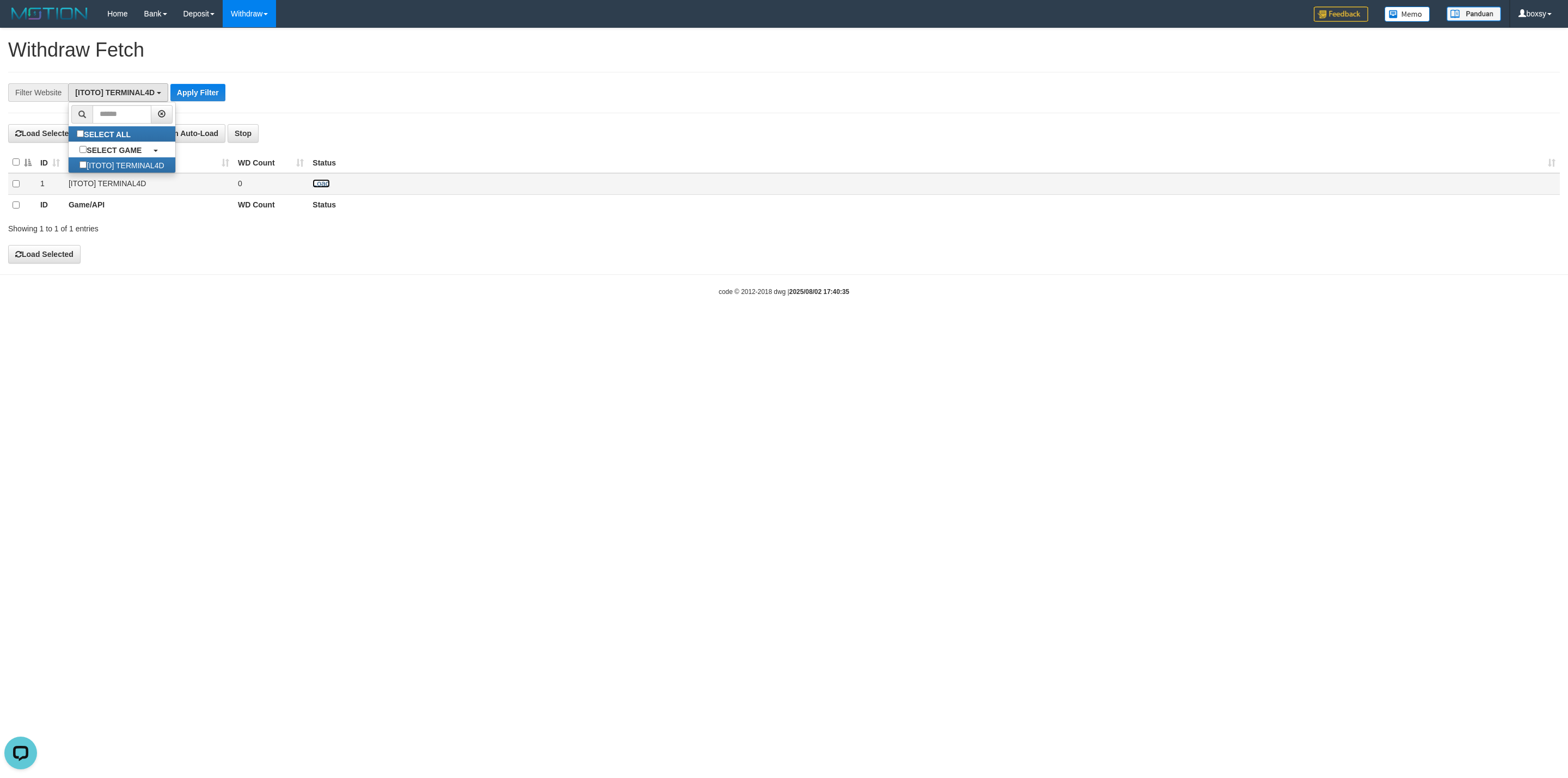 click on "Load" at bounding box center (321, 183) 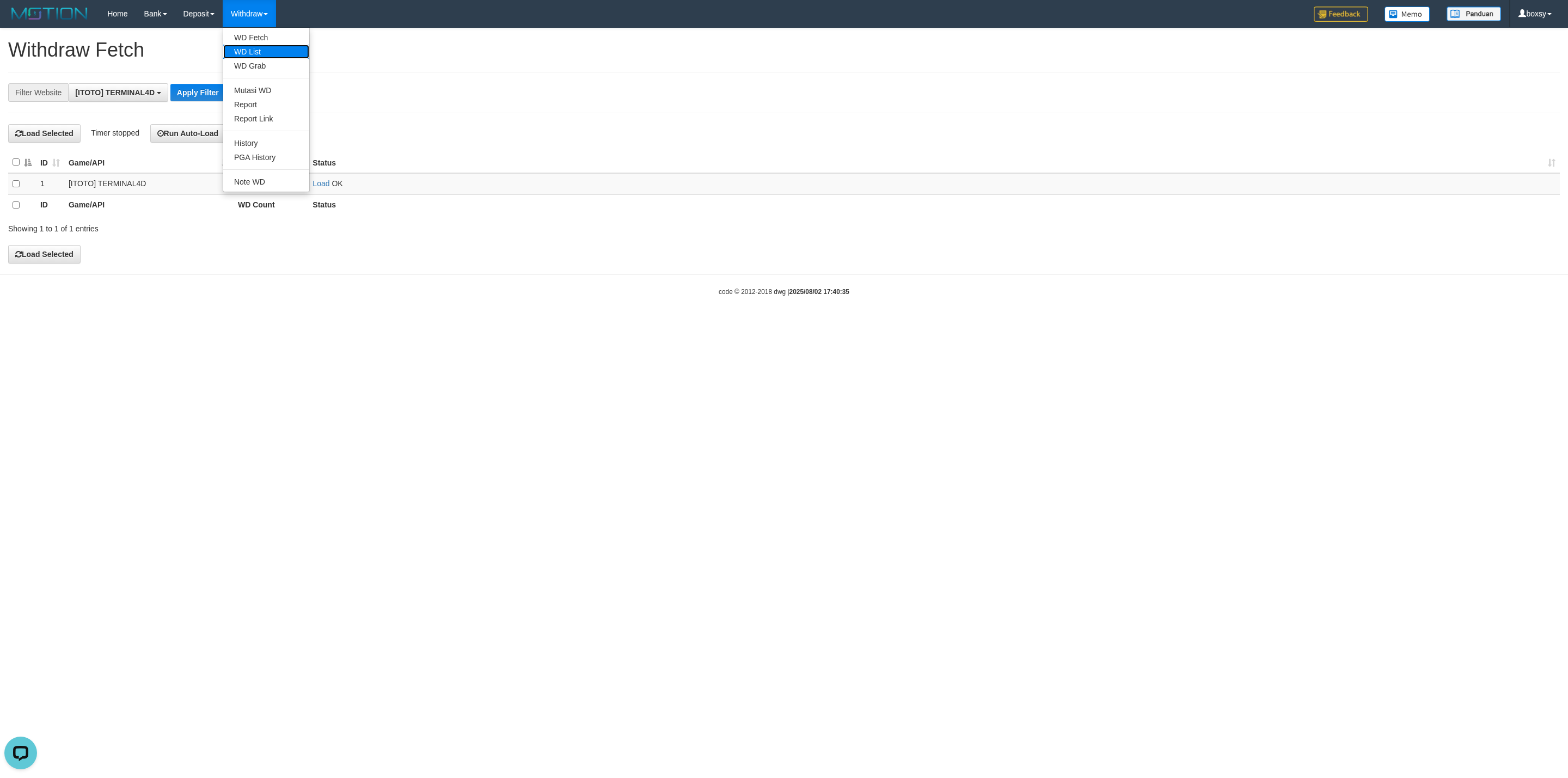 click on "WD List" at bounding box center (266, 52) 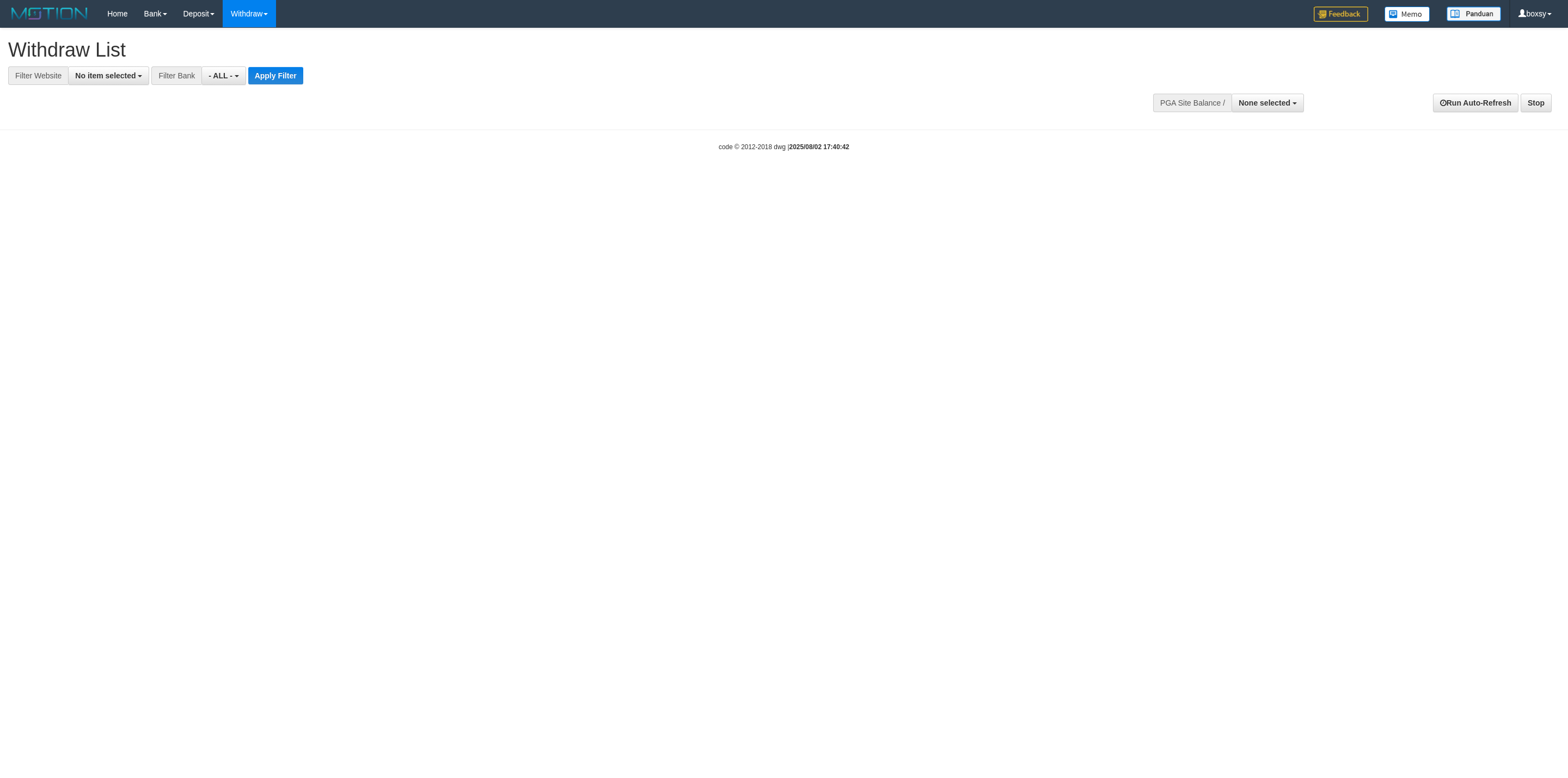 select 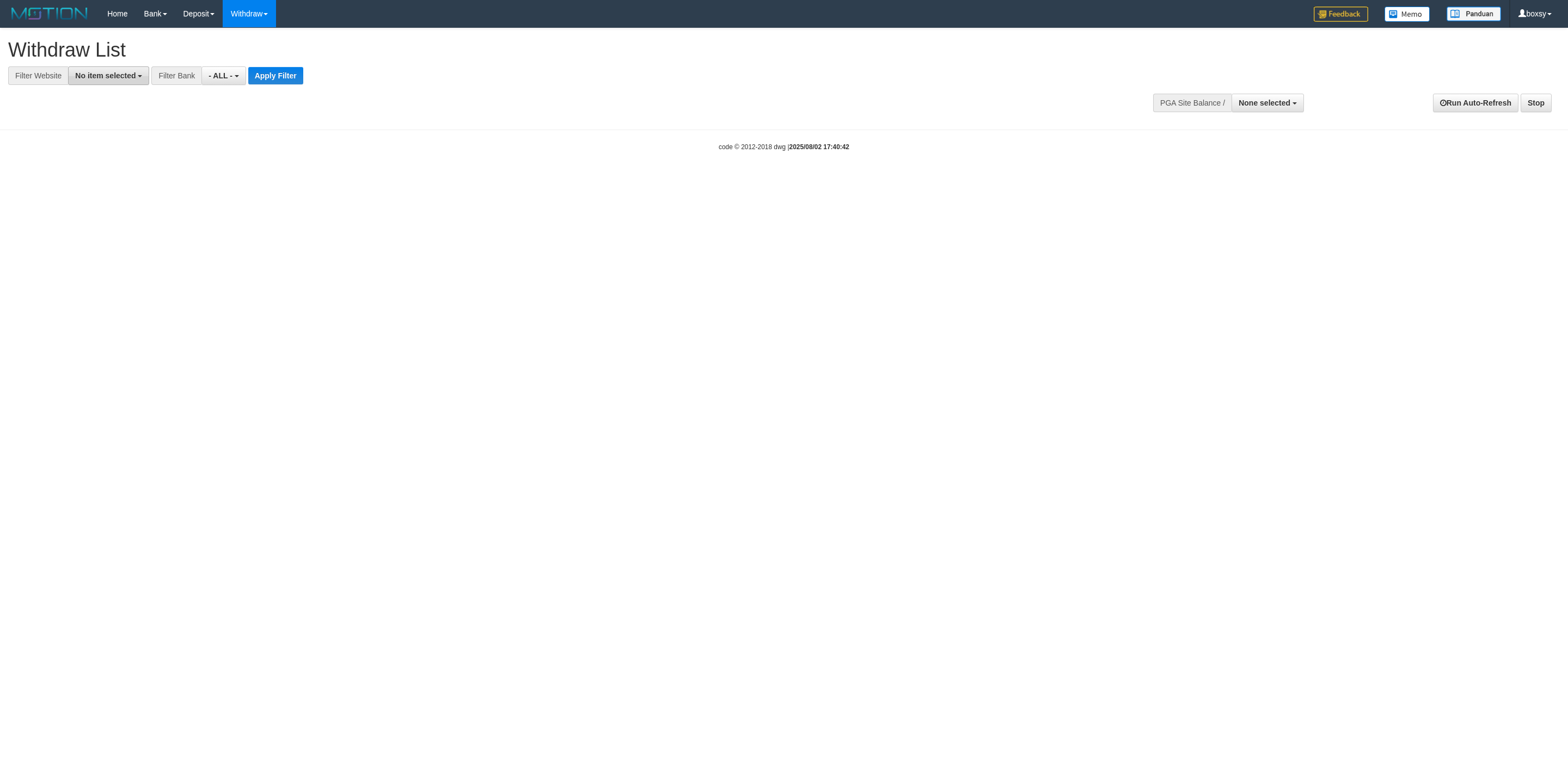 click on "No item selected" at bounding box center [108, 76] 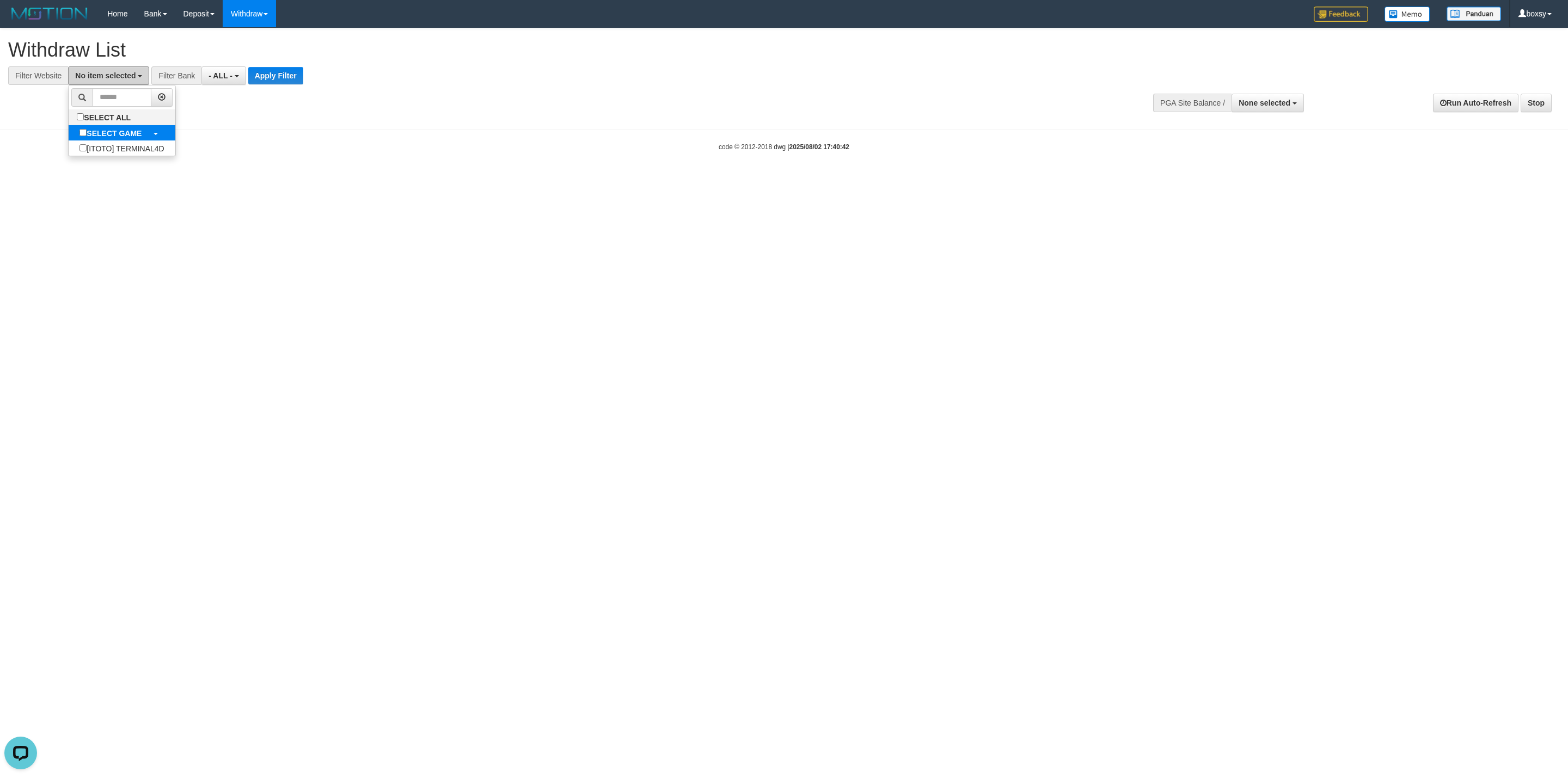 scroll, scrollTop: 0, scrollLeft: 0, axis: both 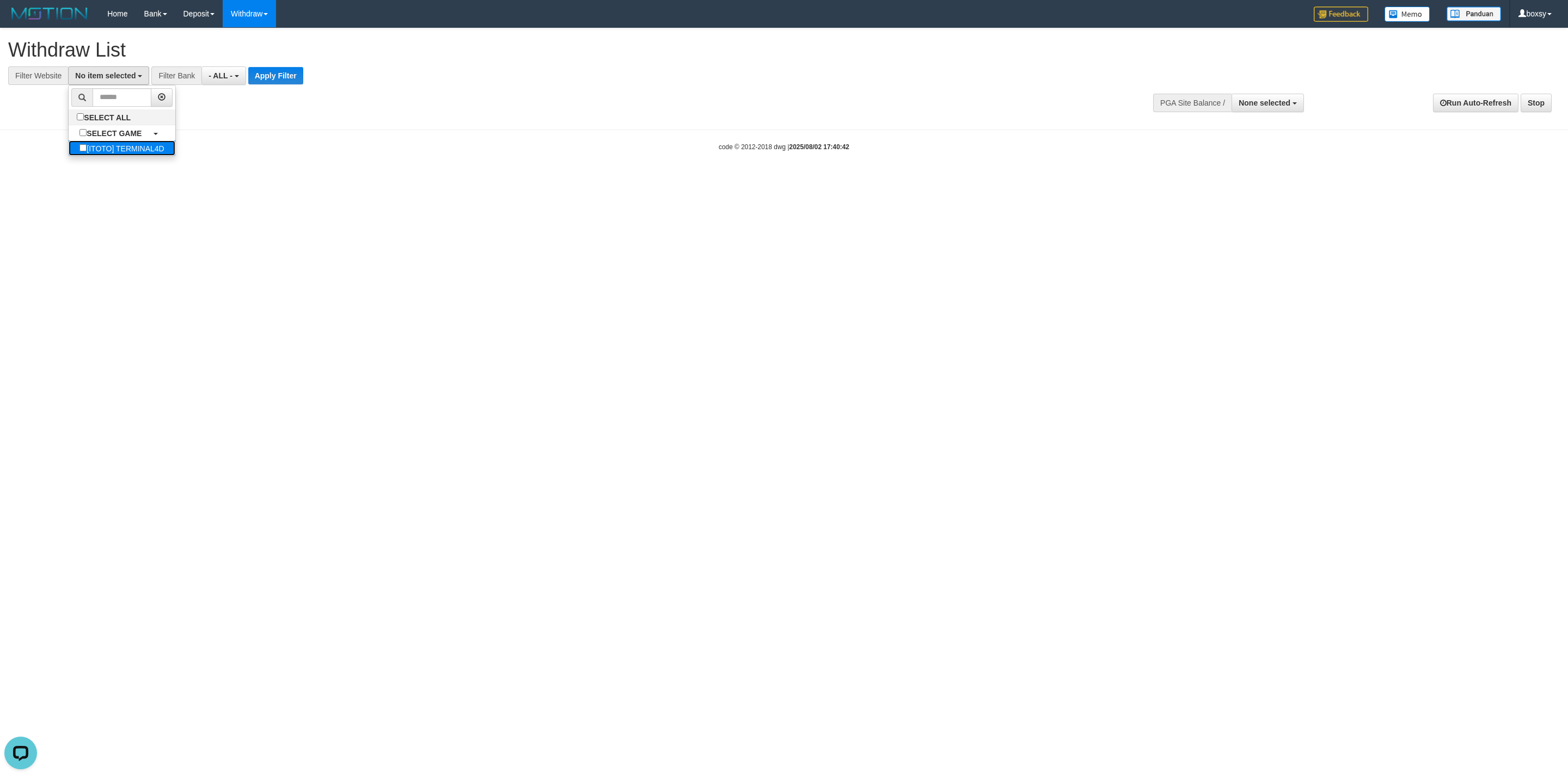 click on "[ITOTO] TERMINAL4D" at bounding box center (121, 148) 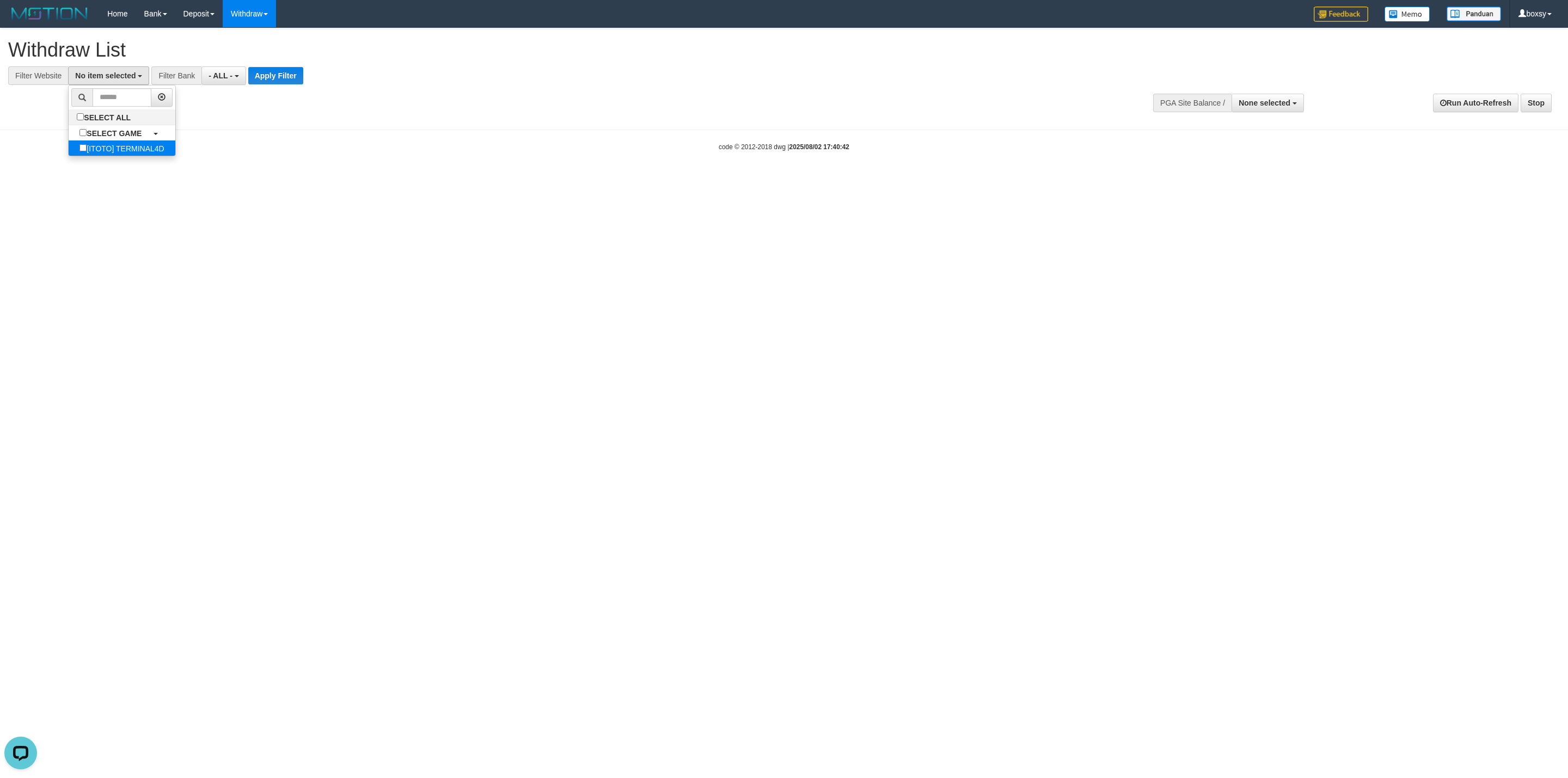 select on "****" 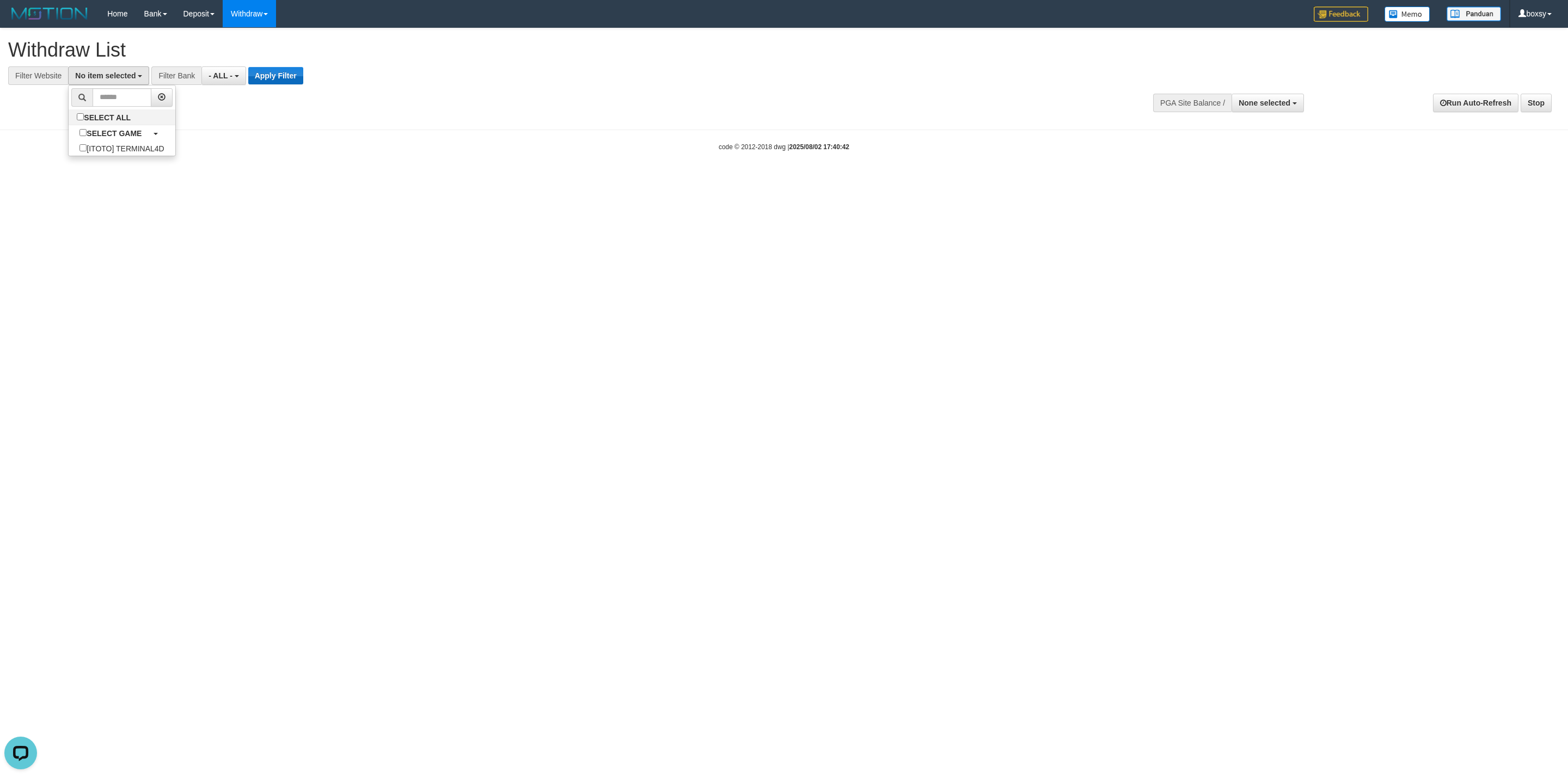 scroll, scrollTop: 10, scrollLeft: 0, axis: vertical 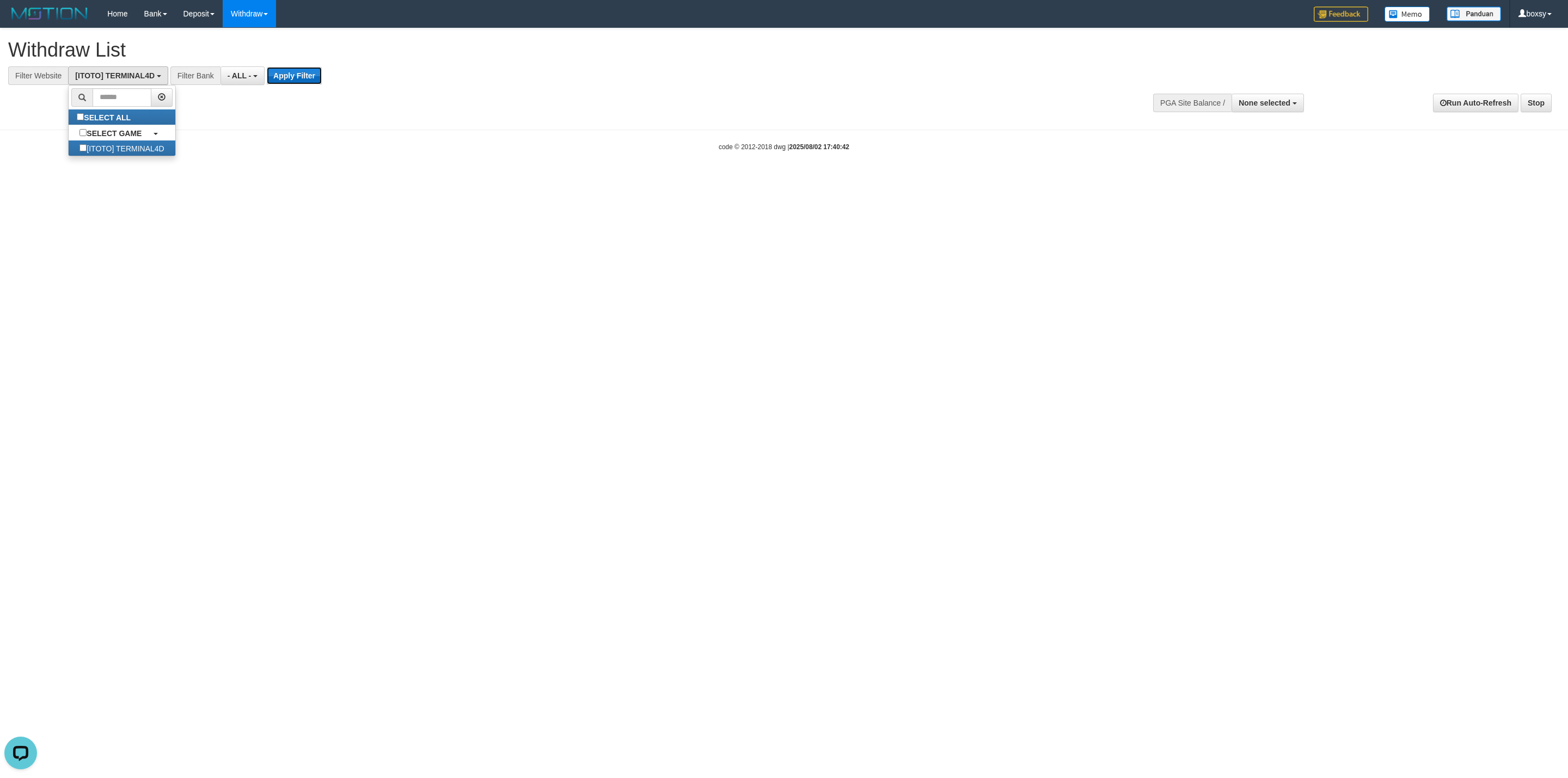 click on "Apply Filter" at bounding box center [294, 76] 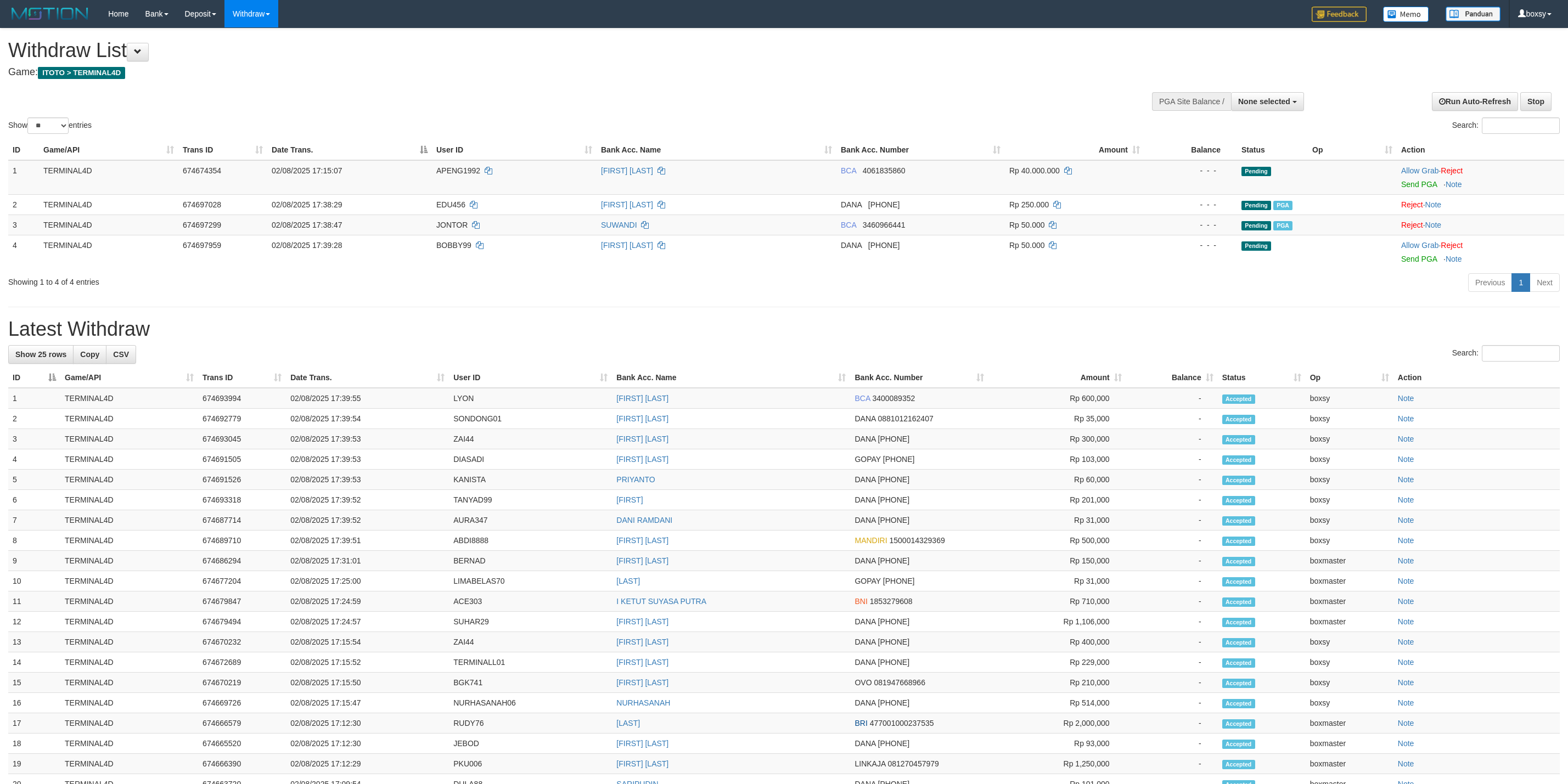 select 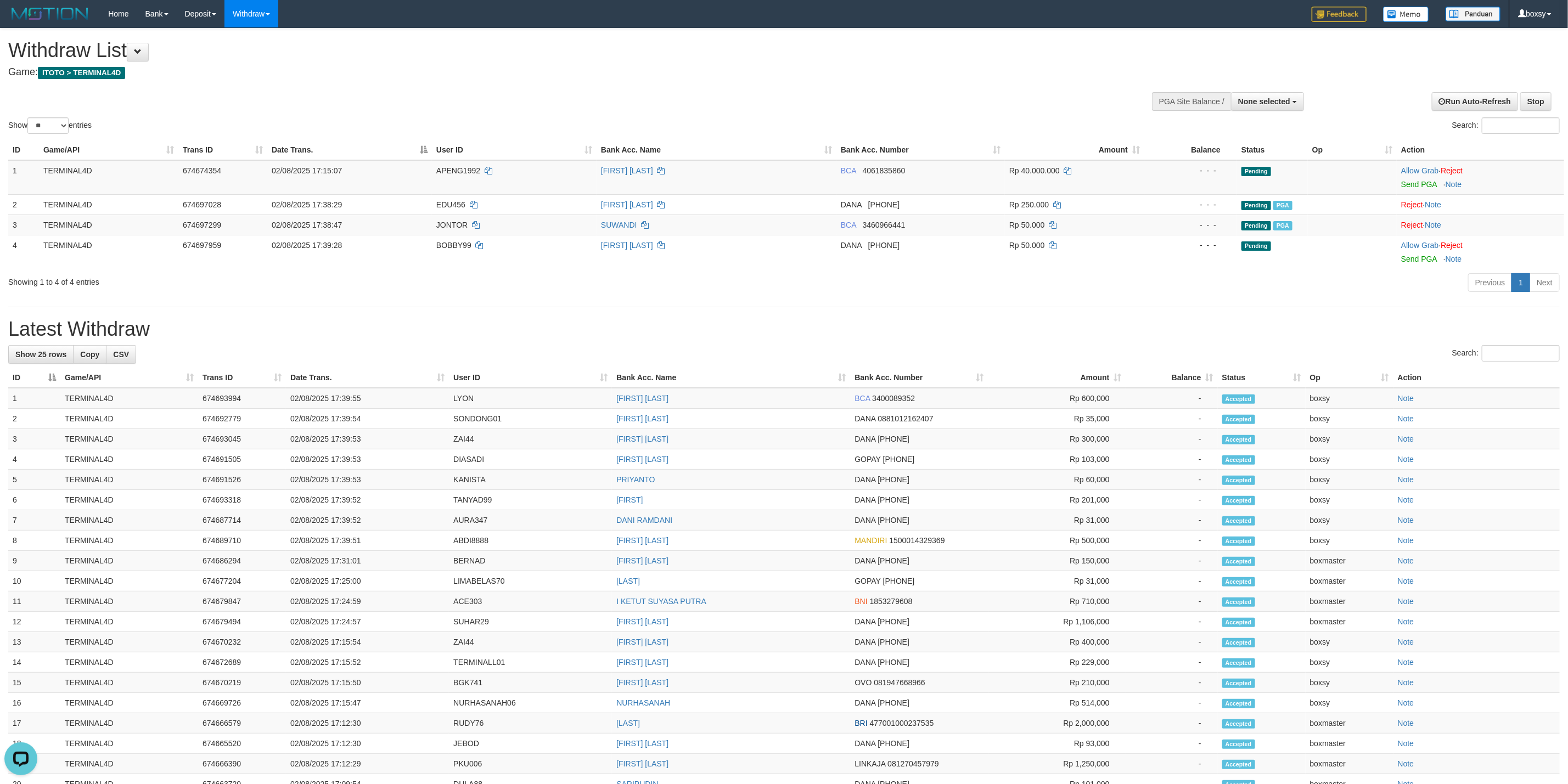 scroll, scrollTop: 0, scrollLeft: 0, axis: both 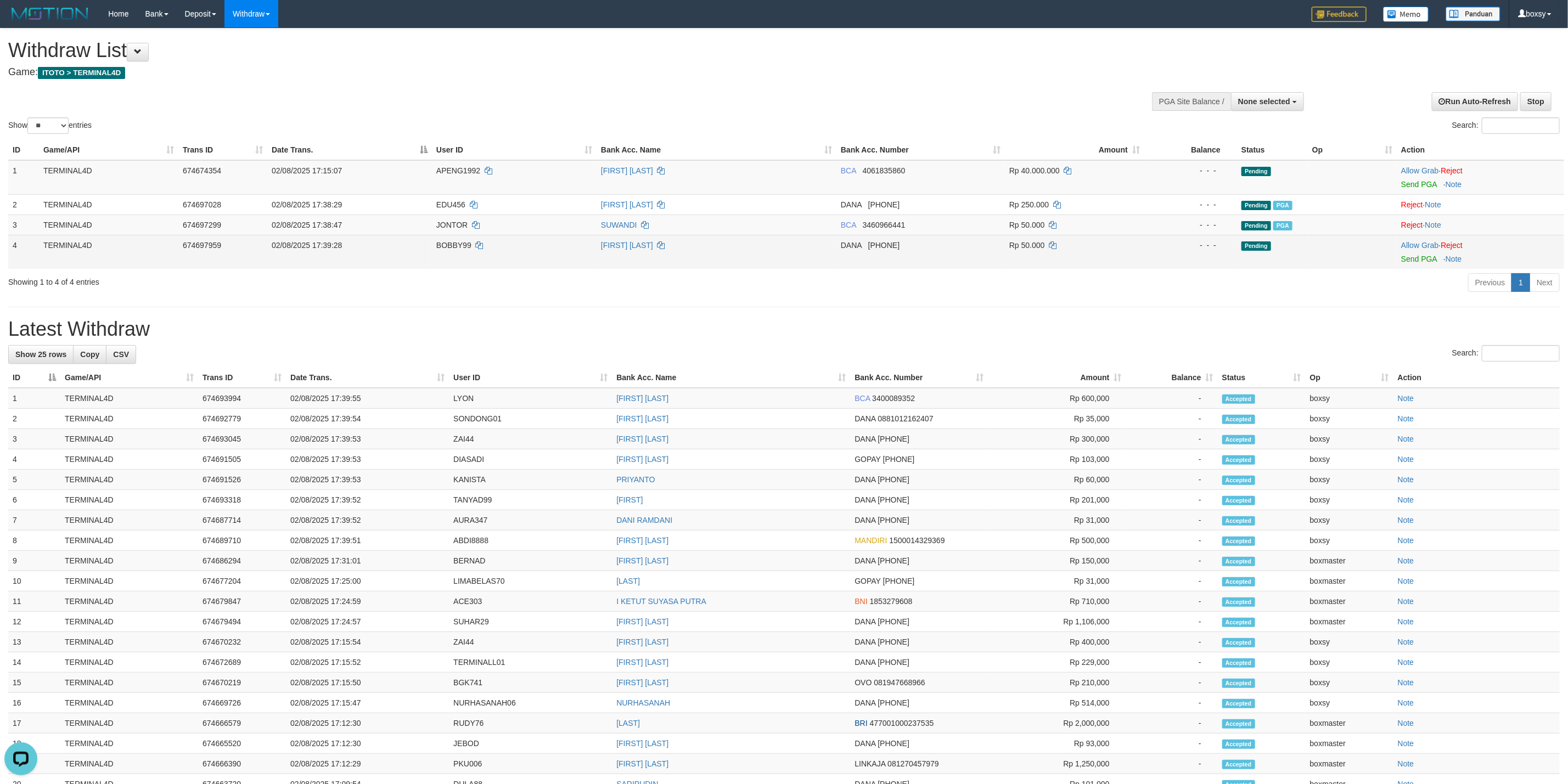 click on "Allow Grab   ·    Reject Send PGA     ·    Note" at bounding box center [1480, 252] 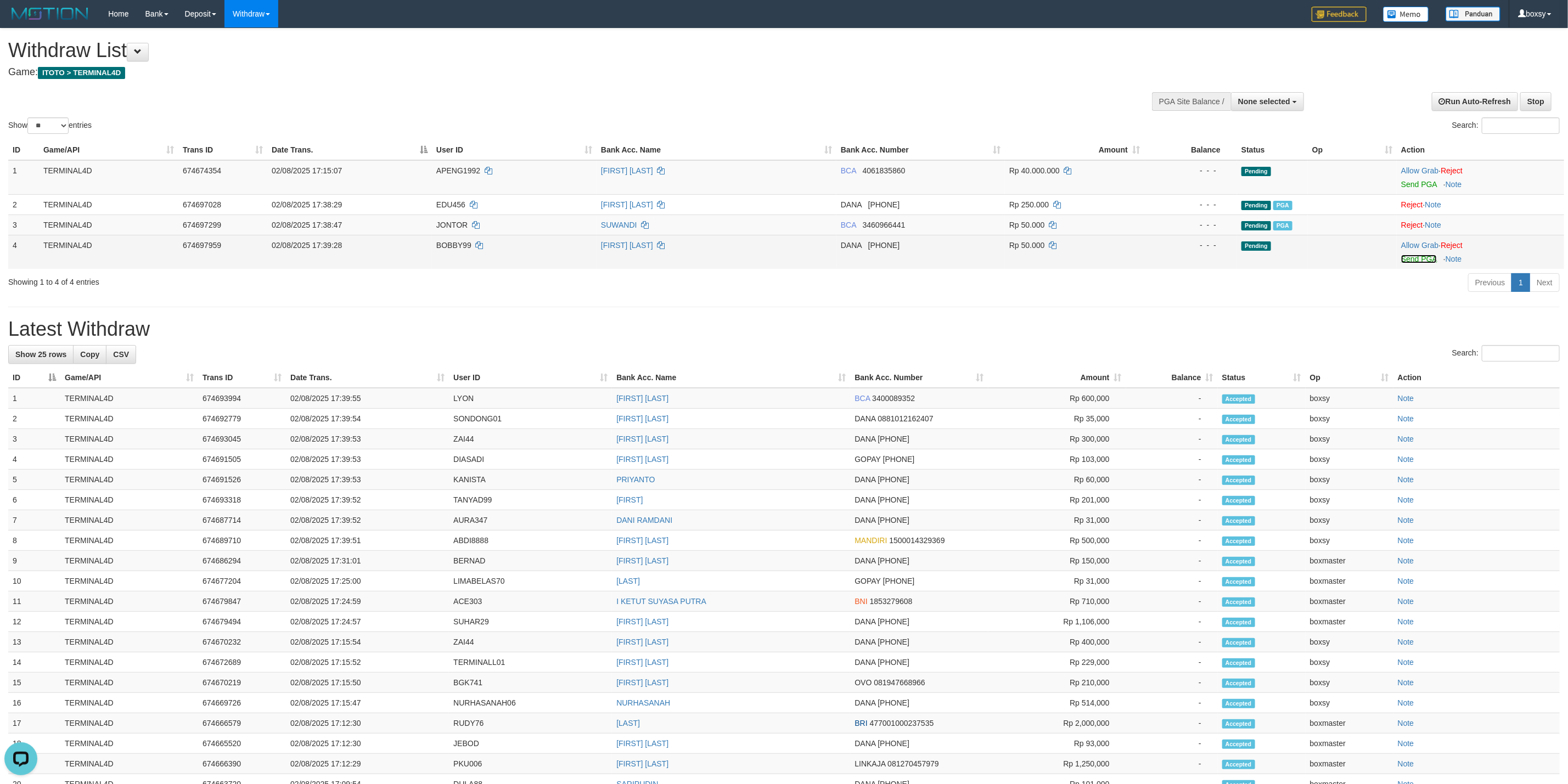 click on "Send PGA" at bounding box center (1419, 259) 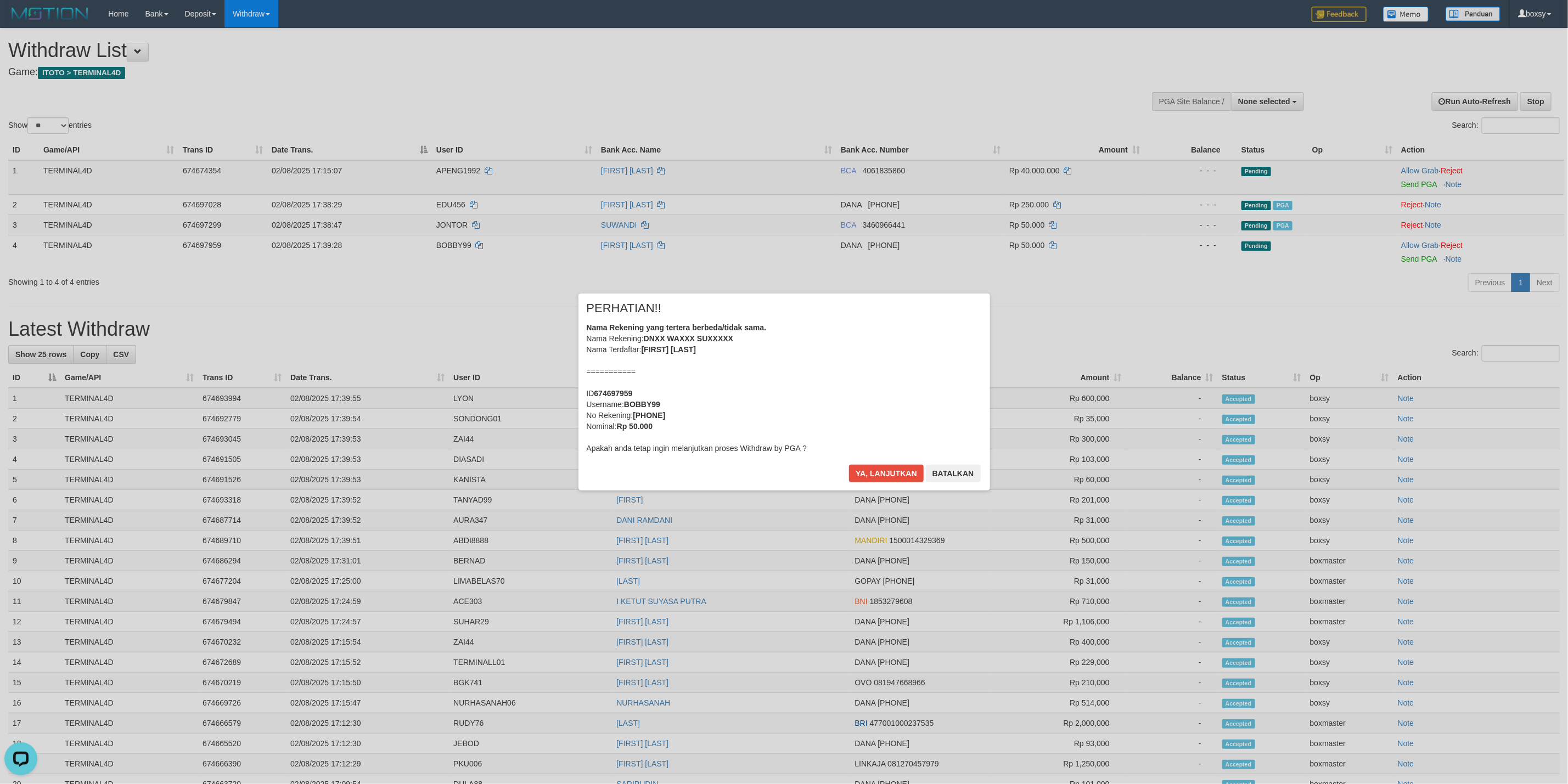 click on "Ya, lanjutkan Batalkan" at bounding box center [914, 477] 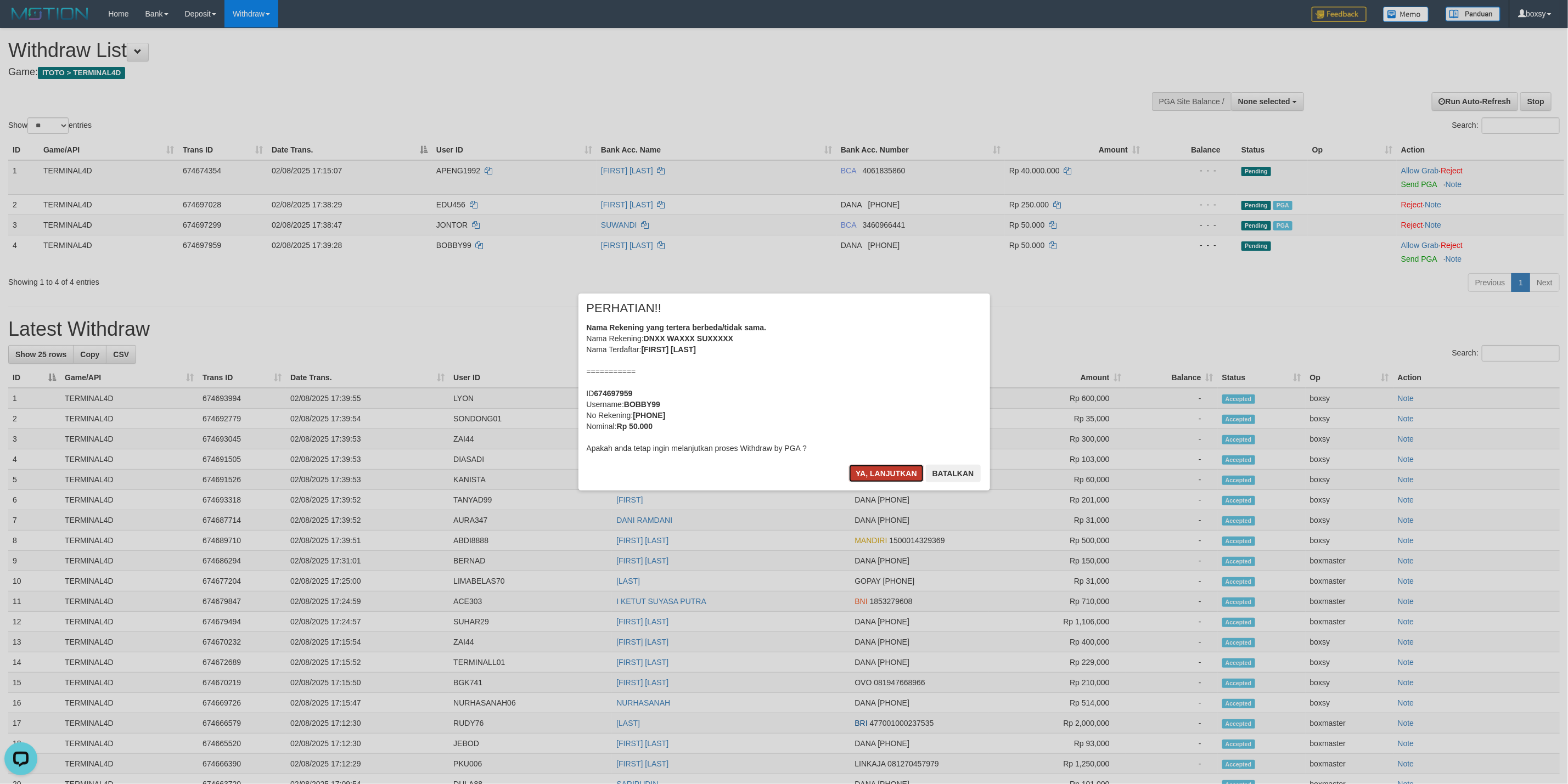click on "Ya, lanjutkan" at bounding box center [886, 473] 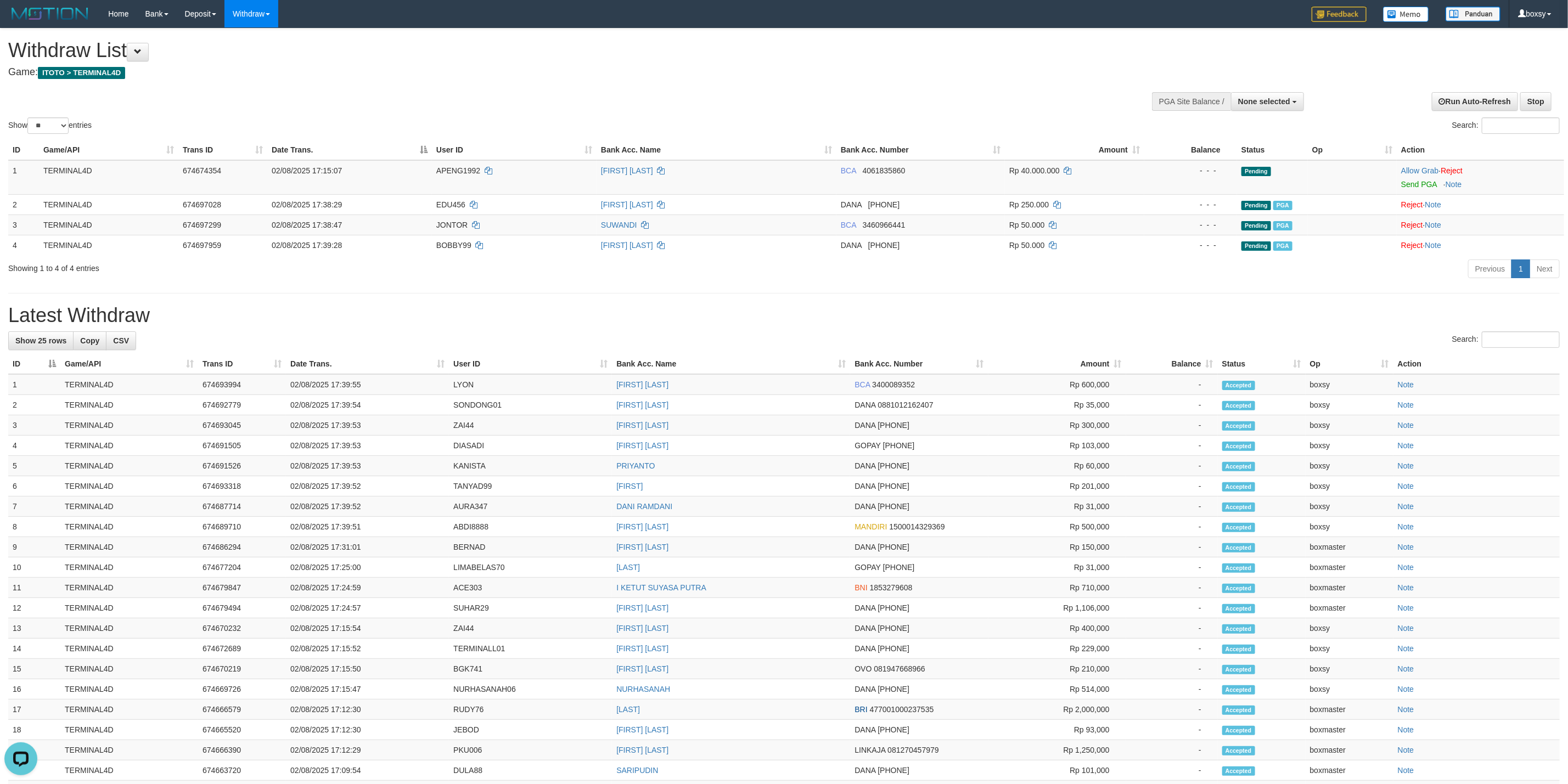 click at bounding box center (784, 293) 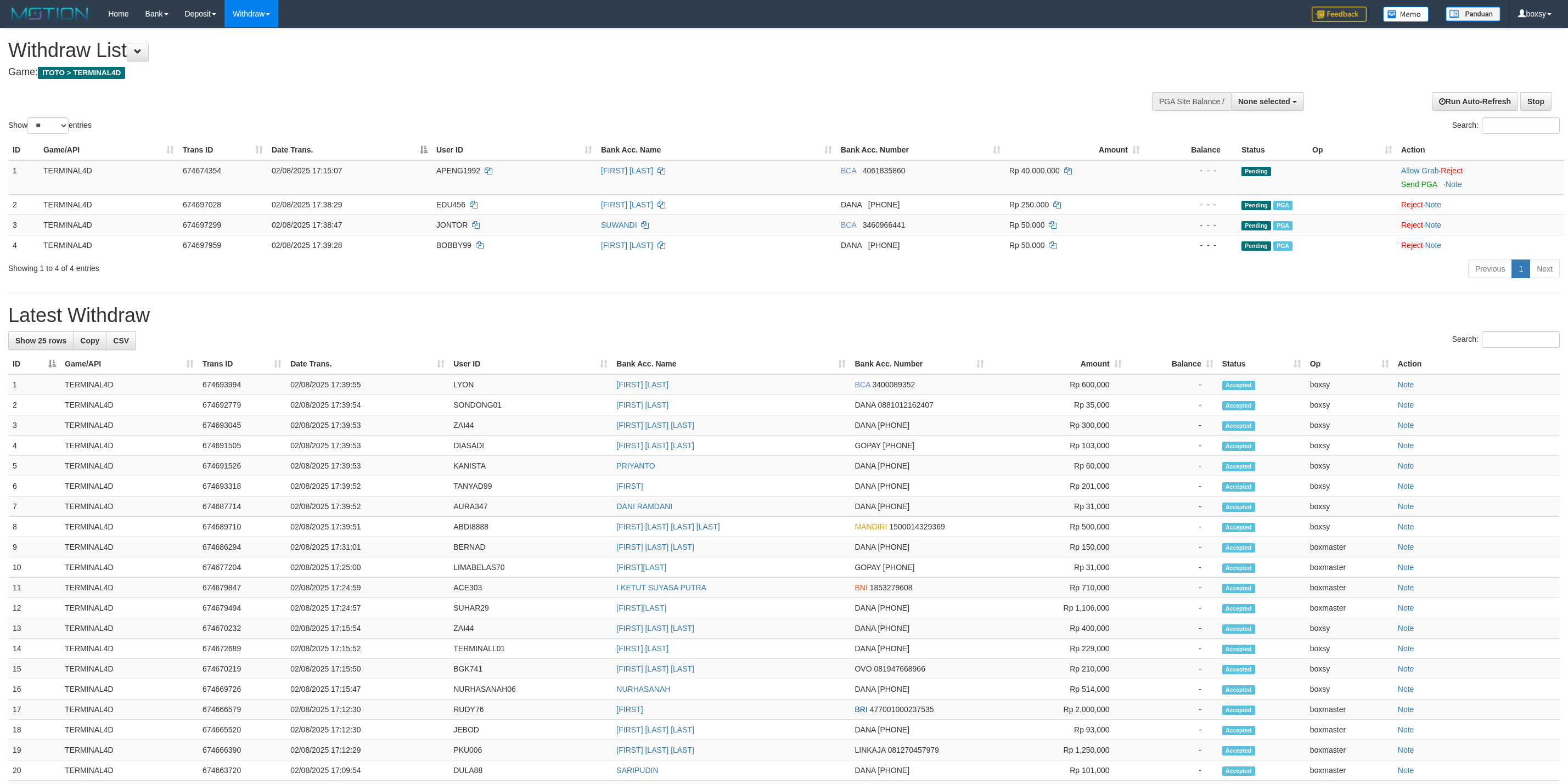 select 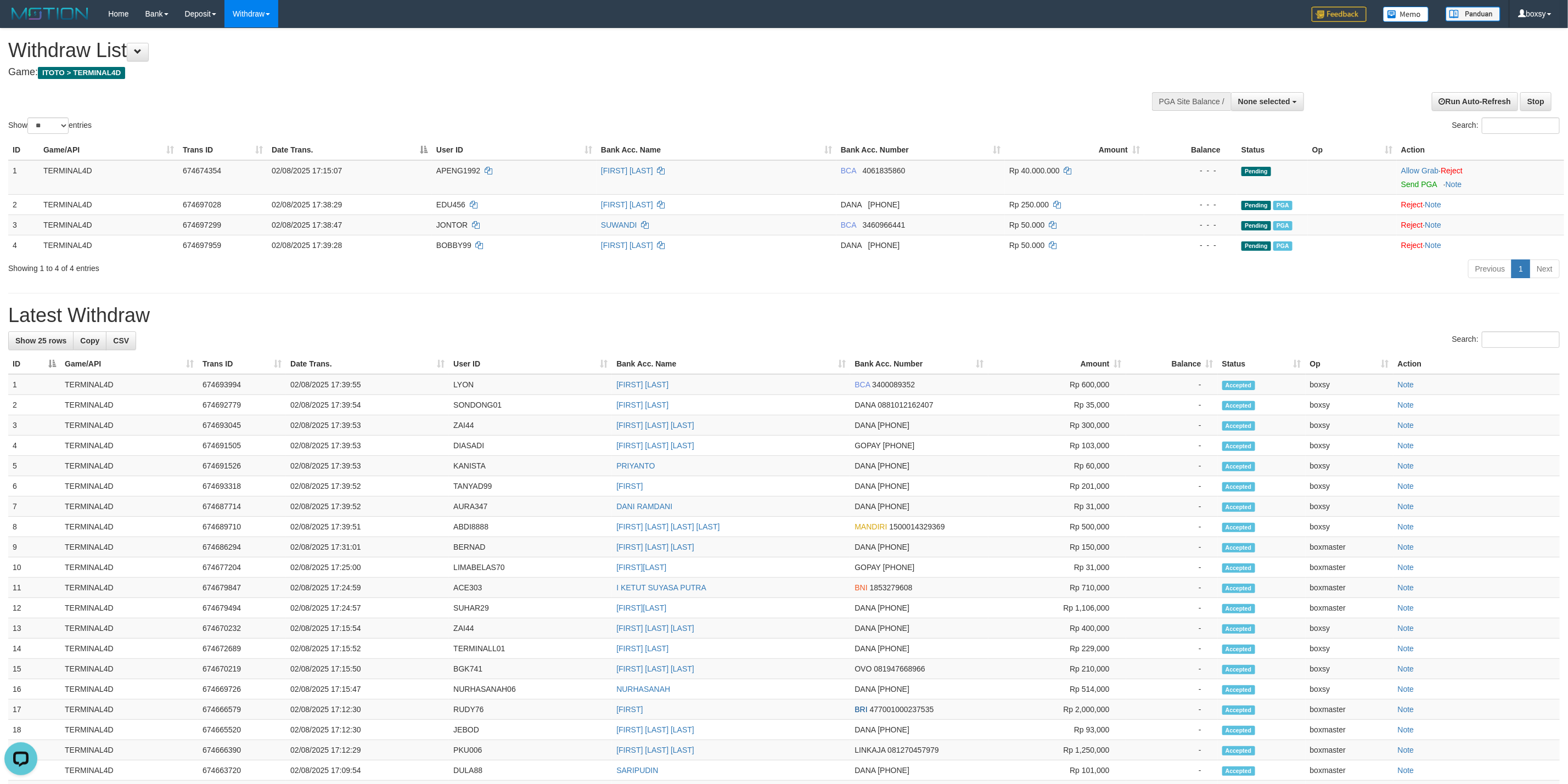 scroll, scrollTop: 0, scrollLeft: 0, axis: both 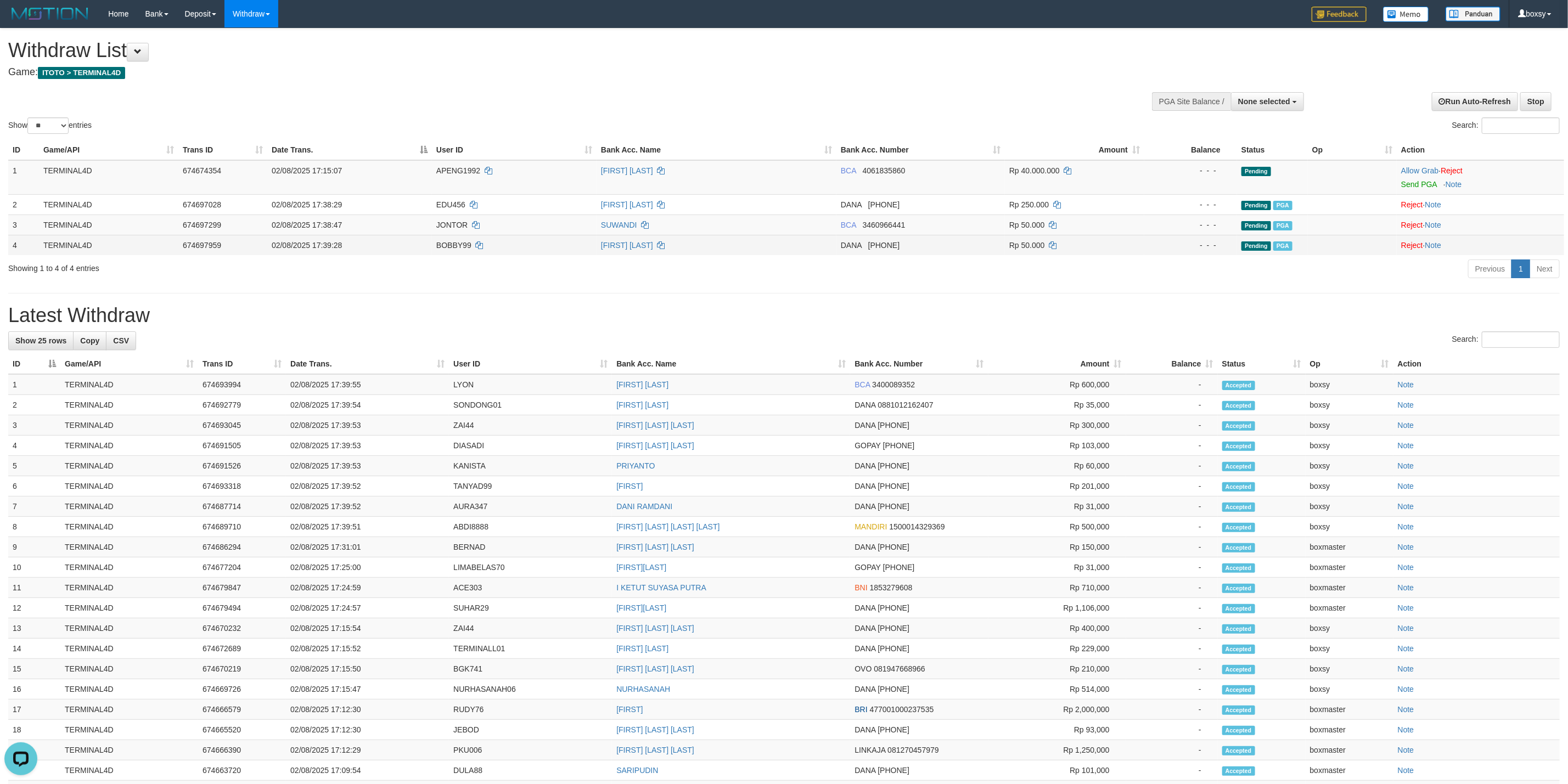 click on "BOBBY99" at bounding box center (514, 245) 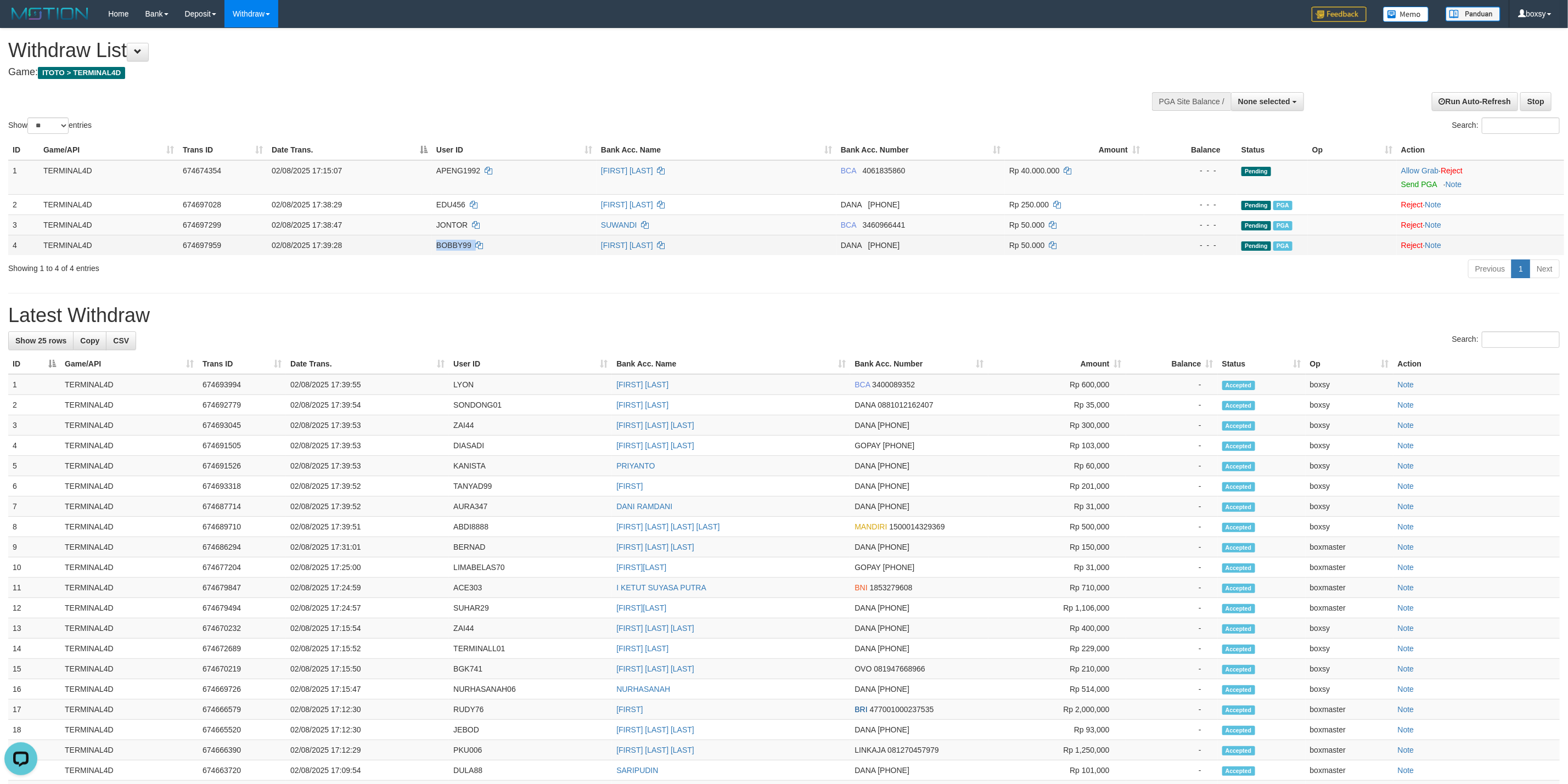 click on "BOBBY99" at bounding box center (514, 245) 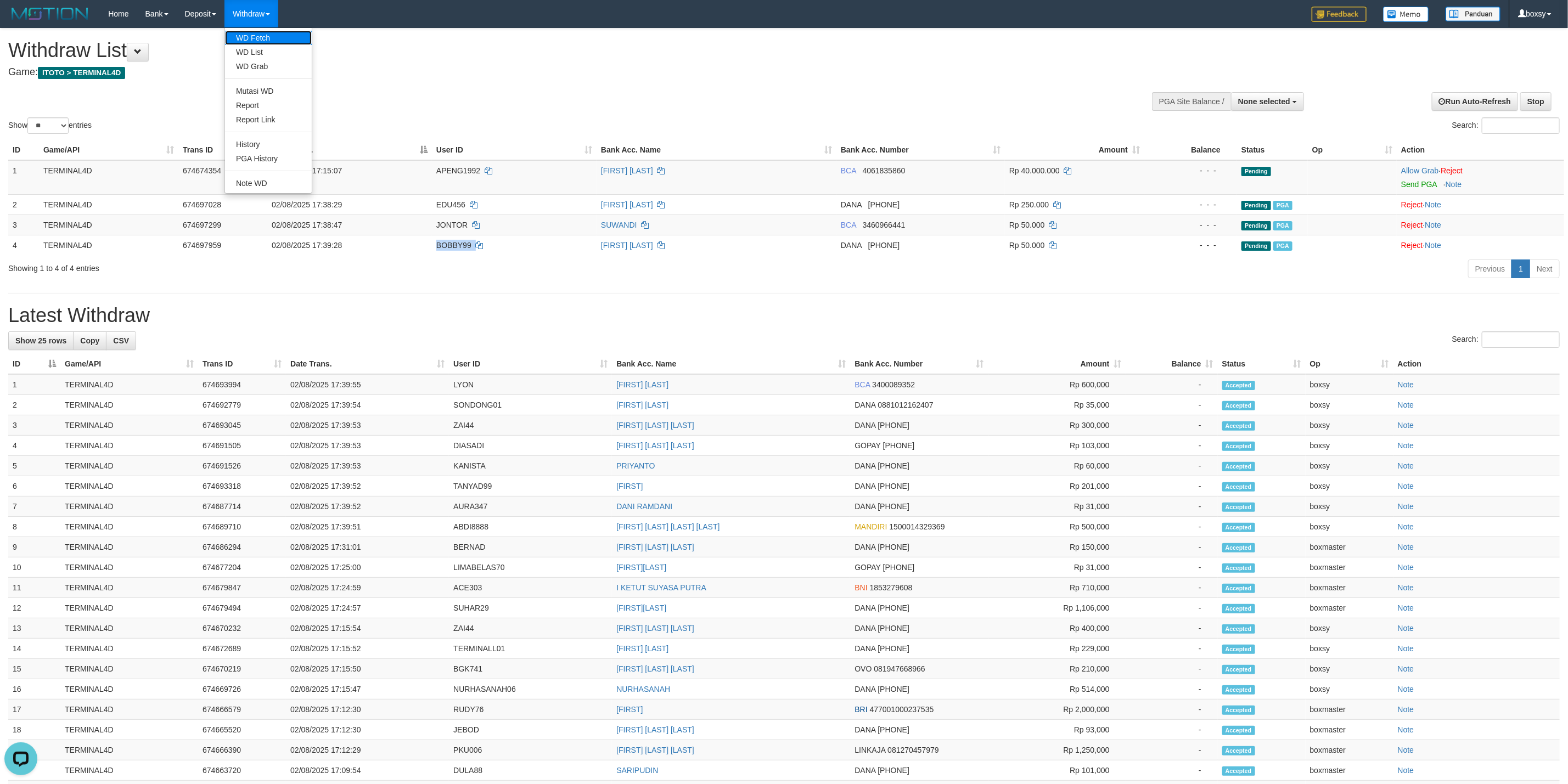 click on "WD Fetch" at bounding box center [268, 38] 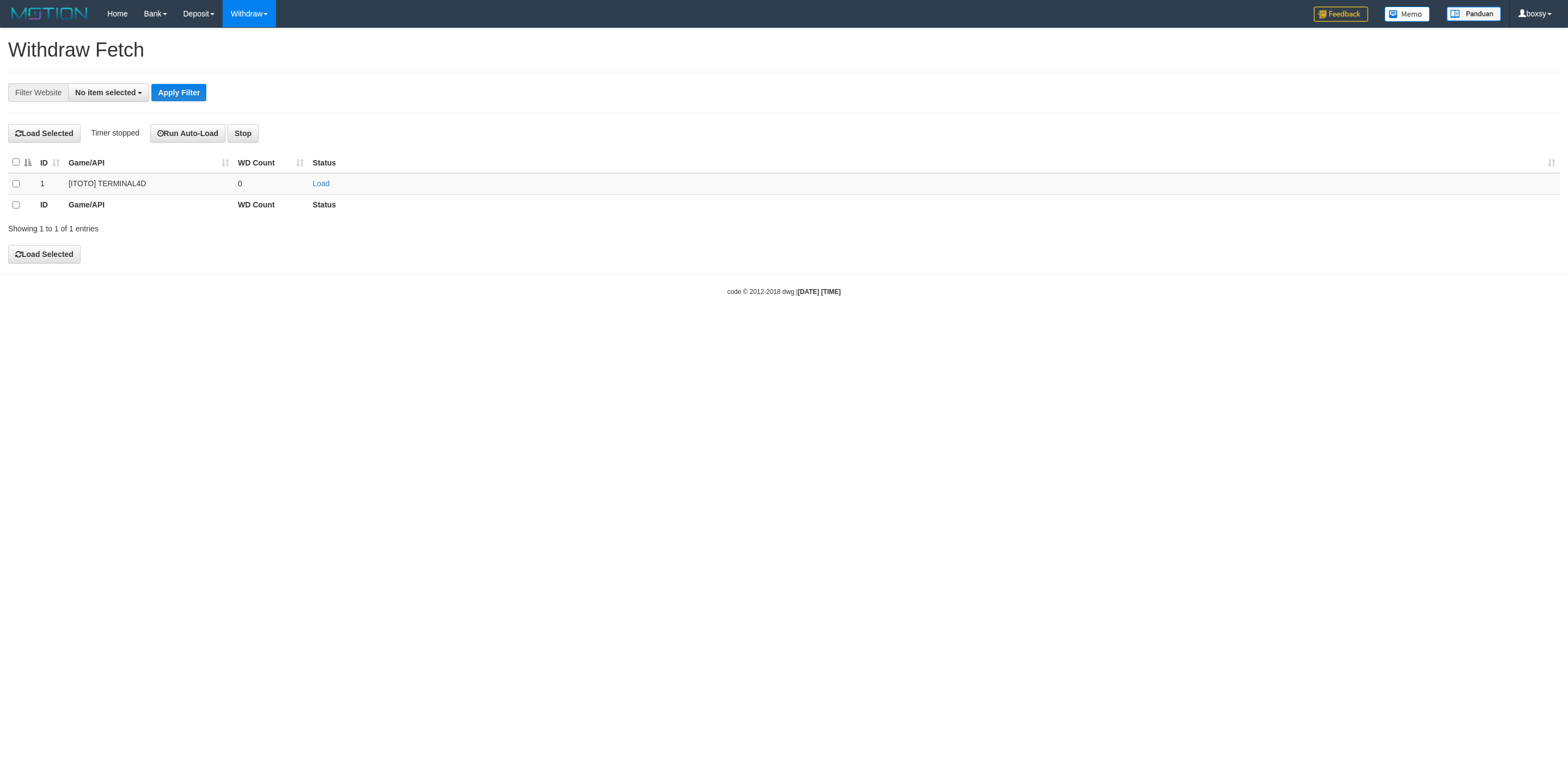 scroll, scrollTop: 0, scrollLeft: 0, axis: both 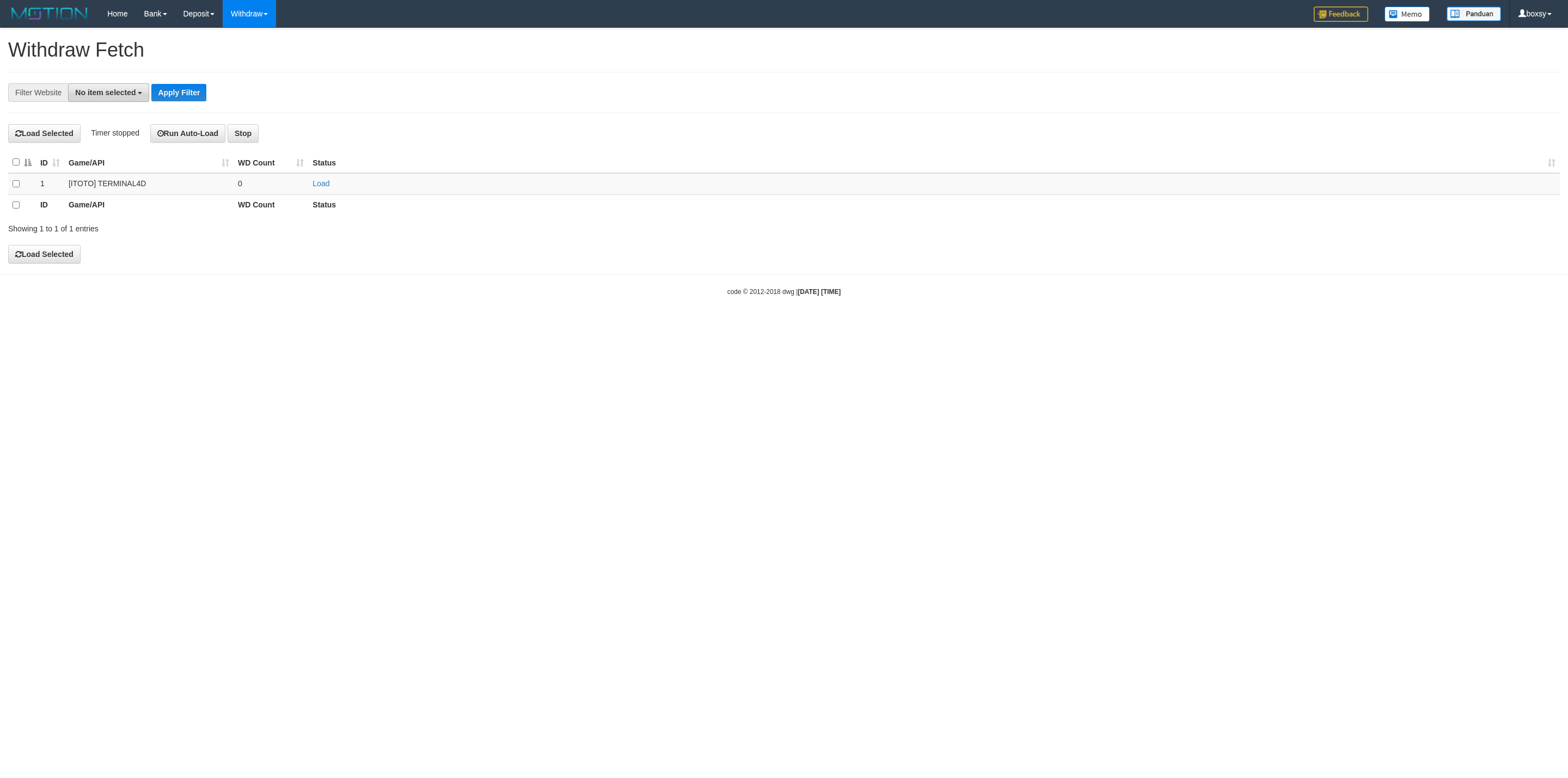 click on "No item selected" at bounding box center (105, 93) 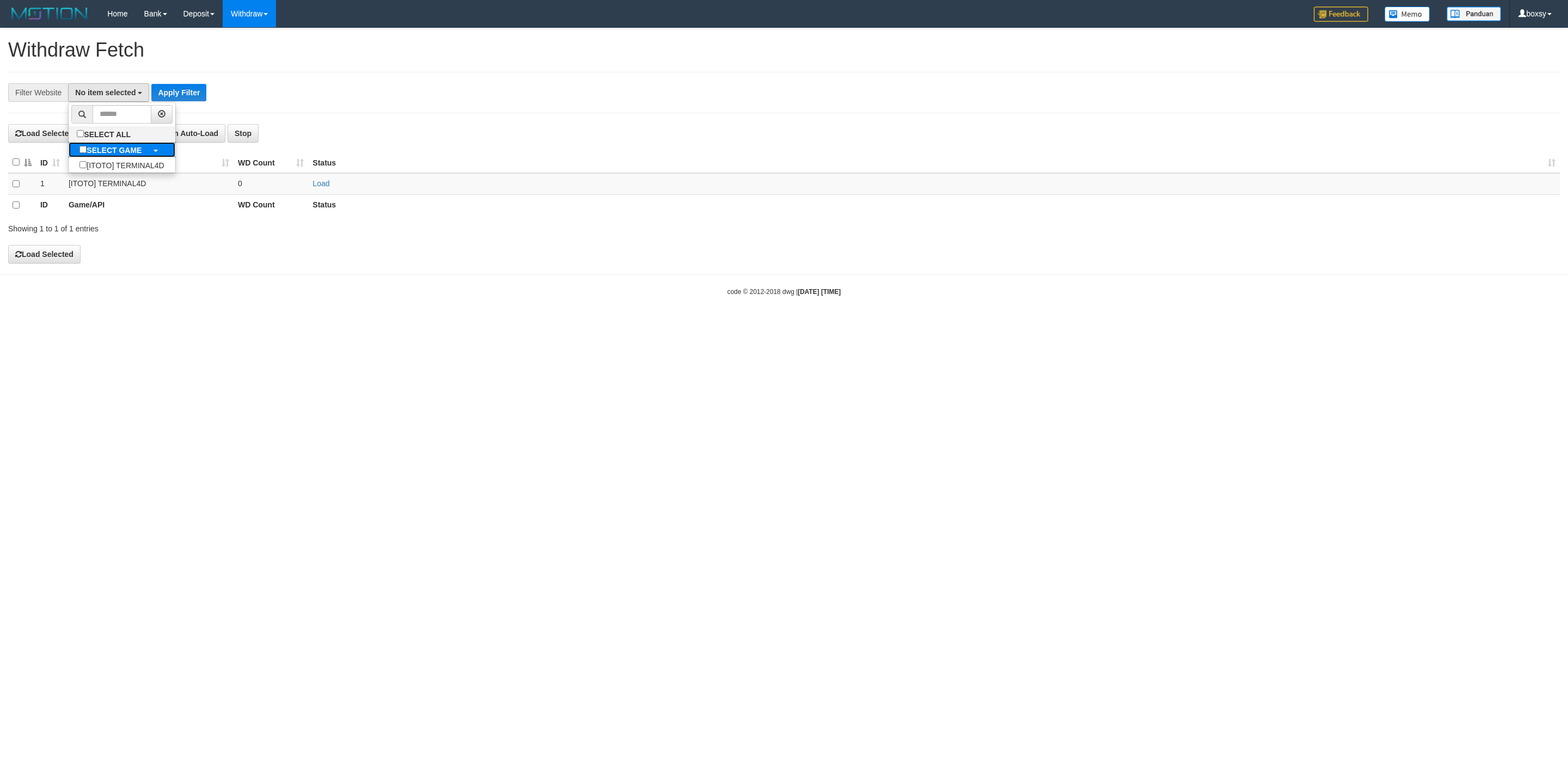 click on "SELECT GAME" at bounding box center (111, 150) 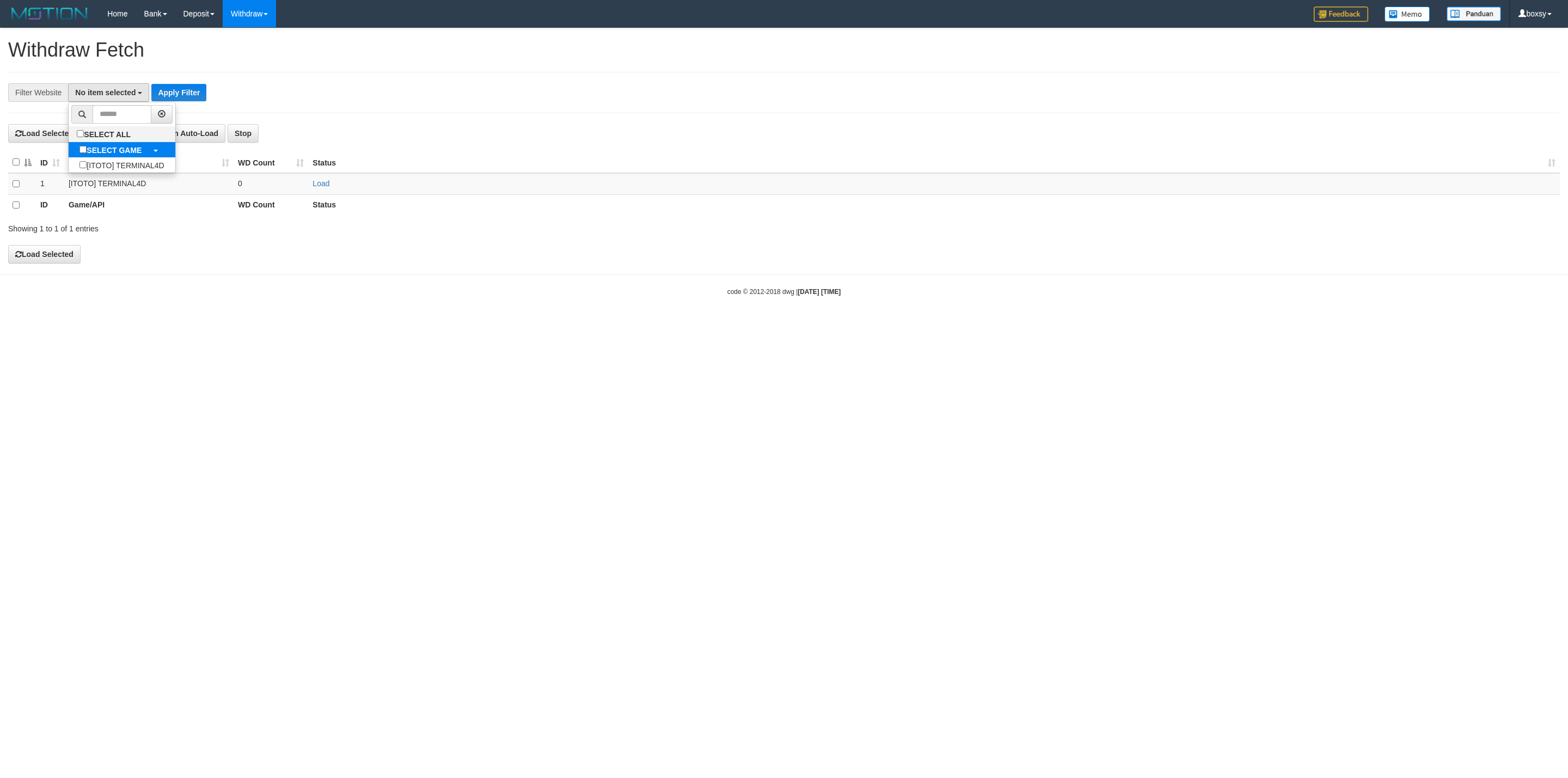 select on "****" 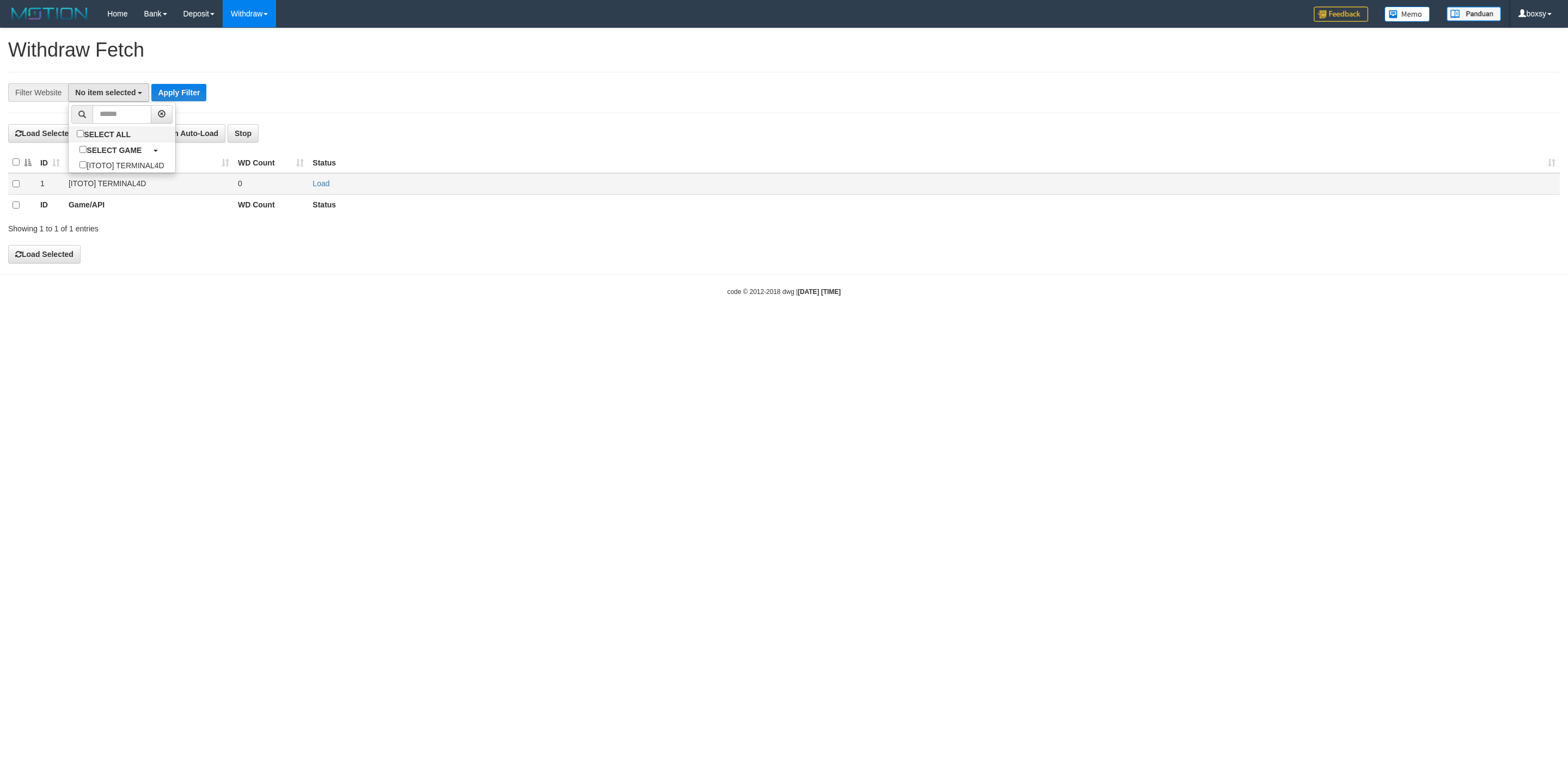 scroll, scrollTop: 10, scrollLeft: 0, axis: vertical 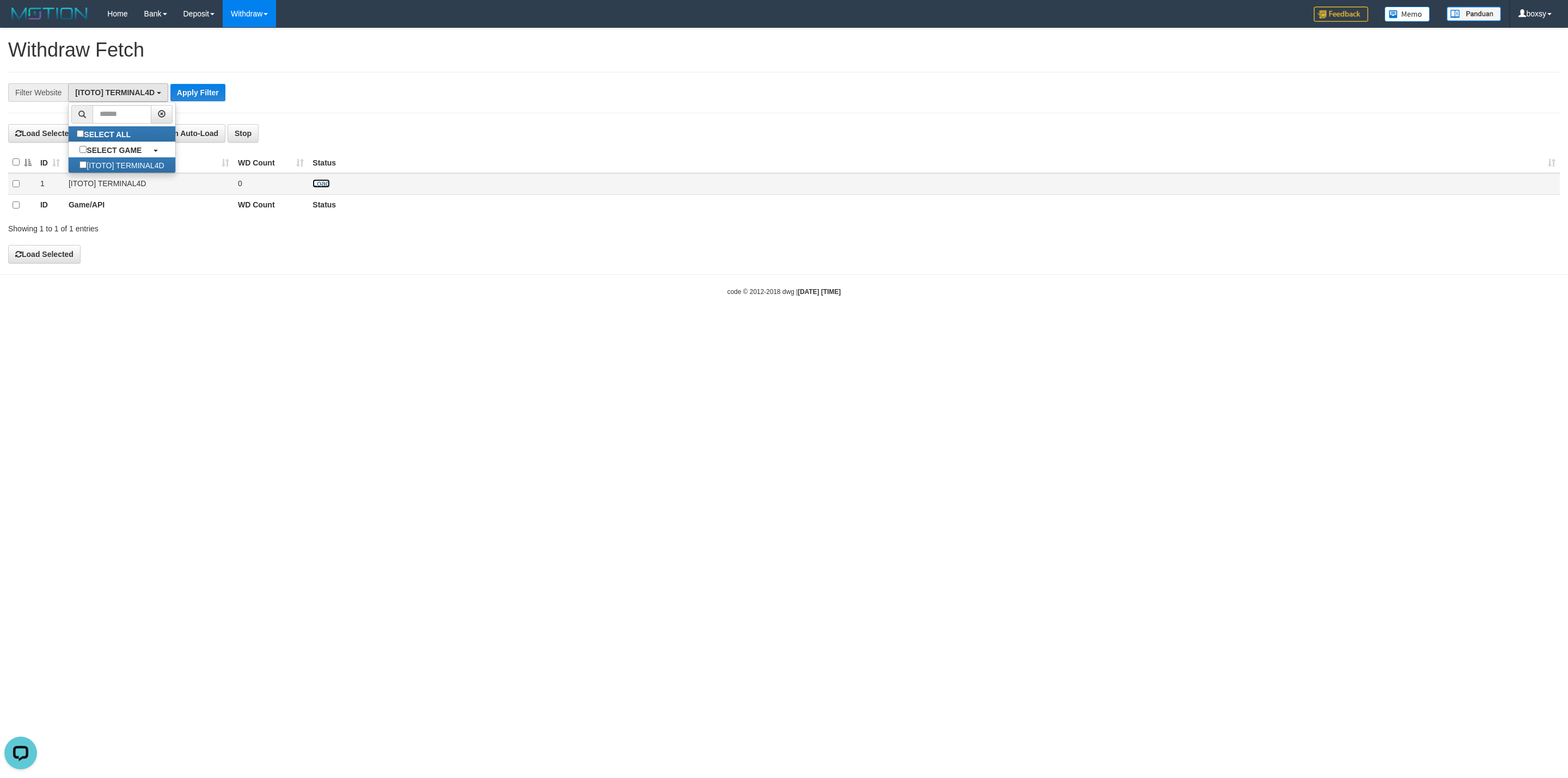 click on "Load" at bounding box center [321, 183] 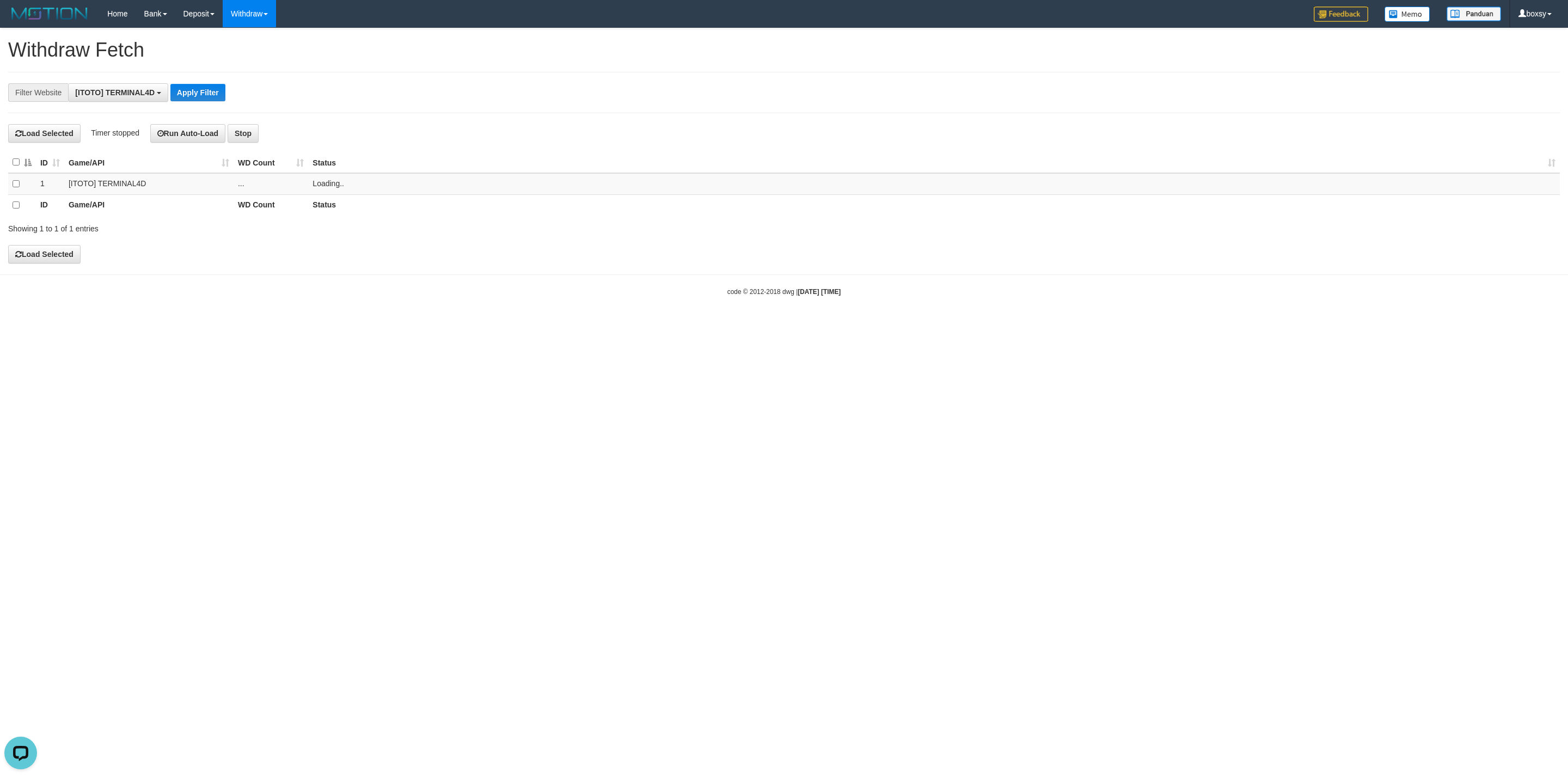 click on "**********" at bounding box center [653, 93] 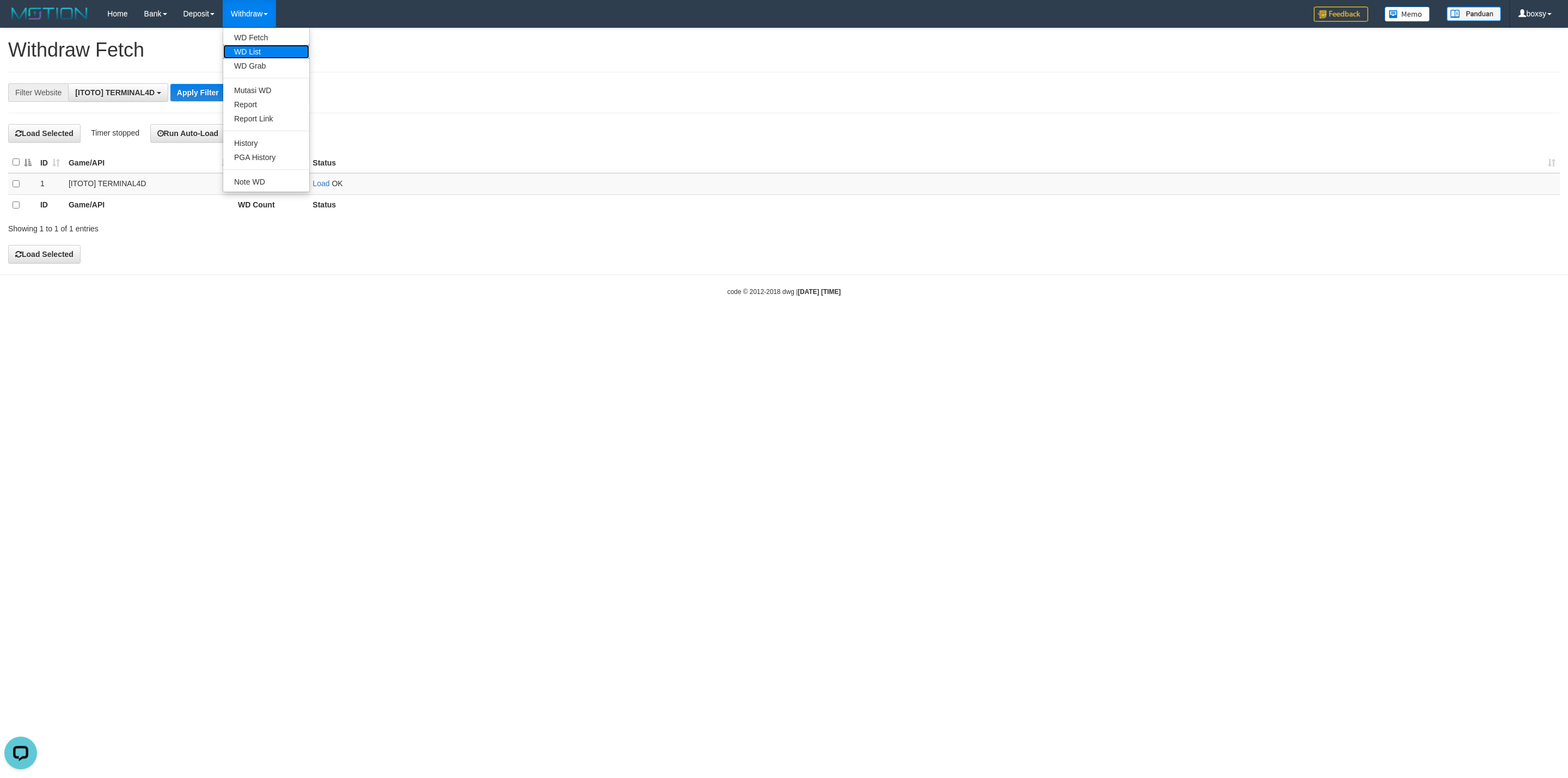 click on "WD List" at bounding box center [266, 52] 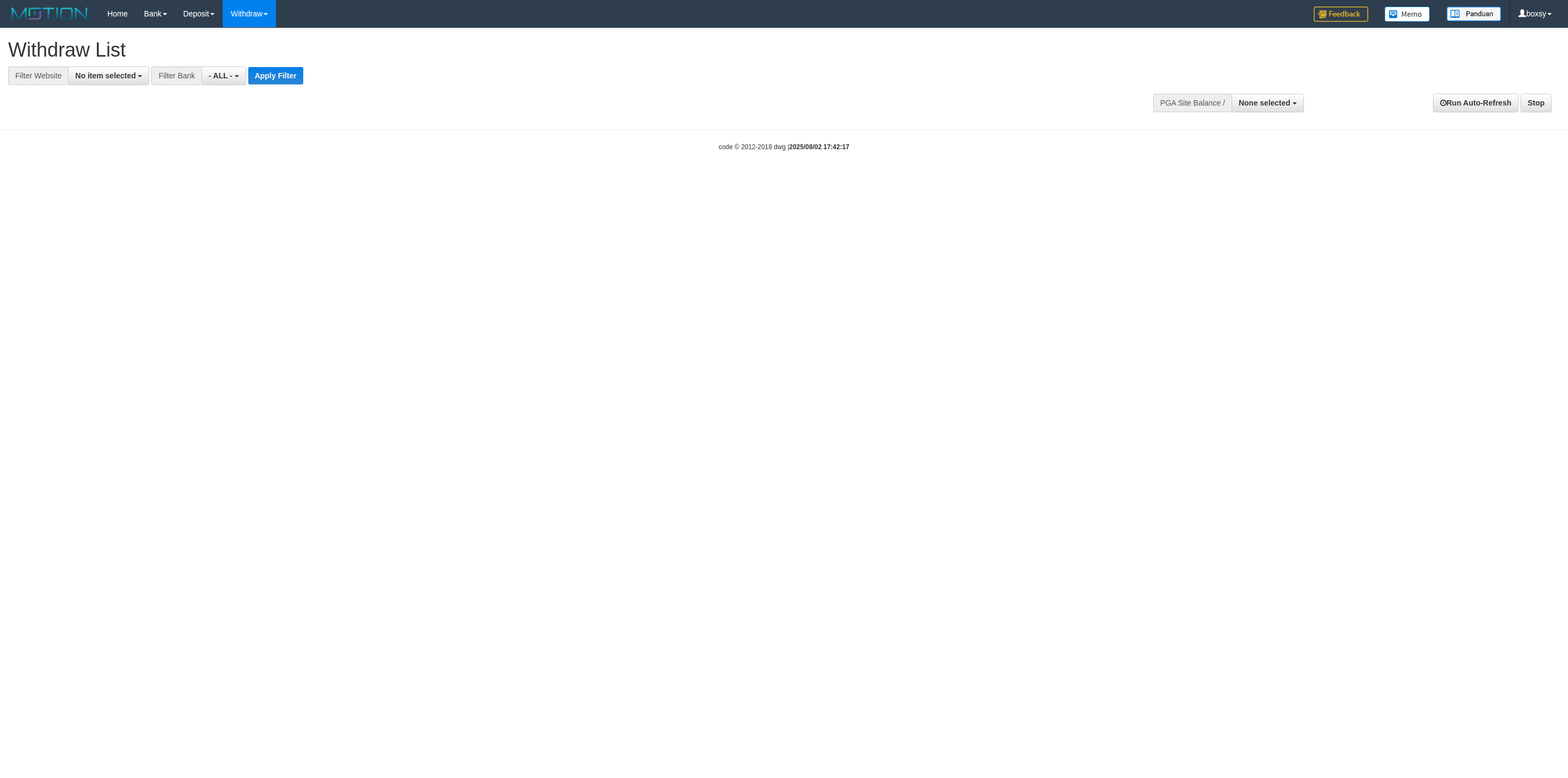 select 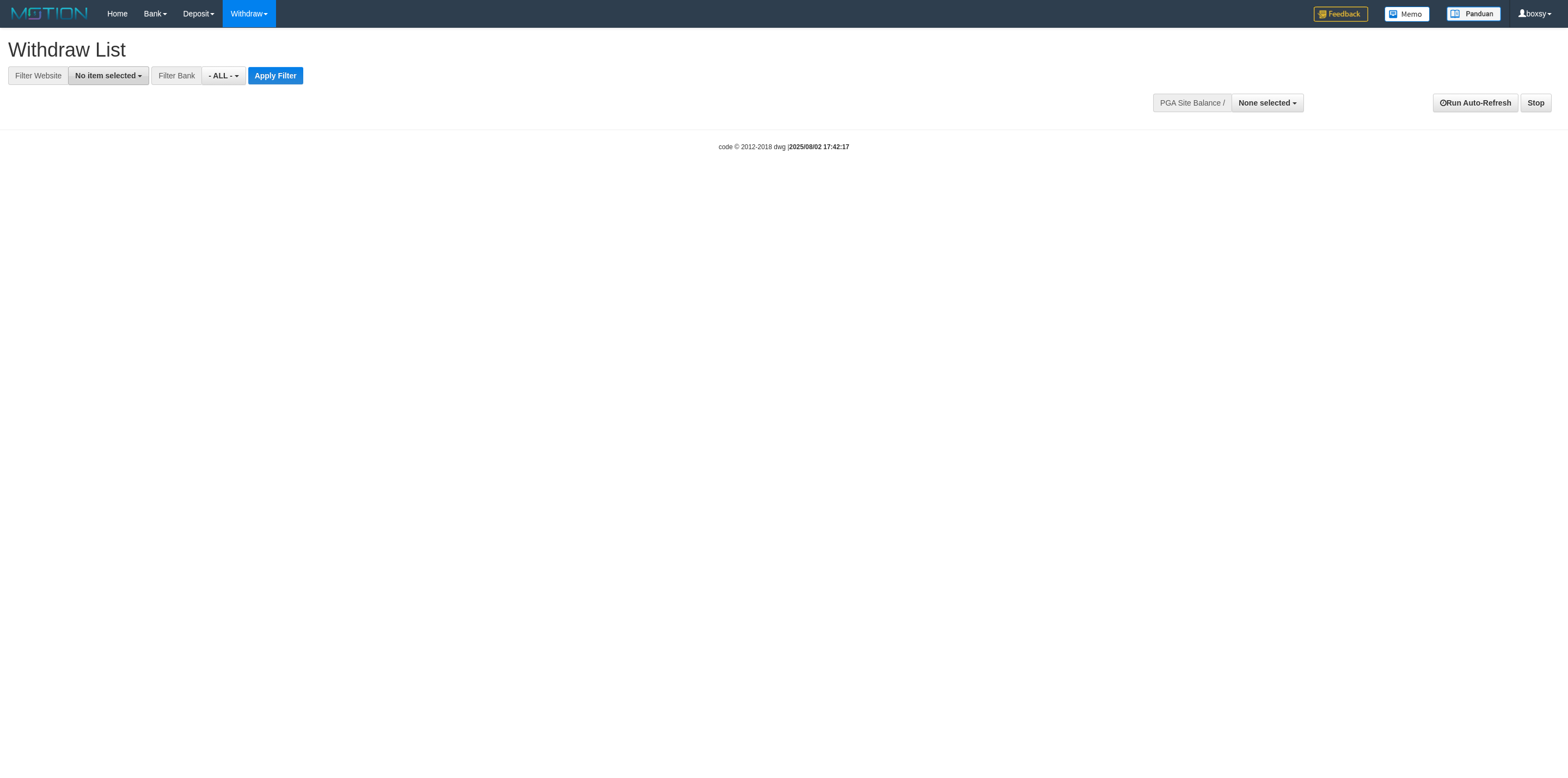 scroll, scrollTop: 0, scrollLeft: 0, axis: both 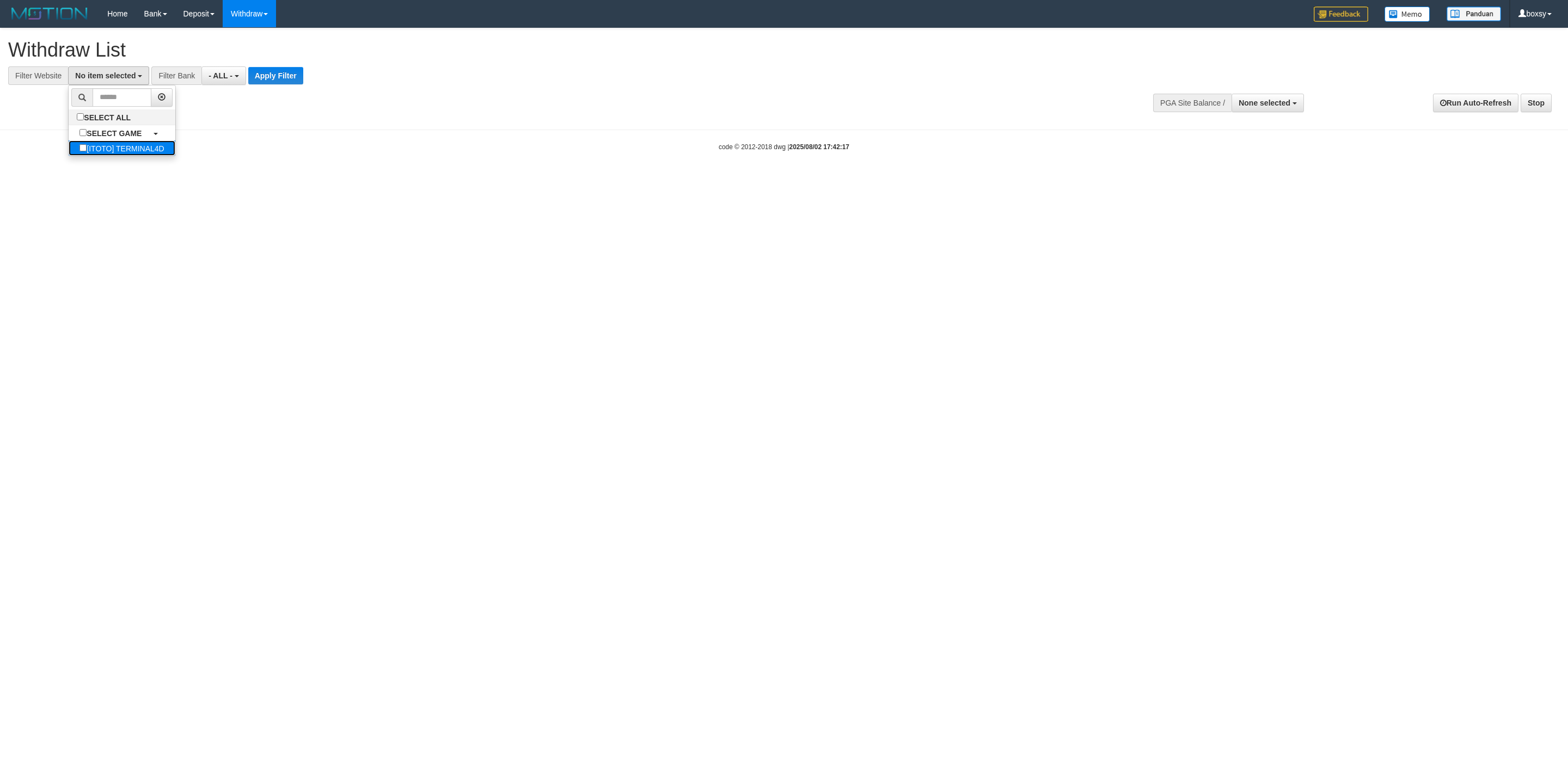 click on "[ITOTO] TERMINAL4D" at bounding box center [121, 148] 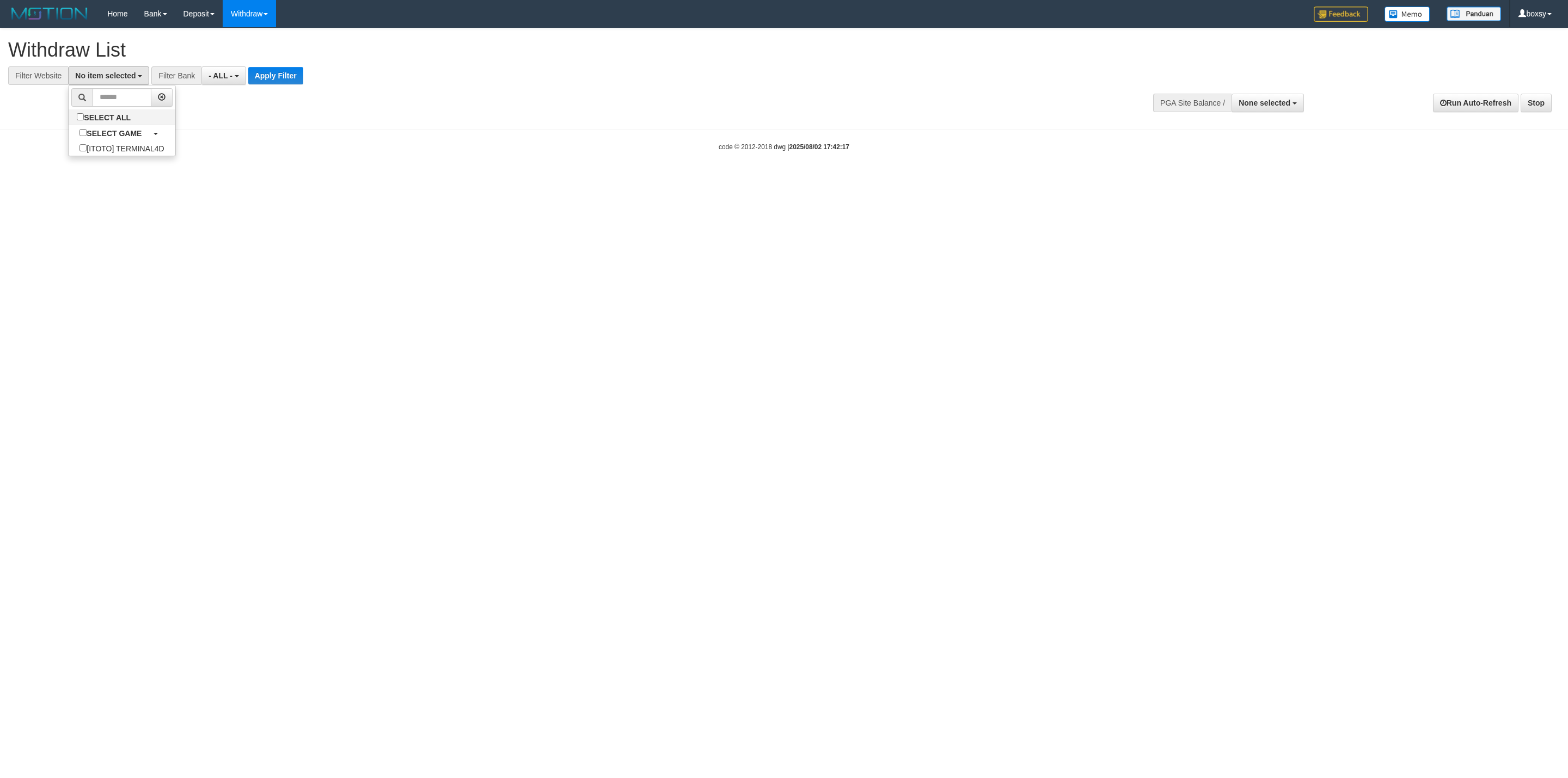 select on "****" 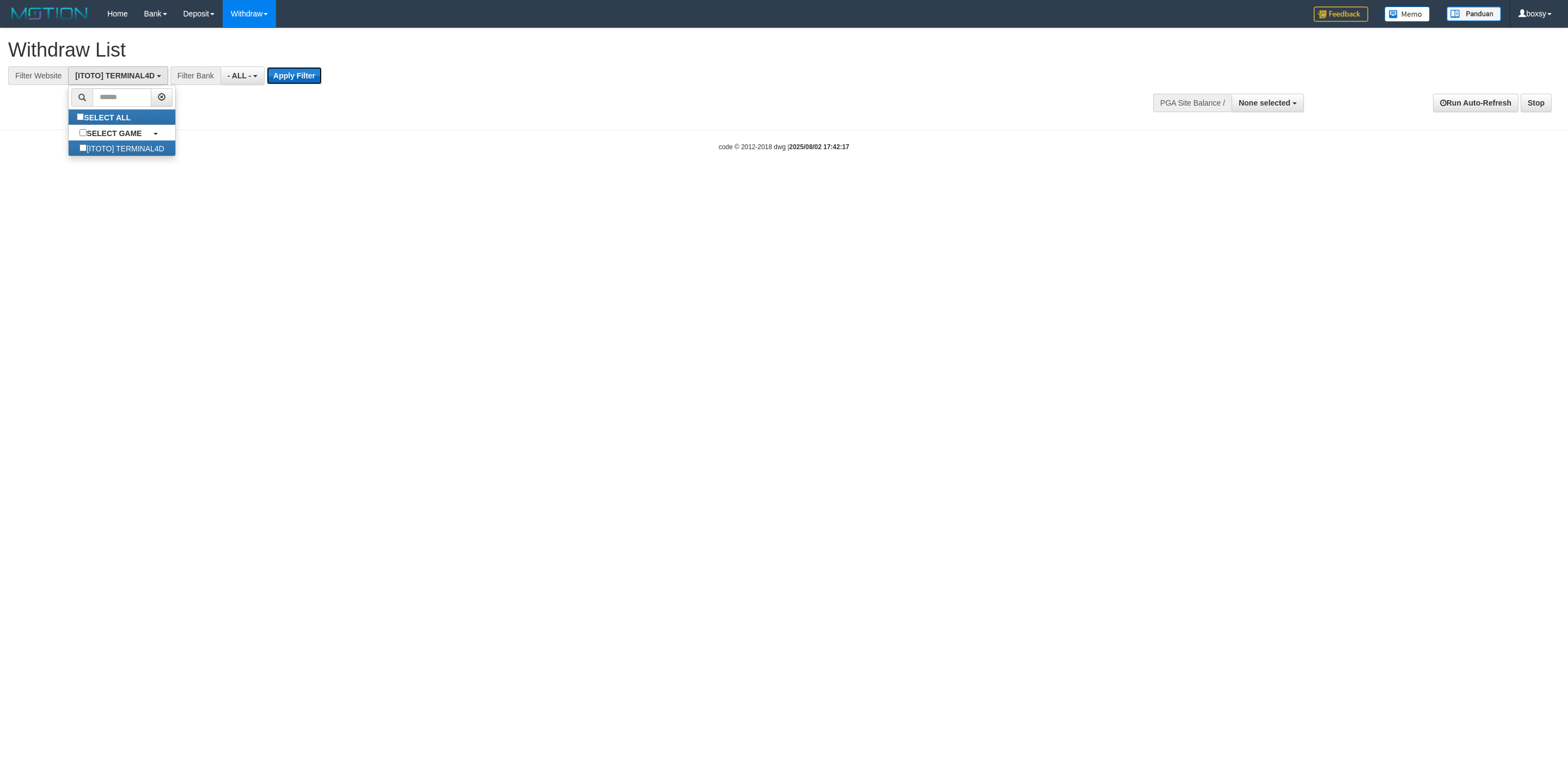 click on "Apply Filter" at bounding box center (294, 76) 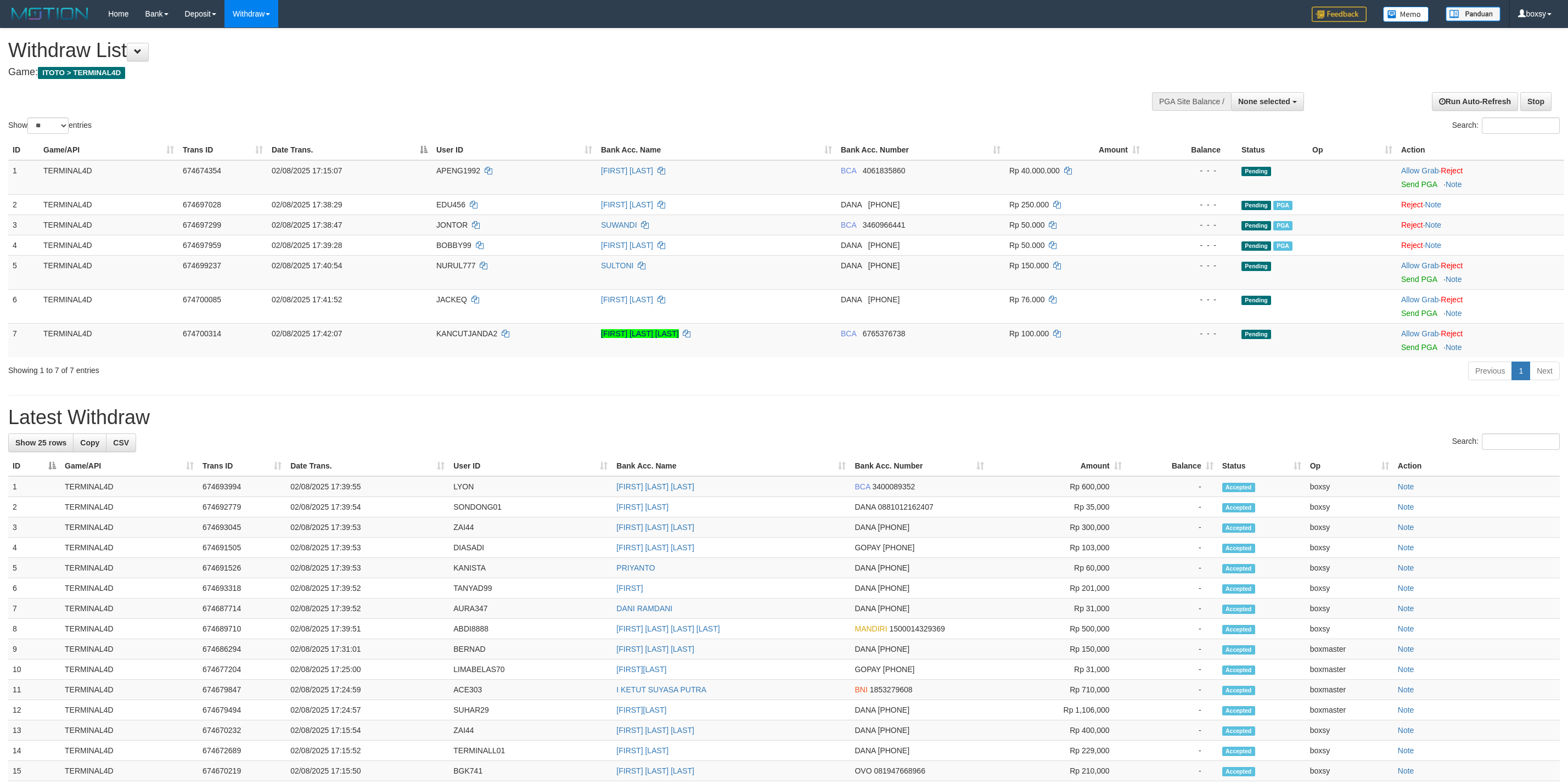 select 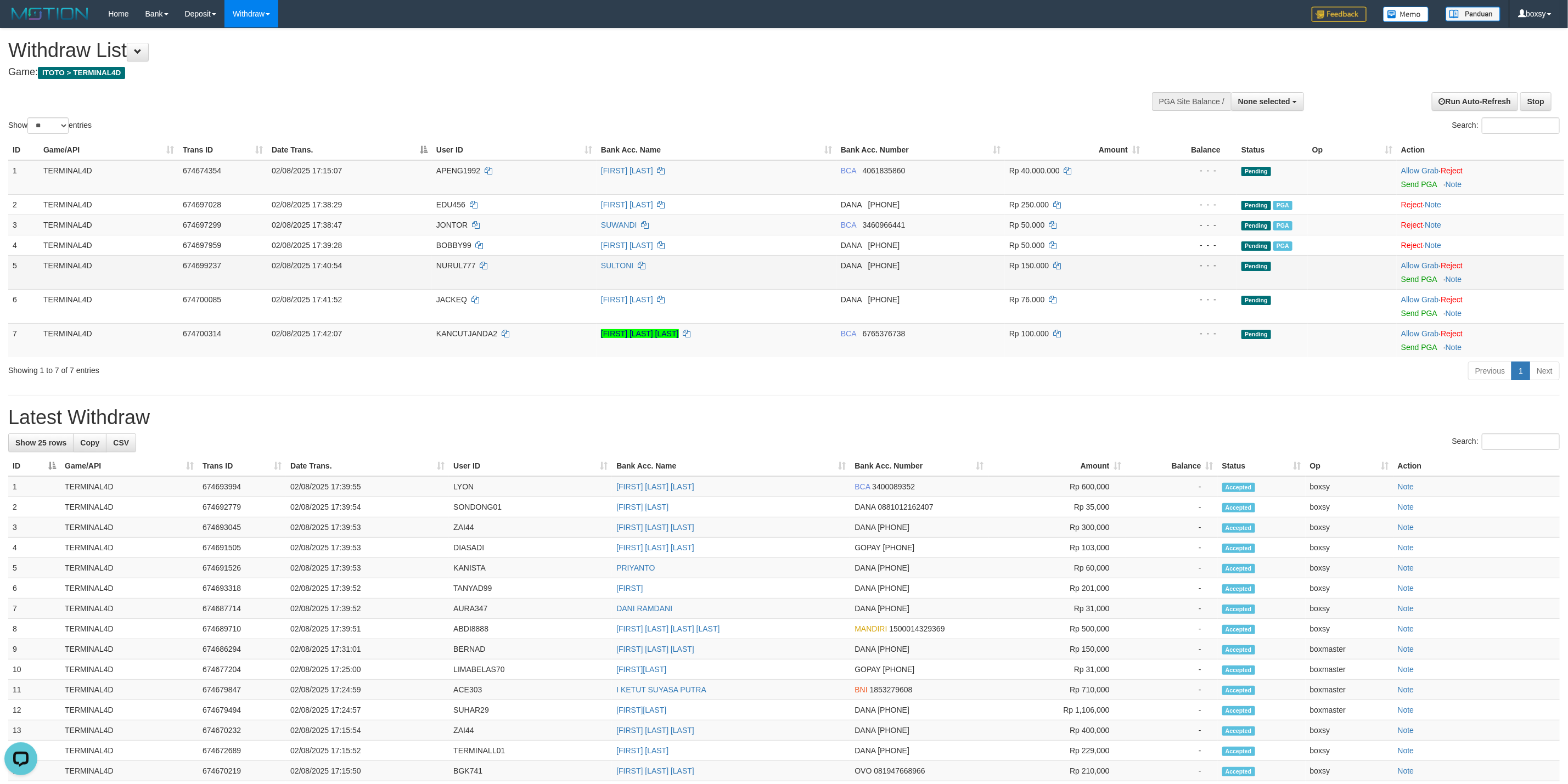 scroll, scrollTop: 0, scrollLeft: 0, axis: both 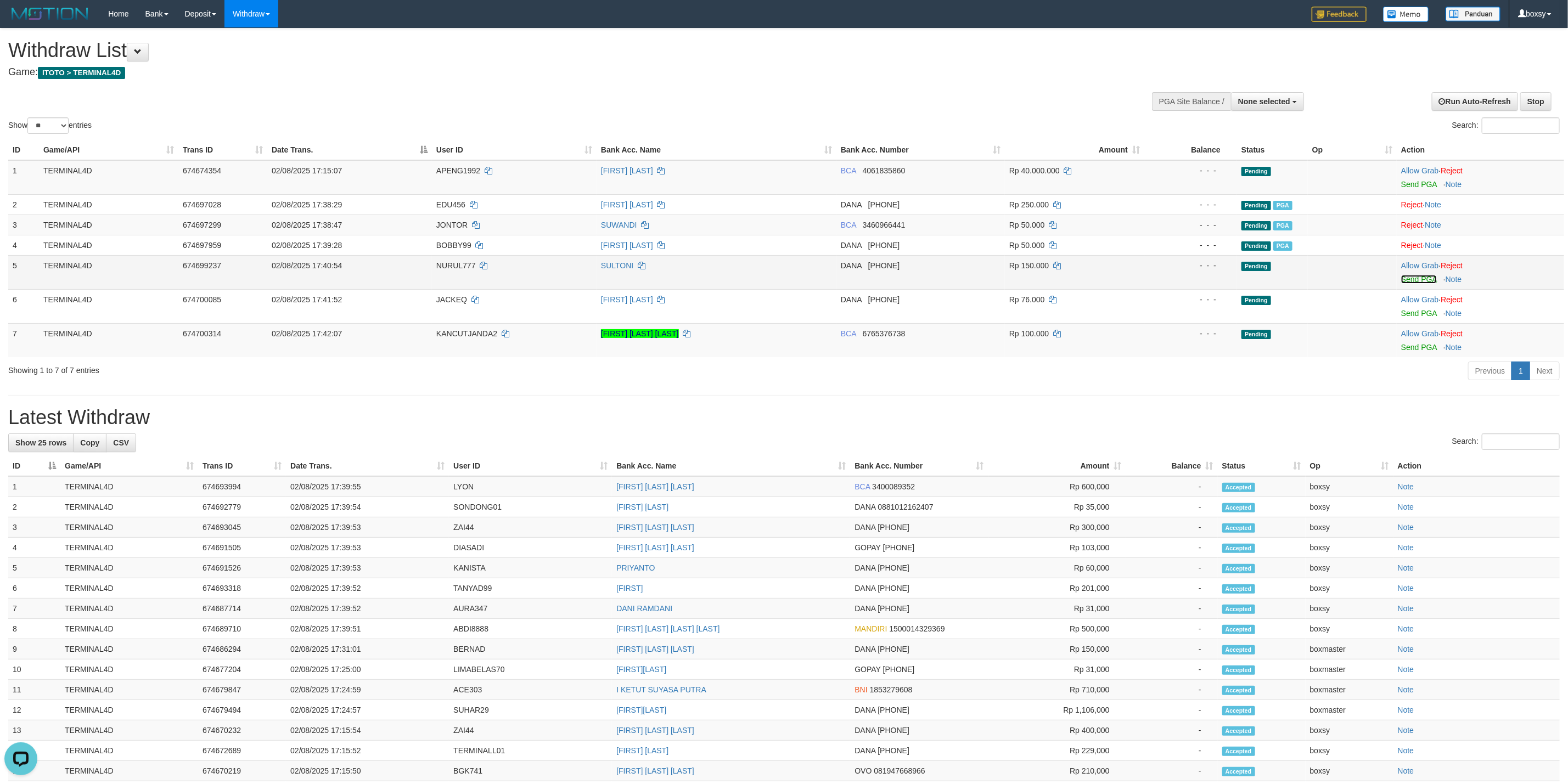 click on "Send PGA" at bounding box center (1419, 279) 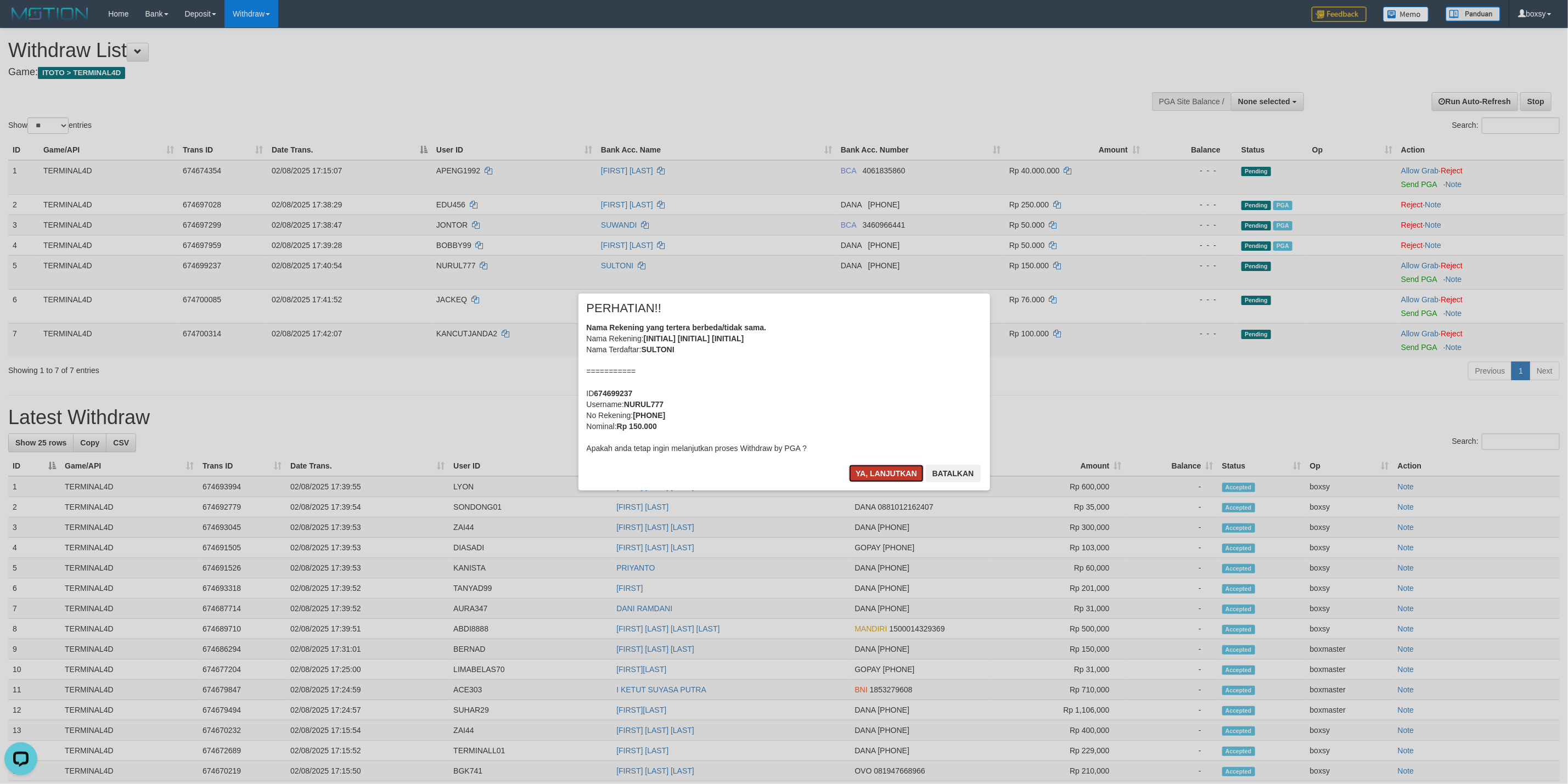 click on "Ya, lanjutkan" at bounding box center [886, 473] 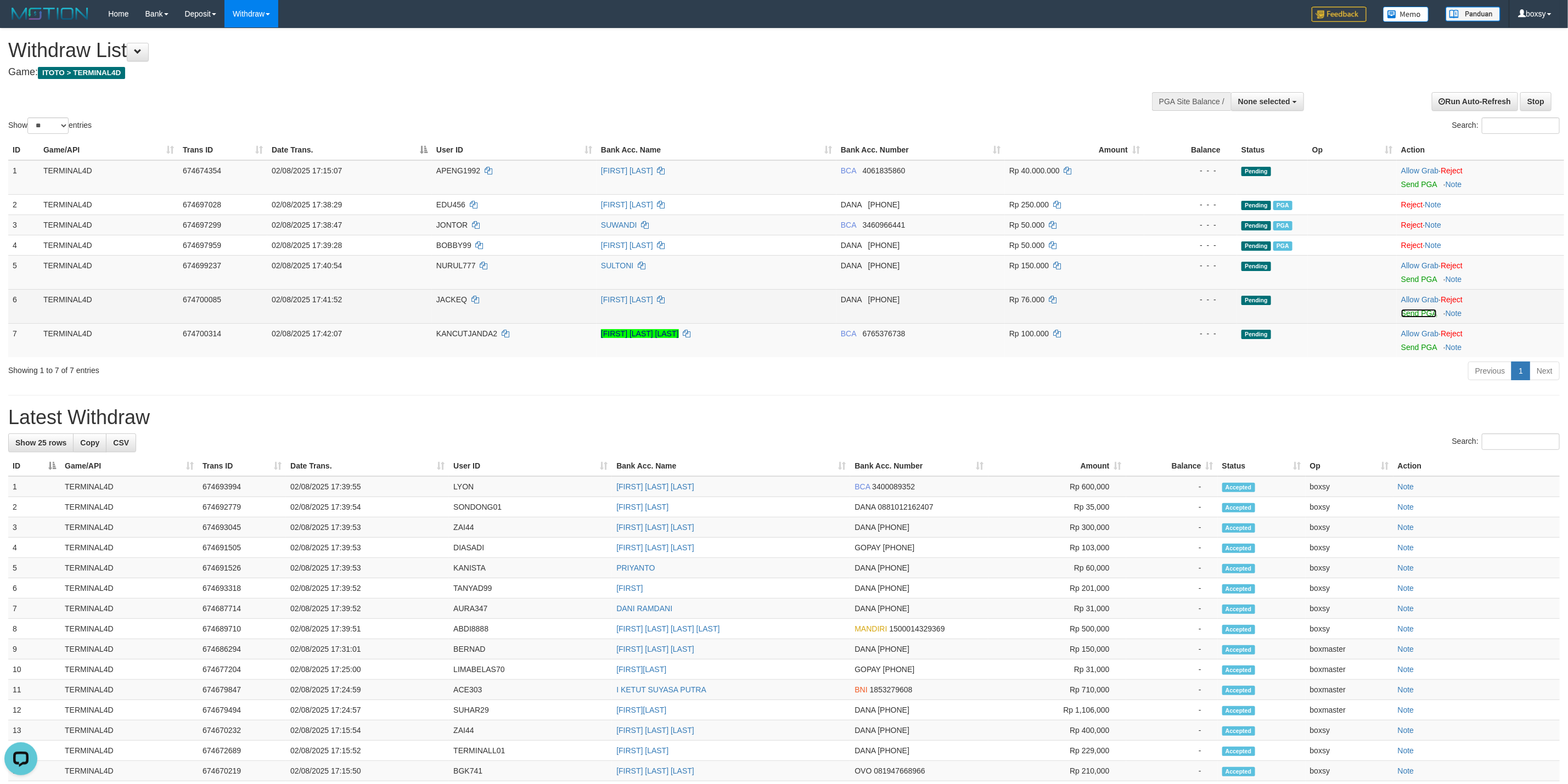 click on "Send PGA" at bounding box center [1419, 313] 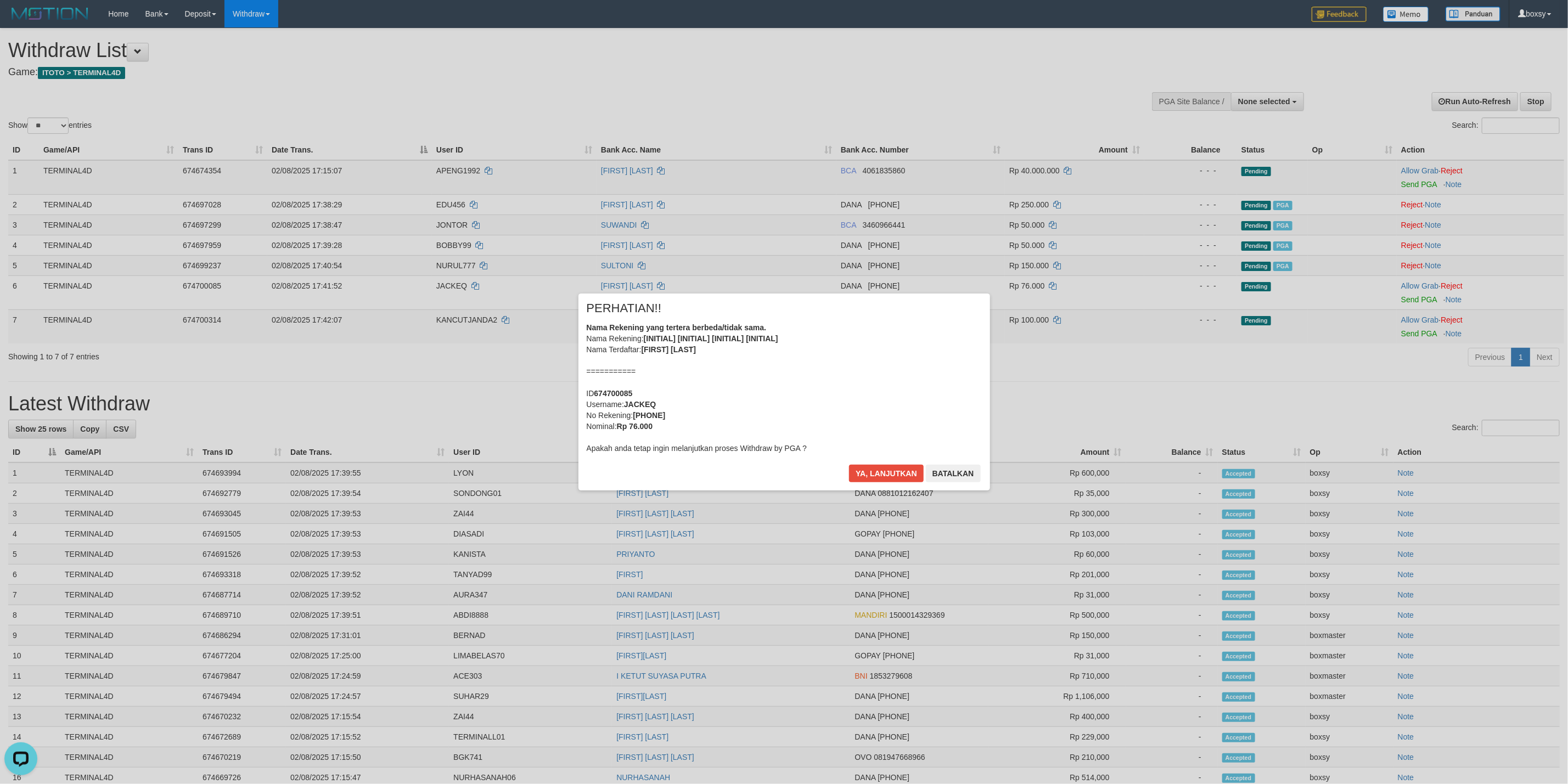 click on "Ya, lanjutkan Batalkan" at bounding box center (914, 477) 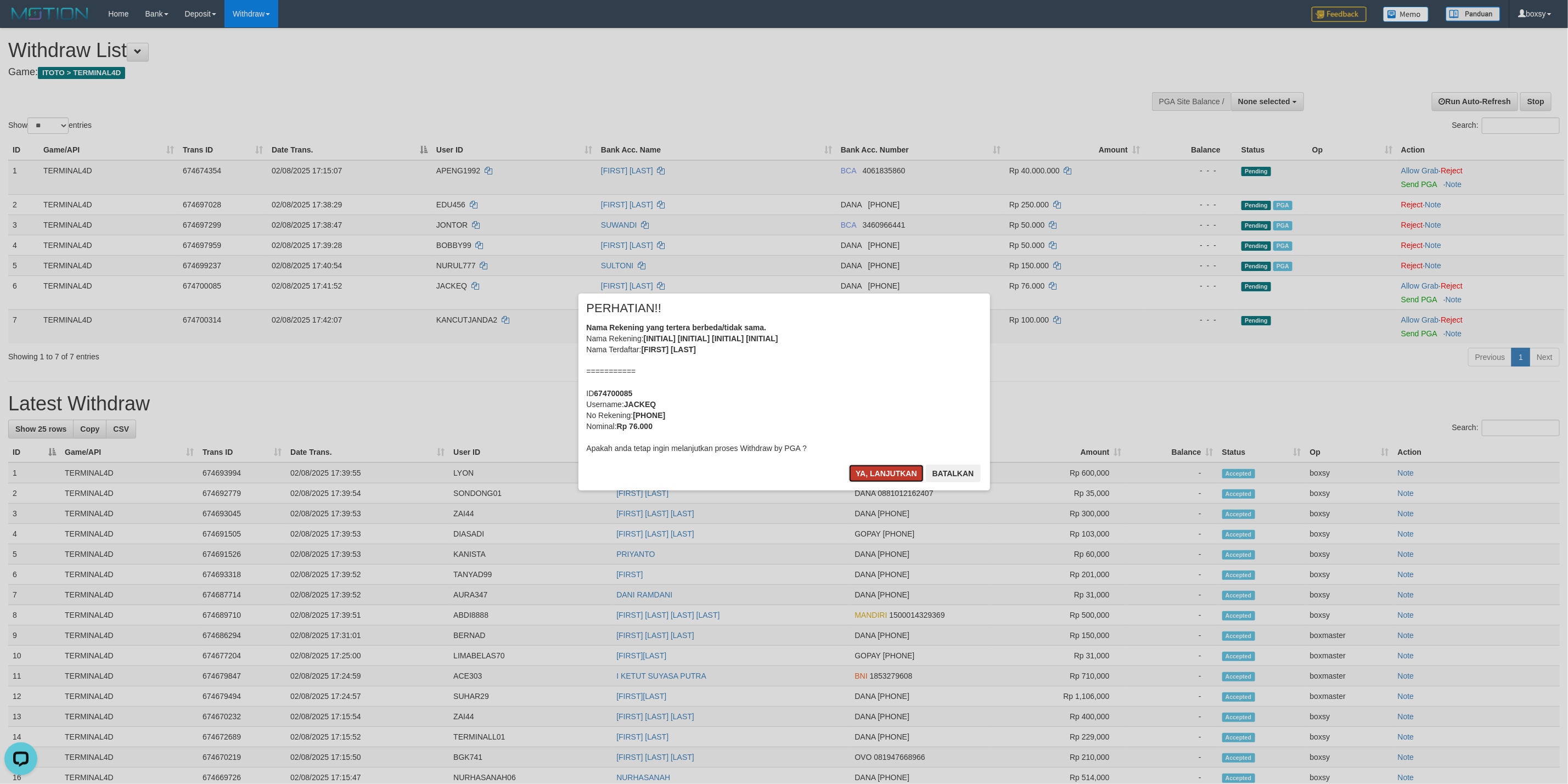 click on "Ya, lanjutkan" at bounding box center [886, 473] 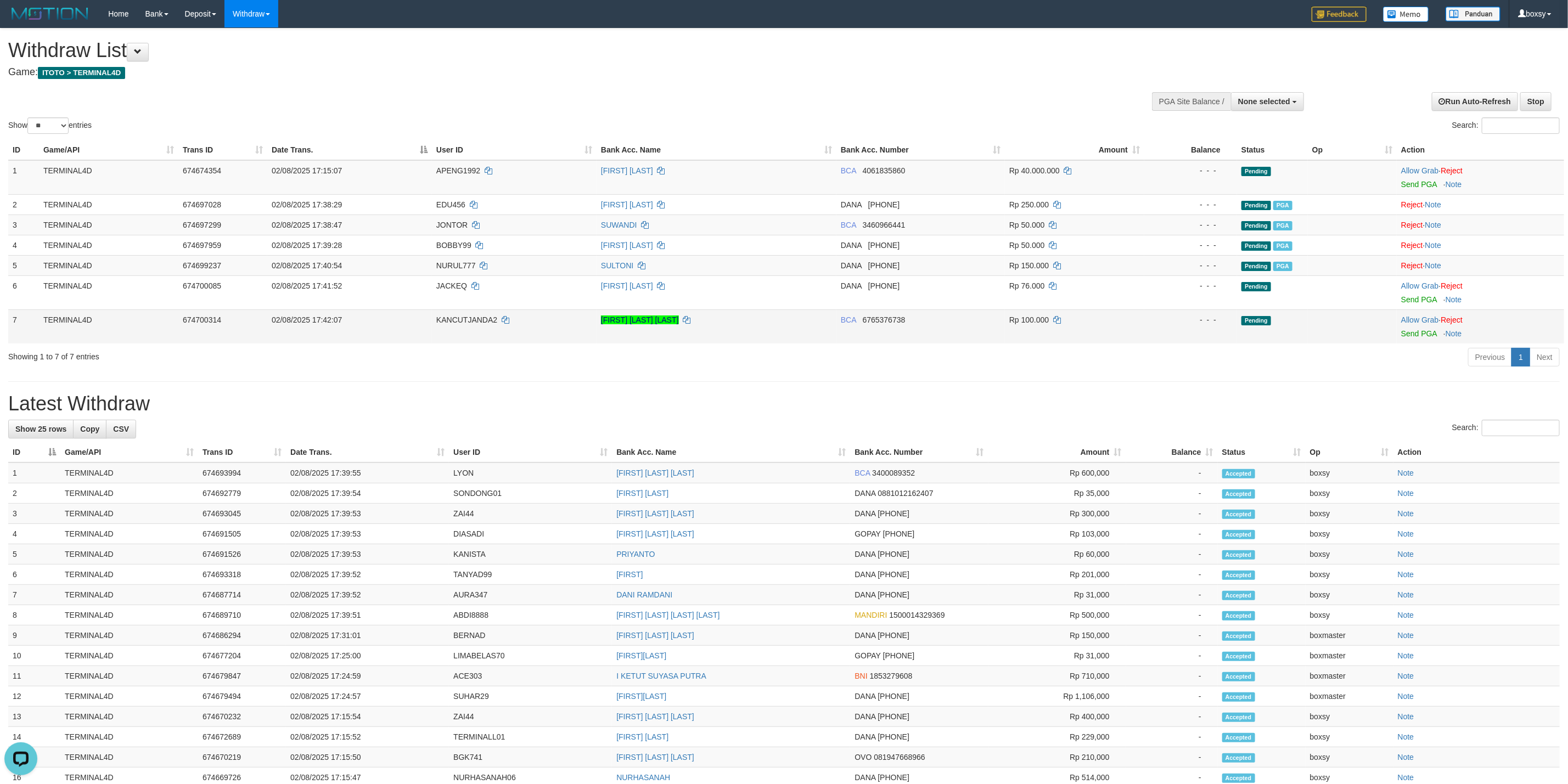 click on "Allow Grab   ·    Reject Send PGA     ·    Note" at bounding box center [1480, 326] 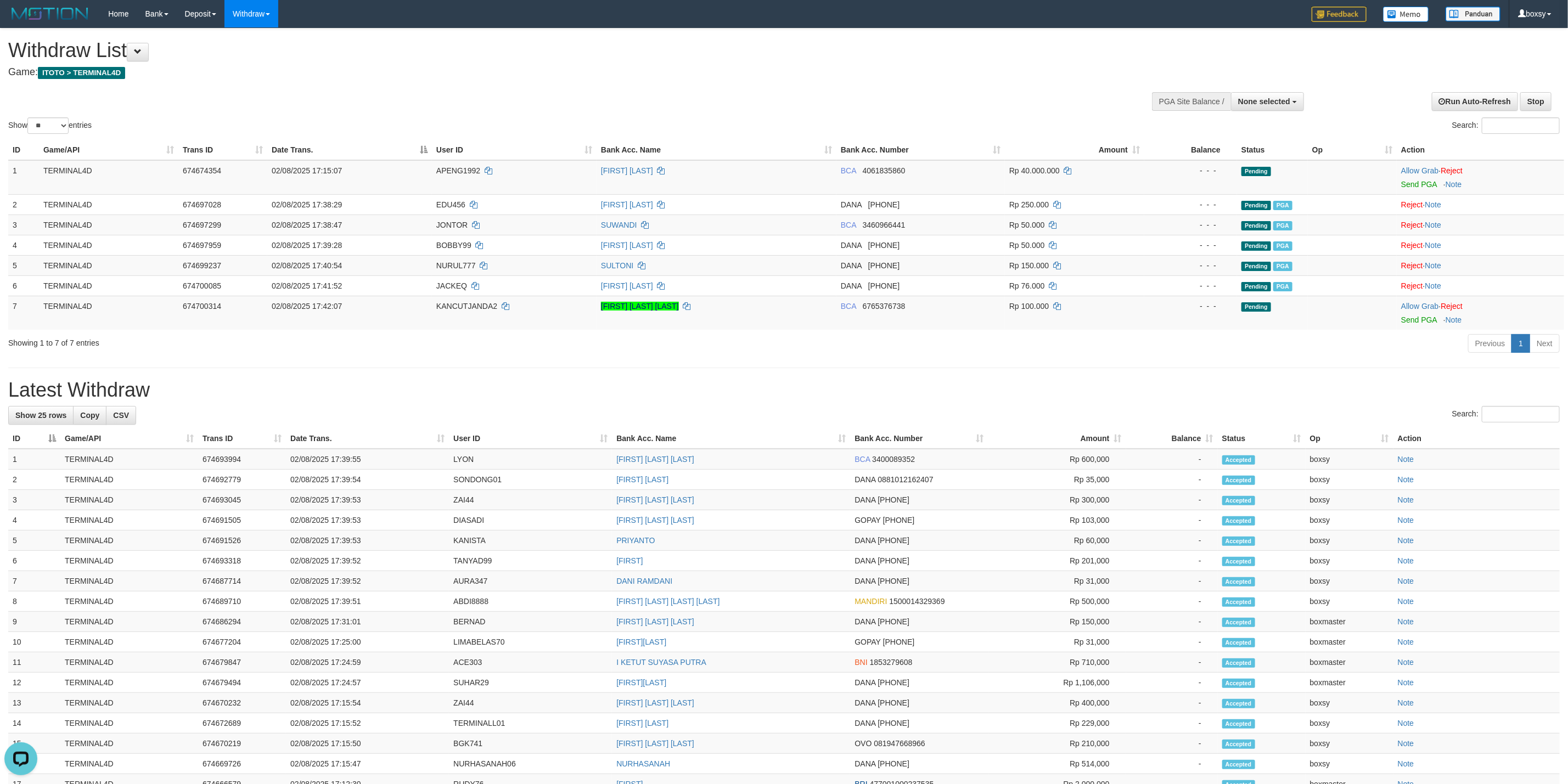 click on "ID Game/API Trans ID Date Trans. User ID Bank Acc. Name Bank Acc. Number Amount Balance Status Op Action
1 TERMINAL4D 674674354 02/08/2025 17:15:07 APENG1992    OKTA SAPUTRA    BCA     4061835860 Rp 40.000.000    -  -  - Pending Allow Grab   ·    Reject Send PGA     ·    Note 2 TERMINAL4D 674697028 02/08/2025 17:38:29 EDU456    EDUAR MANAO    DANA     081274253796 Rp 250.000    -  -  - Pending   PGA Reject ·    Note 3 TERMINAL4D 674697299 02/08/2025 17:38:47 JONTOR    SUWANDI    BCA     3460966441 Rp 50.000    -  -  - Pending   PGA Reject ·    Note 4 TERMINAL4D 674697959 02/08/2025 17:39:28 BOBBY99    WANDI SUSANTO    DANA     0895320981835 Rp 50.000    -  -  - Pending   PGA Reject ·    Note 5 TERMINAL4D 674699237 02/08/2025 17:40:54 NURUL777    SULTONI    DANA     089602190191 Rp 150.000    -  -  - Pending   PGA Allow Grab   ·    Reject Send PGA     ·    Note 6 TERMINAL4D 674700085 JACKEQ      7" at bounding box center (784, 235) 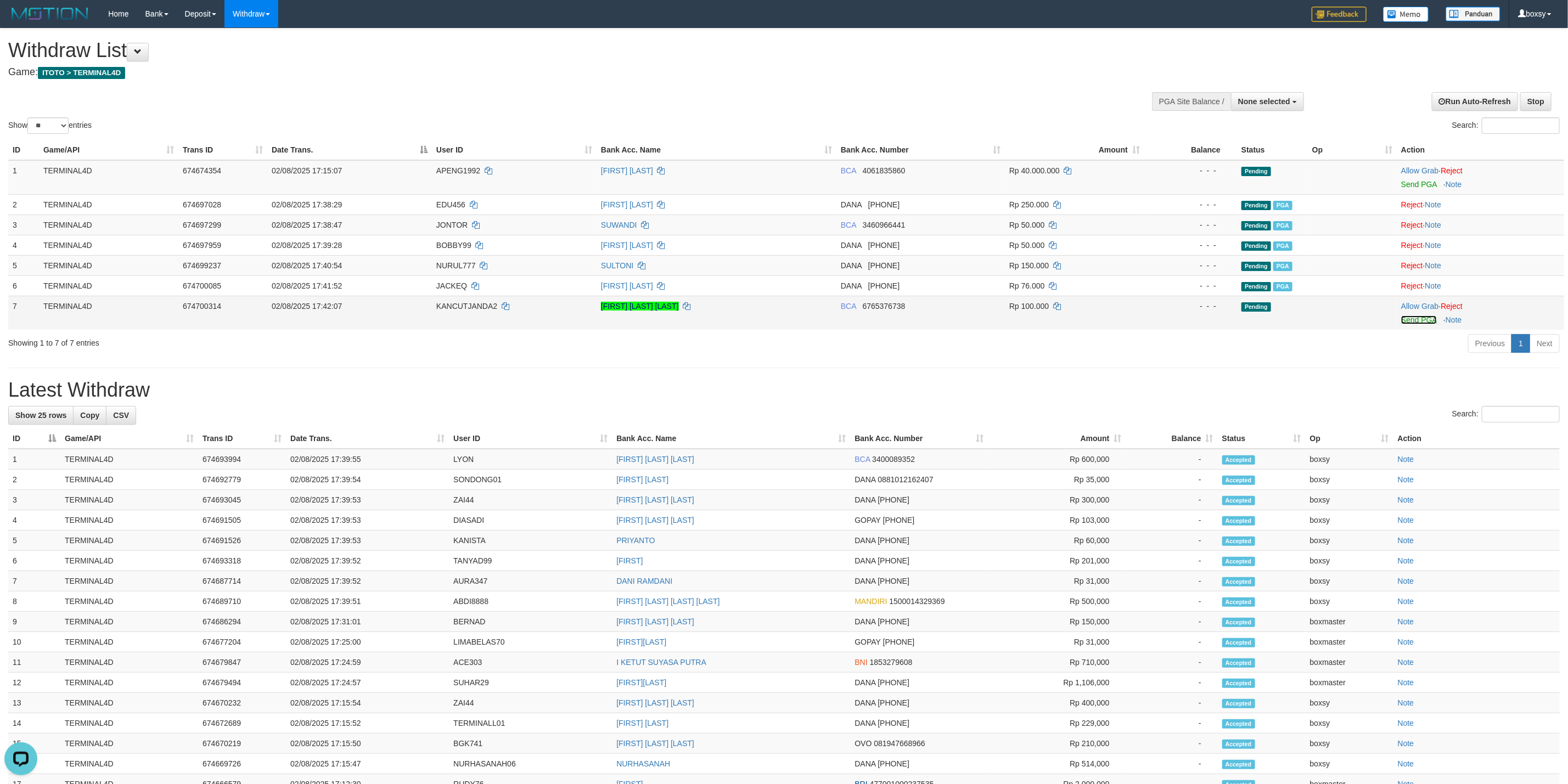 click on "Send PGA" at bounding box center [1419, 320] 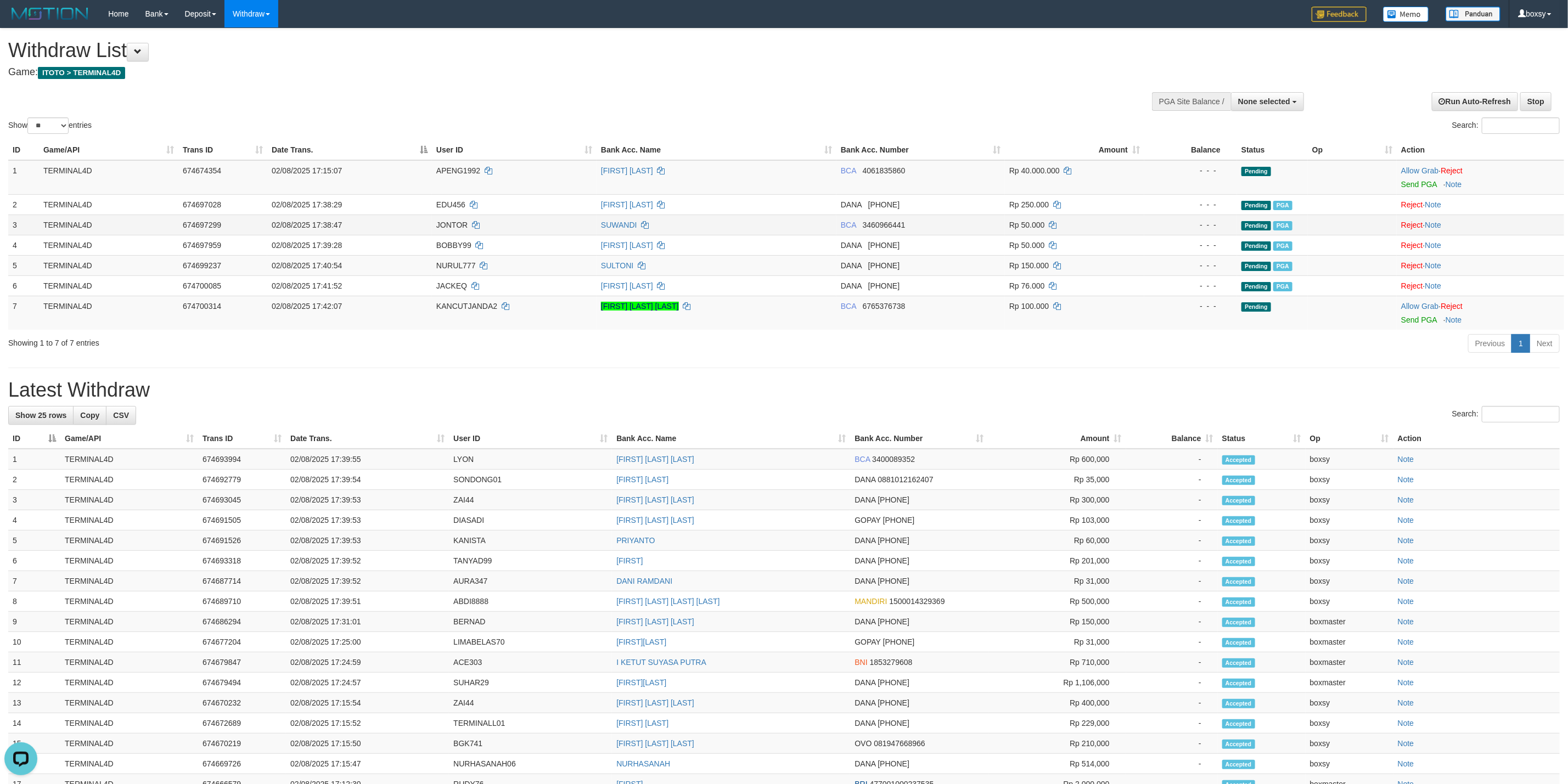 click on "BCA     3460966441" at bounding box center [920, 224] 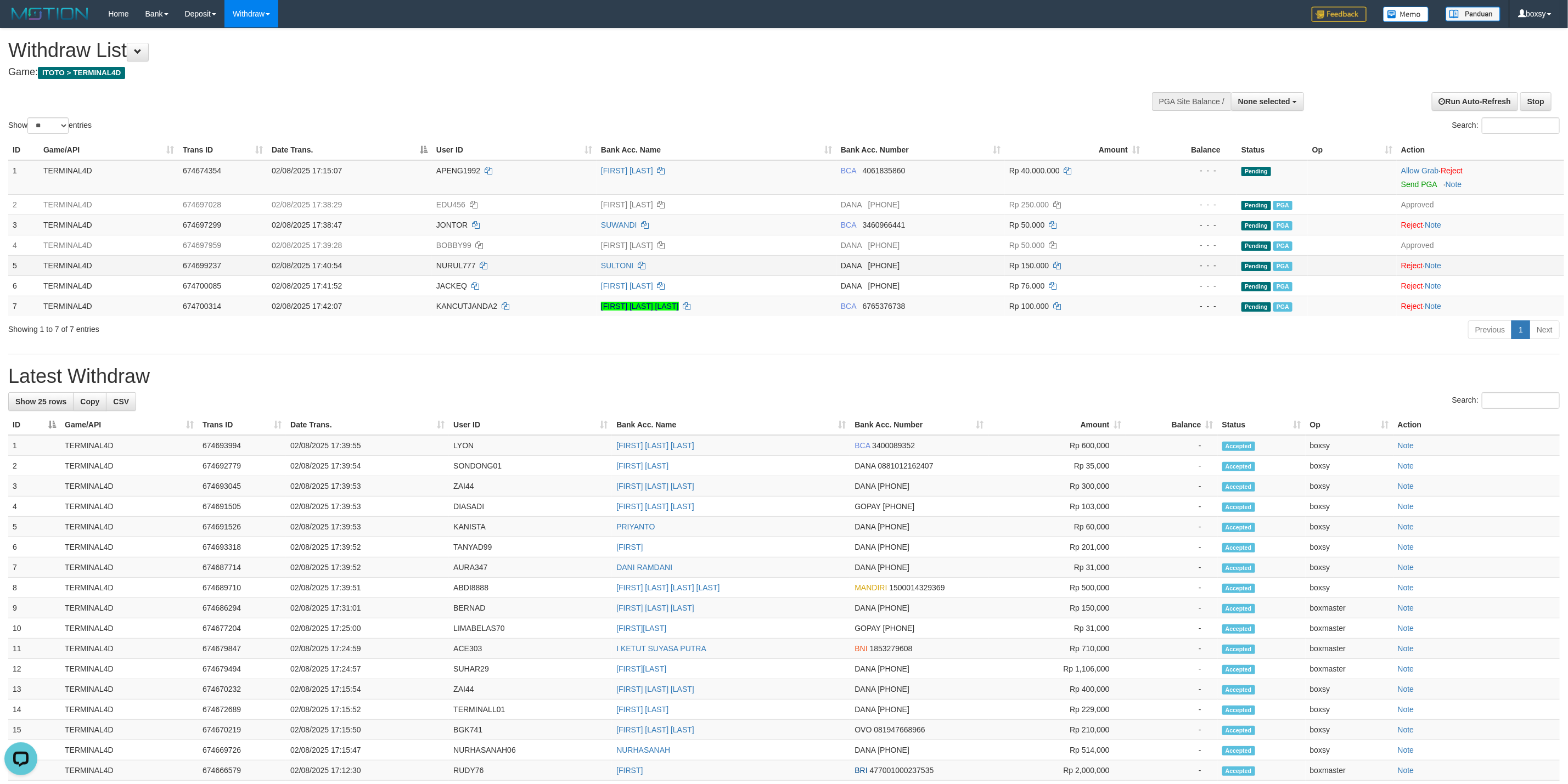 click on "NURUL777" at bounding box center (514, 265) 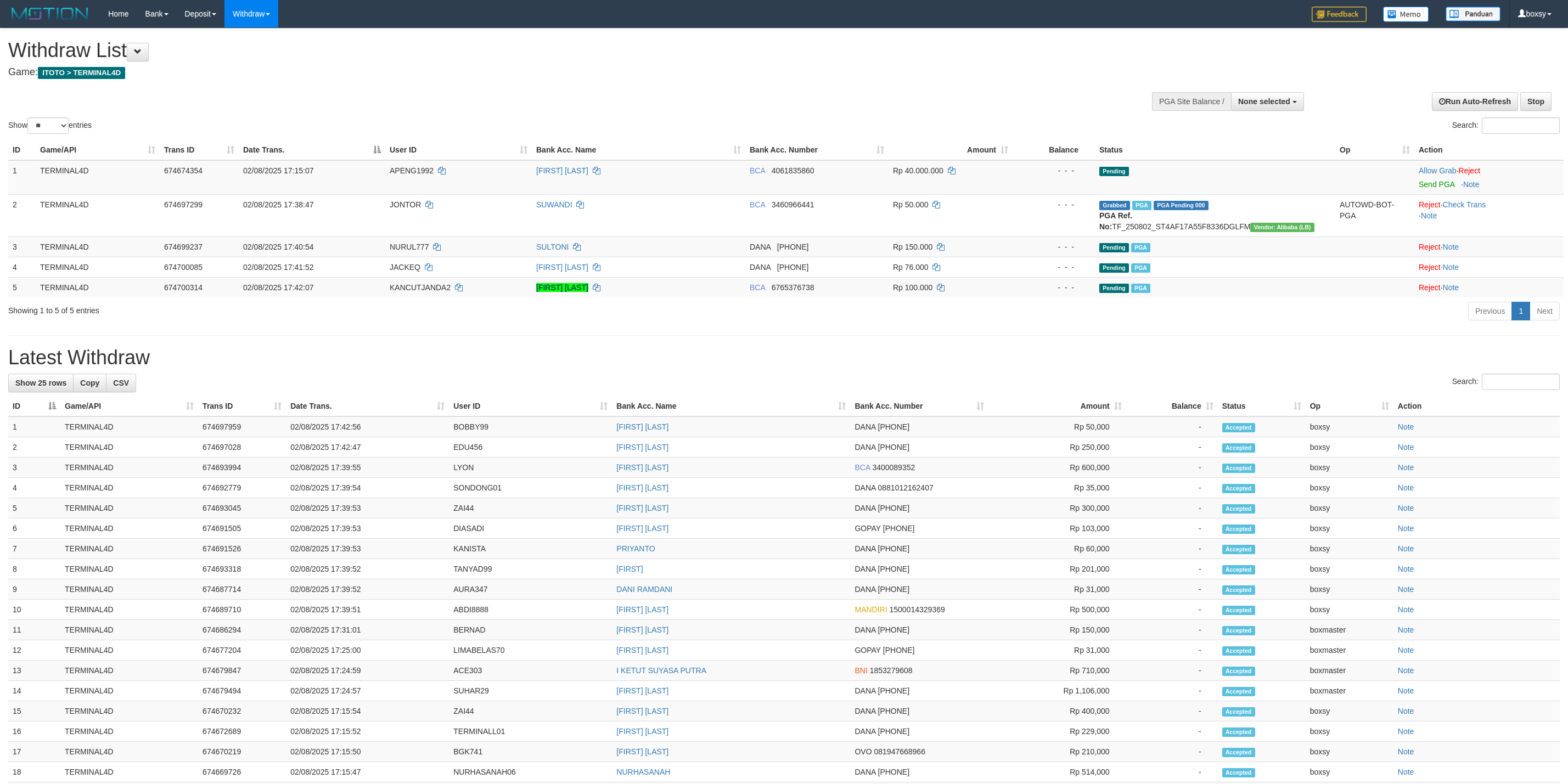 select 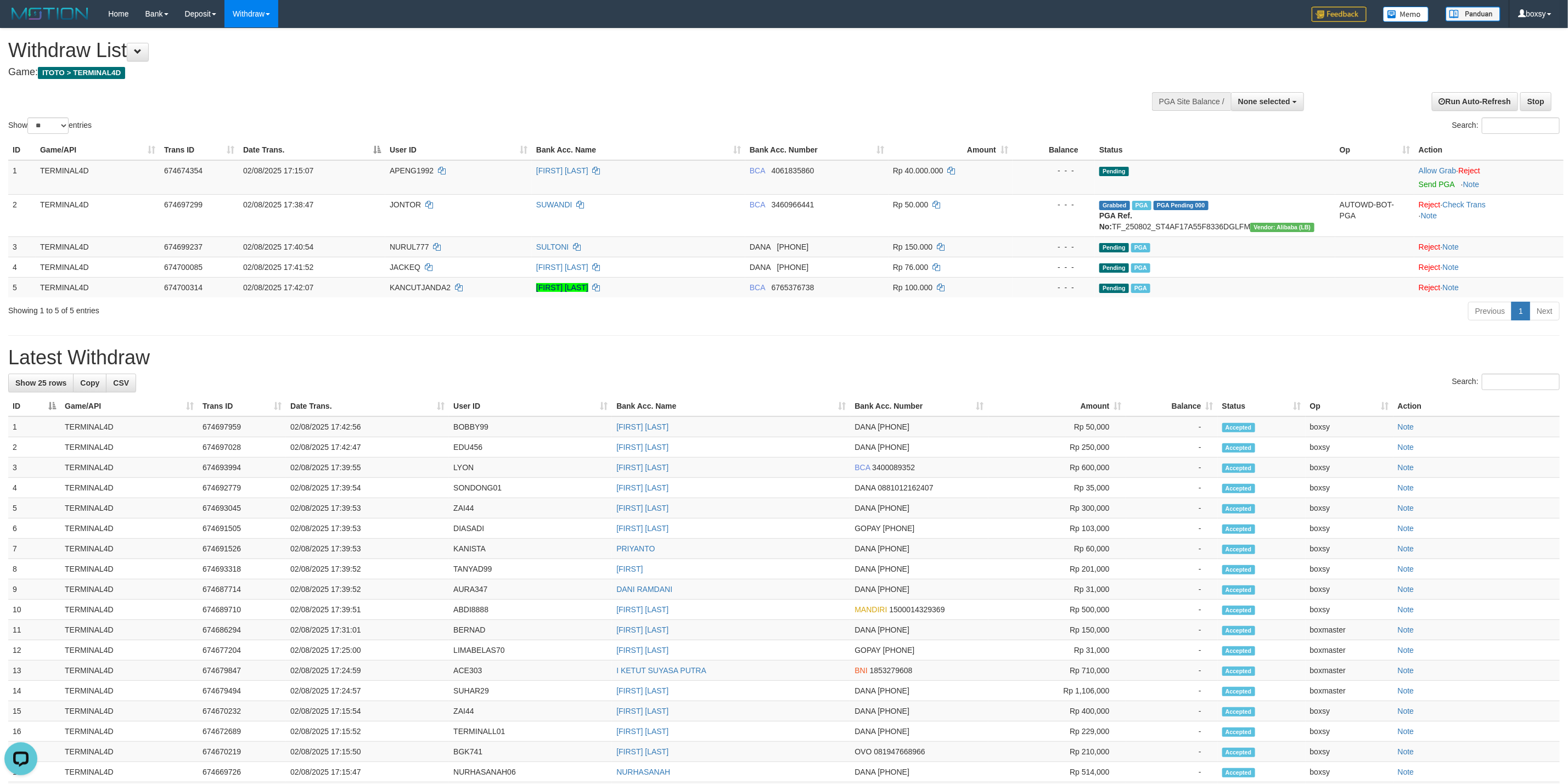 scroll, scrollTop: 0, scrollLeft: 0, axis: both 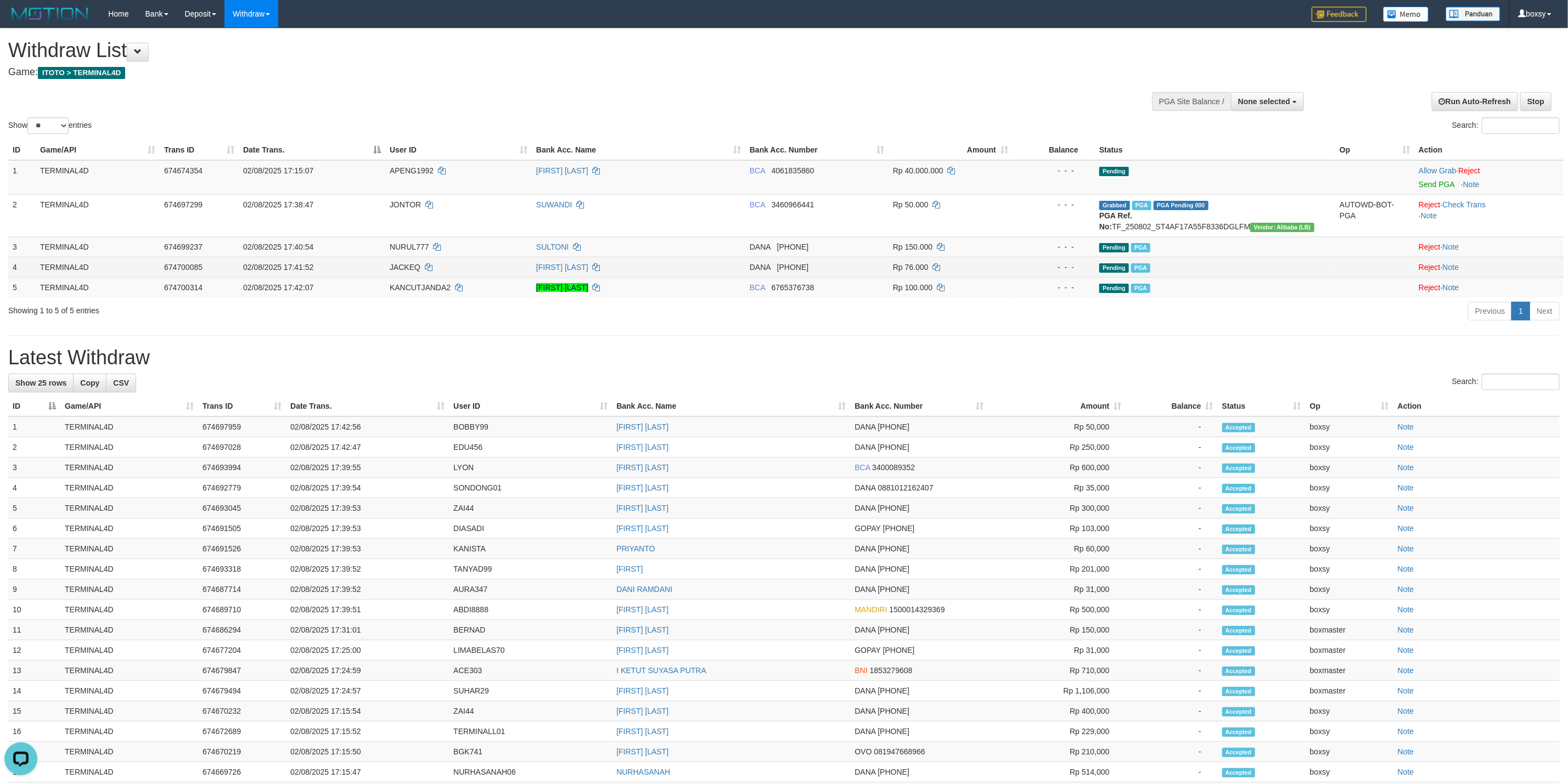 drag, startPoint x: 891, startPoint y: 338, endPoint x: 458, endPoint y: 258, distance: 440.3283 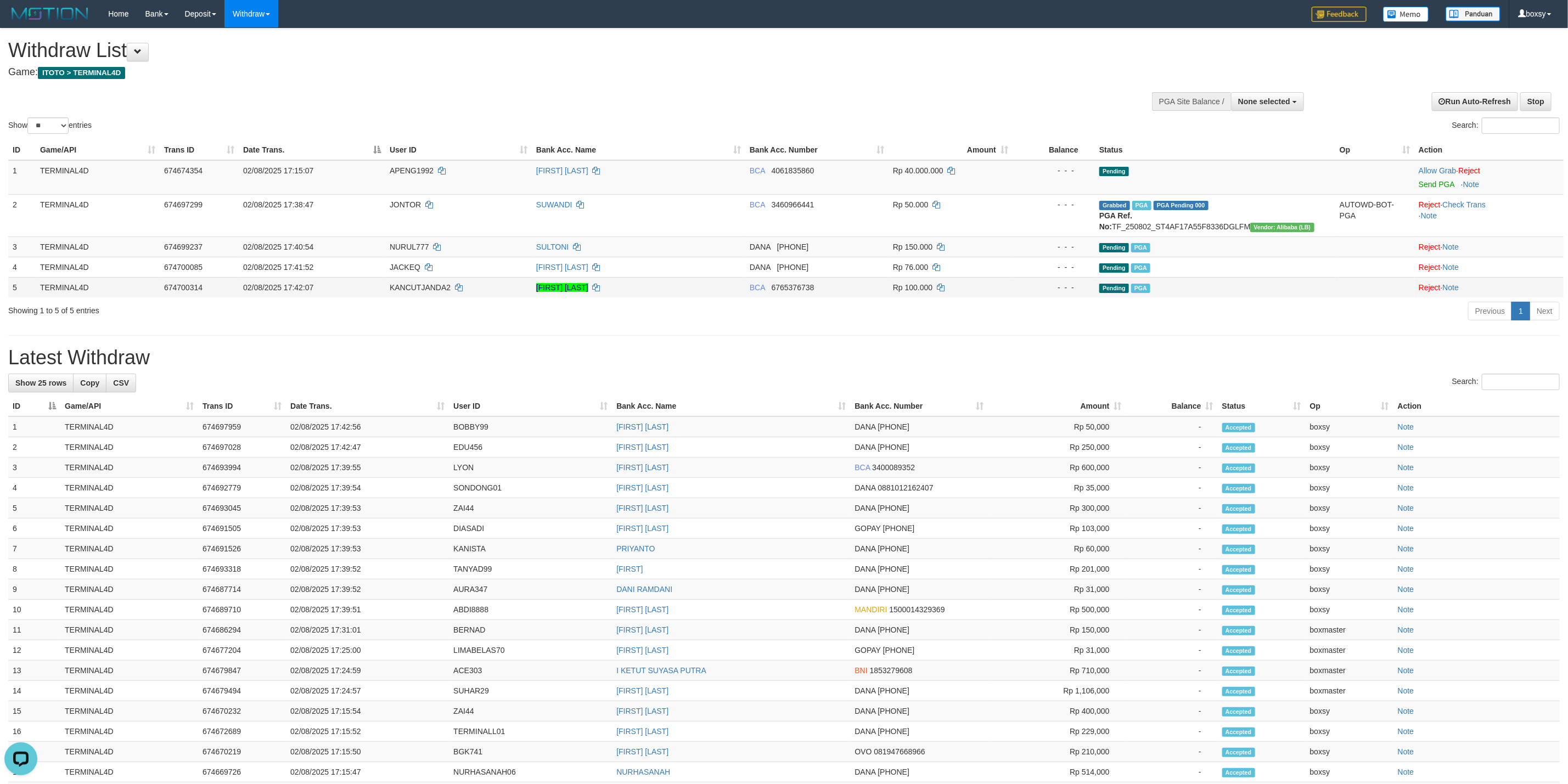 click on "KANCUTJANDA2" at bounding box center (420, 287) 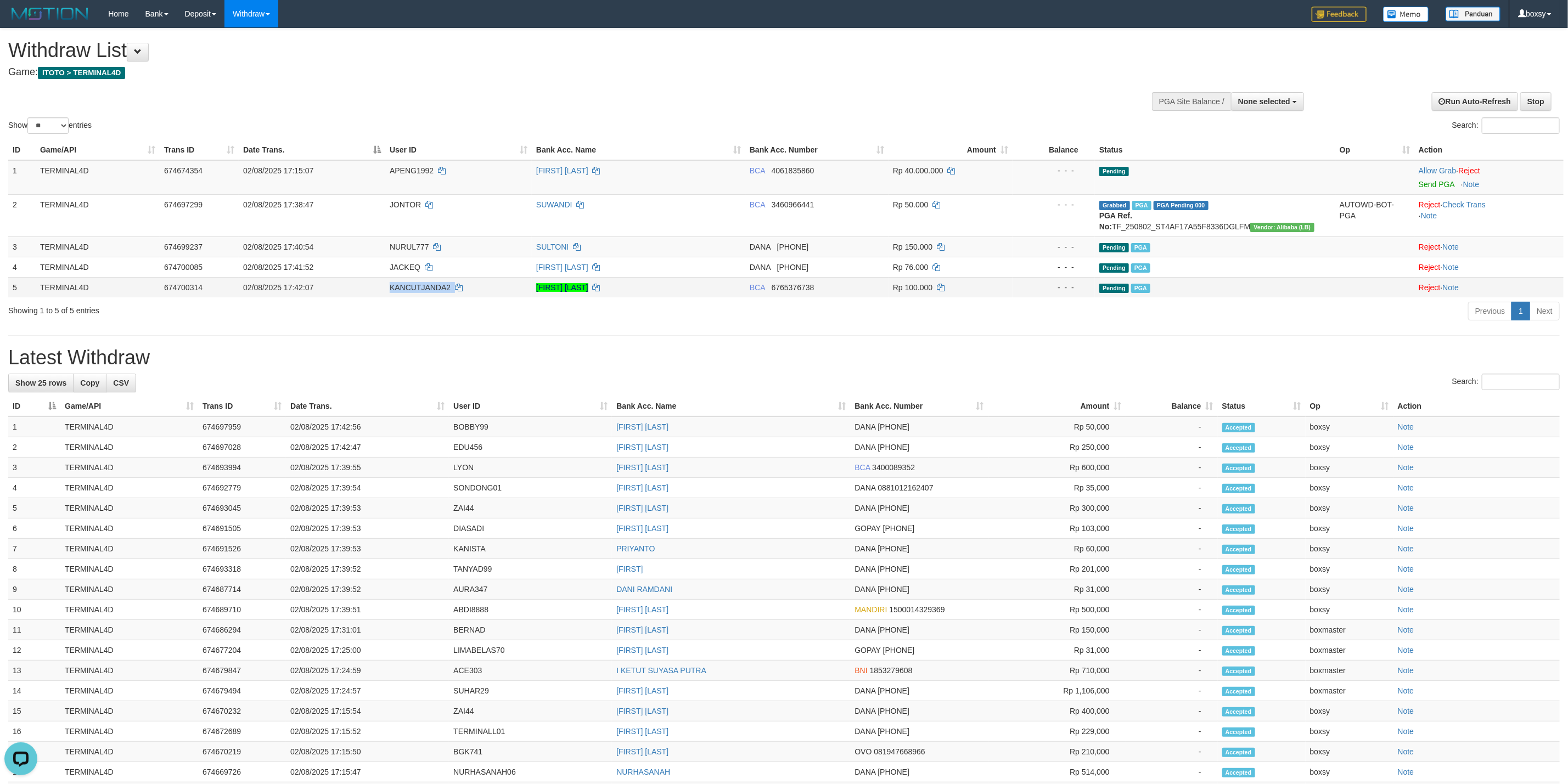 click on "KANCUTJANDA2" at bounding box center [420, 287] 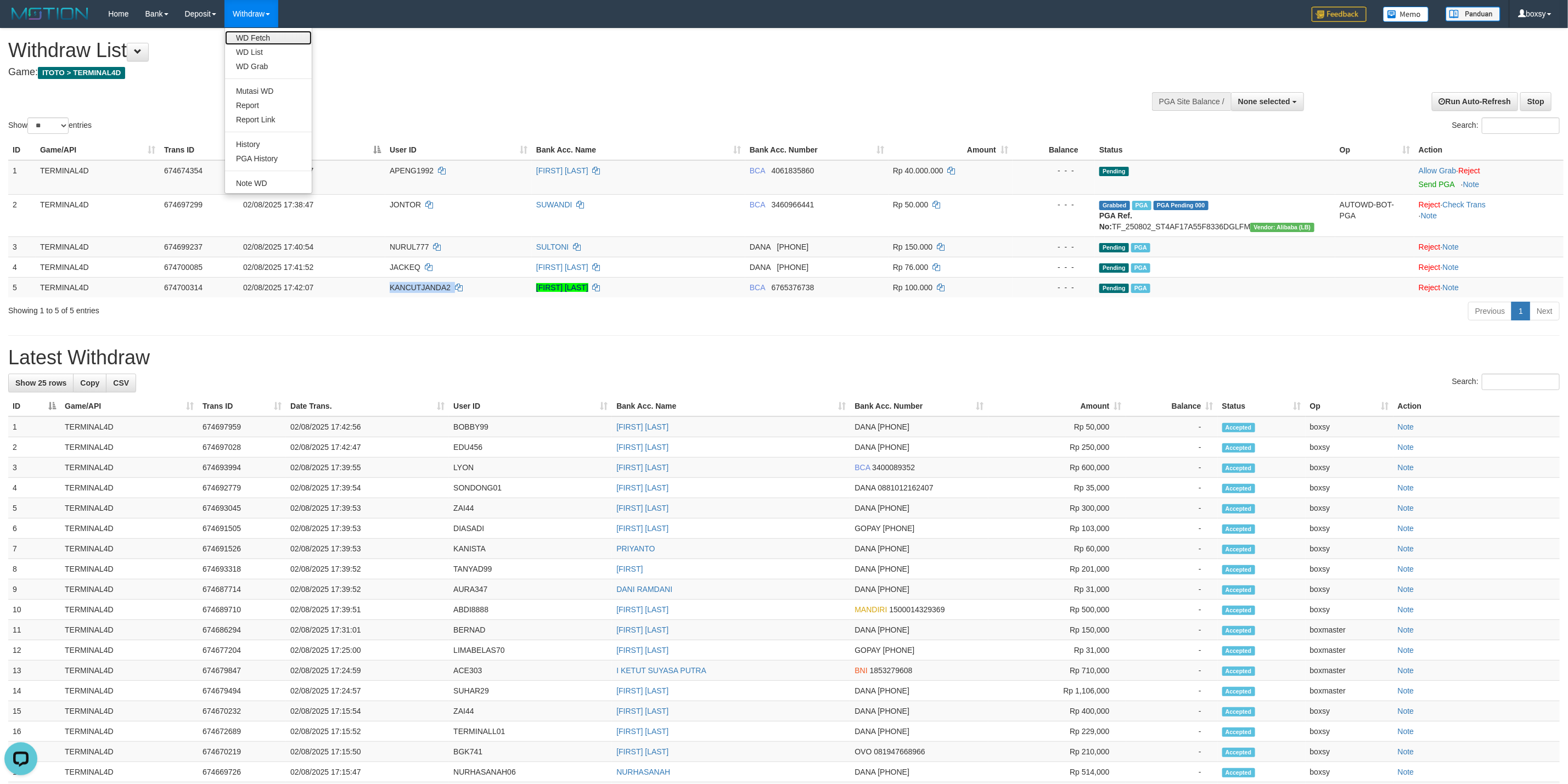 click on "WD Fetch" at bounding box center (268, 38) 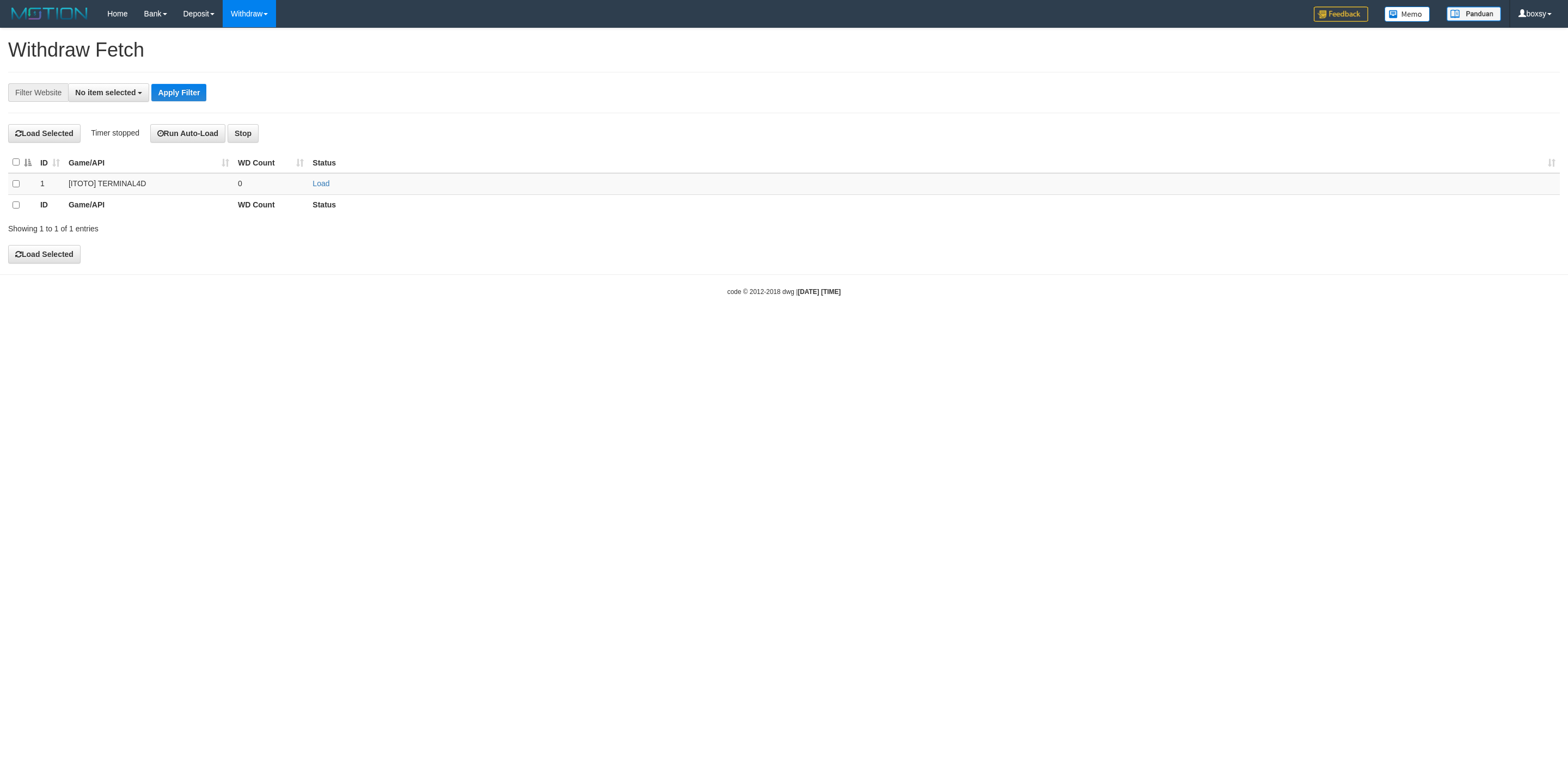 scroll, scrollTop: 0, scrollLeft: 0, axis: both 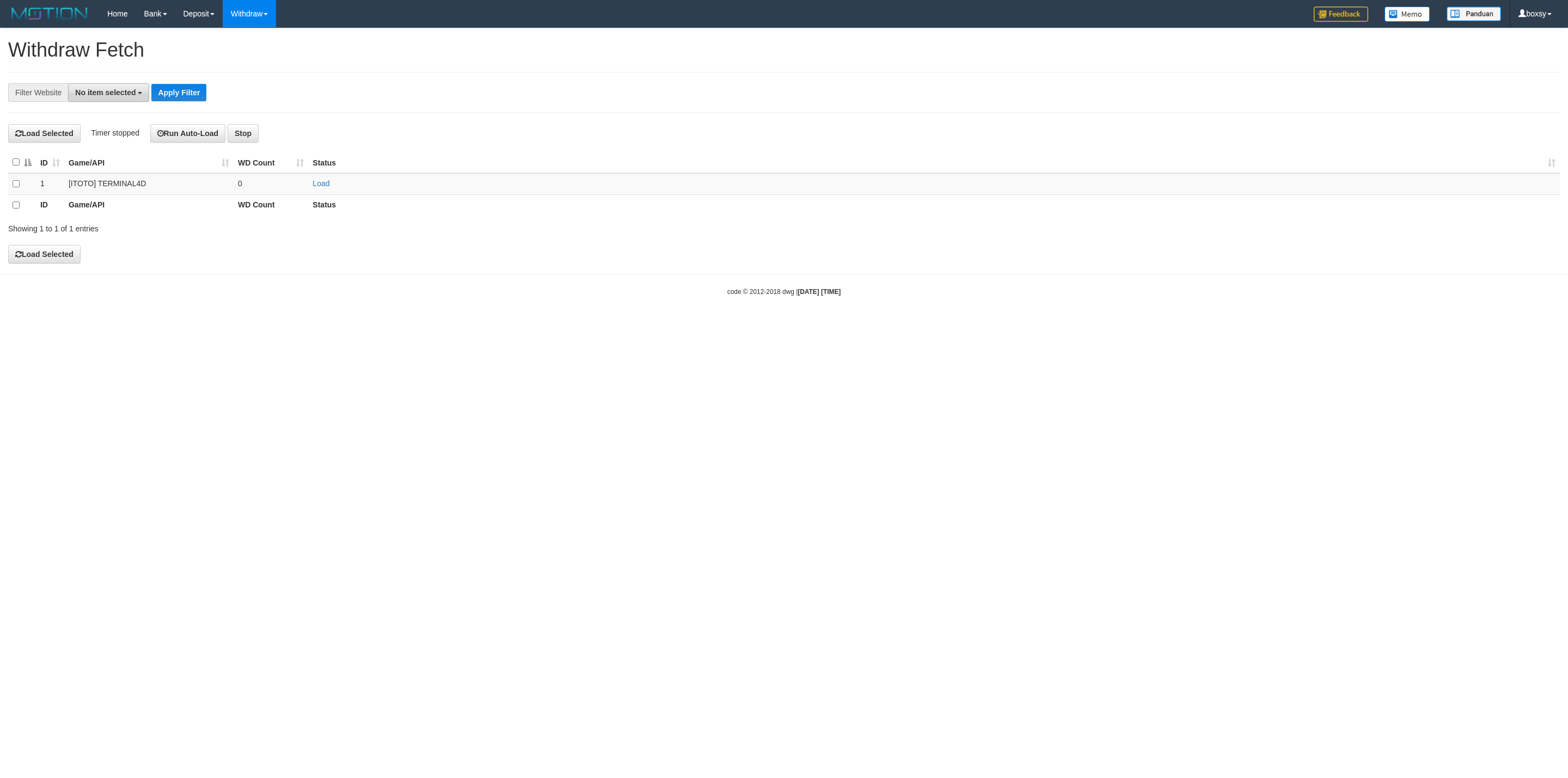 click on "No item selected" at bounding box center [108, 93] 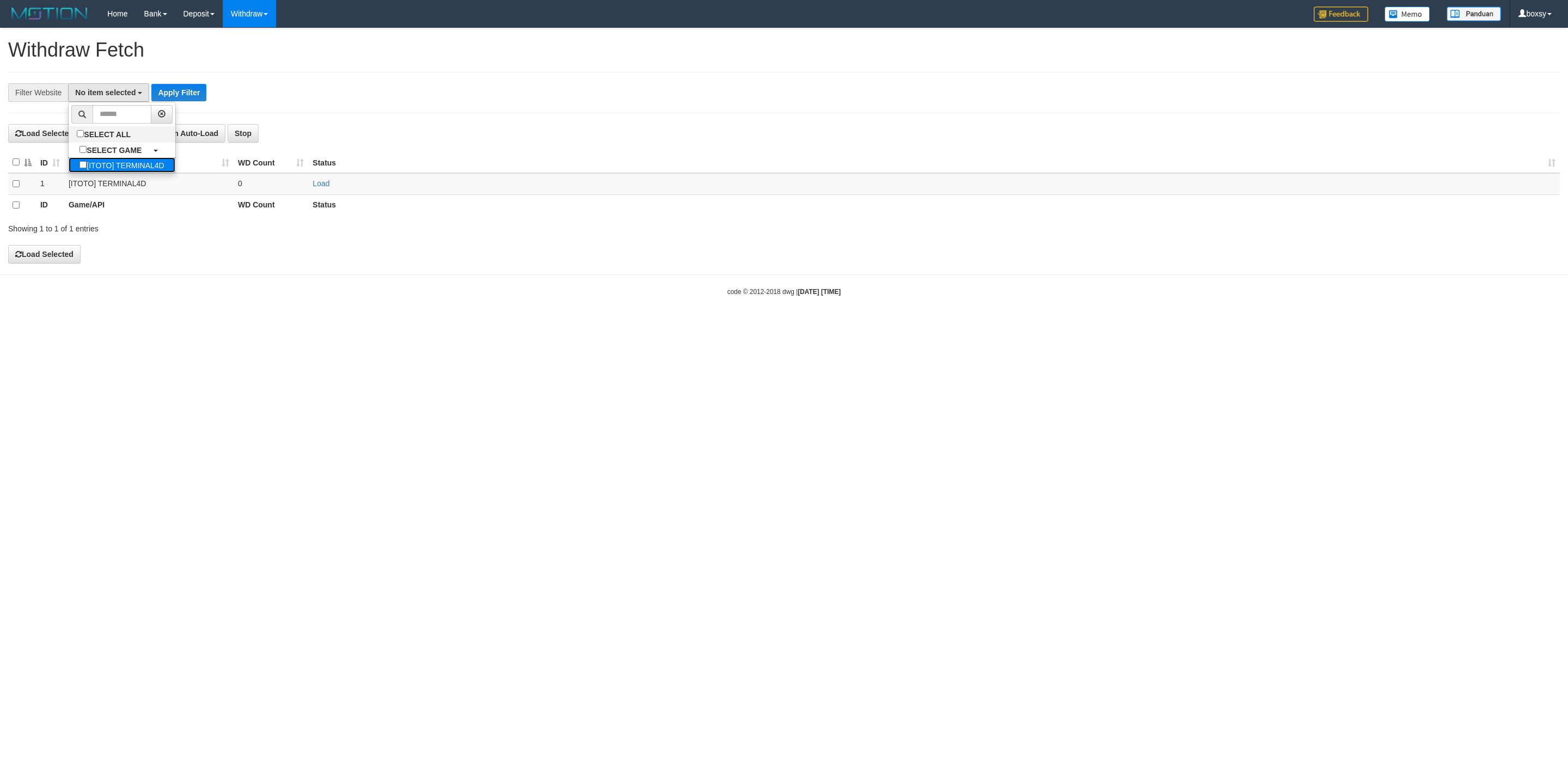 click on "[ITOTO] TERMINAL4D" at bounding box center [121, 165] 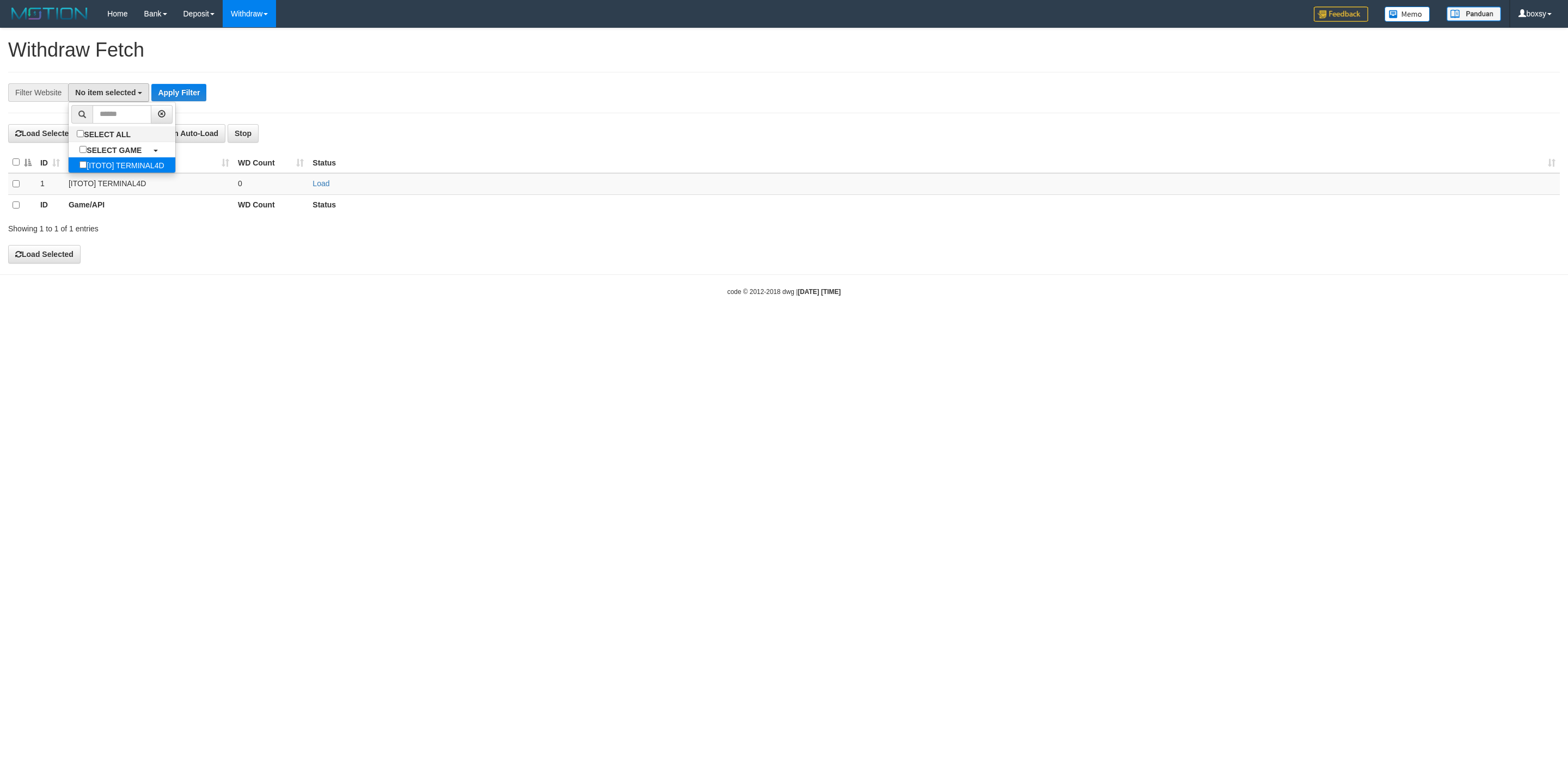 select on "****" 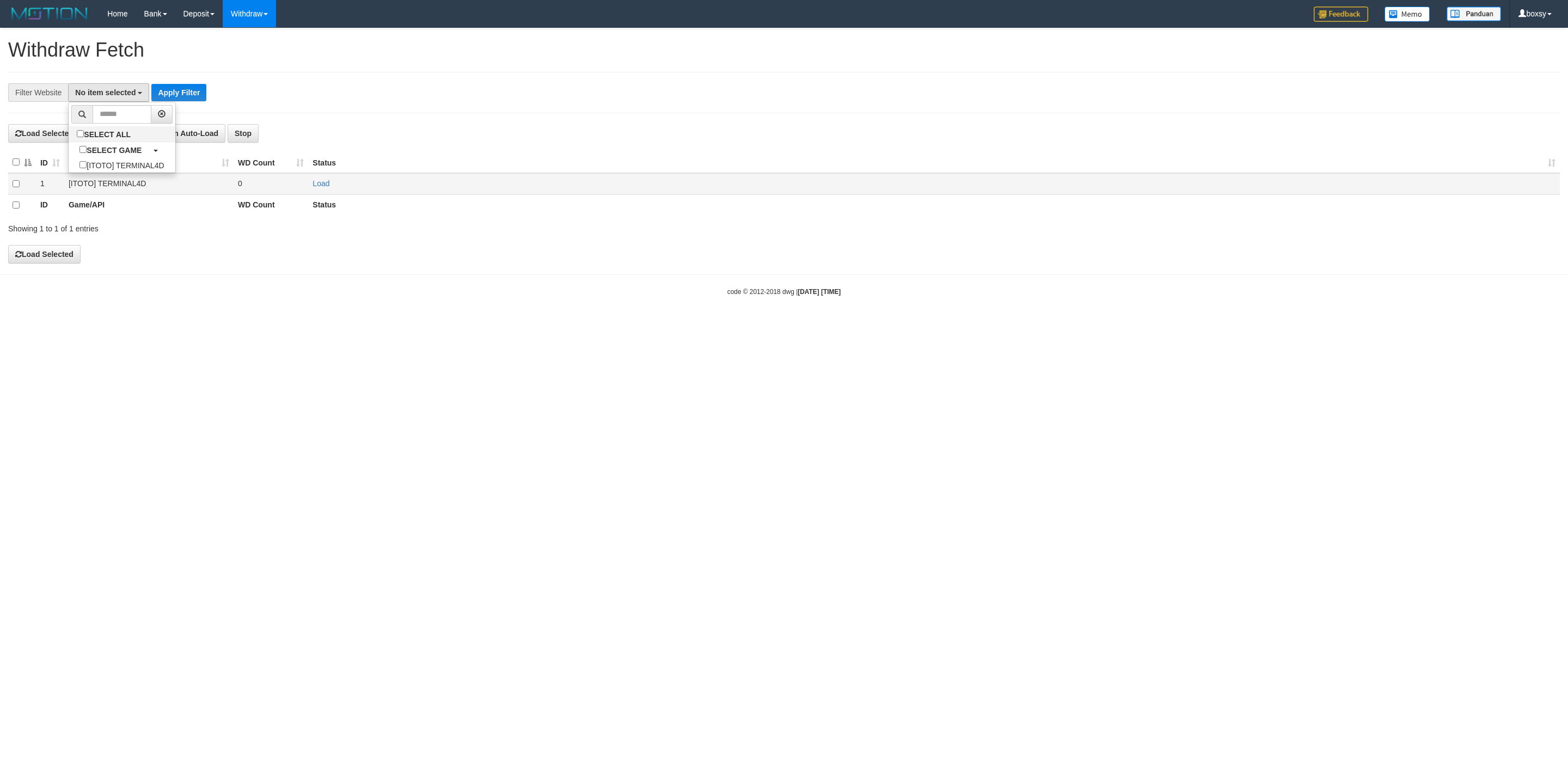 scroll, scrollTop: 10, scrollLeft: 0, axis: vertical 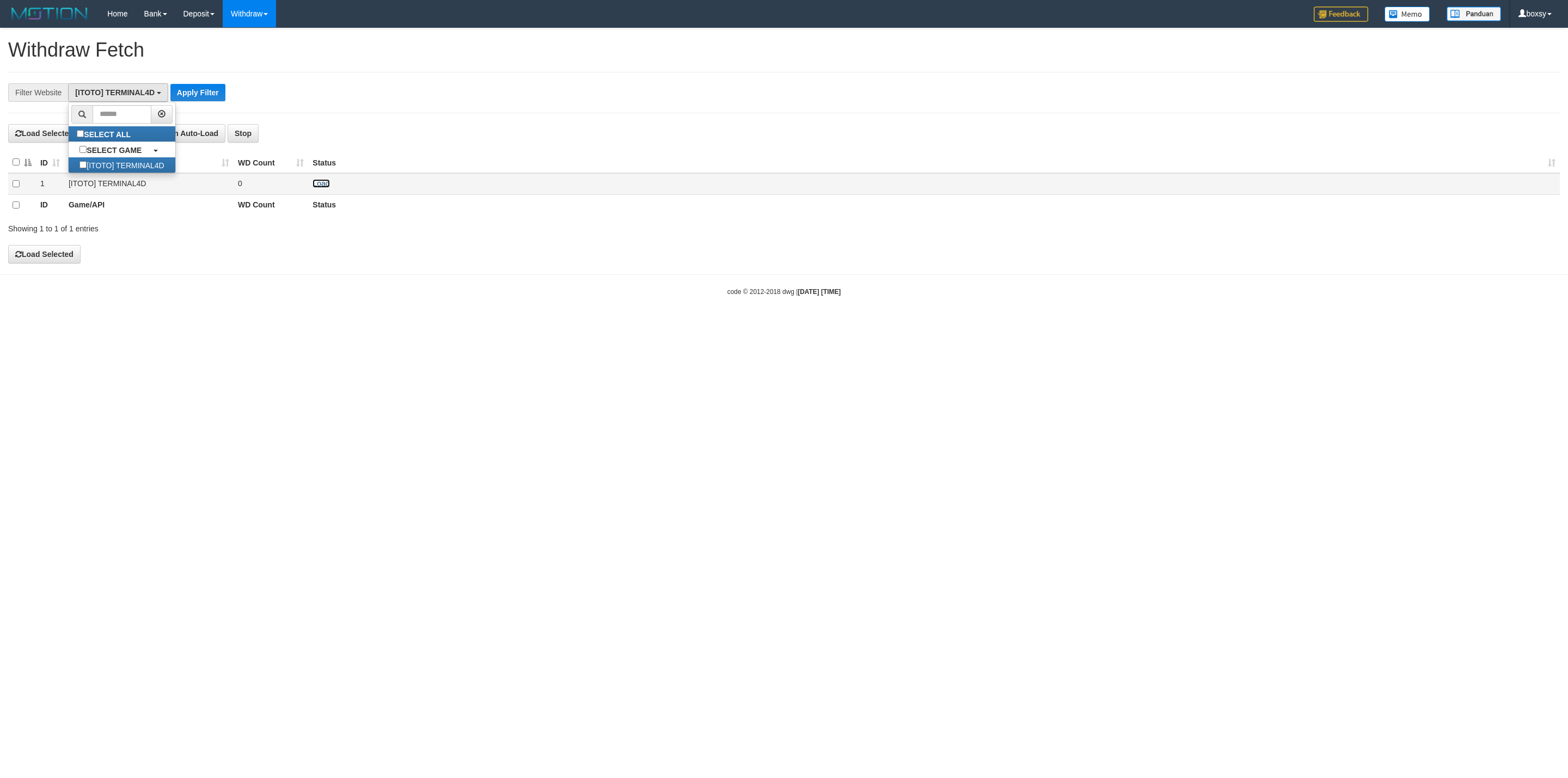 click on "Load" at bounding box center [321, 183] 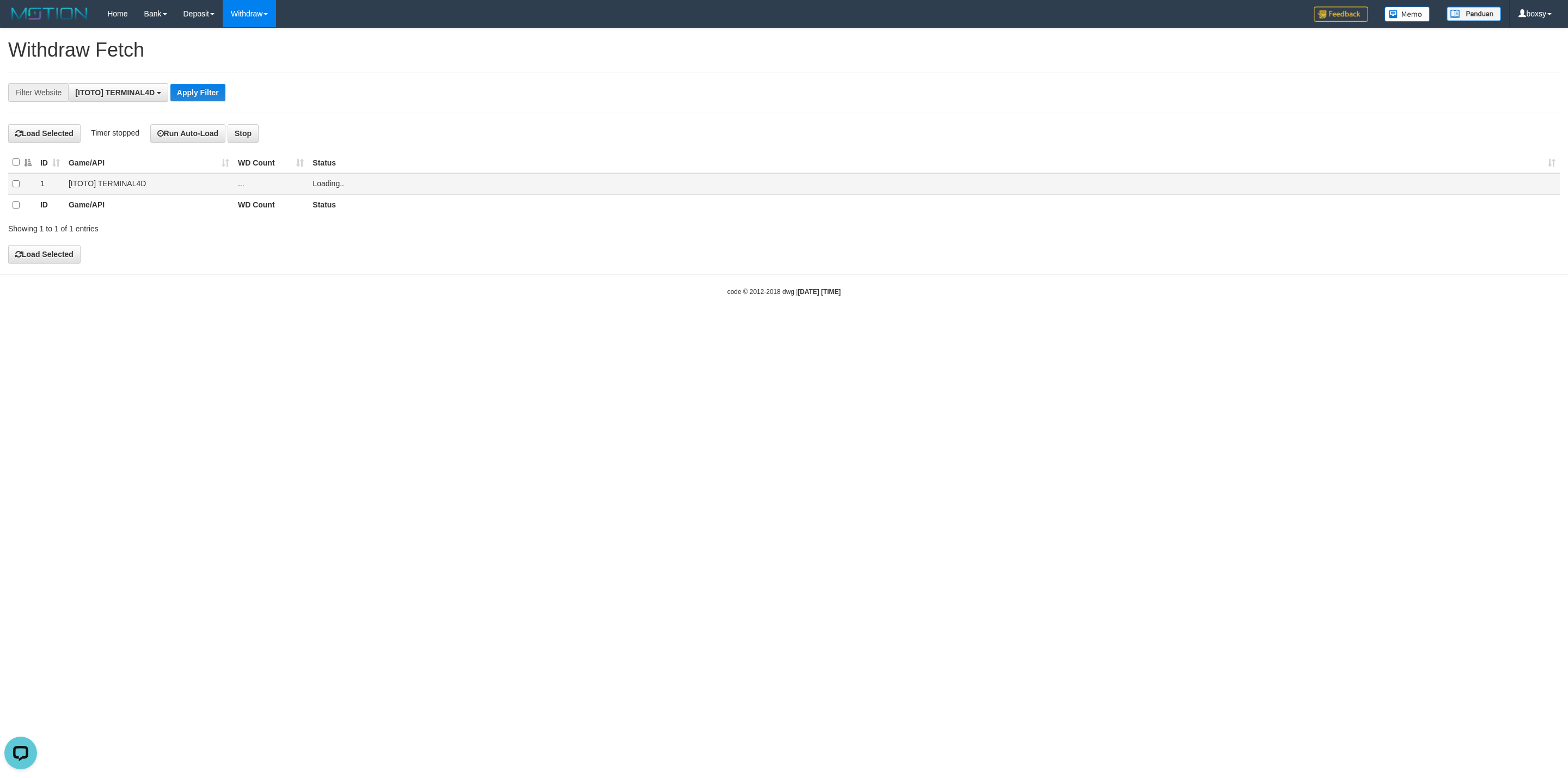 scroll, scrollTop: 0, scrollLeft: 0, axis: both 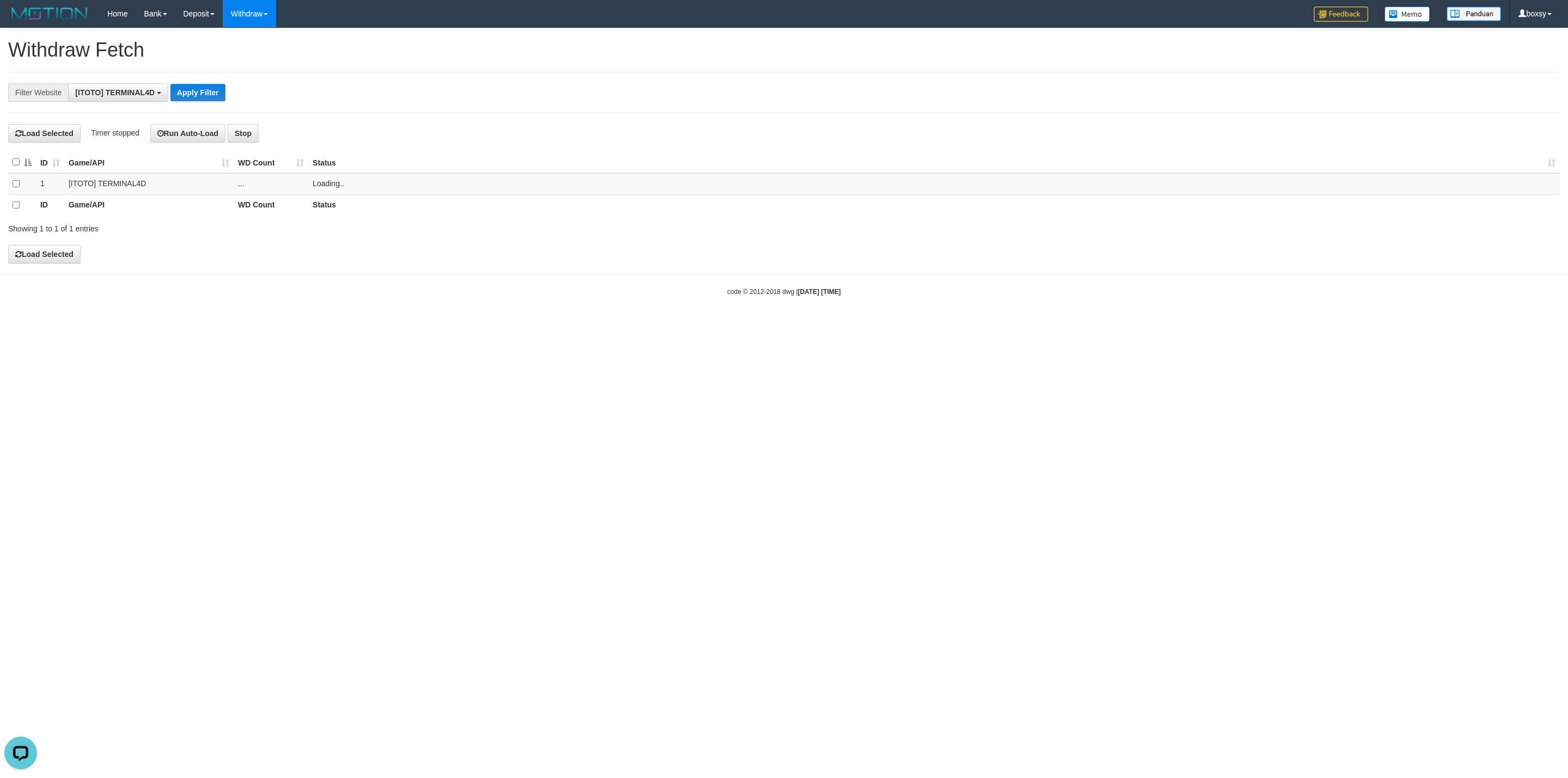 click on "**********" at bounding box center [784, 93] 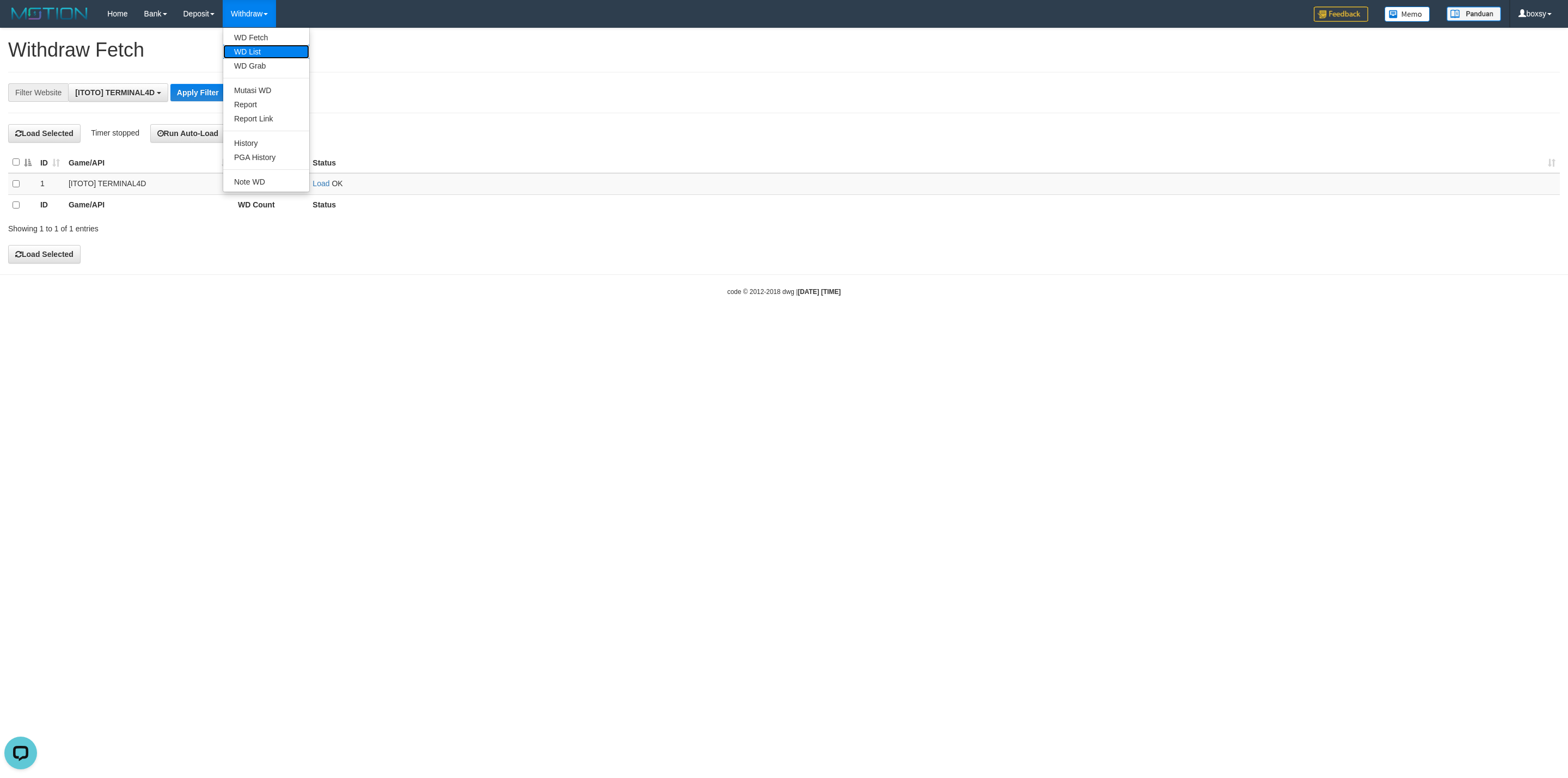 click on "WD List" at bounding box center [266, 52] 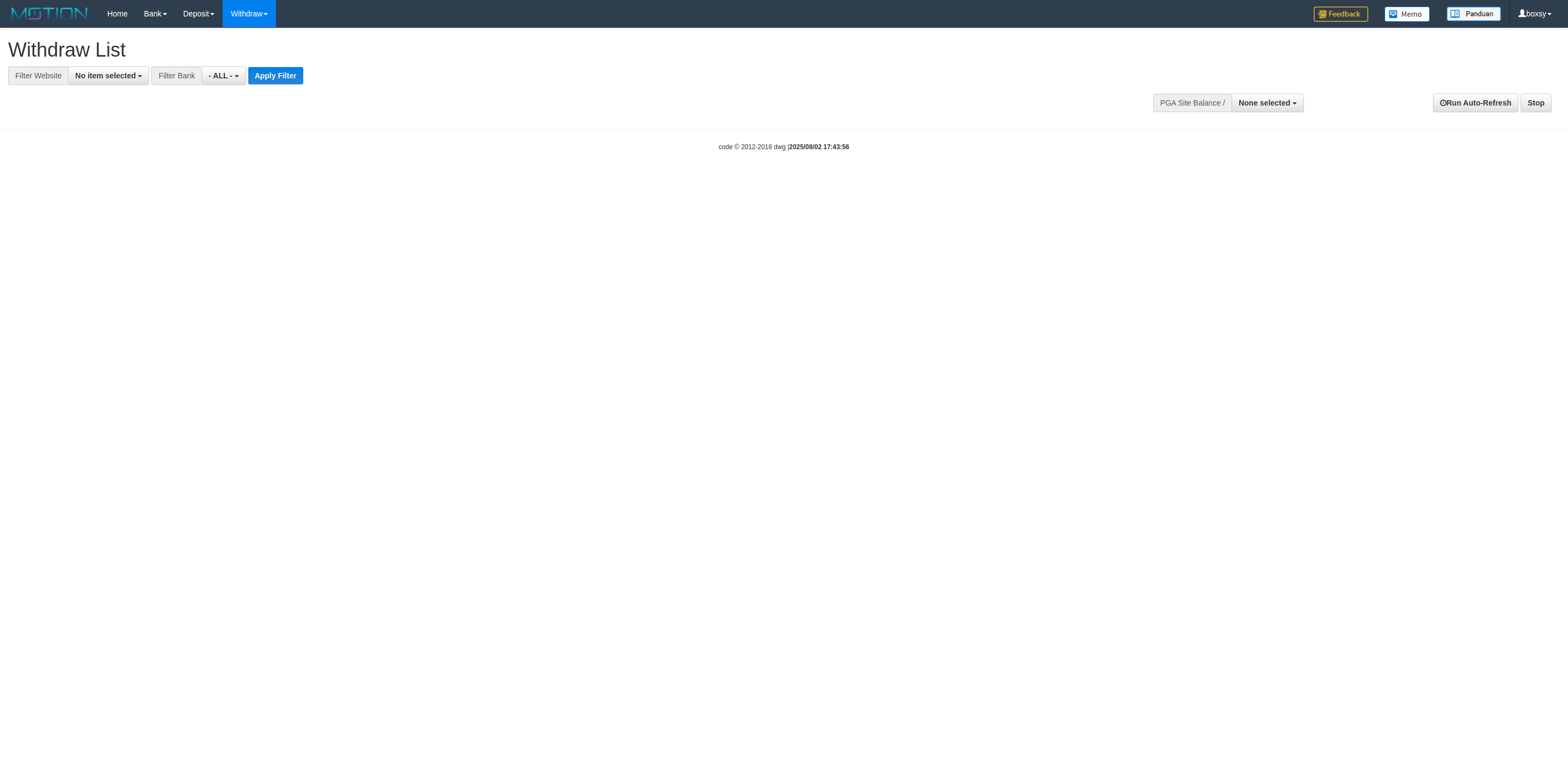 select 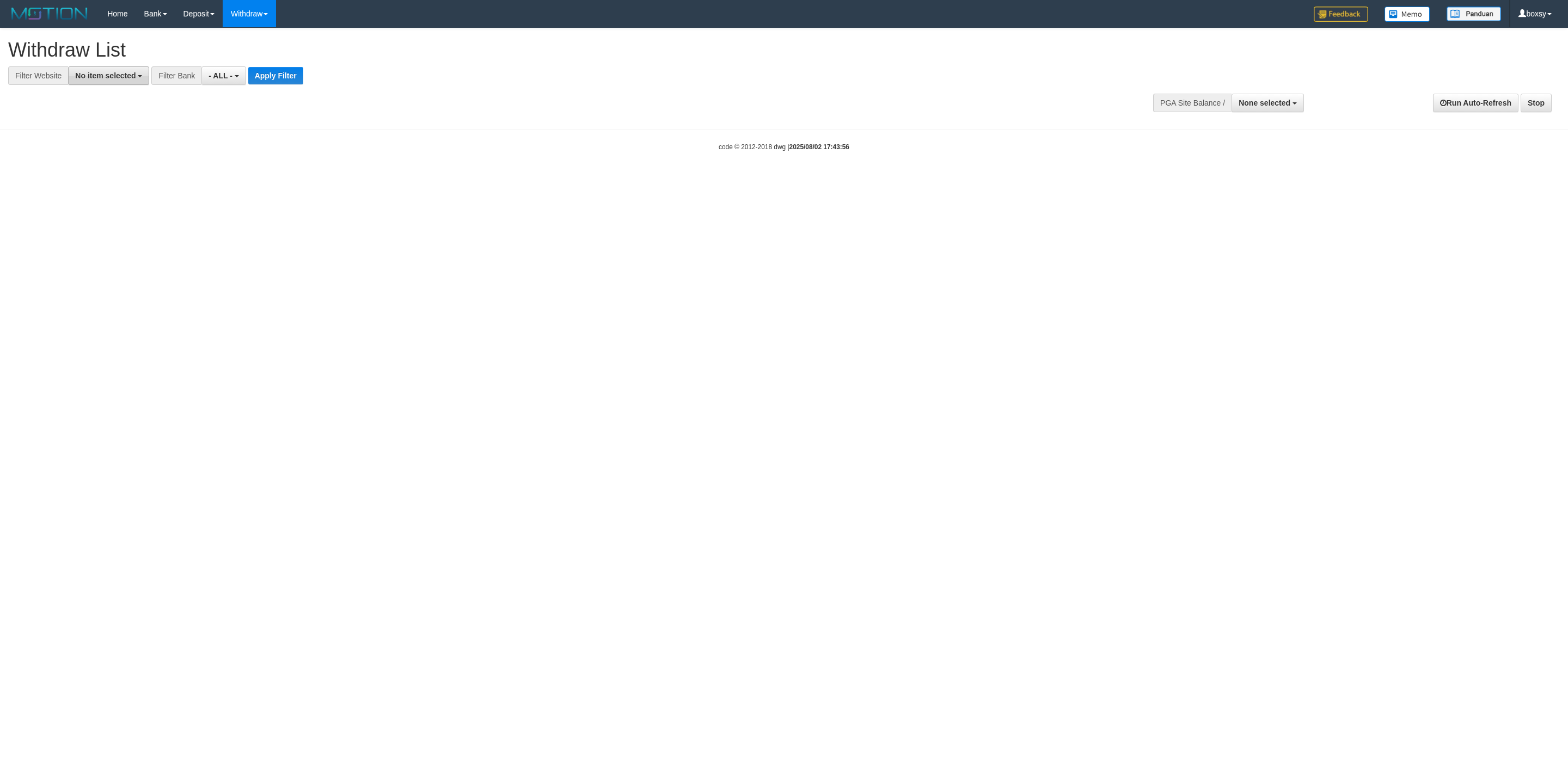 scroll, scrollTop: 0, scrollLeft: 0, axis: both 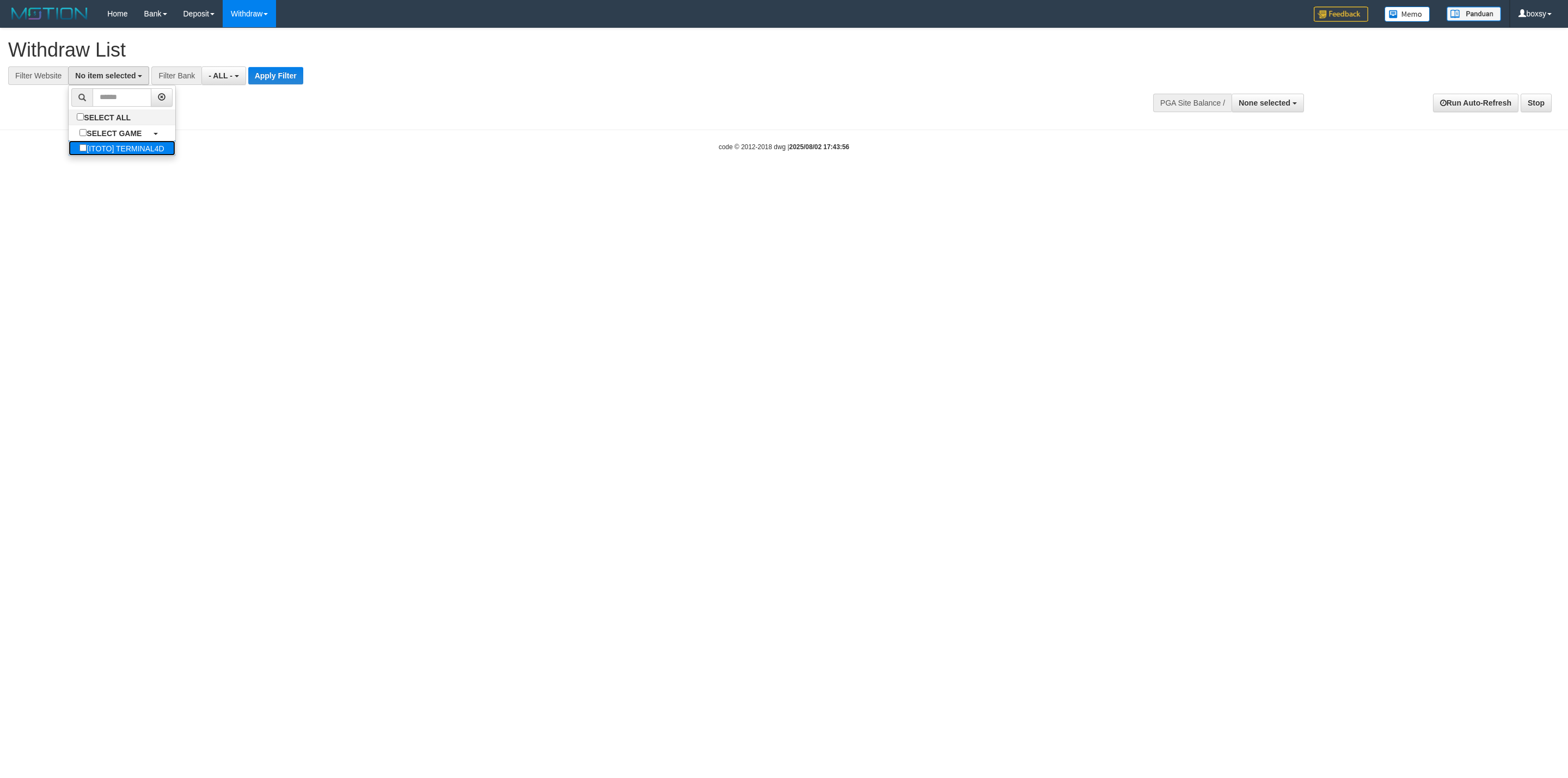 click on "[ITOTO] TERMINAL4D" at bounding box center [121, 148] 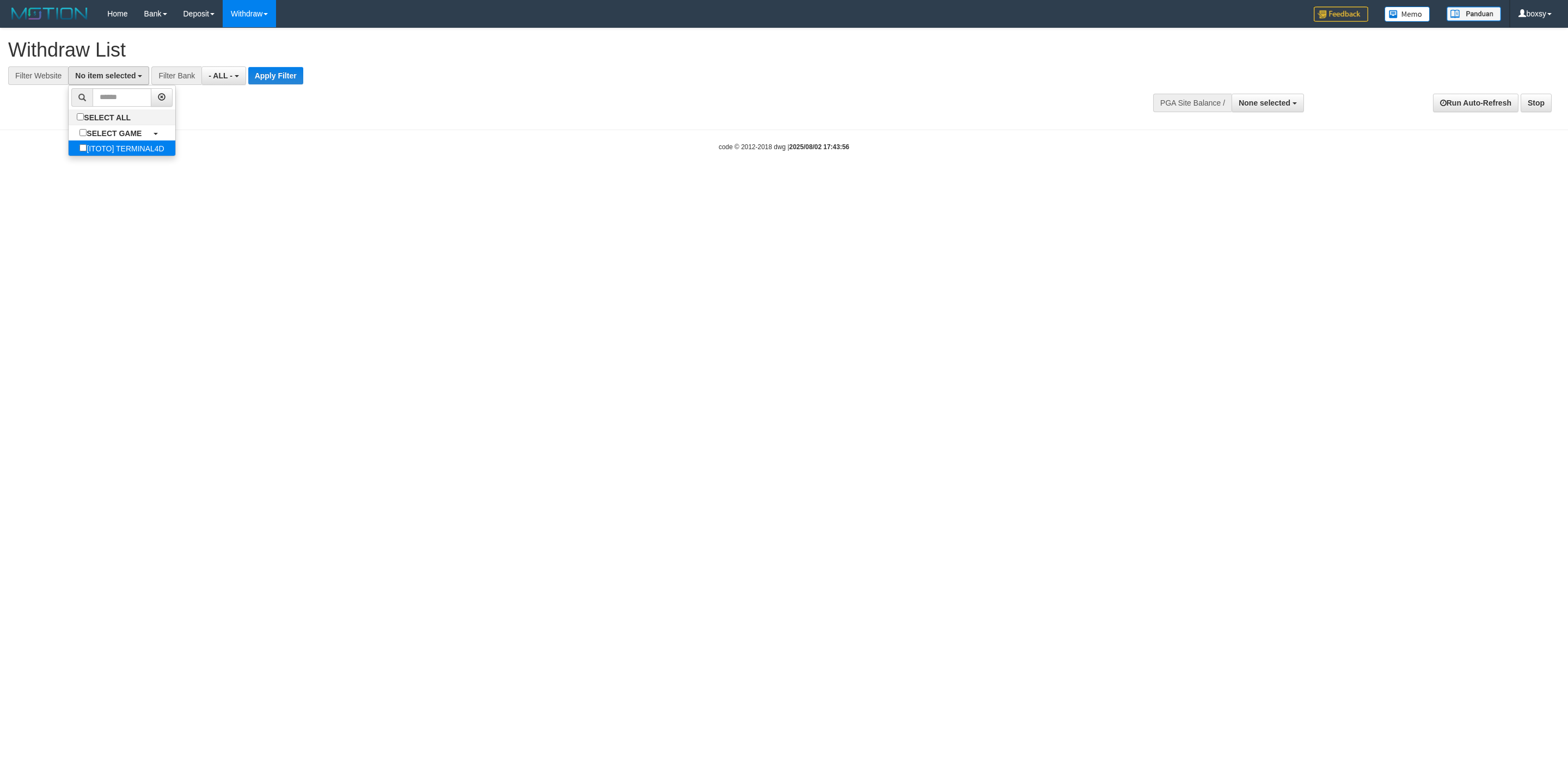 select on "****" 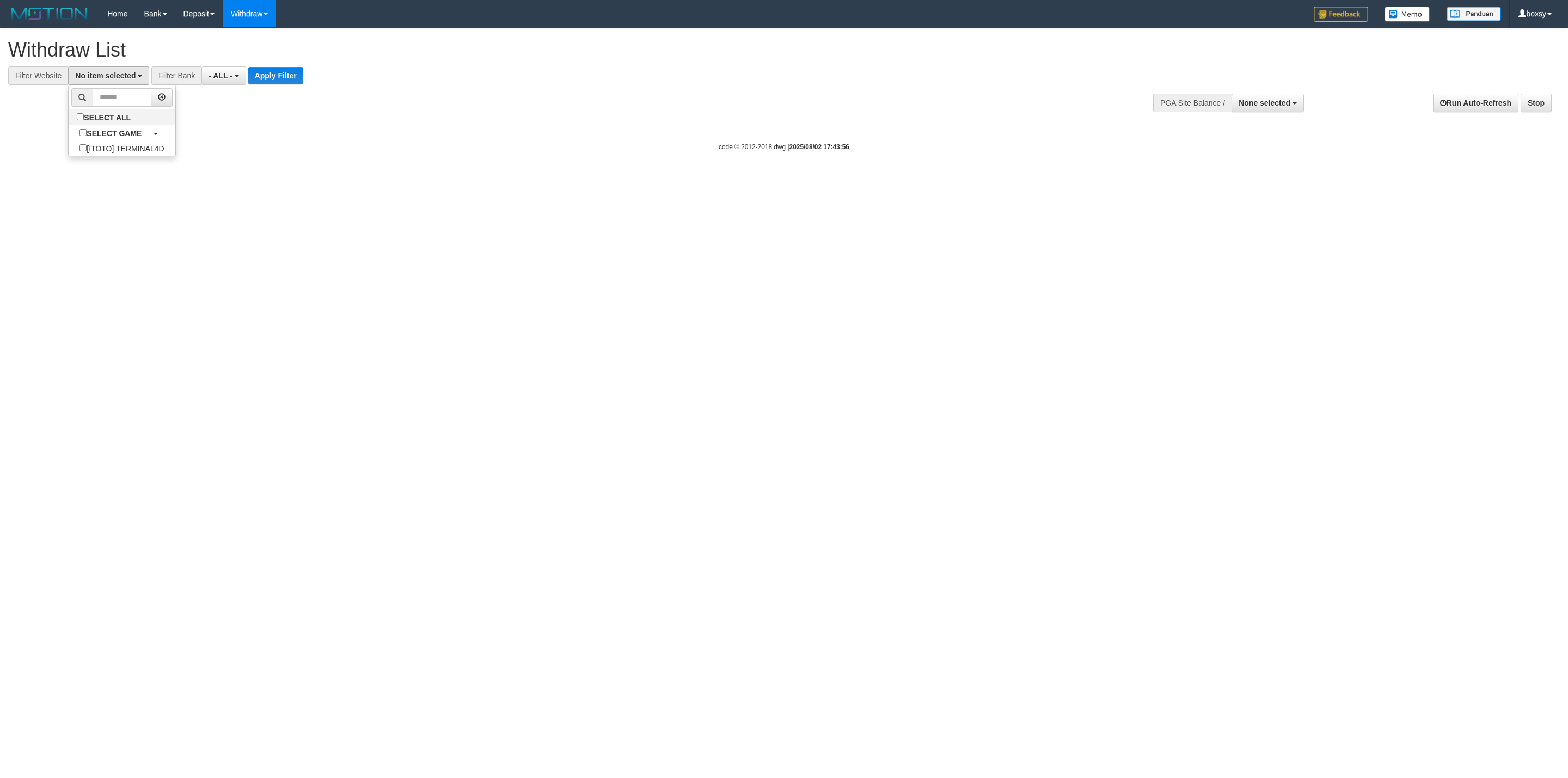 scroll, scrollTop: 10, scrollLeft: 0, axis: vertical 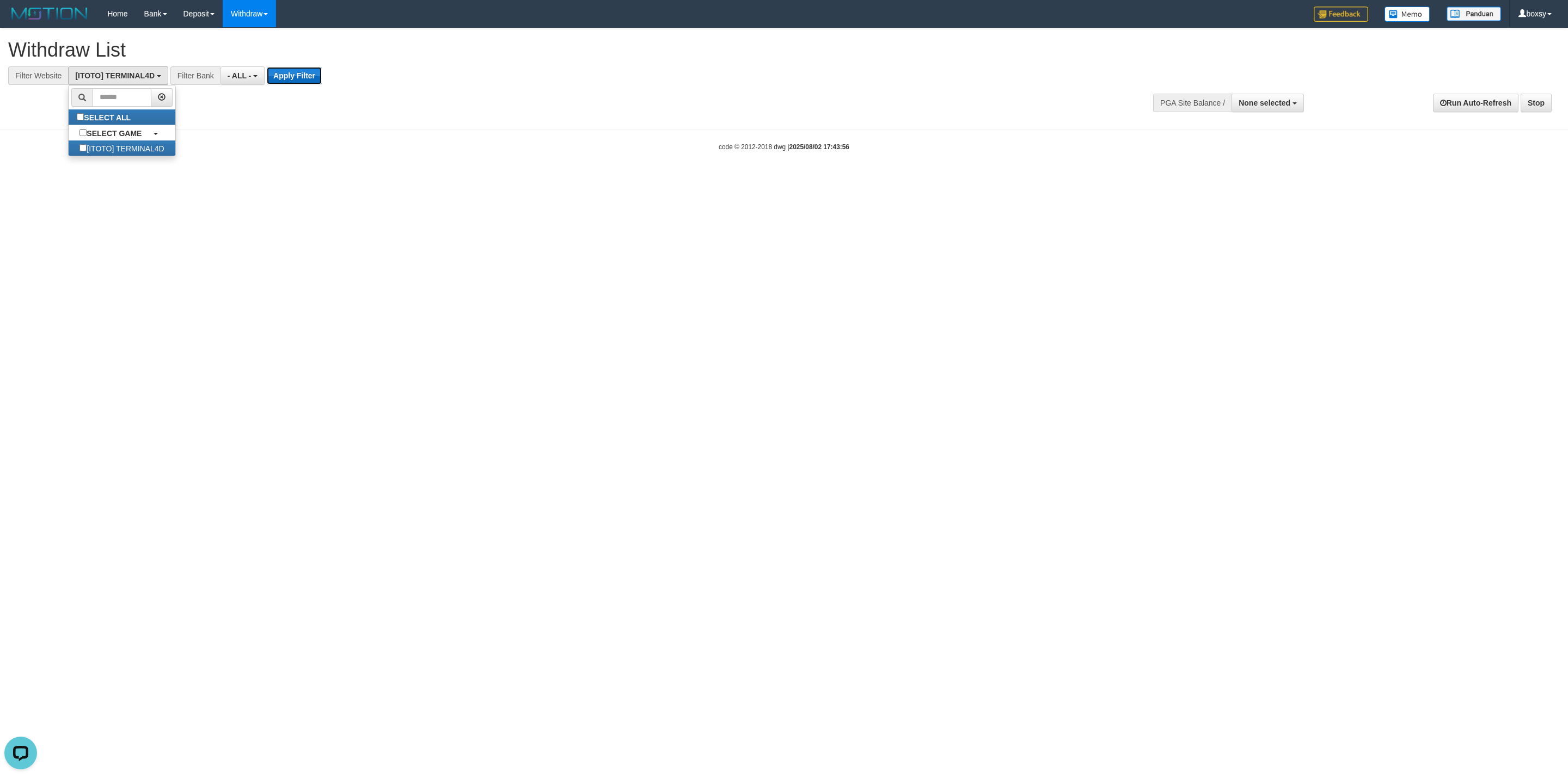 click on "Apply Filter" at bounding box center (294, 76) 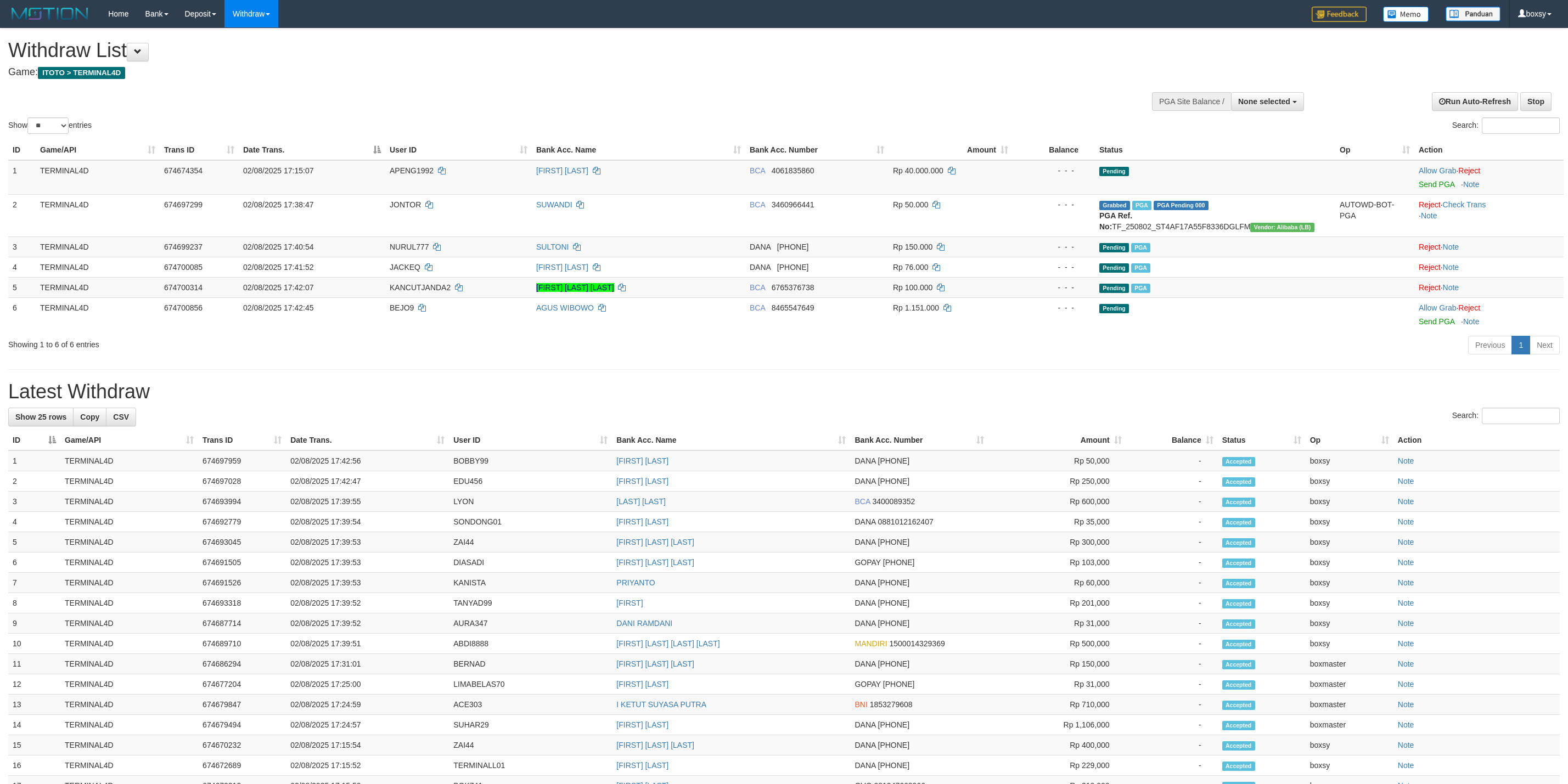 select 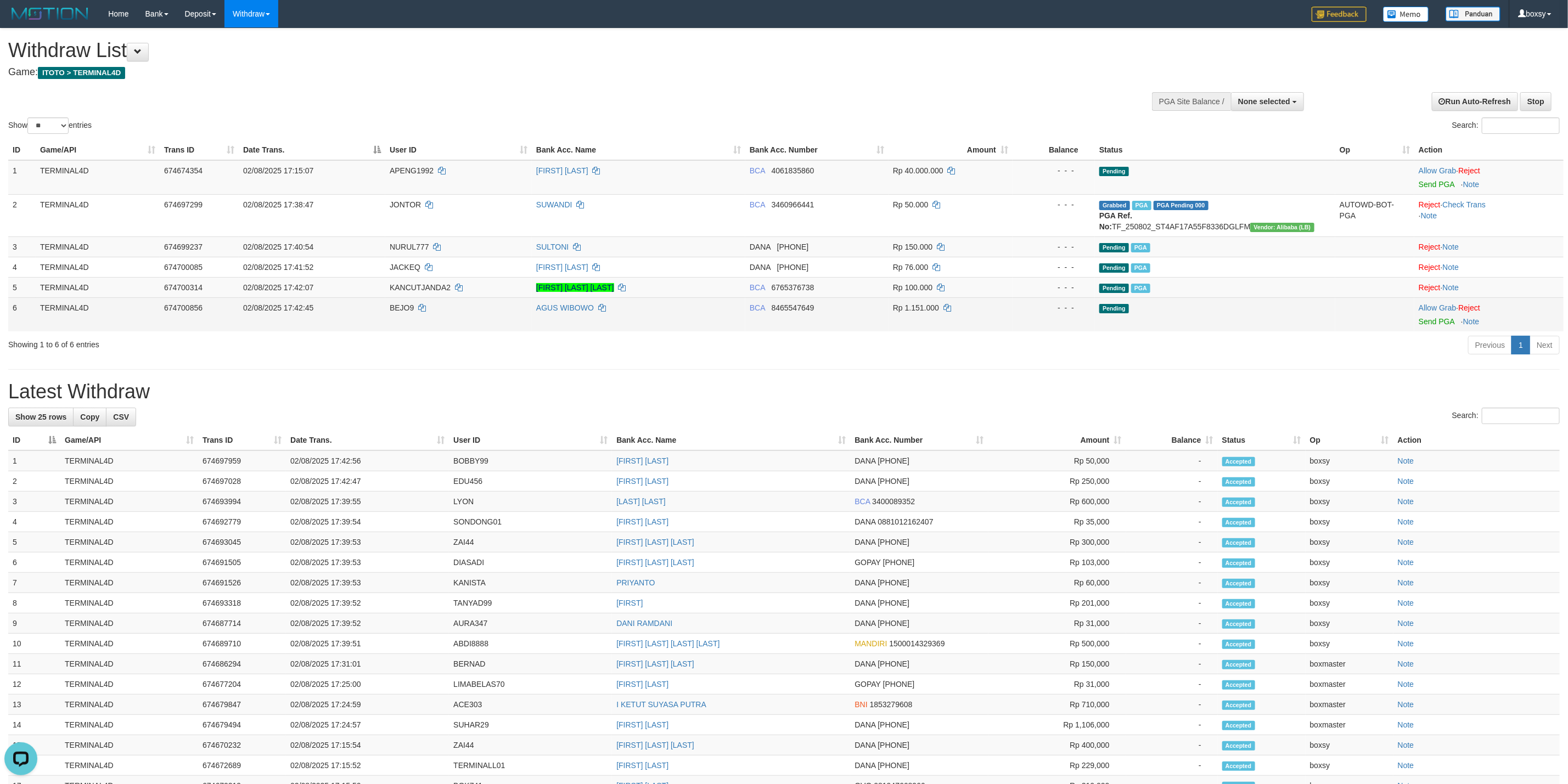scroll, scrollTop: 0, scrollLeft: 0, axis: both 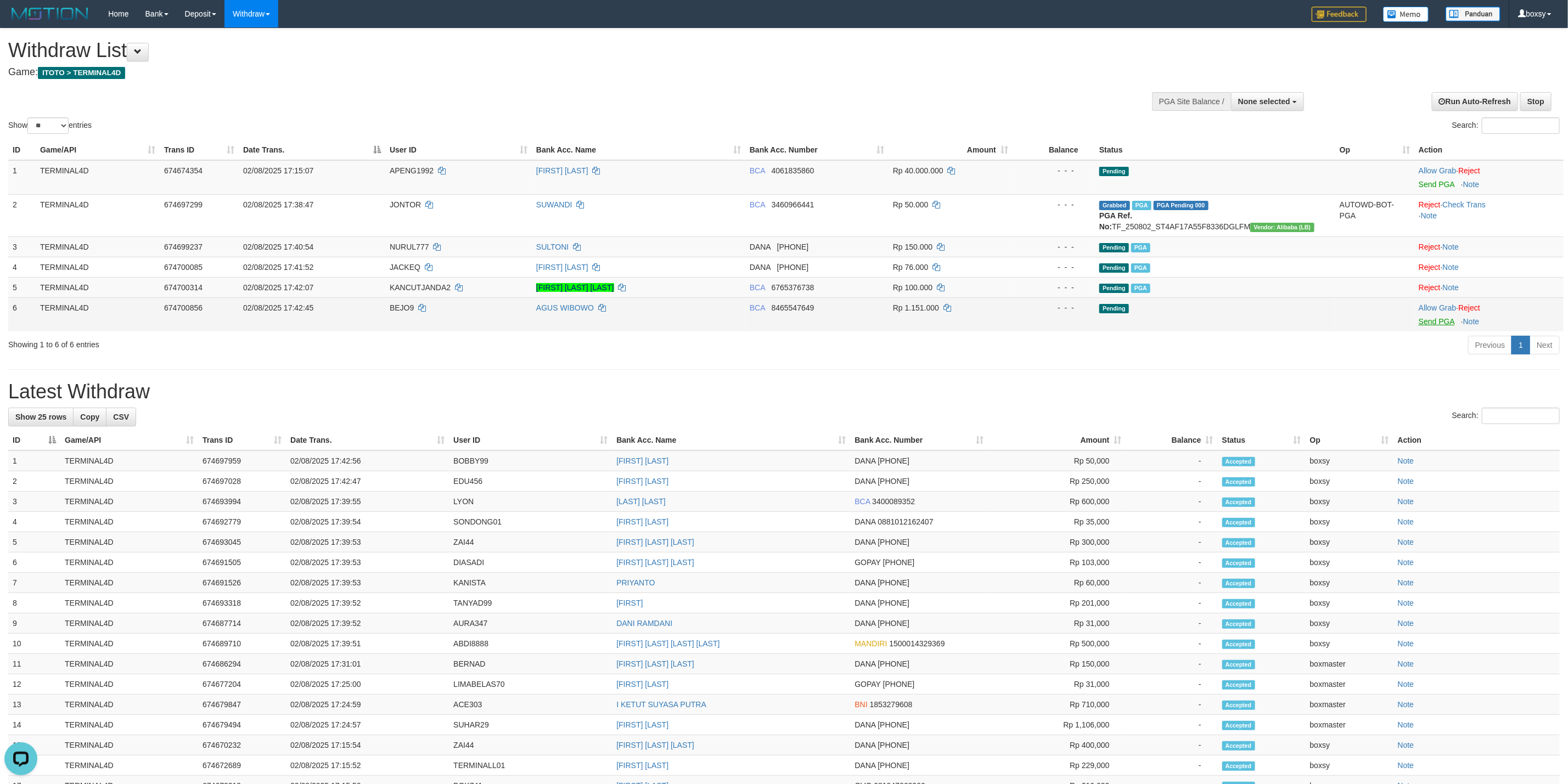 click on "Allow Grab   ·    Reject Send PGA     ·    Note" at bounding box center (1489, 314) 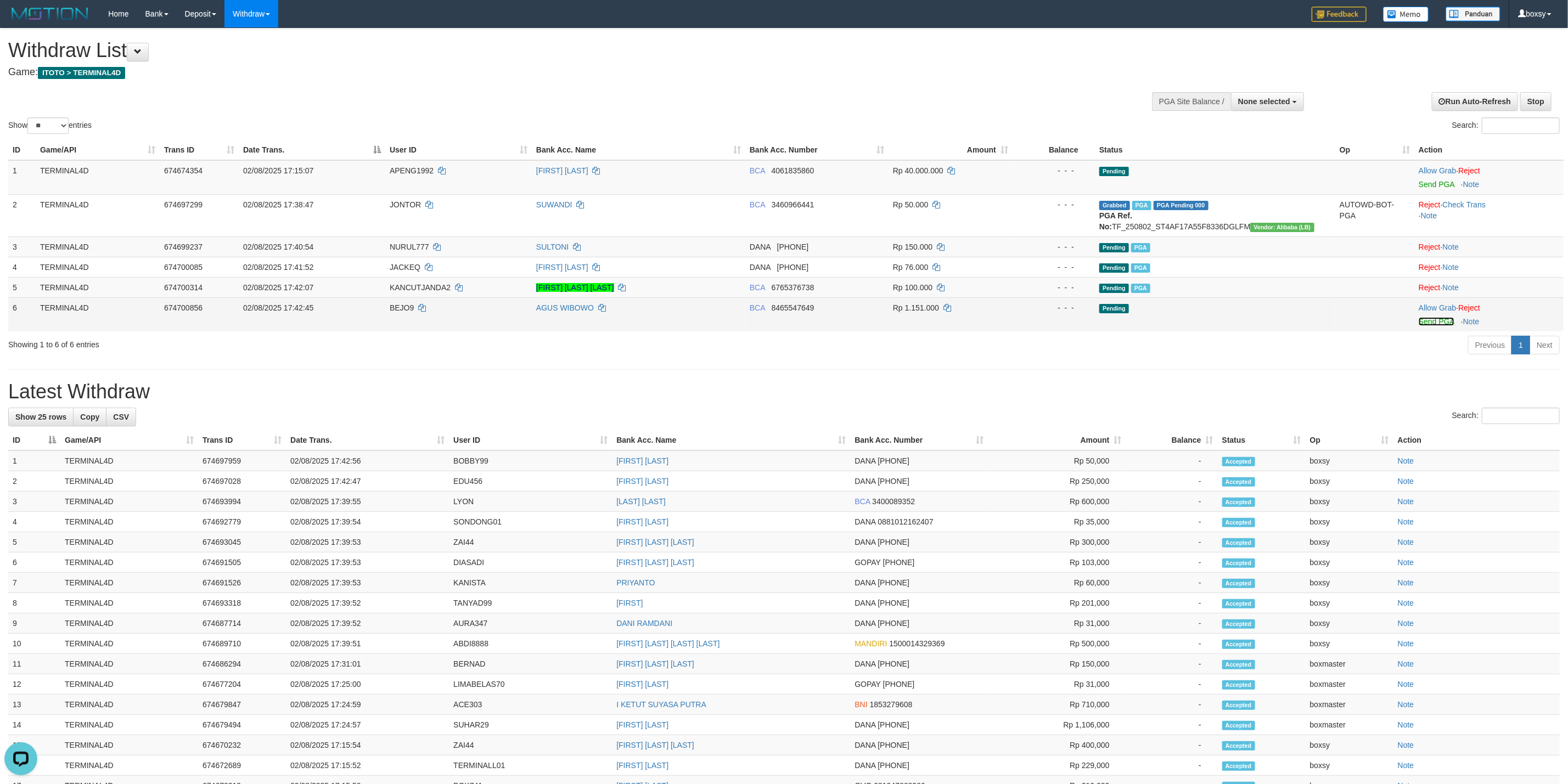 click on "Send PGA" at bounding box center [1436, 322] 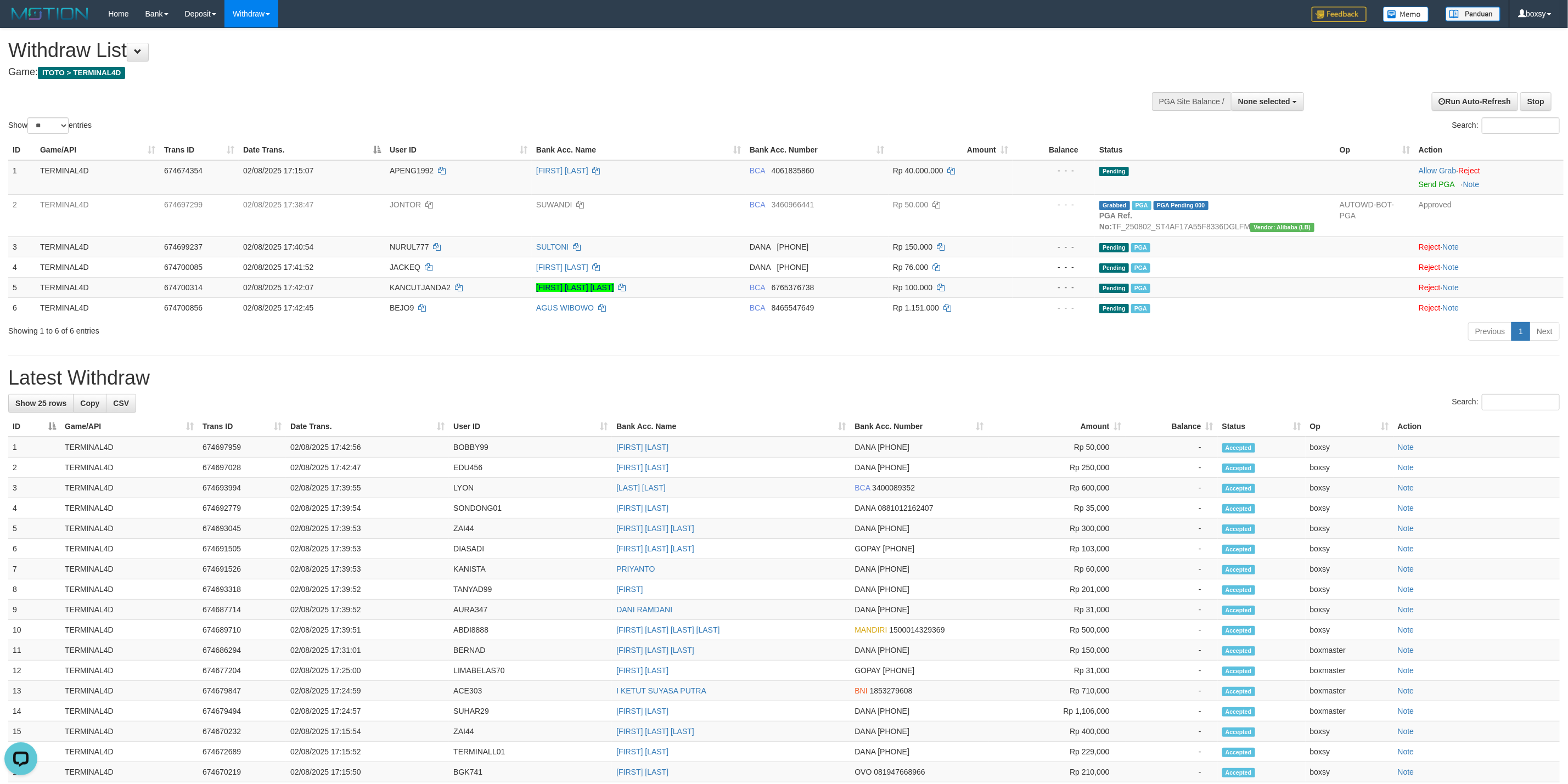 click on "Showing 1 to 6 of 6 entries Previous 1 Next" at bounding box center (784, 332) 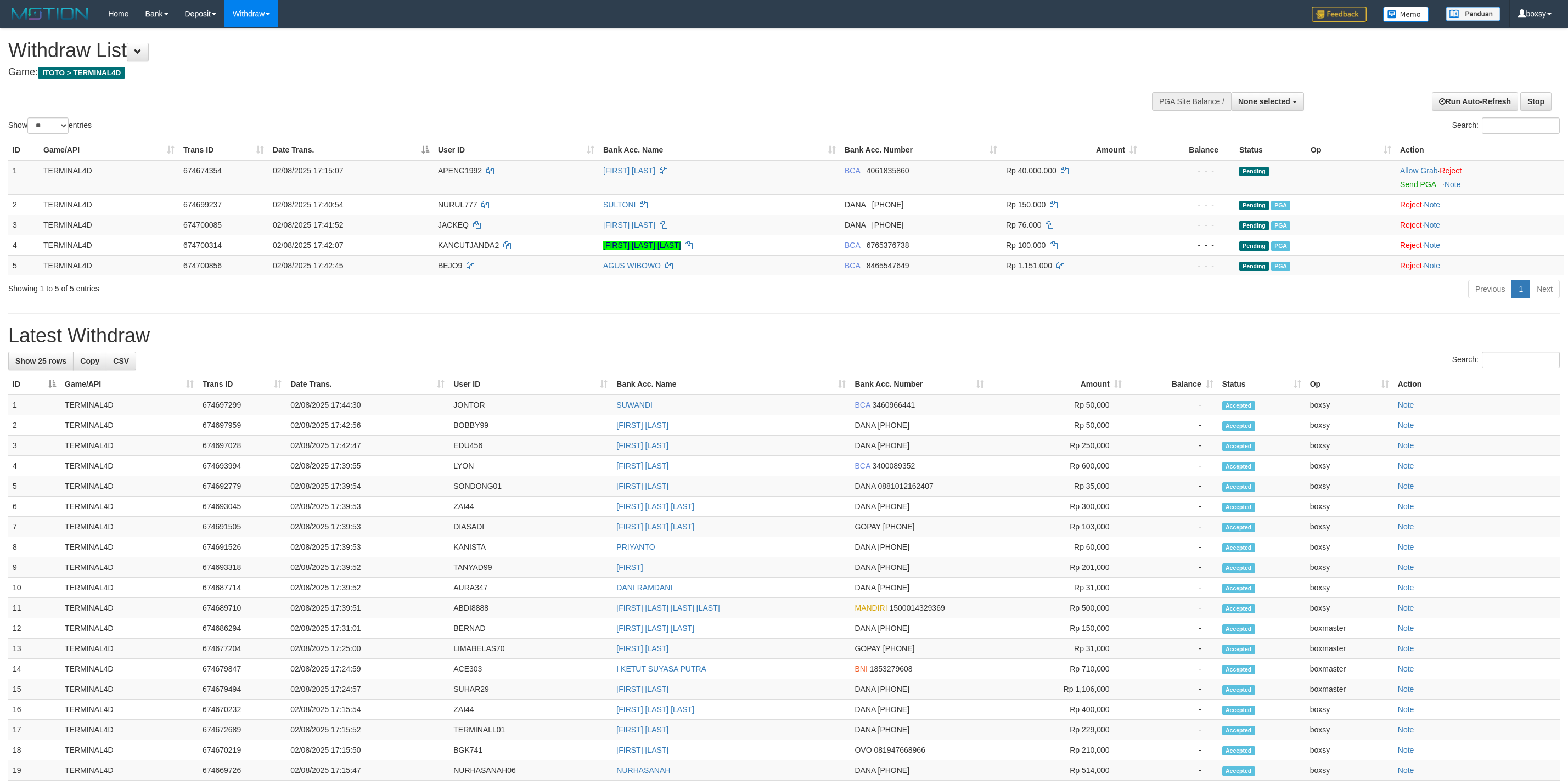 select 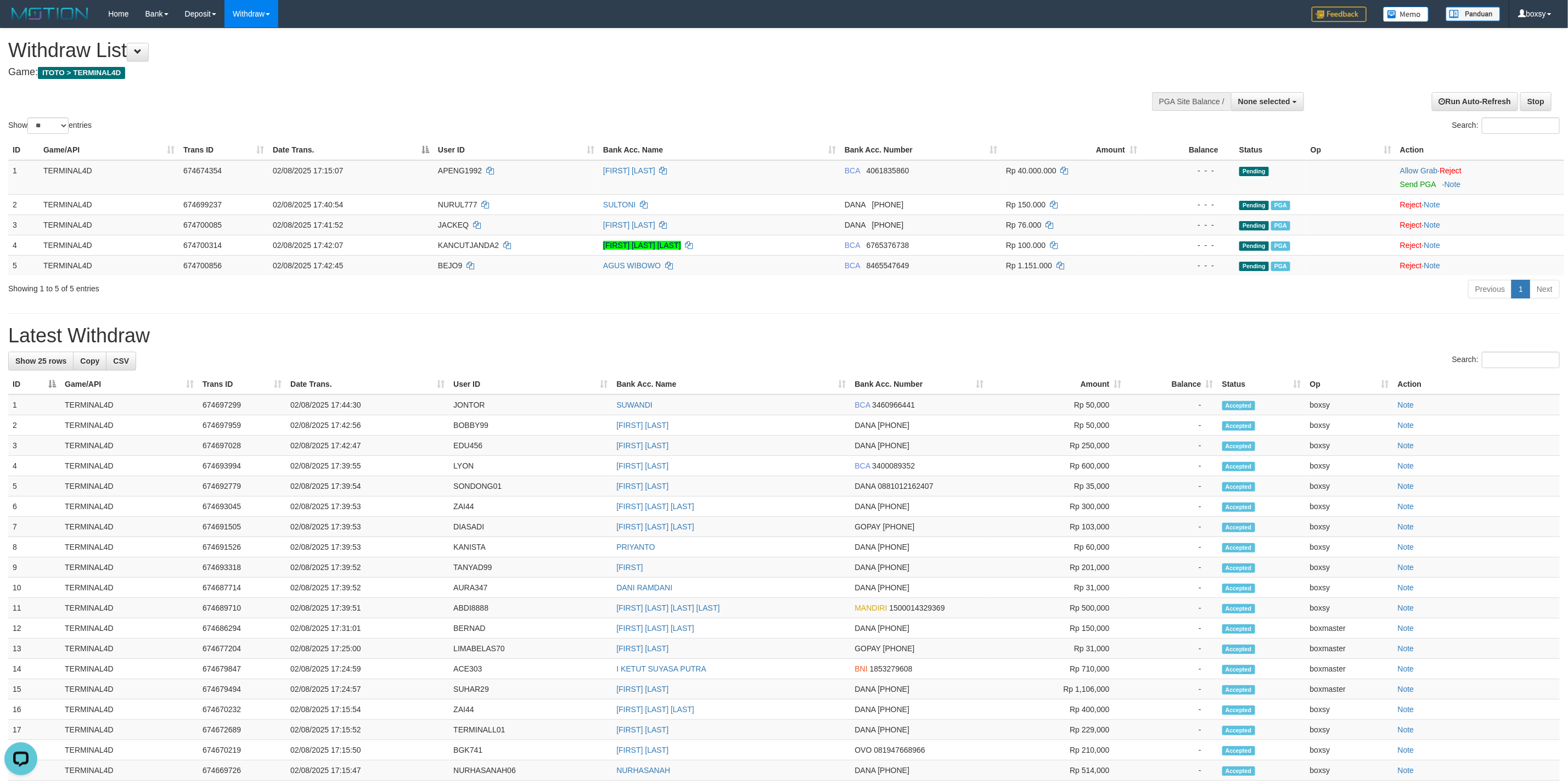 scroll, scrollTop: 0, scrollLeft: 0, axis: both 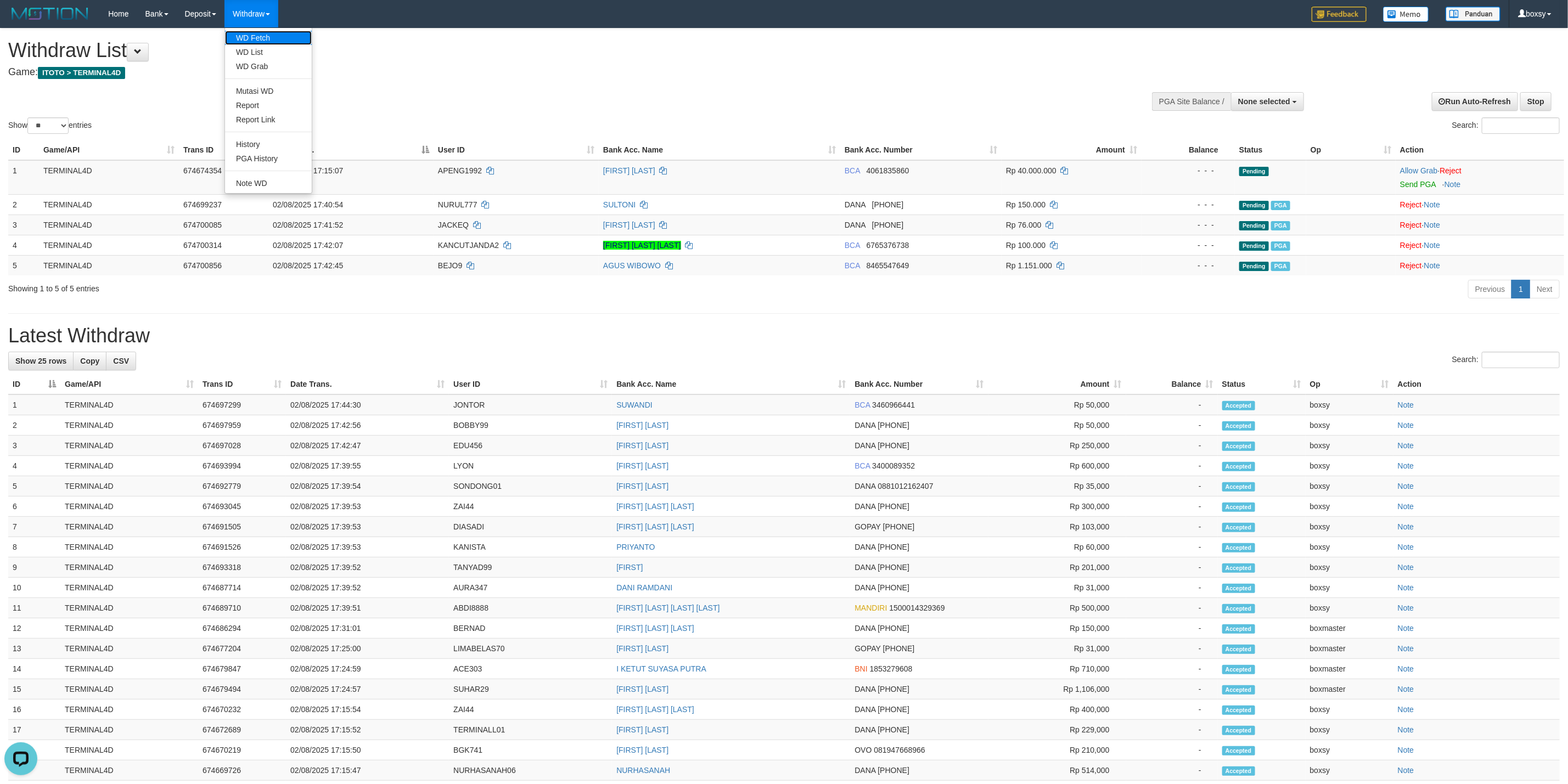 click on "WD Fetch" at bounding box center [268, 38] 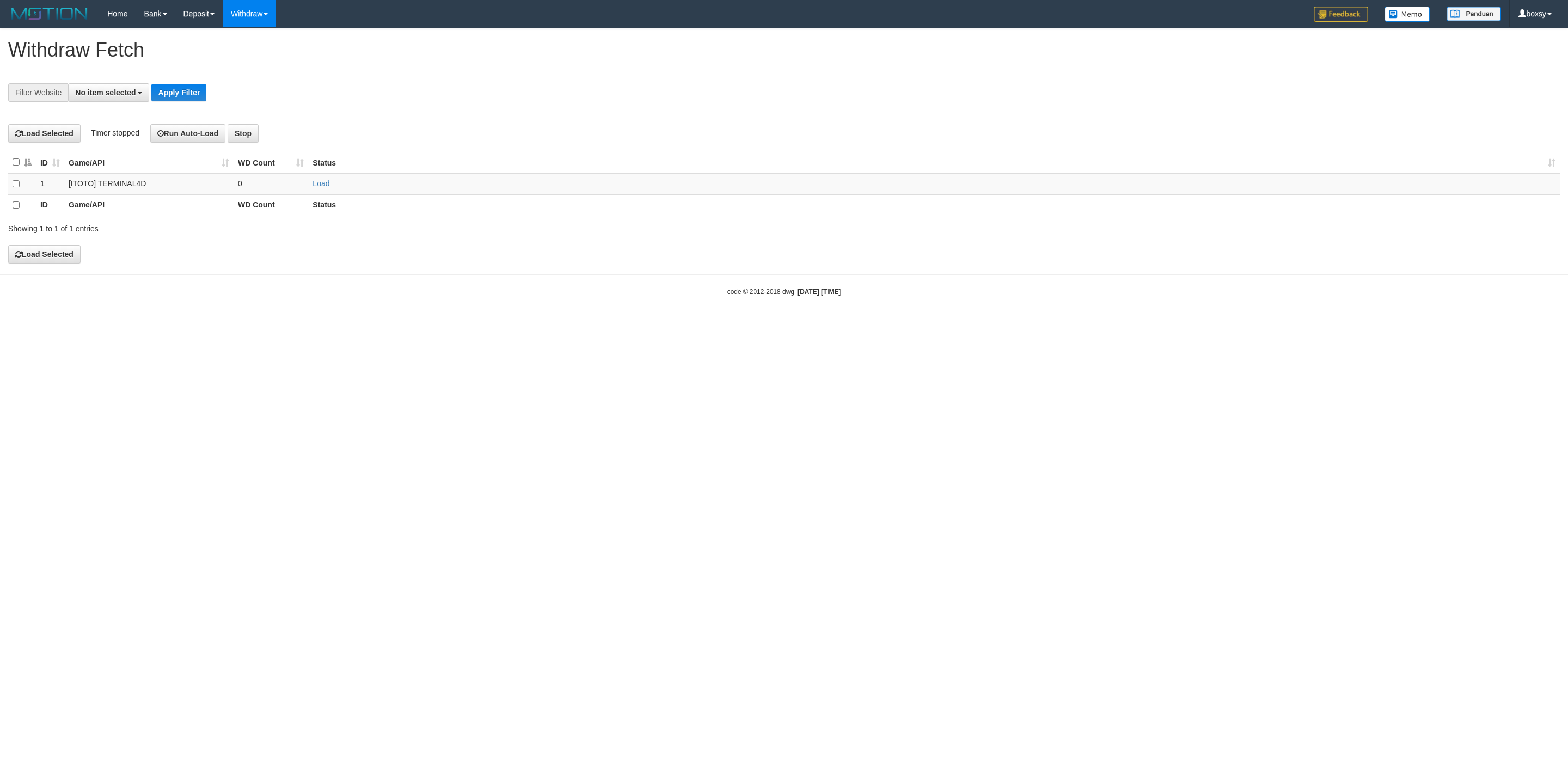 scroll, scrollTop: 0, scrollLeft: 0, axis: both 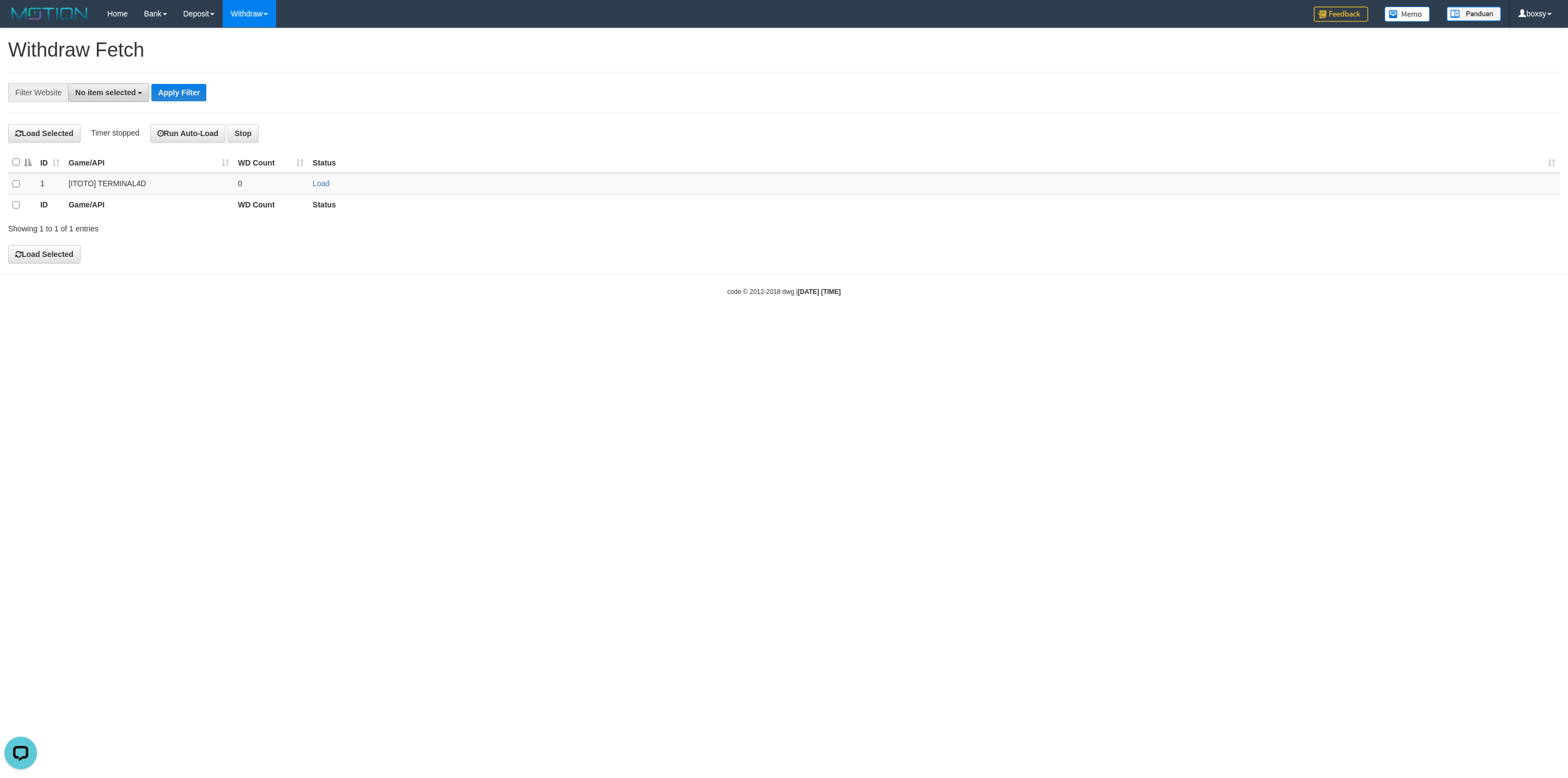 click on "No item selected" at bounding box center [105, 93] 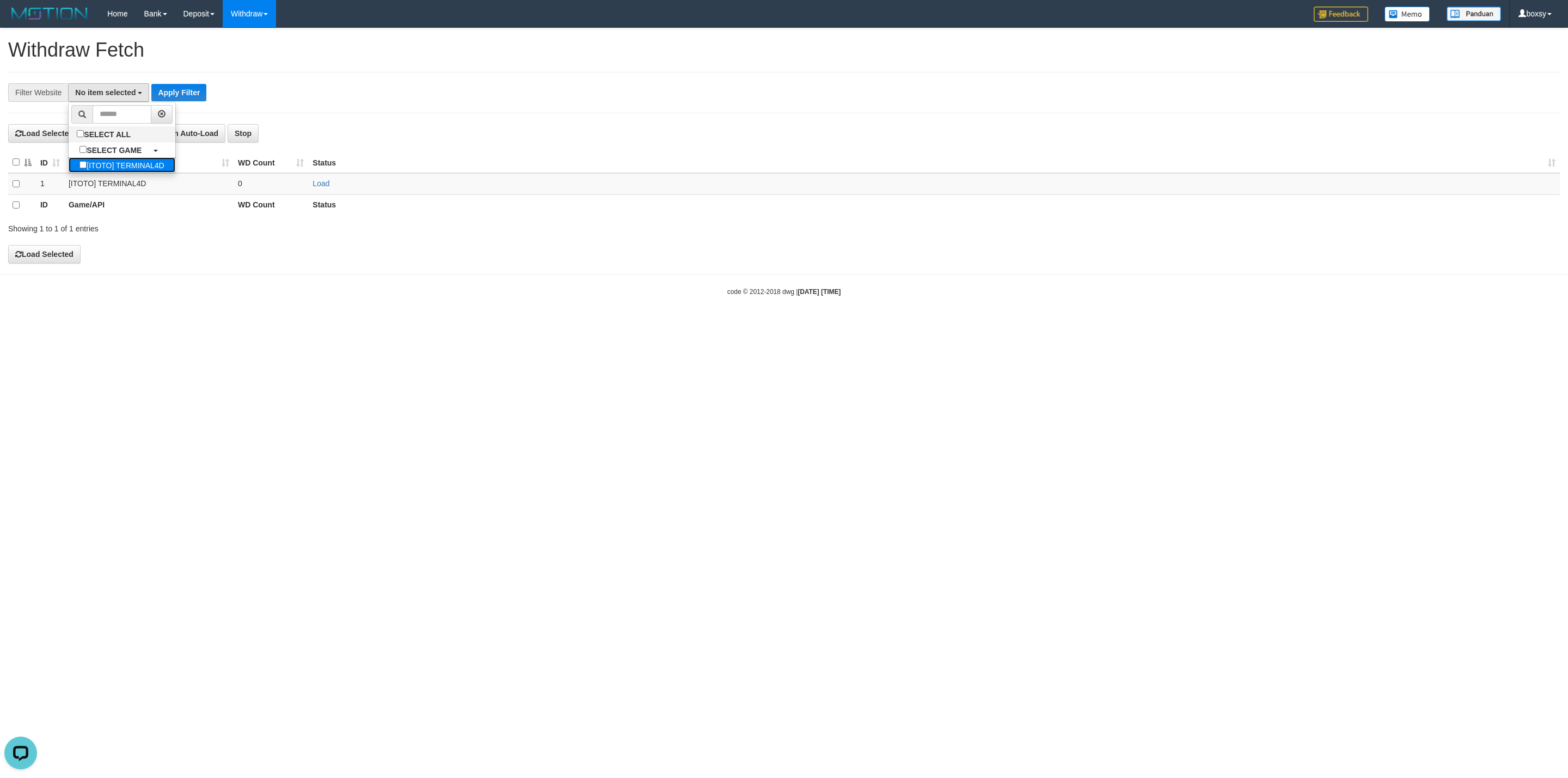 click on "[ITOTO] TERMINAL4D" at bounding box center (121, 165) 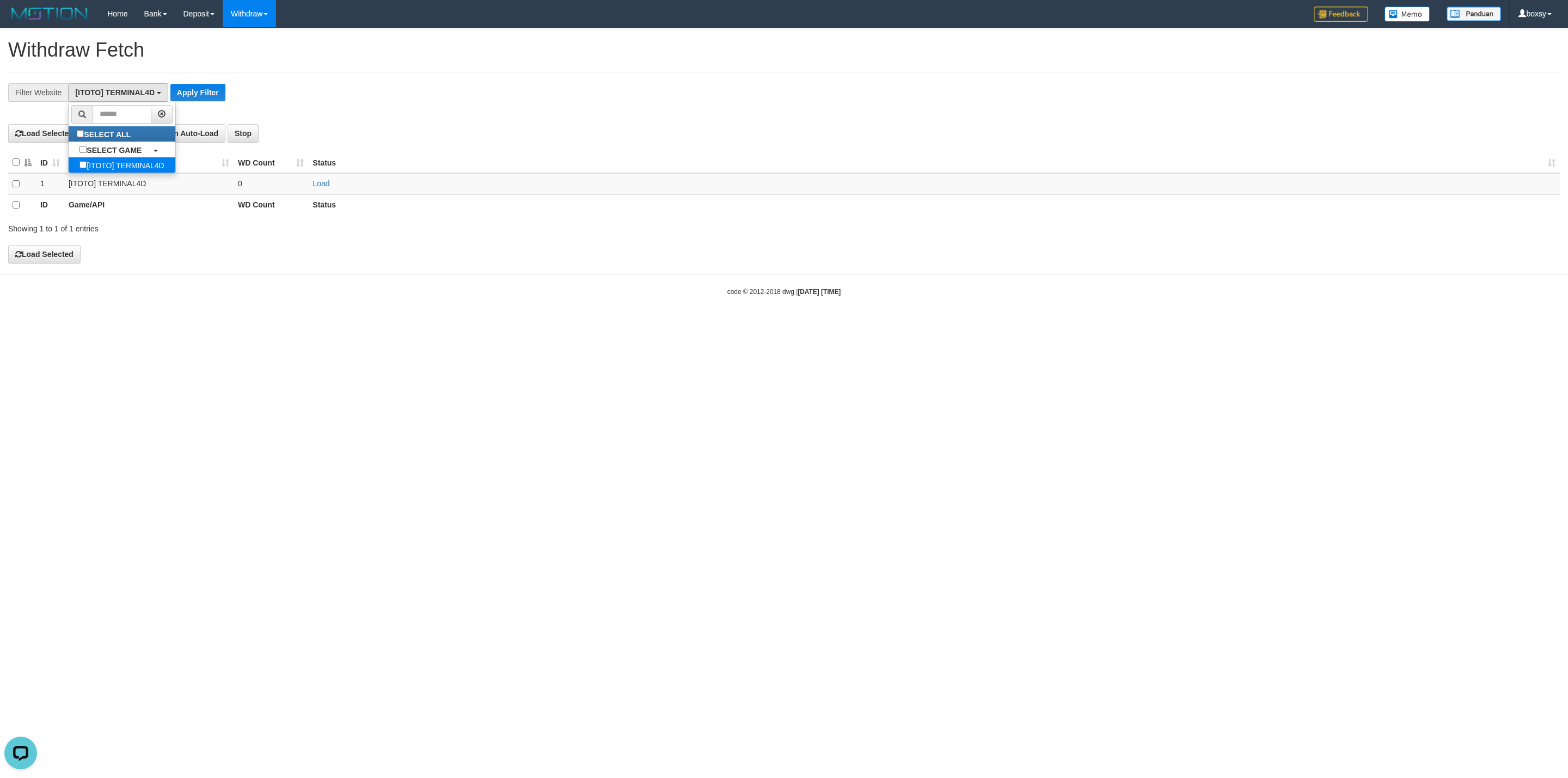 select on "****" 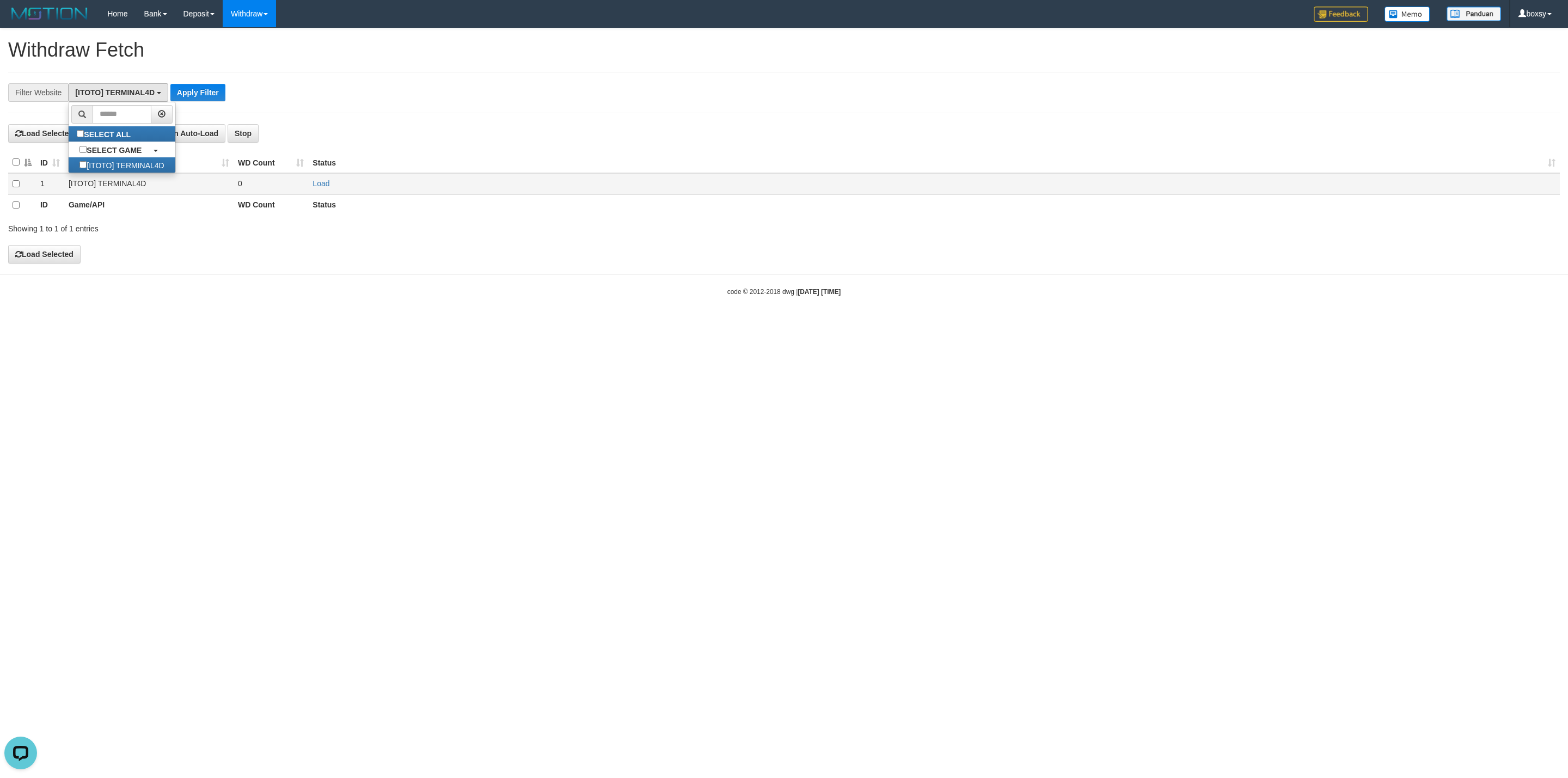 scroll, scrollTop: 10, scrollLeft: 0, axis: vertical 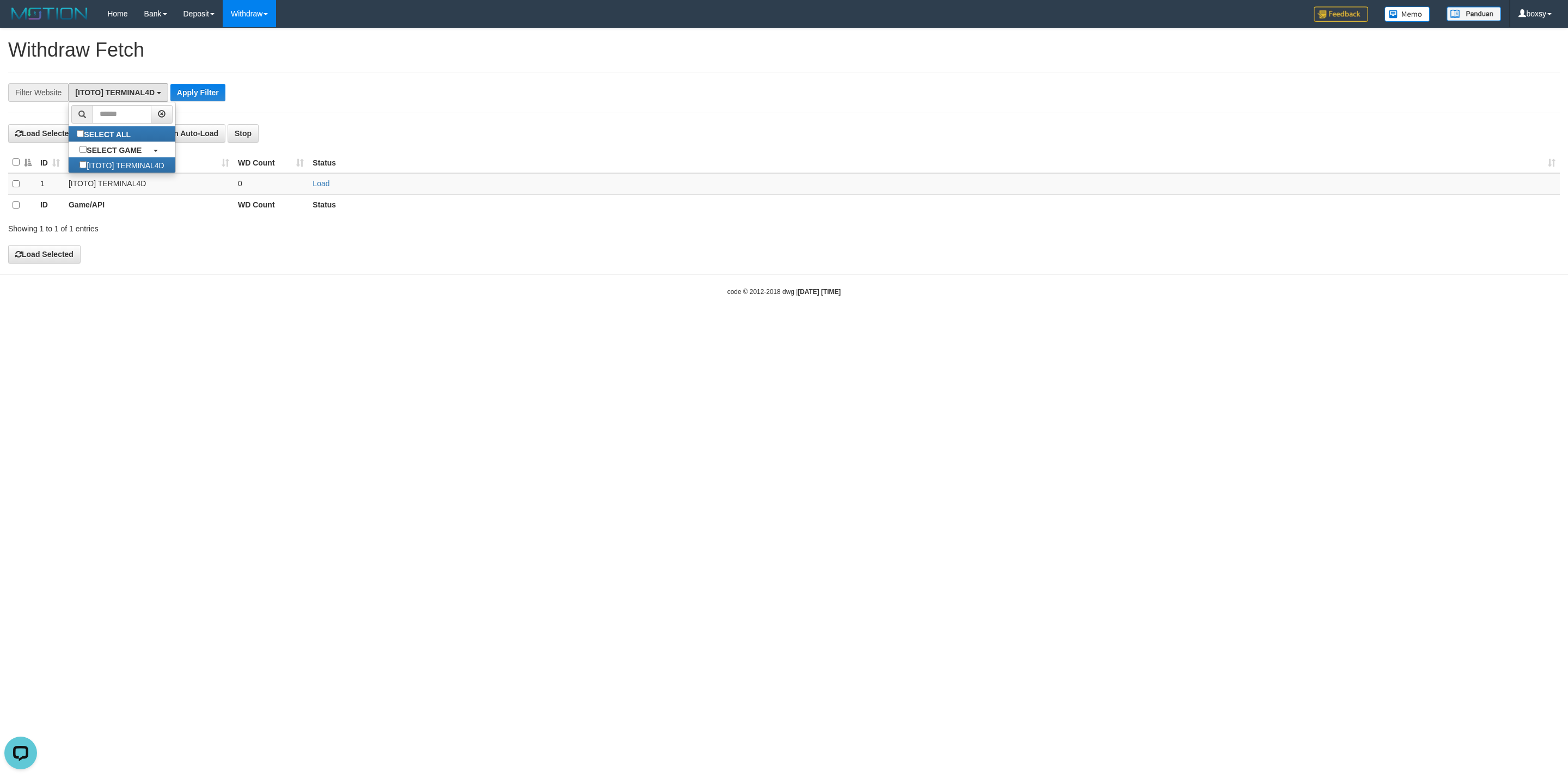 click on "Withdraw Fetch" at bounding box center [784, 50] 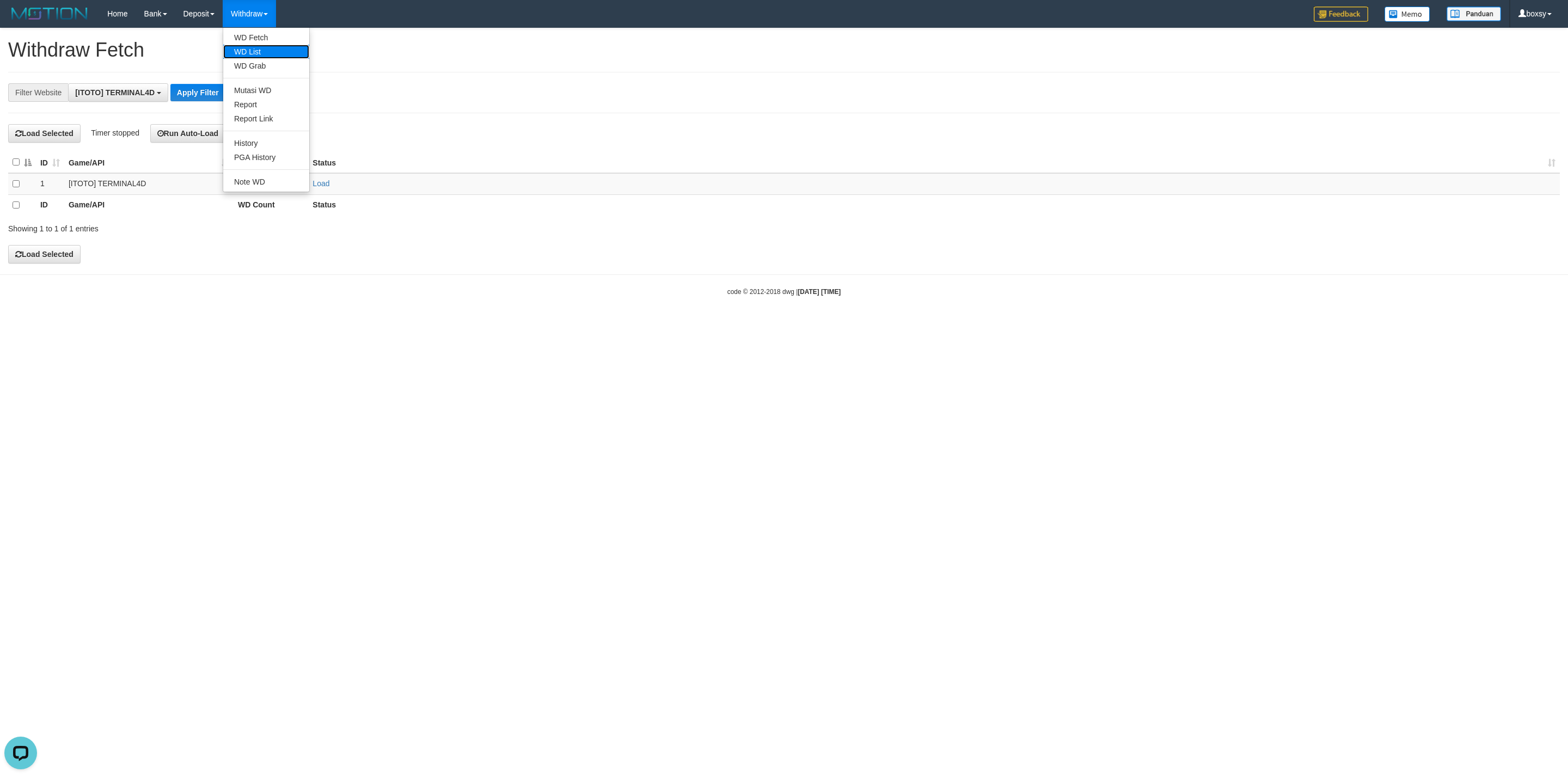 click on "WD List" at bounding box center (266, 52) 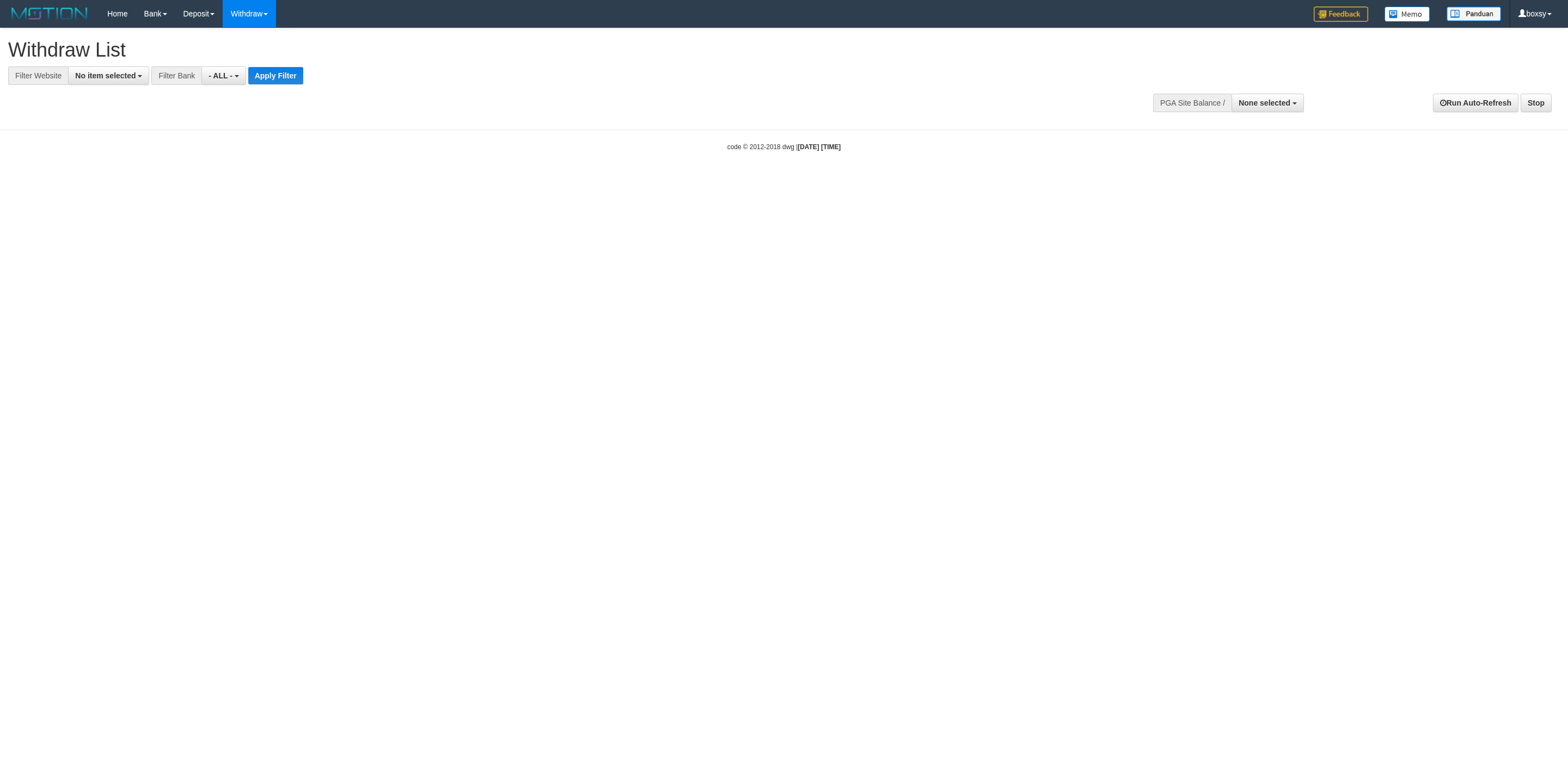 select 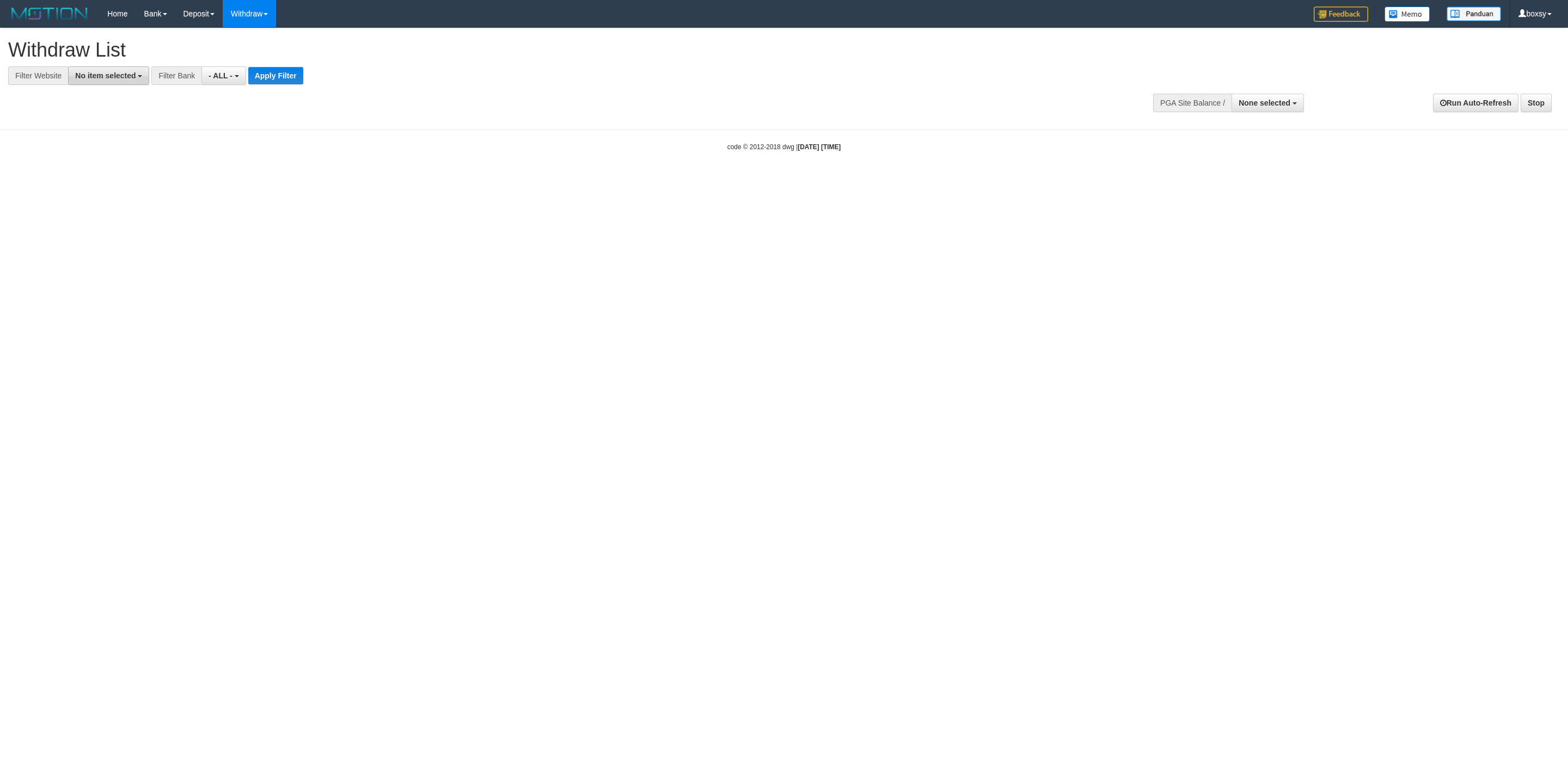 click on "No item selected" at bounding box center (105, 76) 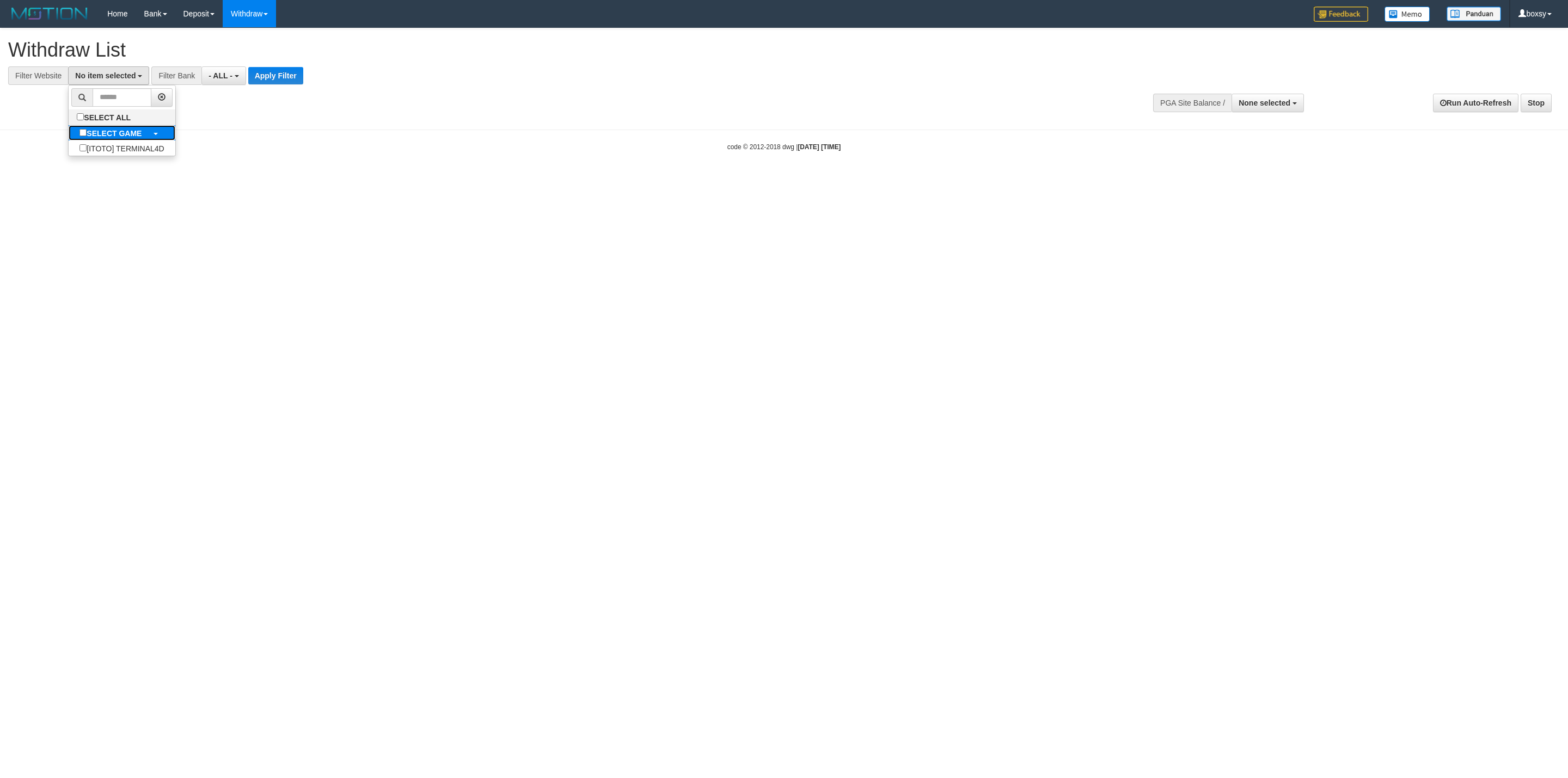 click on "SELECT GAME" at bounding box center (111, 133) 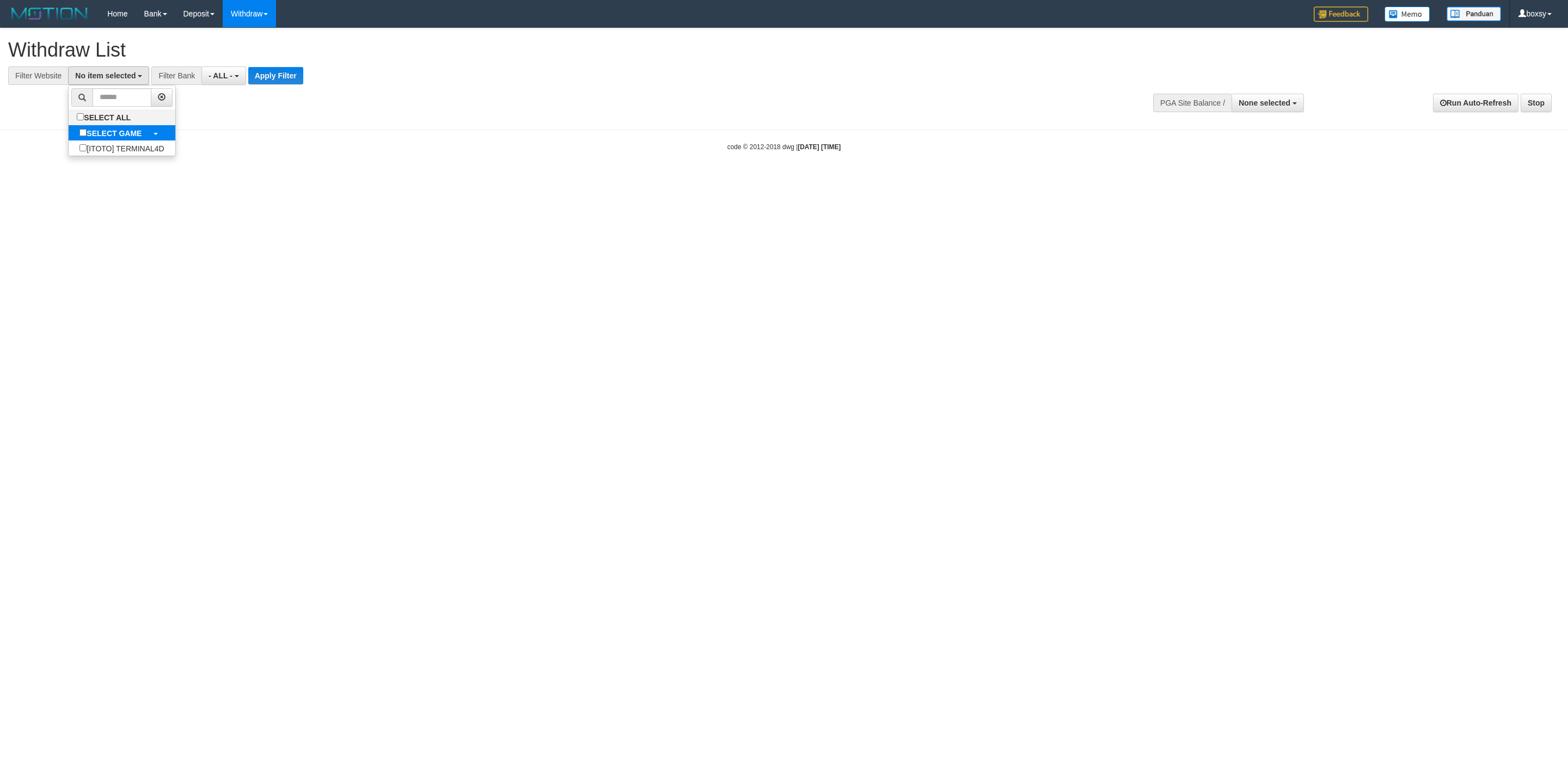 select on "****" 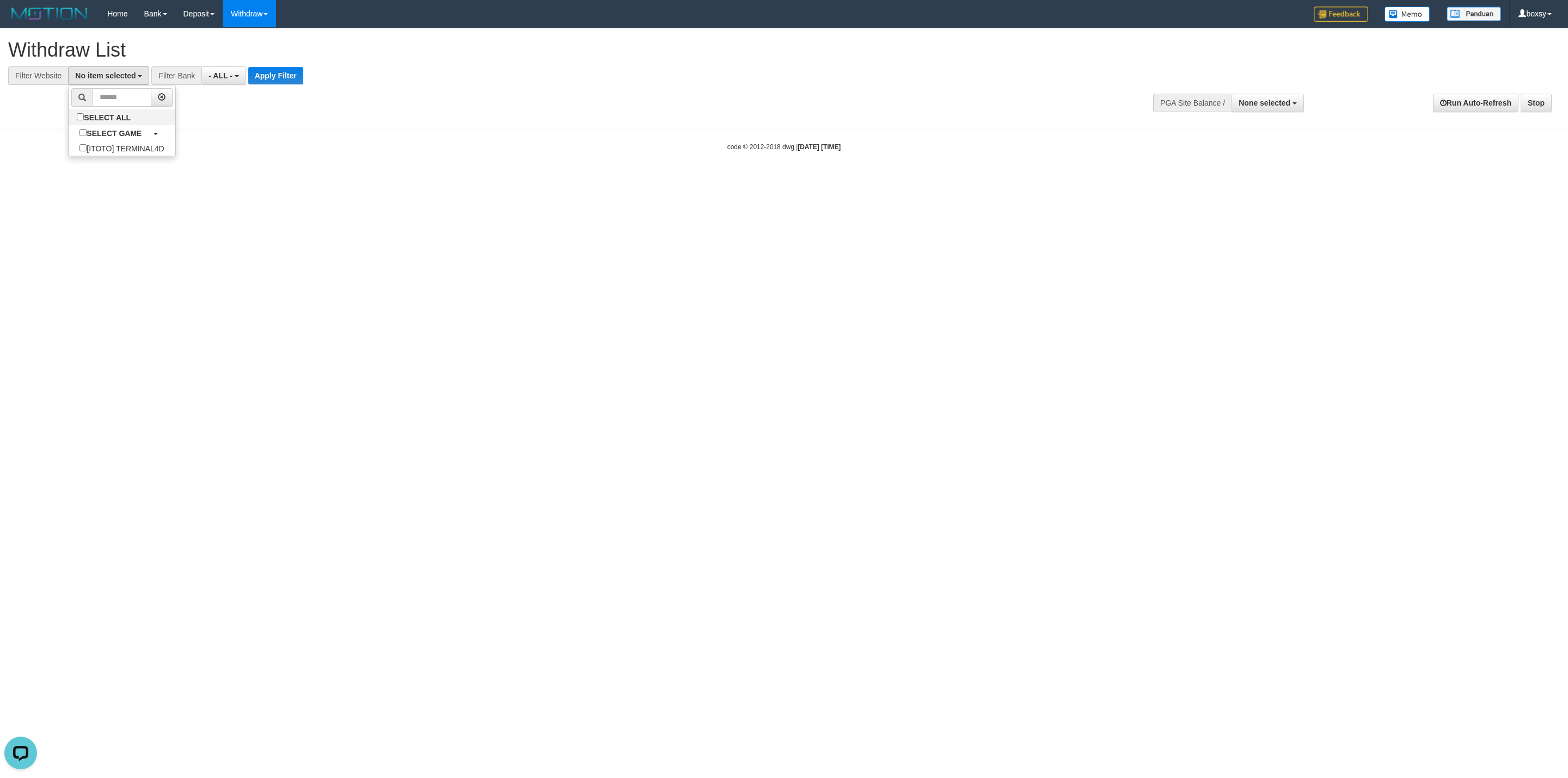 scroll, scrollTop: 0, scrollLeft: 0, axis: both 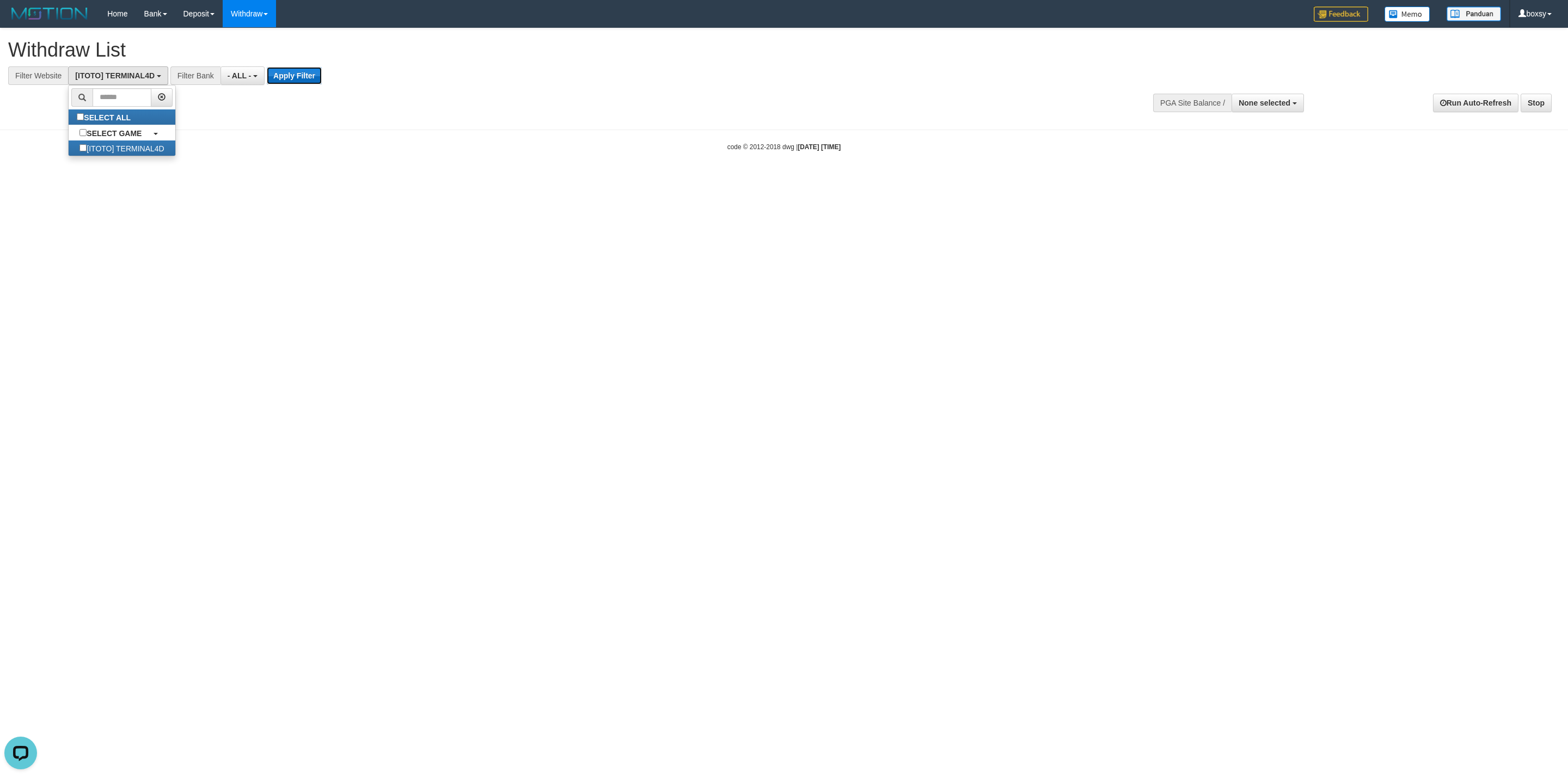click on "Apply Filter" at bounding box center (294, 76) 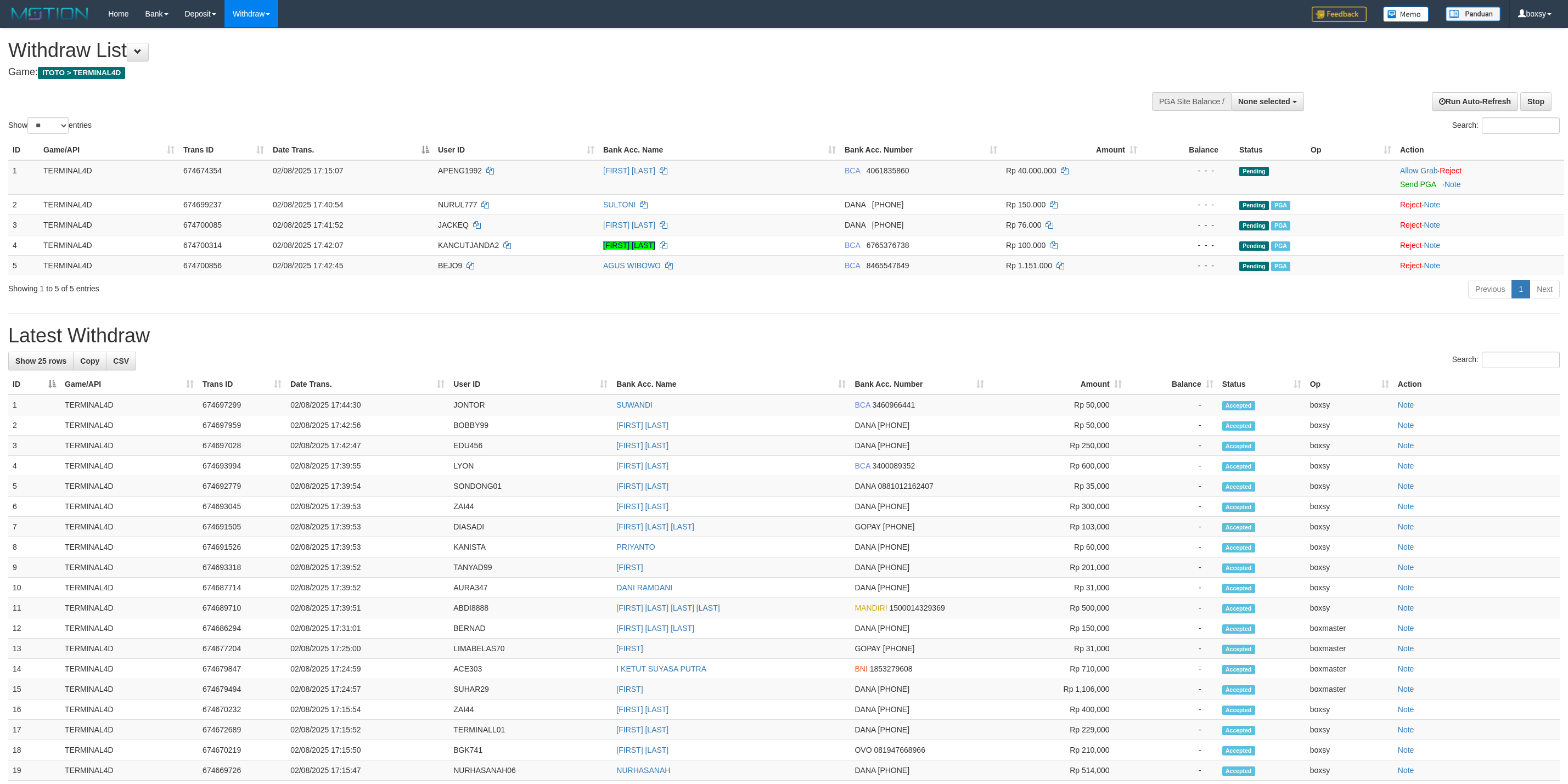 select 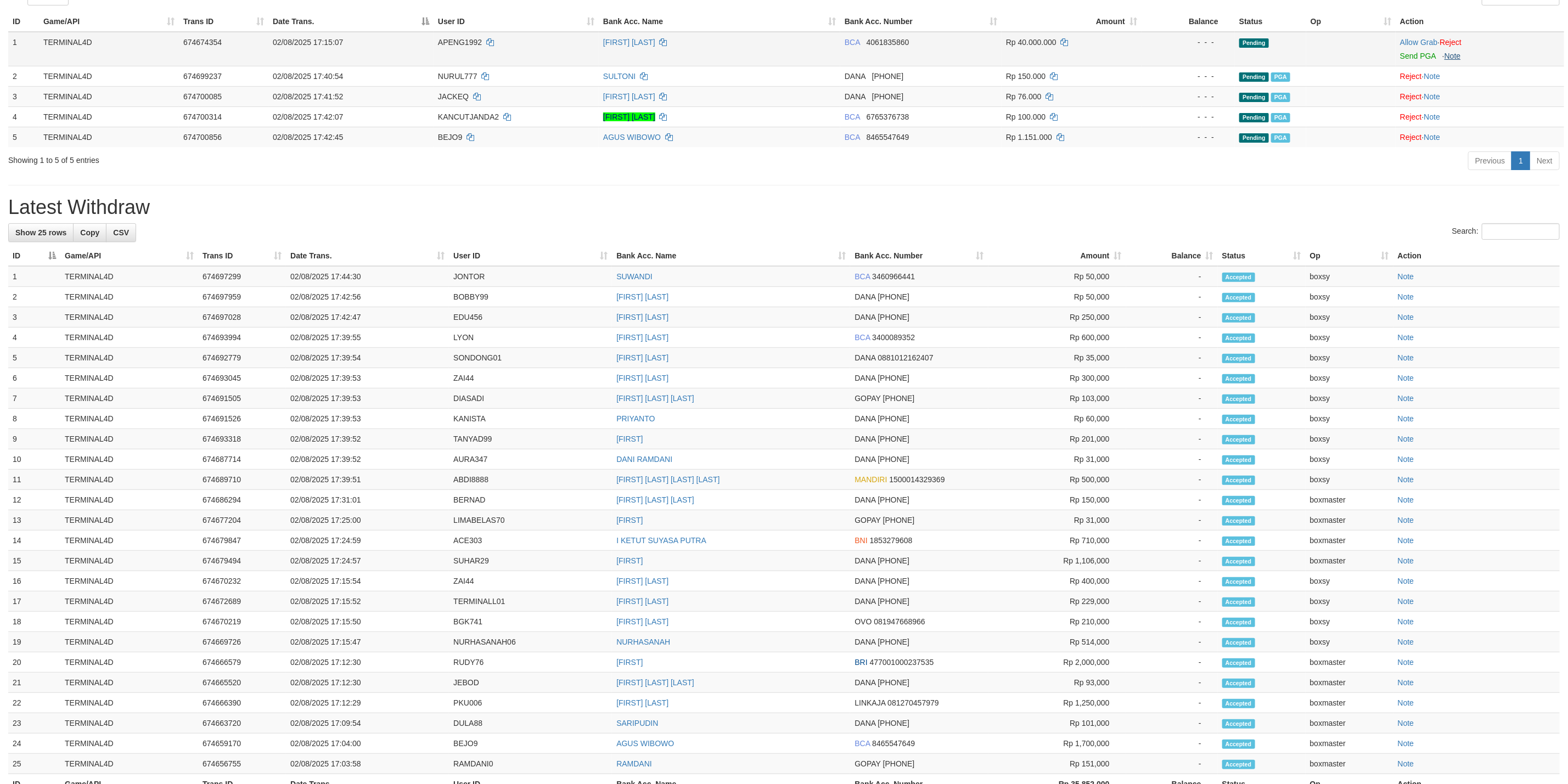 scroll, scrollTop: 0, scrollLeft: 0, axis: both 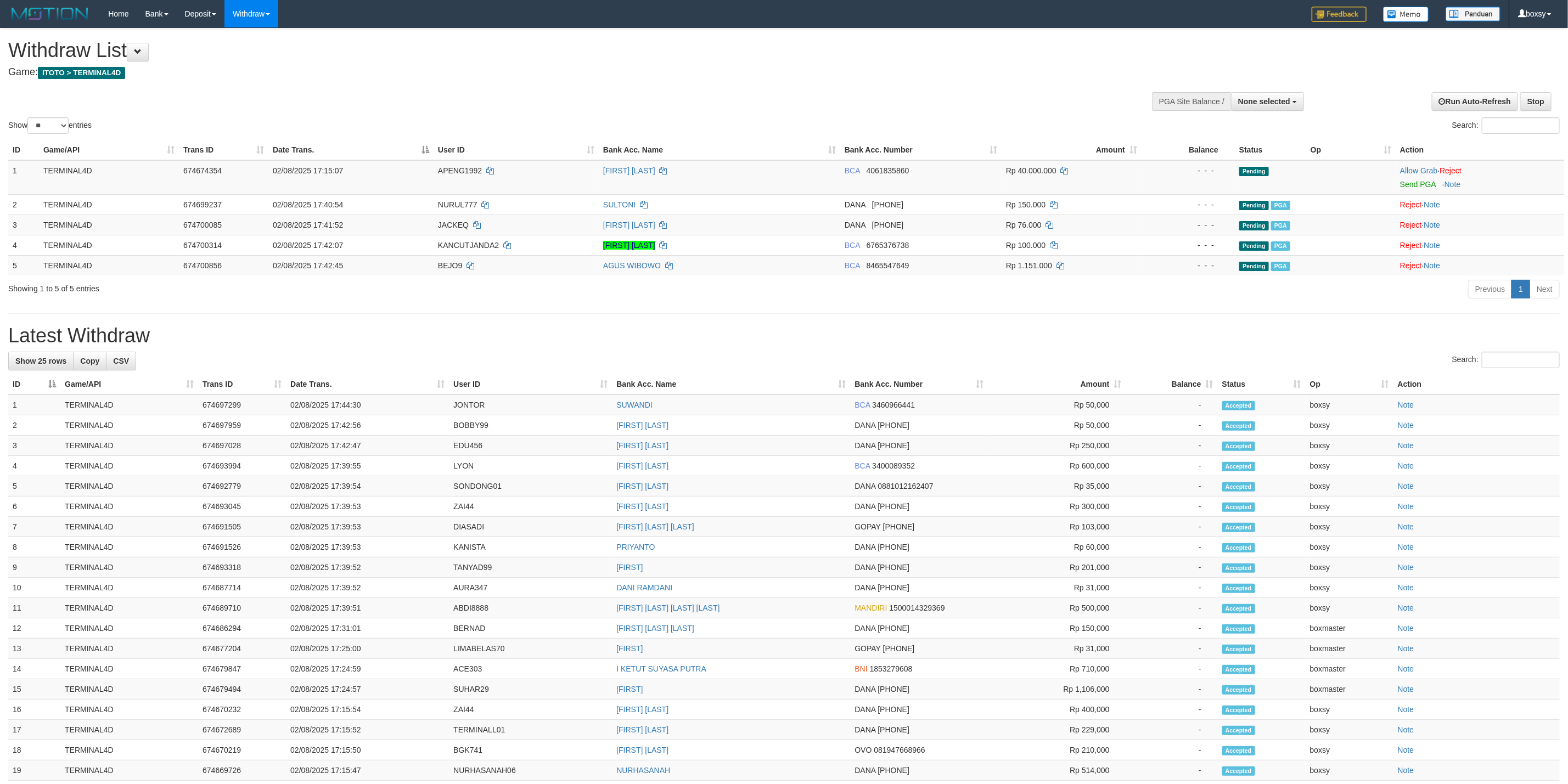 click on "Latest Withdraw" at bounding box center (784, 336) 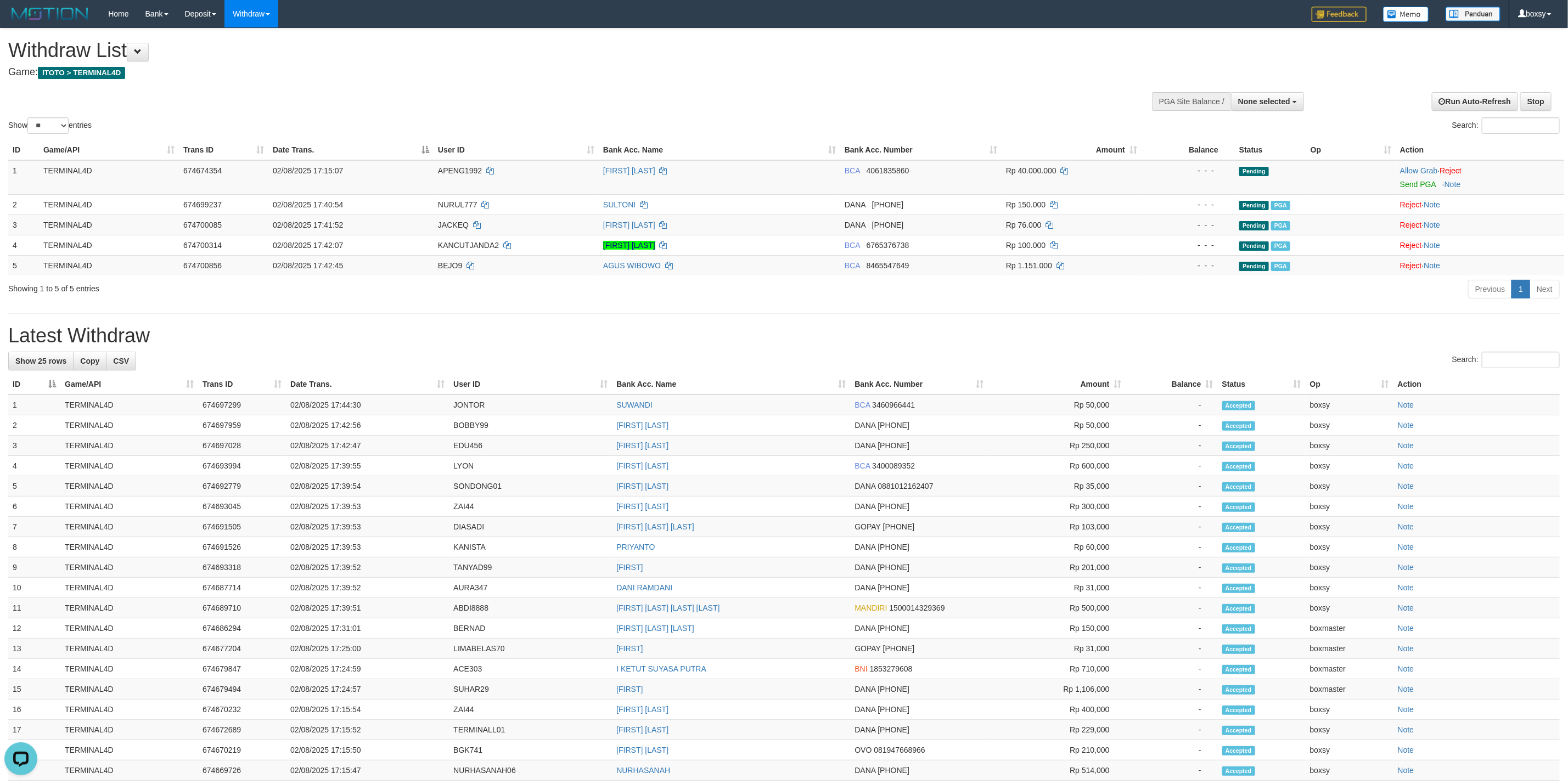 scroll, scrollTop: 0, scrollLeft: 0, axis: both 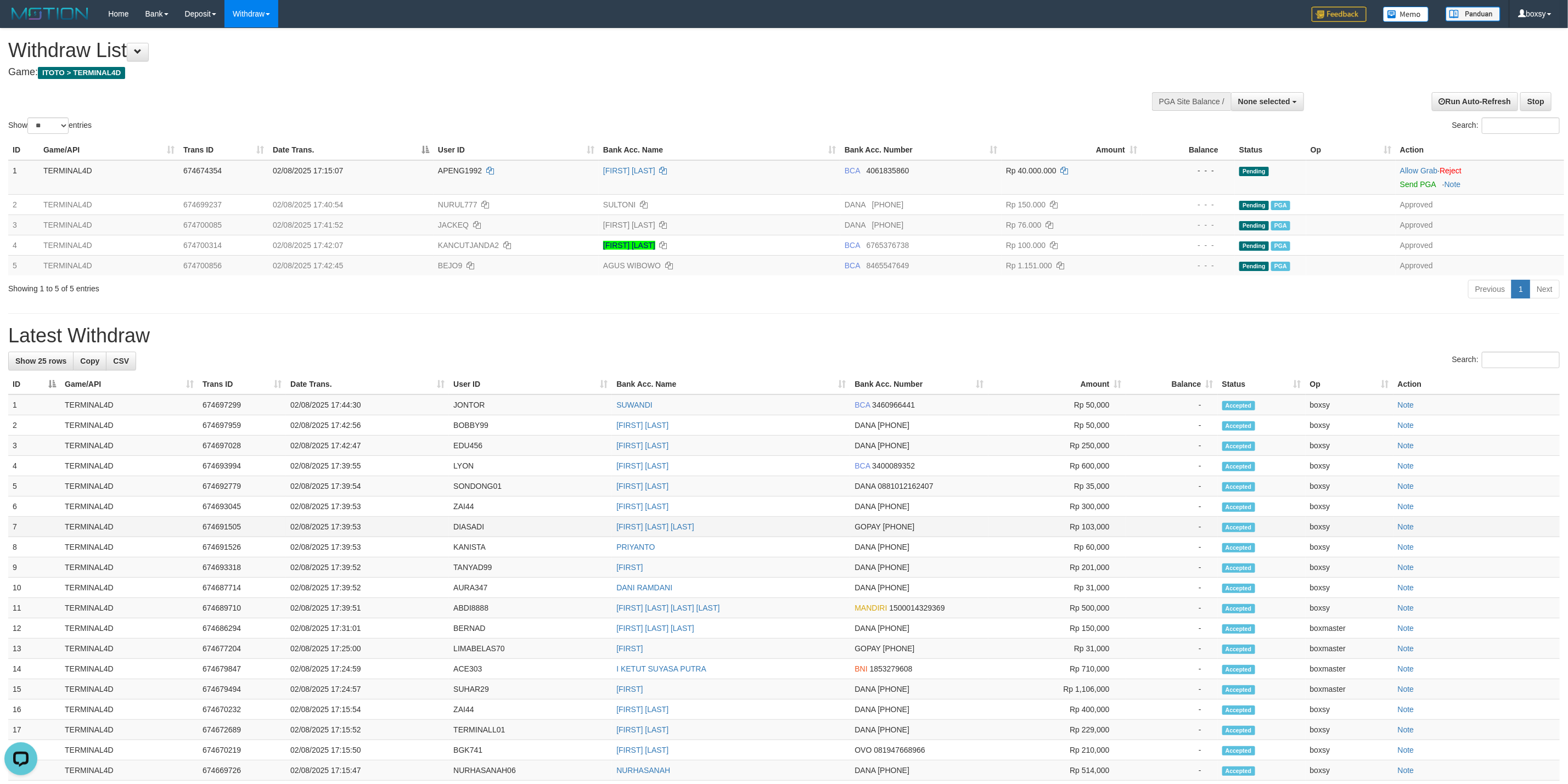 drag, startPoint x: 712, startPoint y: 531, endPoint x: 713, endPoint y: 524, distance: 7.071068 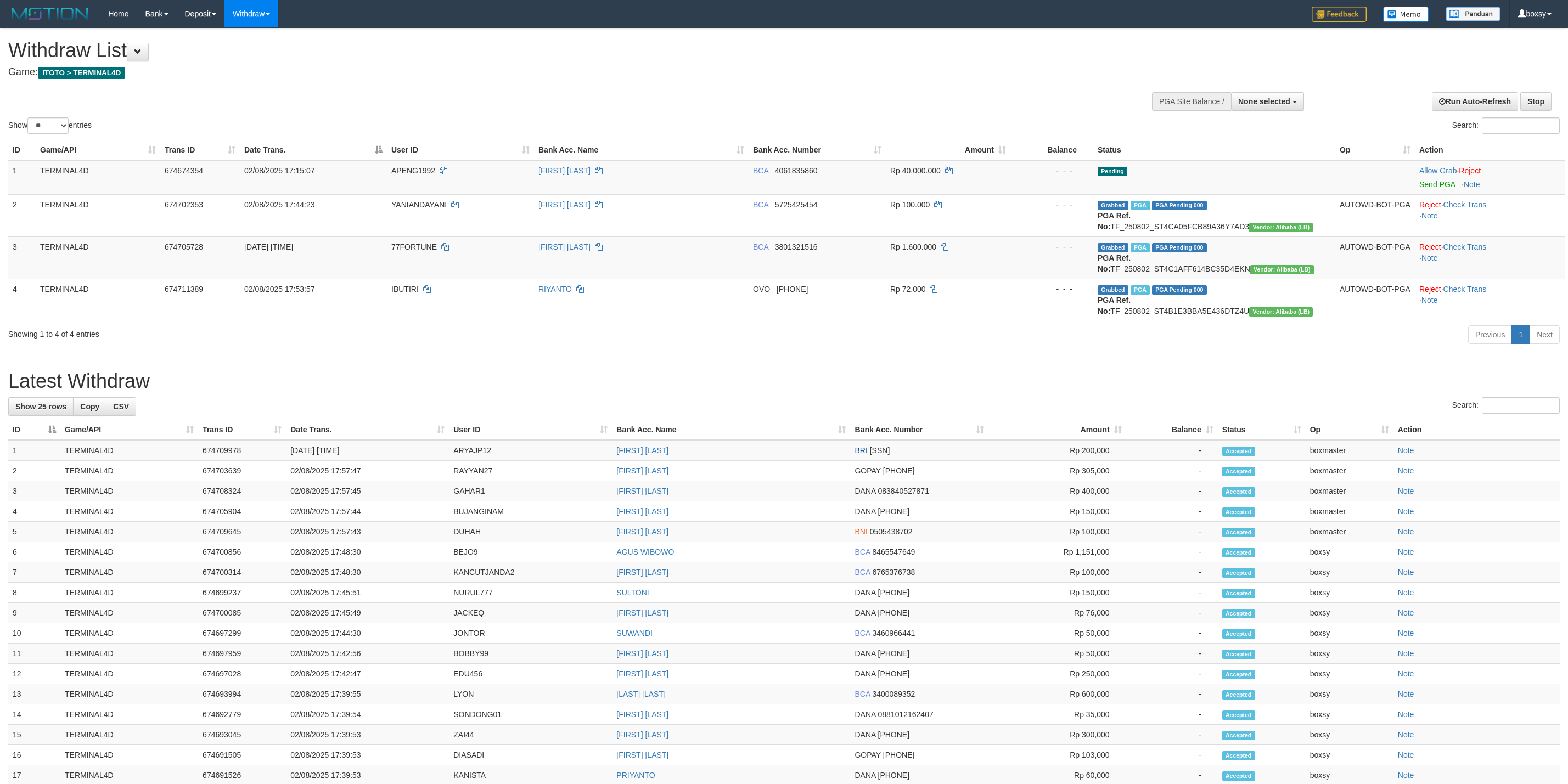 select 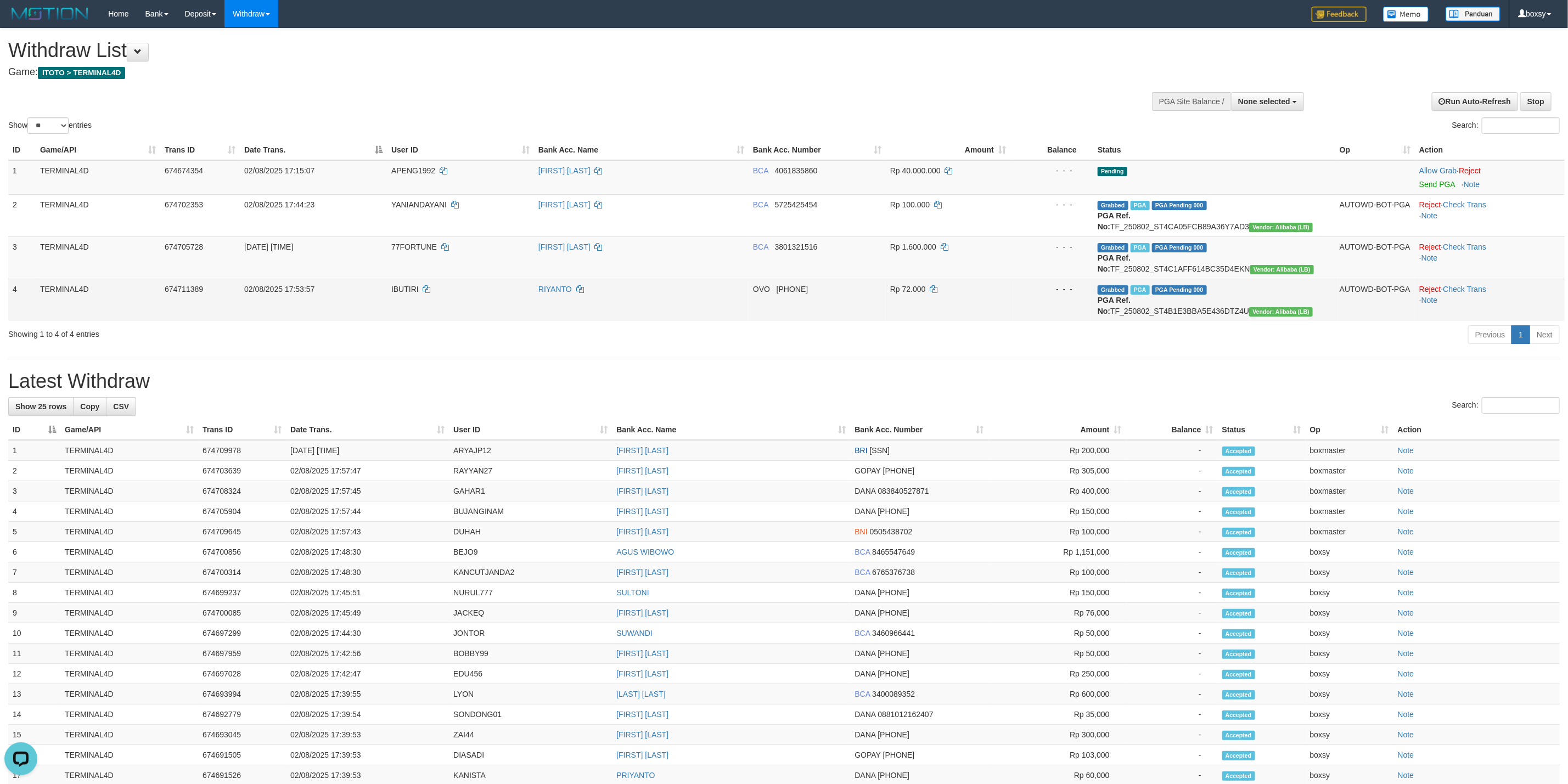 scroll, scrollTop: 0, scrollLeft: 0, axis: both 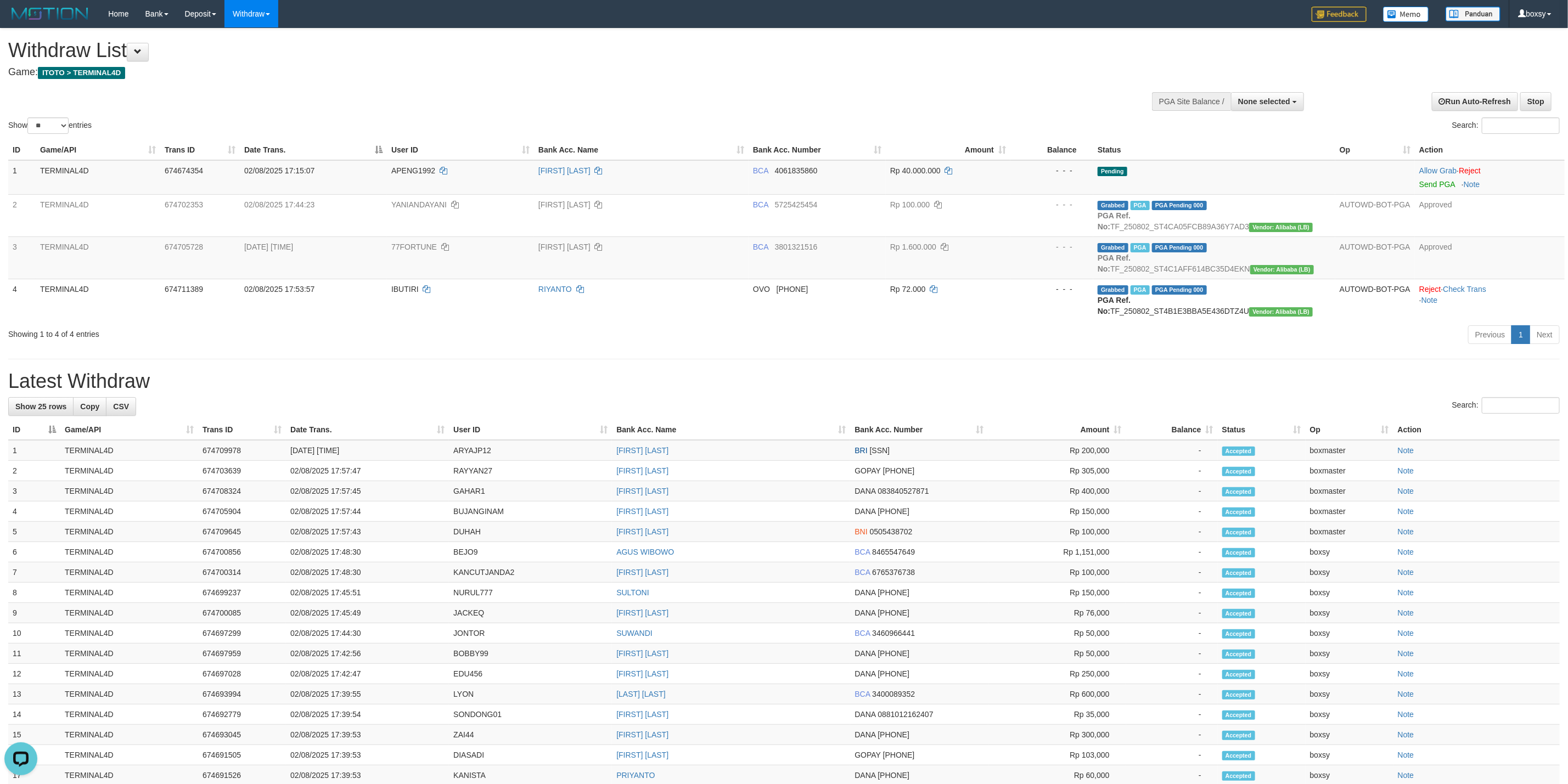 click on "Latest Withdraw" at bounding box center (784, 381) 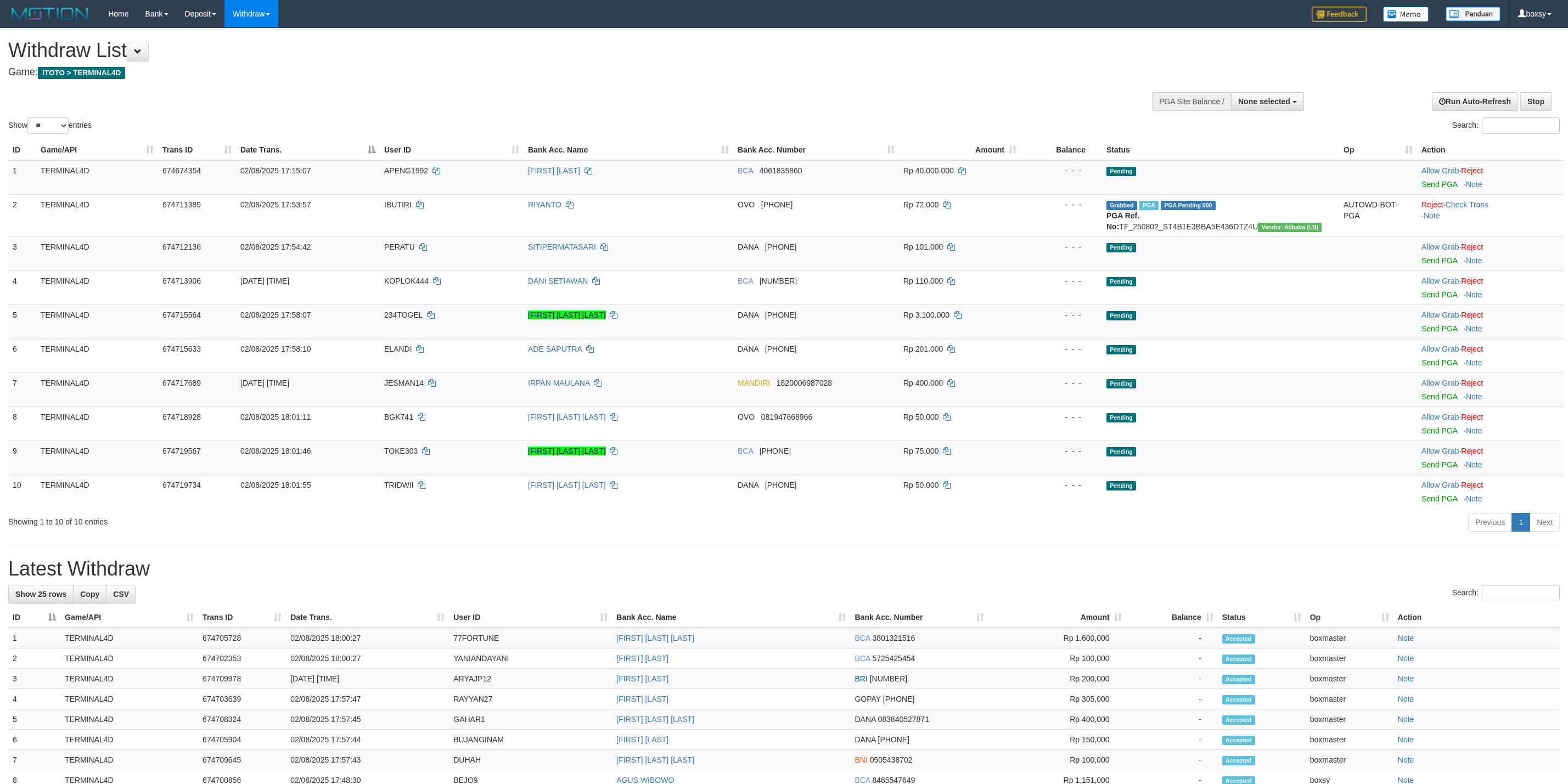 select 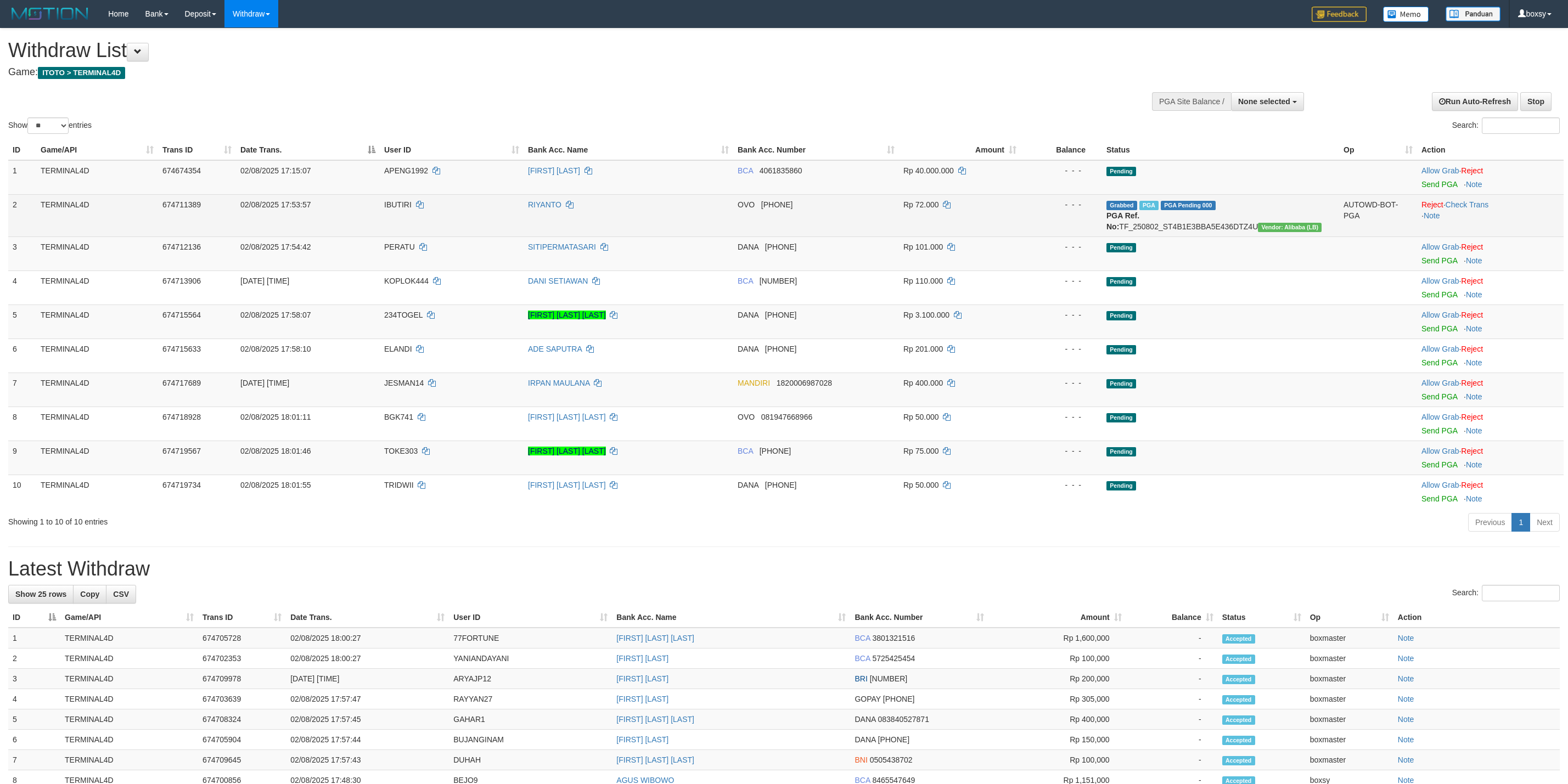 scroll, scrollTop: 0, scrollLeft: 0, axis: both 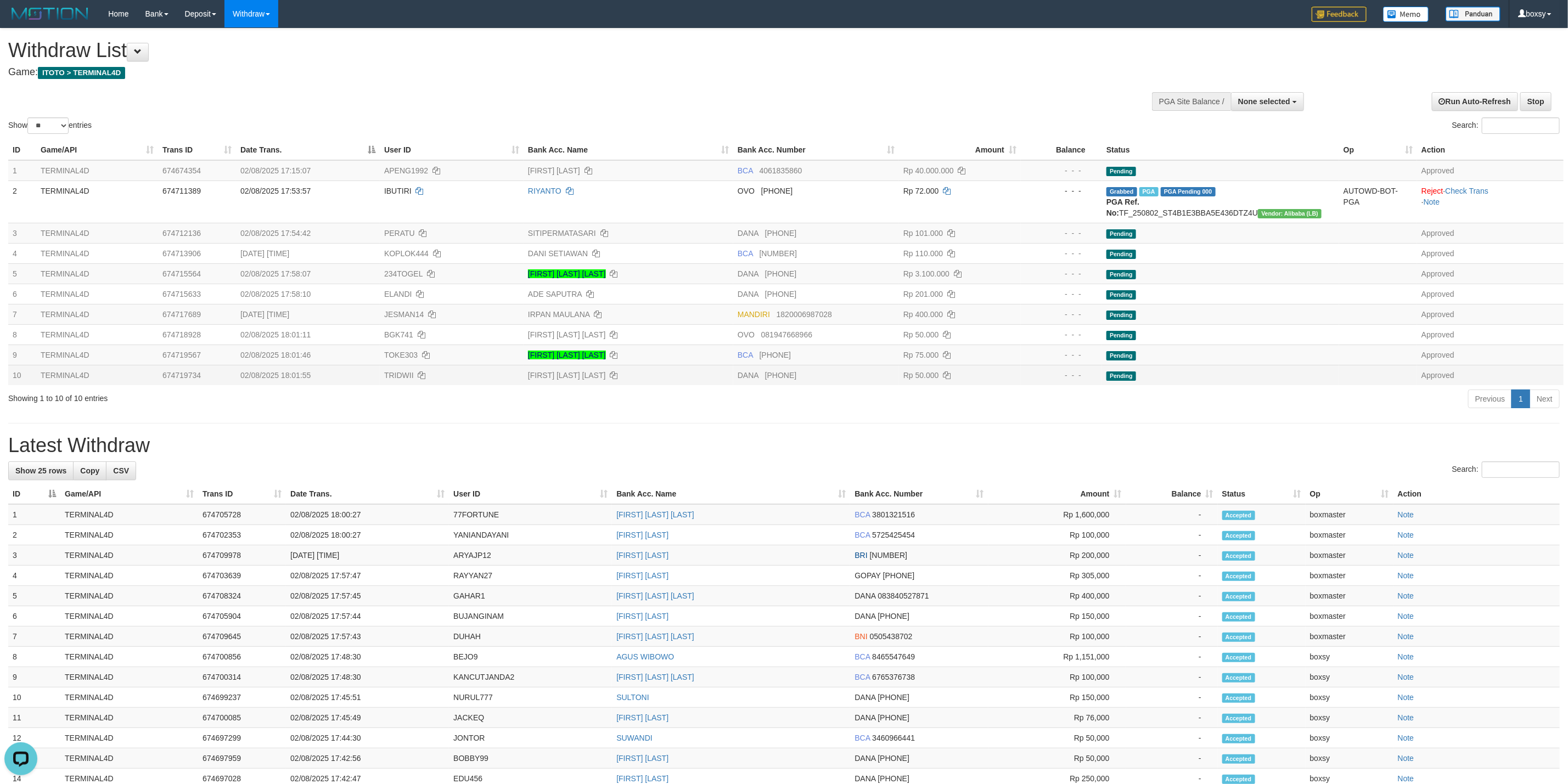 click on "Rp 50.000" at bounding box center (921, 375) 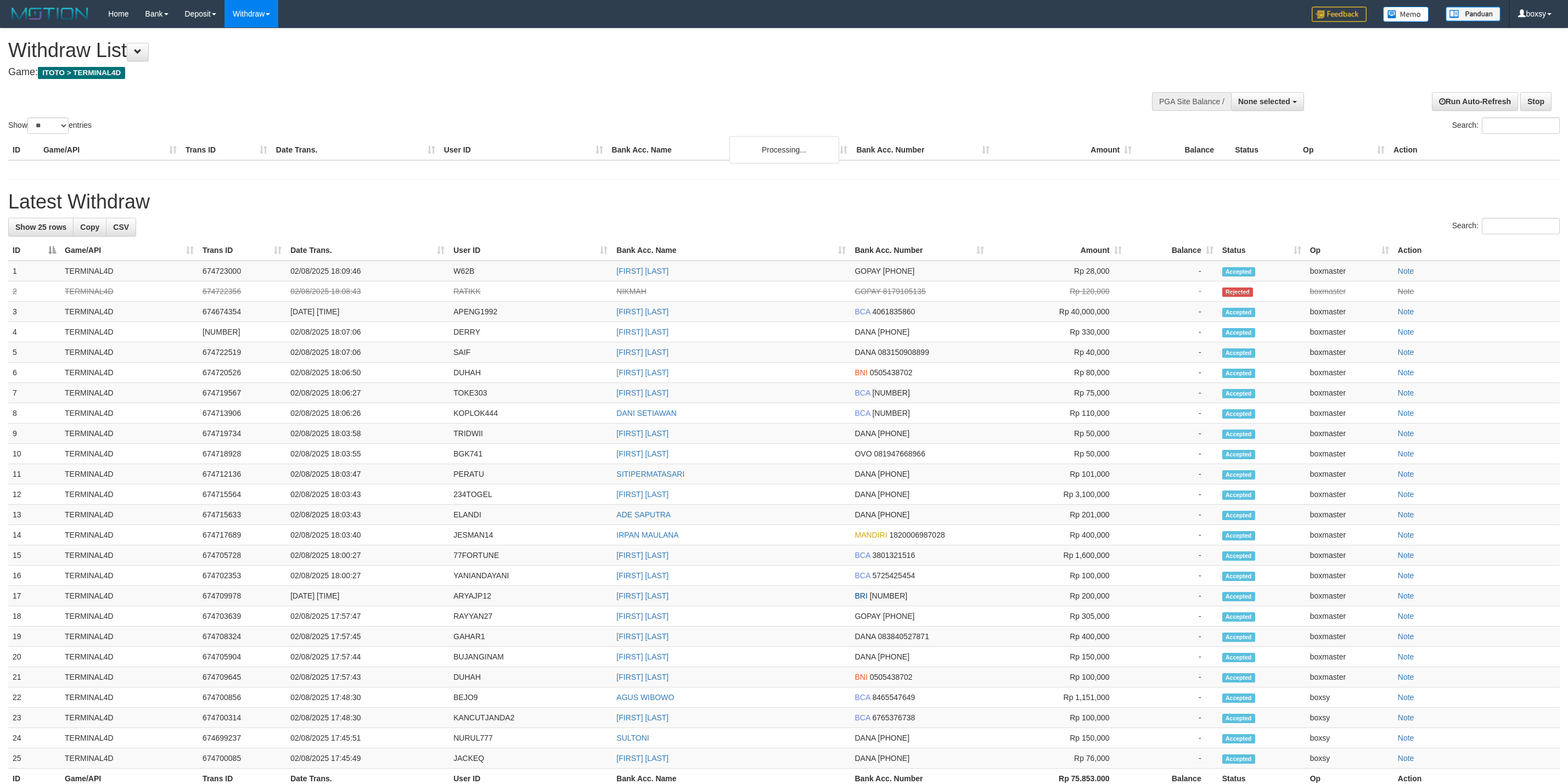 select 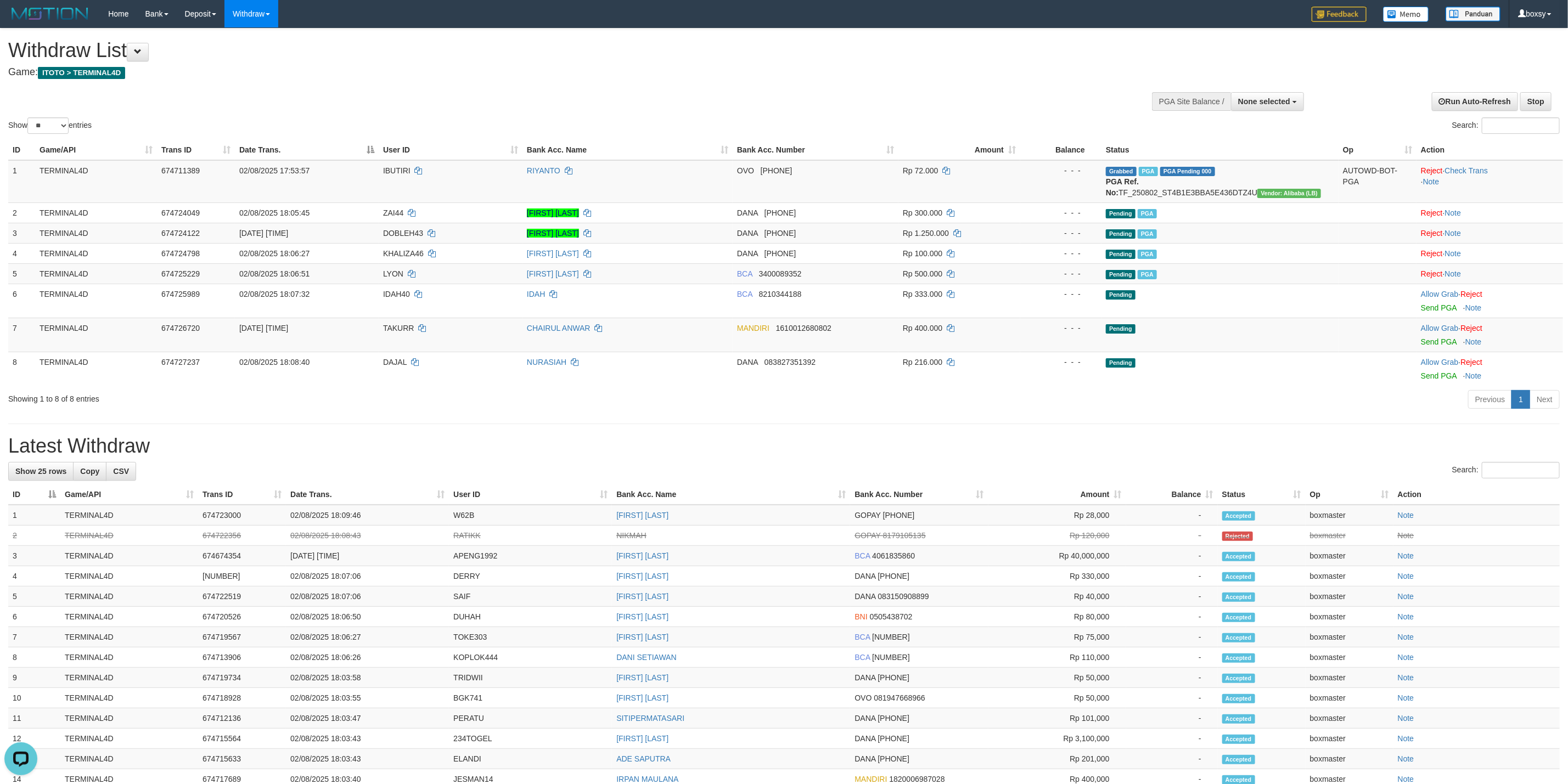 scroll, scrollTop: 0, scrollLeft: 0, axis: both 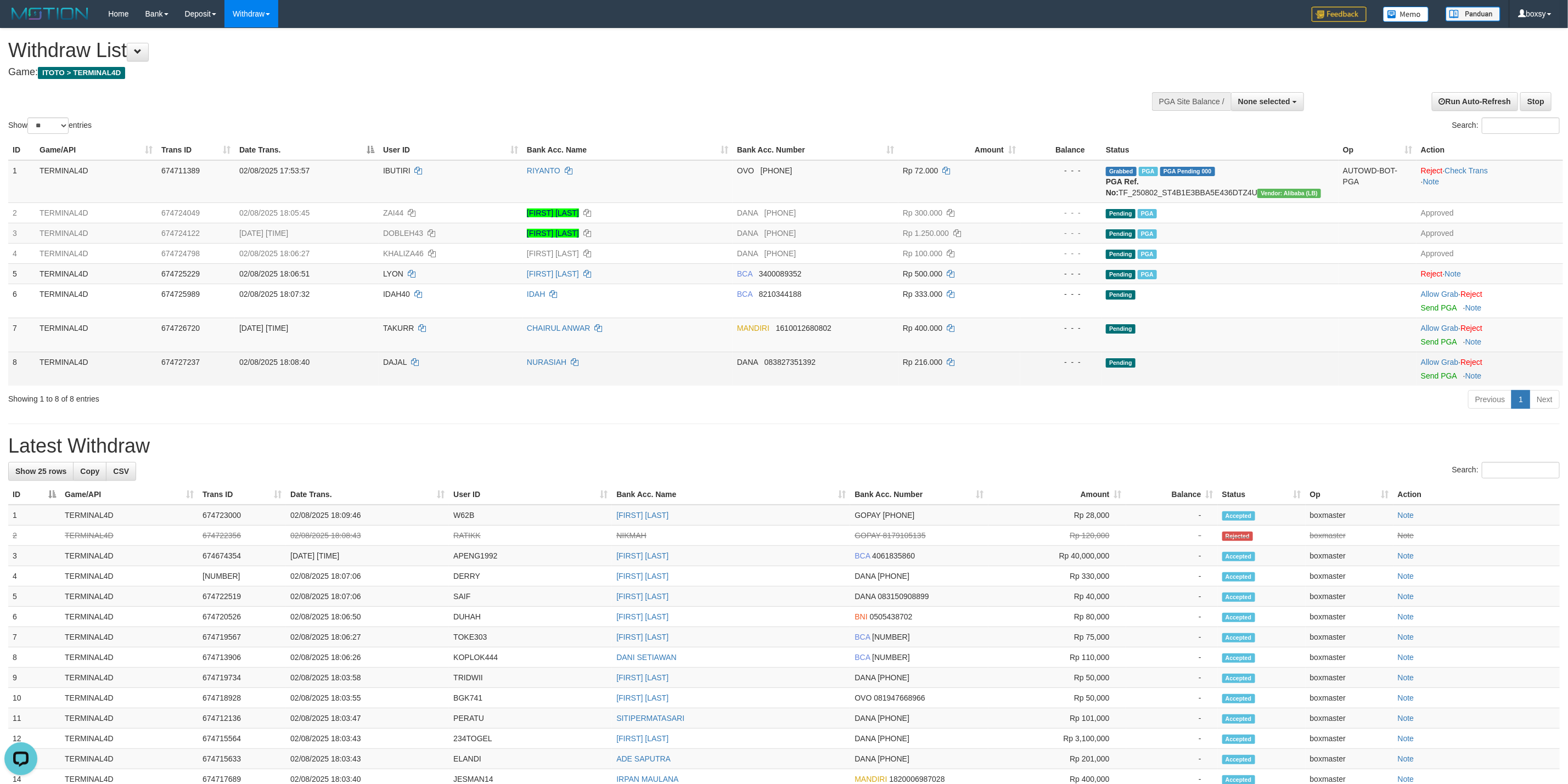click on "DAJAL" at bounding box center [395, 362] 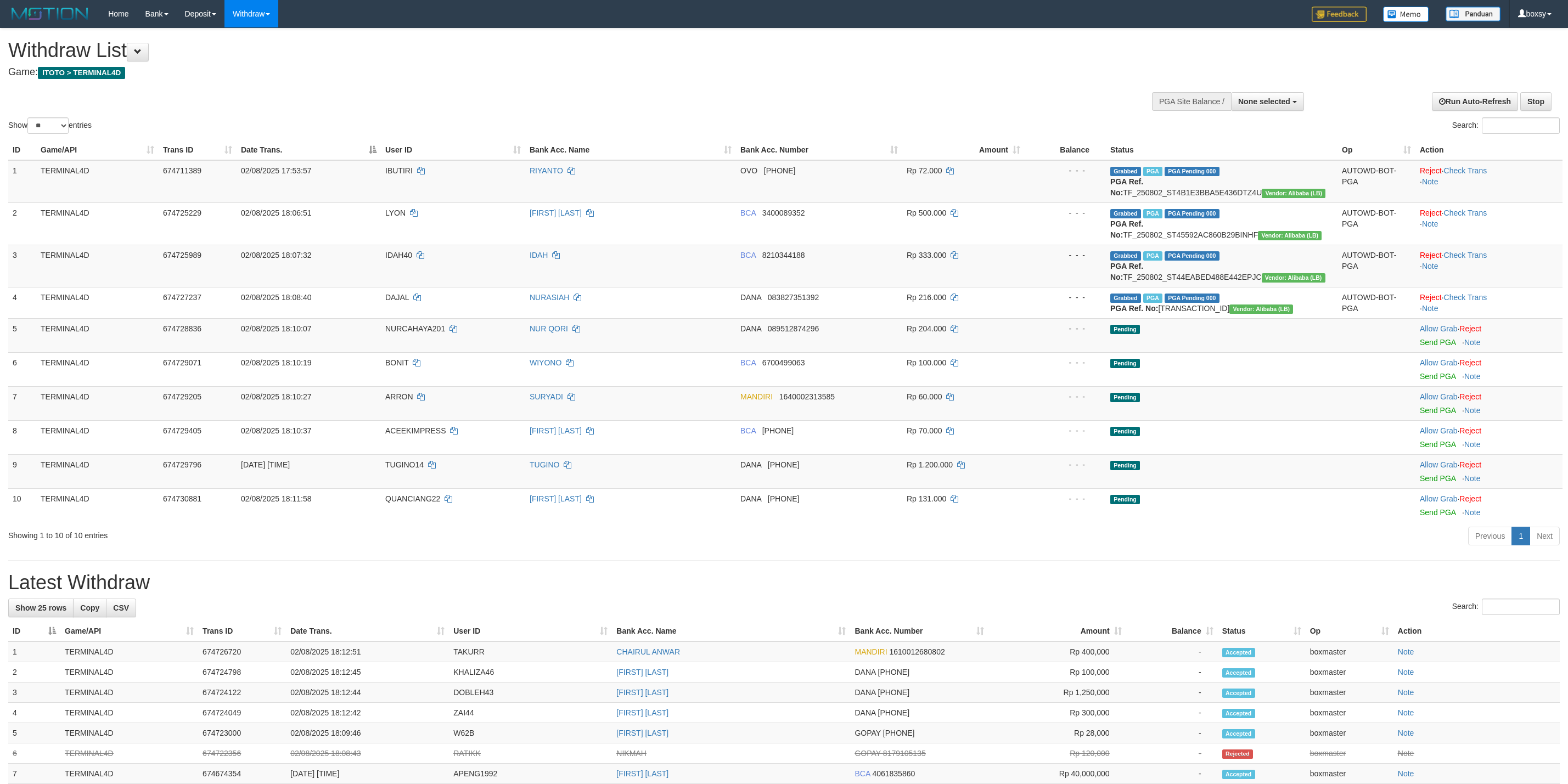select 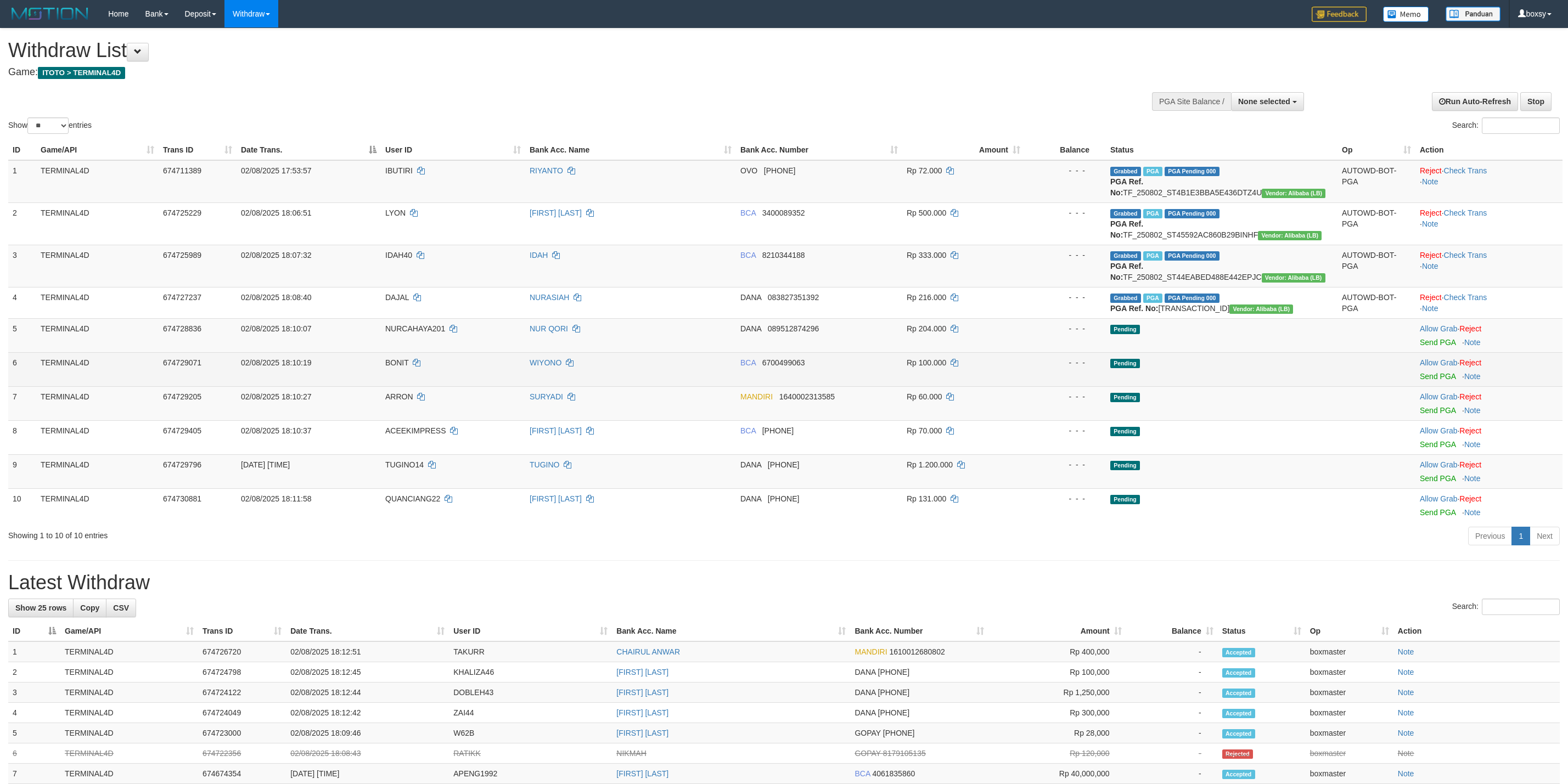 scroll, scrollTop: 0, scrollLeft: 0, axis: both 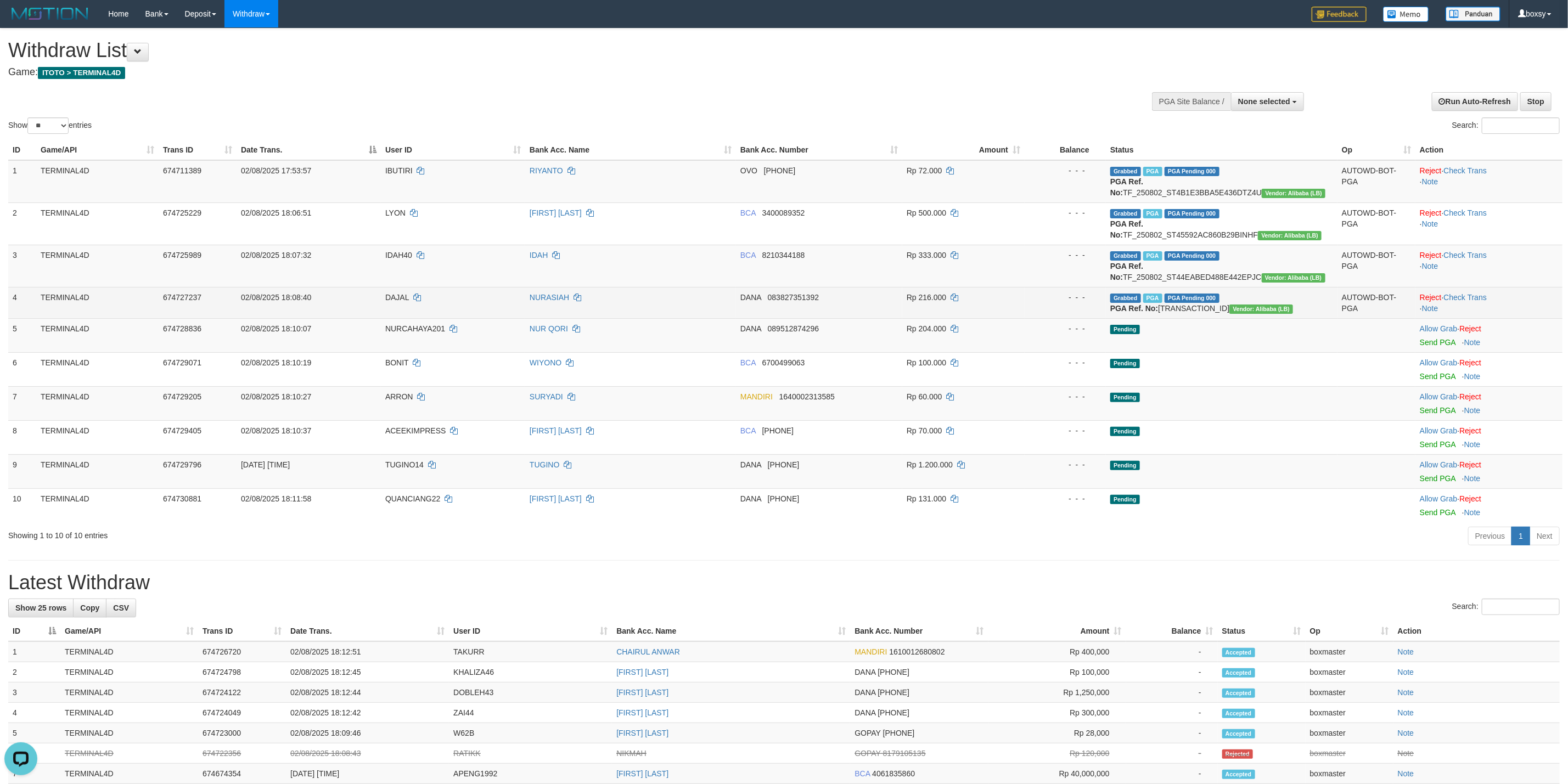 click on "DAJAL" at bounding box center [397, 297] 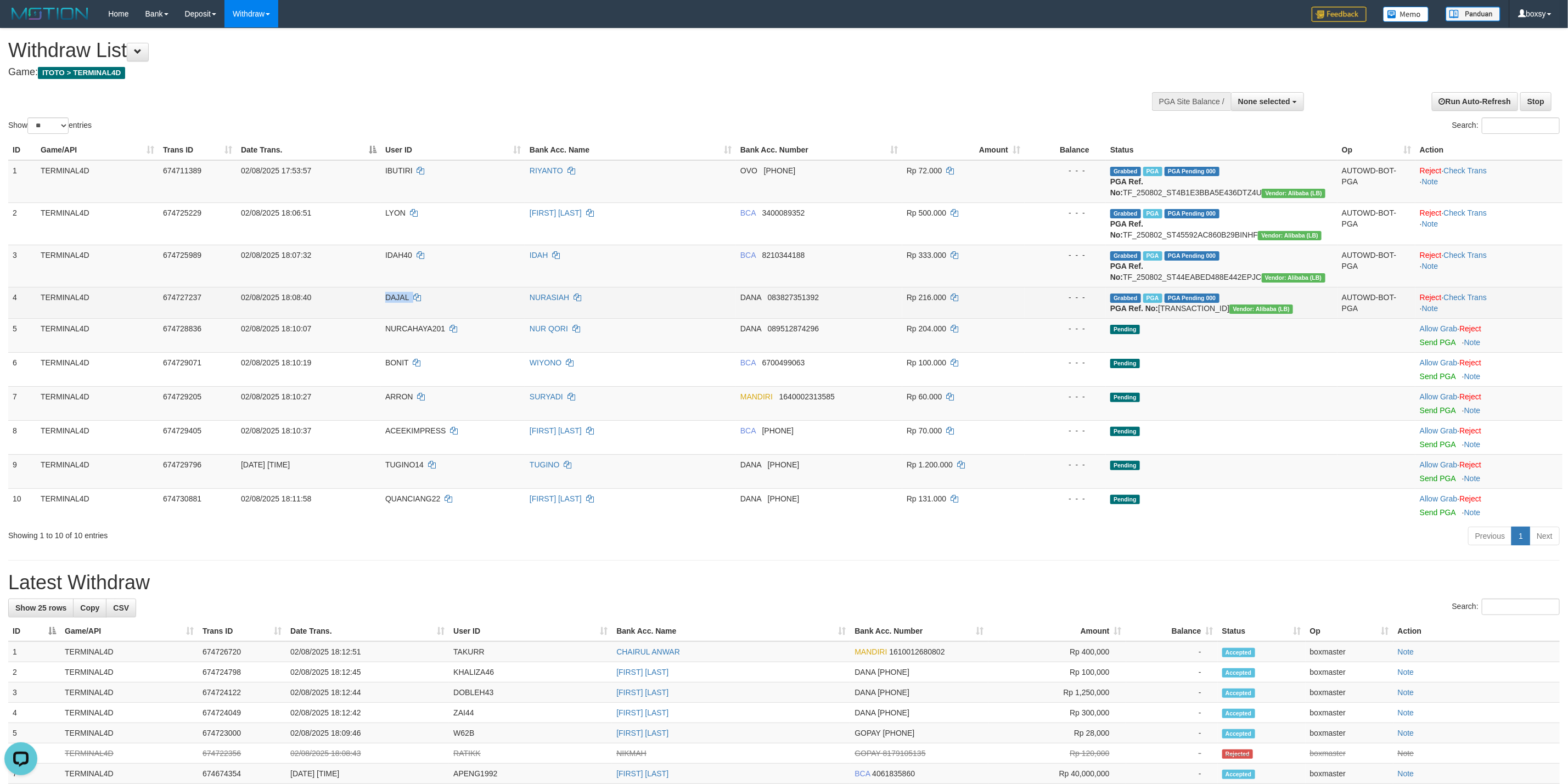 click on "DAJAL" at bounding box center [397, 297] 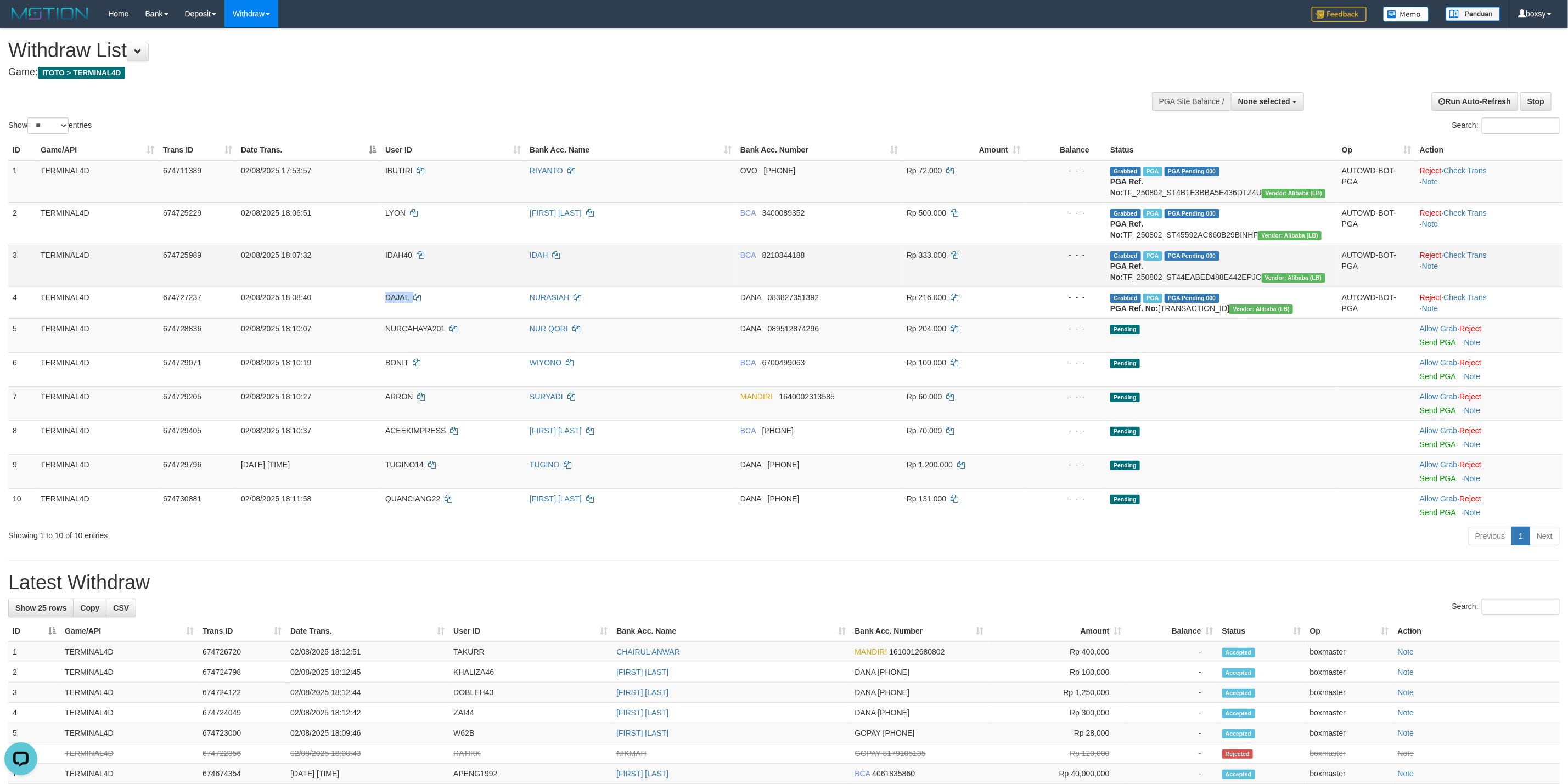 copy on "DAJAL" 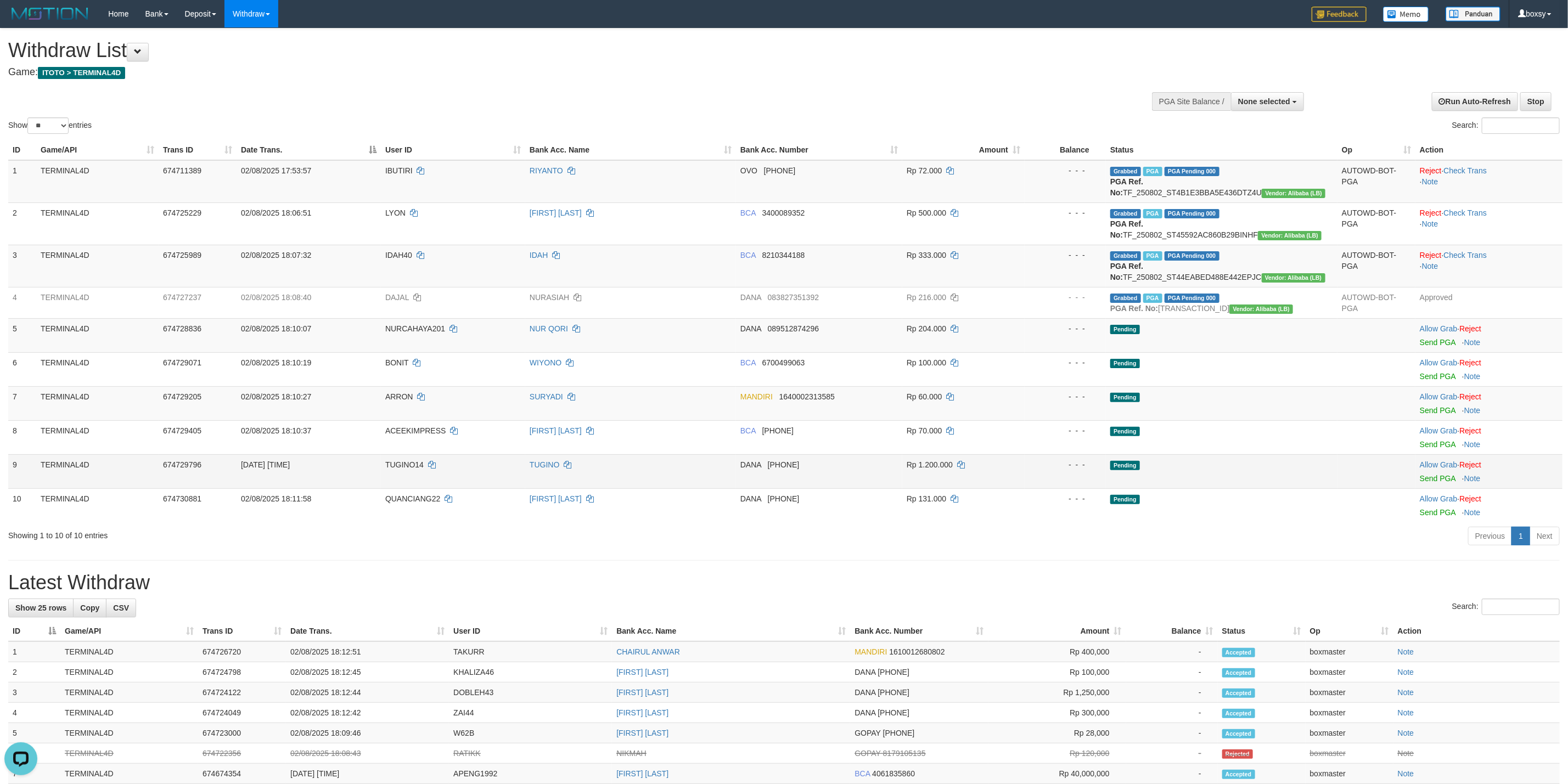 click on "TUGINO14" at bounding box center [453, 471] 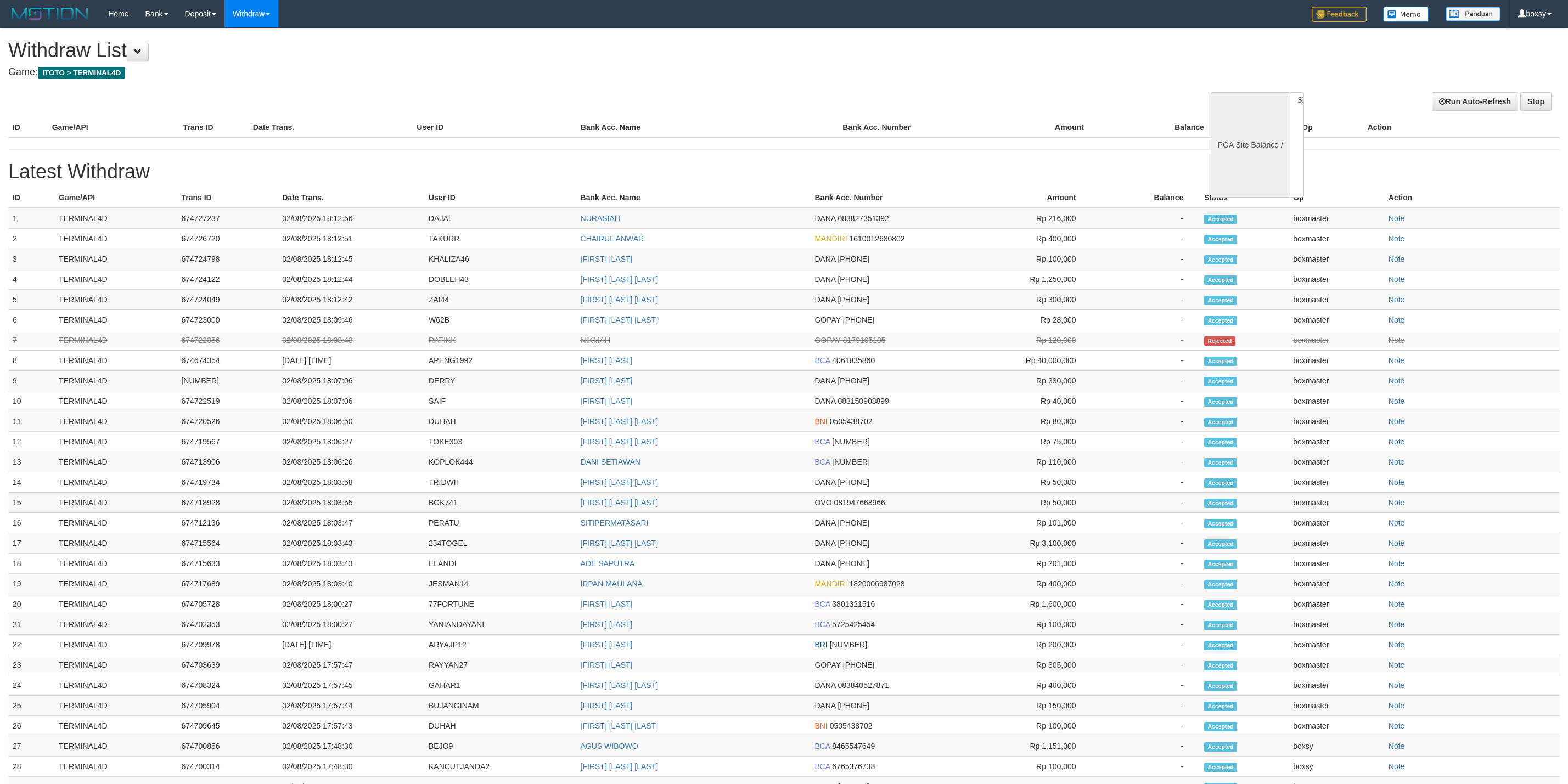 select 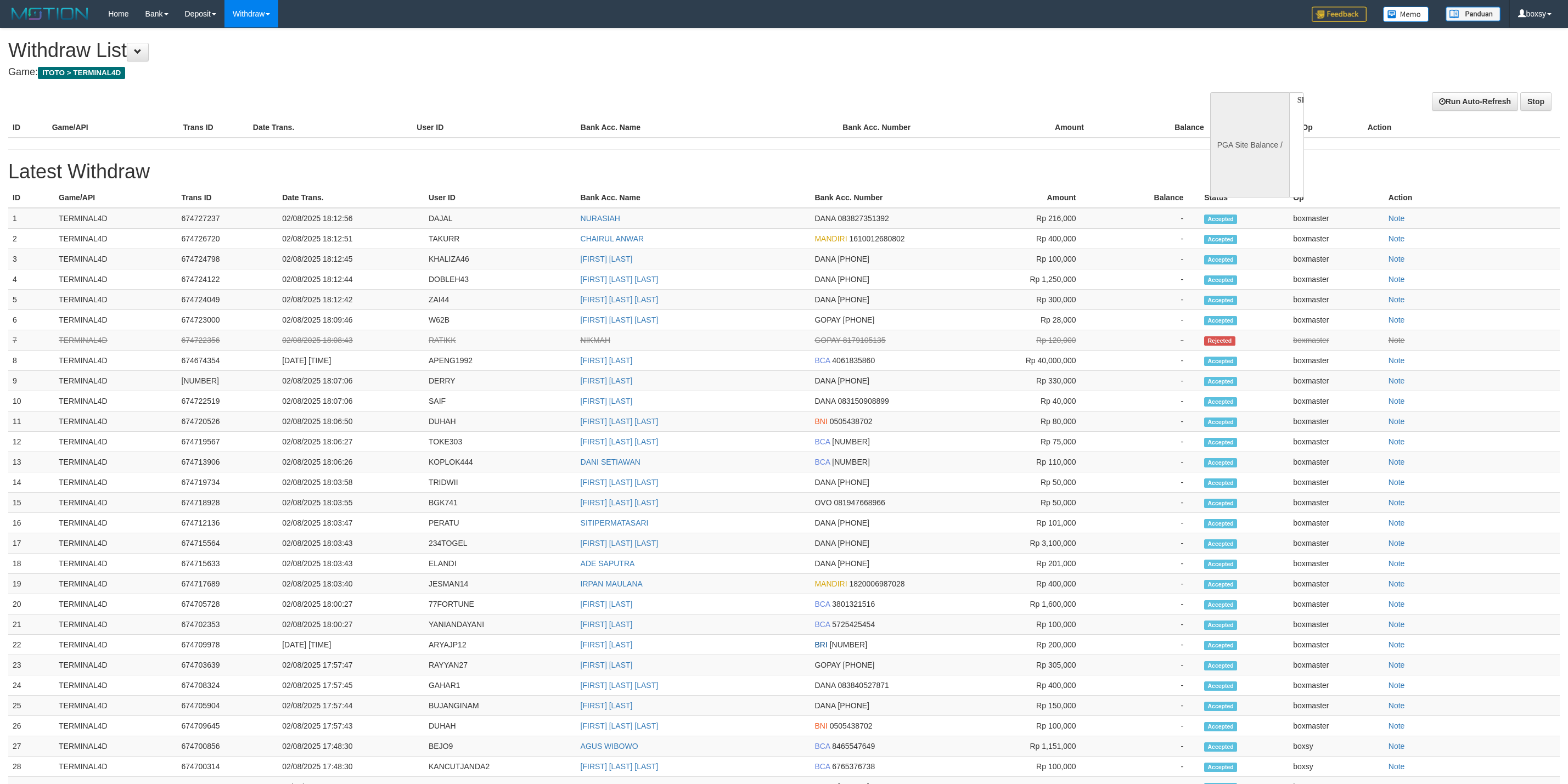 scroll, scrollTop: 0, scrollLeft: 0, axis: both 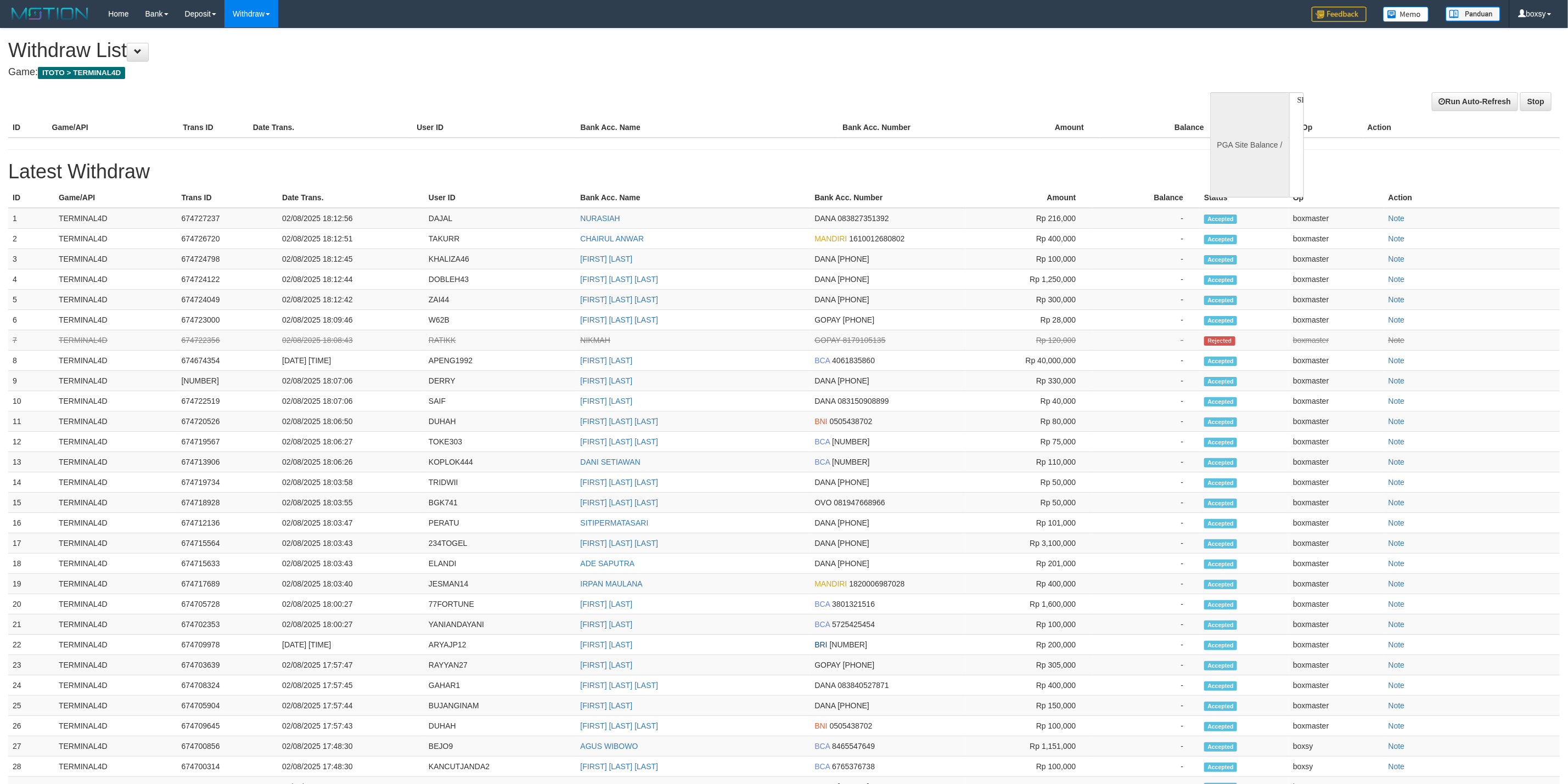 select on "**" 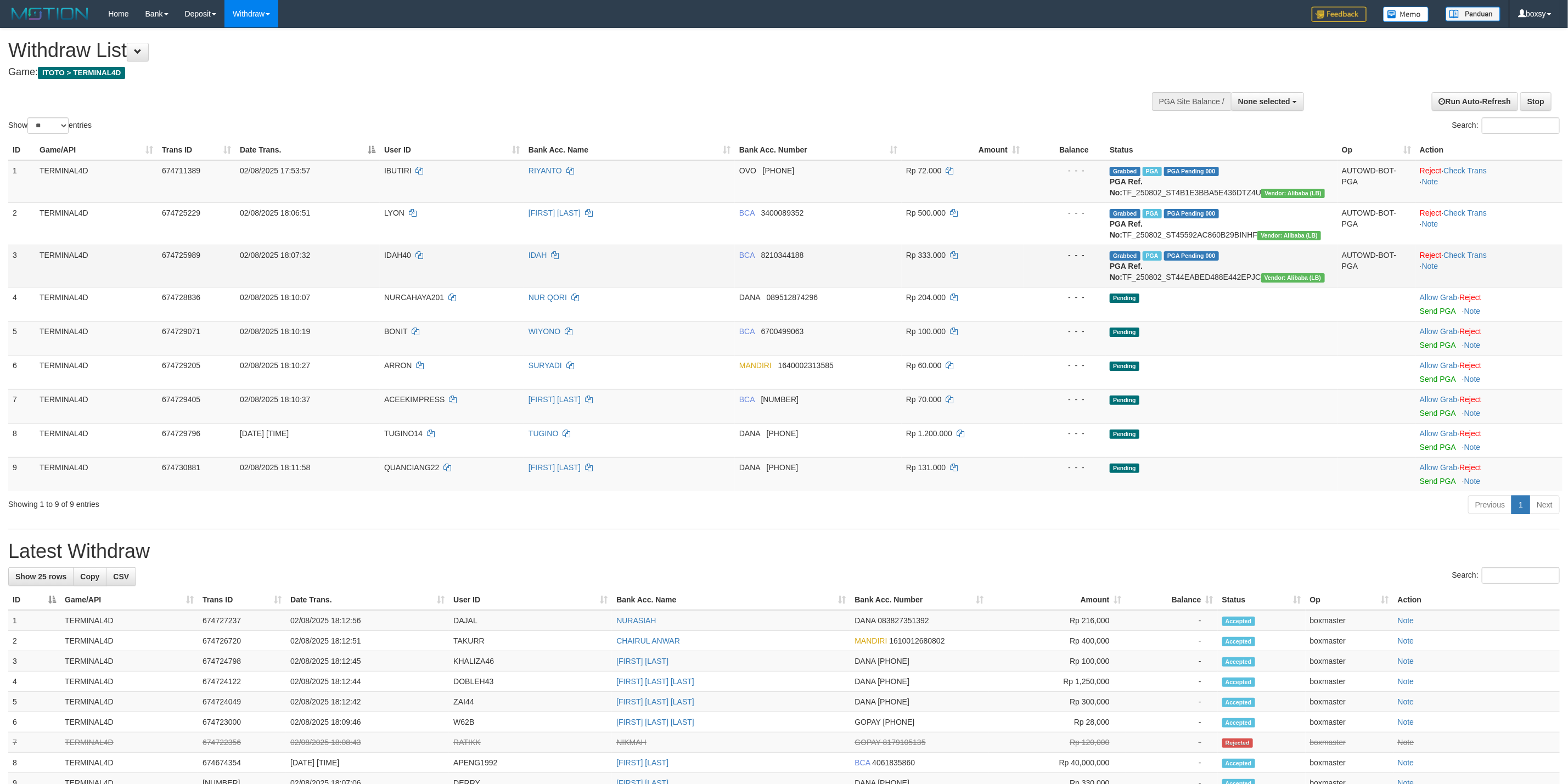 click on "IDAH40" at bounding box center (397, 255) 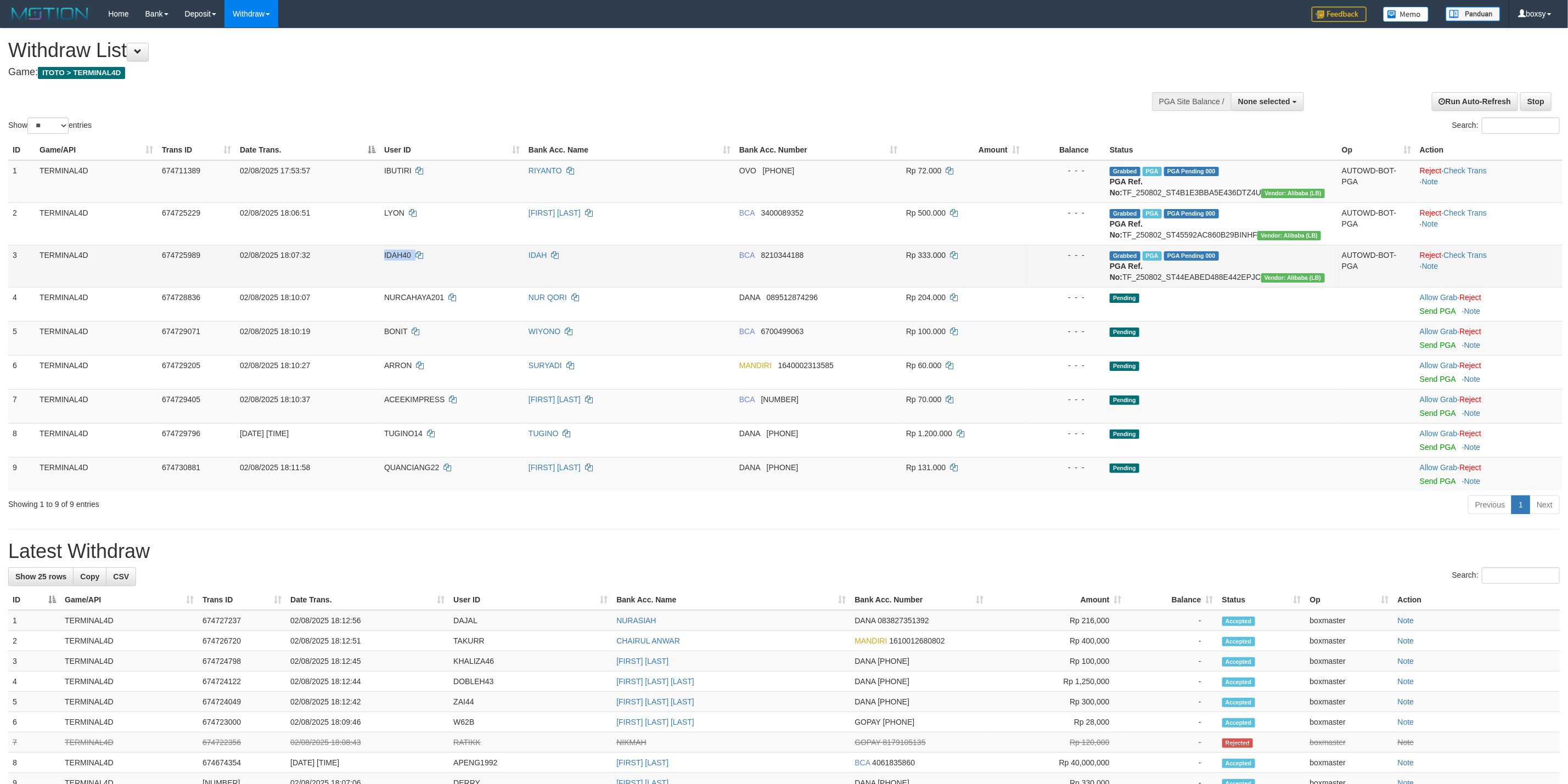 click on "IDAH40" at bounding box center [397, 255] 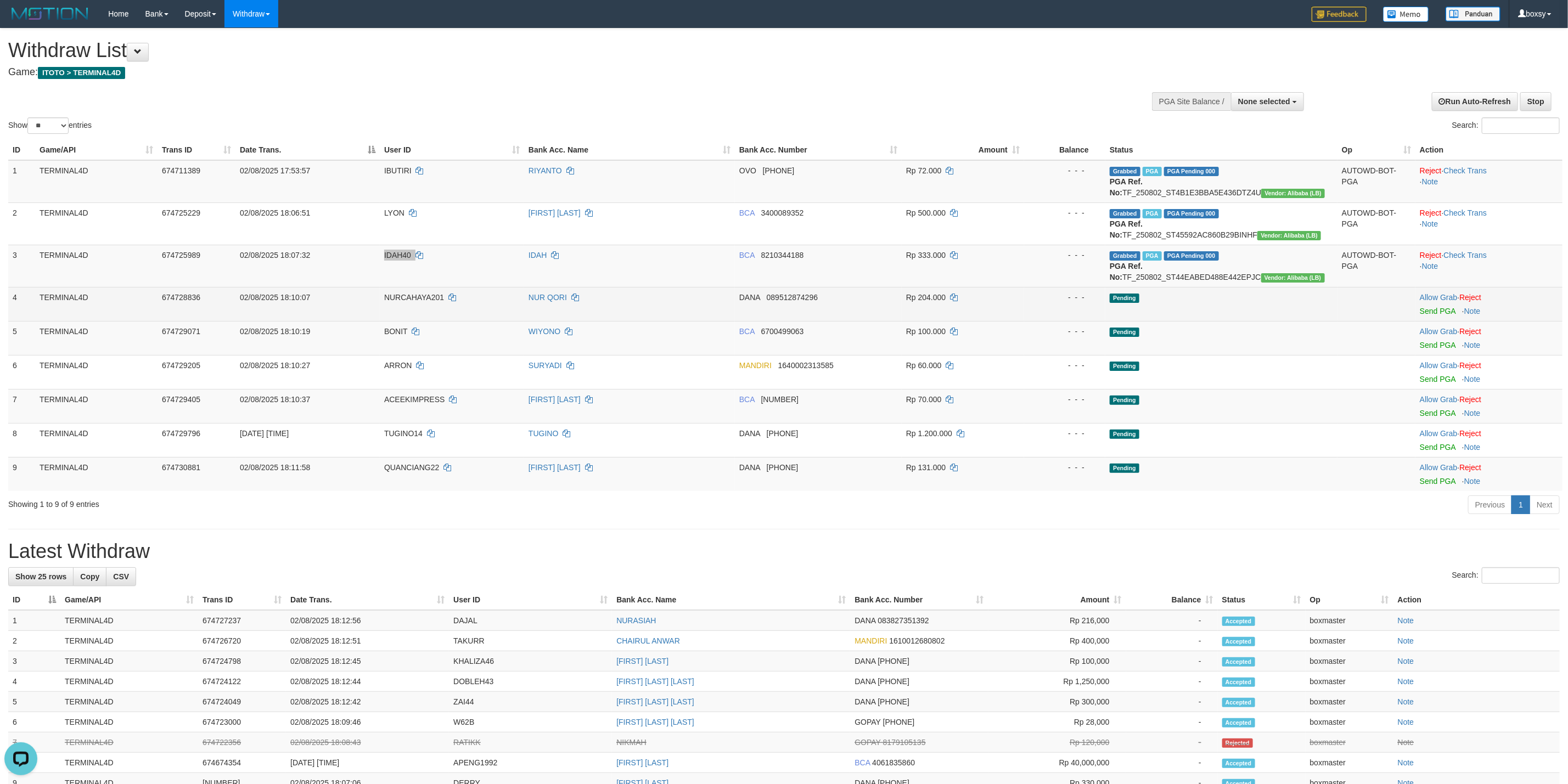 scroll, scrollTop: 0, scrollLeft: 0, axis: both 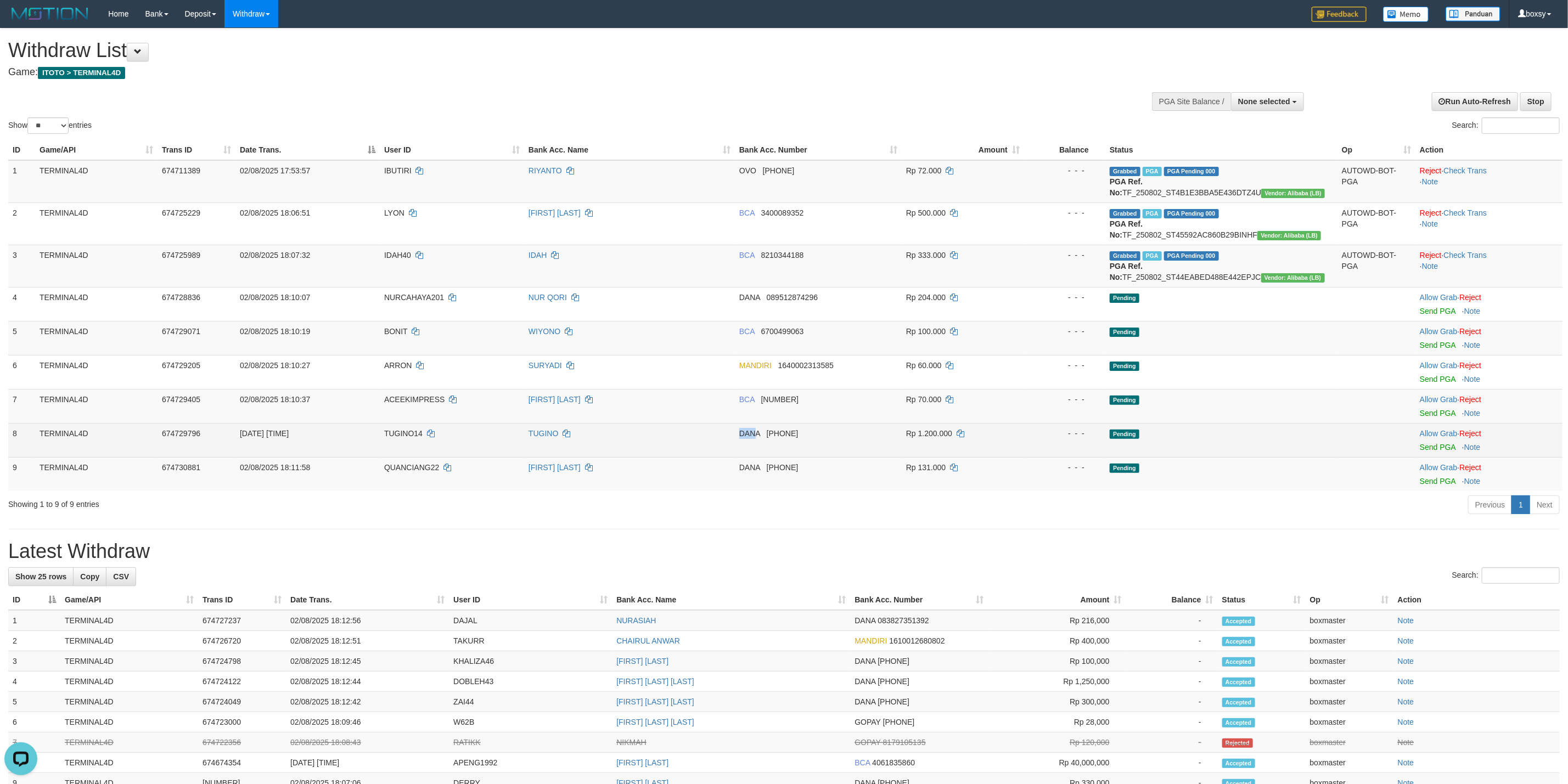 click on "DANA     085697090773" at bounding box center (818, 440) 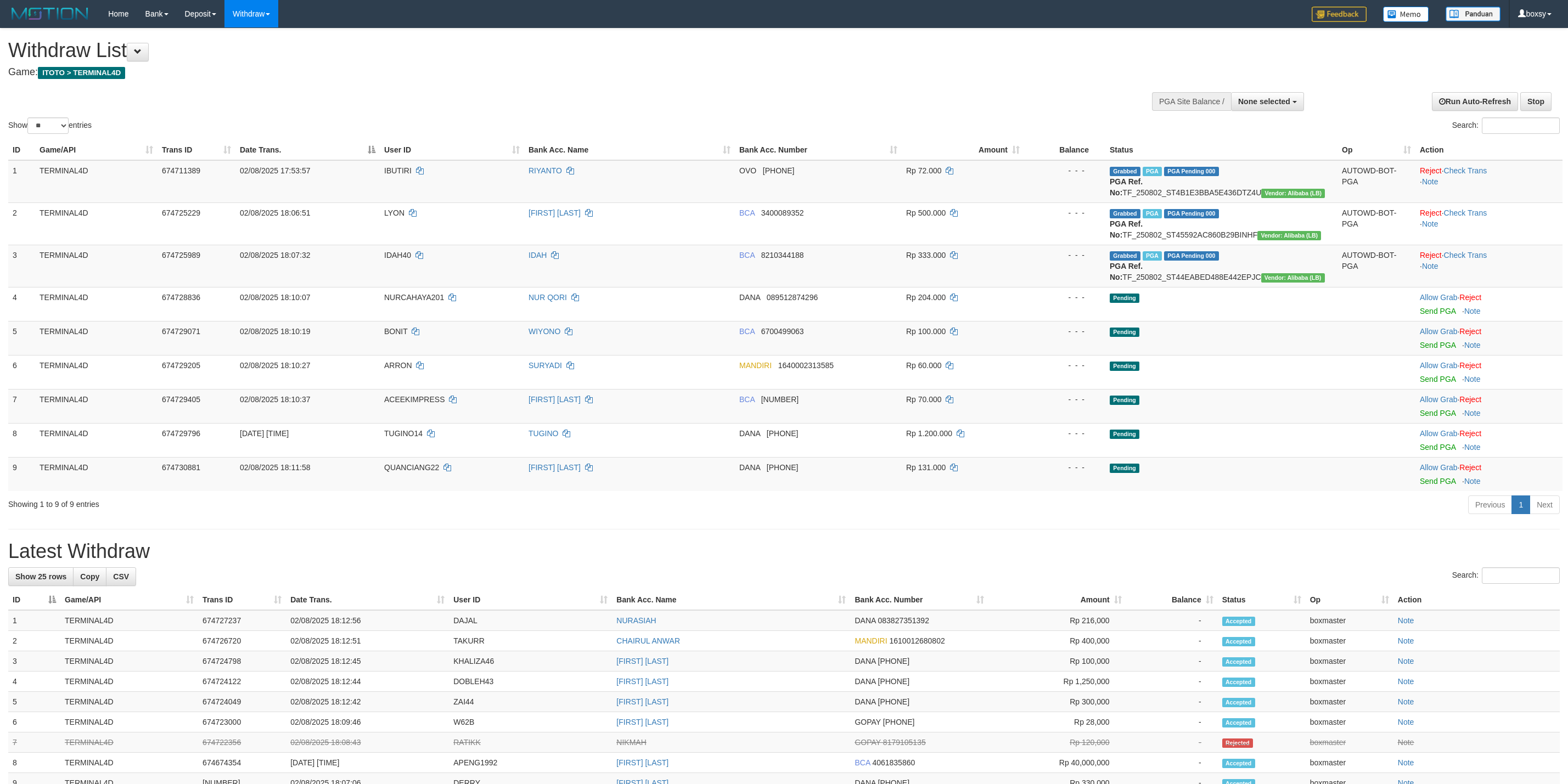 select 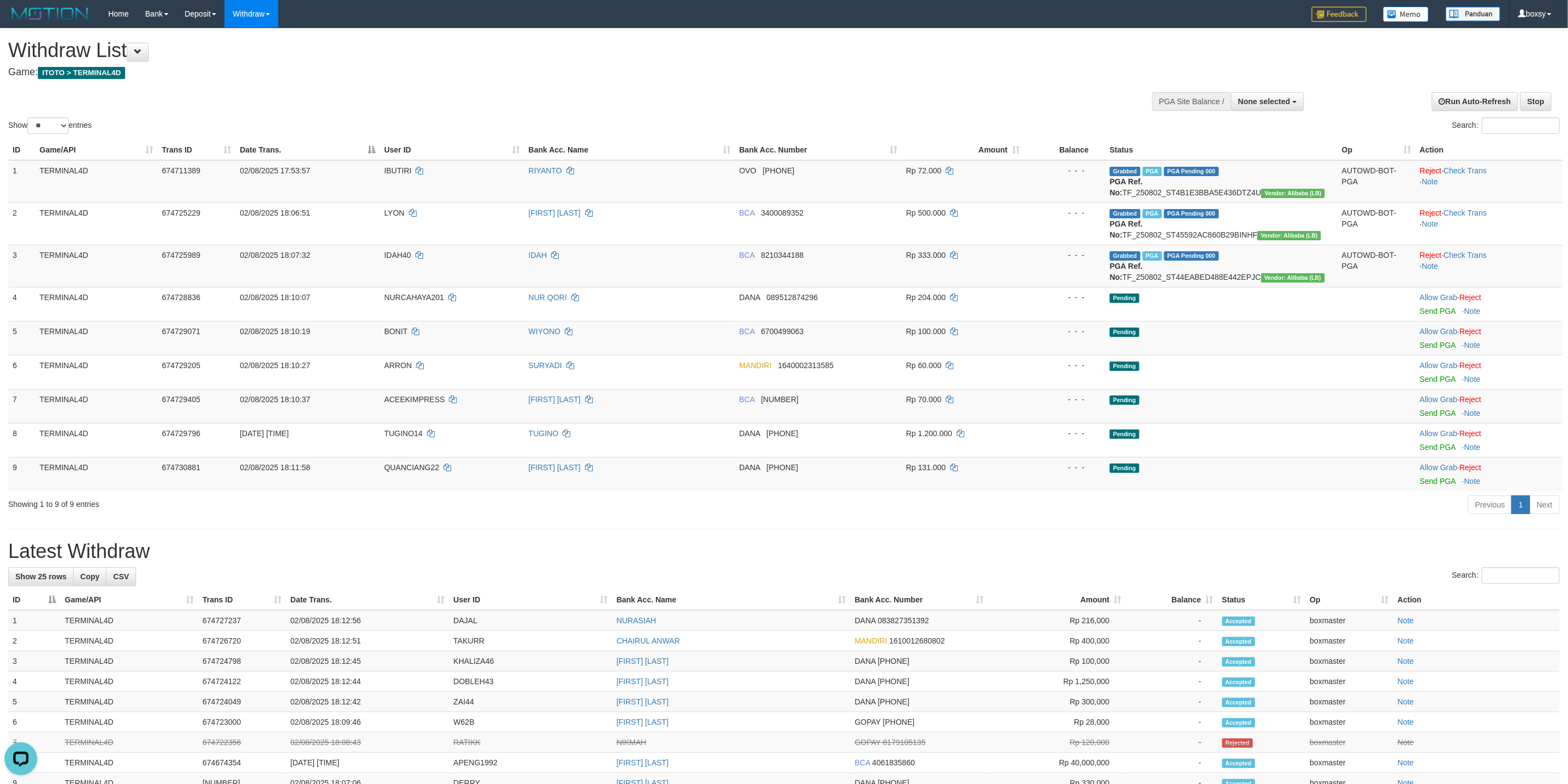 scroll, scrollTop: 0, scrollLeft: 0, axis: both 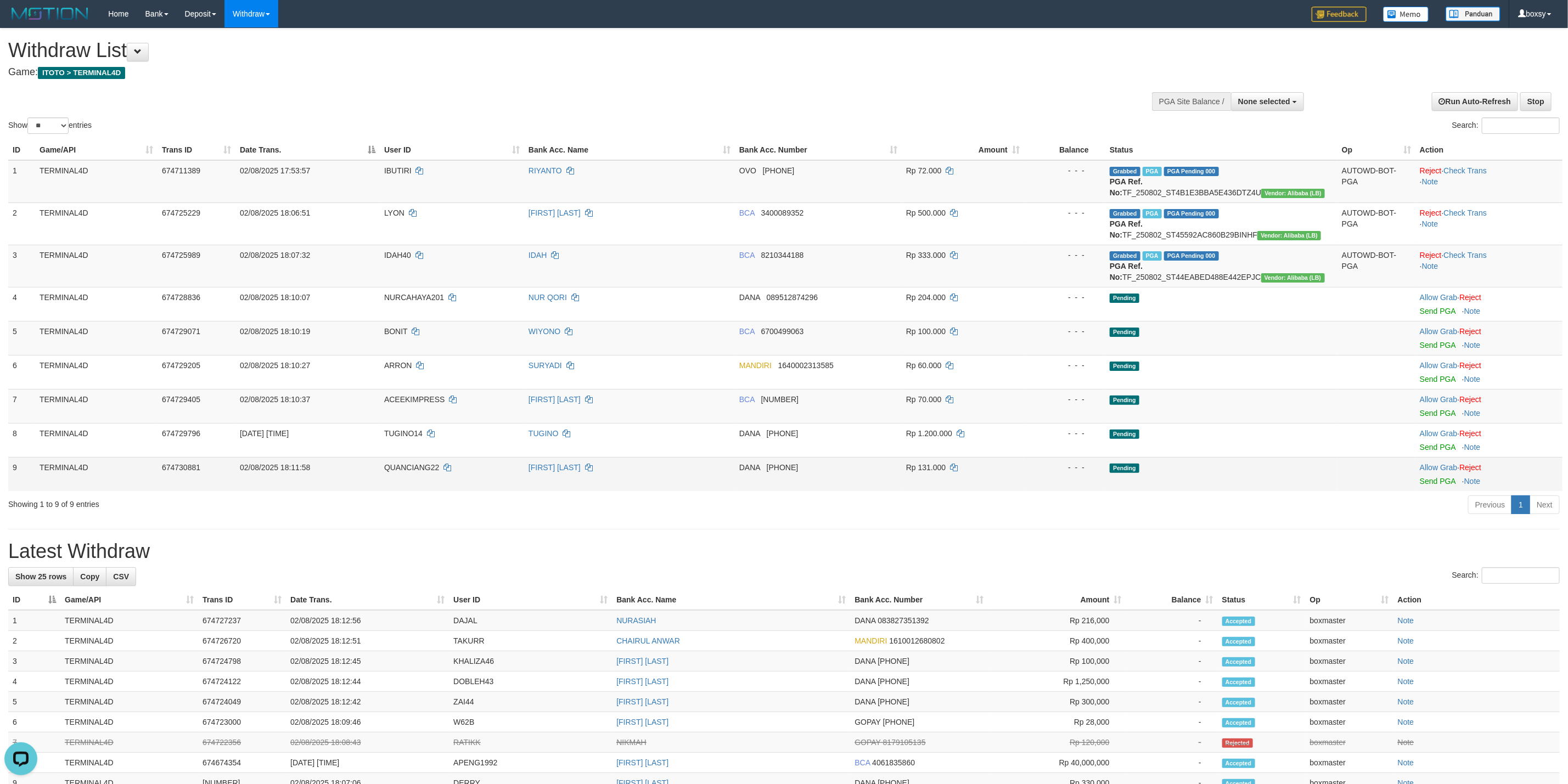 click on "02/08/2025 18:11:58" at bounding box center [275, 467] 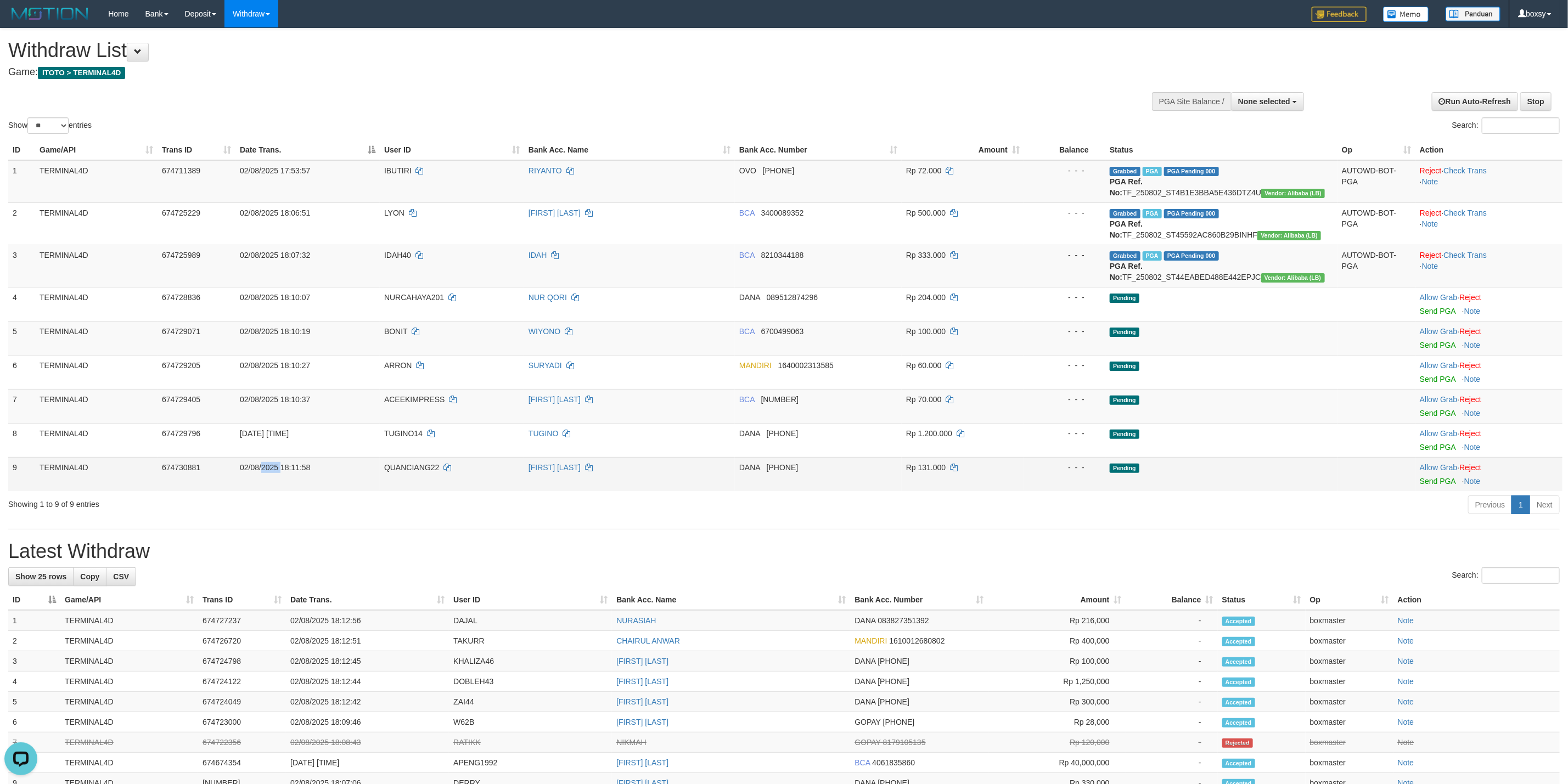click on "02/08/2025 18:11:58" at bounding box center (275, 467) 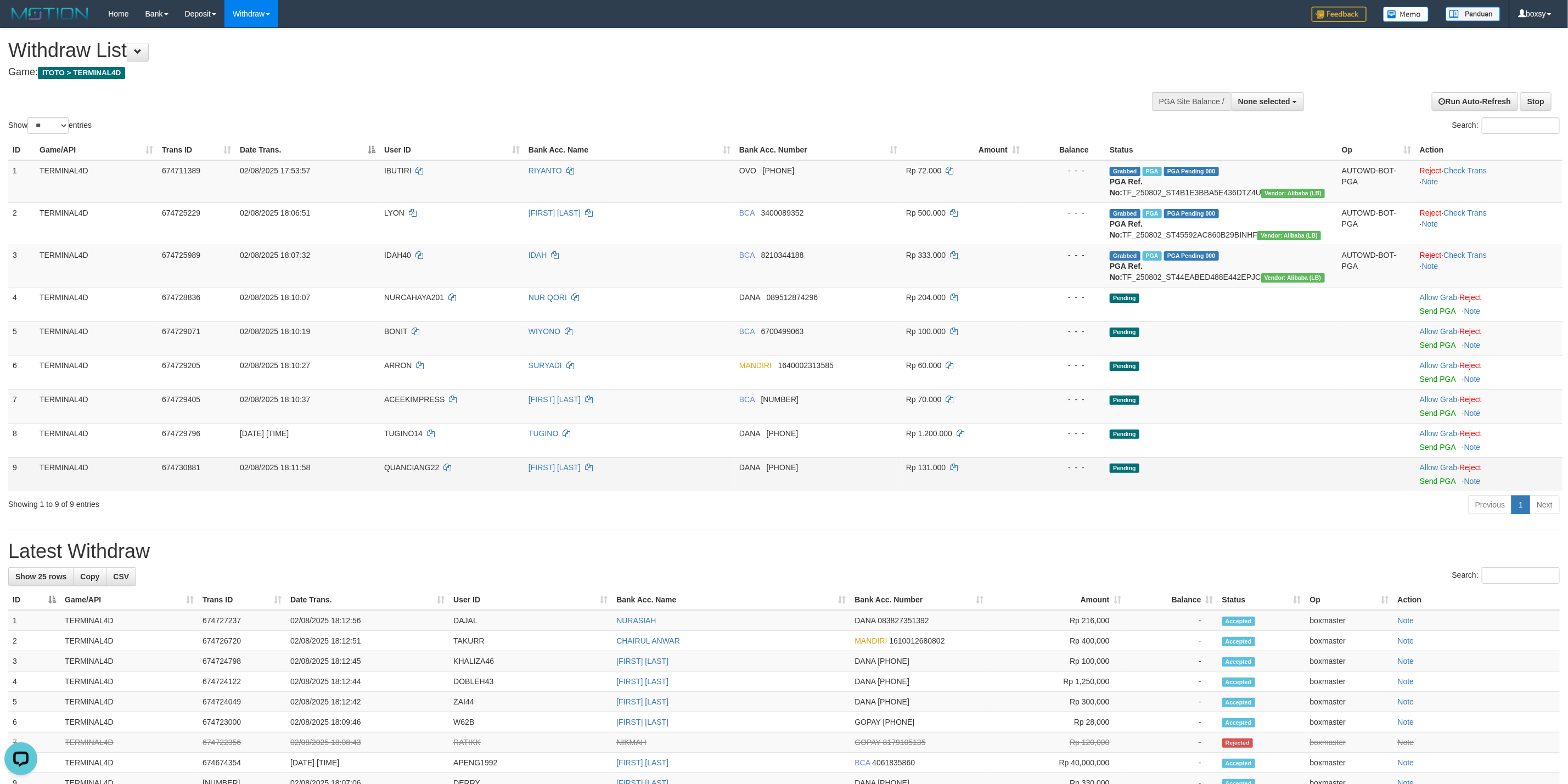 click on "QUANCIANG22" at bounding box center [452, 474] 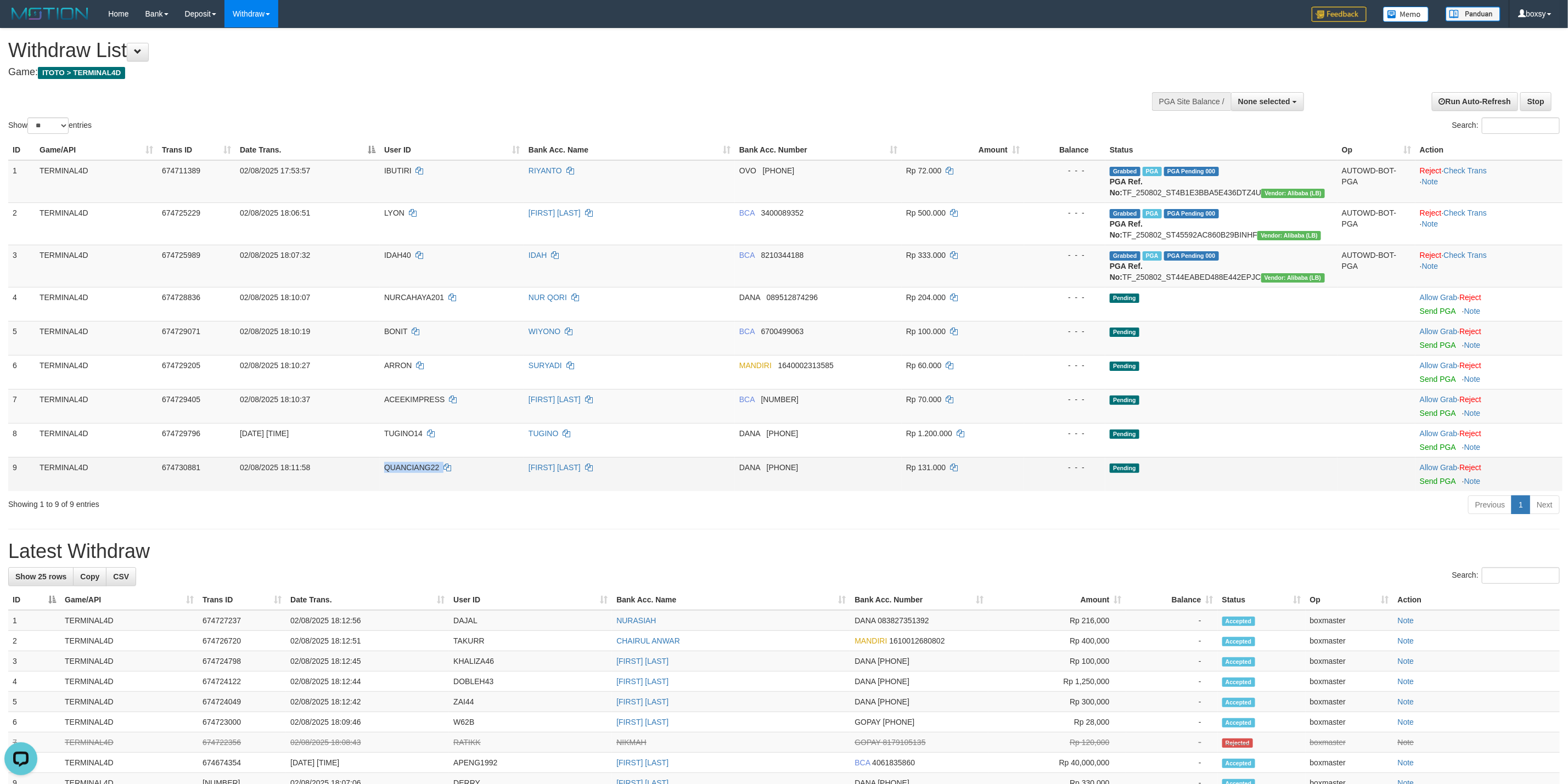 click on "QUANCIANG22" at bounding box center (412, 467) 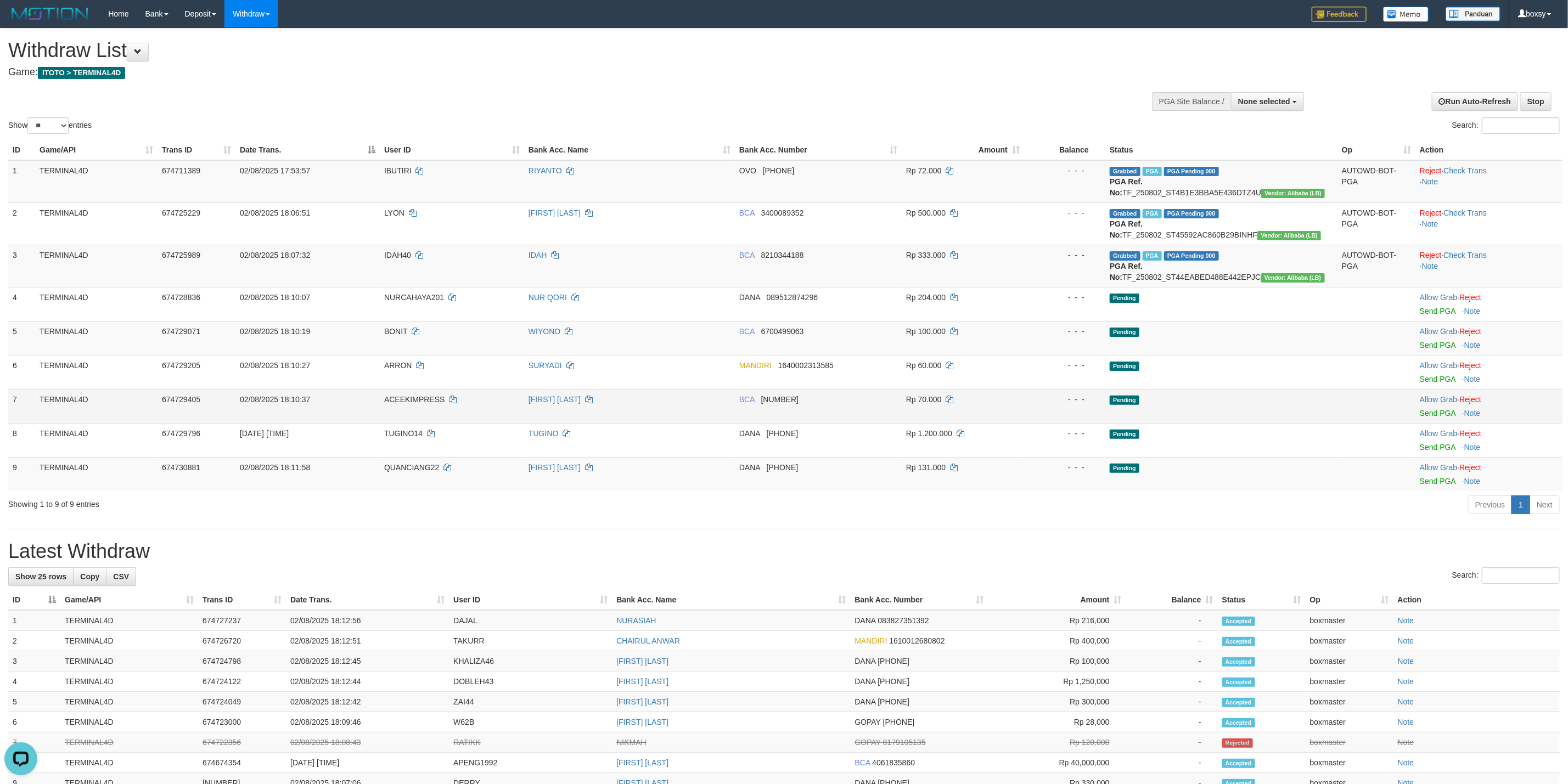 click on "[FIRST] [LAST]" at bounding box center (630, 406) 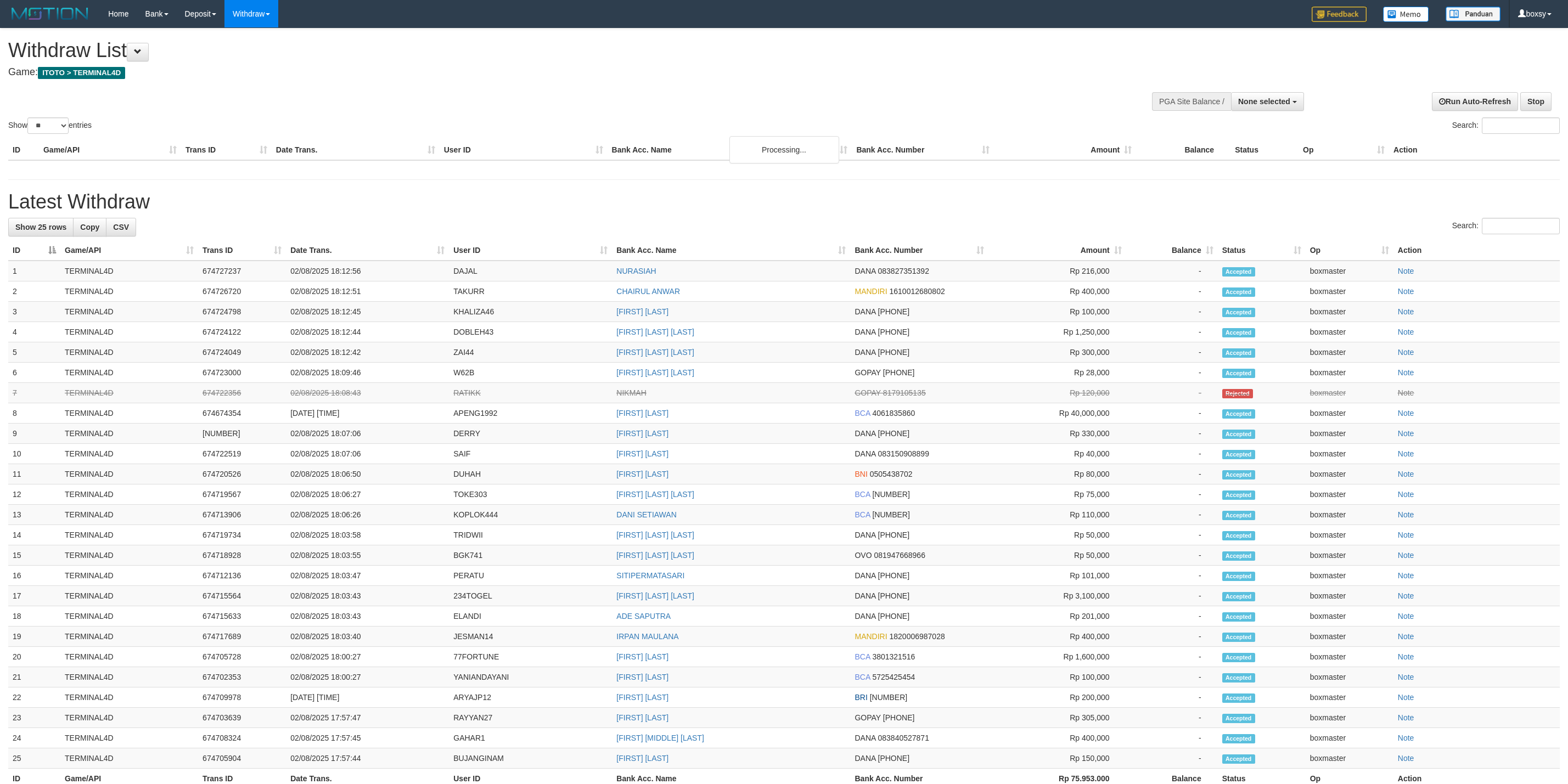 select 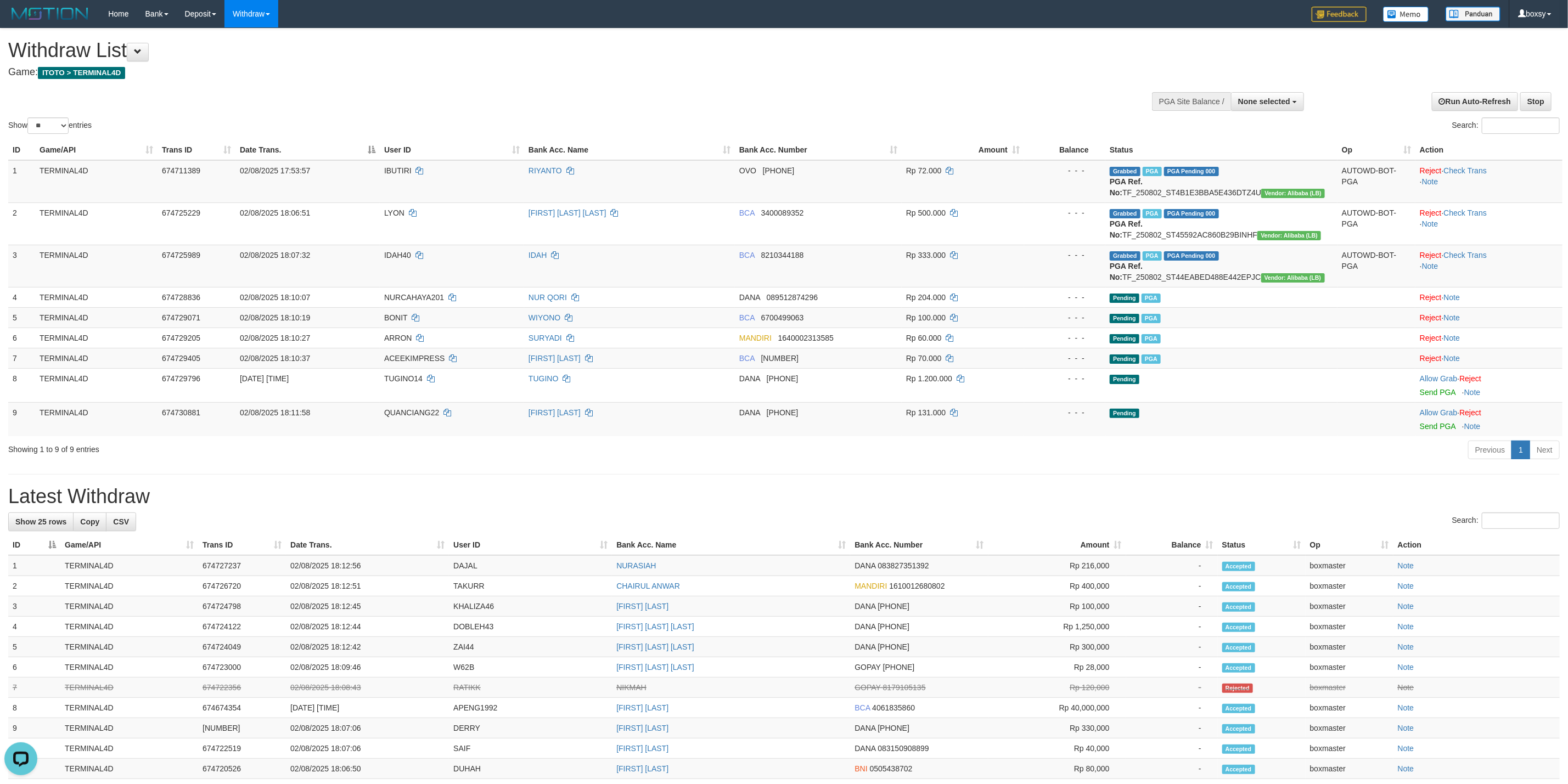 scroll, scrollTop: 0, scrollLeft: 0, axis: both 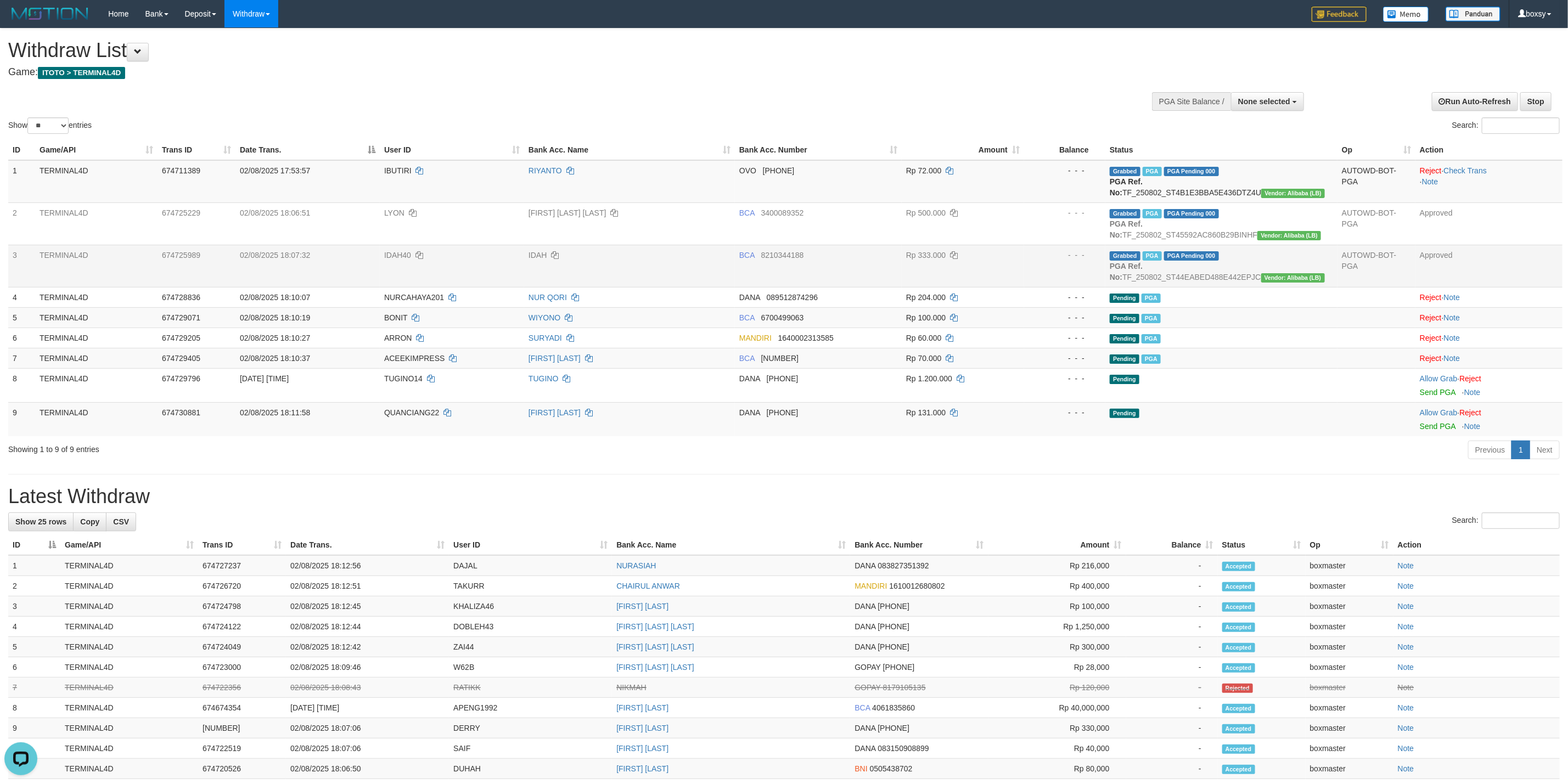 drag, startPoint x: 792, startPoint y: 110, endPoint x: 102, endPoint y: 272, distance: 708.7623 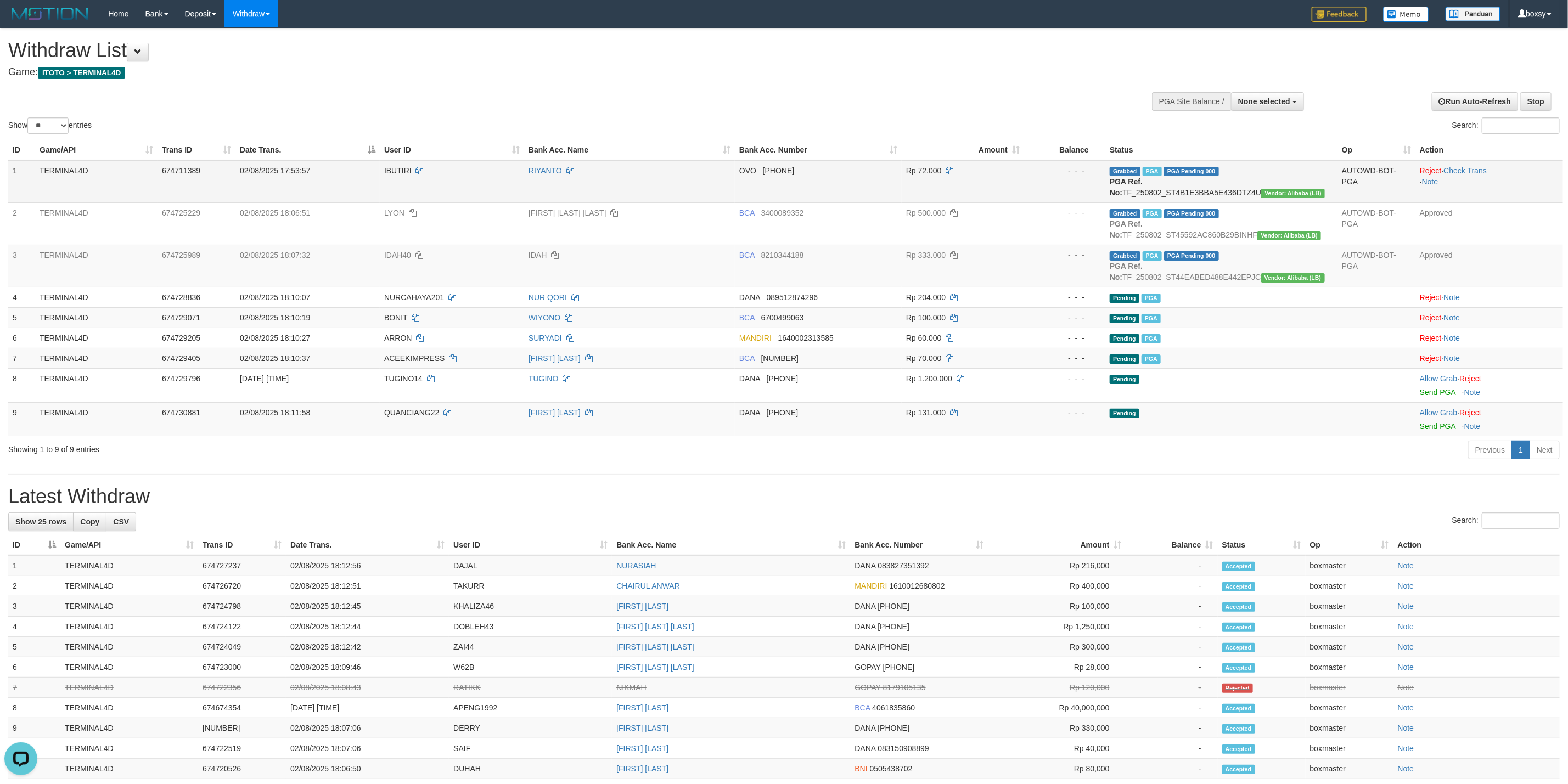 click on "RIYANTO" at bounding box center (630, 182) 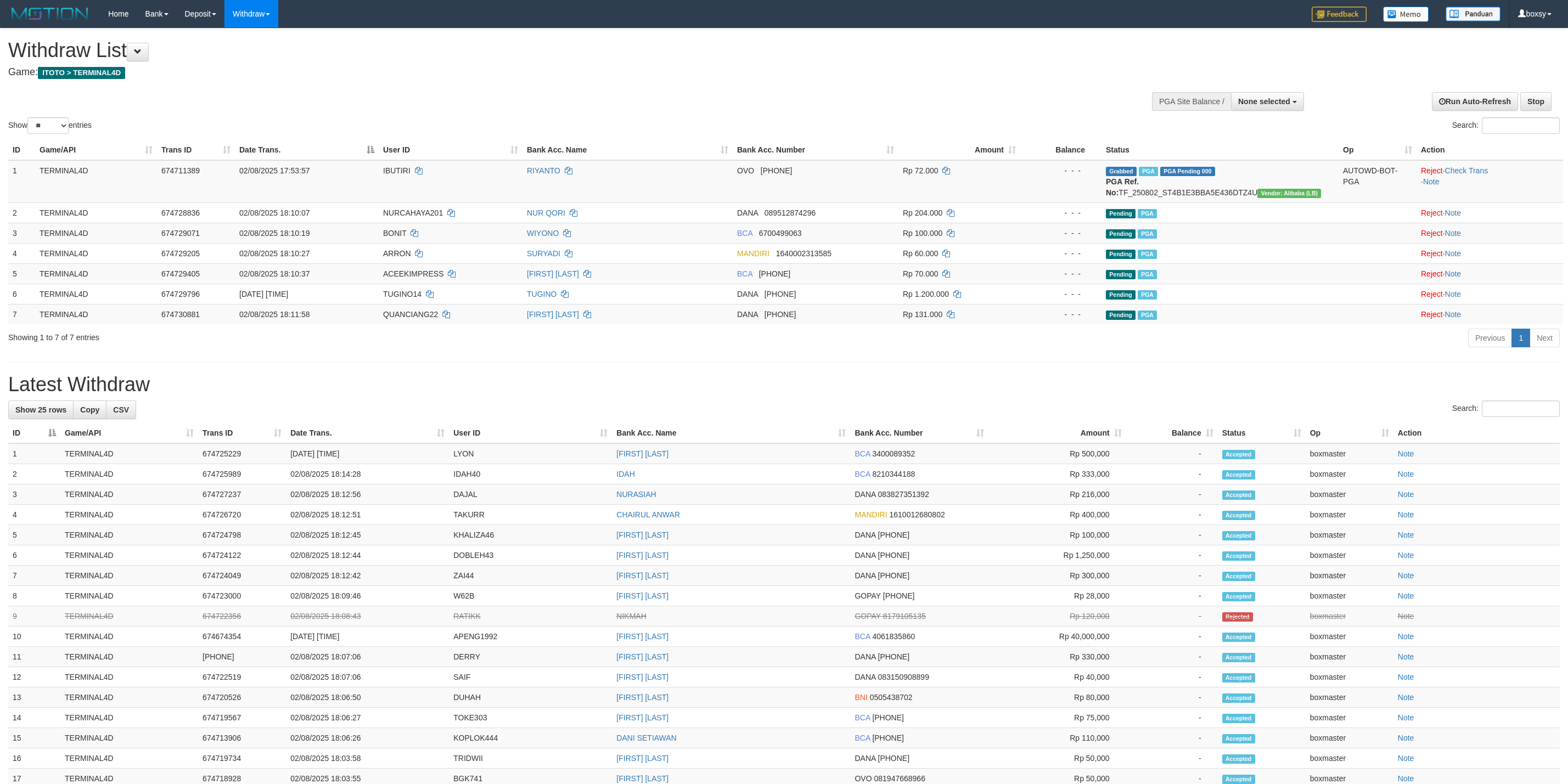 select 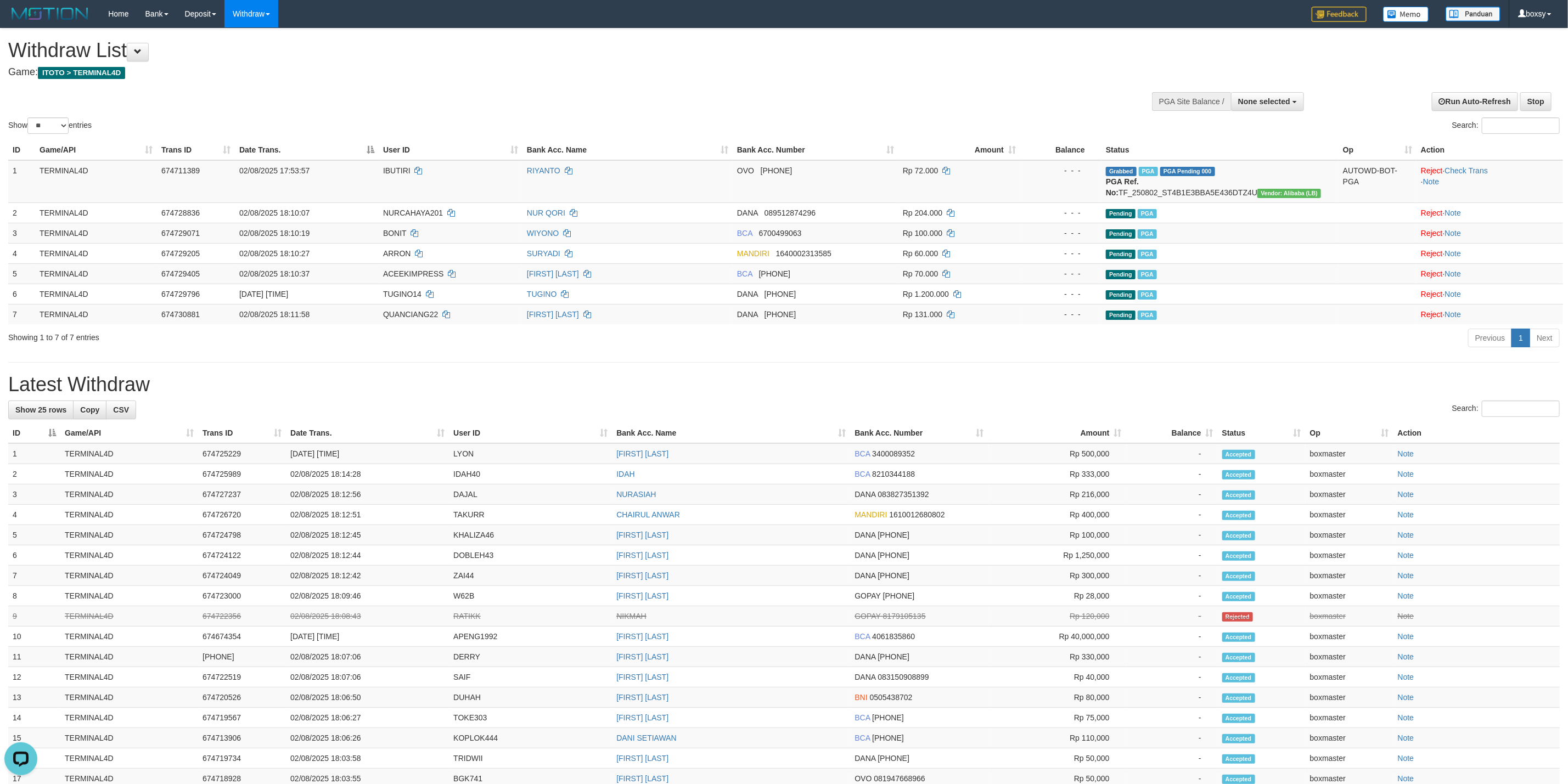 scroll, scrollTop: 0, scrollLeft: 0, axis: both 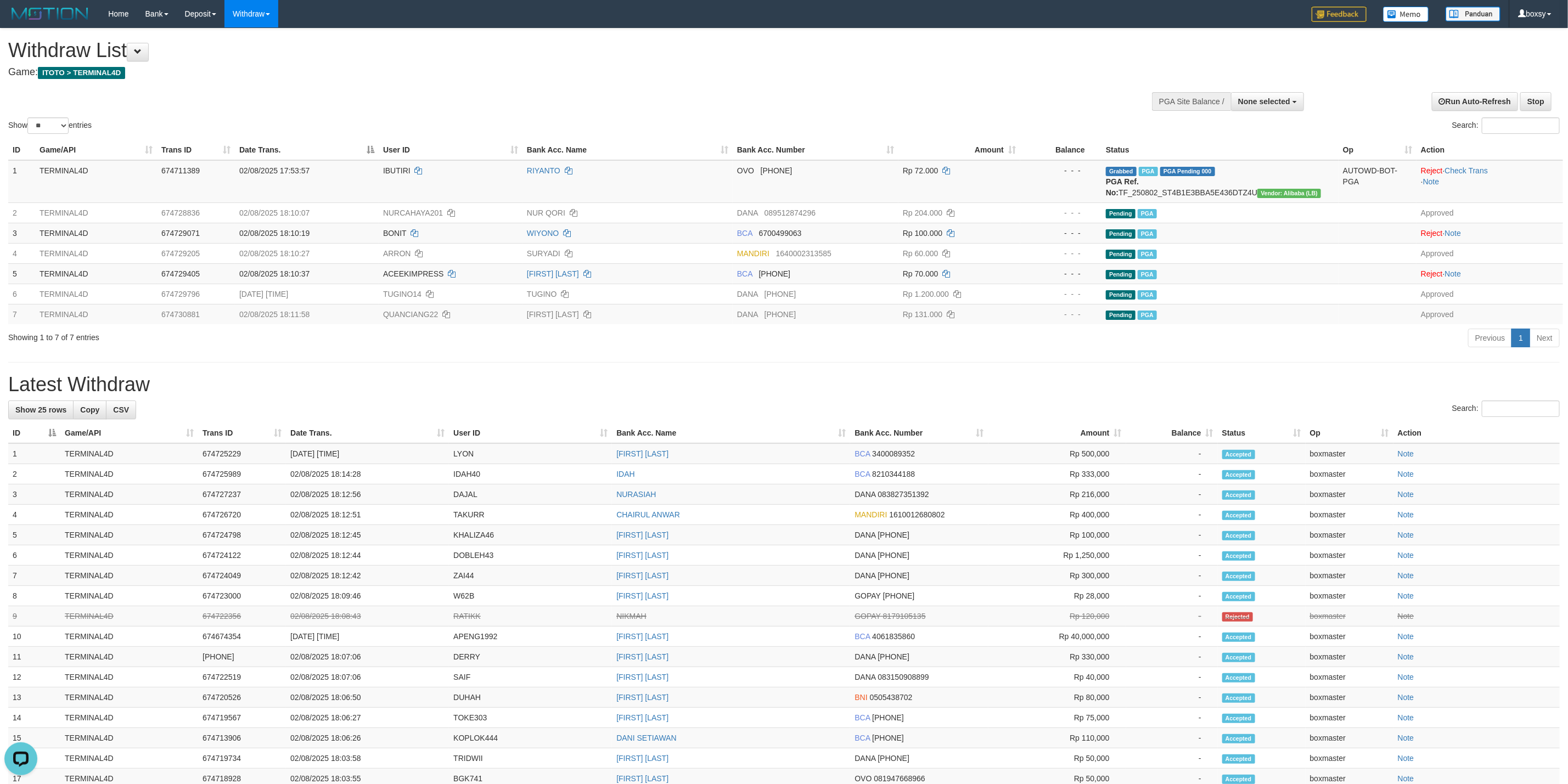 click on "Latest Withdraw" at bounding box center [784, 385] 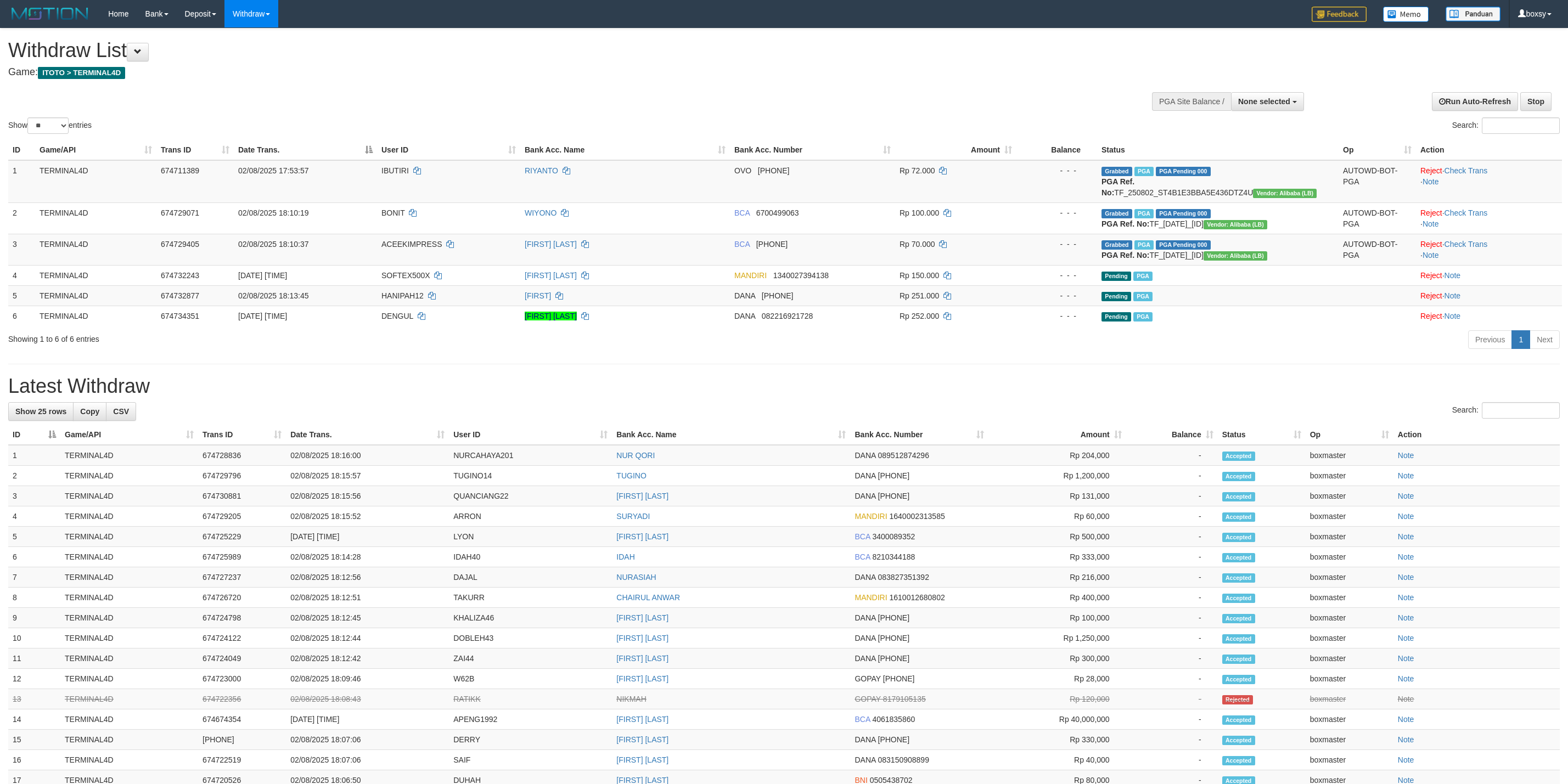 select 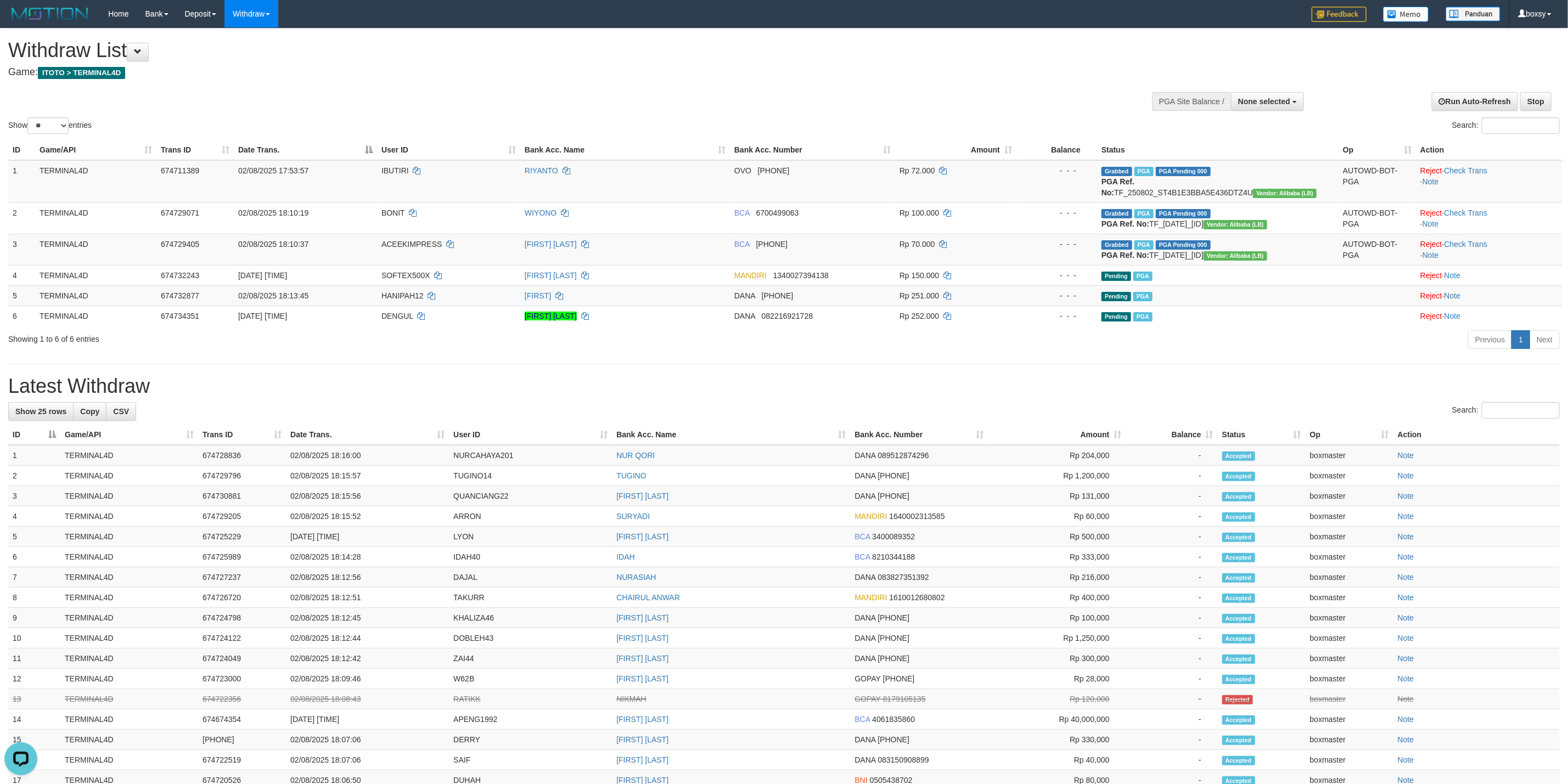scroll, scrollTop: 0, scrollLeft: 0, axis: both 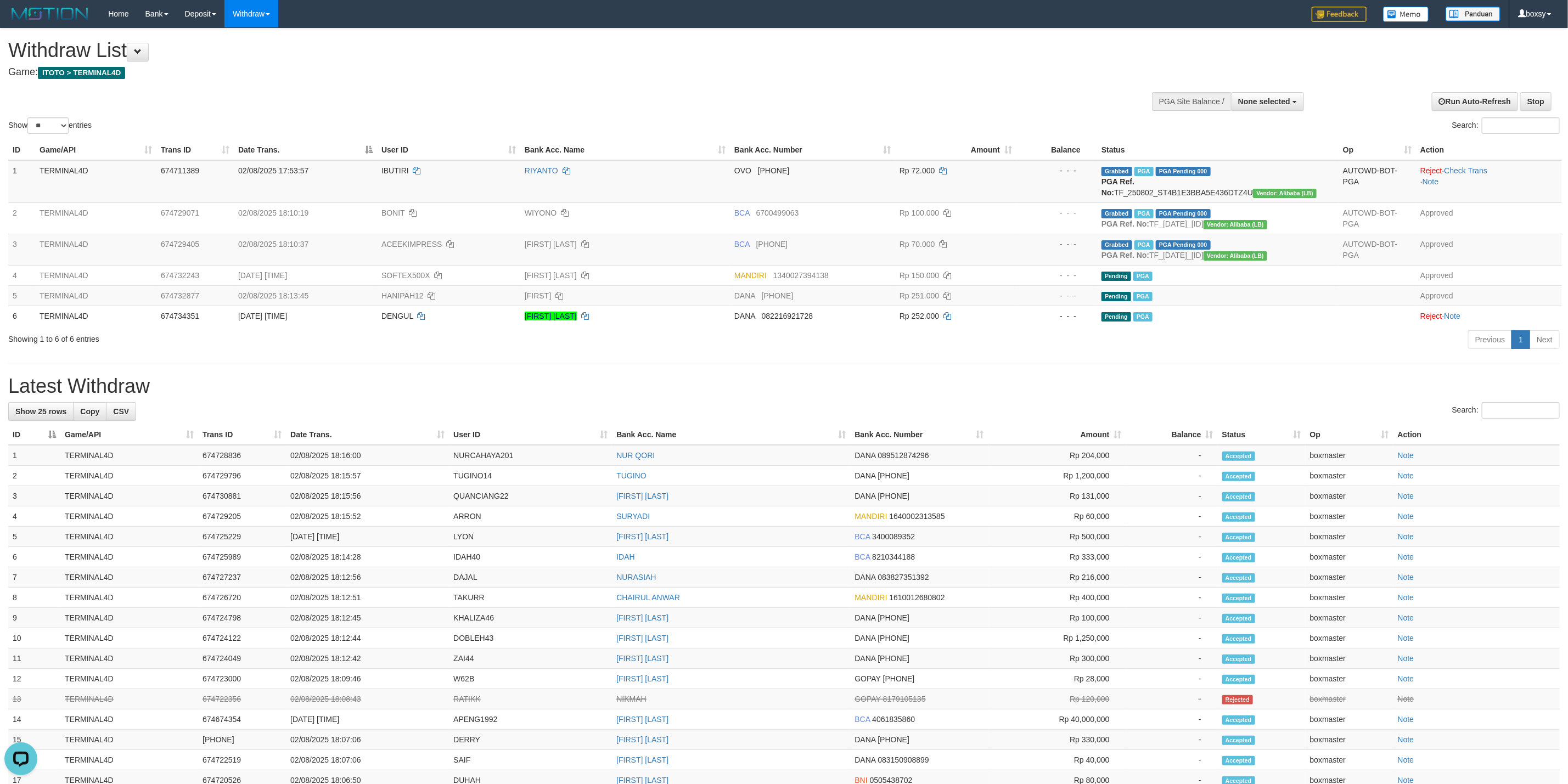 click on "Game:   ITOTO > TERMINAL4D" at bounding box center [521, 72] 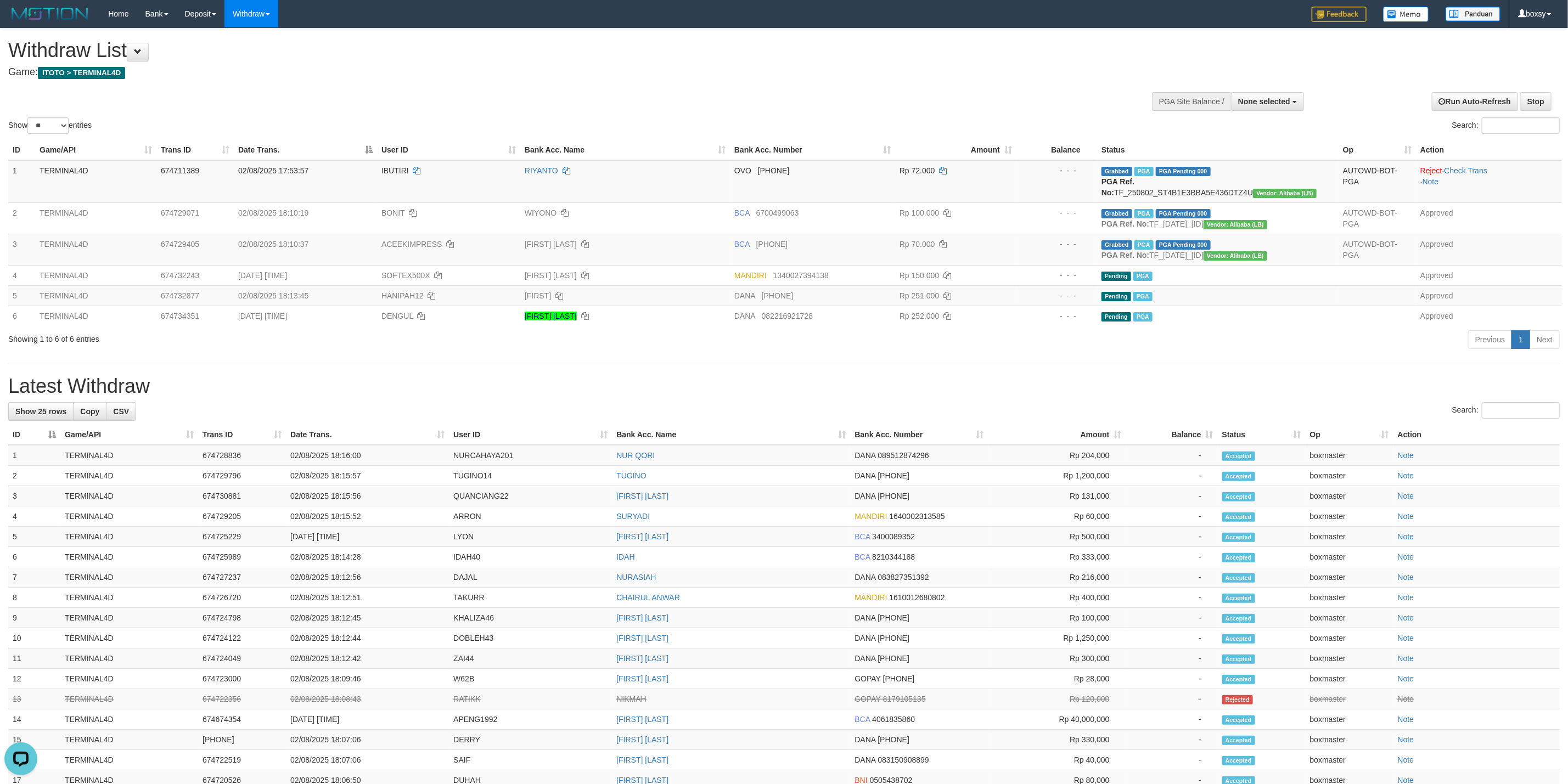 click on "Latest Withdraw" at bounding box center (784, 386) 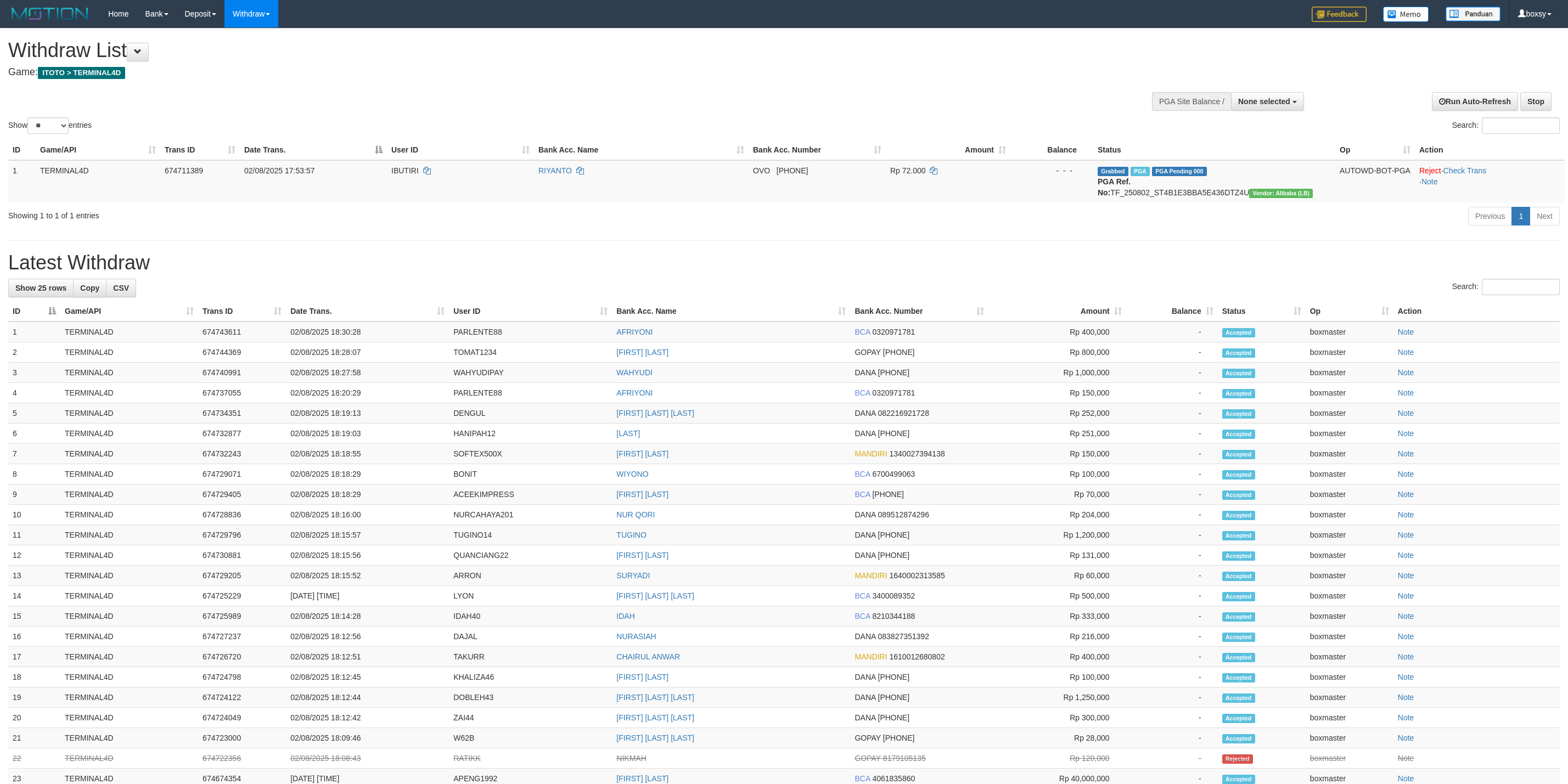 select 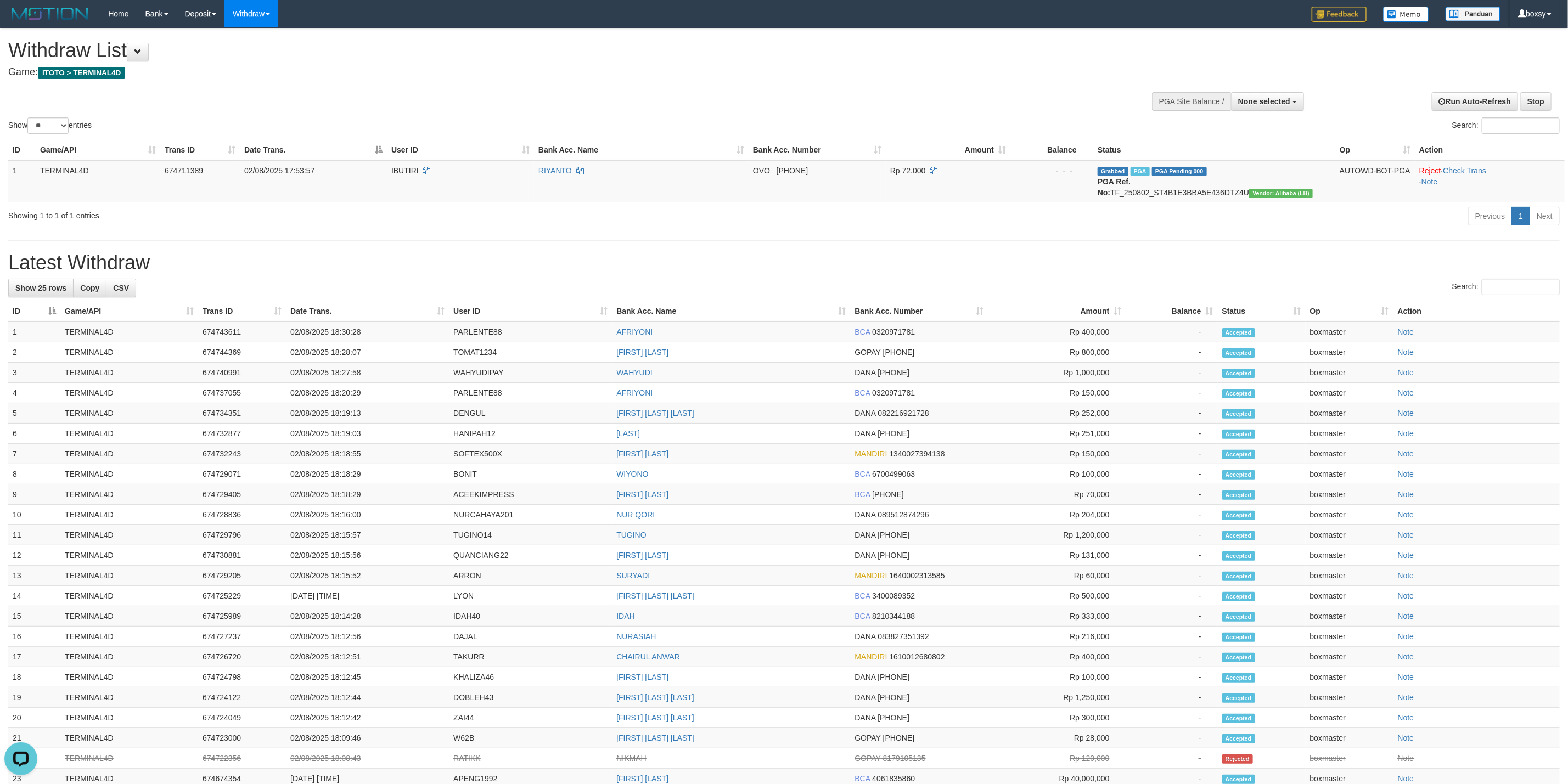 scroll, scrollTop: 0, scrollLeft: 0, axis: both 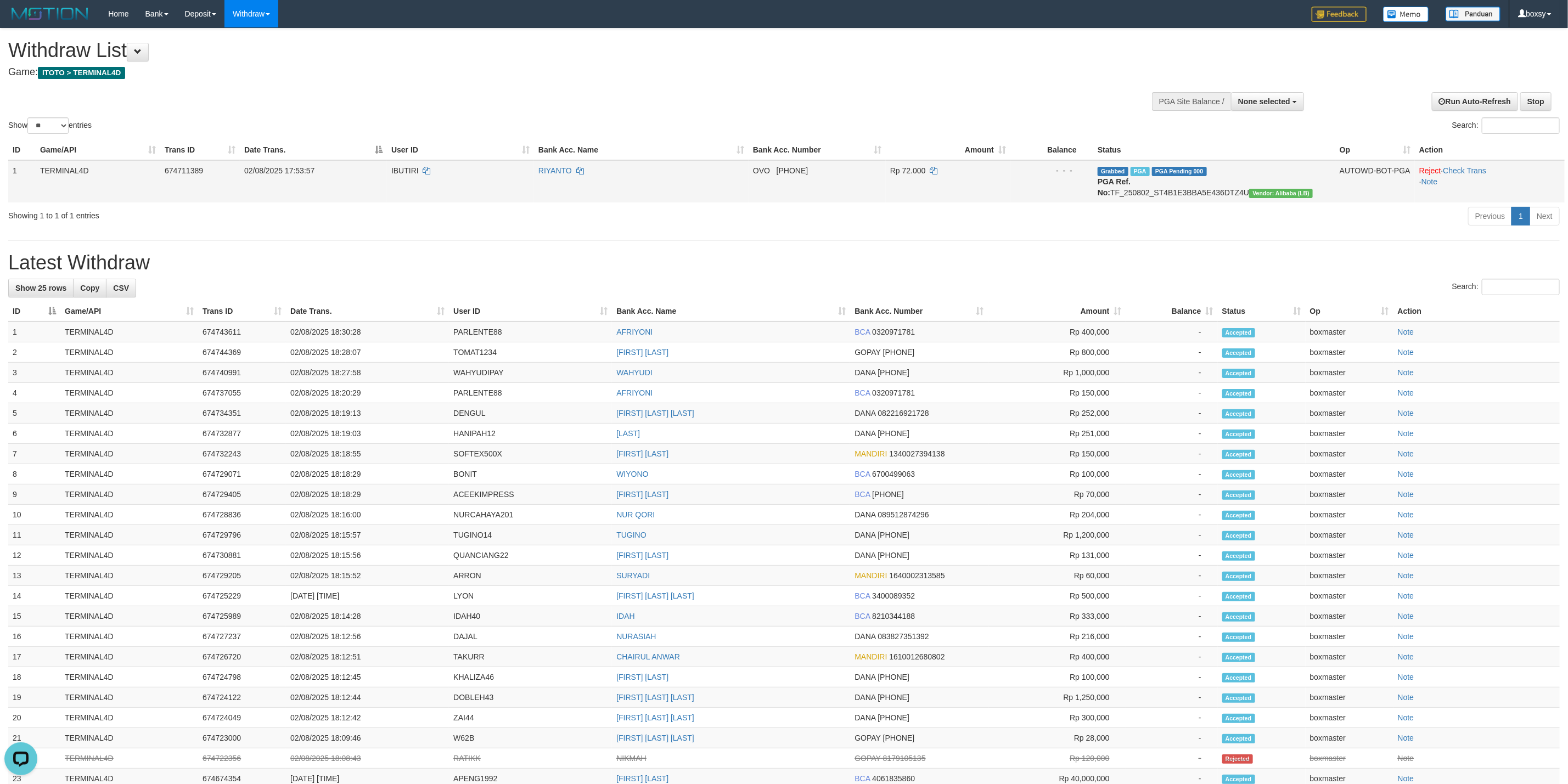 click on "IBUTIRI" at bounding box center [405, 171] 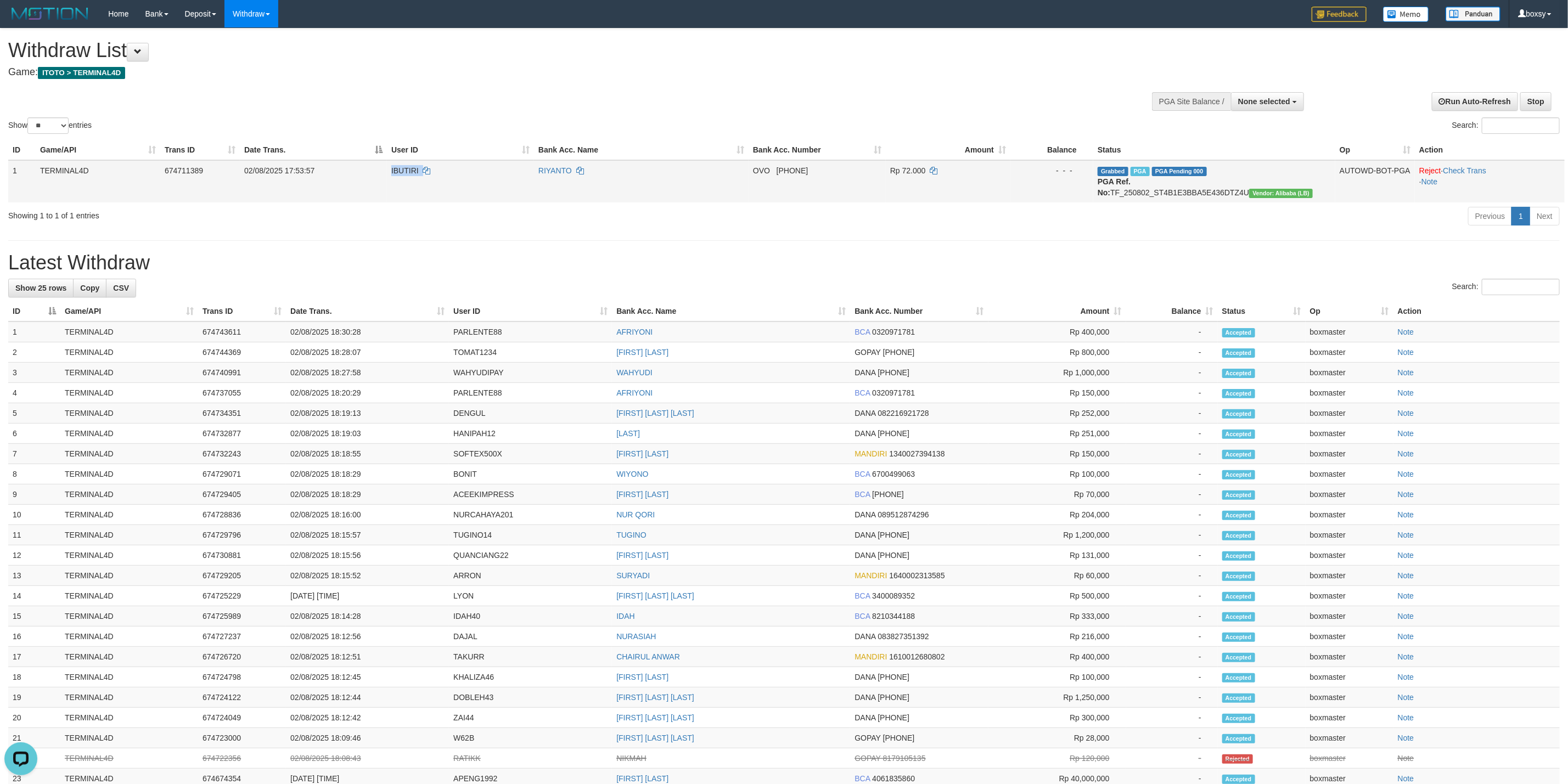 click on "IBUTIRI" at bounding box center (405, 171) 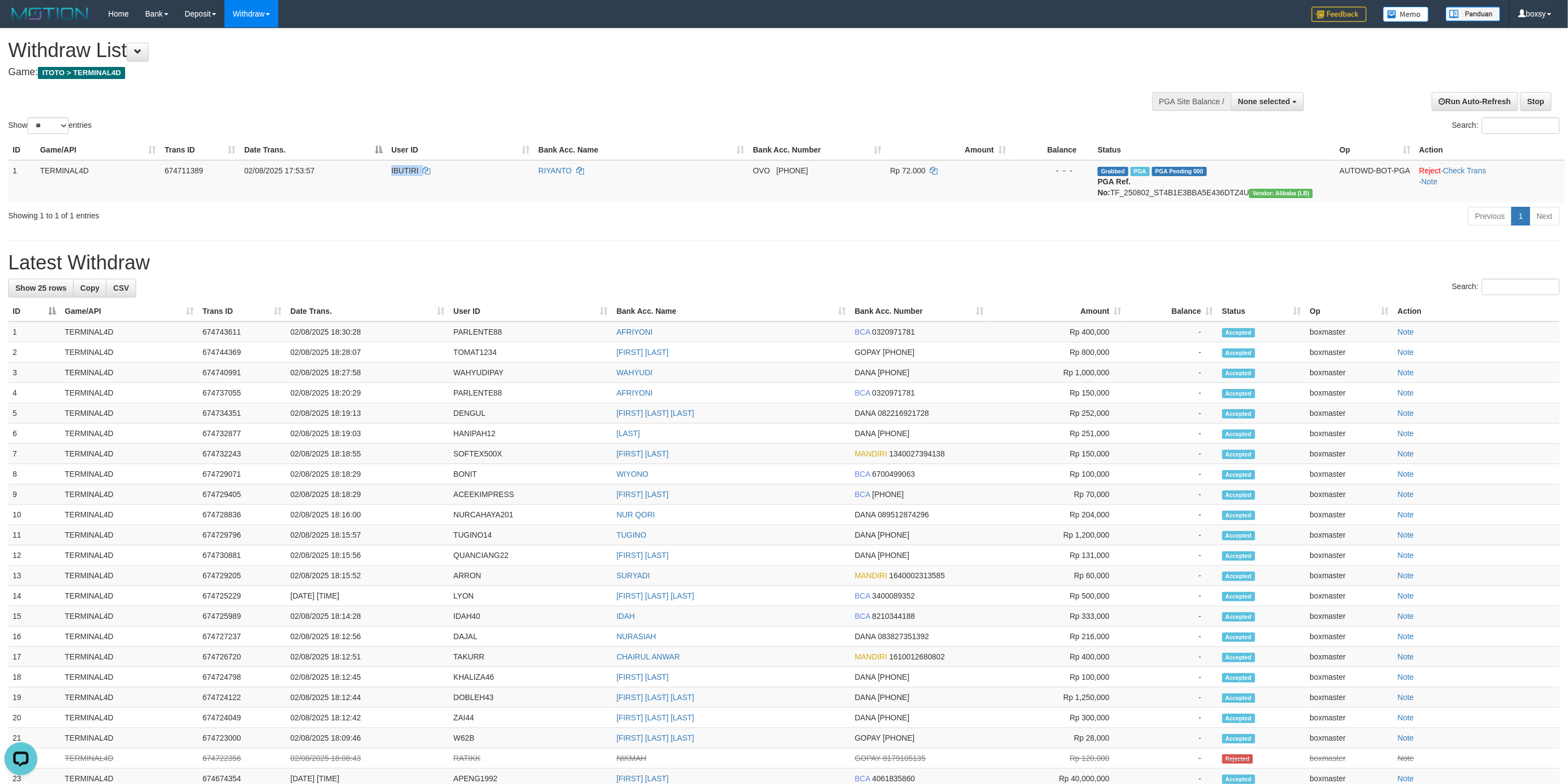 copy on "IBUTIRI" 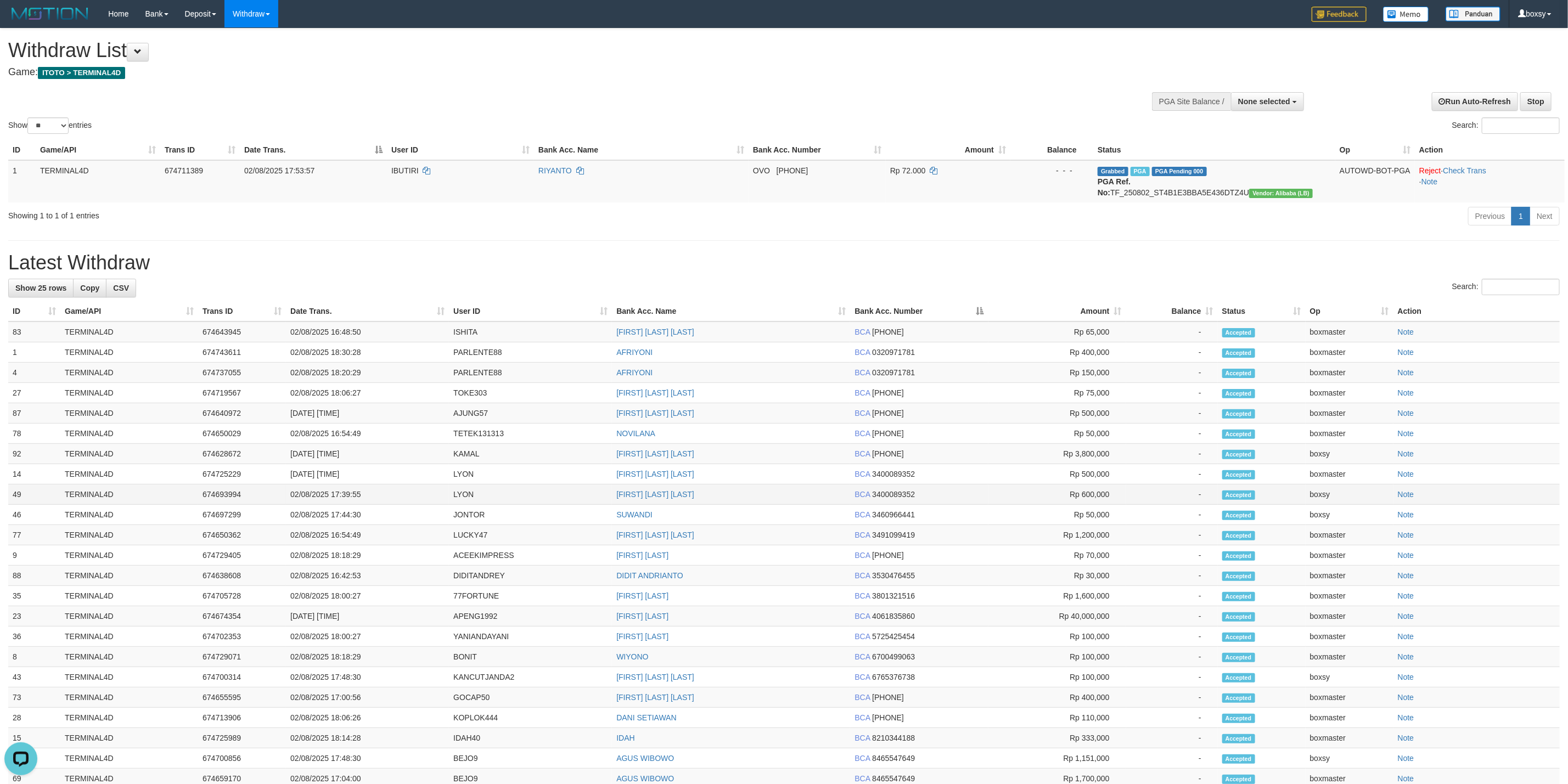 click on "BCA
3400089352" at bounding box center [919, 494] 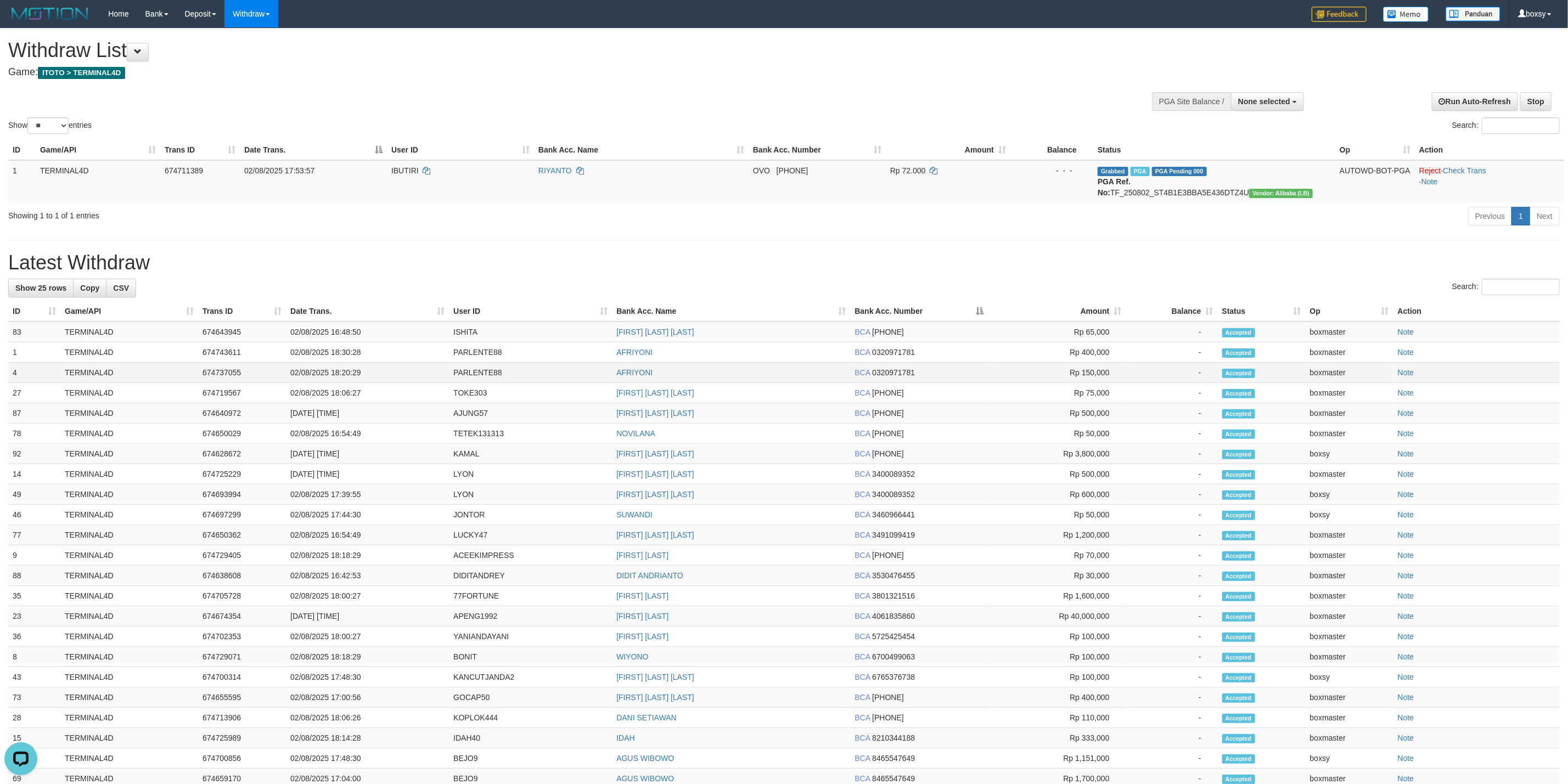 click on "PARLENTE88" at bounding box center [530, 373] 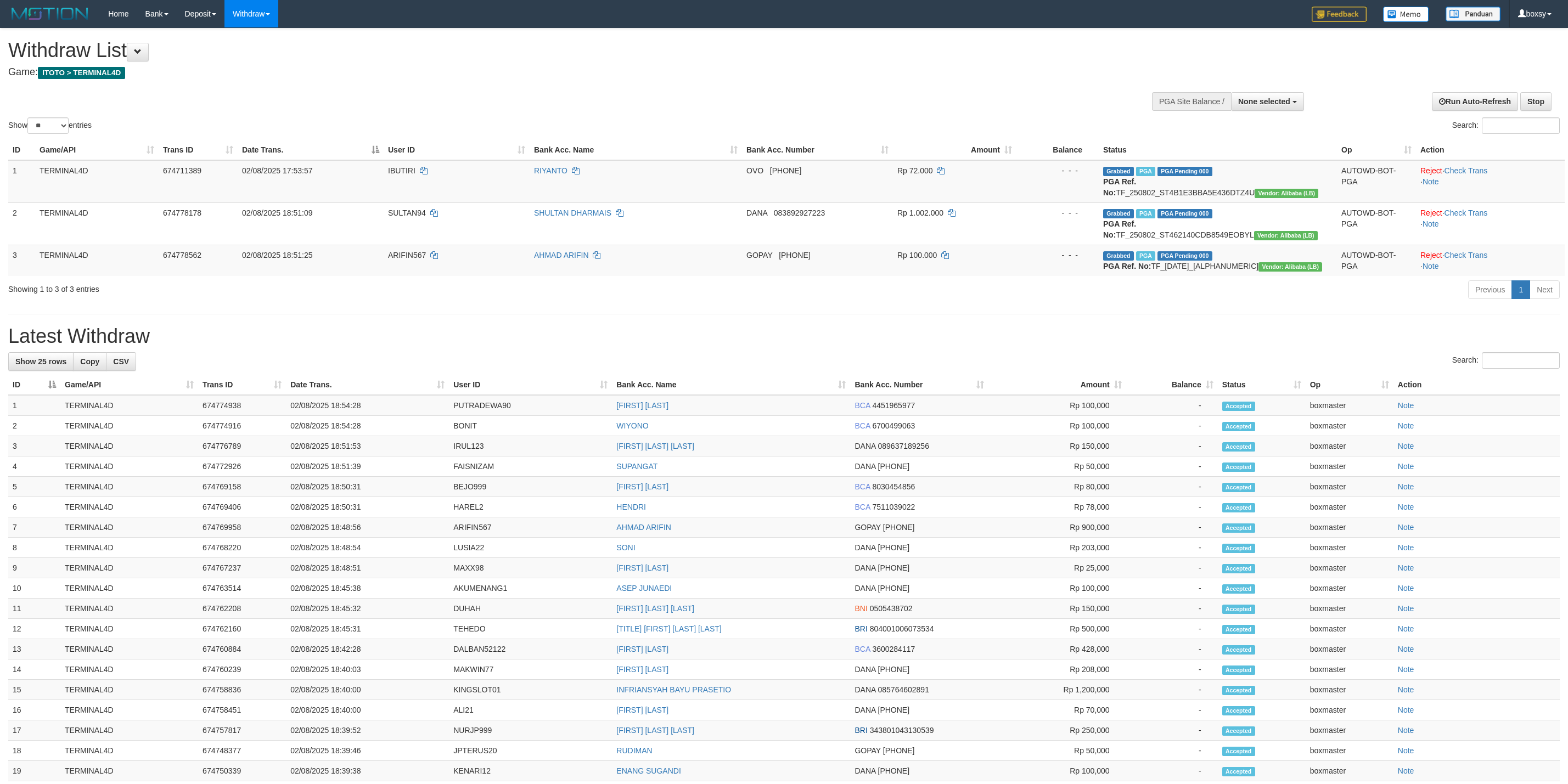 select 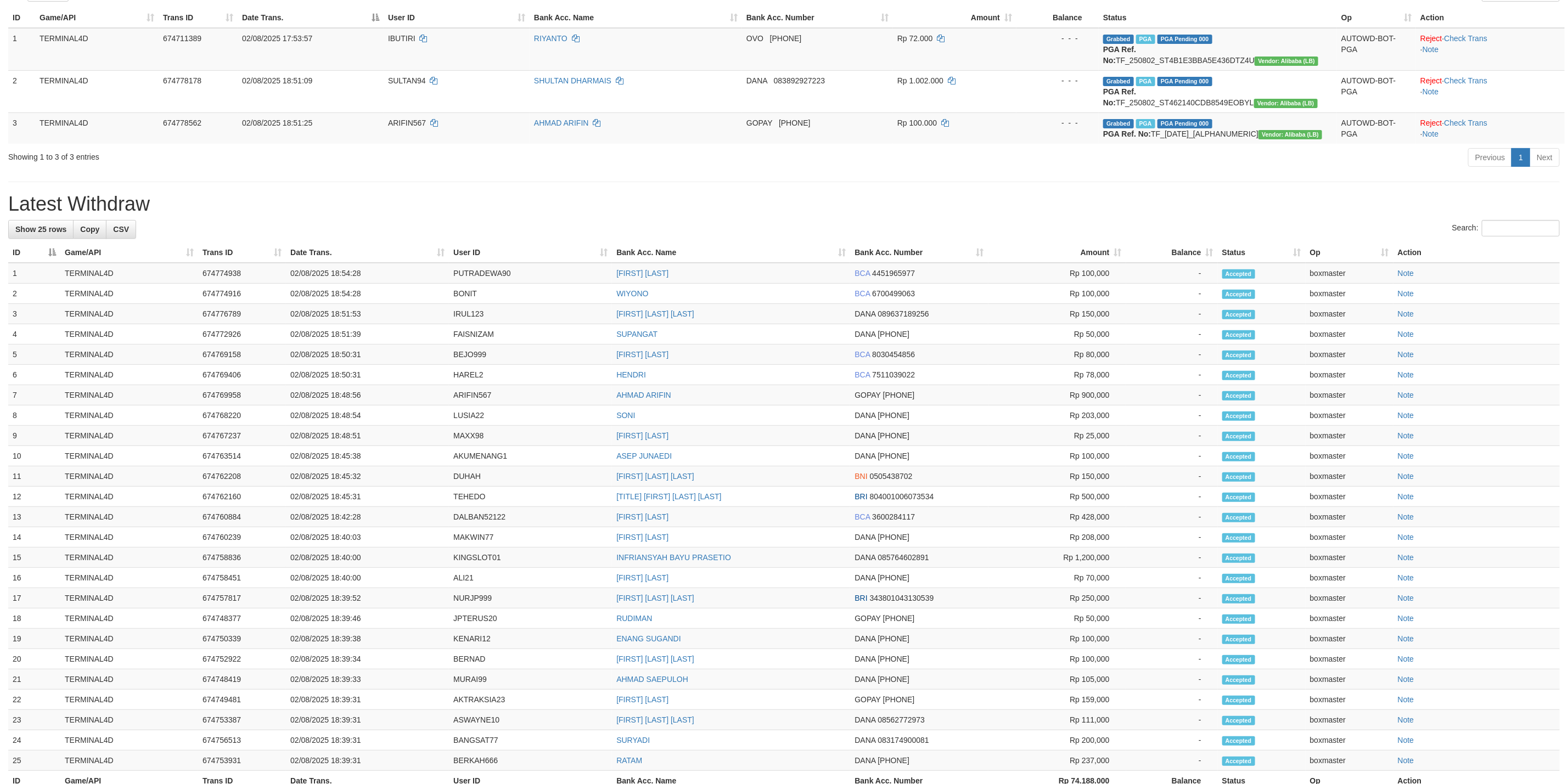 scroll, scrollTop: 0, scrollLeft: 0, axis: both 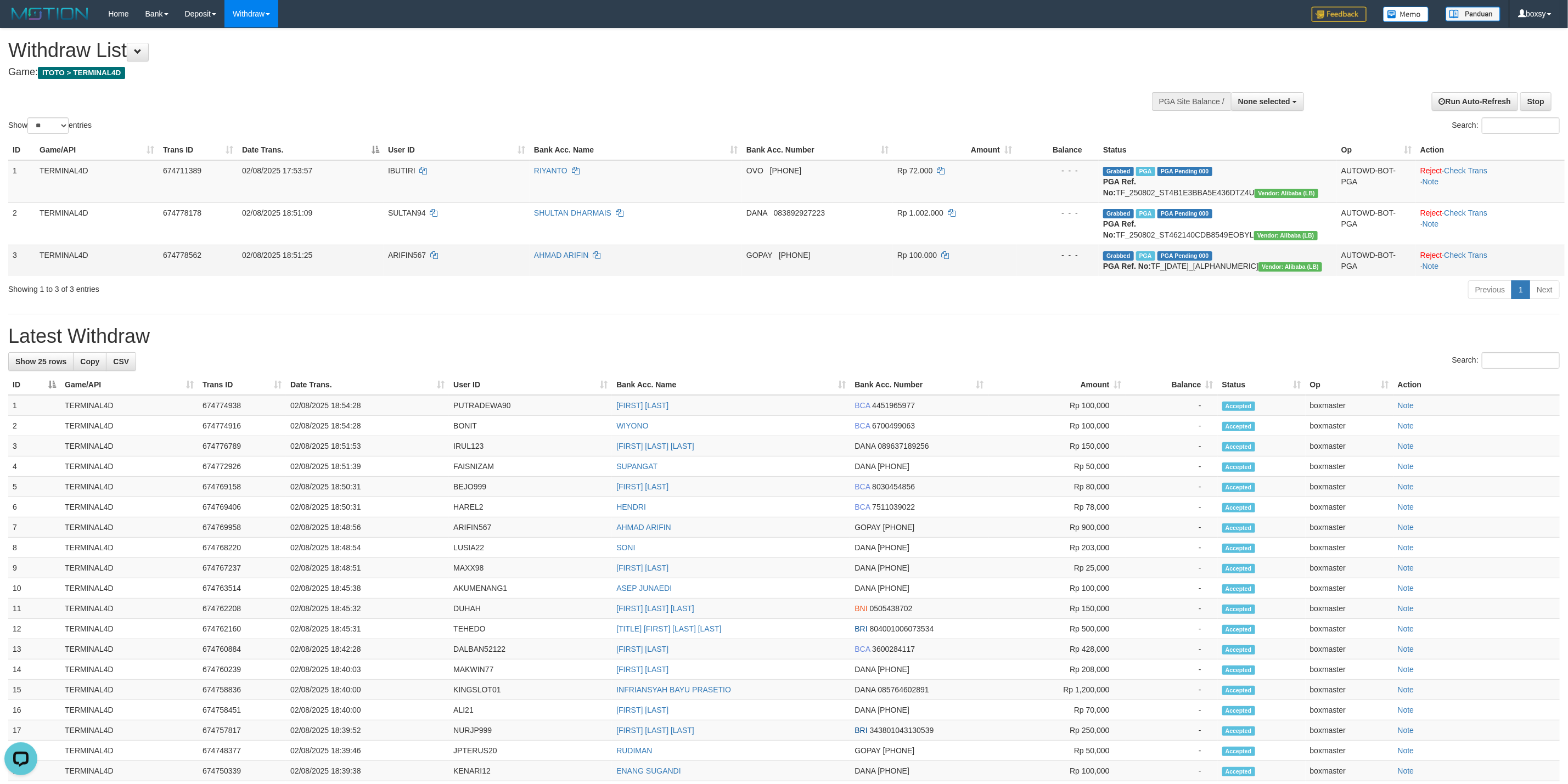 click on "ARIFIN567" at bounding box center [407, 255] 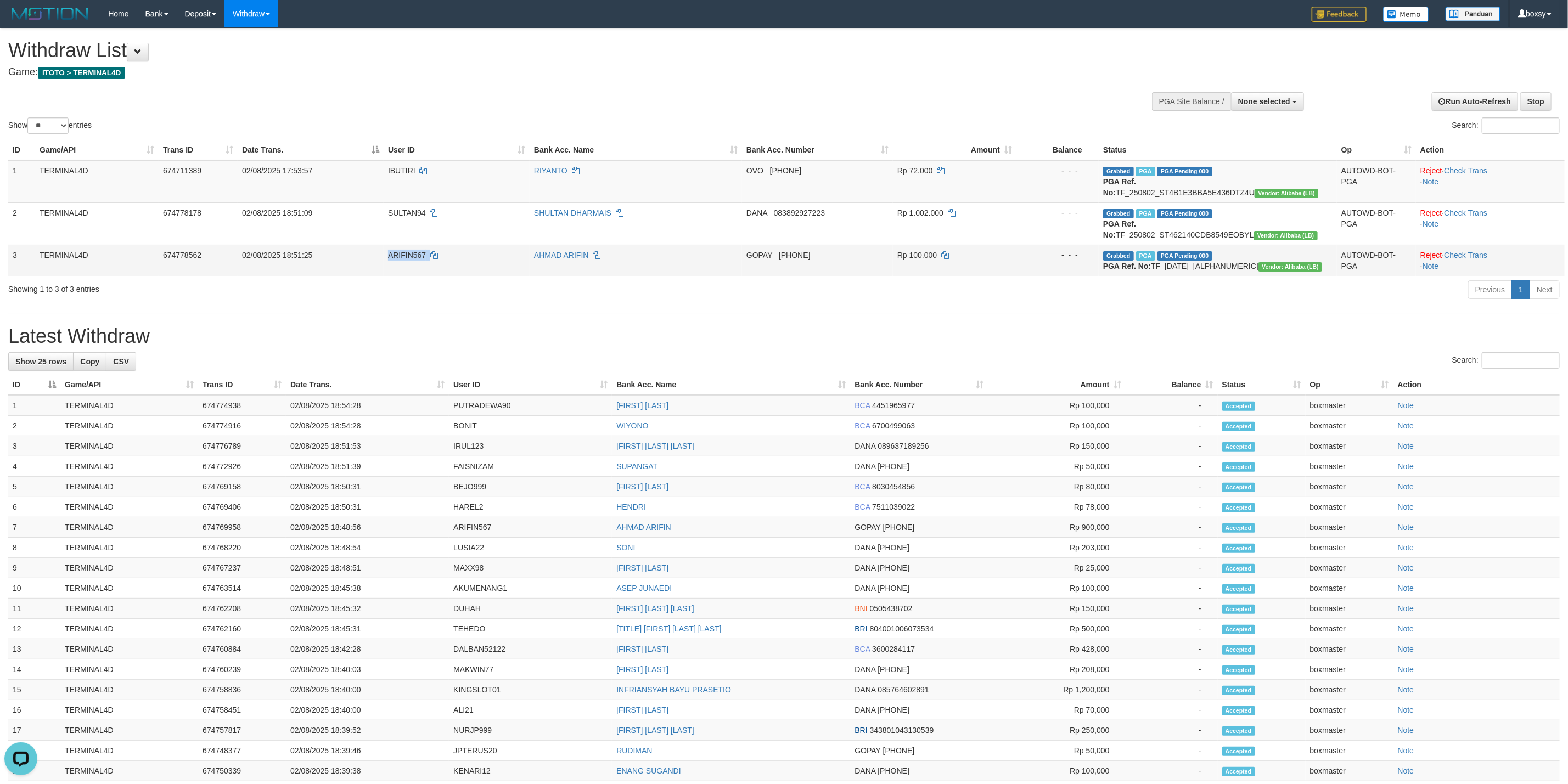 click on "ARIFIN567" at bounding box center [407, 255] 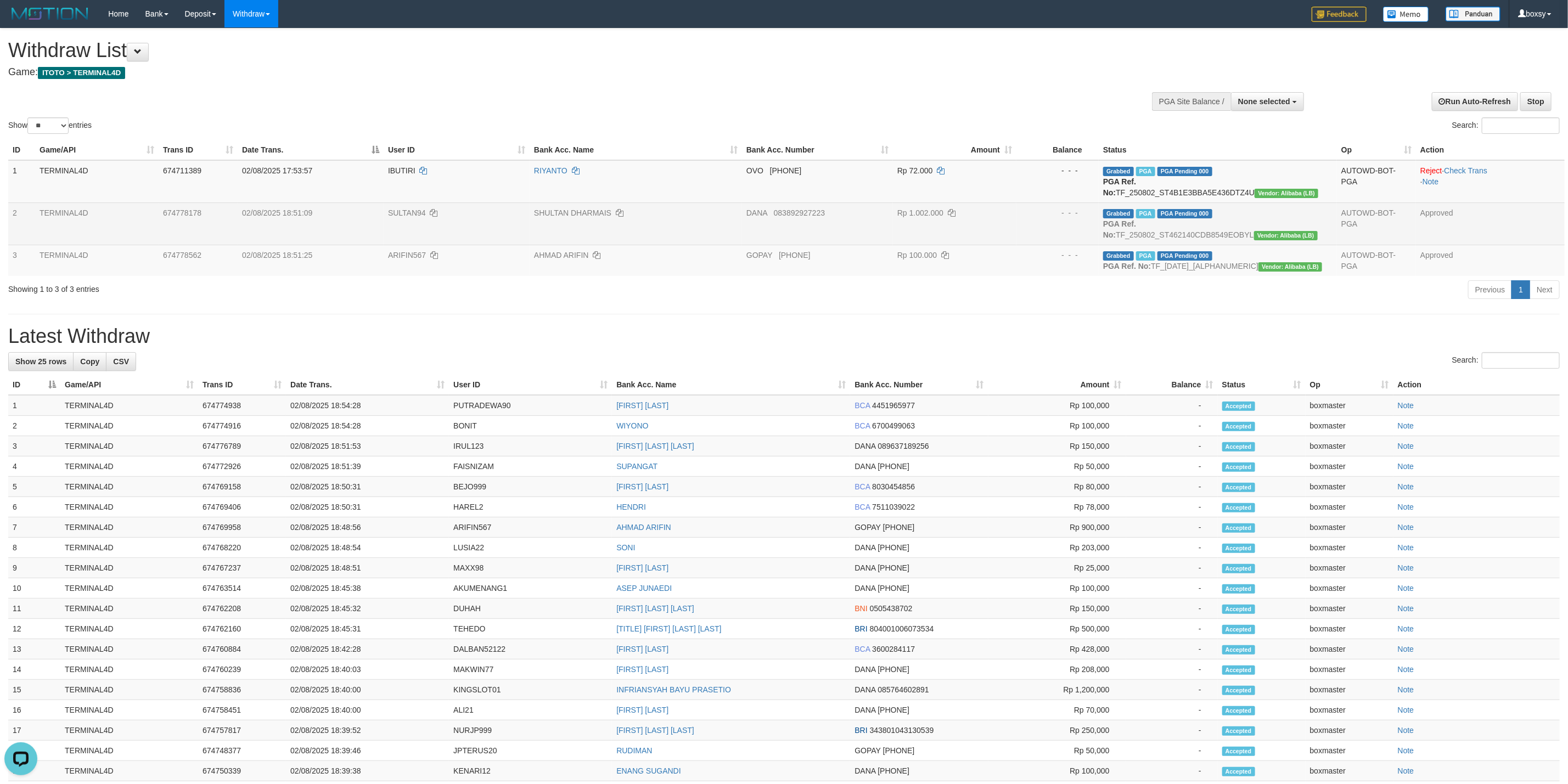 click on "02/08/2025 18:51:09" at bounding box center (311, 223) 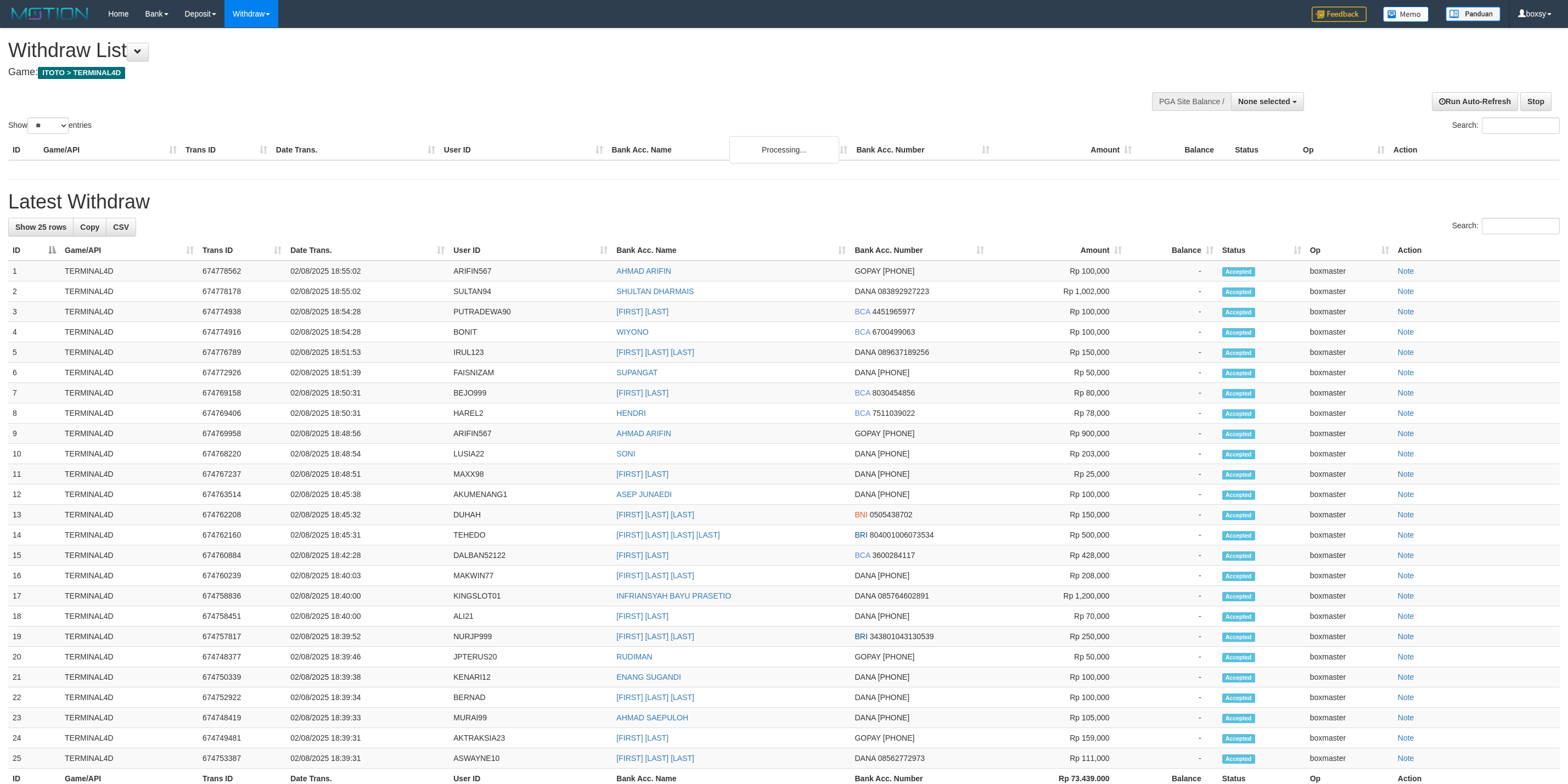 select 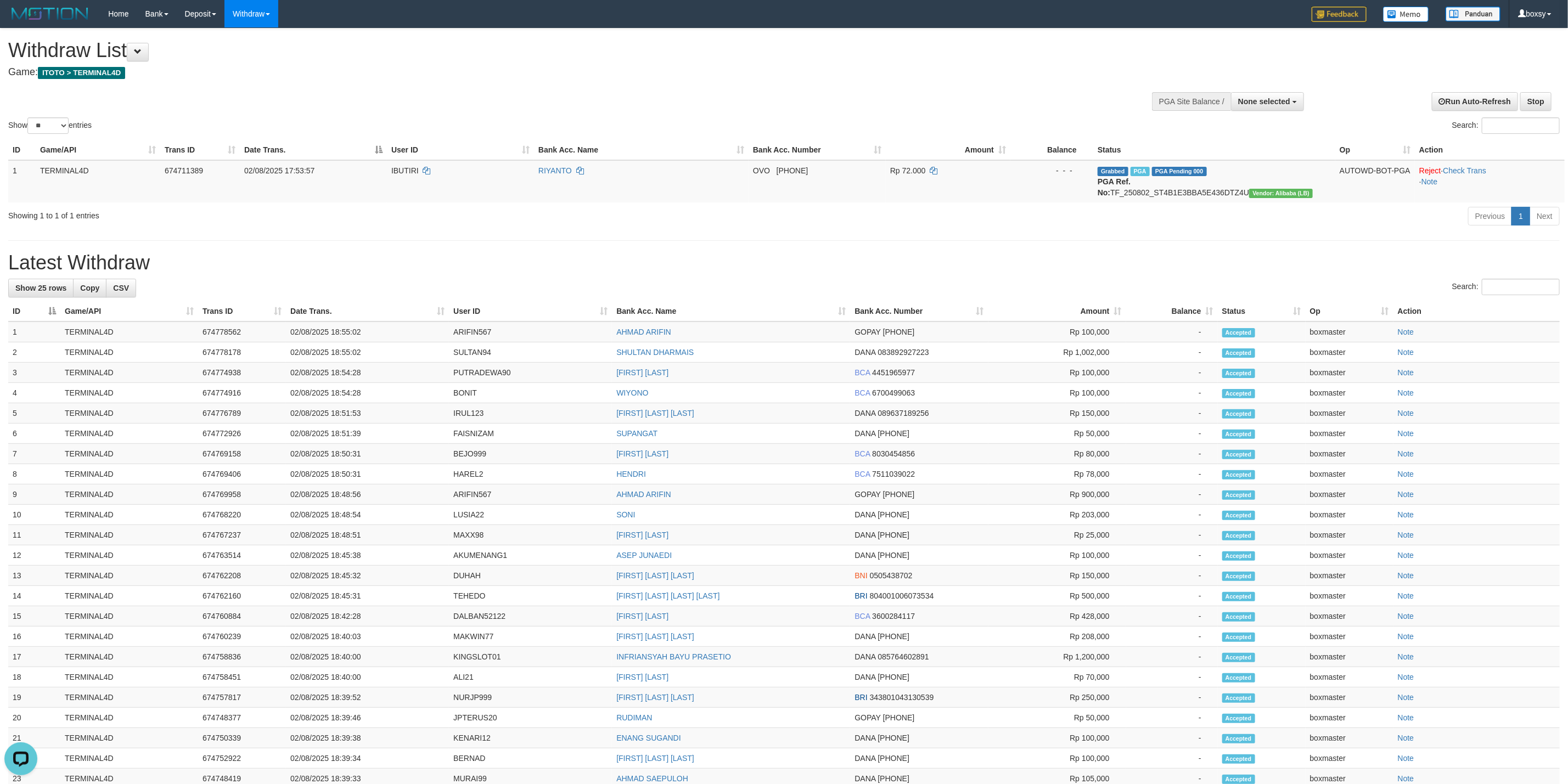 scroll, scrollTop: 0, scrollLeft: 0, axis: both 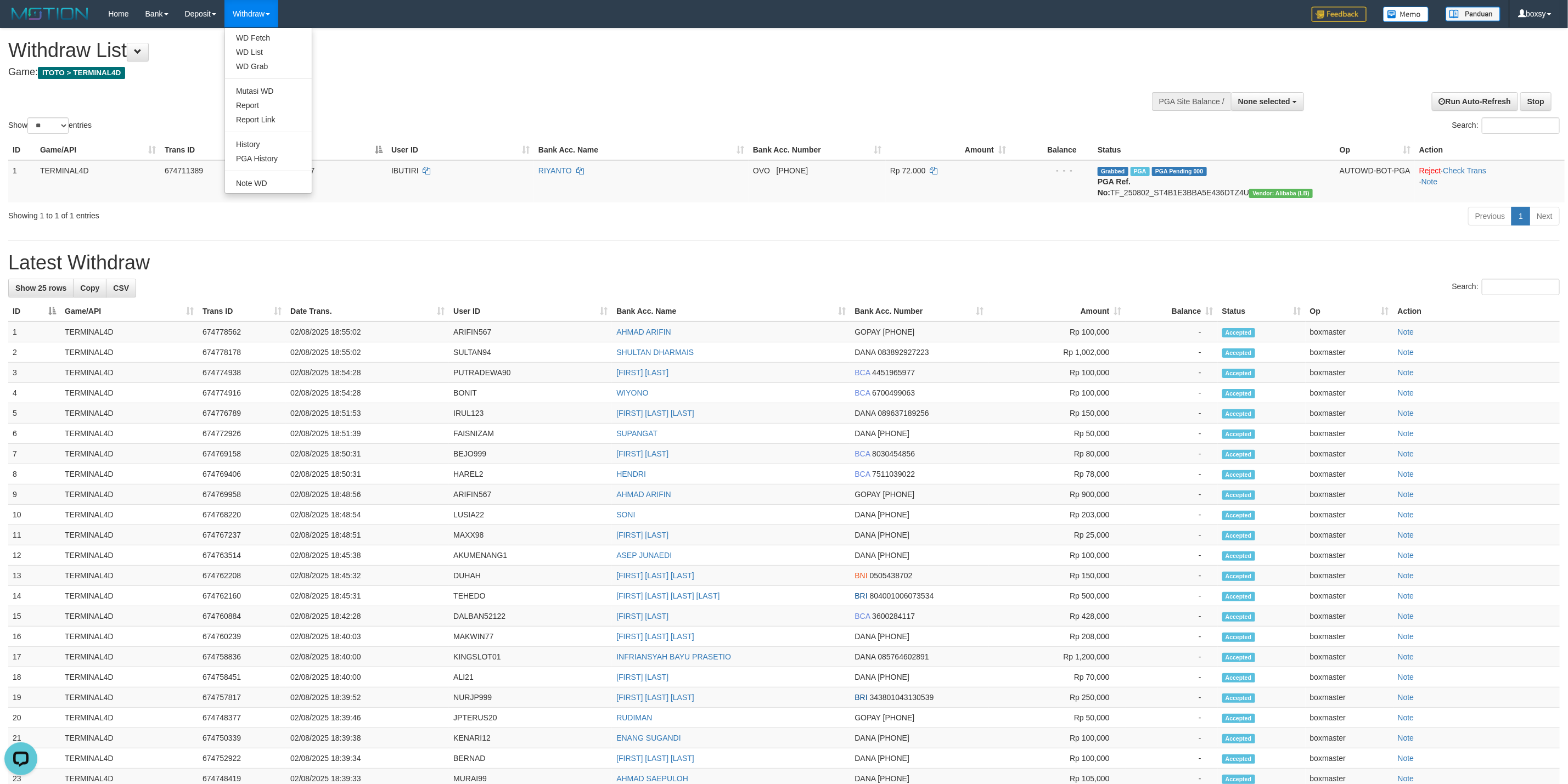 click on "WD Fetch
WD List
WD Grab
Mutasi WD
Report
Report Link
History
PGA History
Note WD" at bounding box center (268, 110) 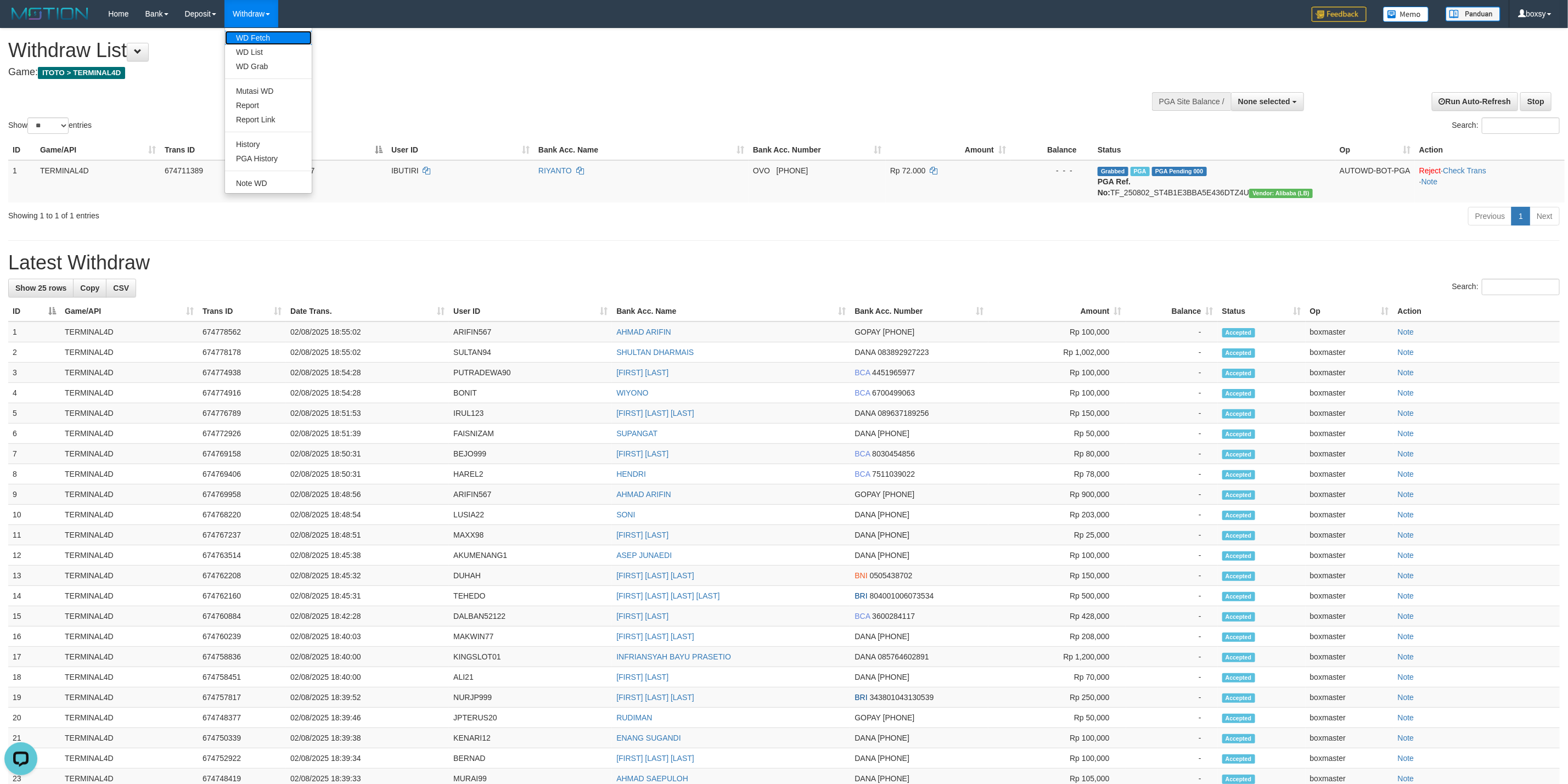click on "WD Fetch" at bounding box center [268, 38] 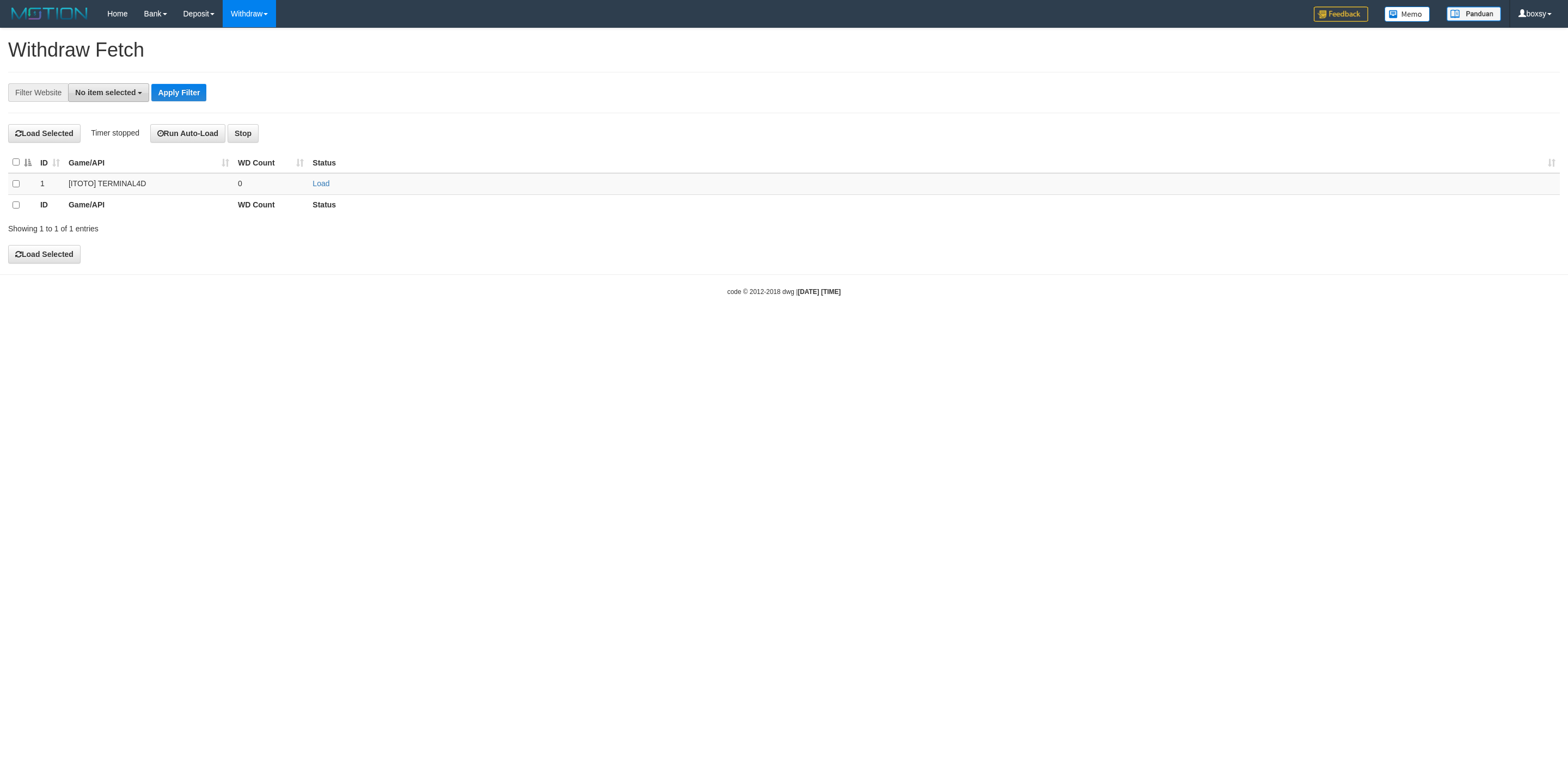 scroll, scrollTop: 0, scrollLeft: 0, axis: both 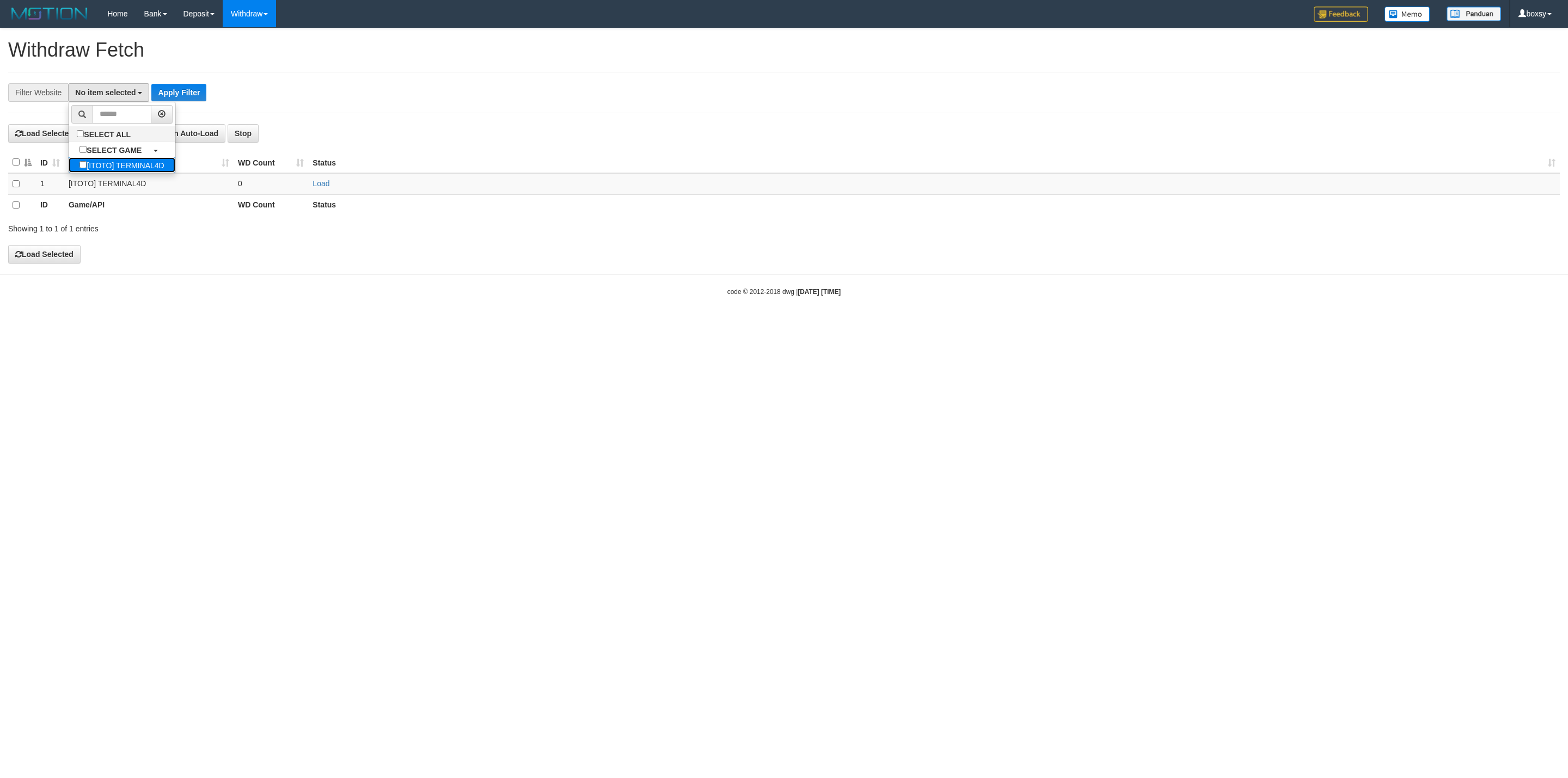 click on "[ITOTO] TERMINAL4D" at bounding box center (121, 165) 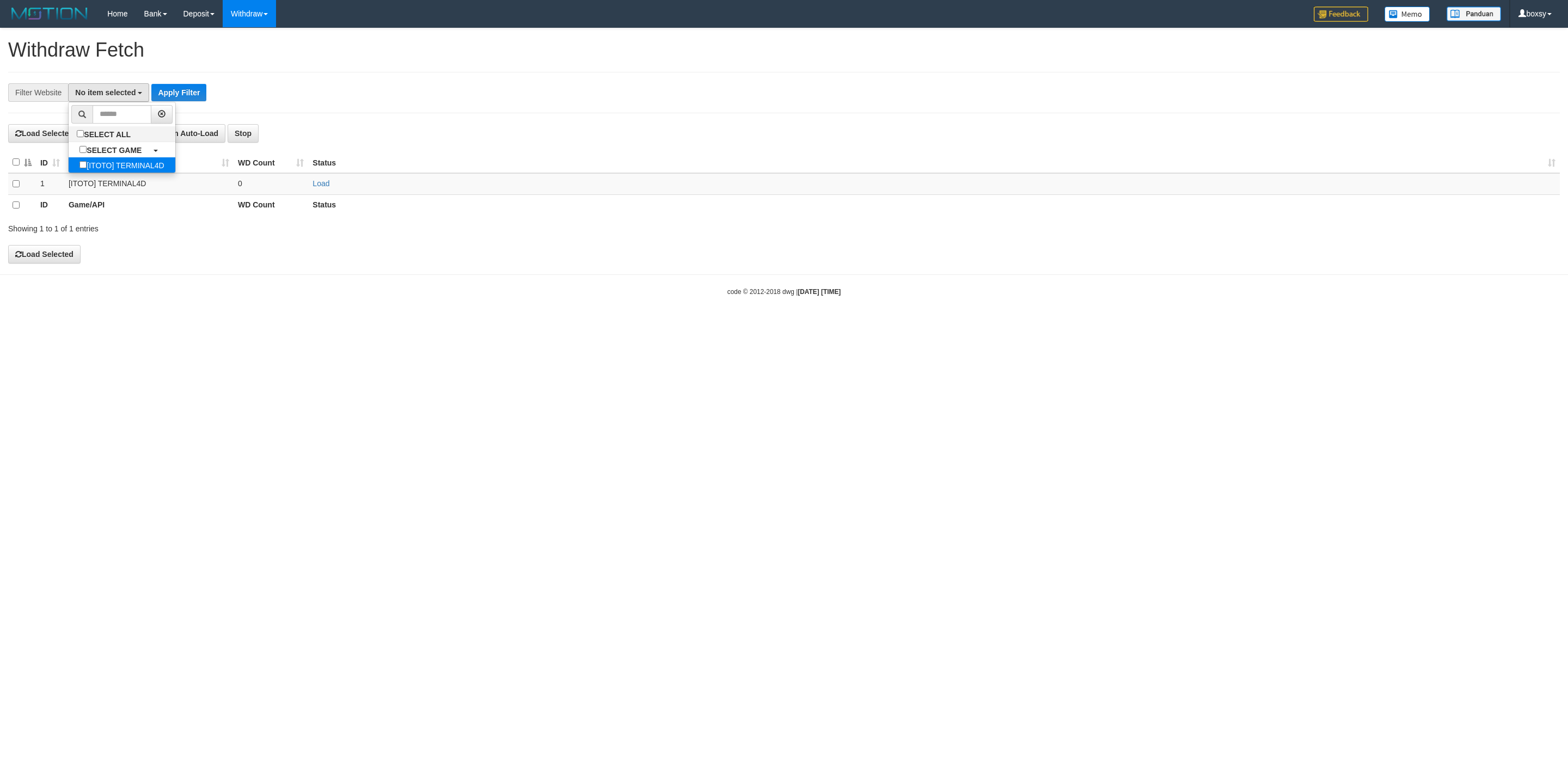 select on "****" 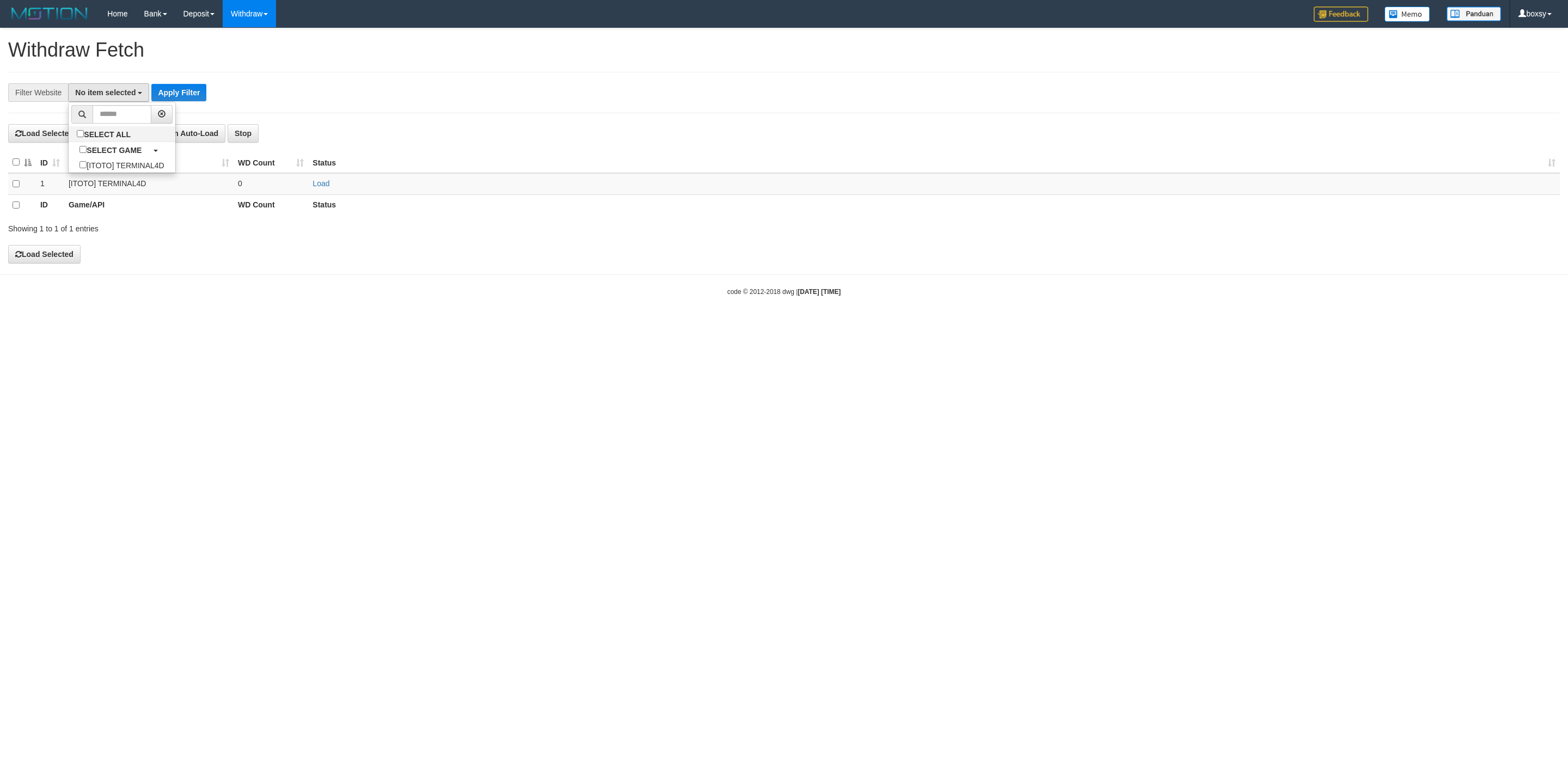 scroll, scrollTop: 10, scrollLeft: 0, axis: vertical 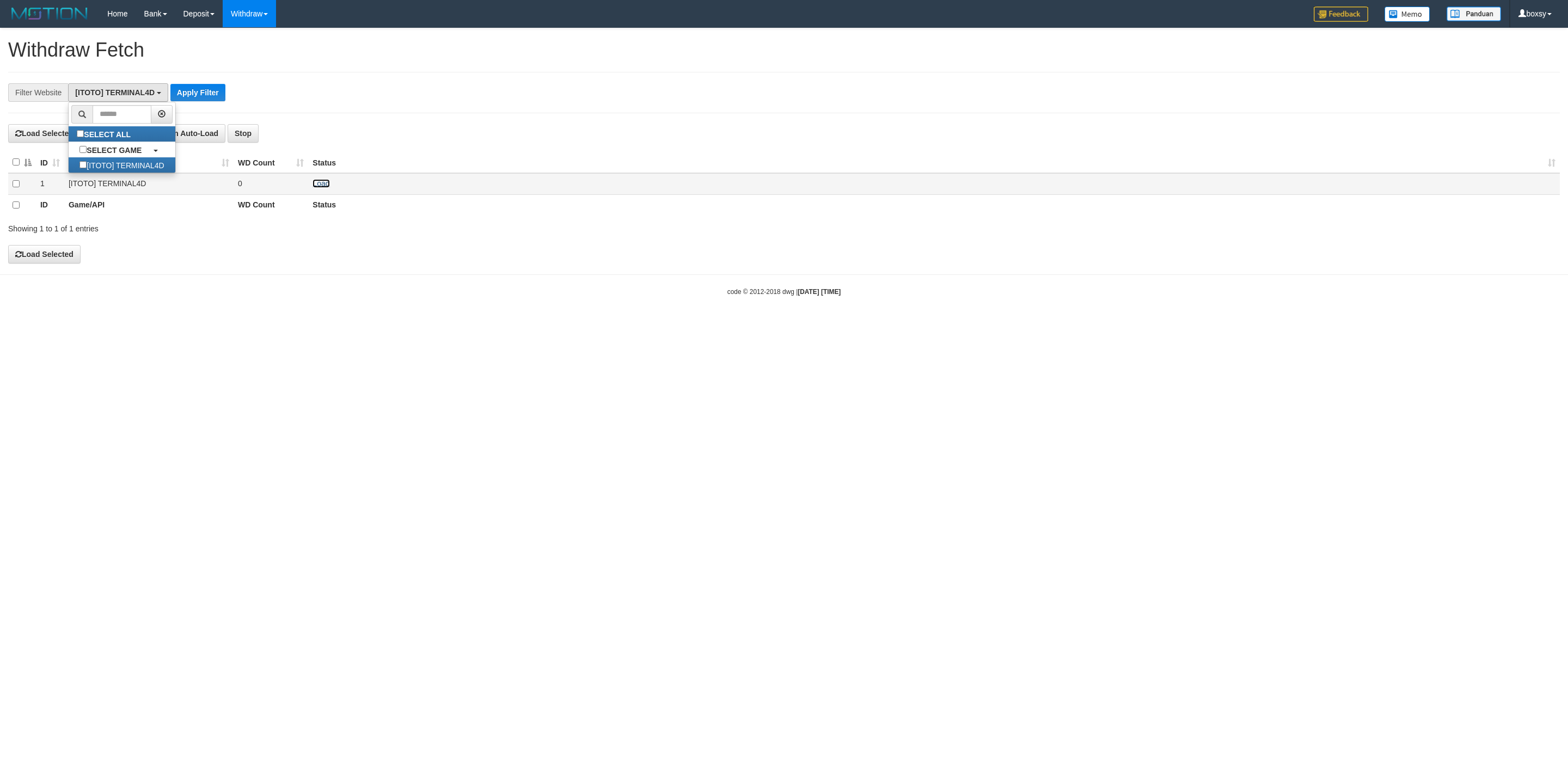 click on "Load" at bounding box center [321, 183] 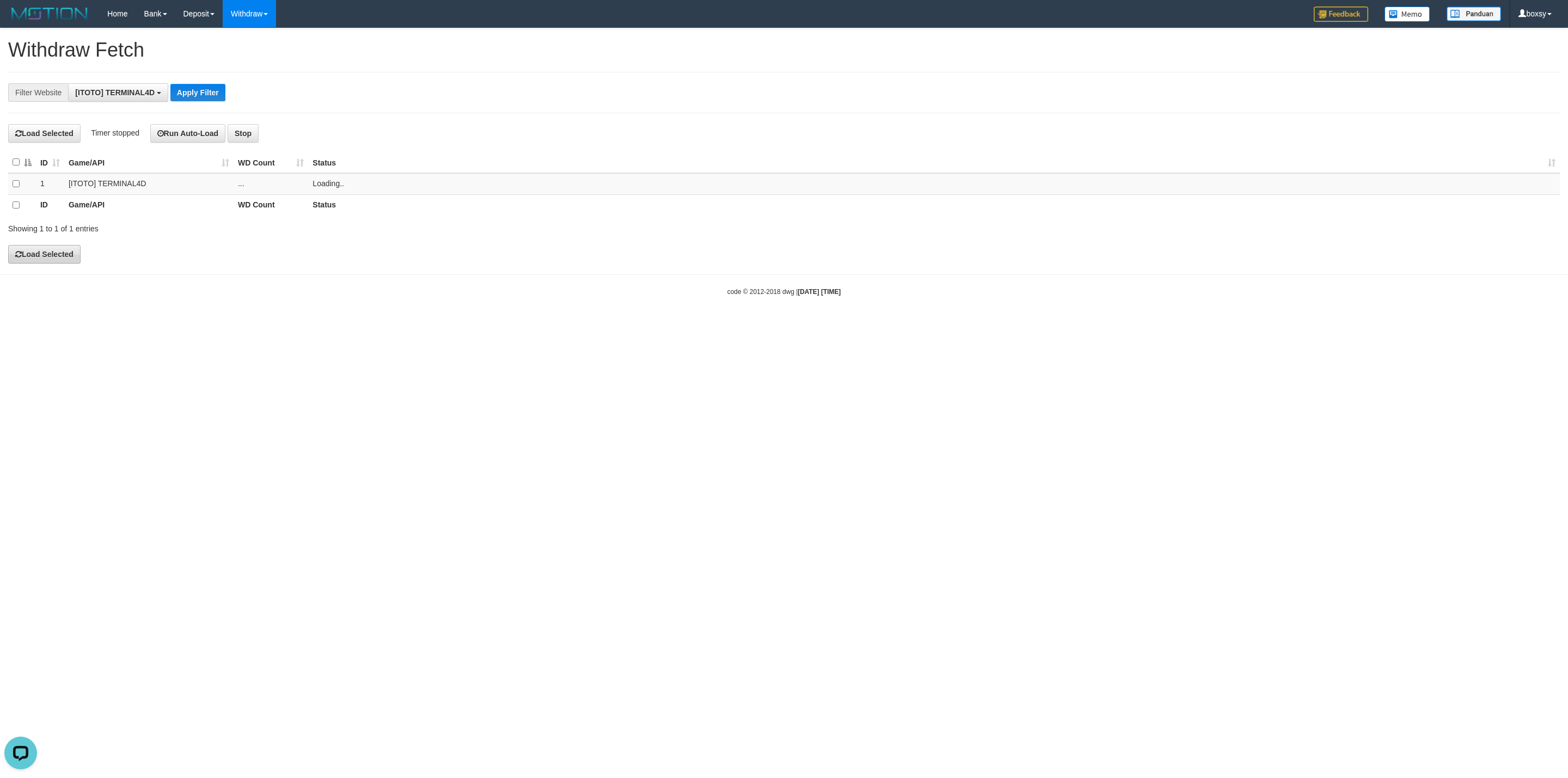 scroll, scrollTop: 0, scrollLeft: 0, axis: both 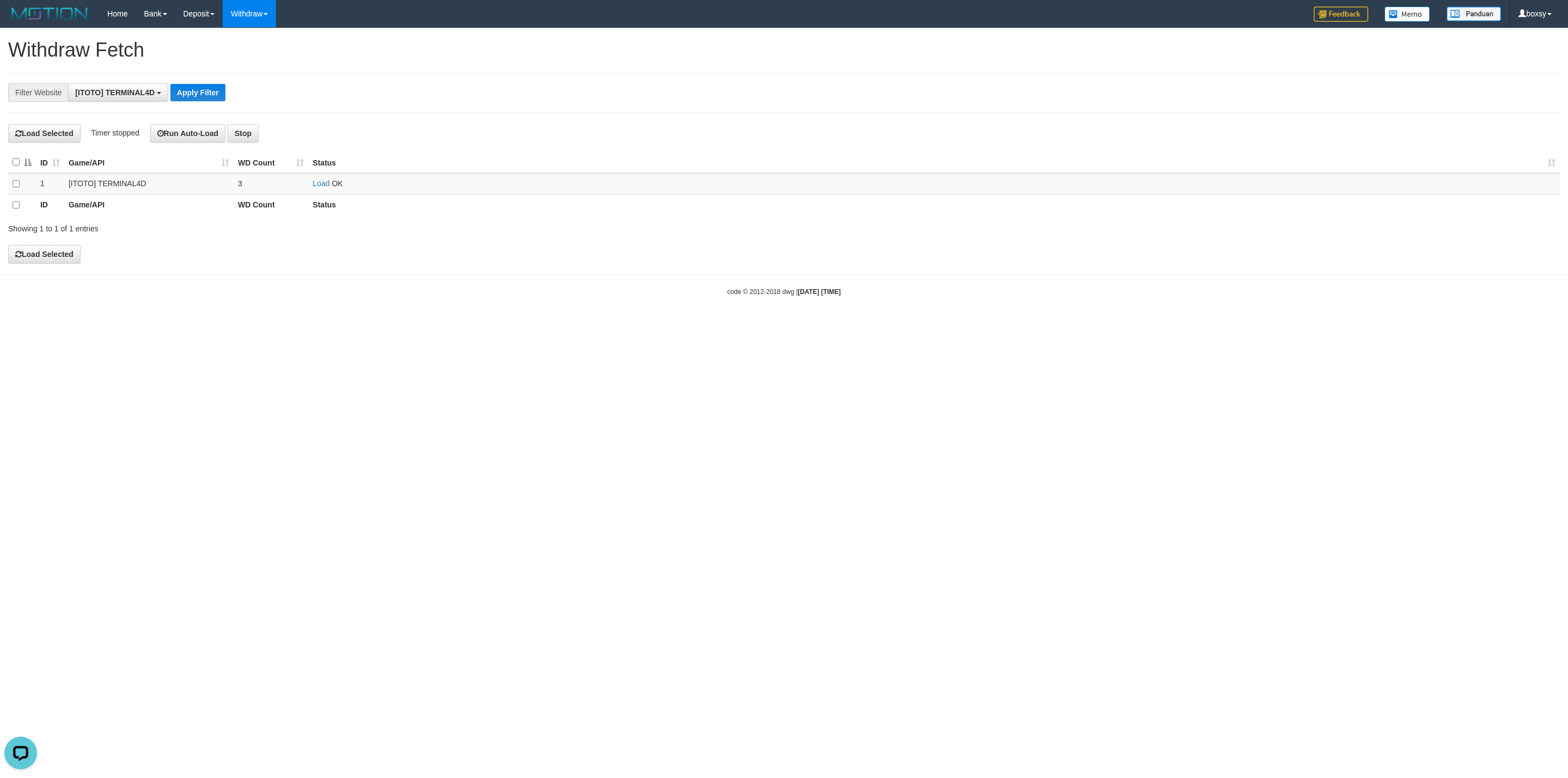 drag, startPoint x: 450, startPoint y: 422, endPoint x: 443, endPoint y: 412, distance: 12.206556 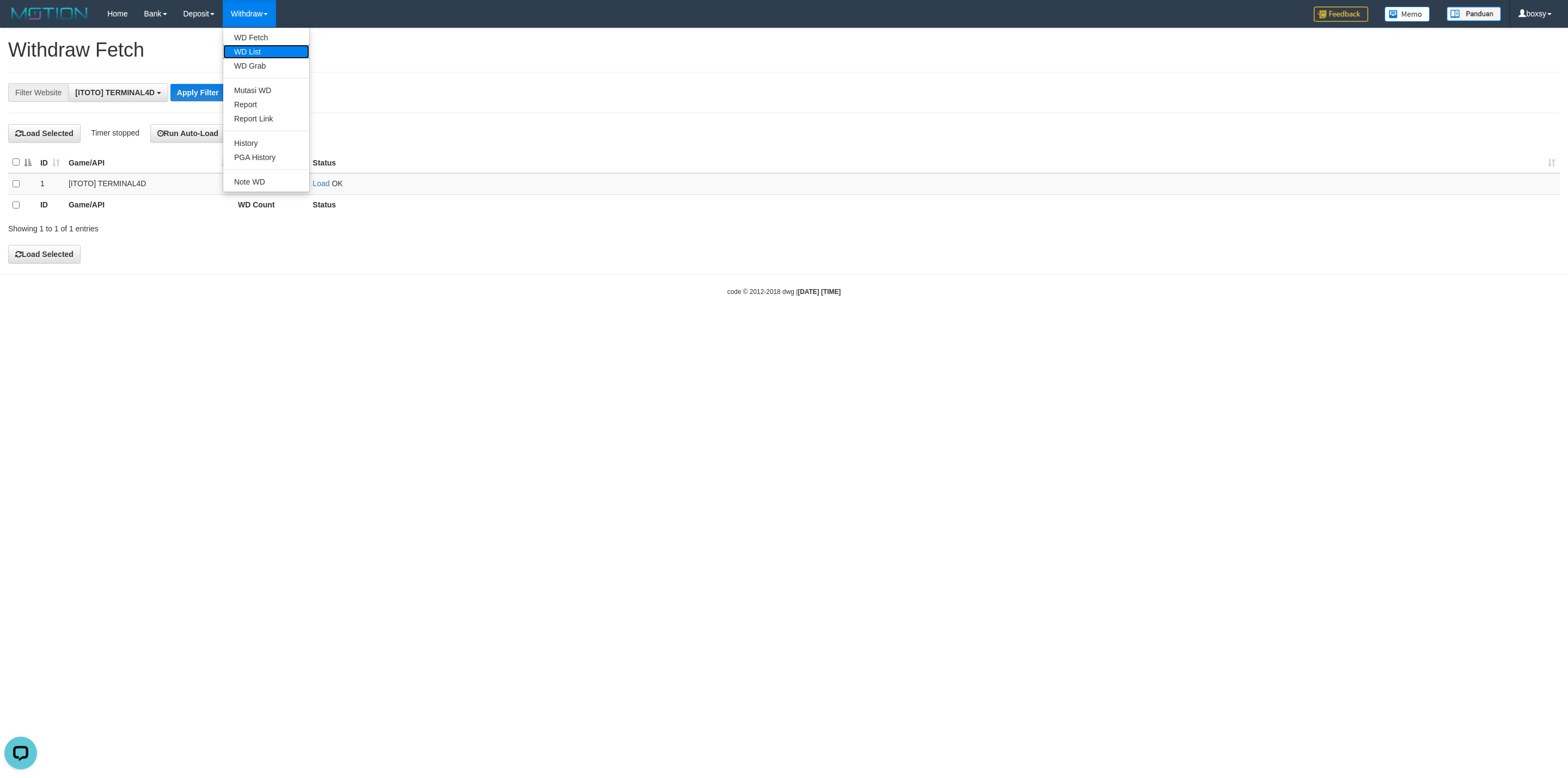 click on "WD List" at bounding box center [266, 52] 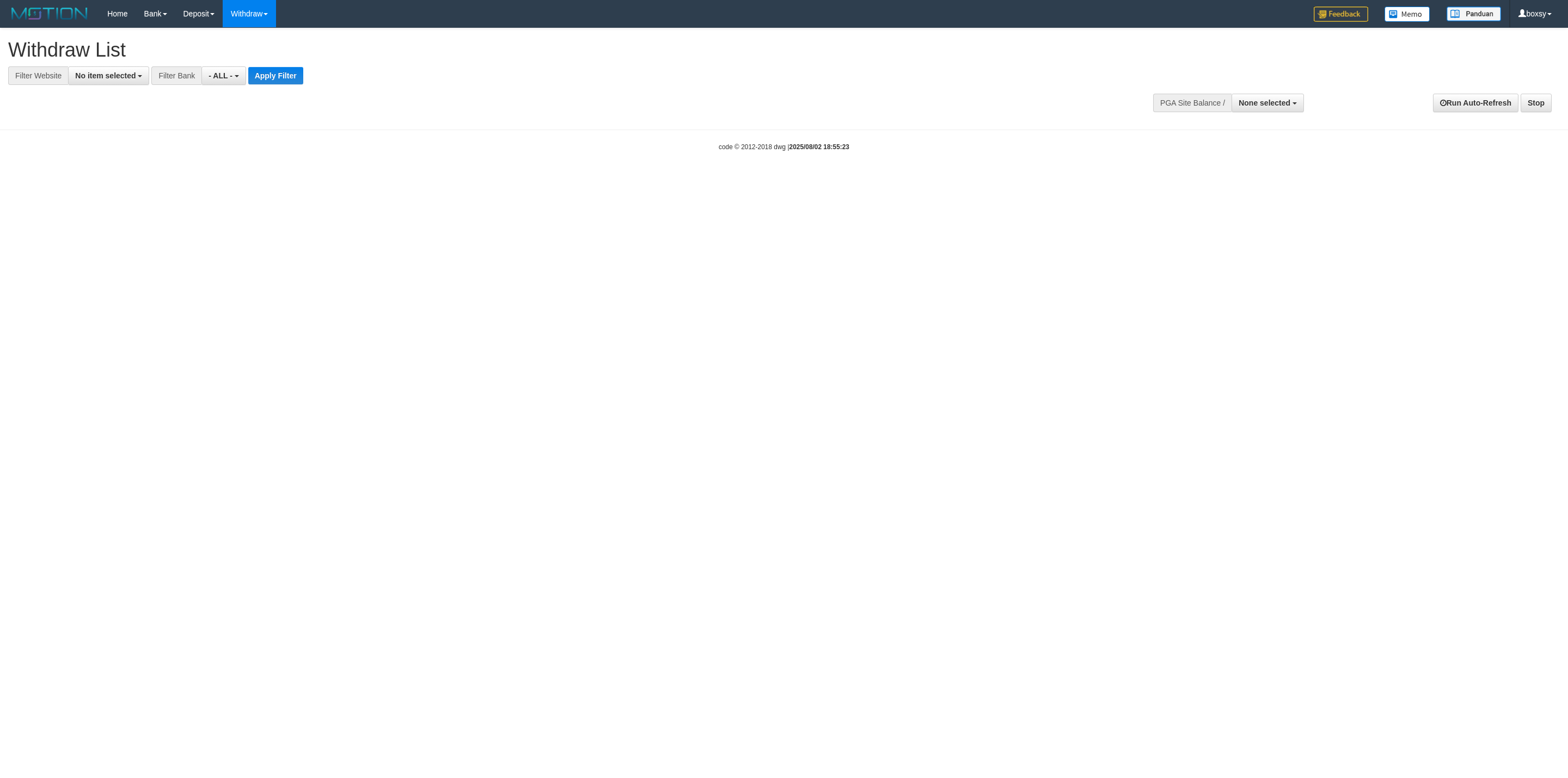 select 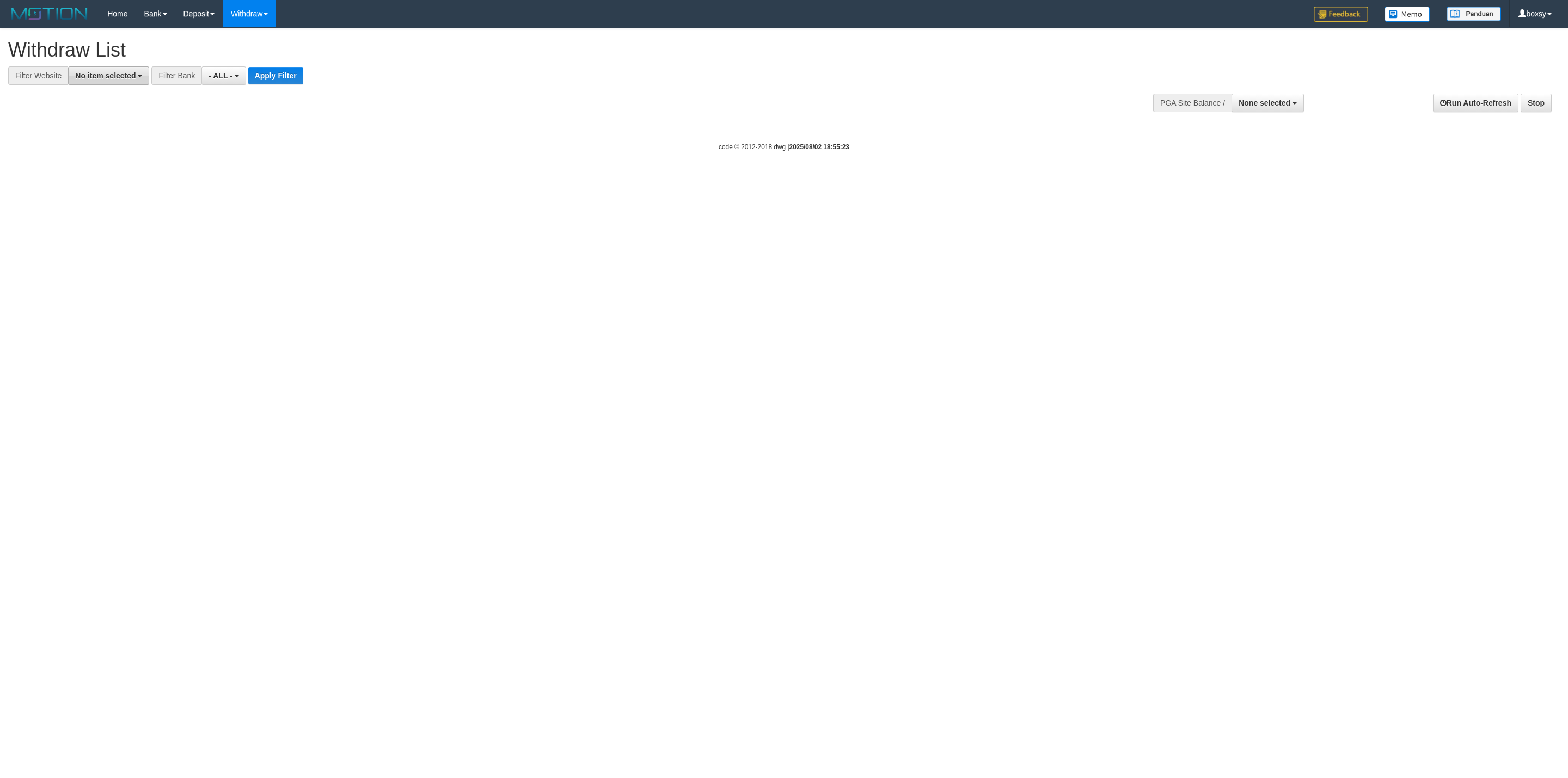 click on "No item selected" at bounding box center (105, 76) 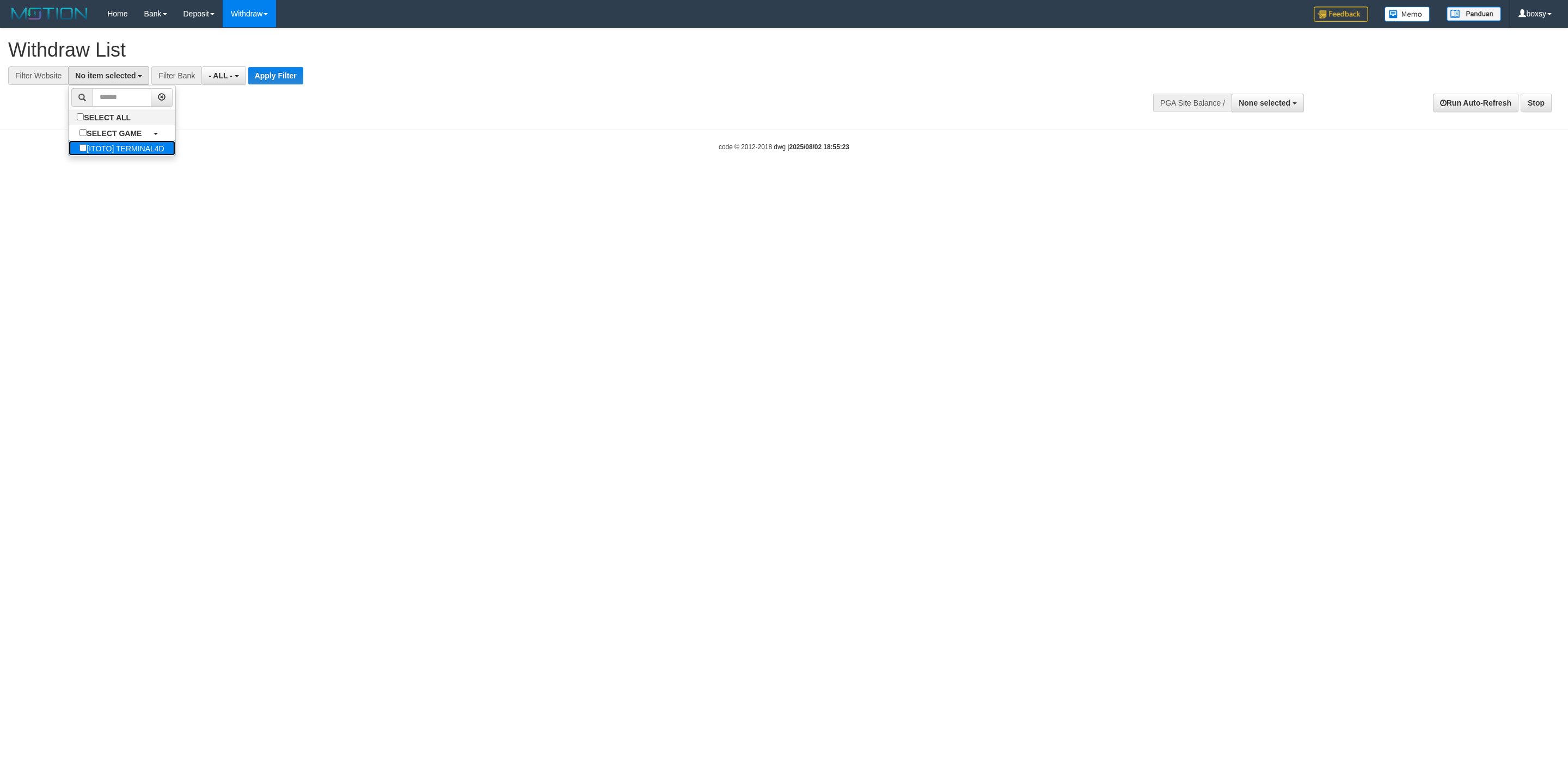 click on "[ITOTO] TERMINAL4D" at bounding box center (121, 148) 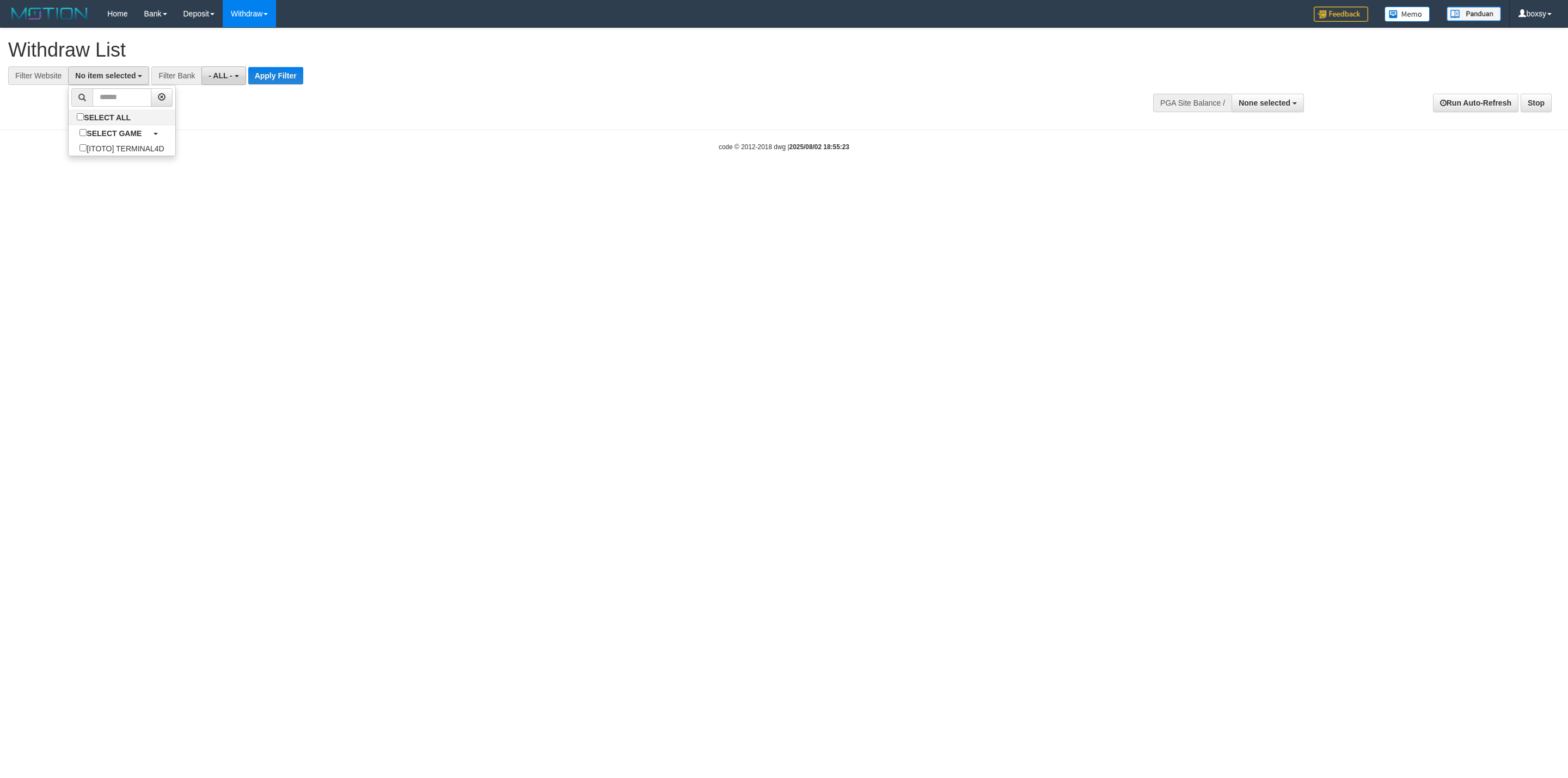 select on "****" 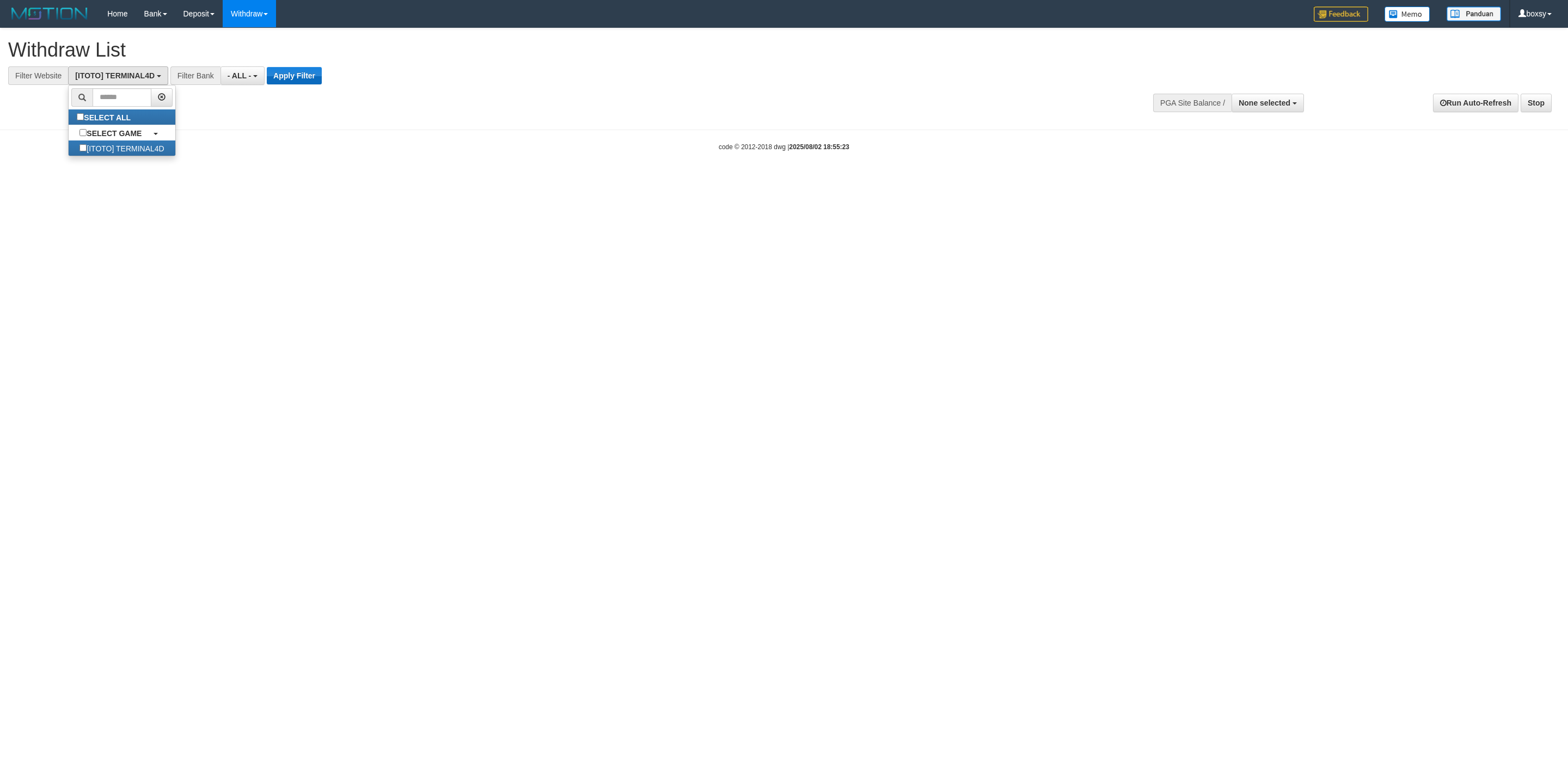 scroll, scrollTop: 10, scrollLeft: 0, axis: vertical 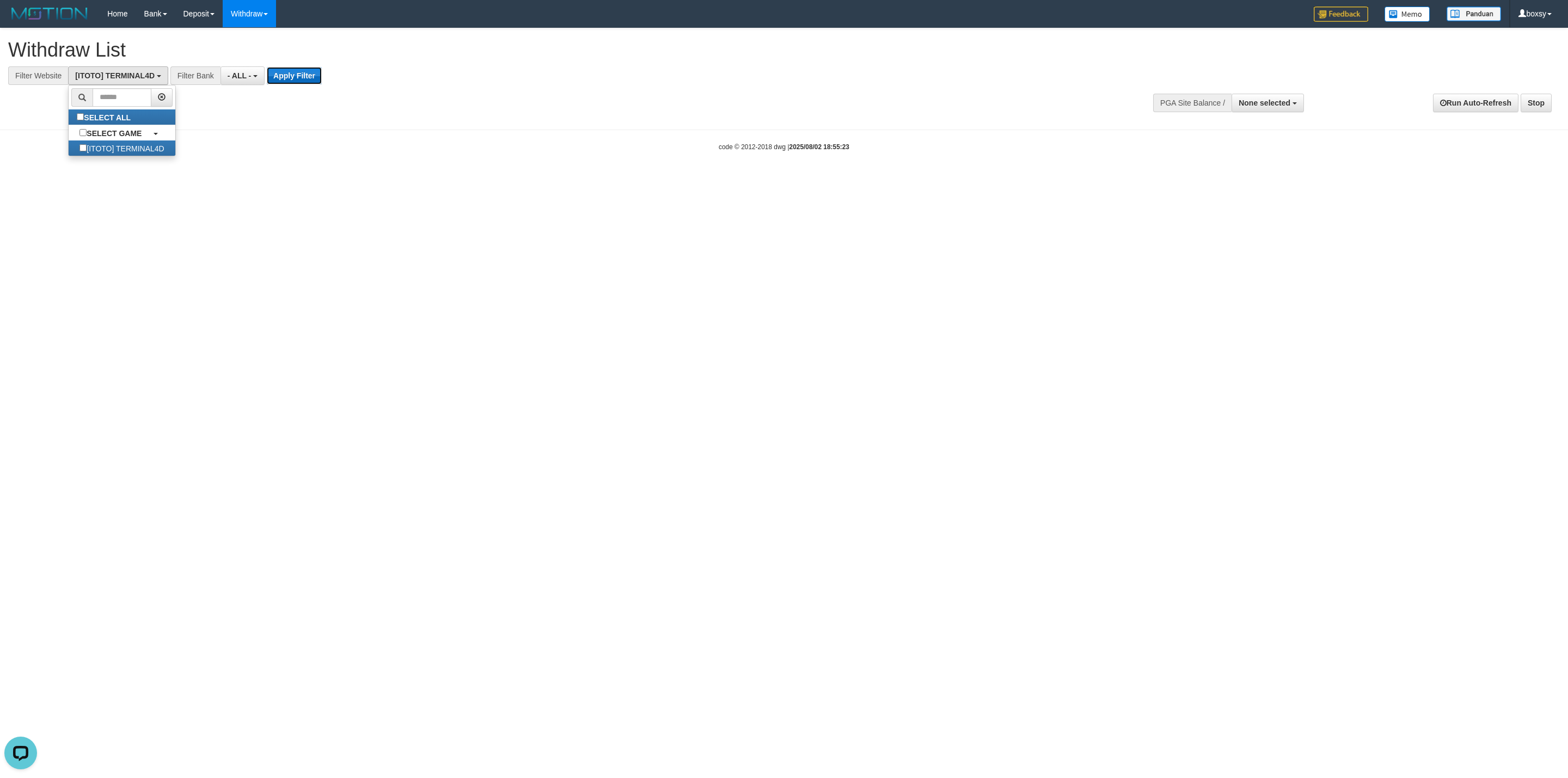 click on "Apply Filter" at bounding box center [294, 76] 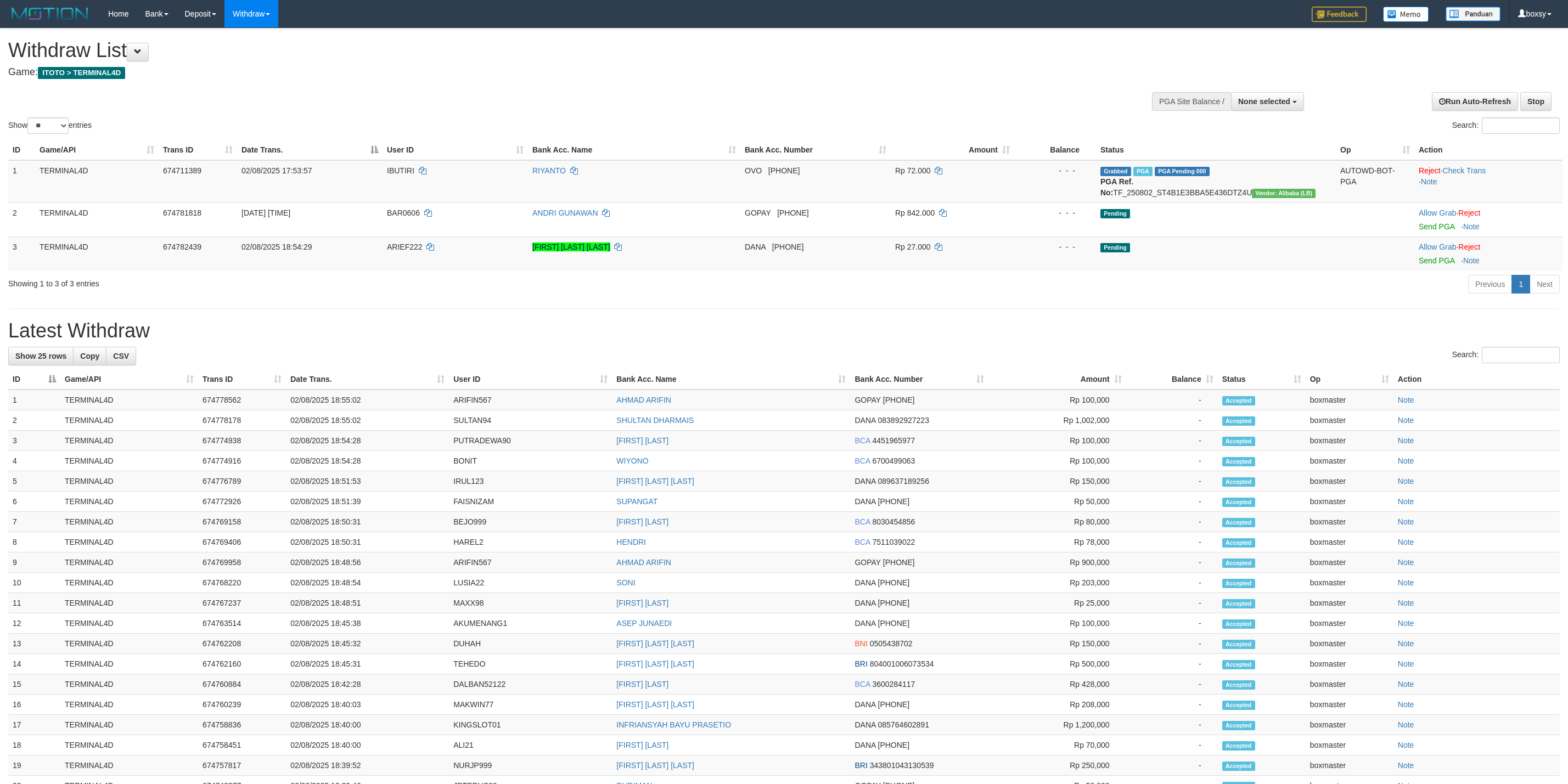 select 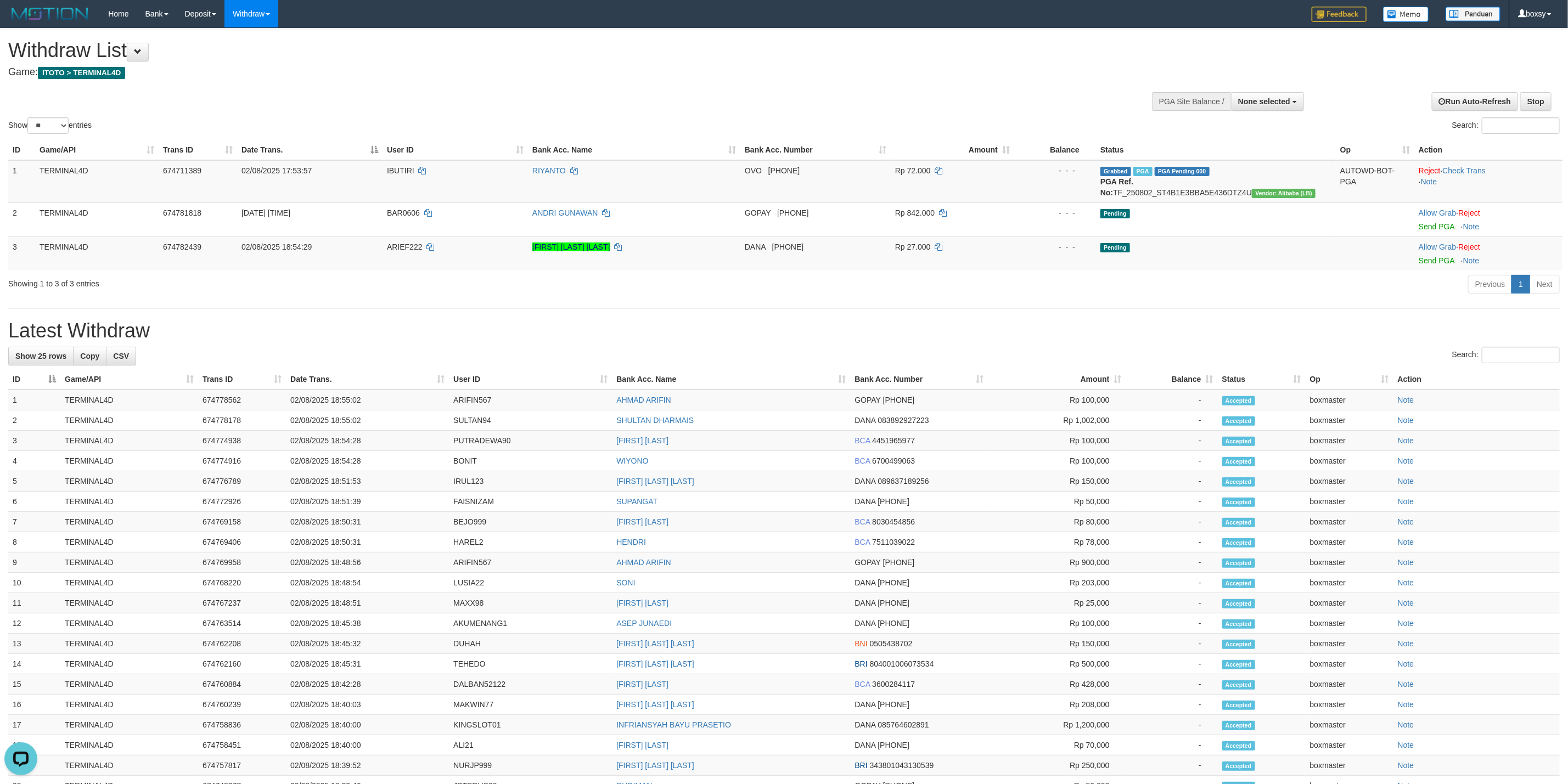 scroll, scrollTop: 0, scrollLeft: 0, axis: both 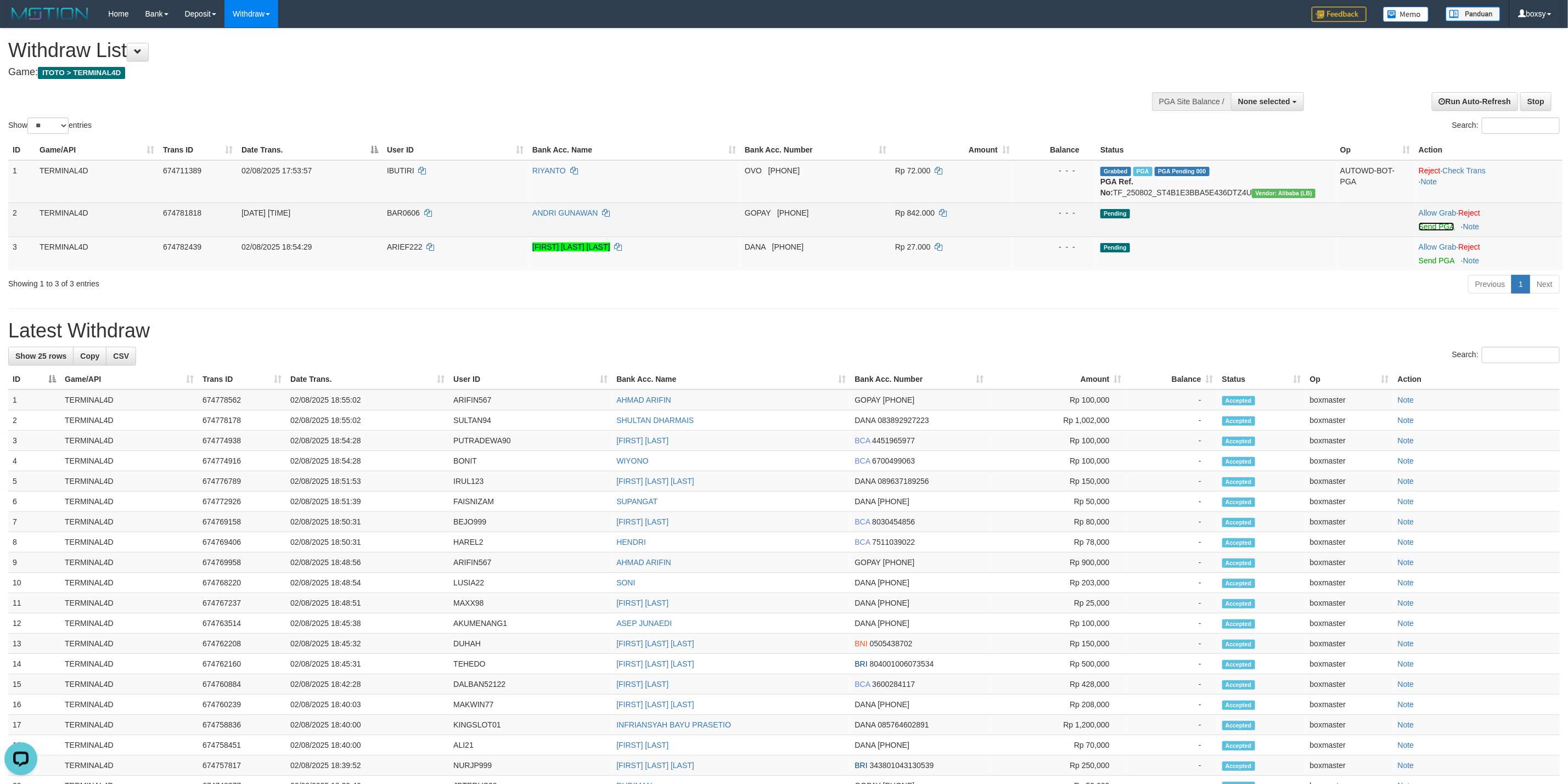 click on "Send PGA" at bounding box center (1436, 227) 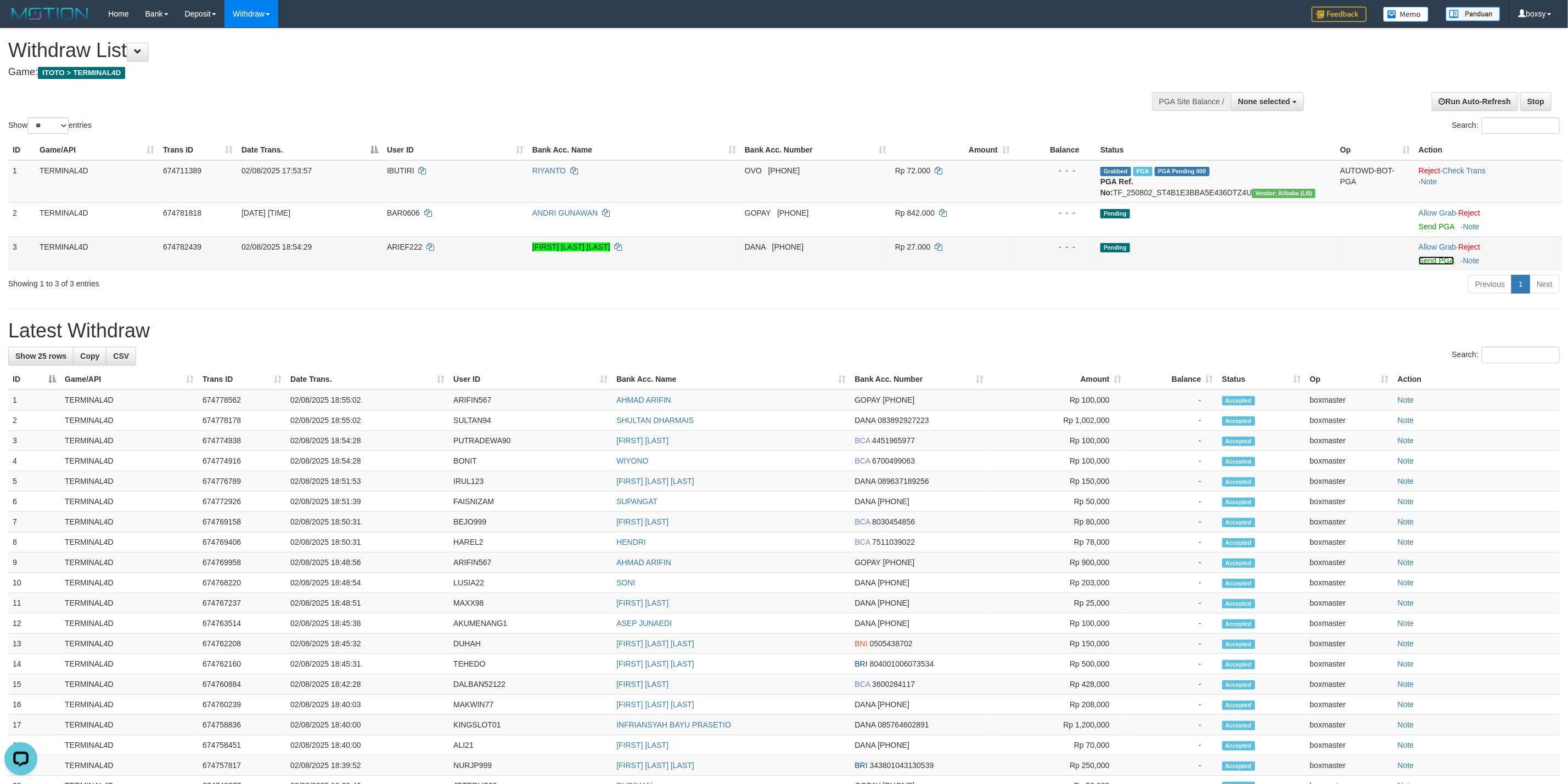 drag, startPoint x: 1436, startPoint y: 262, endPoint x: 862, endPoint y: 221, distance: 575.4624 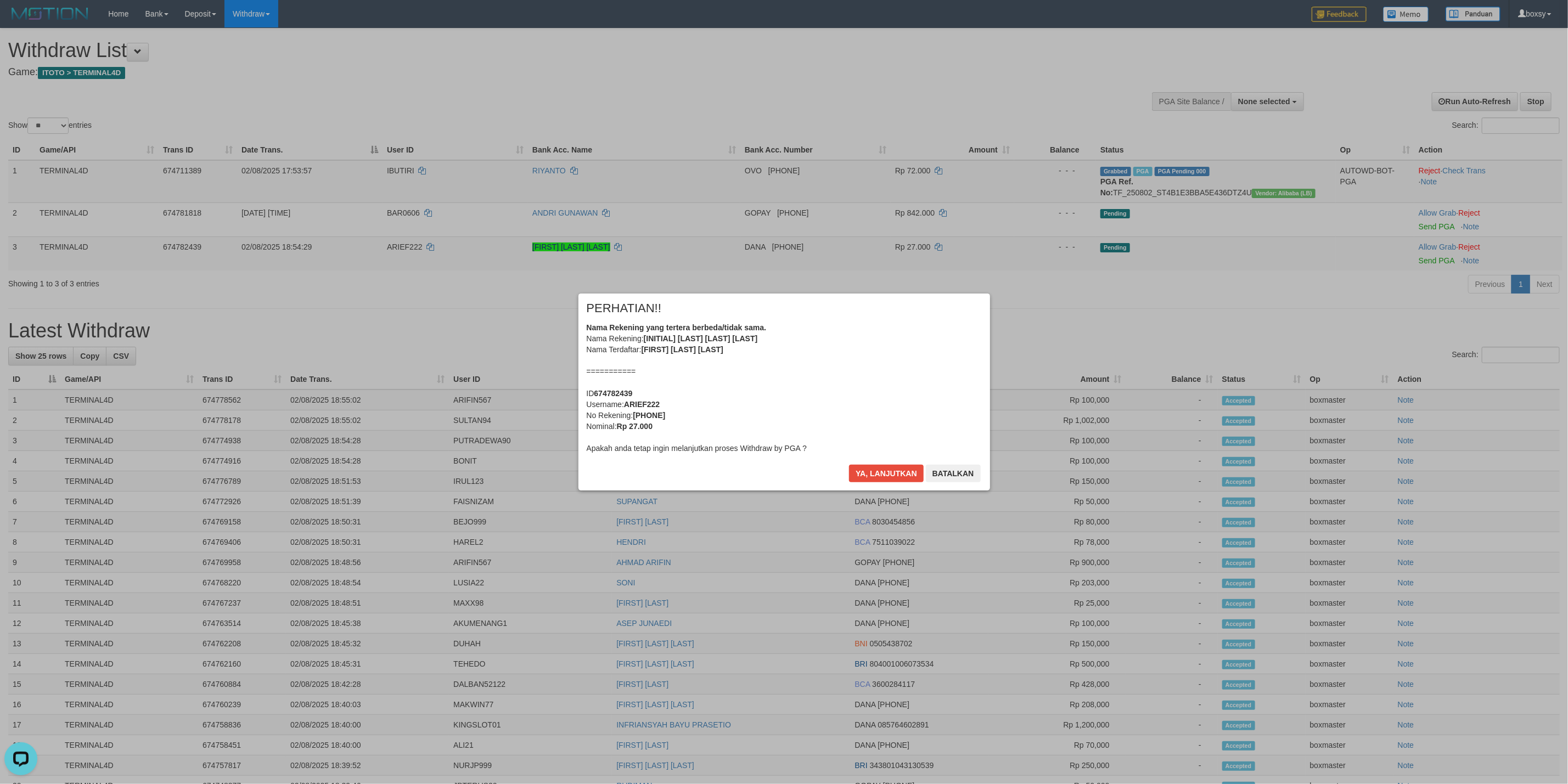 click on "Toggle navigation
Home
Bank
Account List
Load
By Website
Group
[ITOTO]													TERMINAL4D
Mutasi Bank
Search
Sync
Note Mutasi
Deposit
DPS Fetch
DPS List
History
PGA History
Note DPS -" at bounding box center (784, 510) 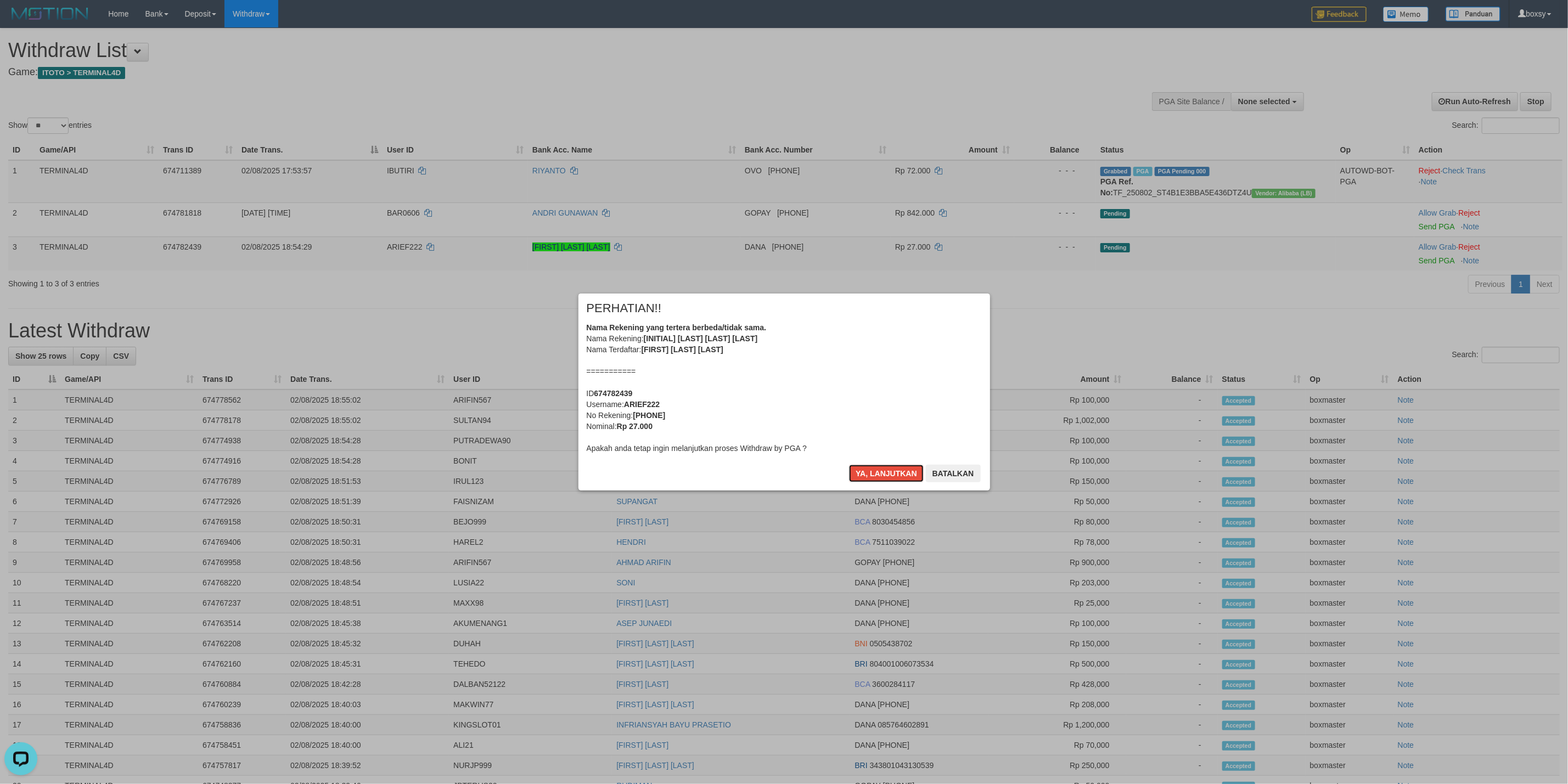 drag, startPoint x: 884, startPoint y: 473, endPoint x: 884, endPoint y: 449, distance: 24 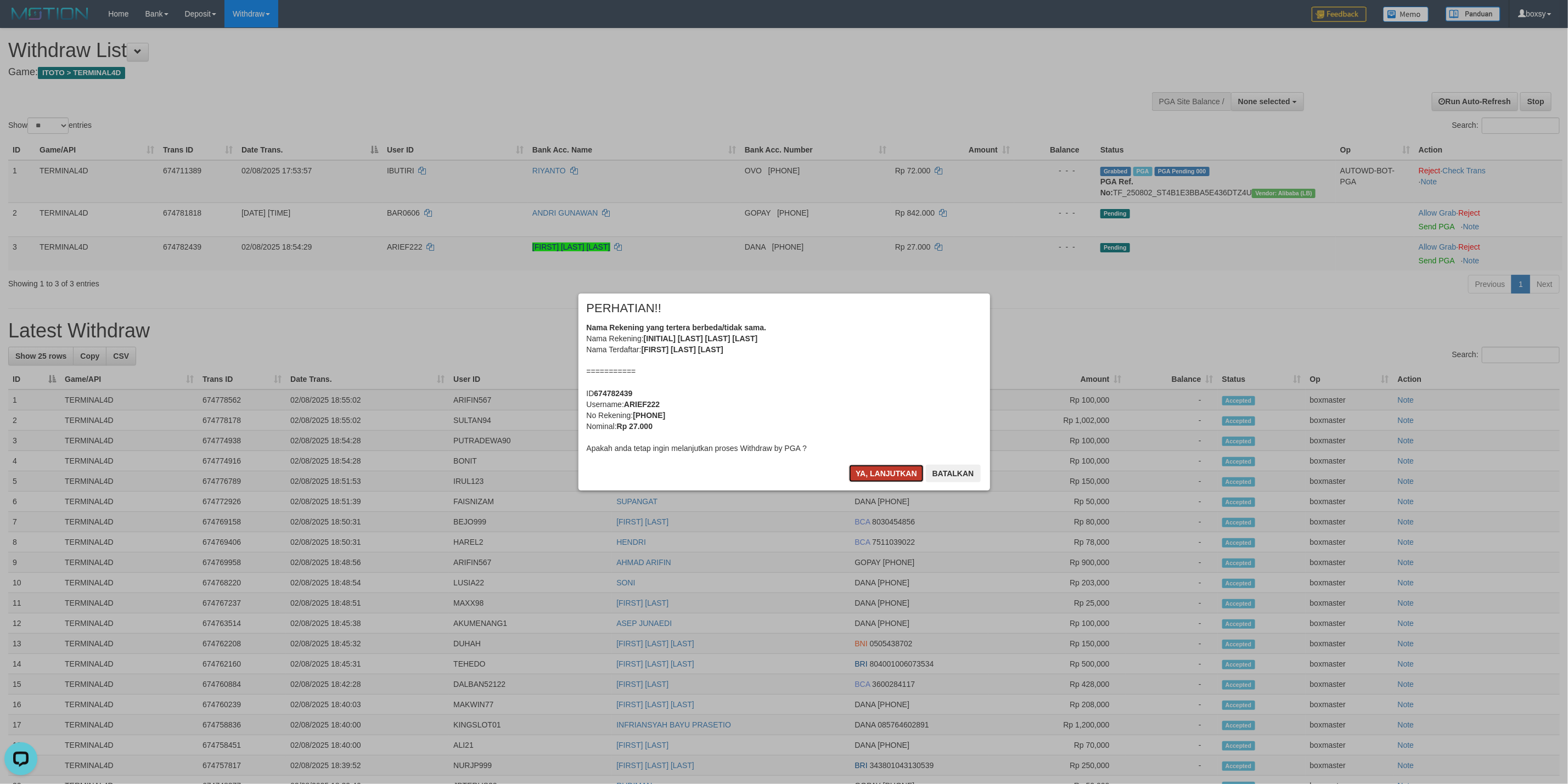 drag, startPoint x: 902, startPoint y: 467, endPoint x: 906, endPoint y: 463, distance: 5.656854 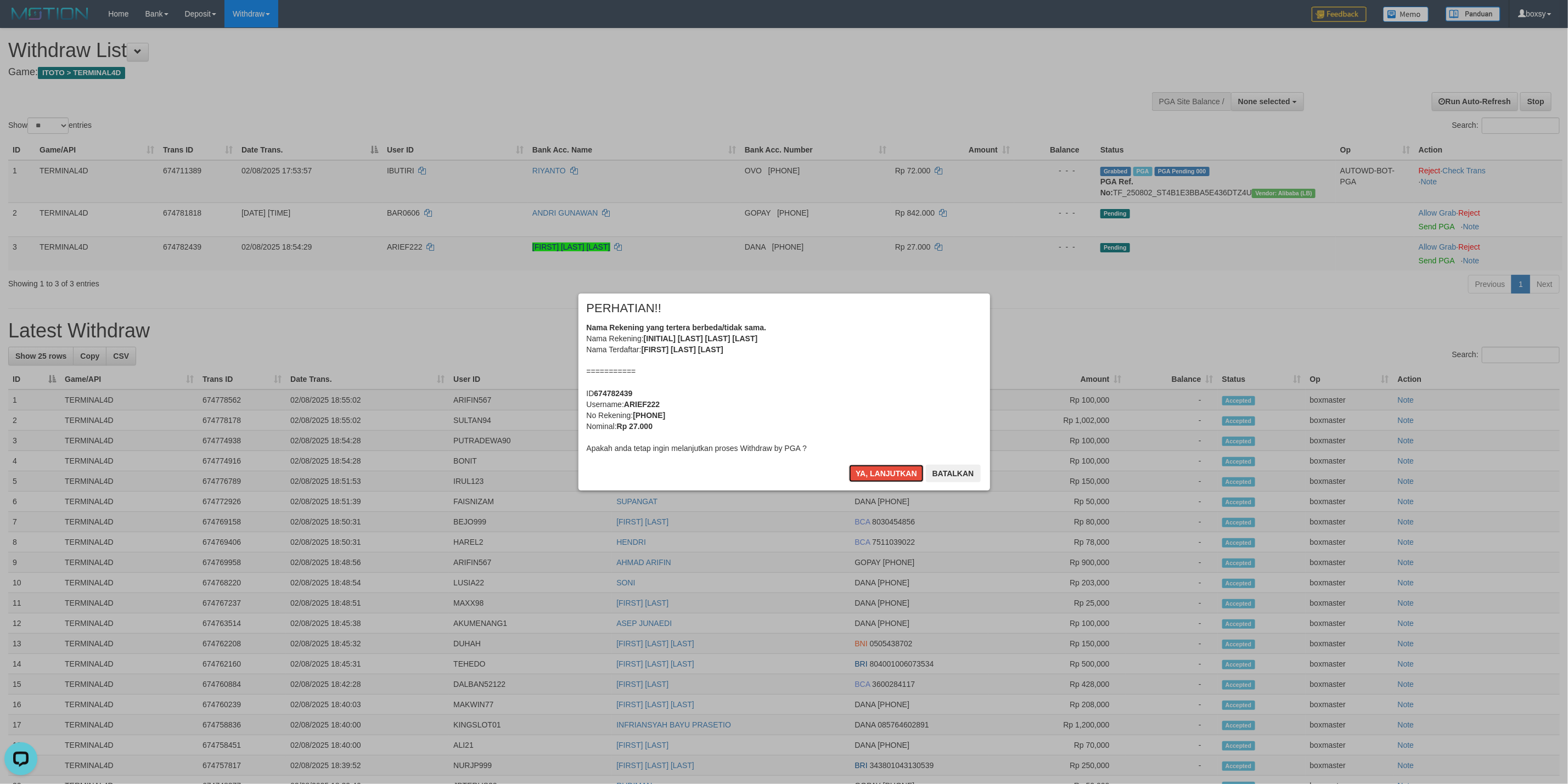 click on "× PERHATIAN!! Nama Rekening yang tertera berbeda/tidak sama. Nama Rekening:  DNID ARIX RAHXXX AVIXXX Nama Terdaftar:  ARIF RAHMAN AVIVIN =========== ID  674782439 Username:  ARIEF222 No Rekening:  083878230634 Nominal:  Rp 27.000 Apakah anda tetap ingin melanjutkan proses Withdraw by PGA ? Ya, lanjutkan Batalkan" at bounding box center [784, 392] 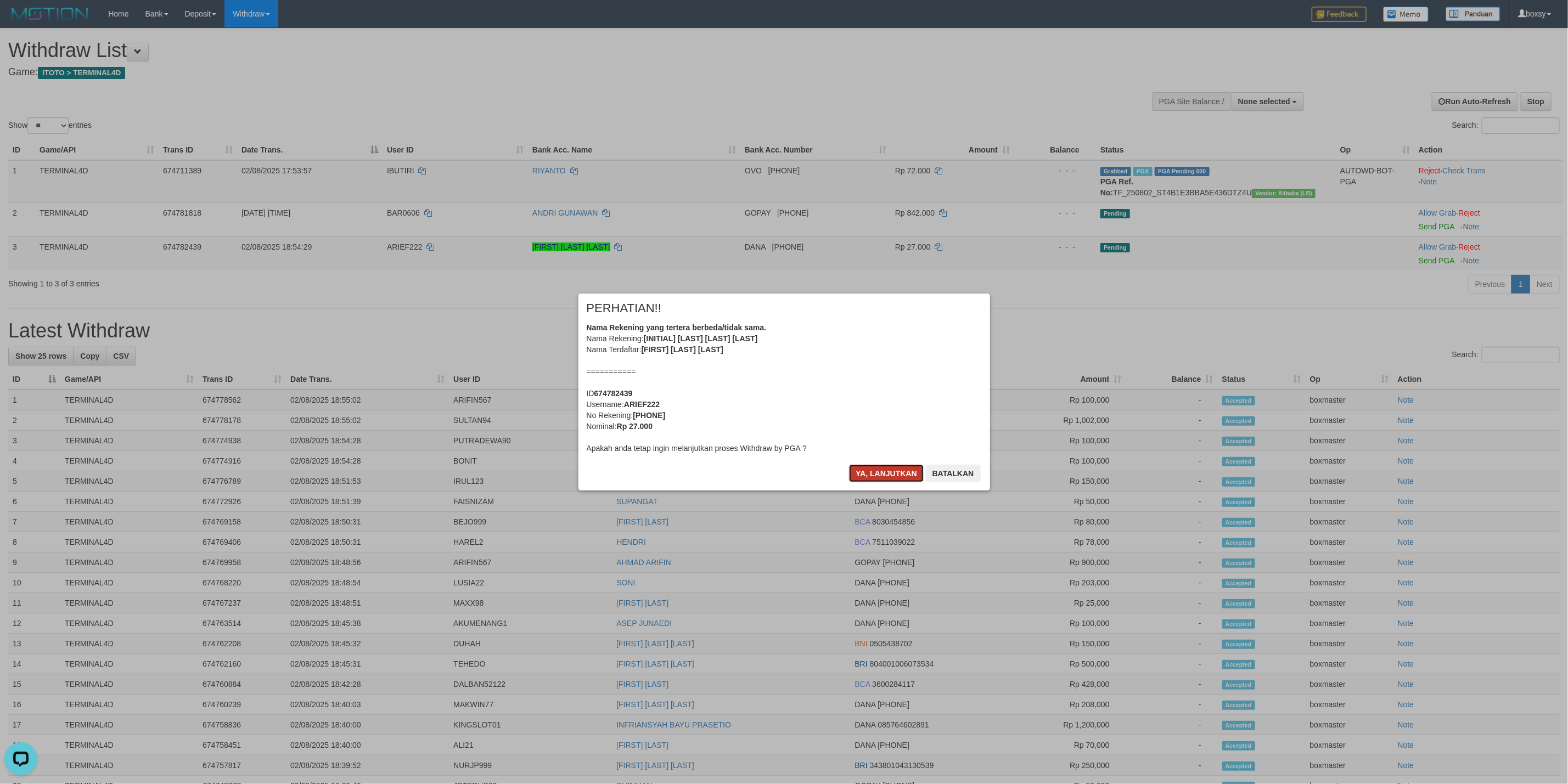 drag, startPoint x: 878, startPoint y: 476, endPoint x: 875, endPoint y: 465, distance: 11.401754 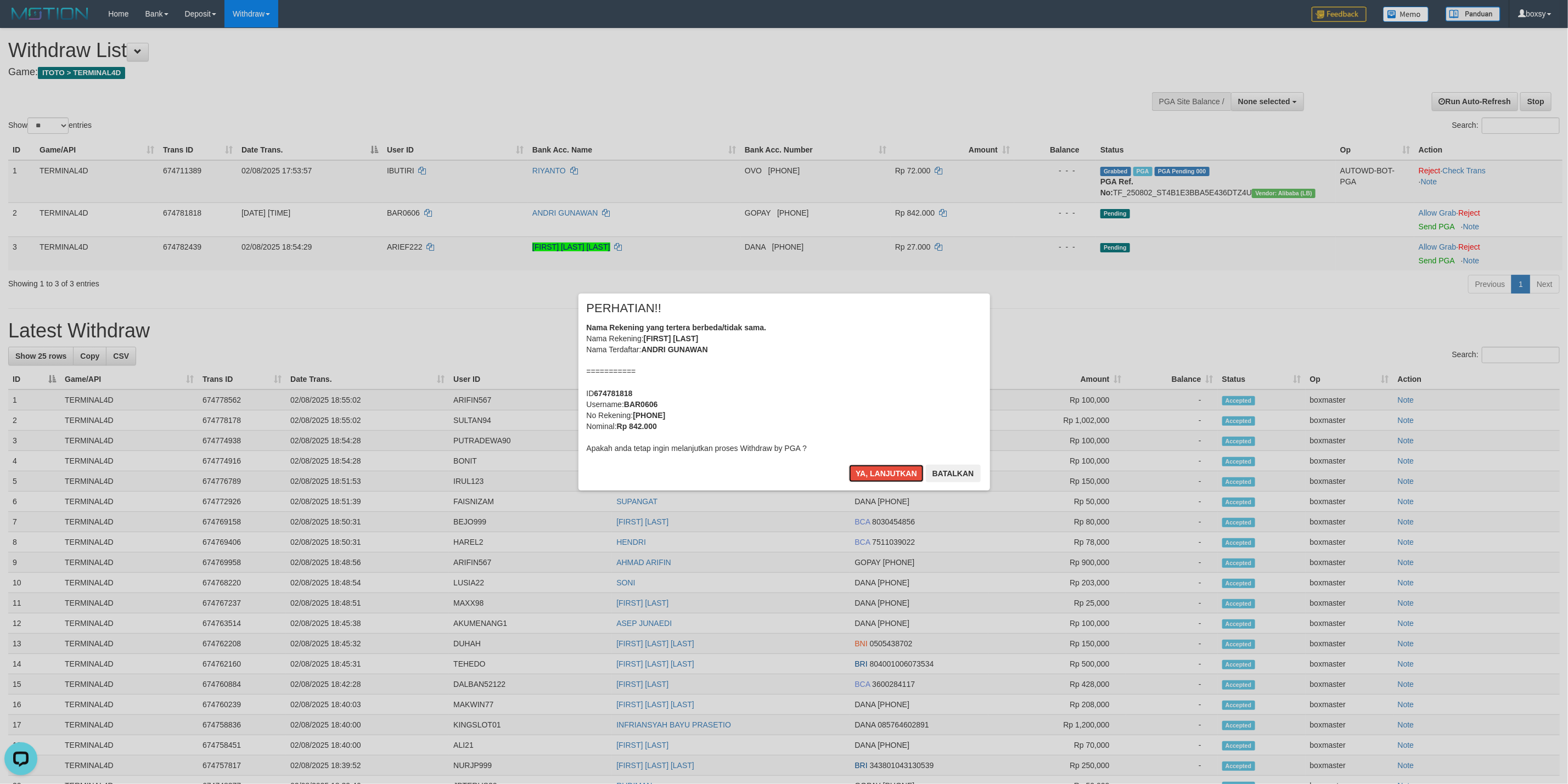 drag, startPoint x: 875, startPoint y: 465, endPoint x: 394, endPoint y: 401, distance: 485.24 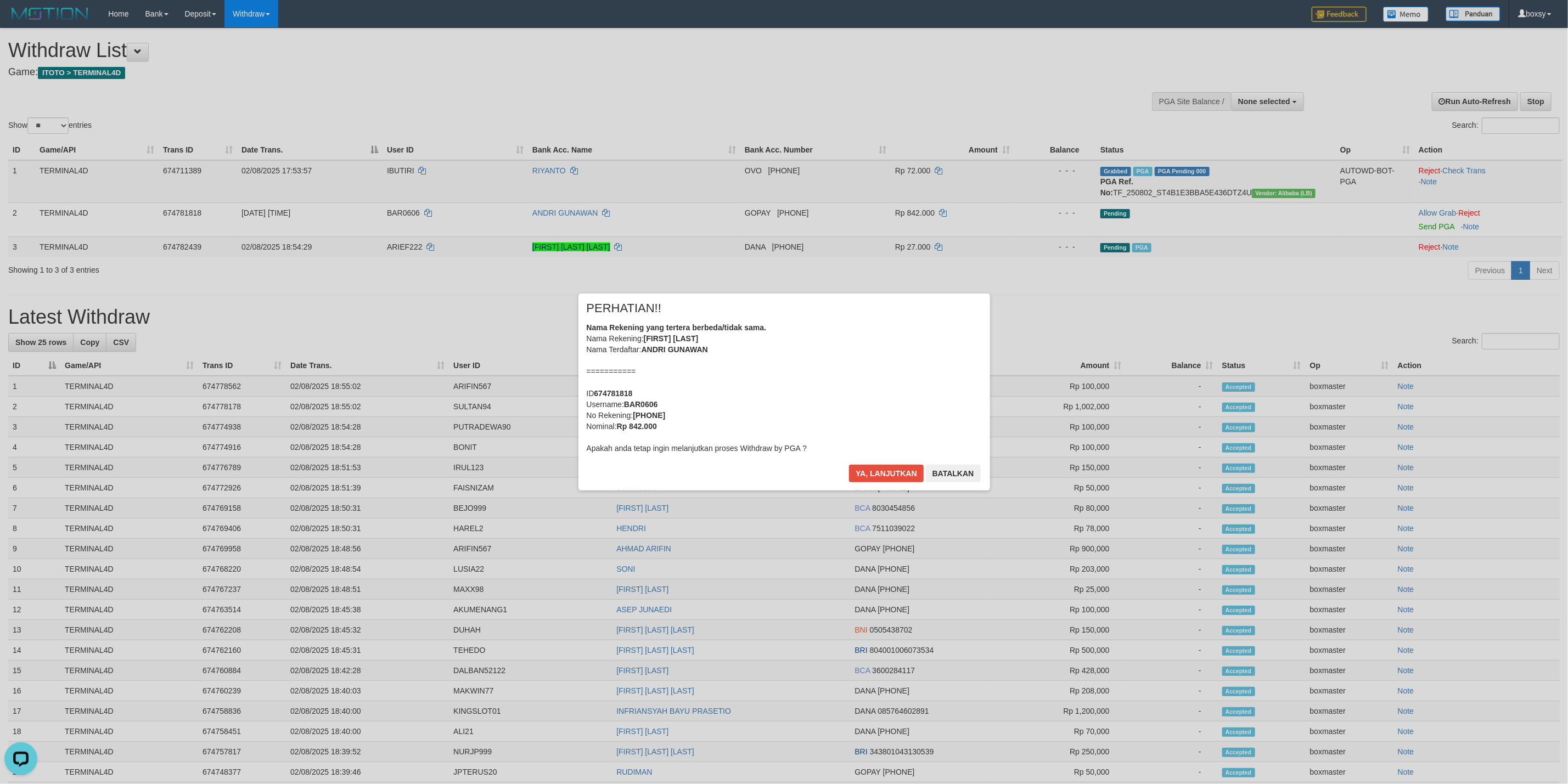click on "× PERHATIAN!! Nama Rekening yang tertera berbeda/tidak sama. Nama Rekening:  ANXXX GUXXXXX Nama Terdaftar:  ANDRI GUNAWAN =========== ID  674781818 Username:  BAR0606 No Rekening:  085947073012 Nominal:  Rp 842.000 Apakah anda tetap ingin melanjutkan proses Withdraw by PGA ? Ya, lanjutkan Batalkan" at bounding box center [784, 392] 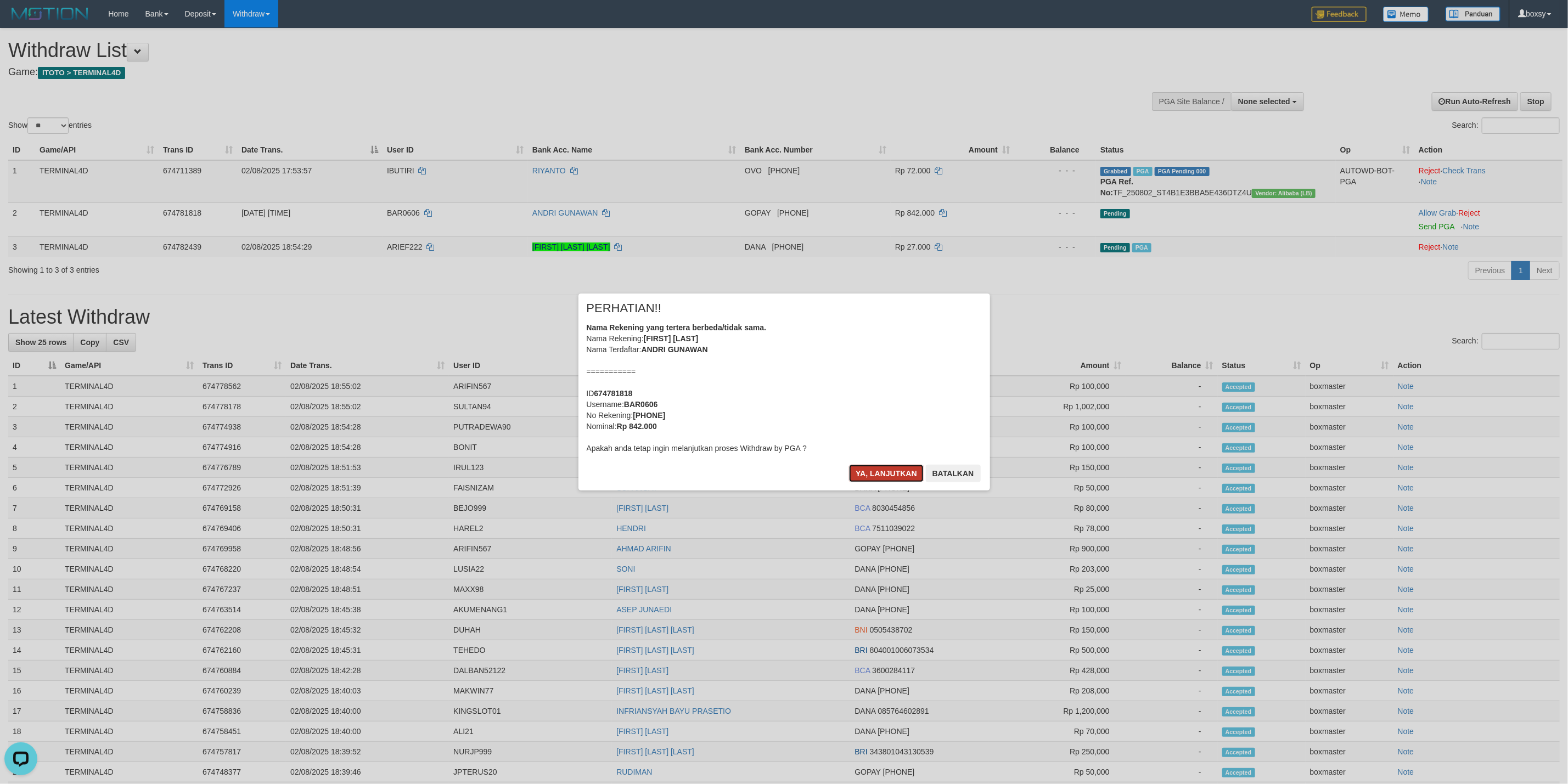 click on "Ya, lanjutkan" at bounding box center [886, 473] 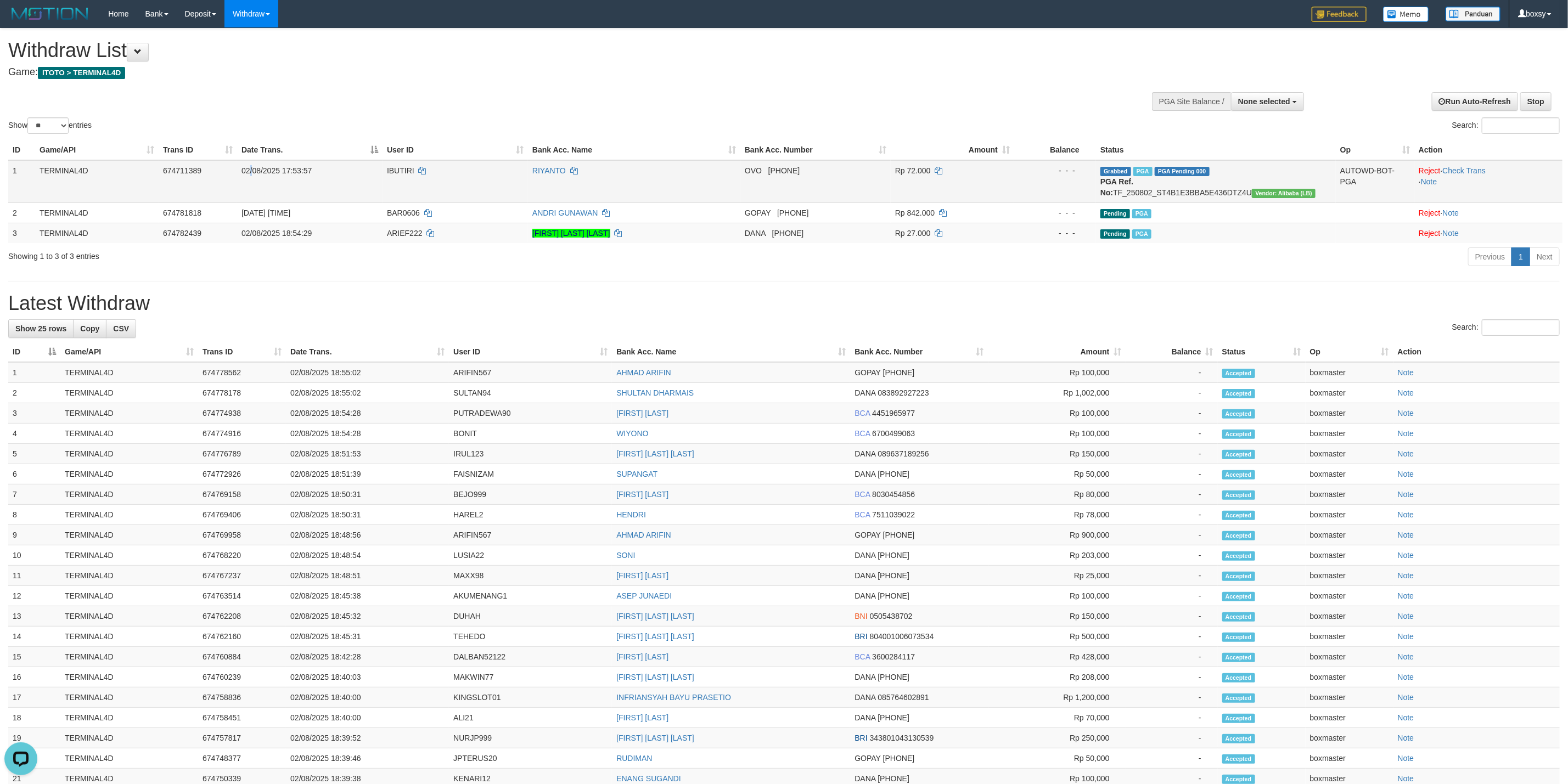 click on "02/08/2025 17:53:57" at bounding box center (310, 182) 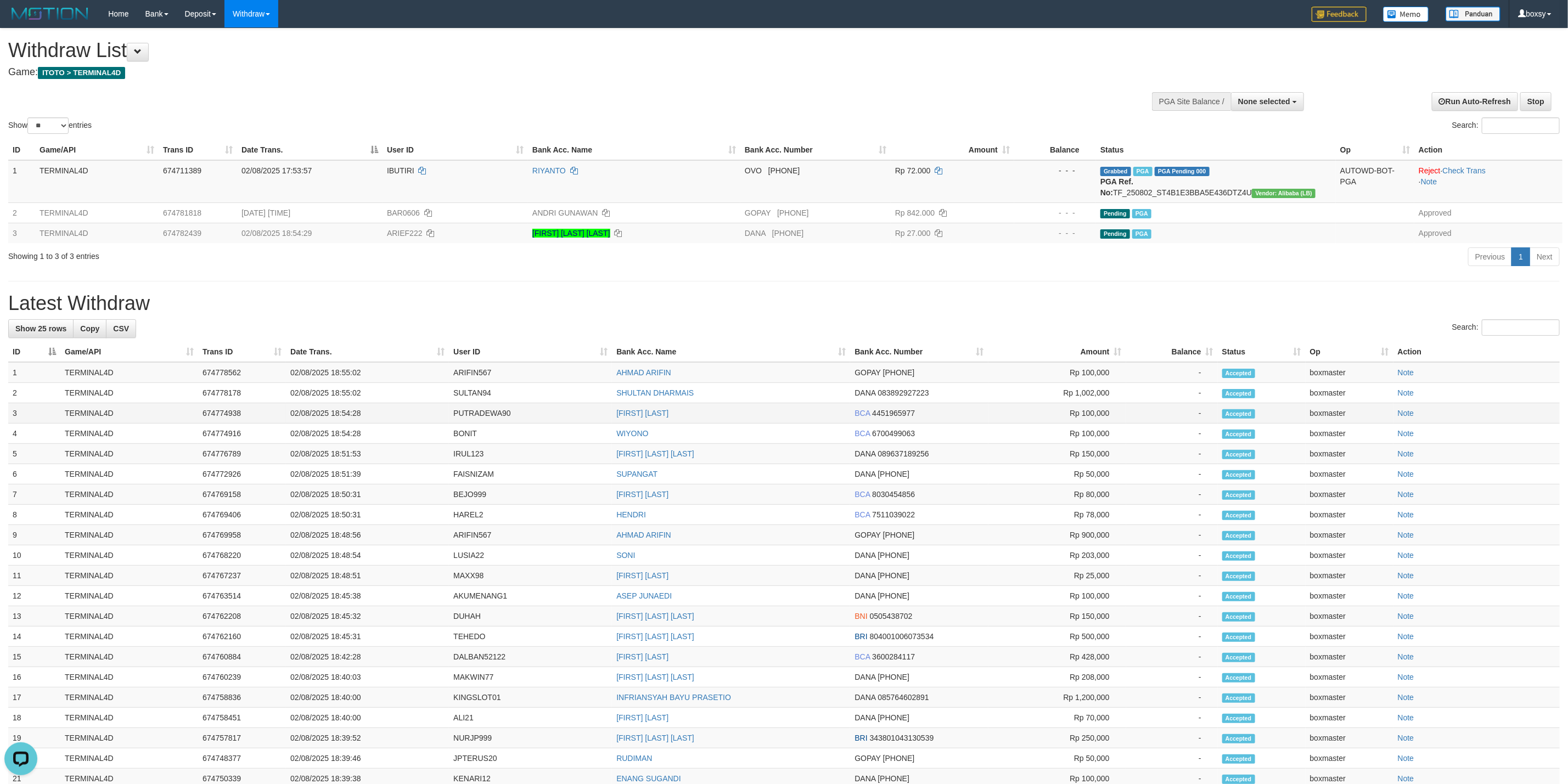 click on "[FIRST] [LAST]" at bounding box center (731, 413) 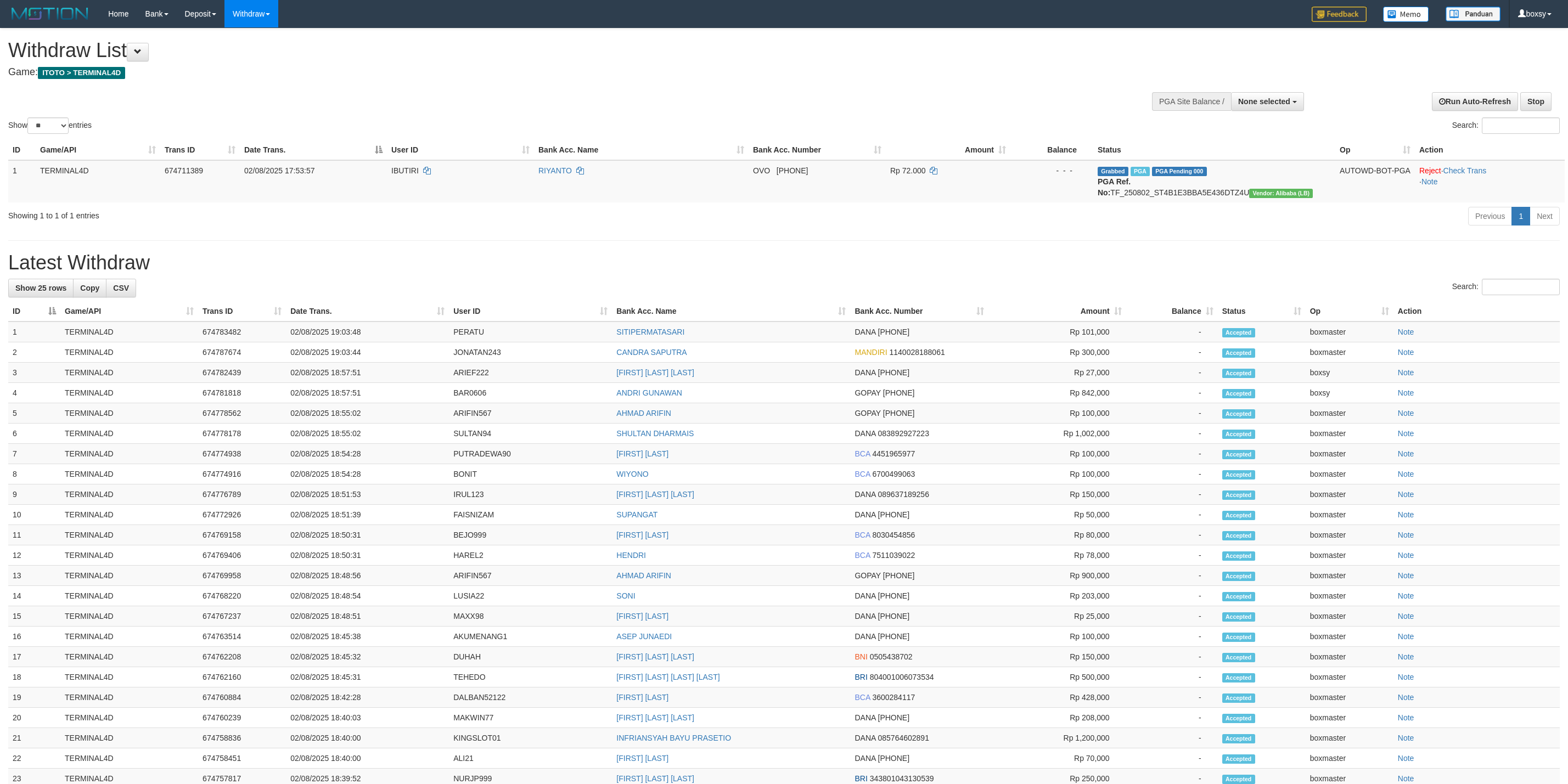select 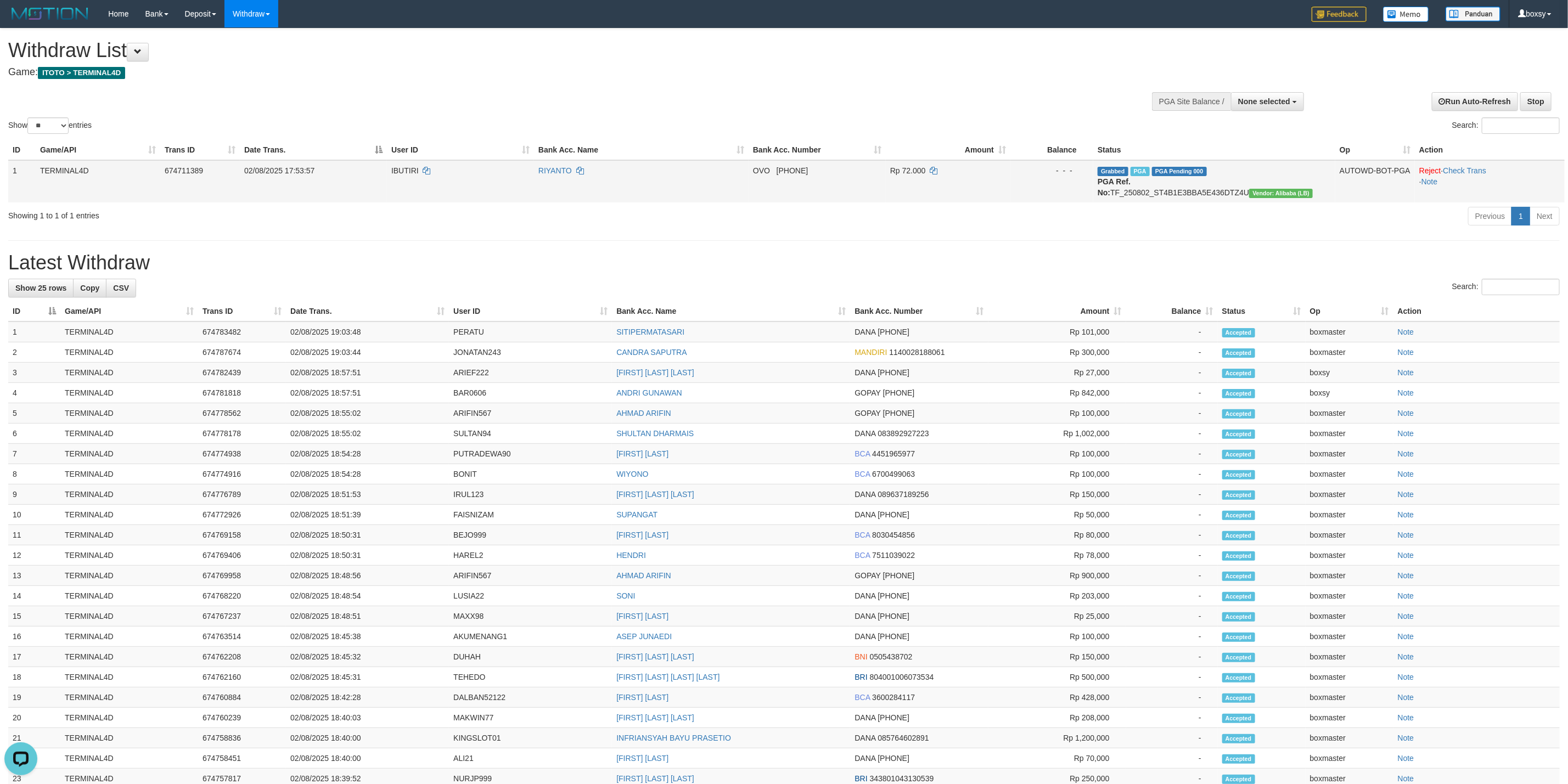 click on "IBUTIRI" at bounding box center [405, 171] 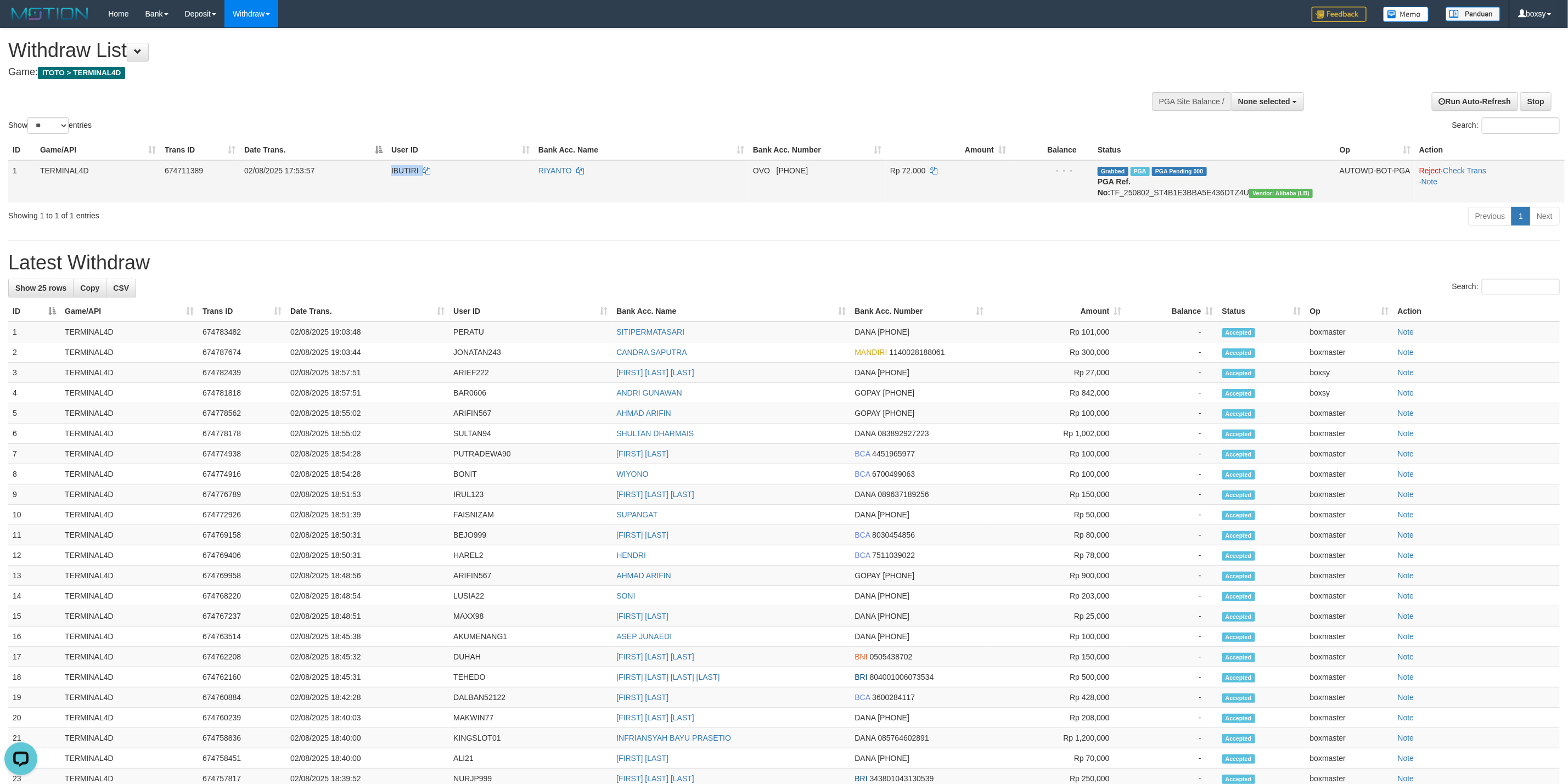 click on "IBUTIRI" at bounding box center [405, 171] 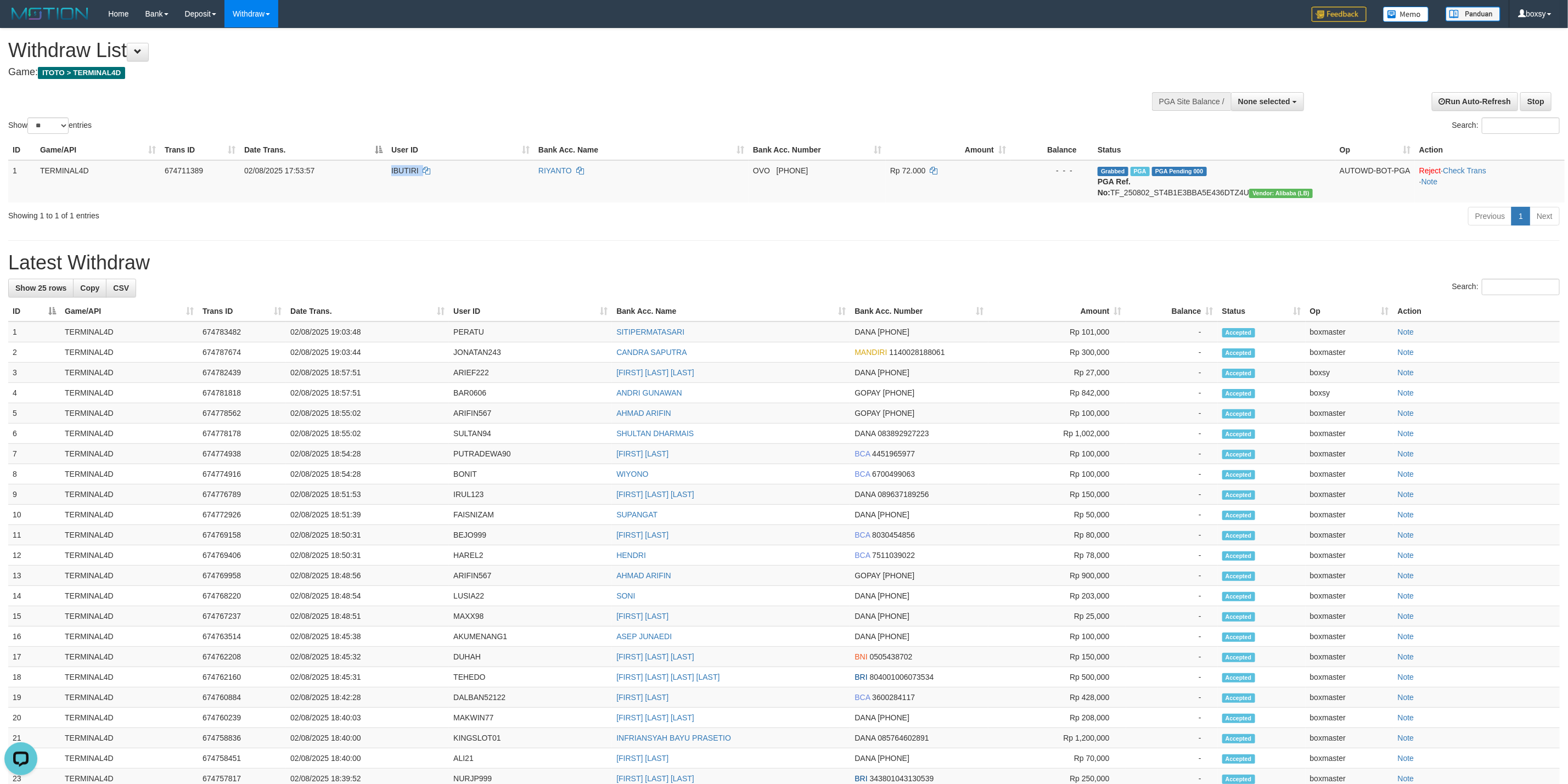 copy on "IBUTIRI" 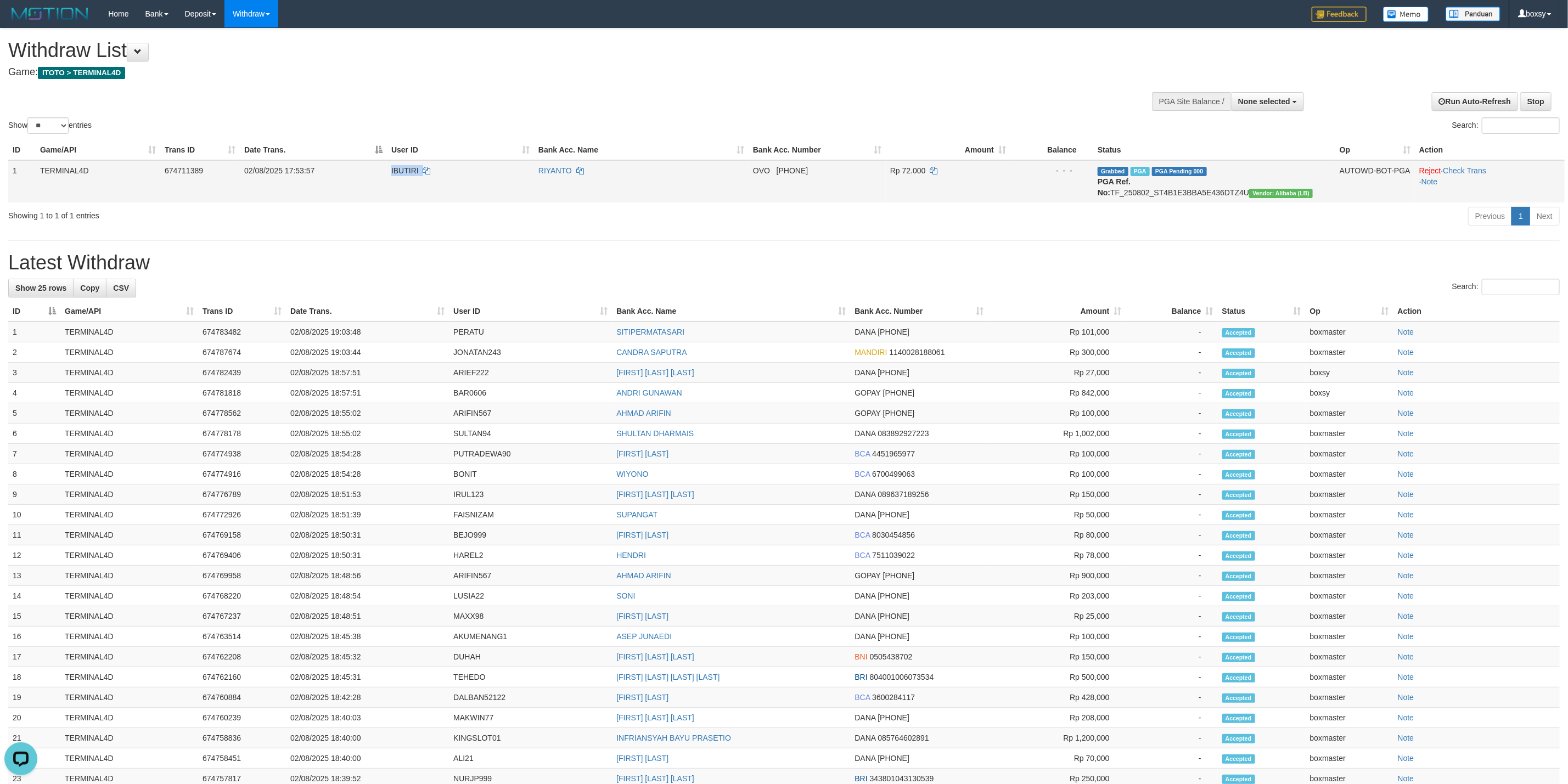 click on "IBUTIRI" at bounding box center (460, 181) 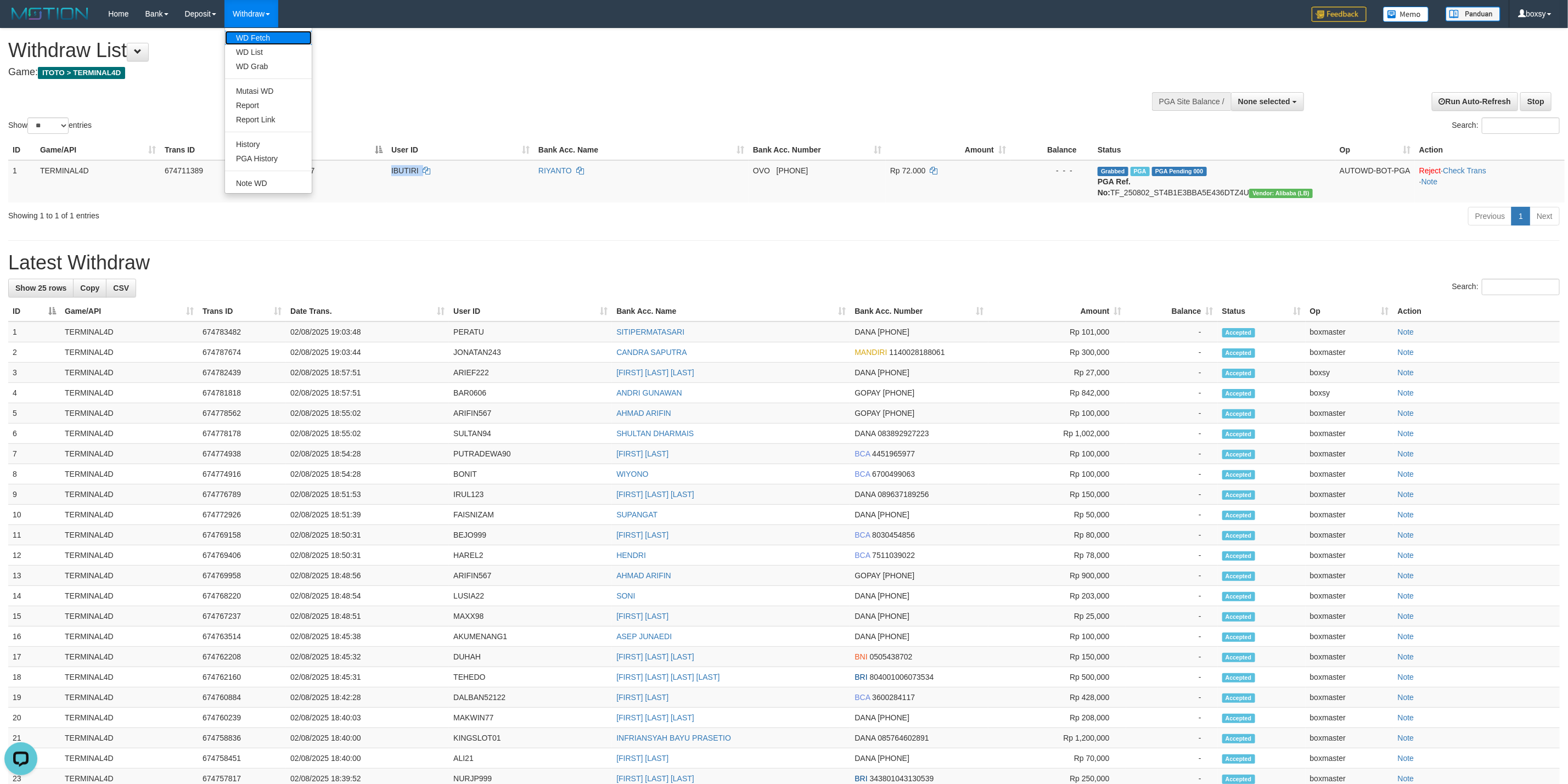 click on "WD Fetch" at bounding box center (268, 38) 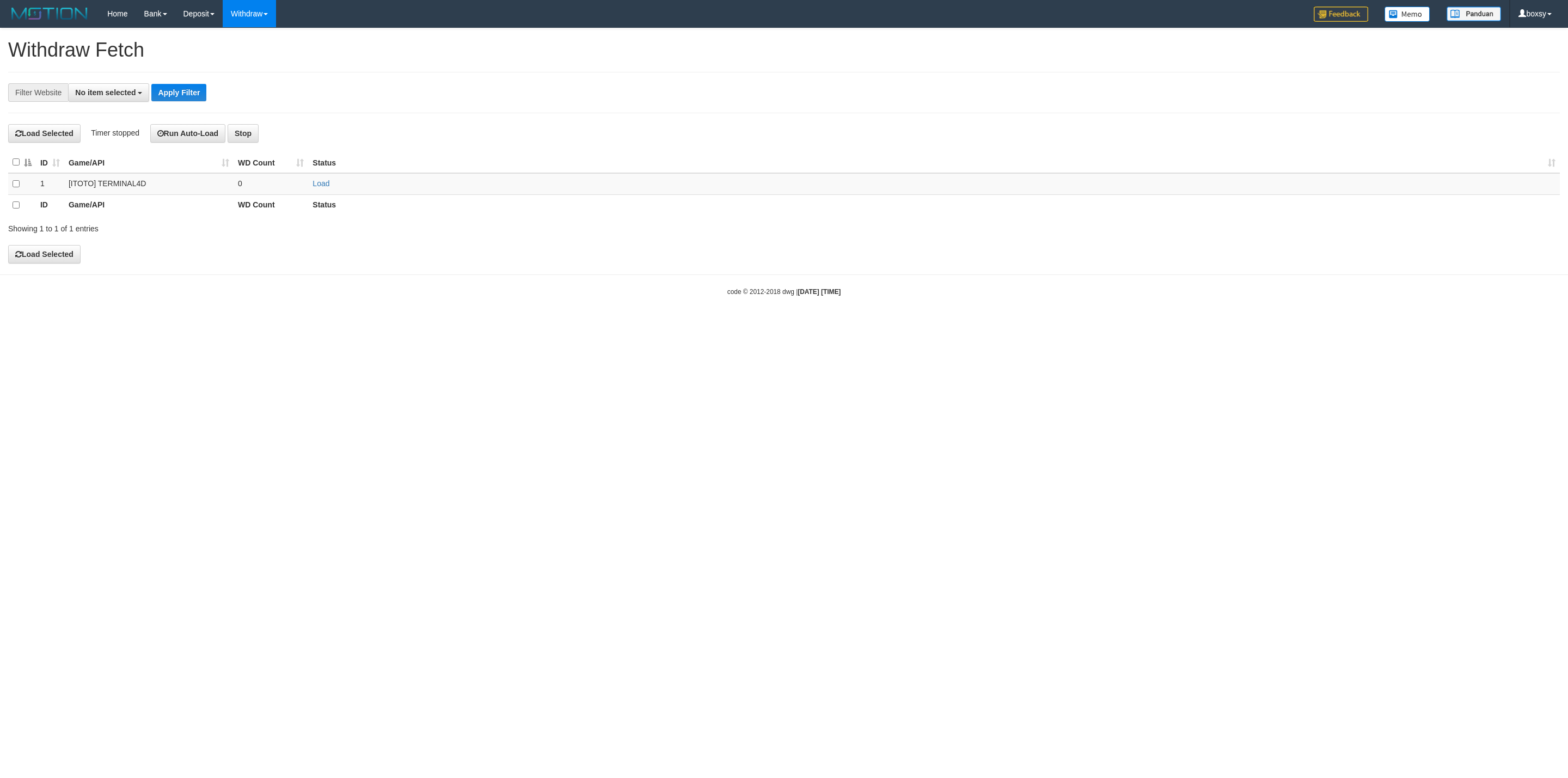 scroll, scrollTop: 0, scrollLeft: 0, axis: both 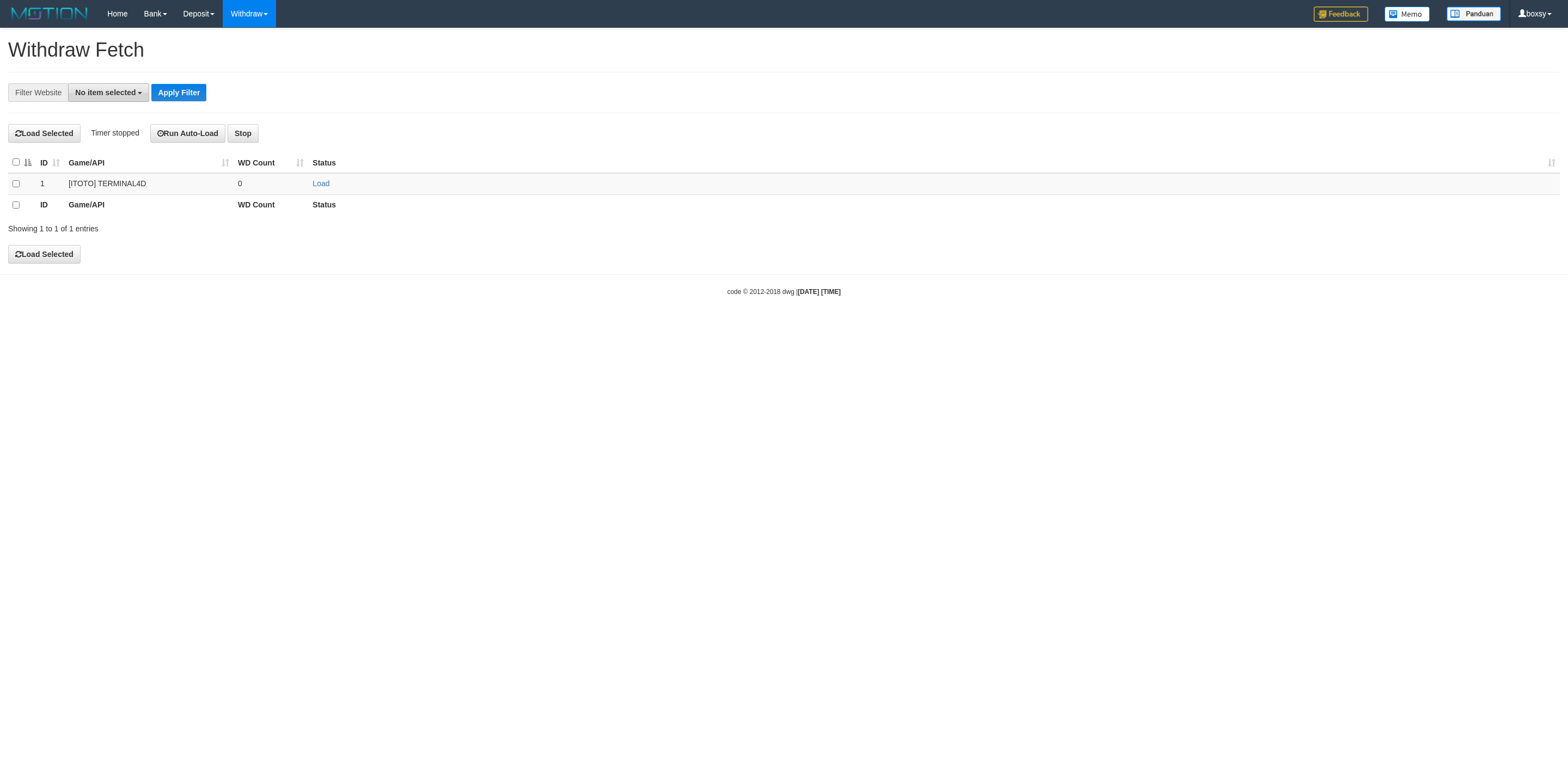 click on "No item selected" at bounding box center (105, 93) 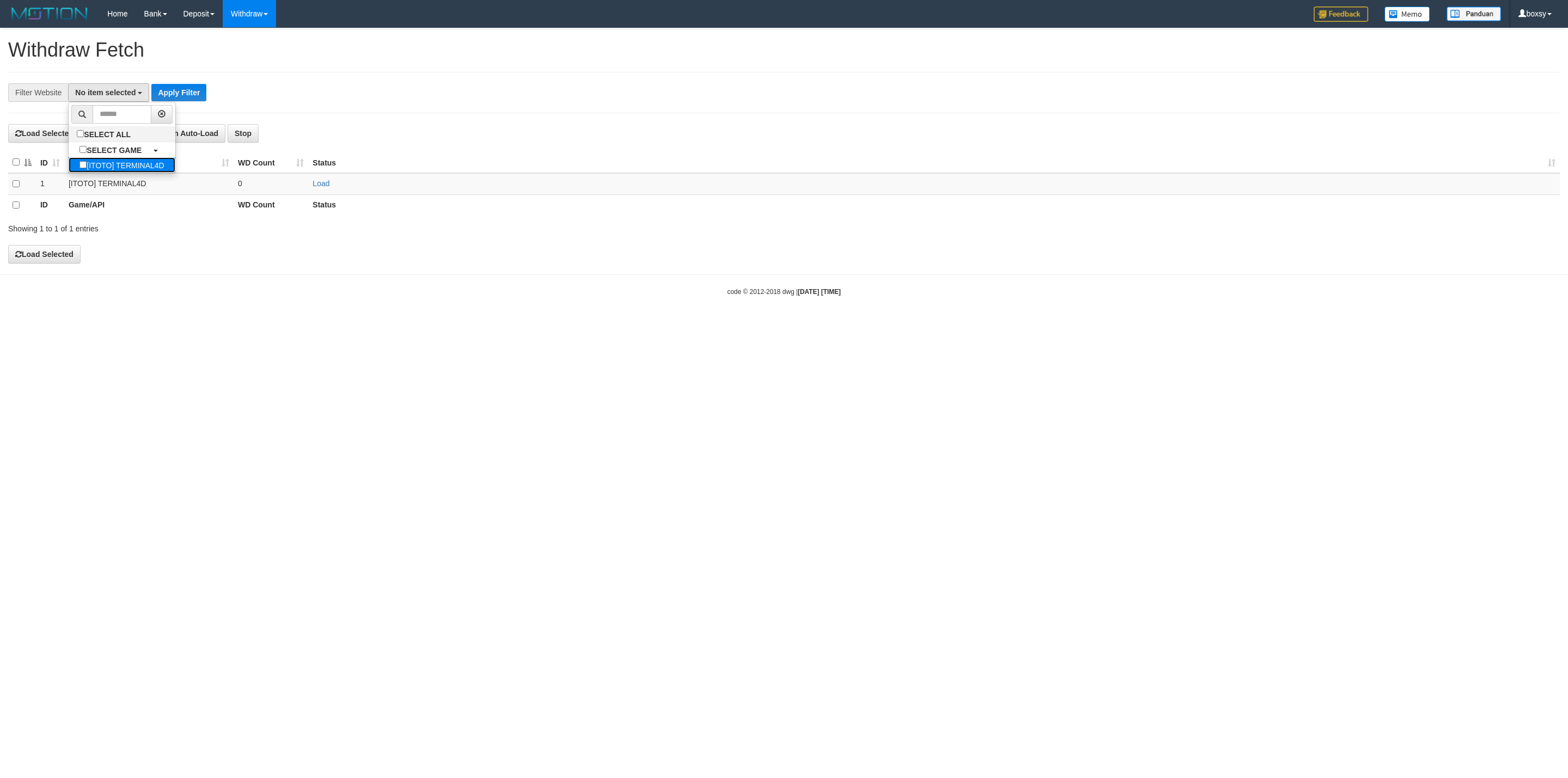 click on "[ITOTO] TERMINAL4D" at bounding box center [121, 165] 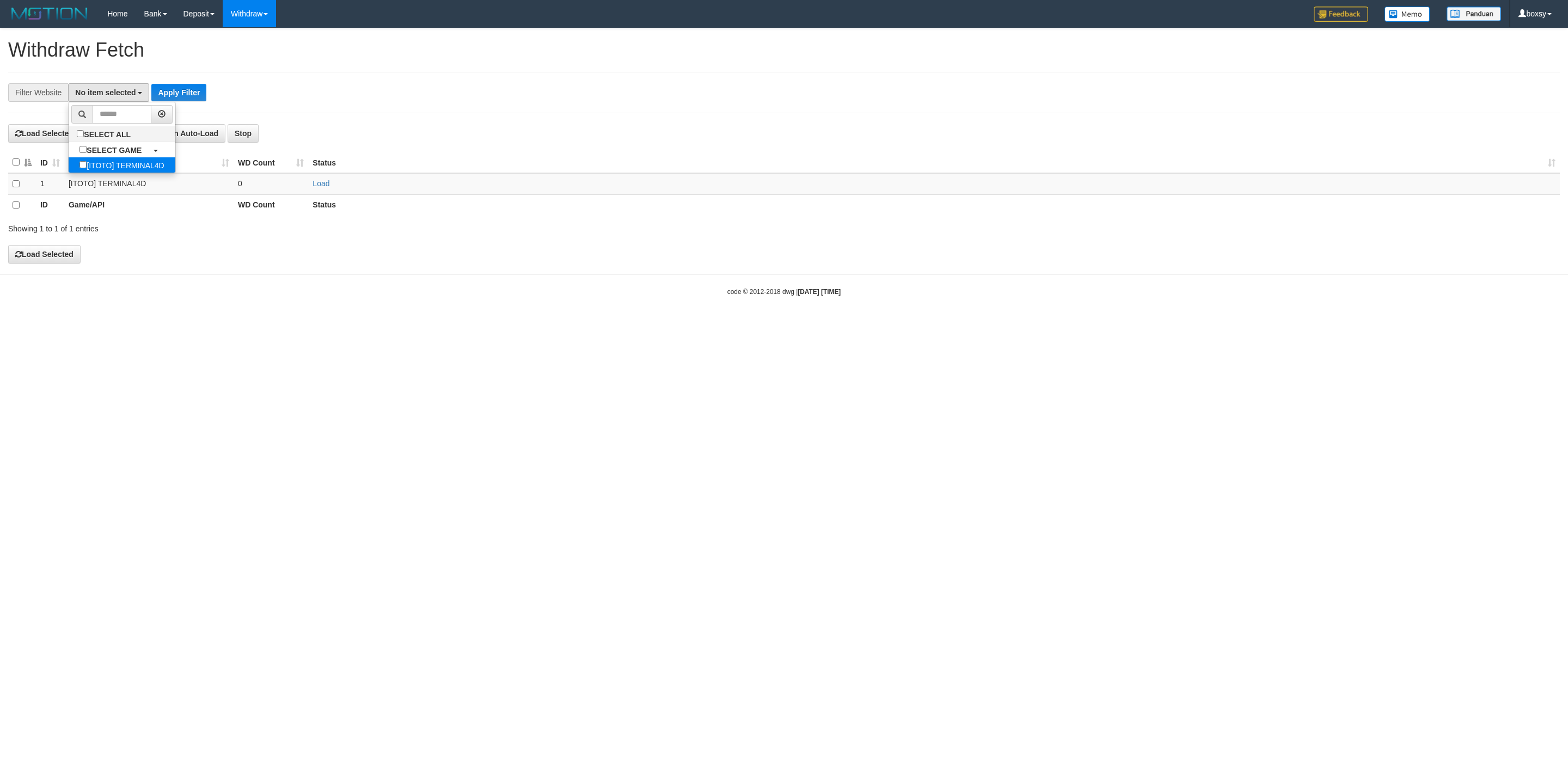 select on "****" 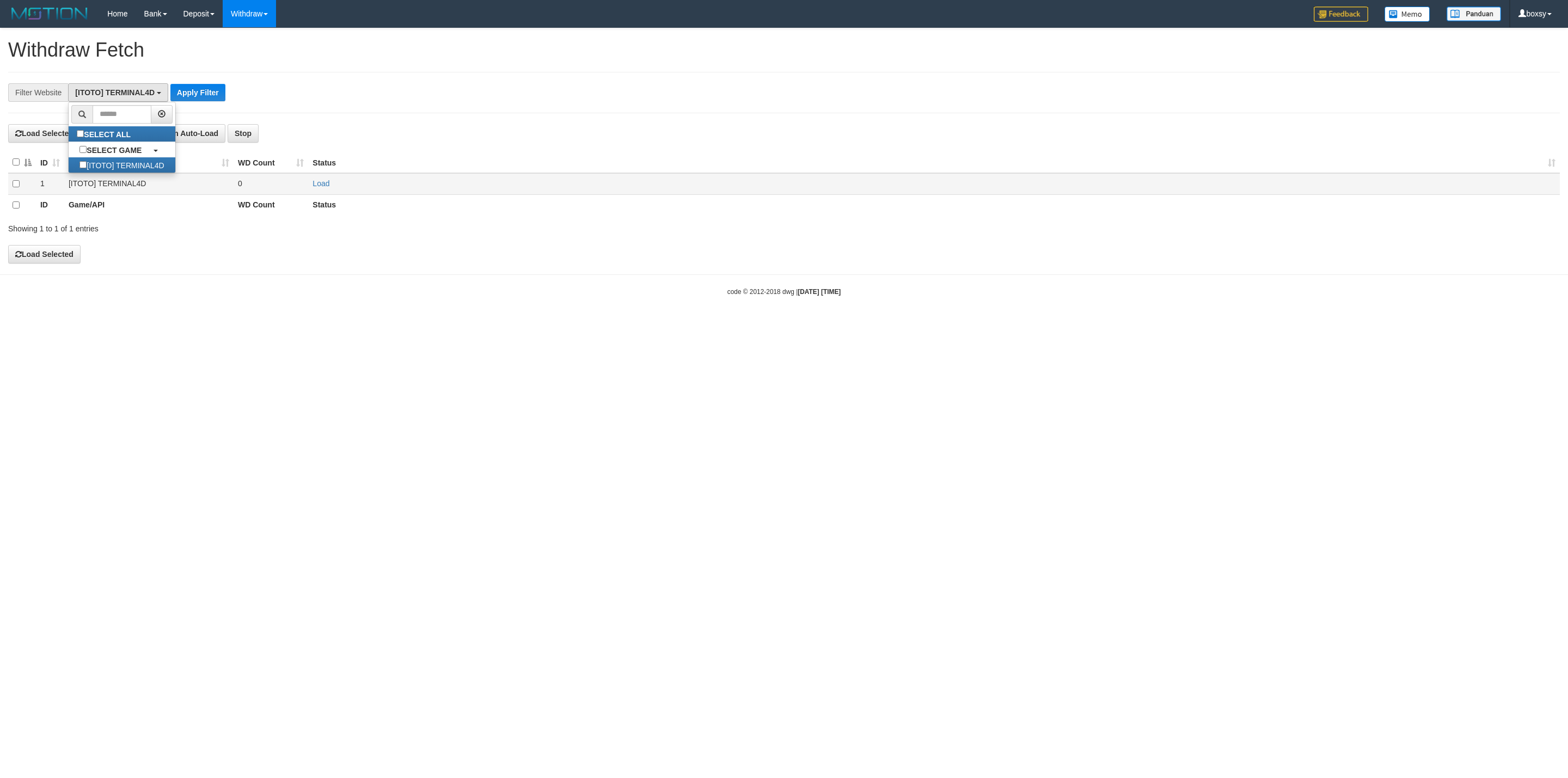 scroll, scrollTop: 10, scrollLeft: 0, axis: vertical 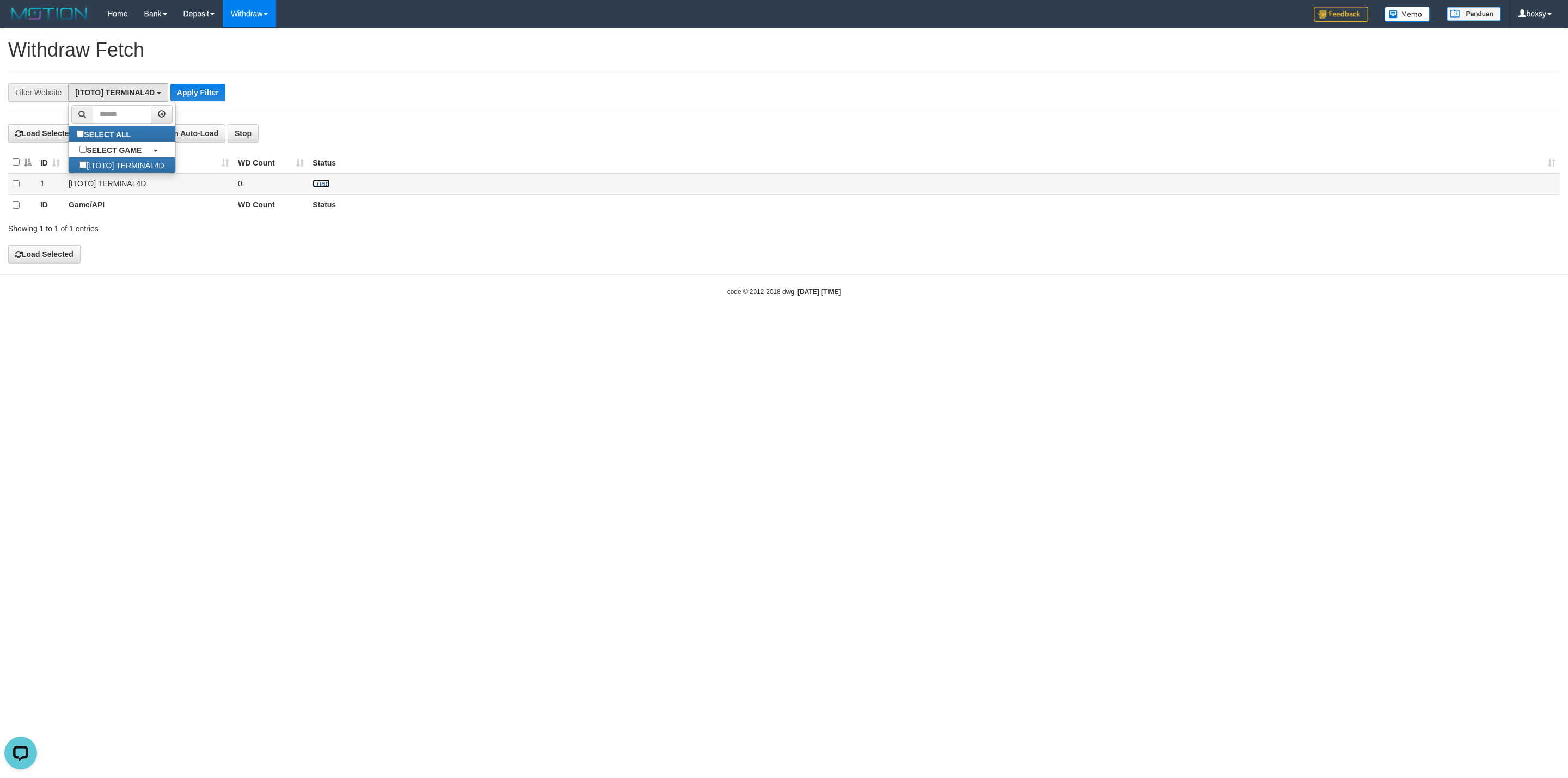 click on "Load" at bounding box center [321, 183] 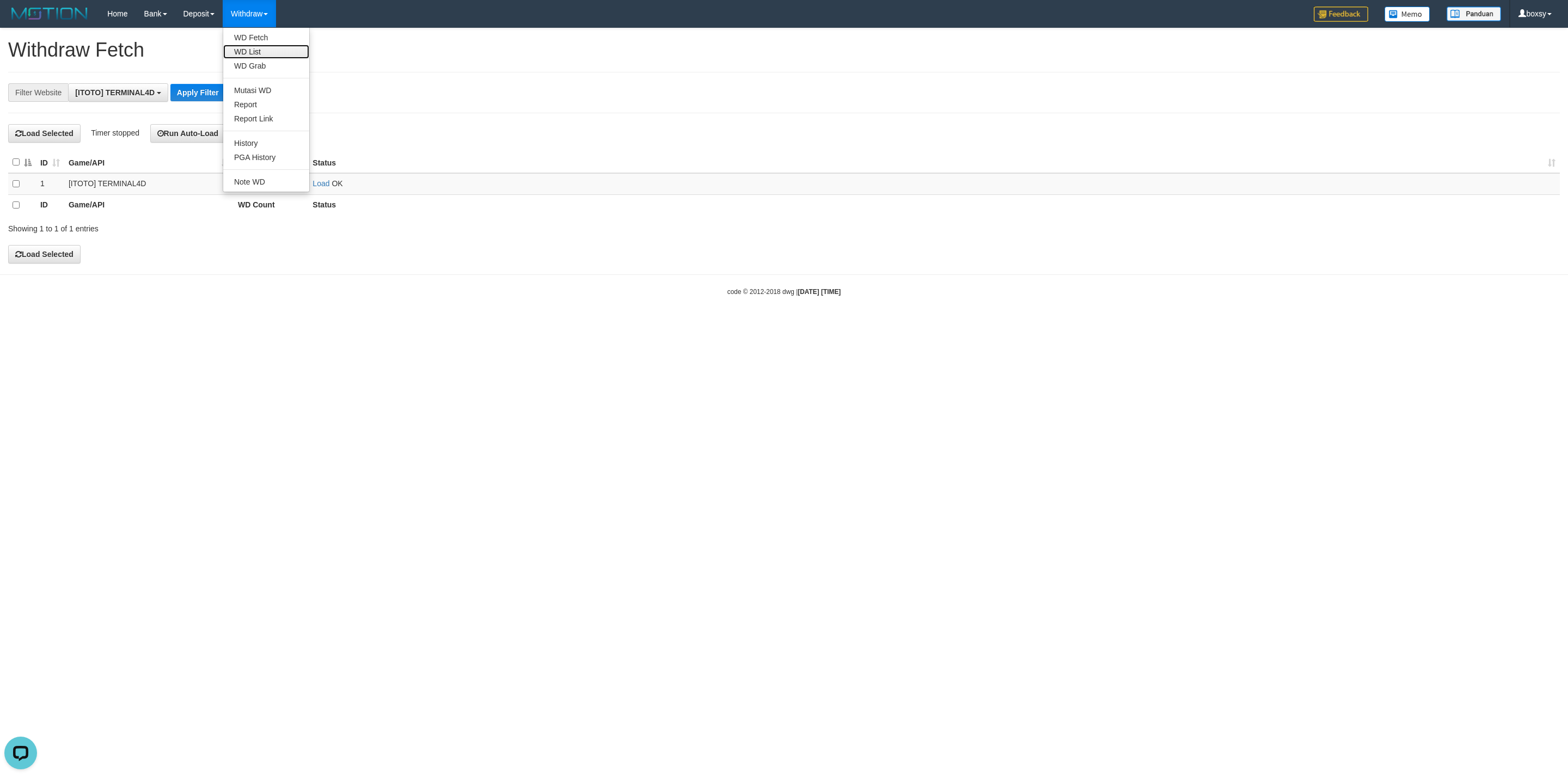 click on "WD List" at bounding box center [266, 52] 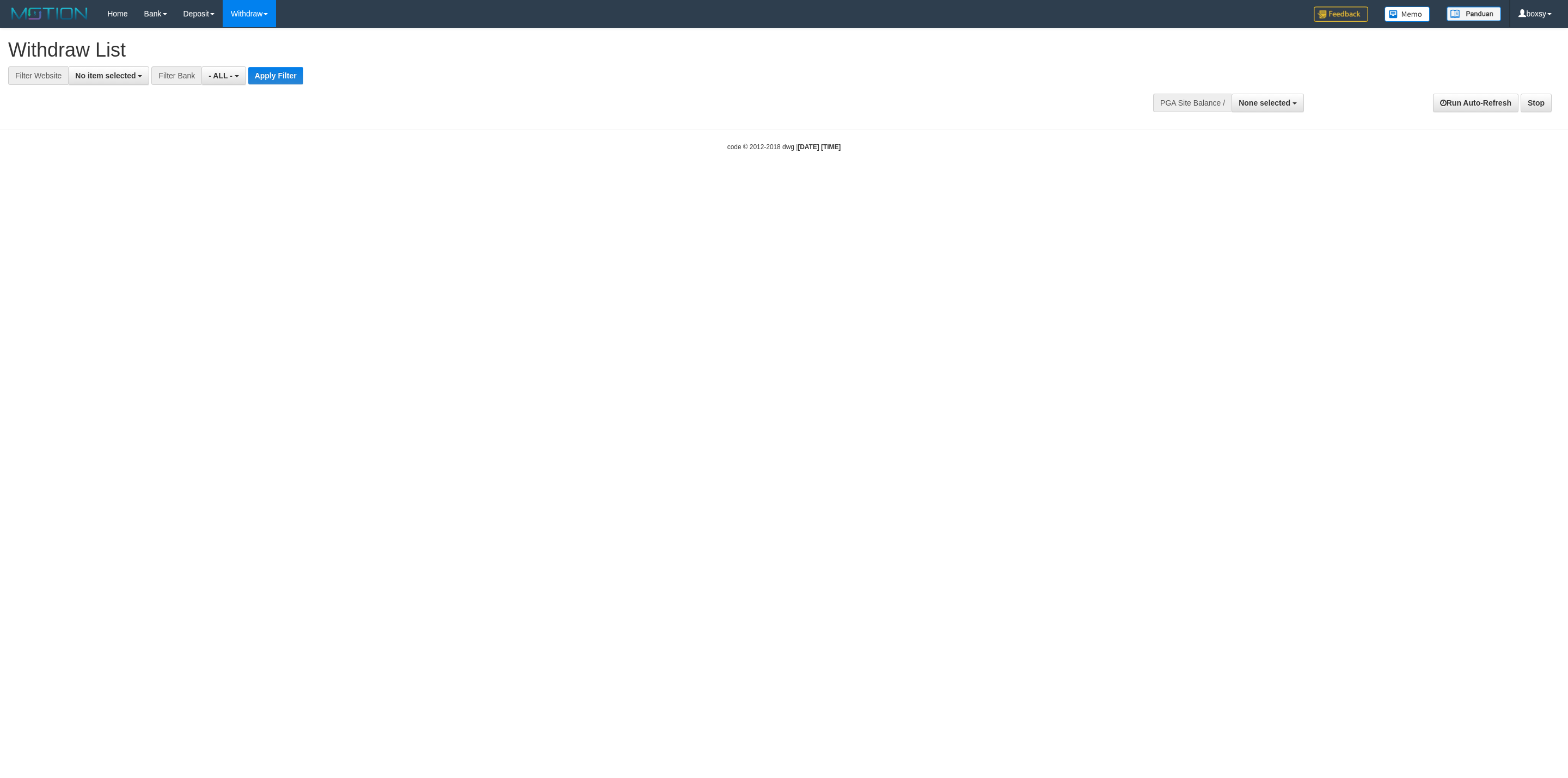 select 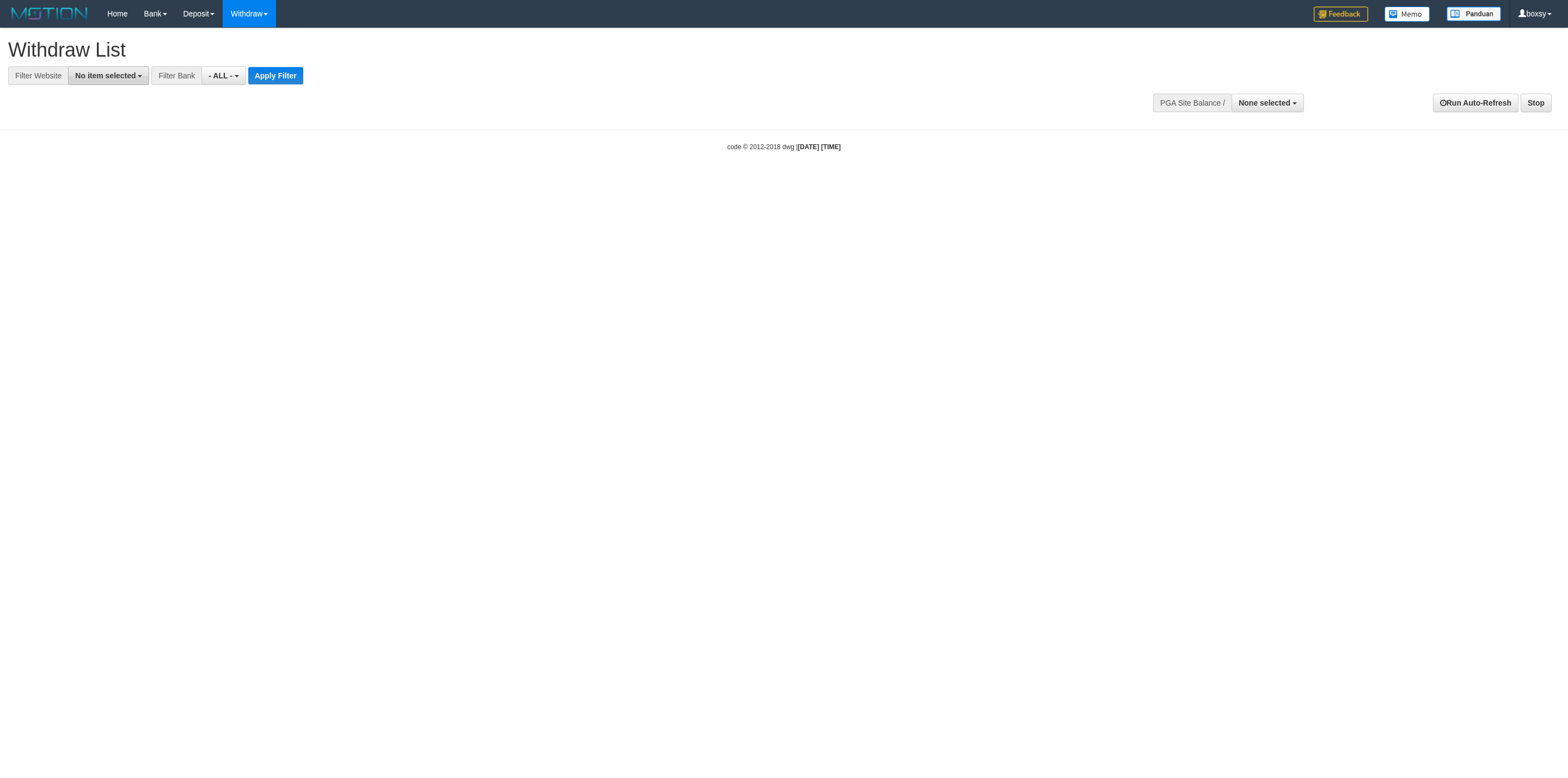 click on "No item selected" at bounding box center [105, 76] 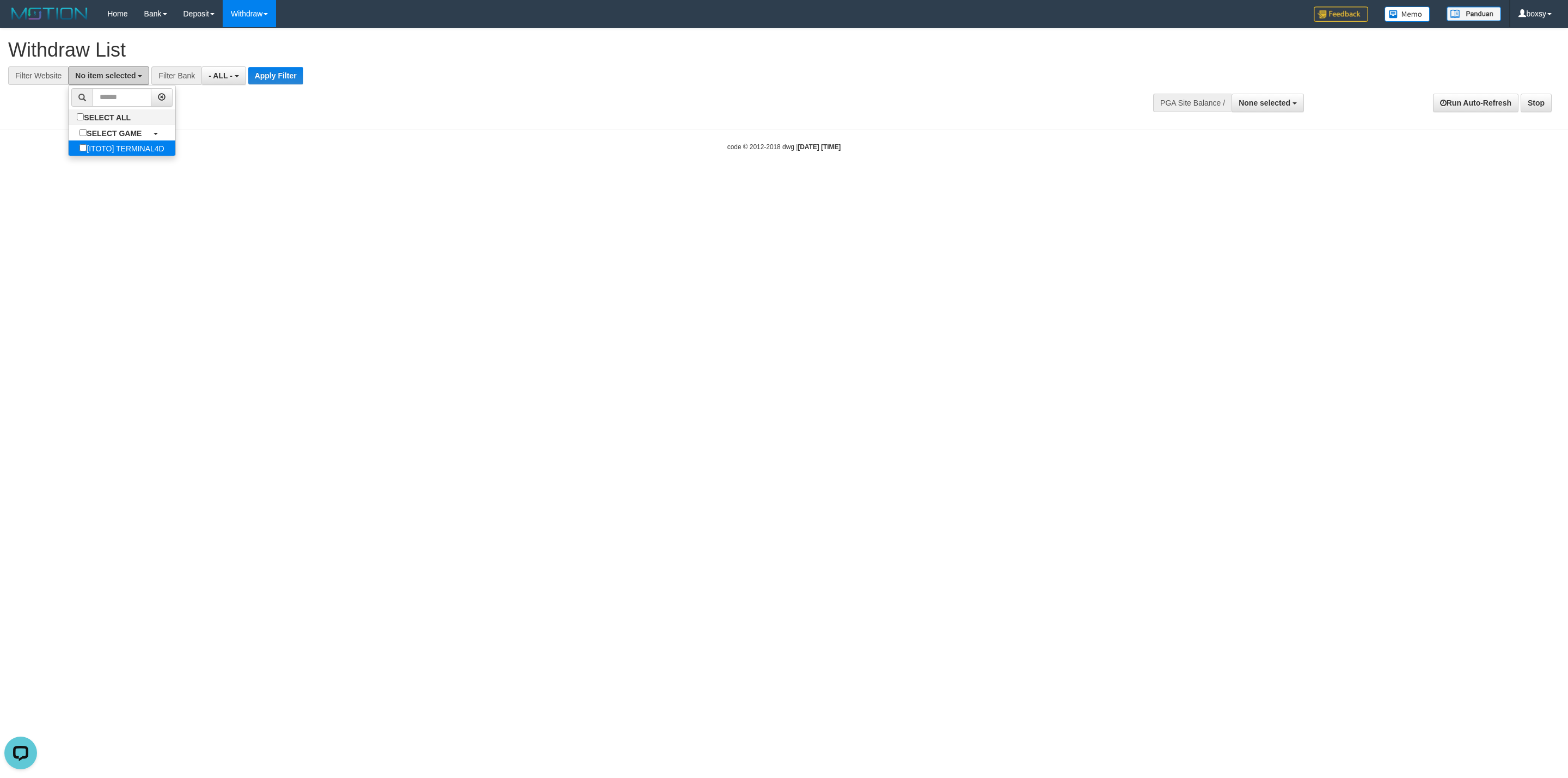 scroll, scrollTop: 0, scrollLeft: 0, axis: both 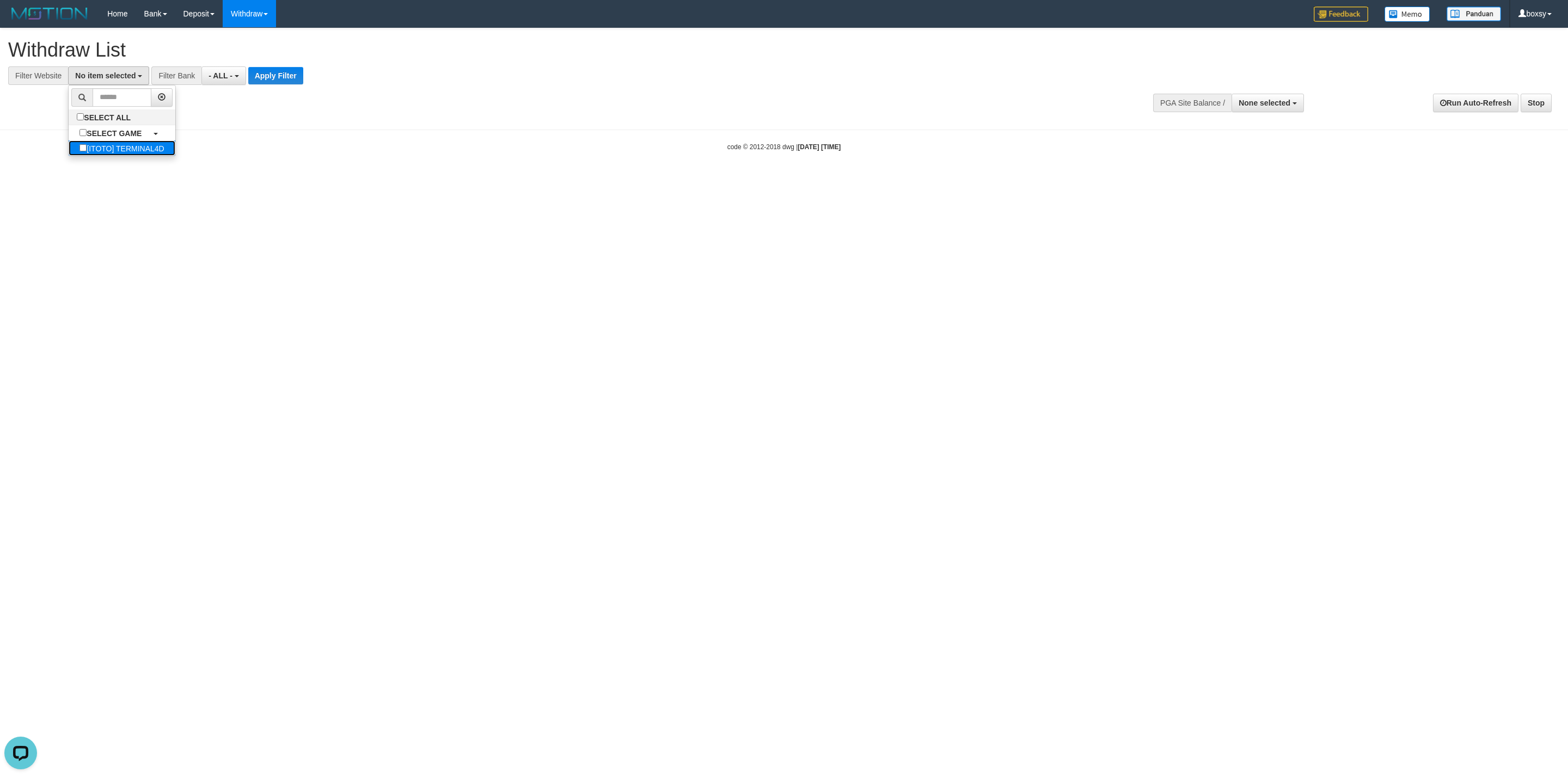 click on "[ITOTO] TERMINAL4D" at bounding box center [121, 148] 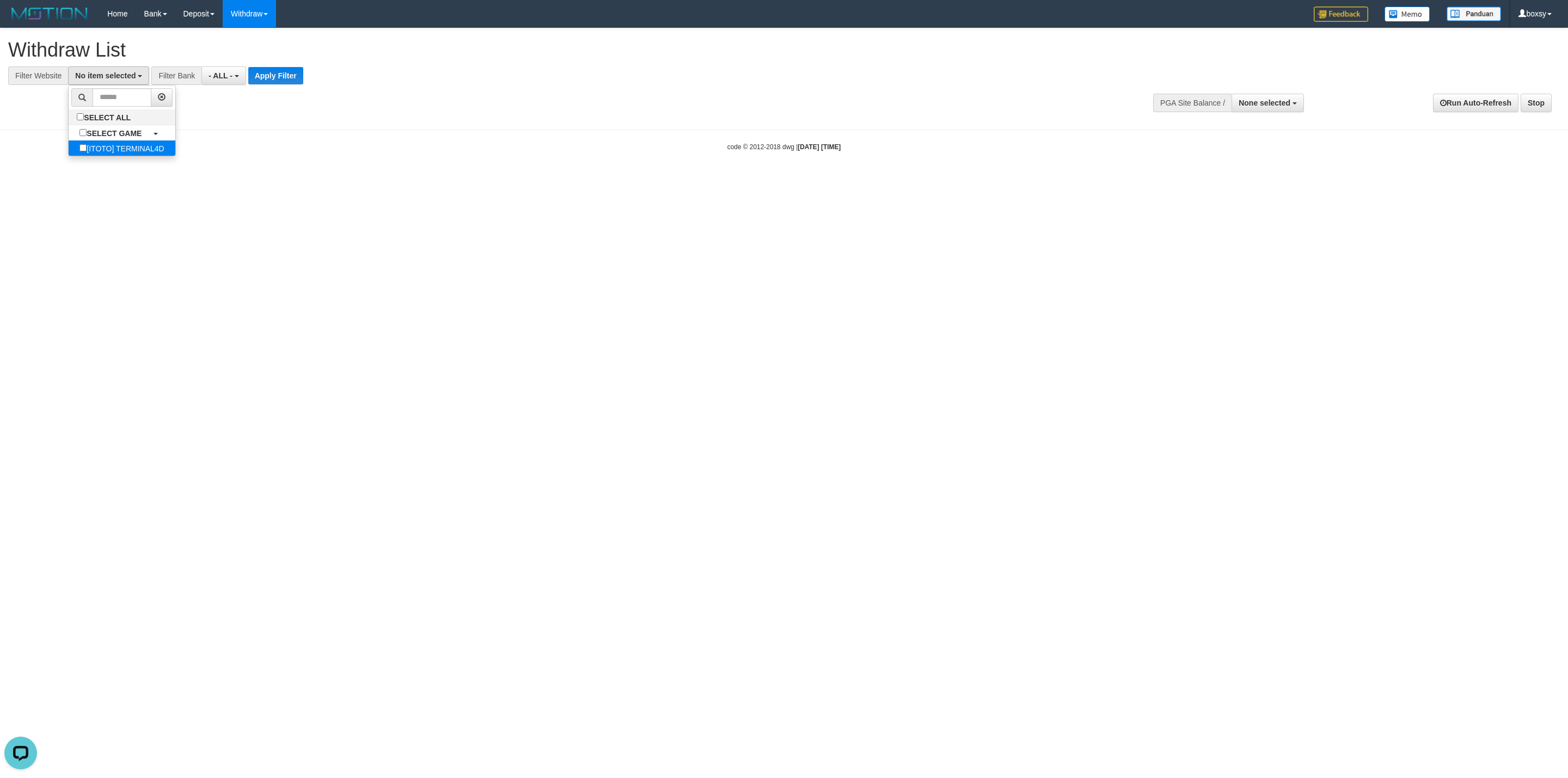 select on "****" 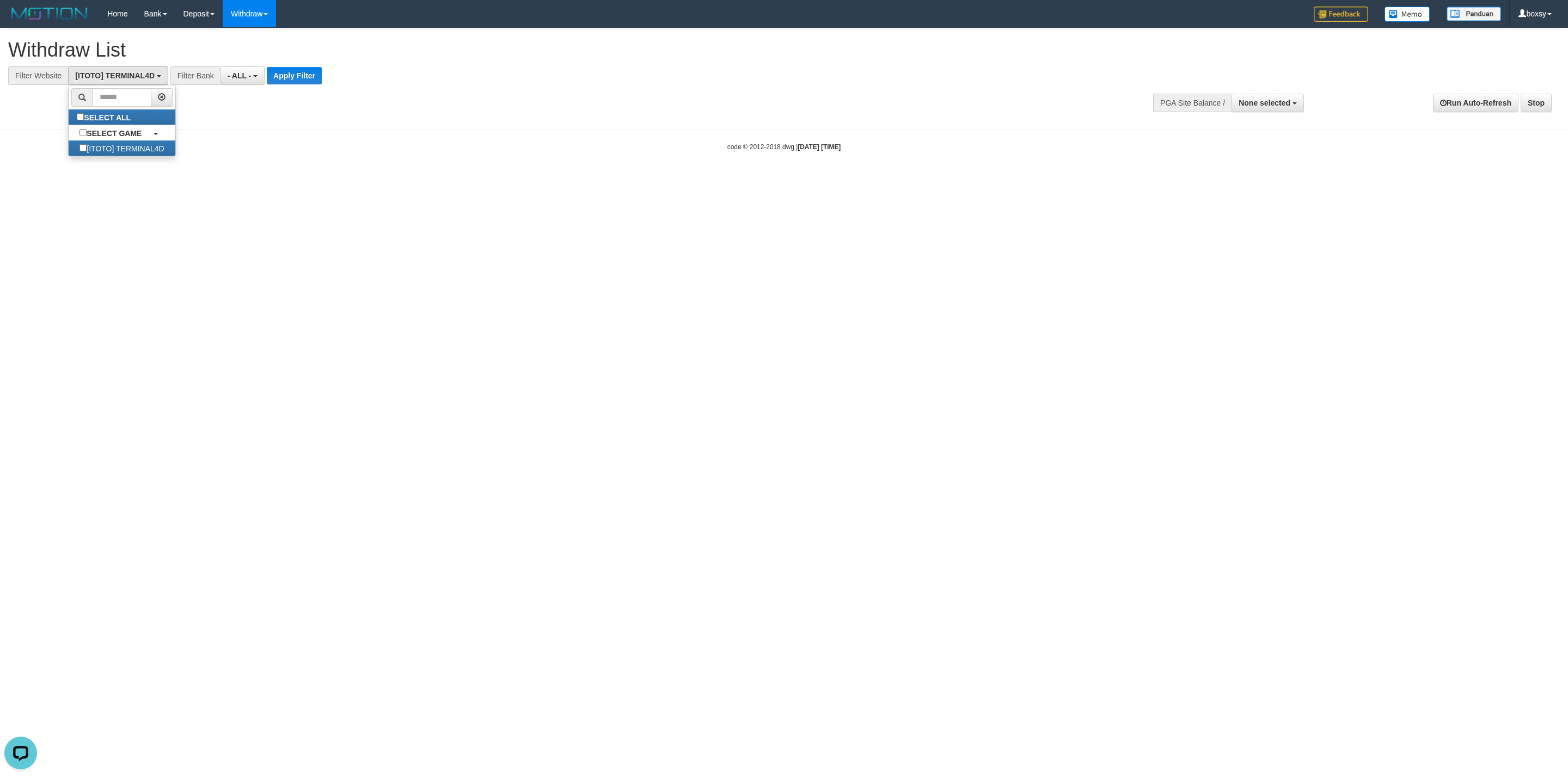 scroll, scrollTop: 10, scrollLeft: 0, axis: vertical 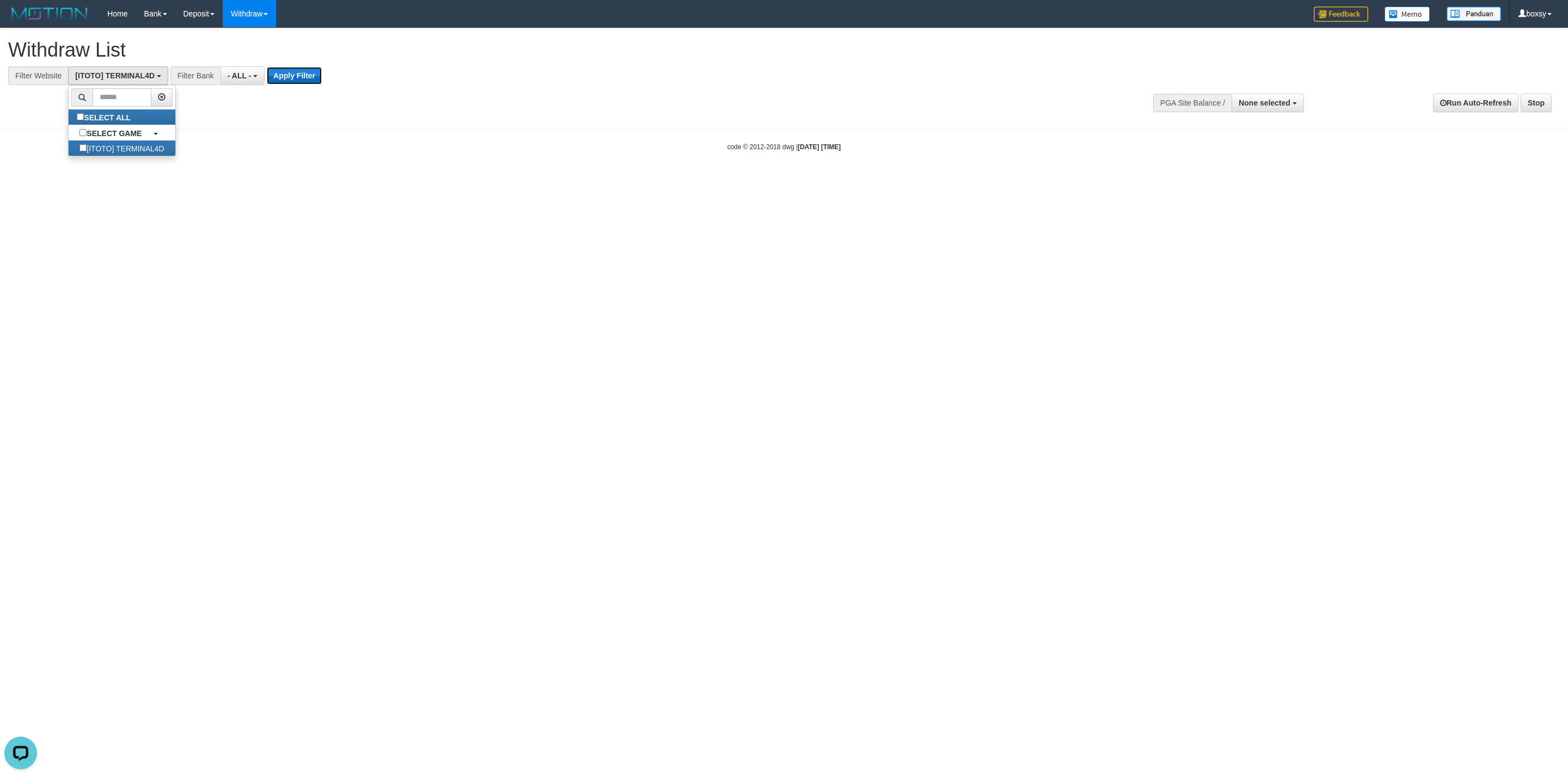 click on "Apply Filter" at bounding box center (294, 76) 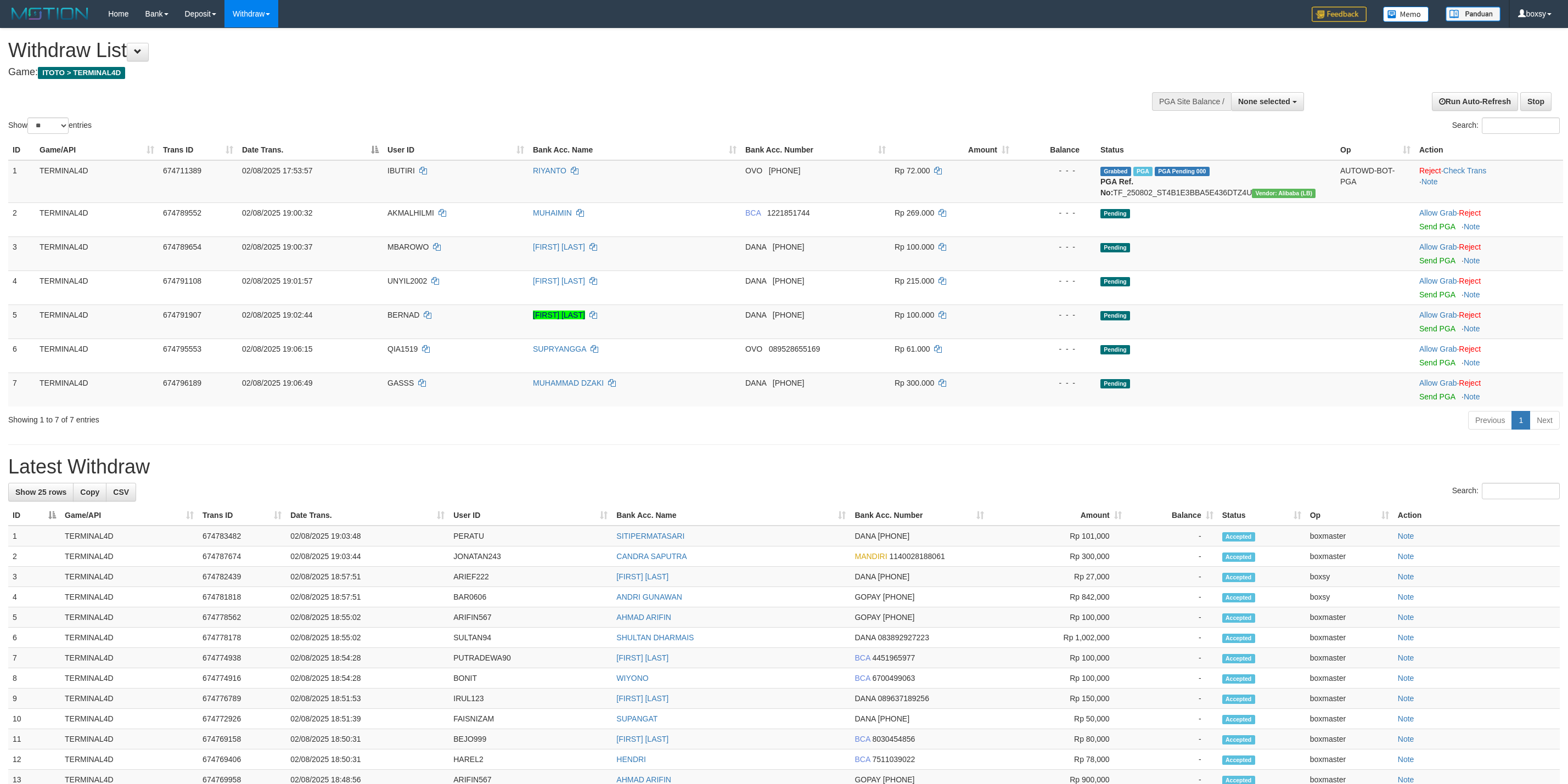 select 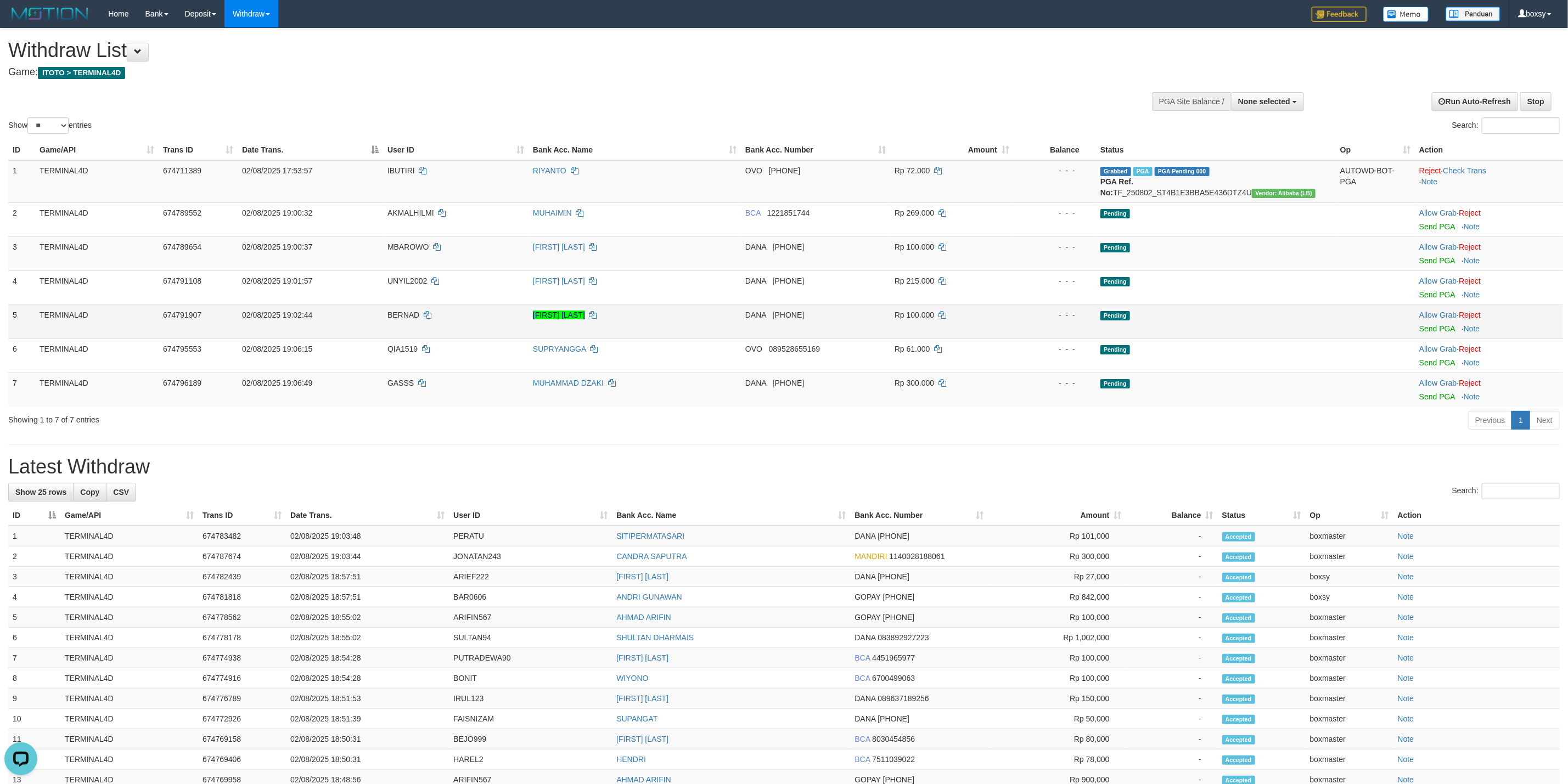 scroll, scrollTop: 0, scrollLeft: 0, axis: both 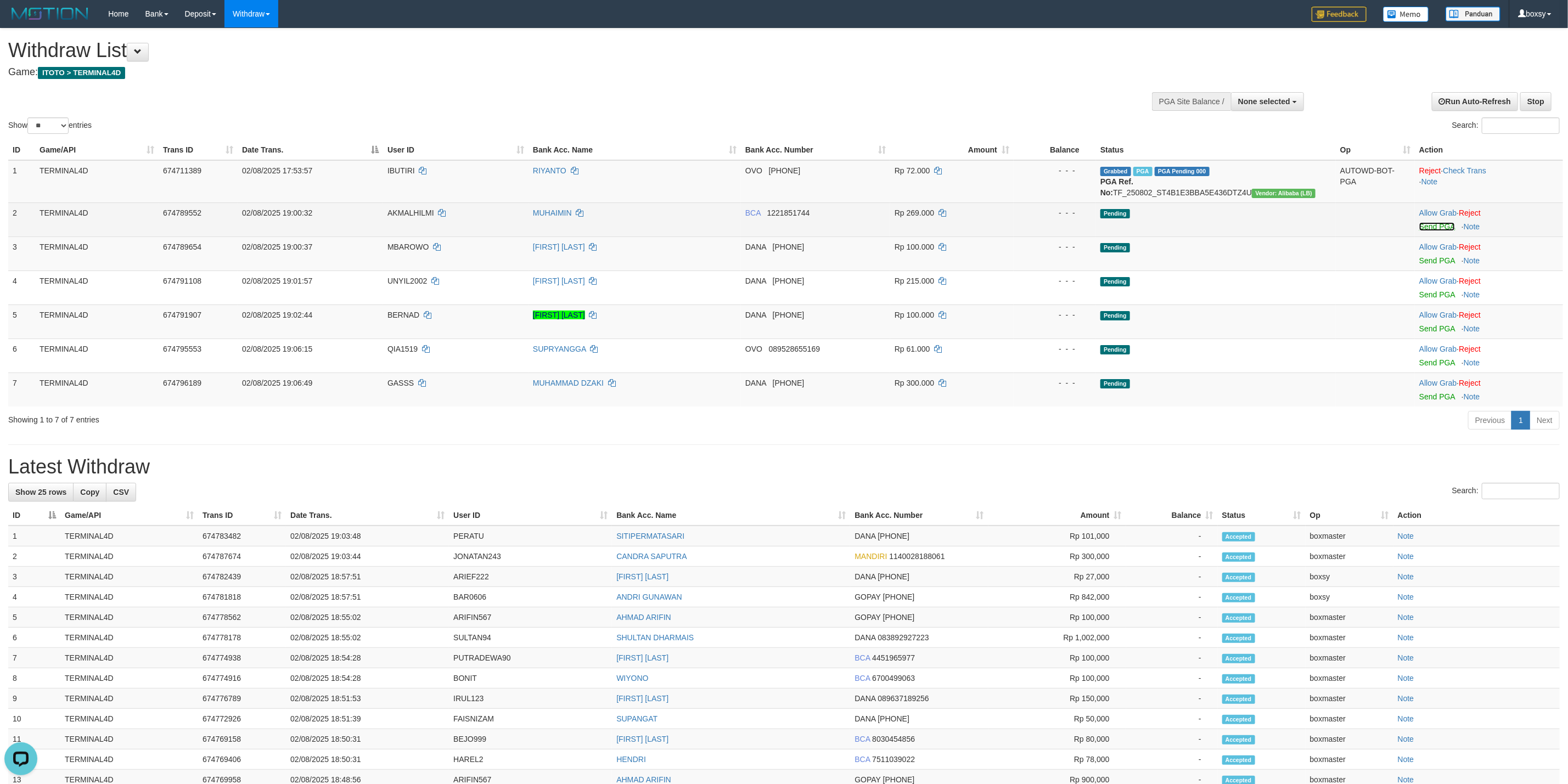 drag, startPoint x: 1446, startPoint y: 224, endPoint x: 850, endPoint y: 232, distance: 596.0537 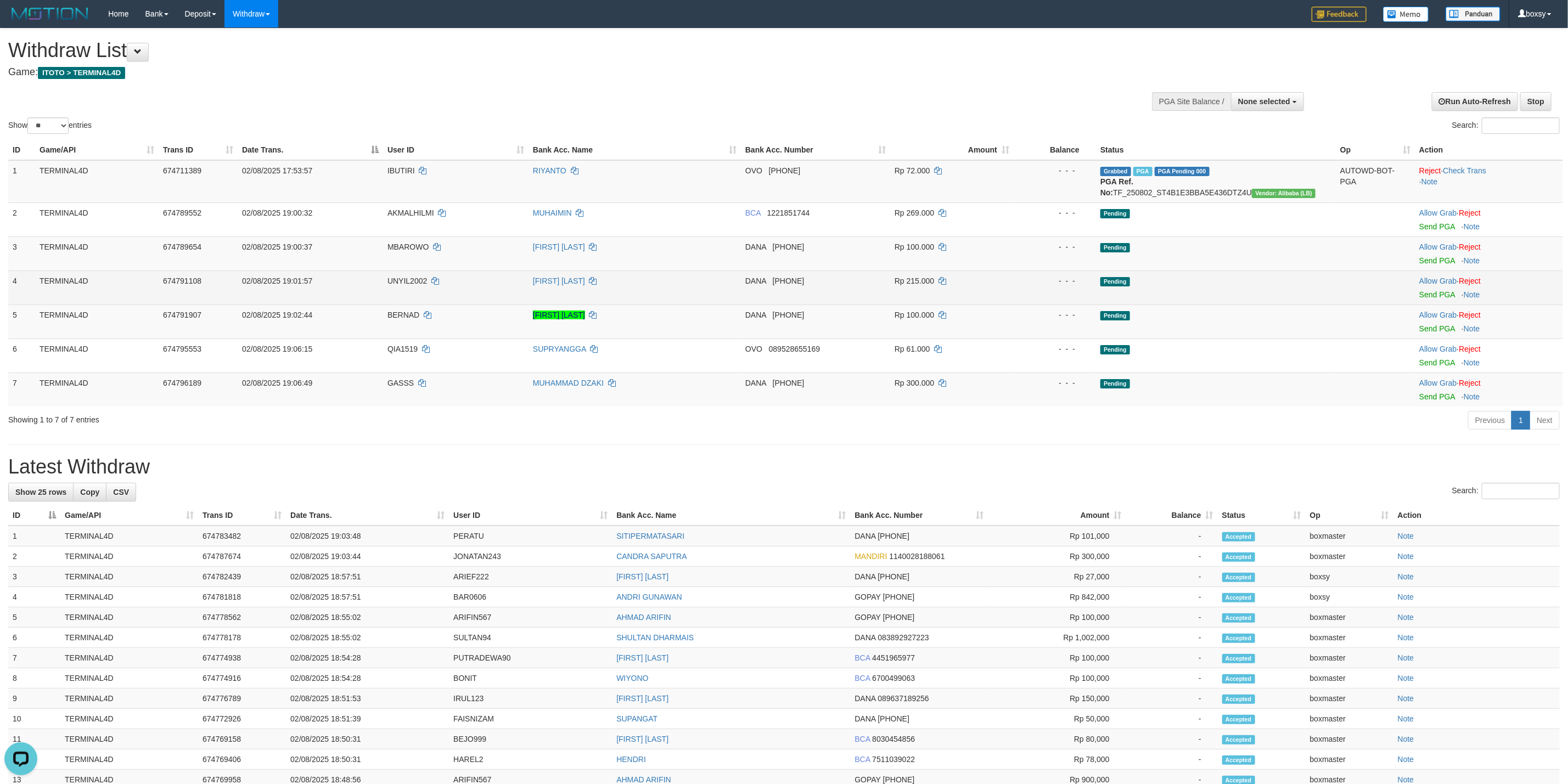 click on "Allow Grab   ·    Reject Send PGA     ·    Note" at bounding box center (1489, 287) 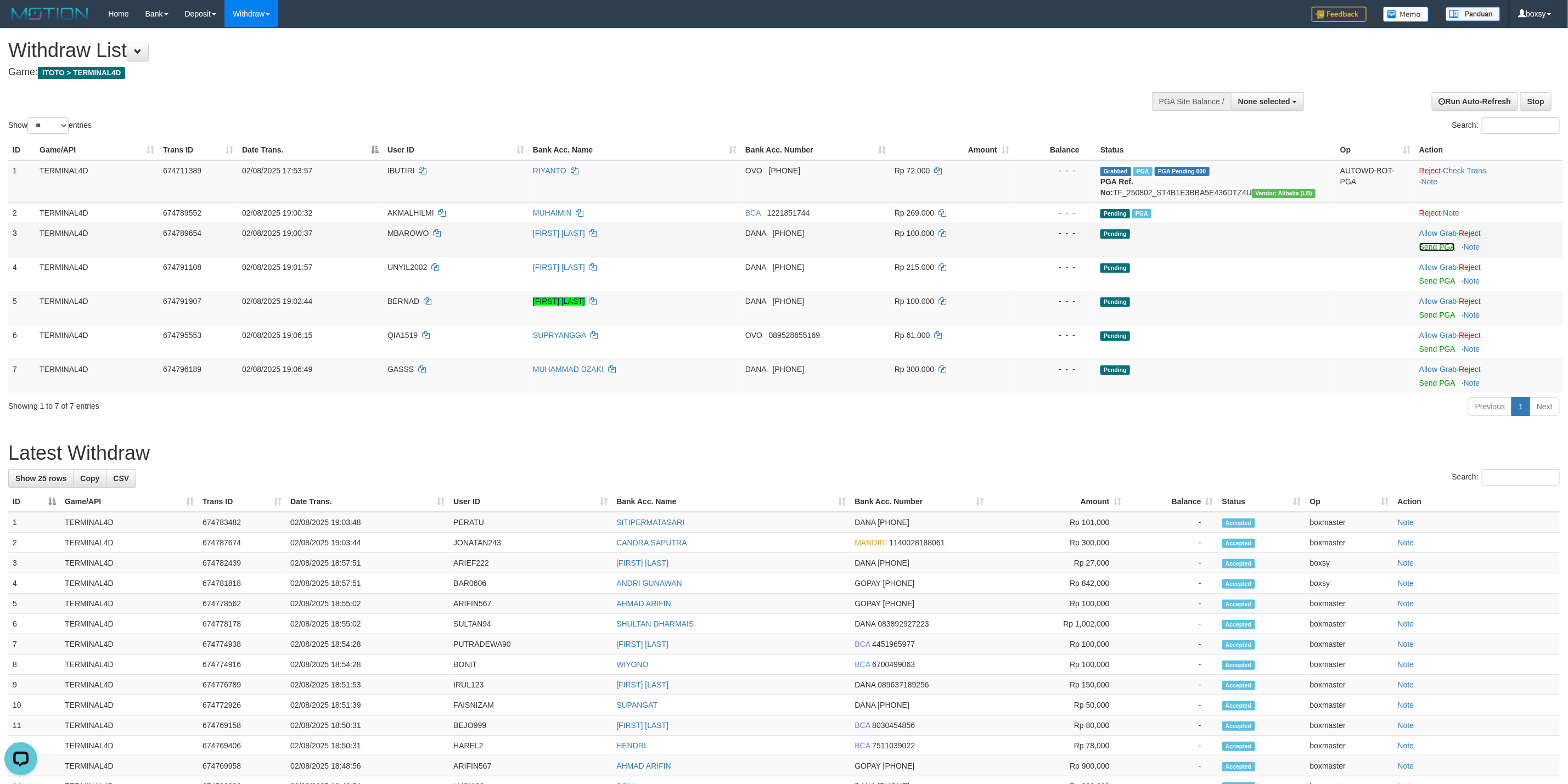 click on "Send PGA" at bounding box center [1437, 247] 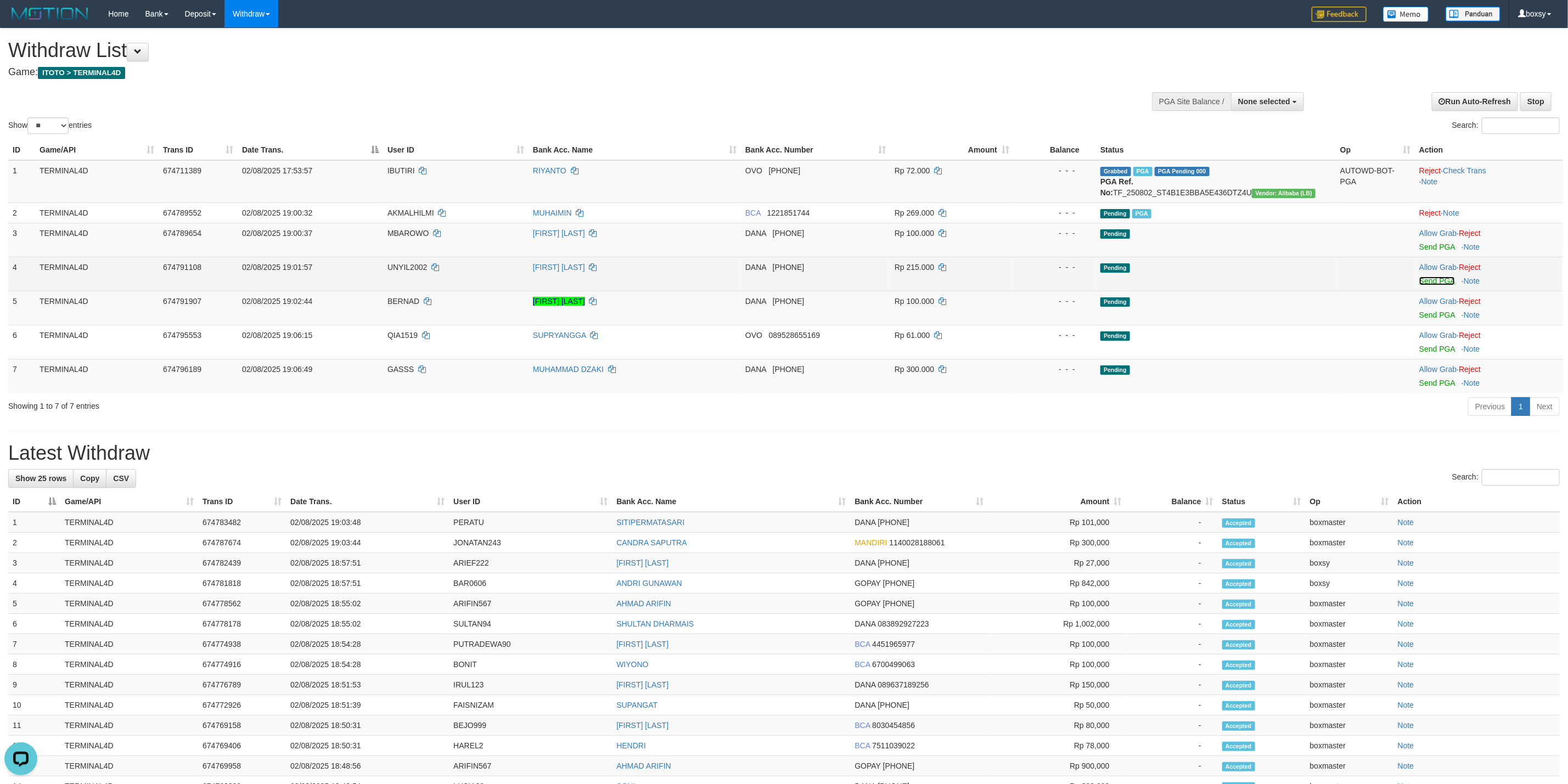 click on "Send PGA" at bounding box center [1437, 281] 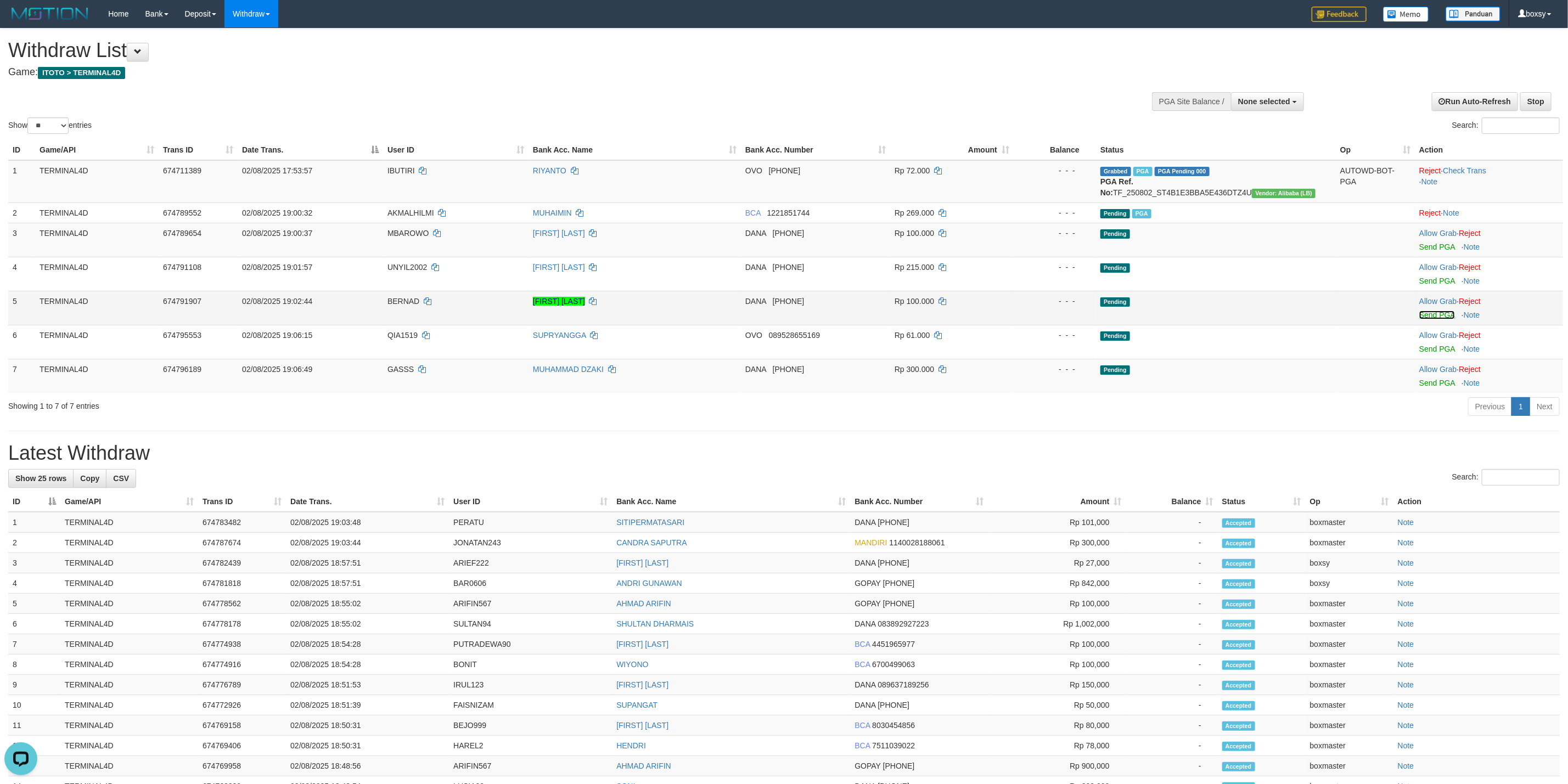 click on "Send PGA" at bounding box center (1437, 315) 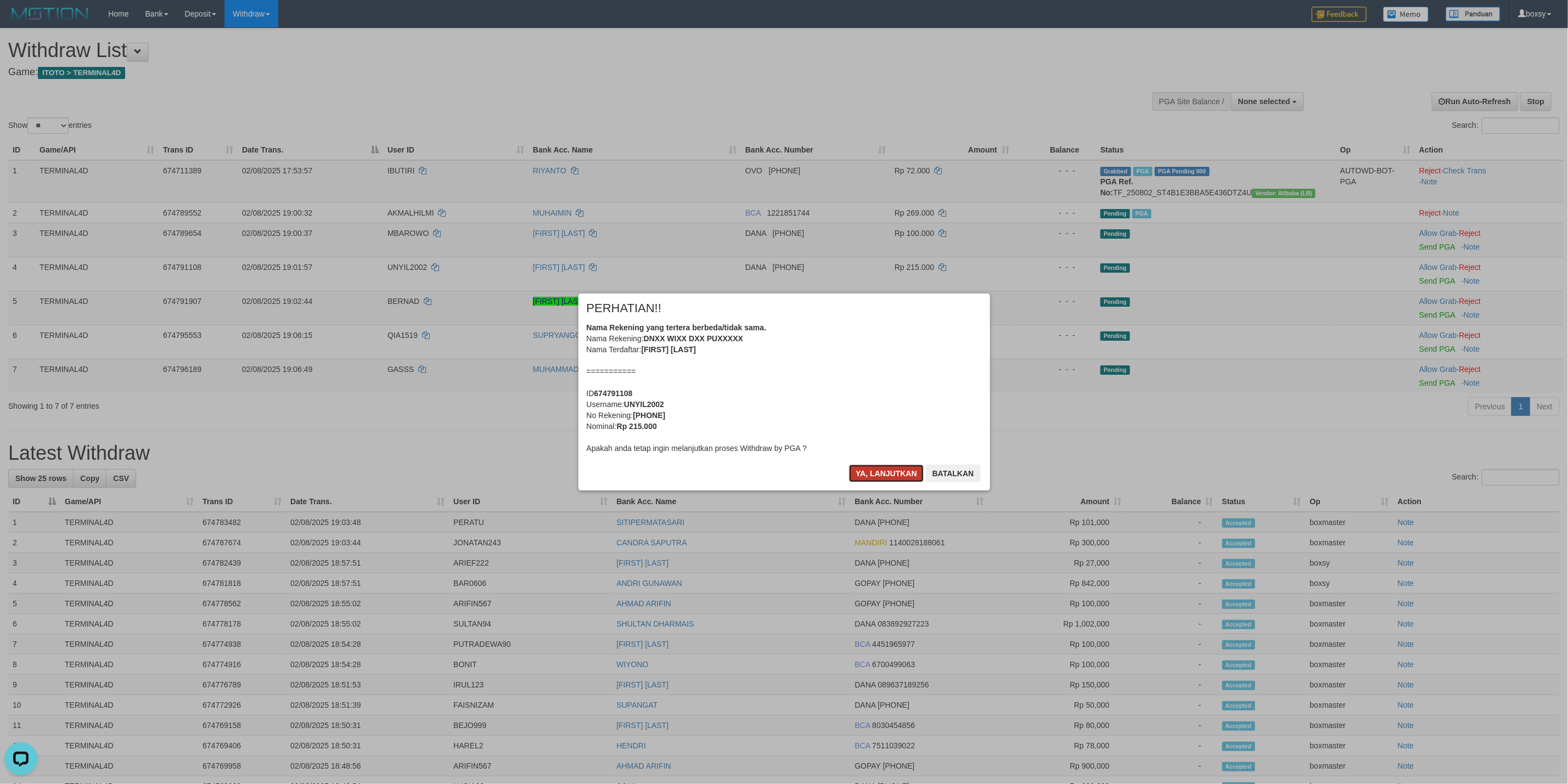 click on "Ya, lanjutkan" at bounding box center [886, 473] 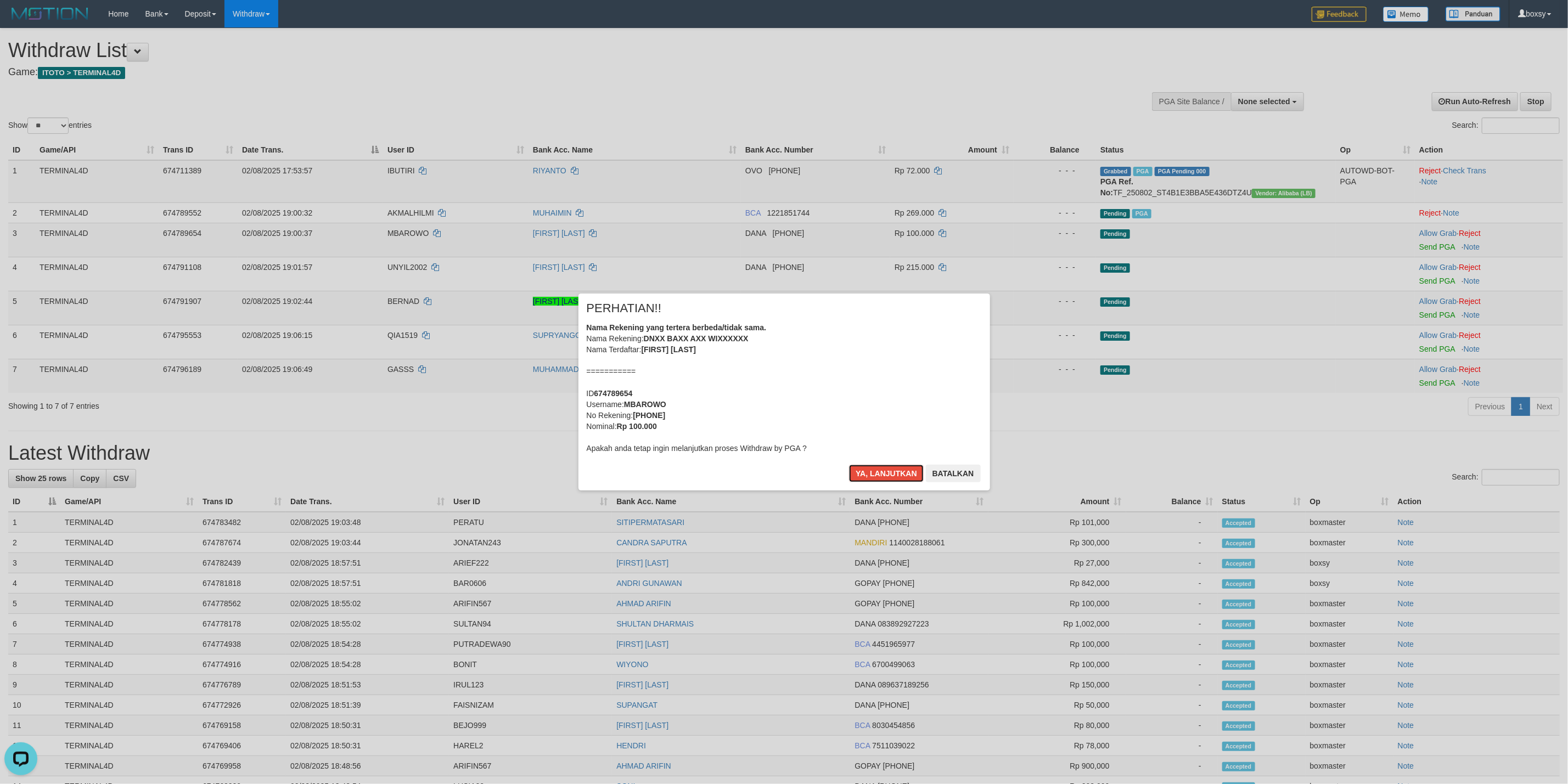 click on "Ya, lanjutkan" at bounding box center (886, 473) 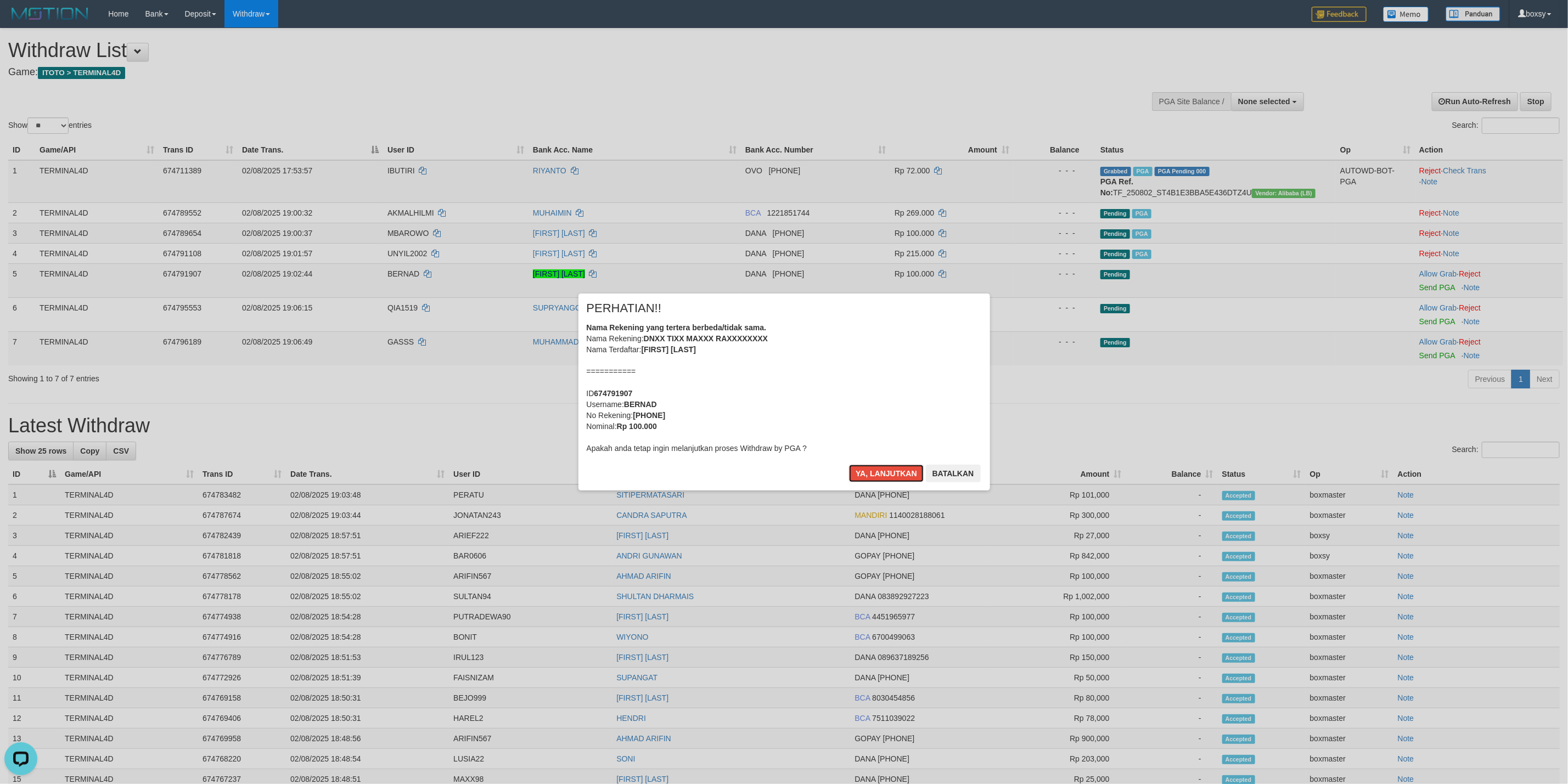 drag, startPoint x: 887, startPoint y: 471, endPoint x: 921, endPoint y: 453, distance: 38.470768 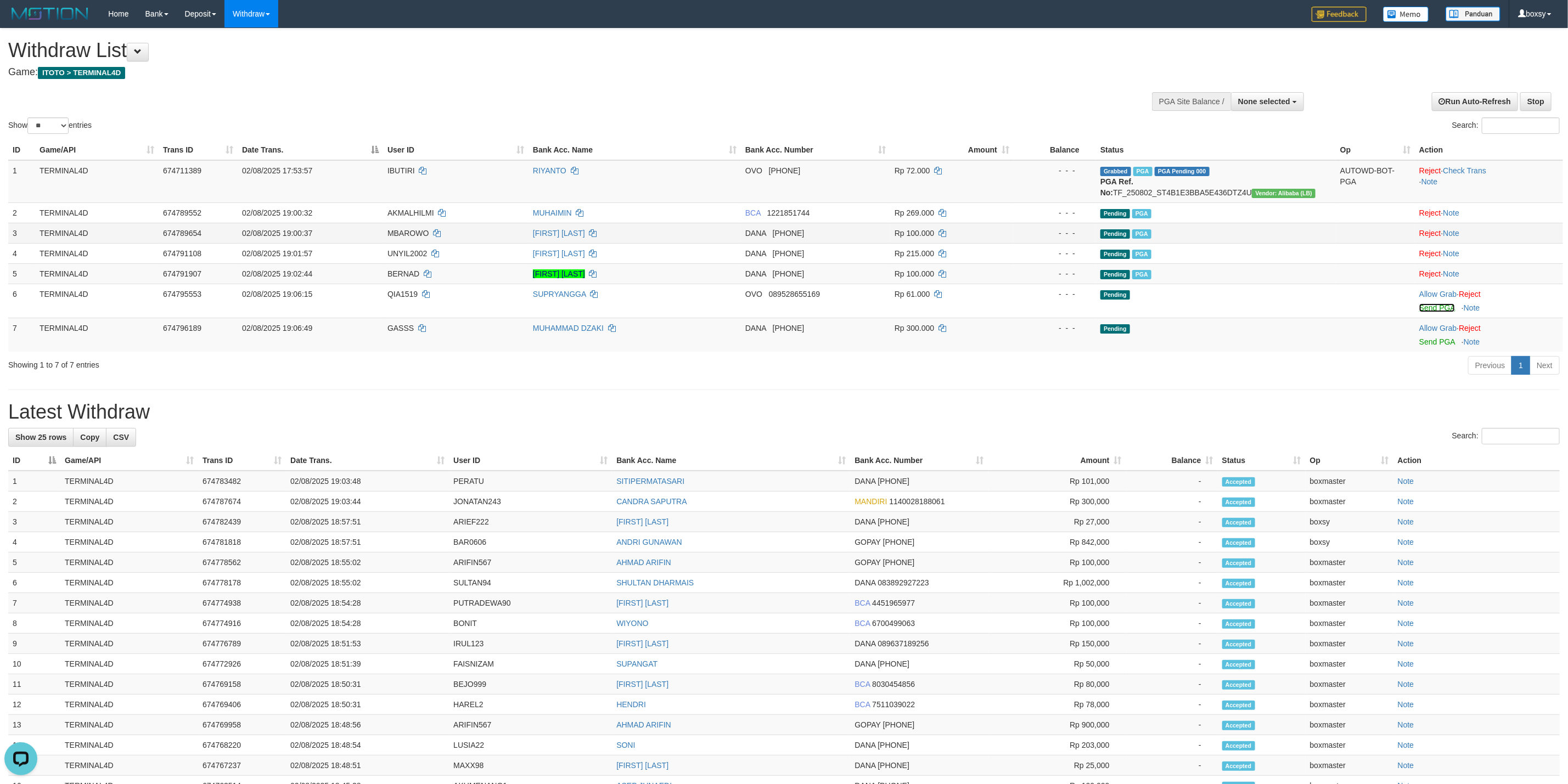 drag, startPoint x: 1431, startPoint y: 310, endPoint x: 863, endPoint y: 224, distance: 574.4737 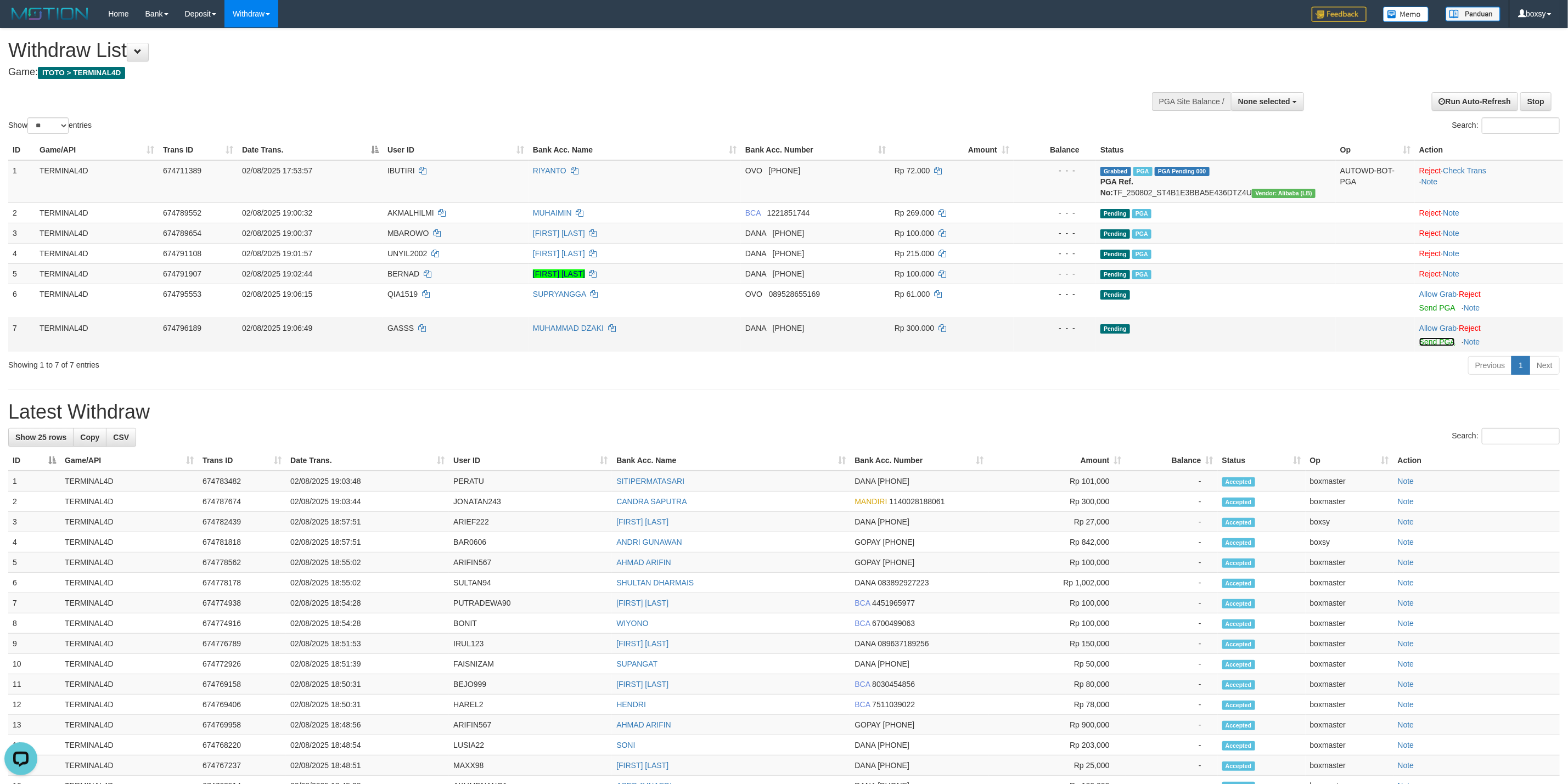 click on "Send PGA" at bounding box center [1437, 342] 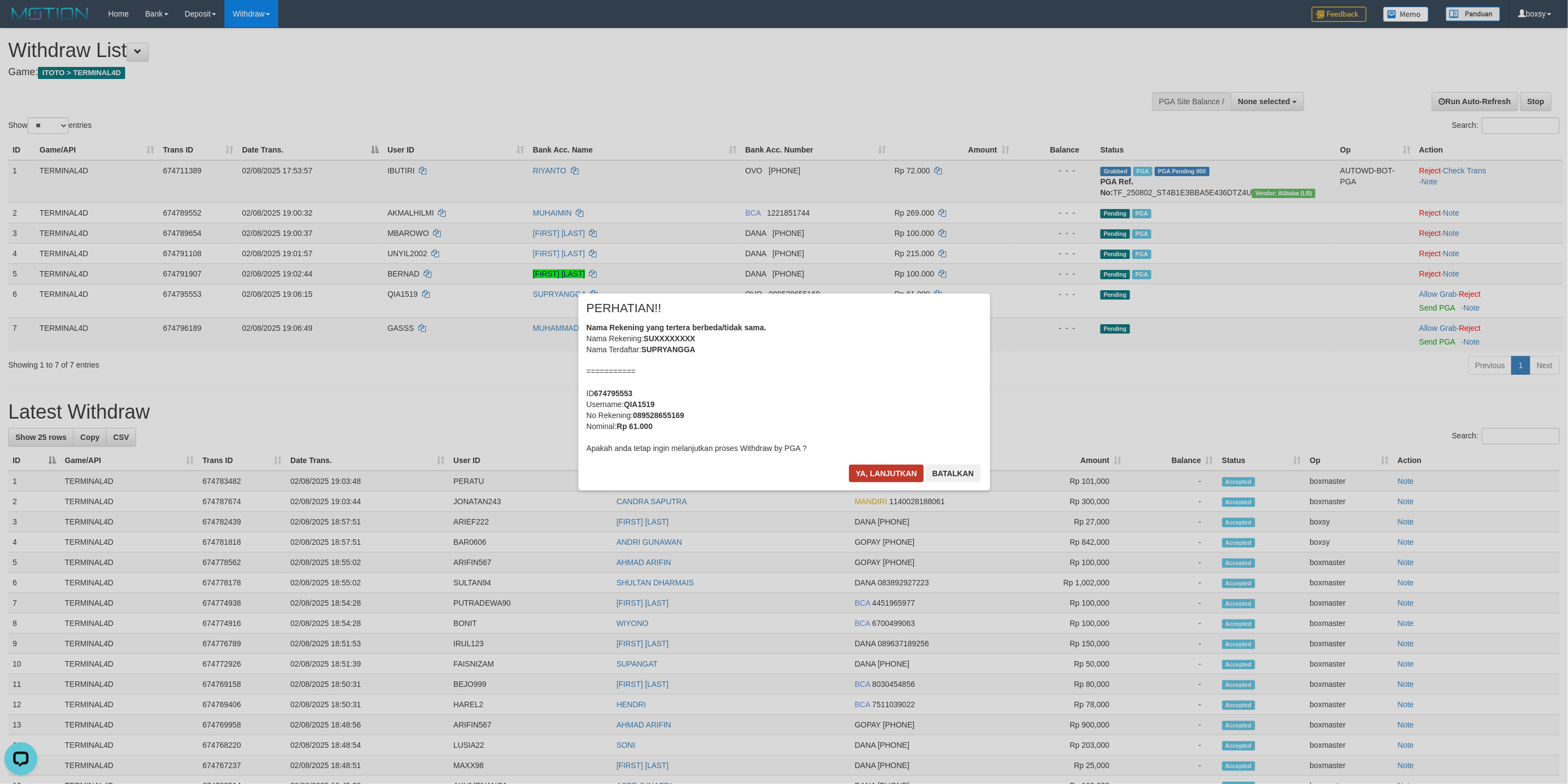 click on "Toggle navigation
Home
Bank
Account List
Load
By Website
Group
[ITOTO]													TERMINAL4D
Mutasi Bank
Search
Sync
Note Mutasi
Deposit
DPS Fetch
DPS List
History
PGA History
Note DPS -" at bounding box center (784, 551) 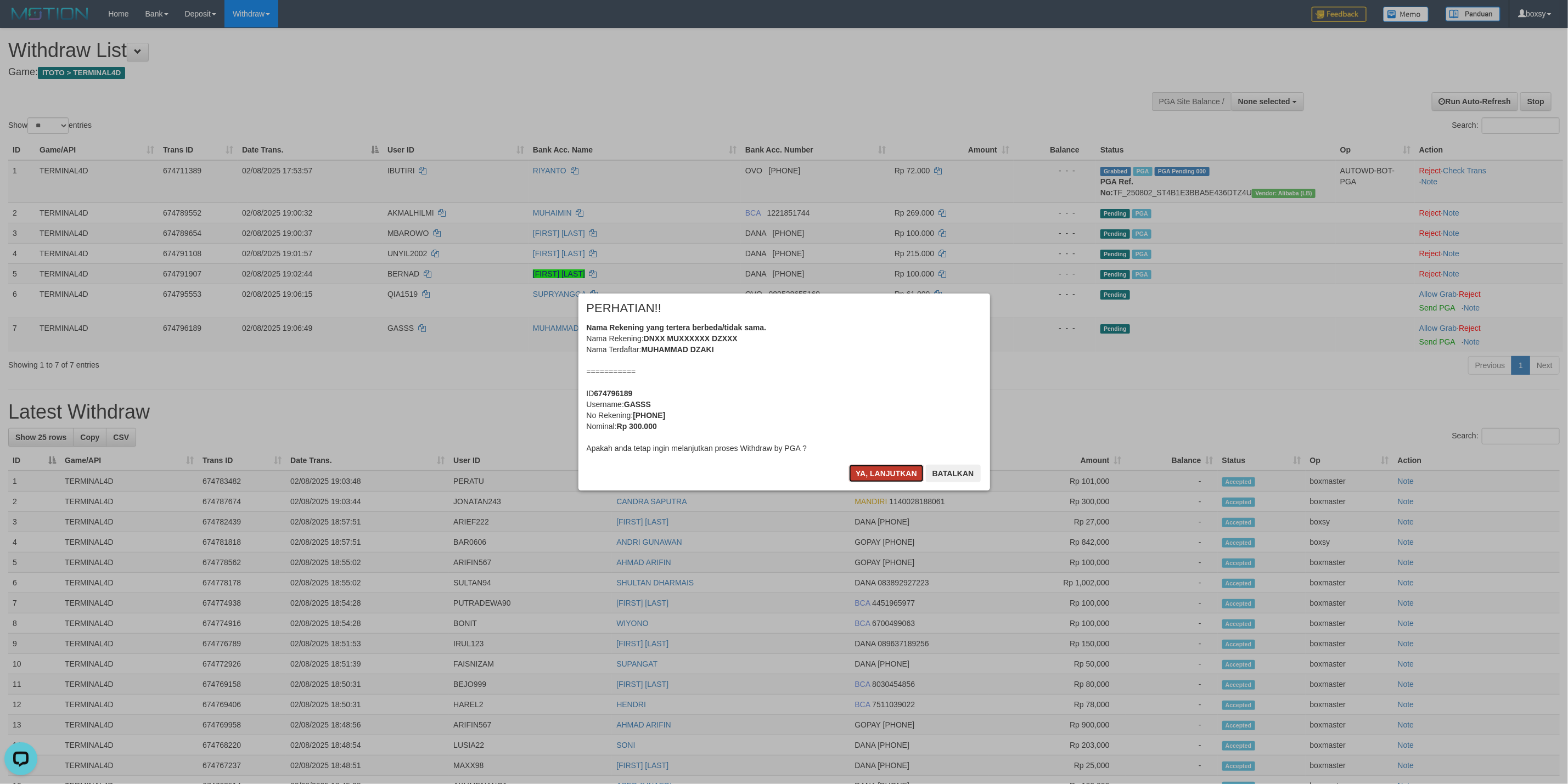 click on "Ya, lanjutkan" at bounding box center (886, 473) 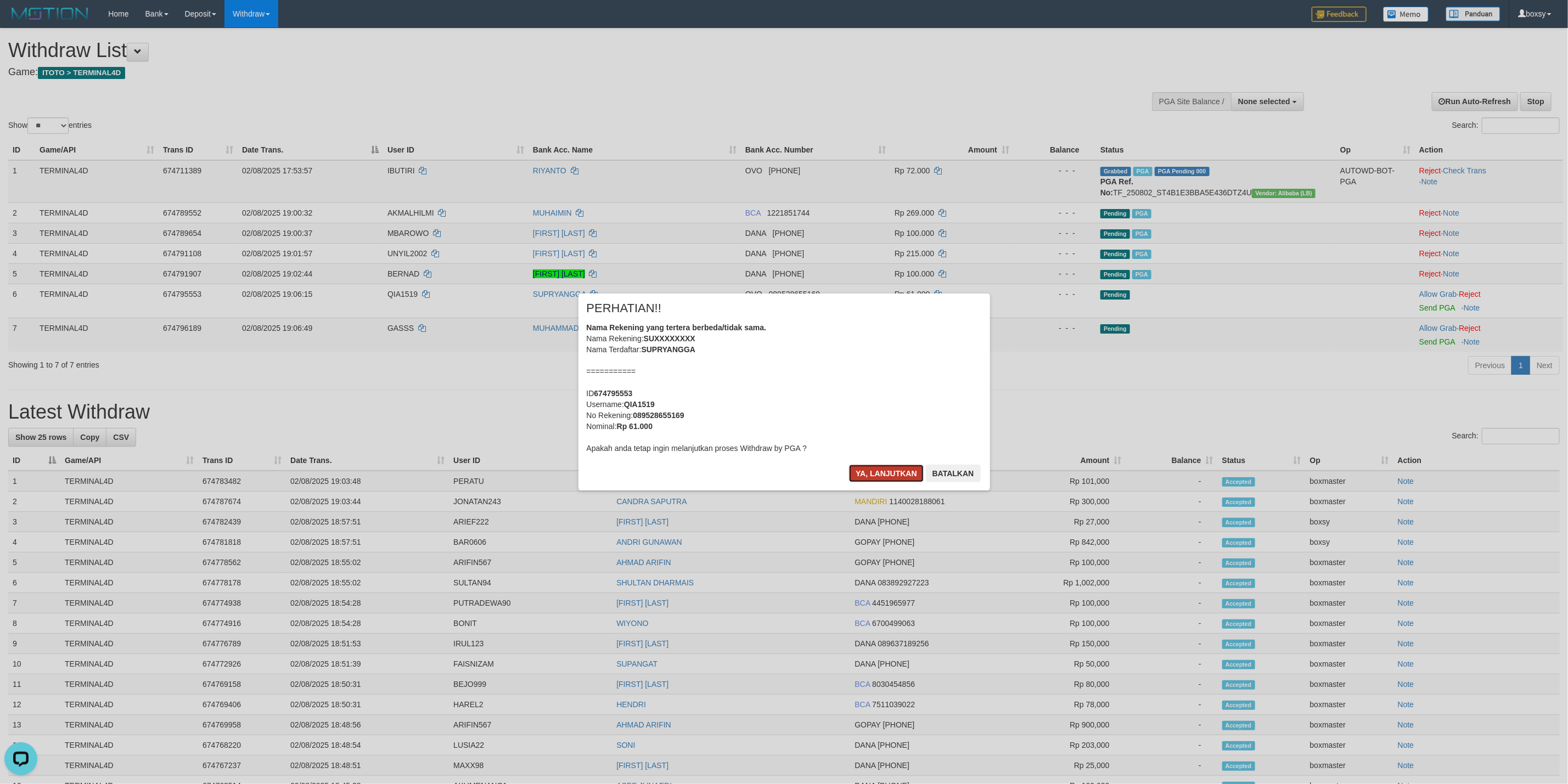 click on "Ya, lanjutkan" at bounding box center (886, 473) 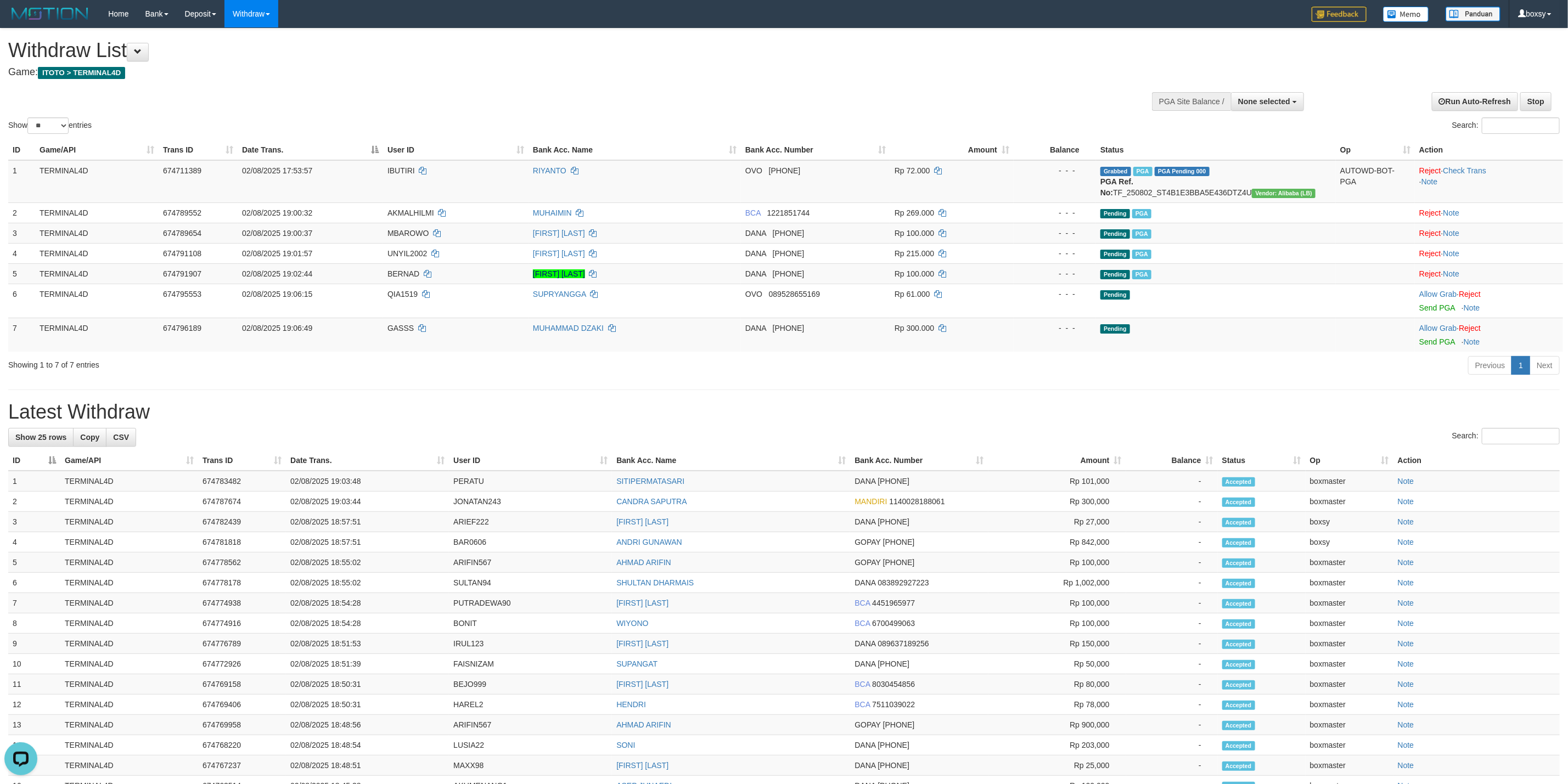 click on "Previous 1 Next" at bounding box center (1110, 366) 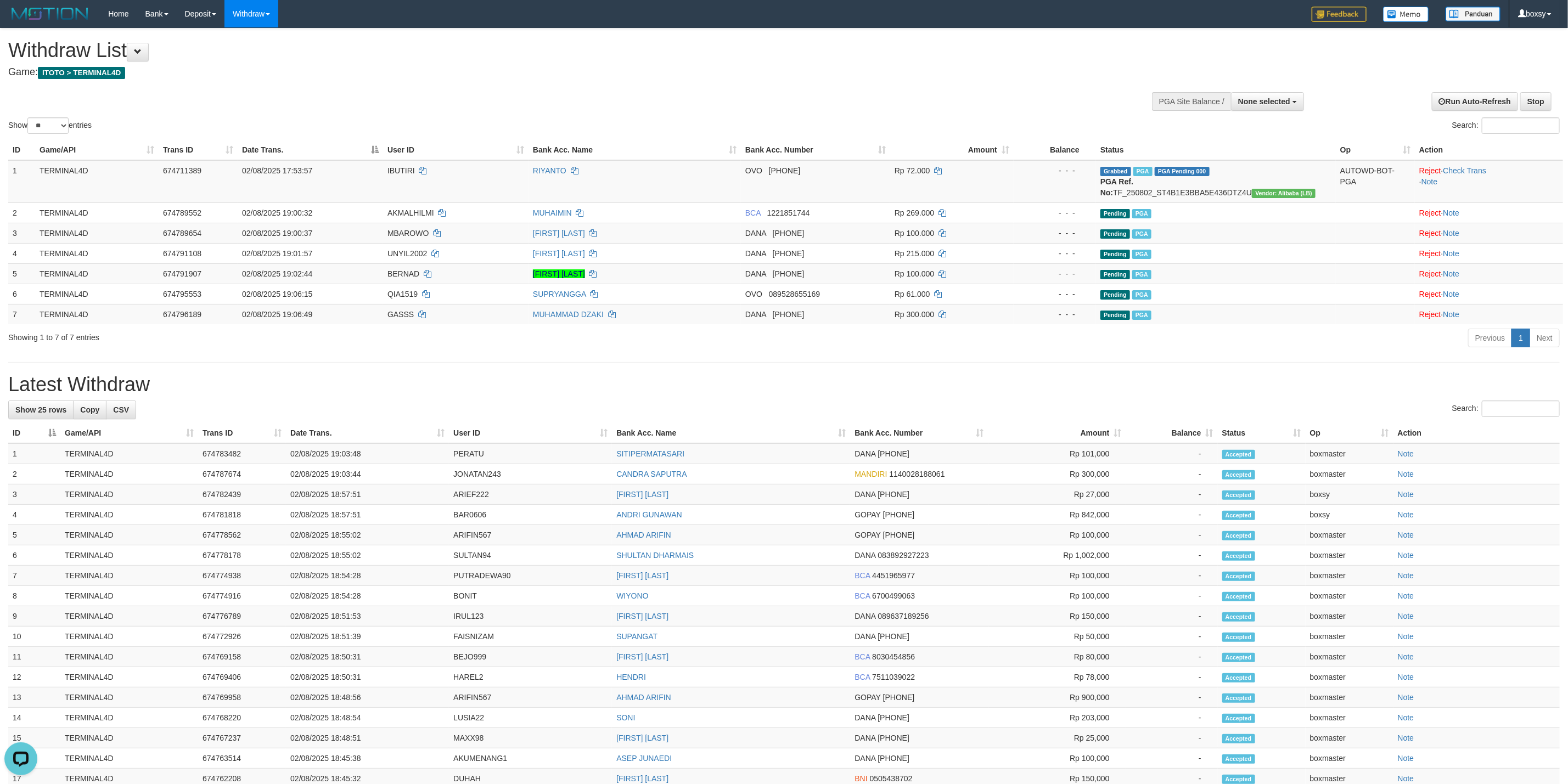 click on "**********" at bounding box center (784, 521) 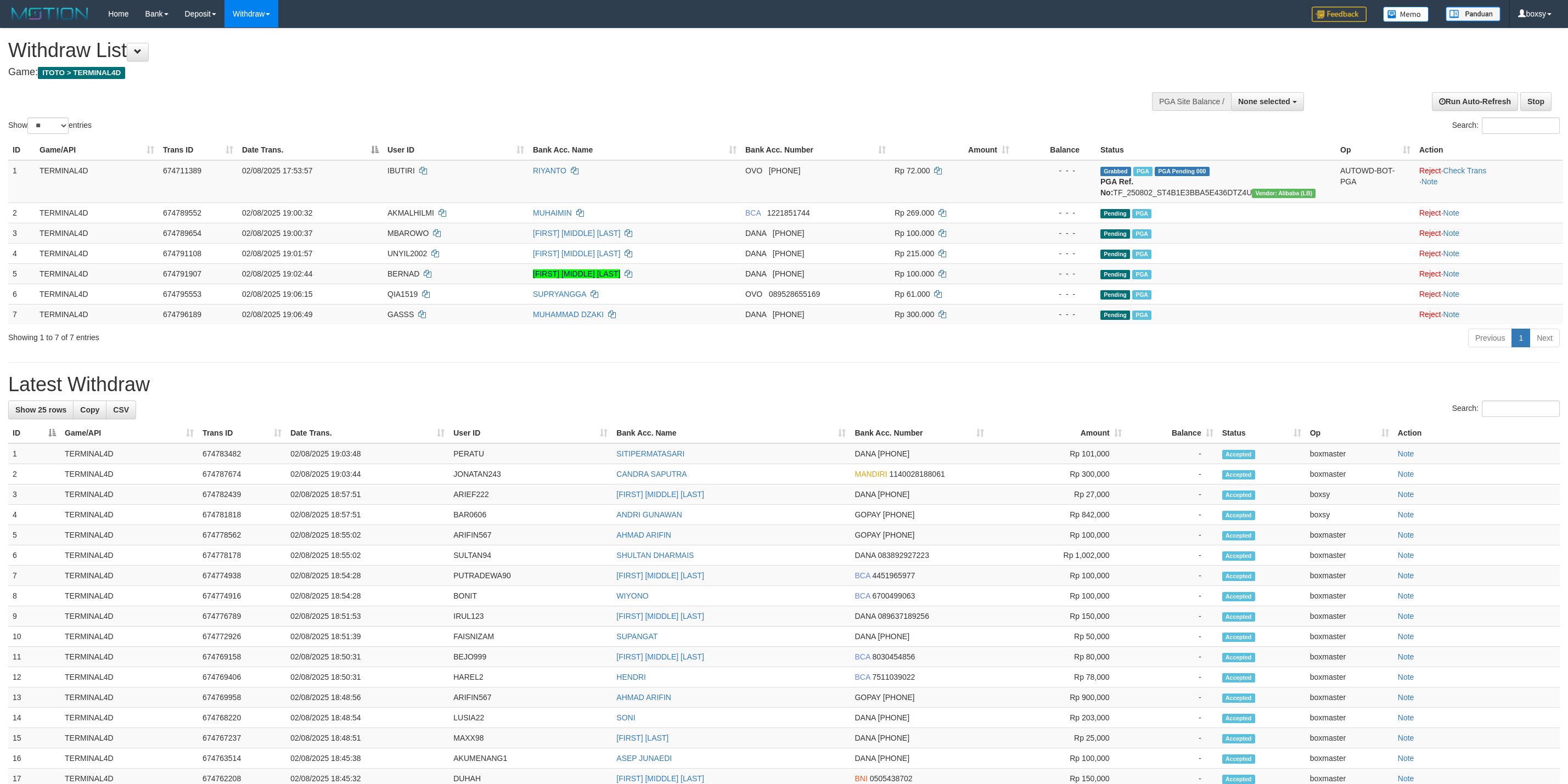 select 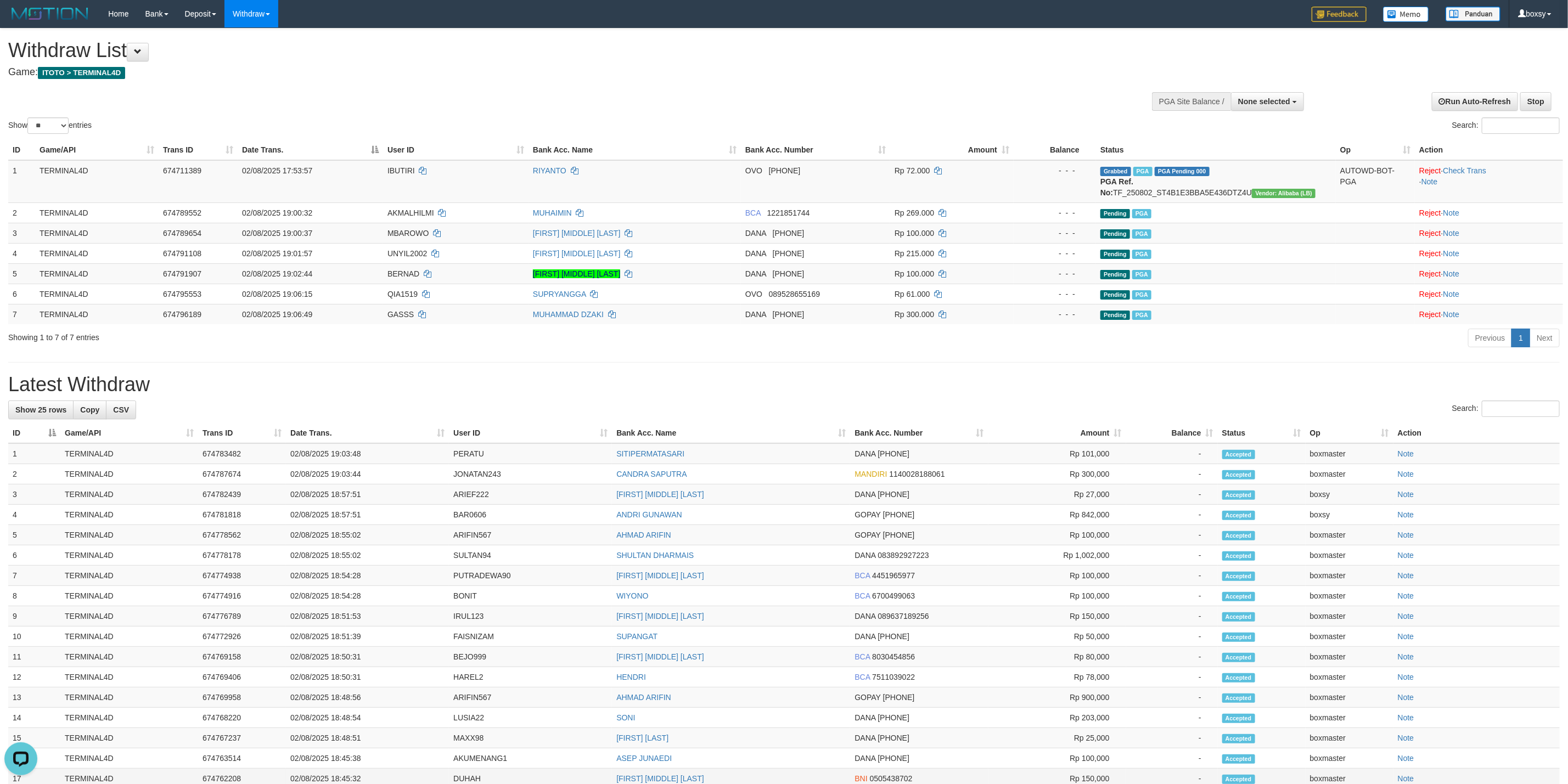 scroll, scrollTop: 0, scrollLeft: 0, axis: both 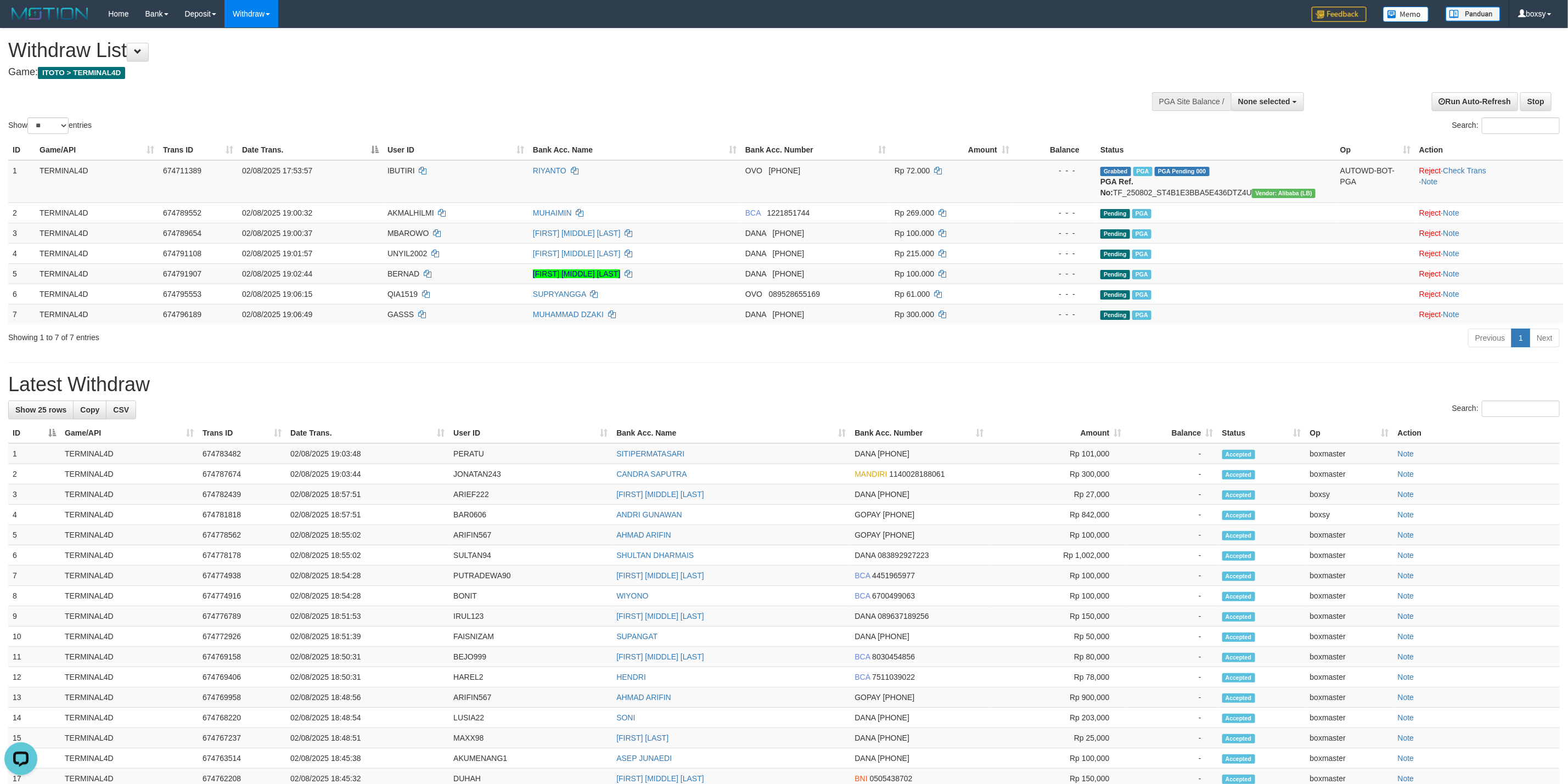 click on "Previous 1 Next" at bounding box center (1110, 339) 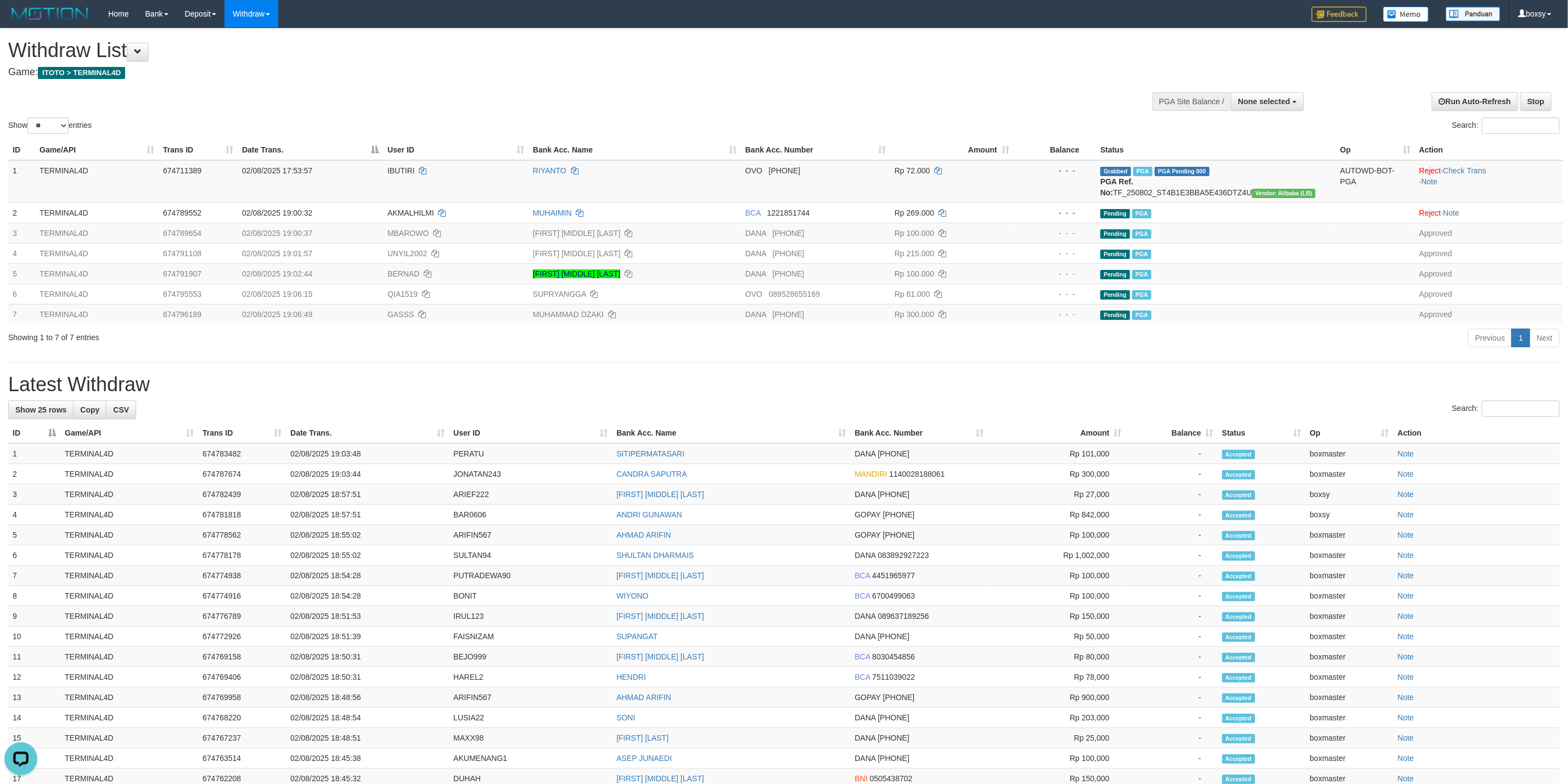 click on "Previous 1 Next" at bounding box center [1110, 339] 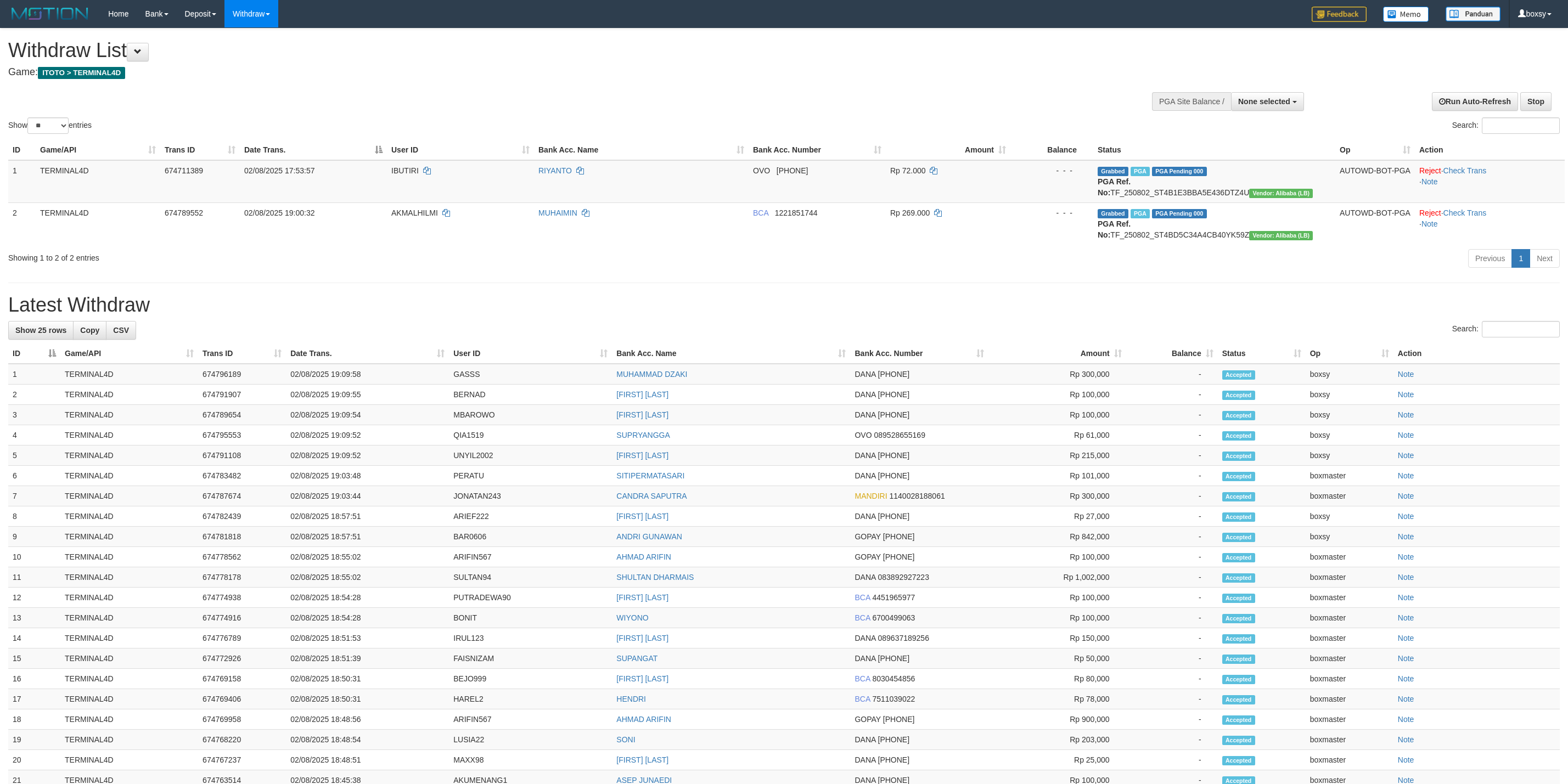 select 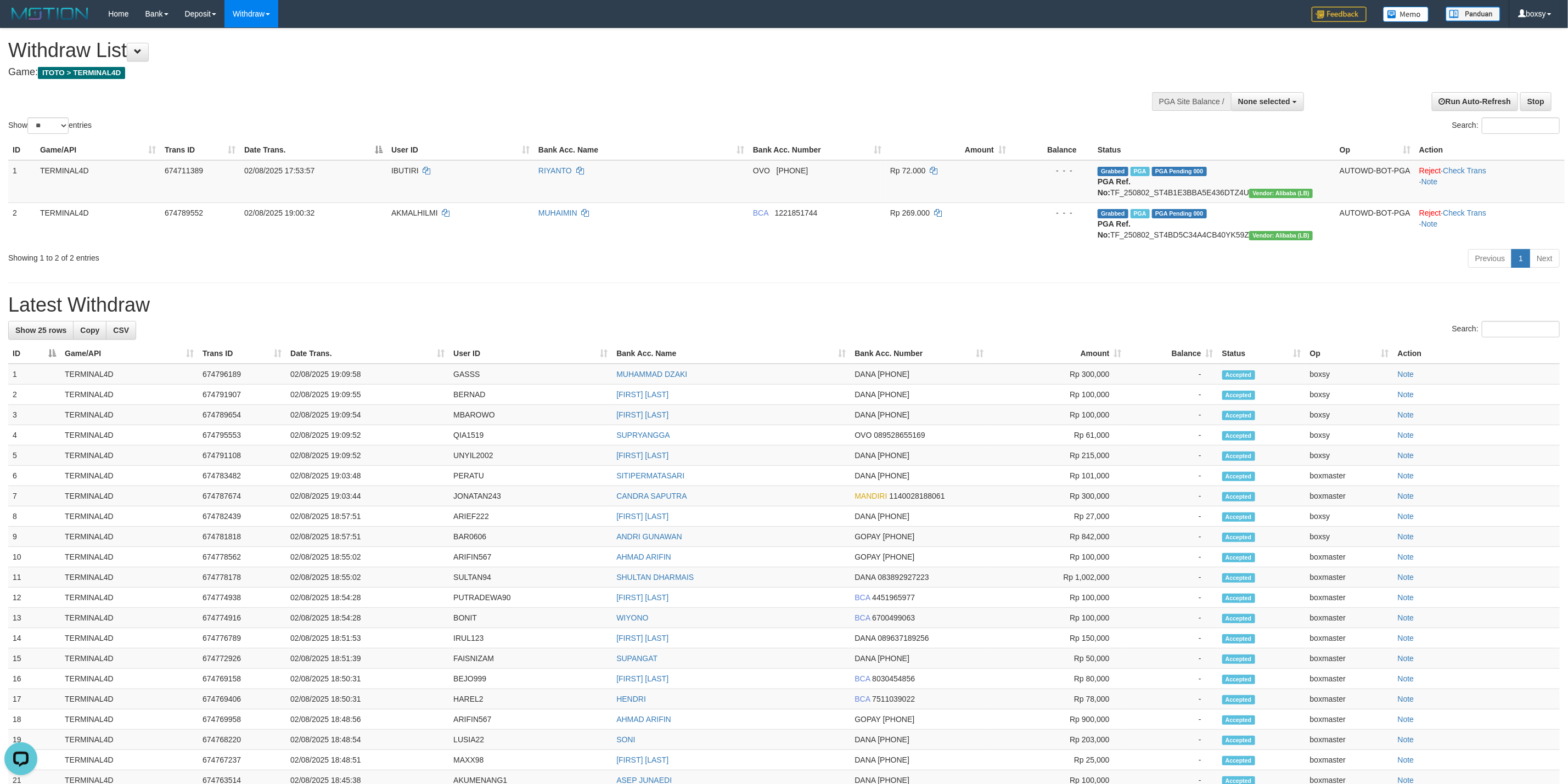 scroll, scrollTop: 0, scrollLeft: 0, axis: both 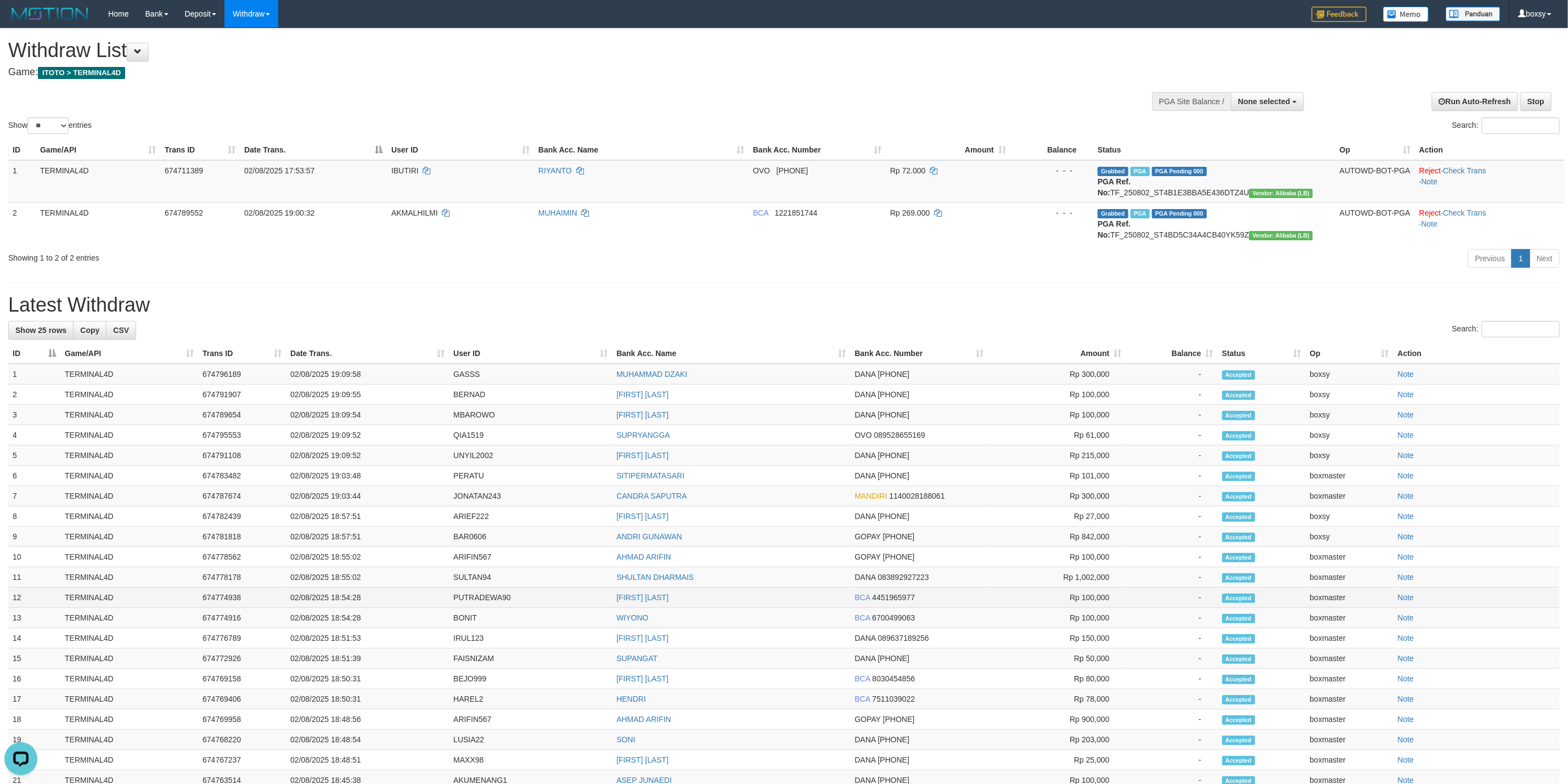 drag, startPoint x: 724, startPoint y: 488, endPoint x: 609, endPoint y: 601, distance: 161.23 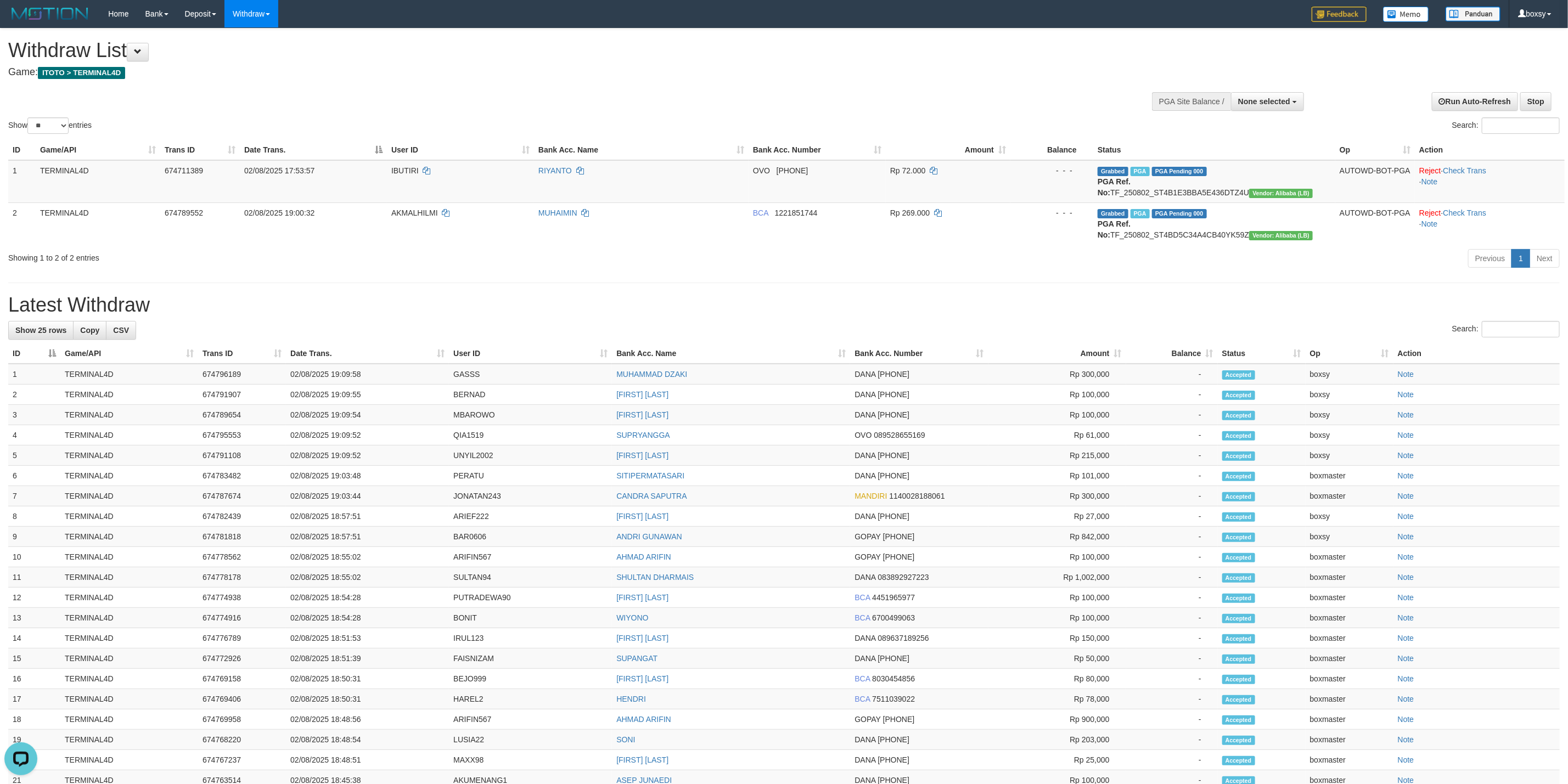 click on "Withdraw List
Game:   ITOTO > TERMINAL4D" at bounding box center (521, 58) 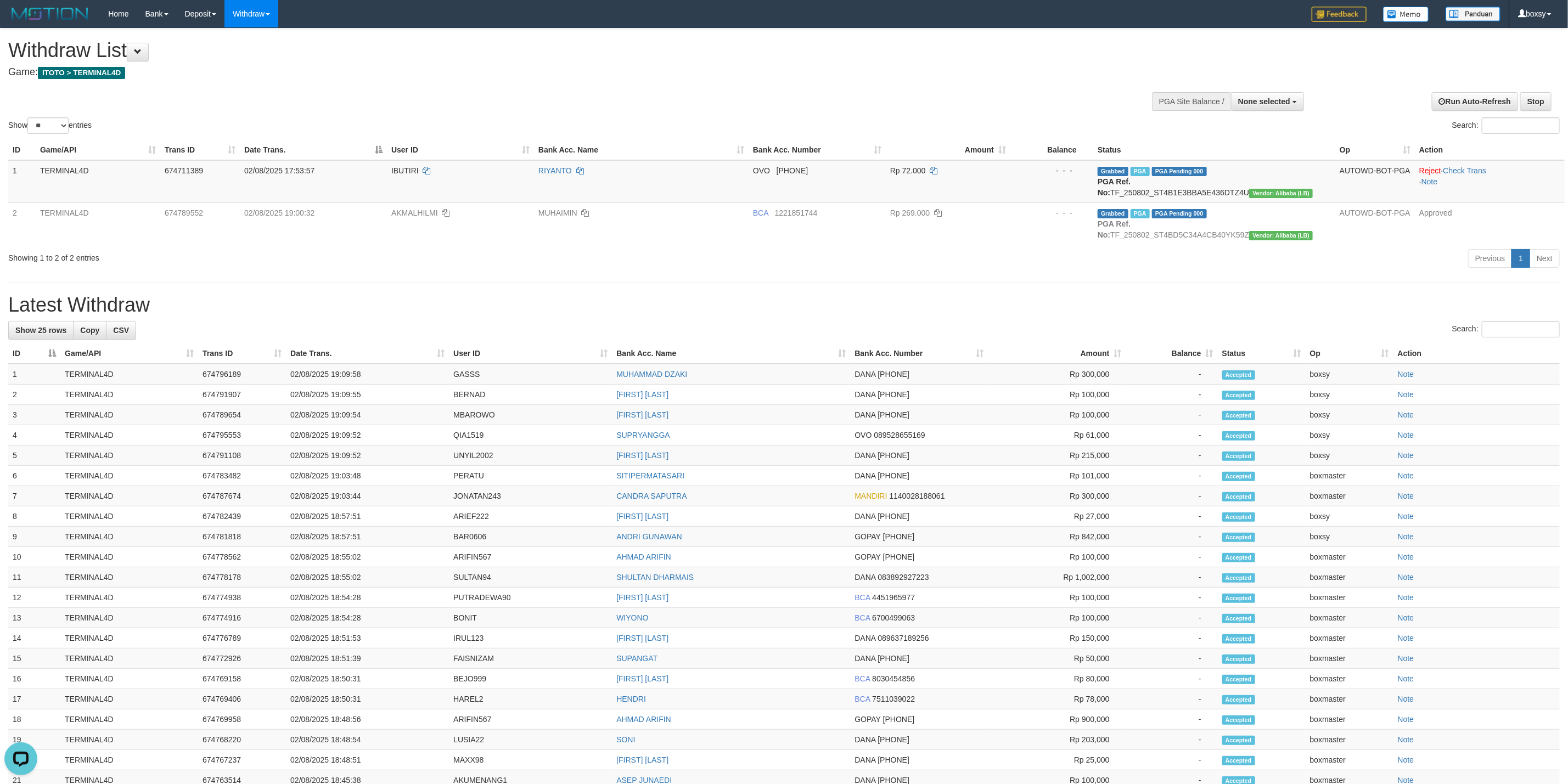 click on "Latest Withdraw" at bounding box center (784, 305) 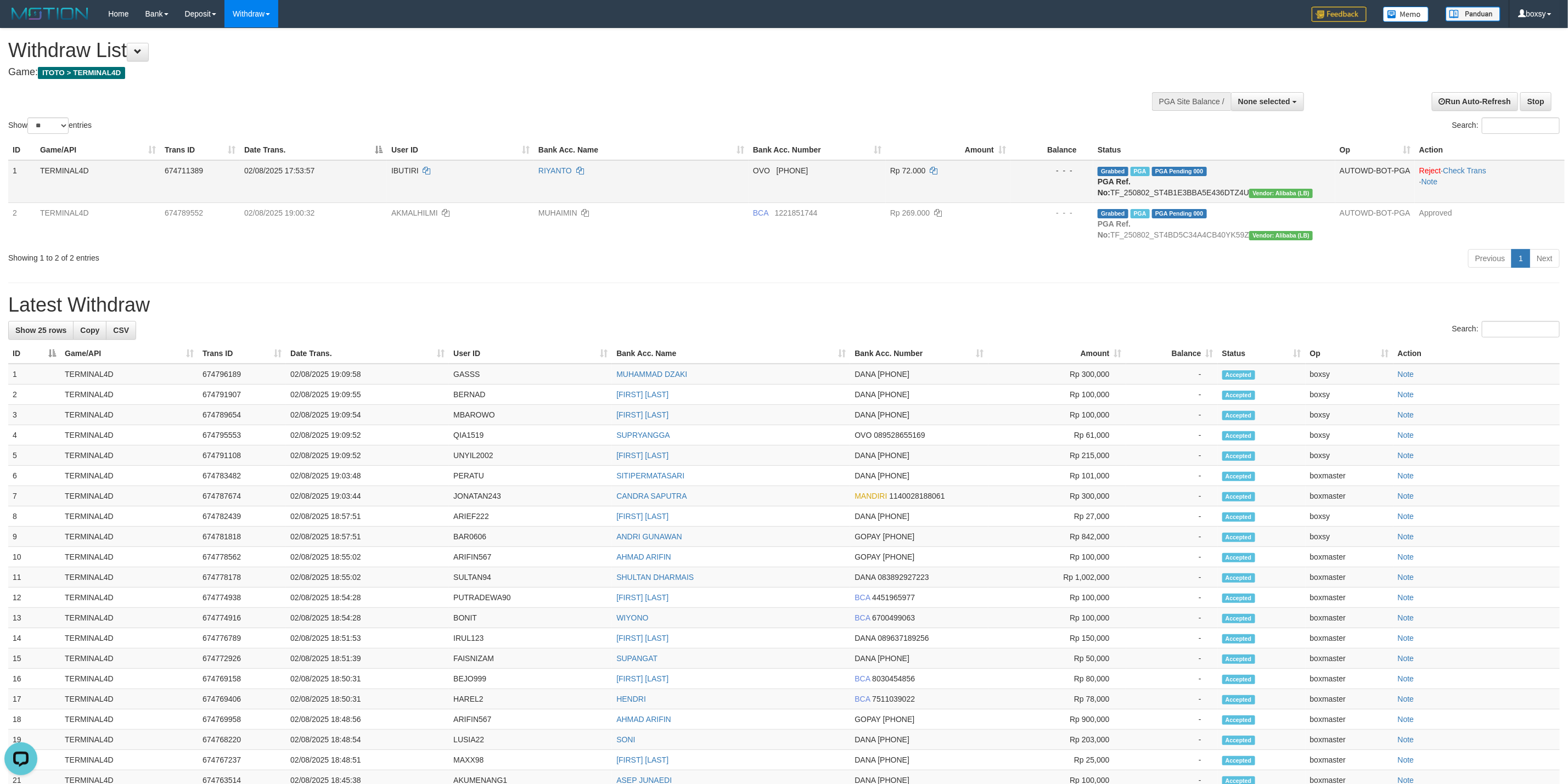 click on "Grabbed PGA PGA Pending 000 PGA Ref. No: TF_250802_ST4B1E3BBA5E436DTZ4U Vendor: Alibaba (LB)" at bounding box center (1214, 182) 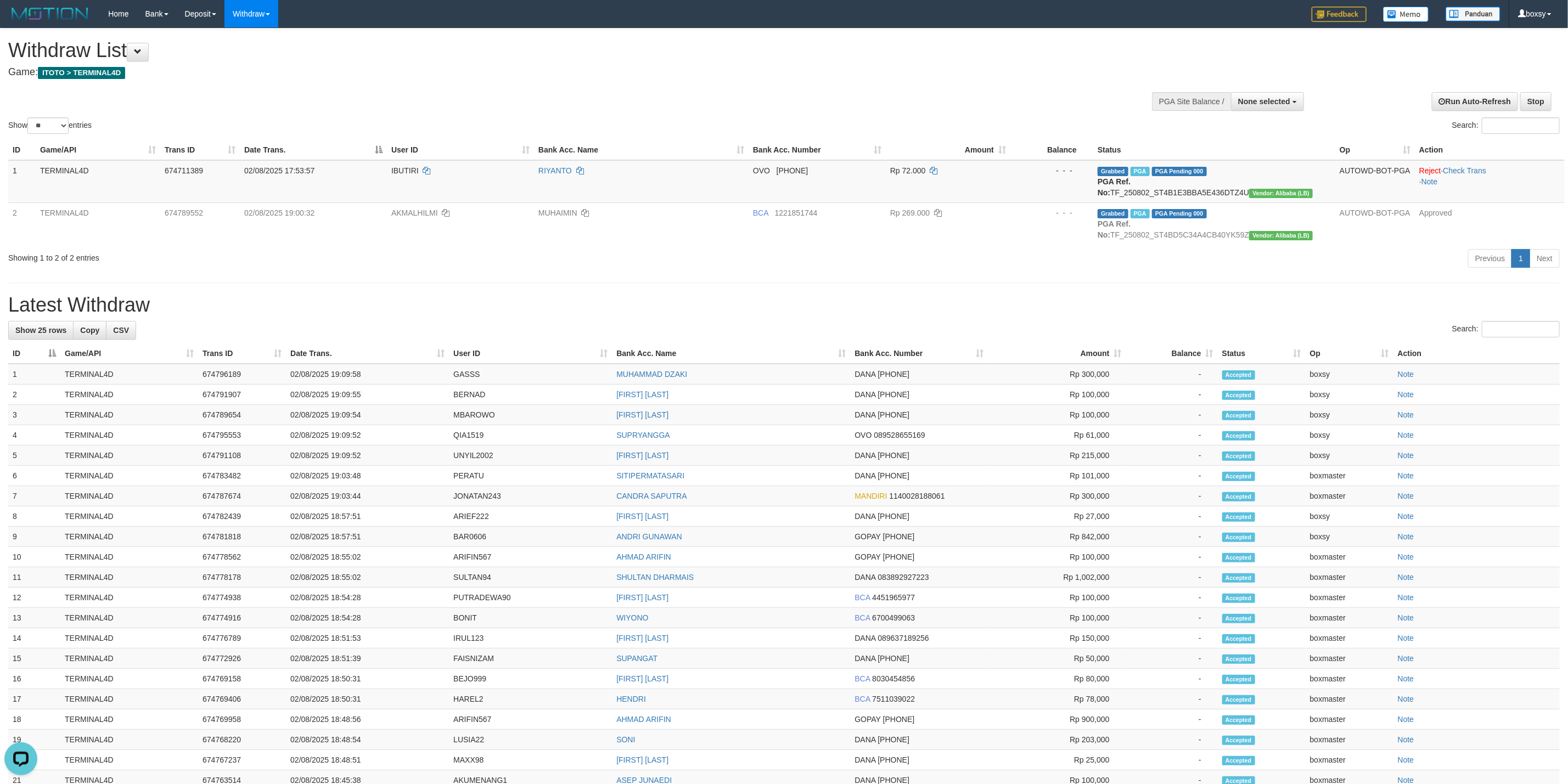click on "Latest Withdraw" at bounding box center [784, 305] 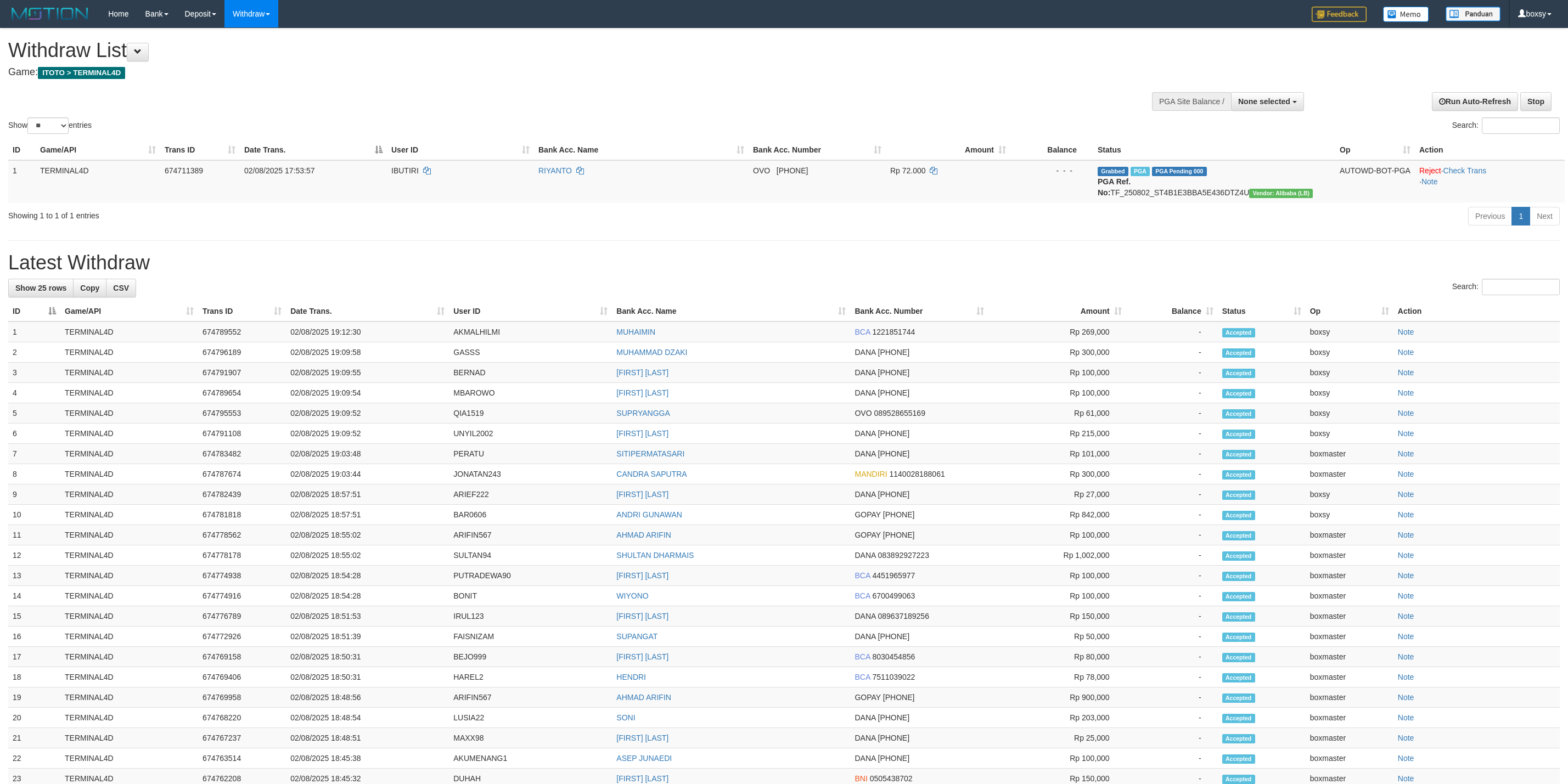 select 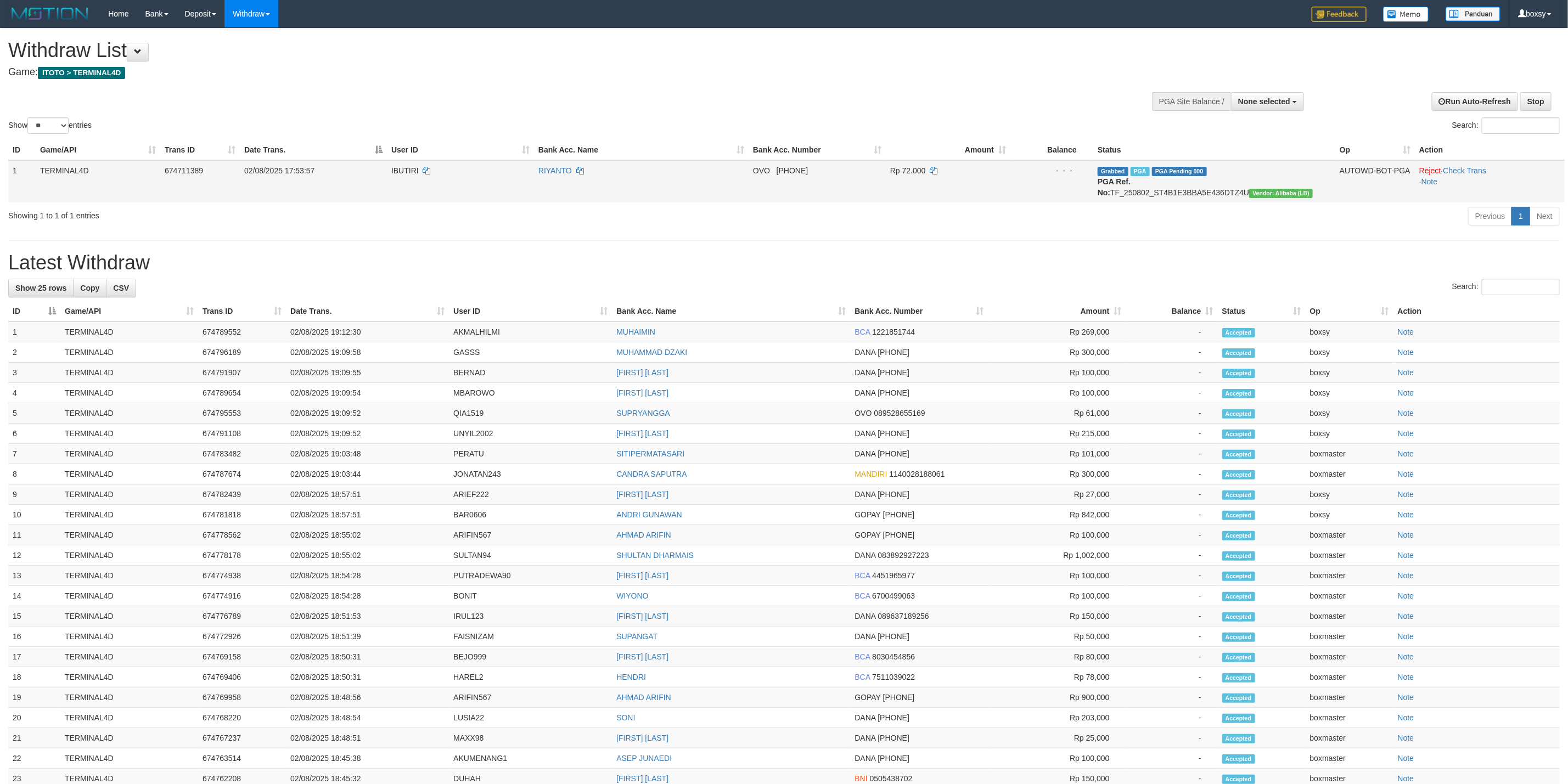drag, startPoint x: 936, startPoint y: 184, endPoint x: 773, endPoint y: 186, distance: 163.01227 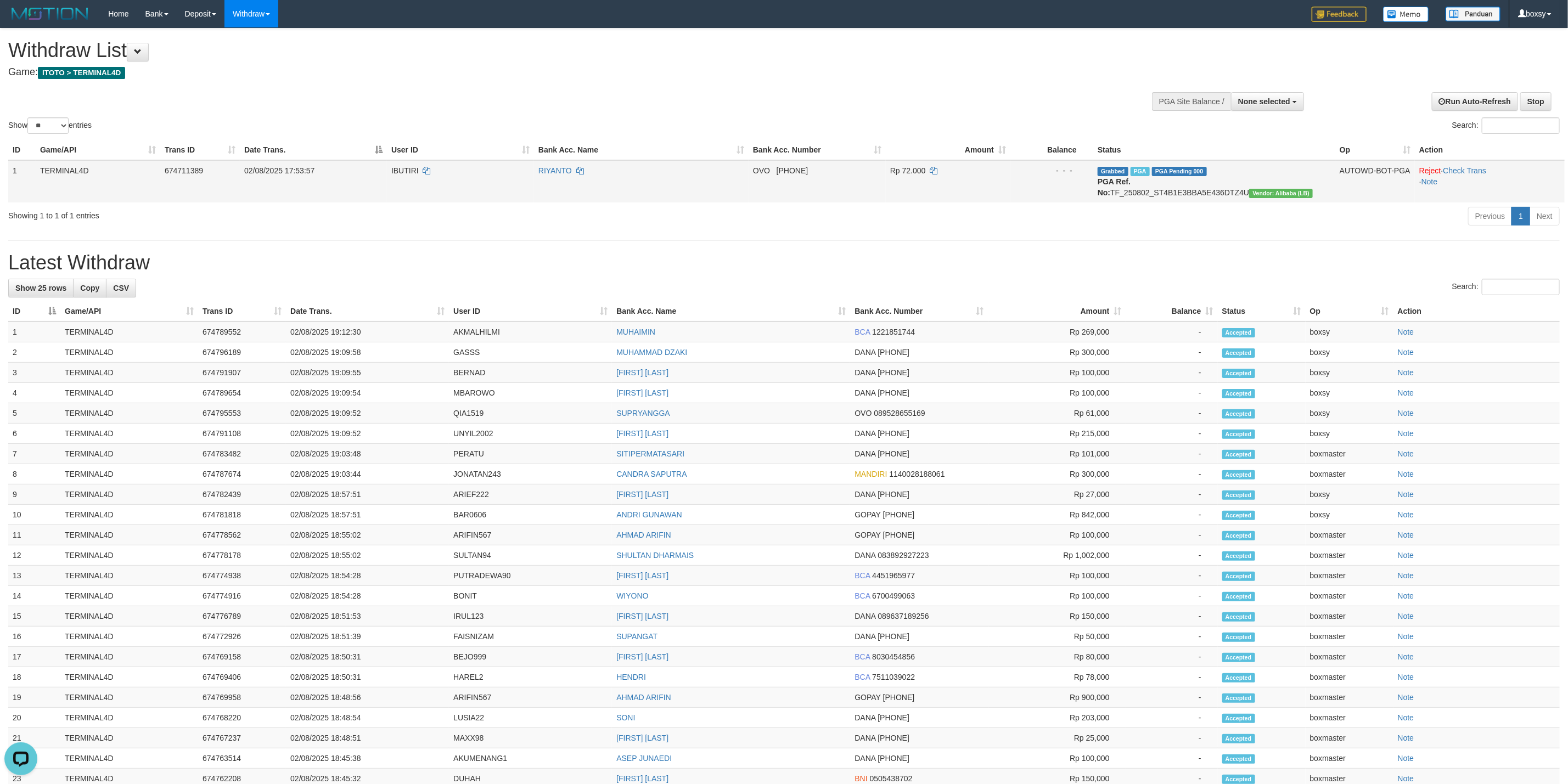 scroll, scrollTop: 0, scrollLeft: 0, axis: both 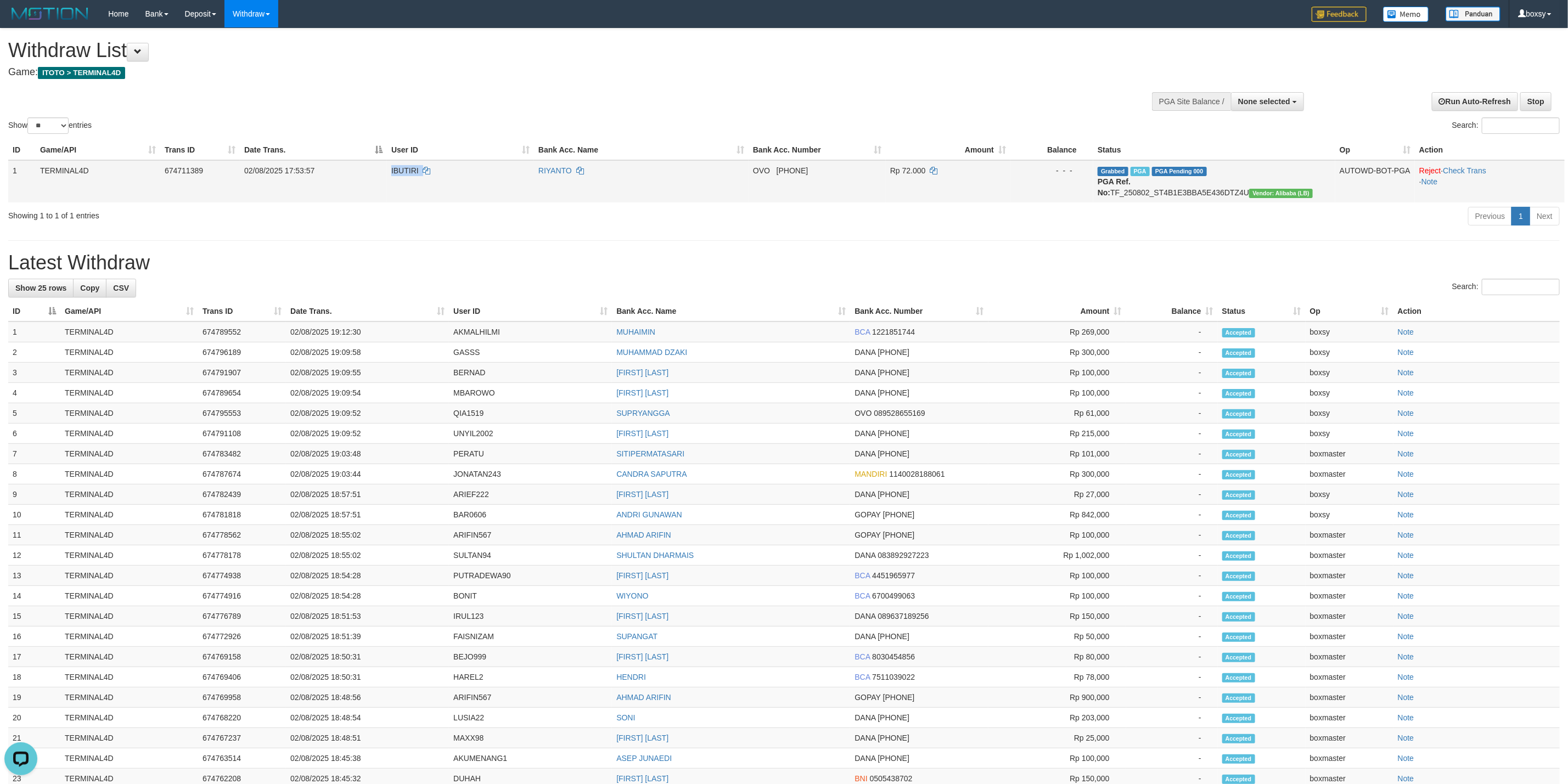 click on "IBUTIRI" at bounding box center [460, 181] 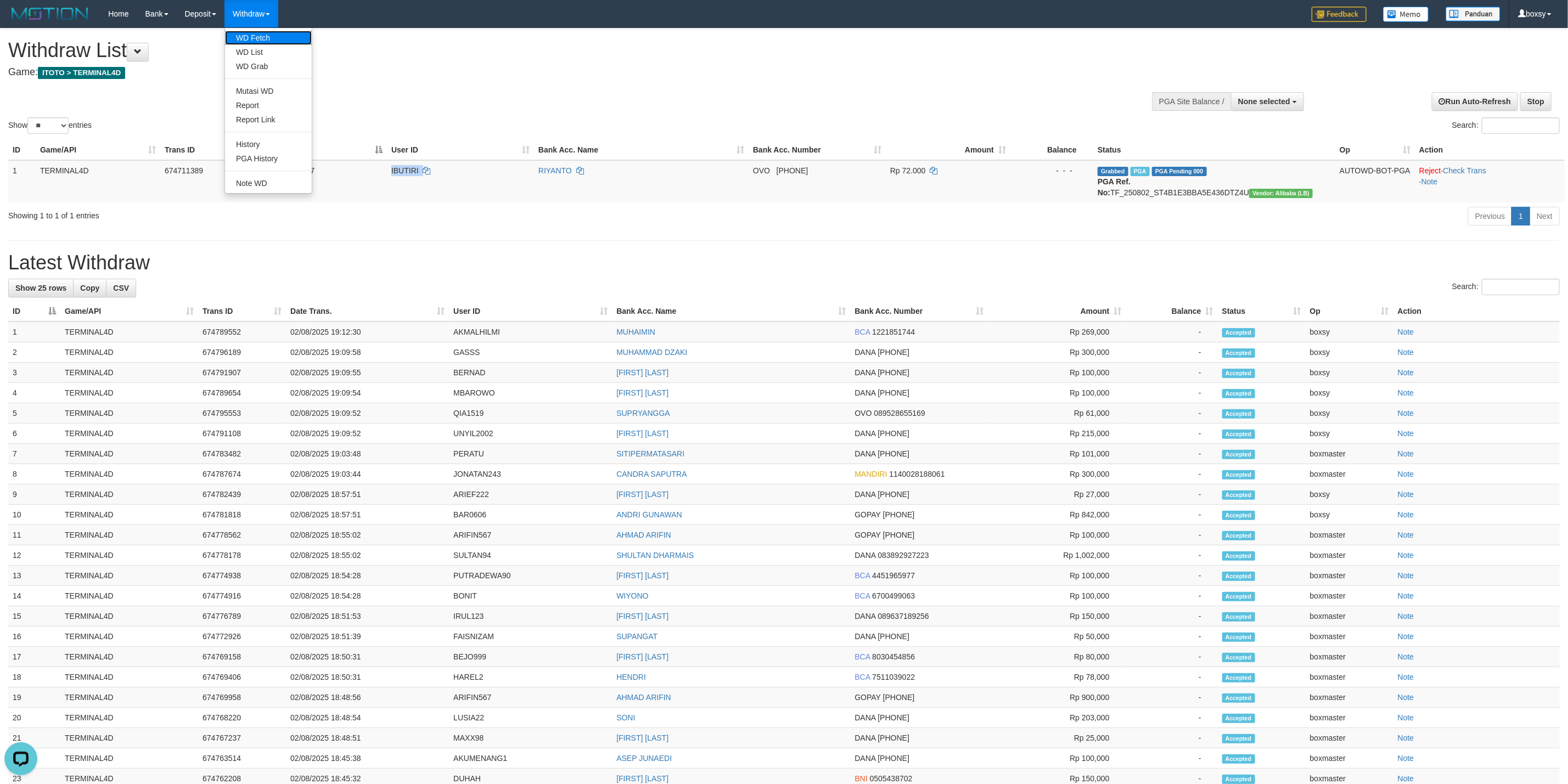 click on "WD Fetch" at bounding box center (268, 38) 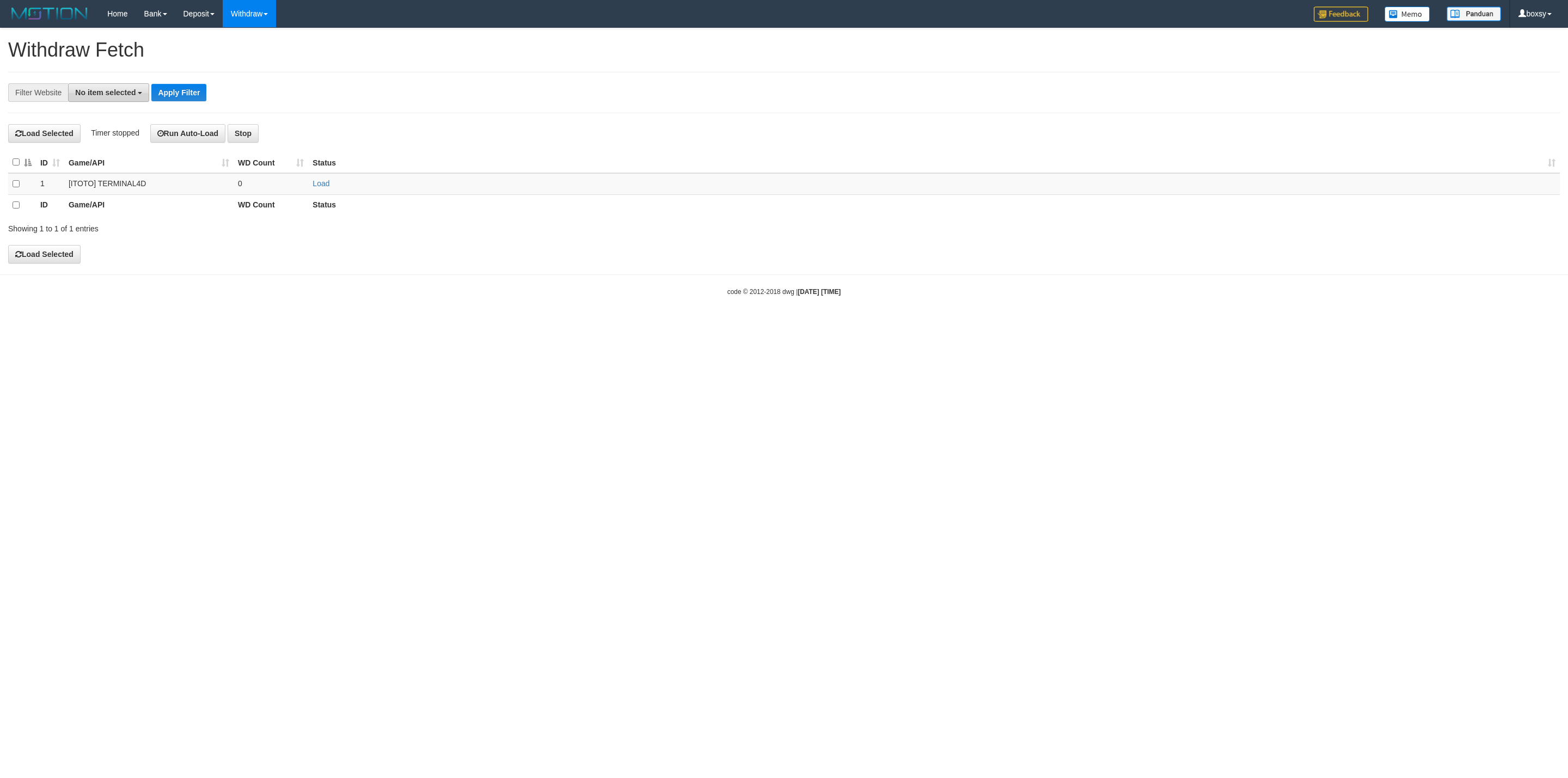 scroll, scrollTop: 0, scrollLeft: 0, axis: both 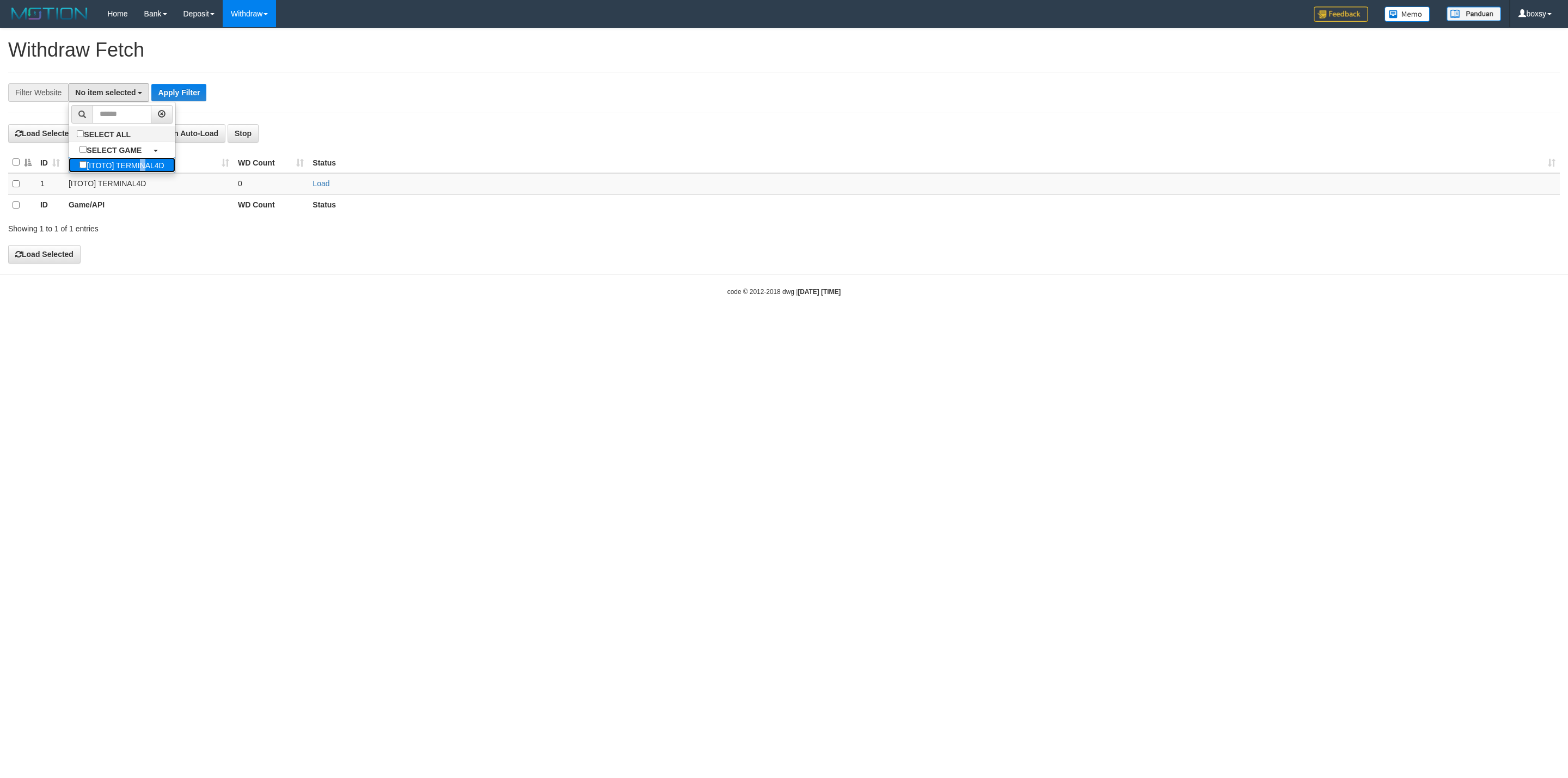 click on "[ITOTO] TERMINAL4D" at bounding box center [121, 165] 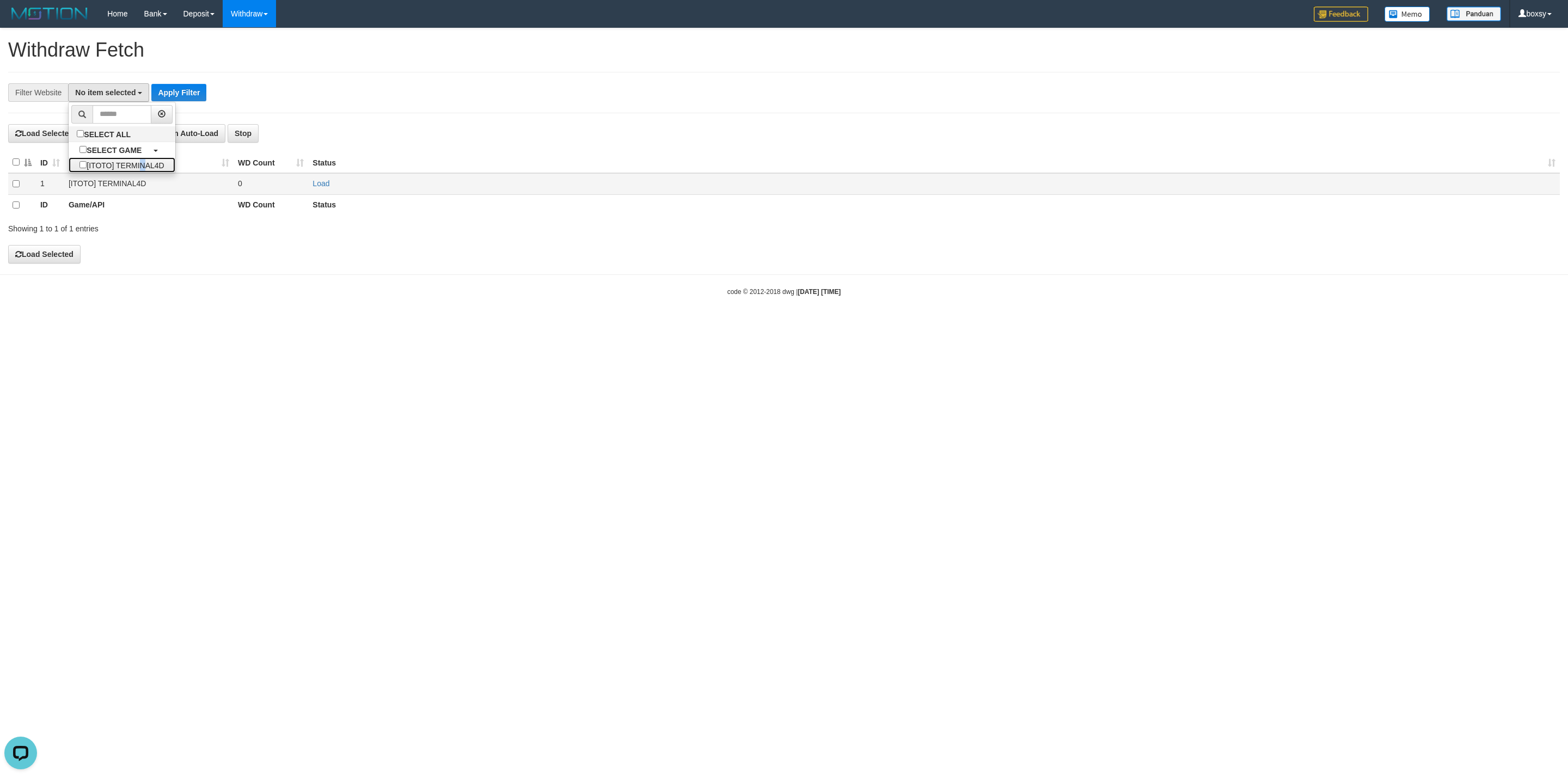 scroll, scrollTop: 0, scrollLeft: 0, axis: both 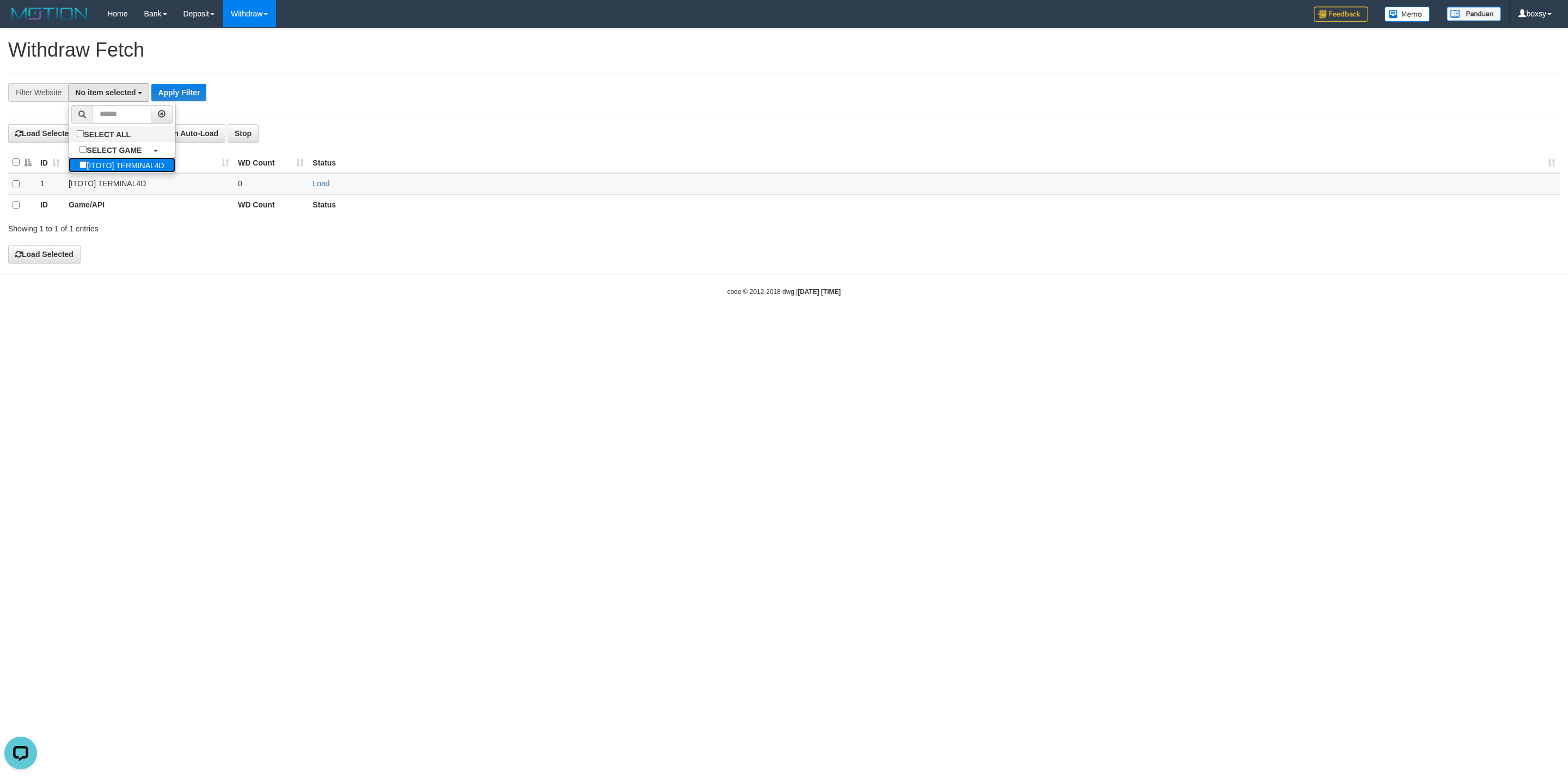 click on "[ITOTO] TERMINAL4D" at bounding box center [121, 165] 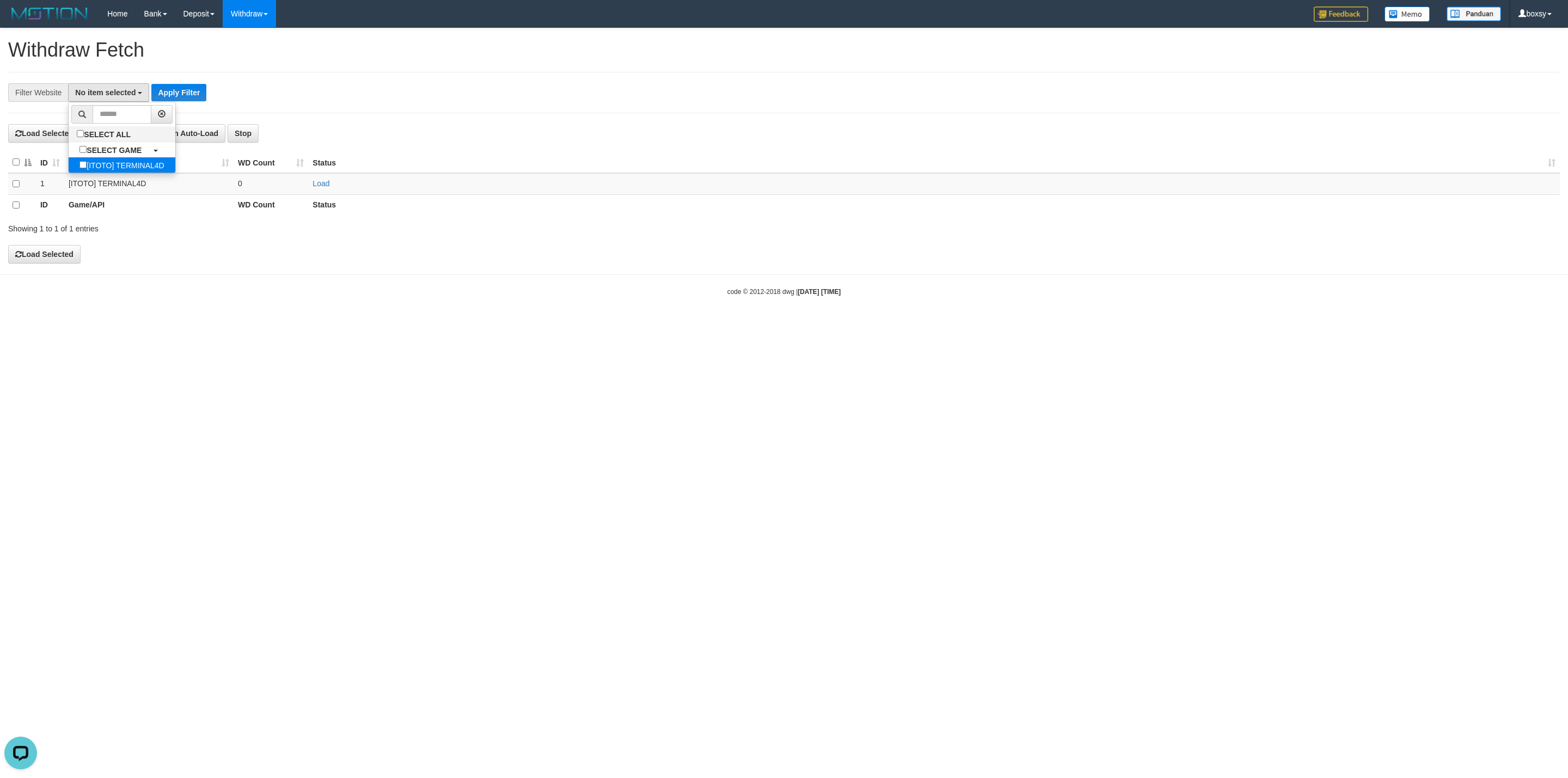 select on "****" 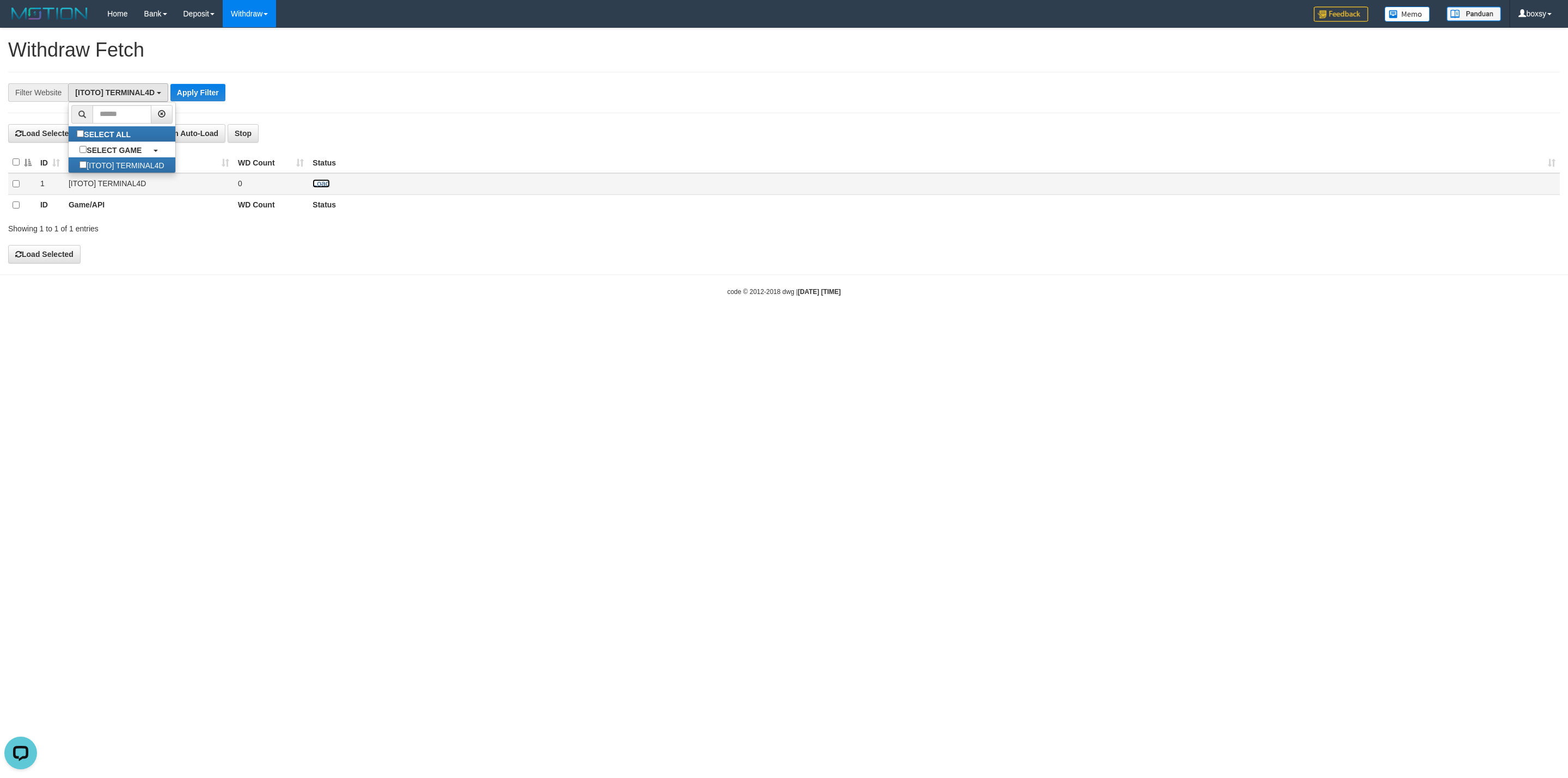 click on "Load" at bounding box center (321, 183) 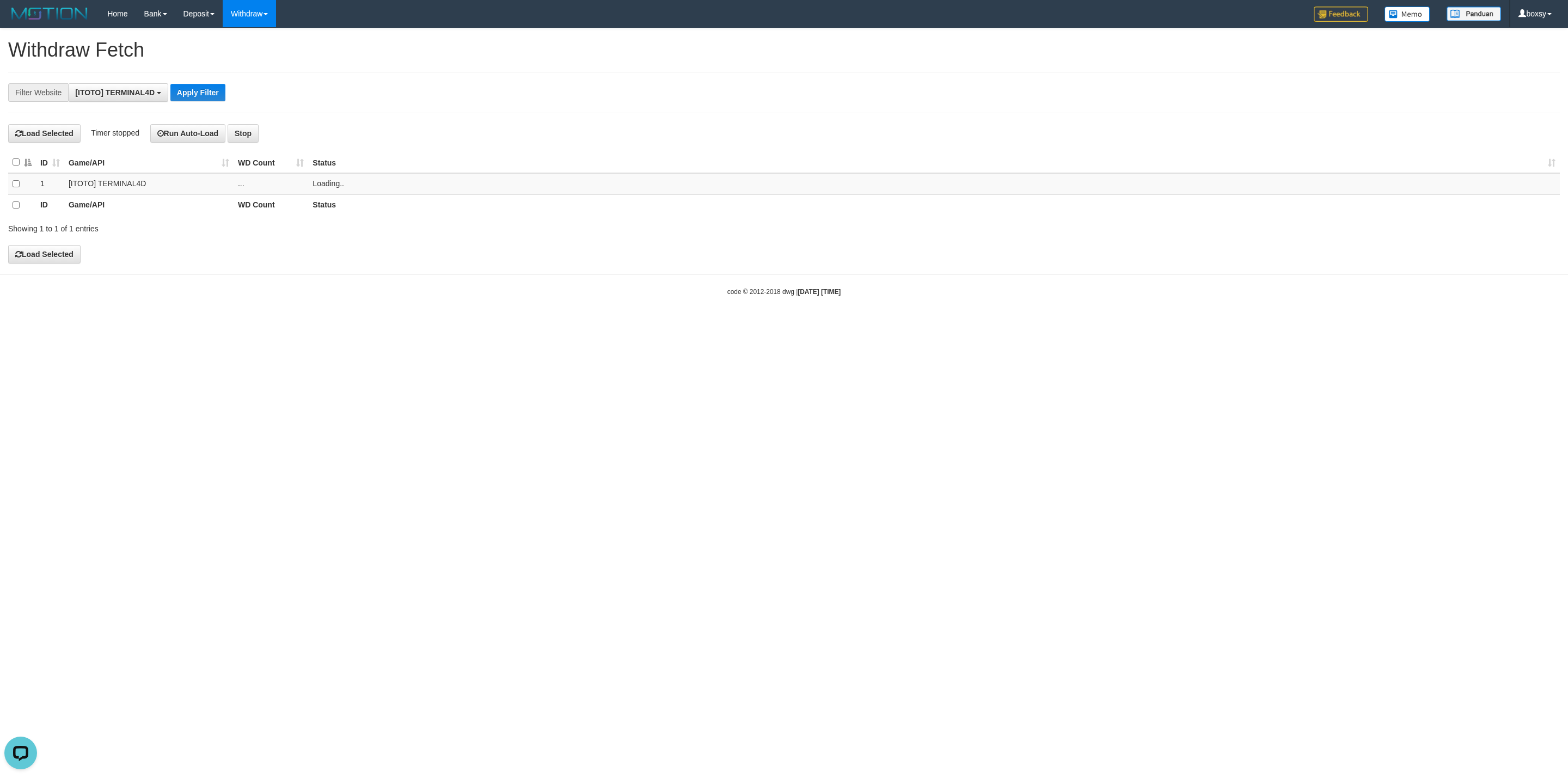 click at bounding box center [784, 72] 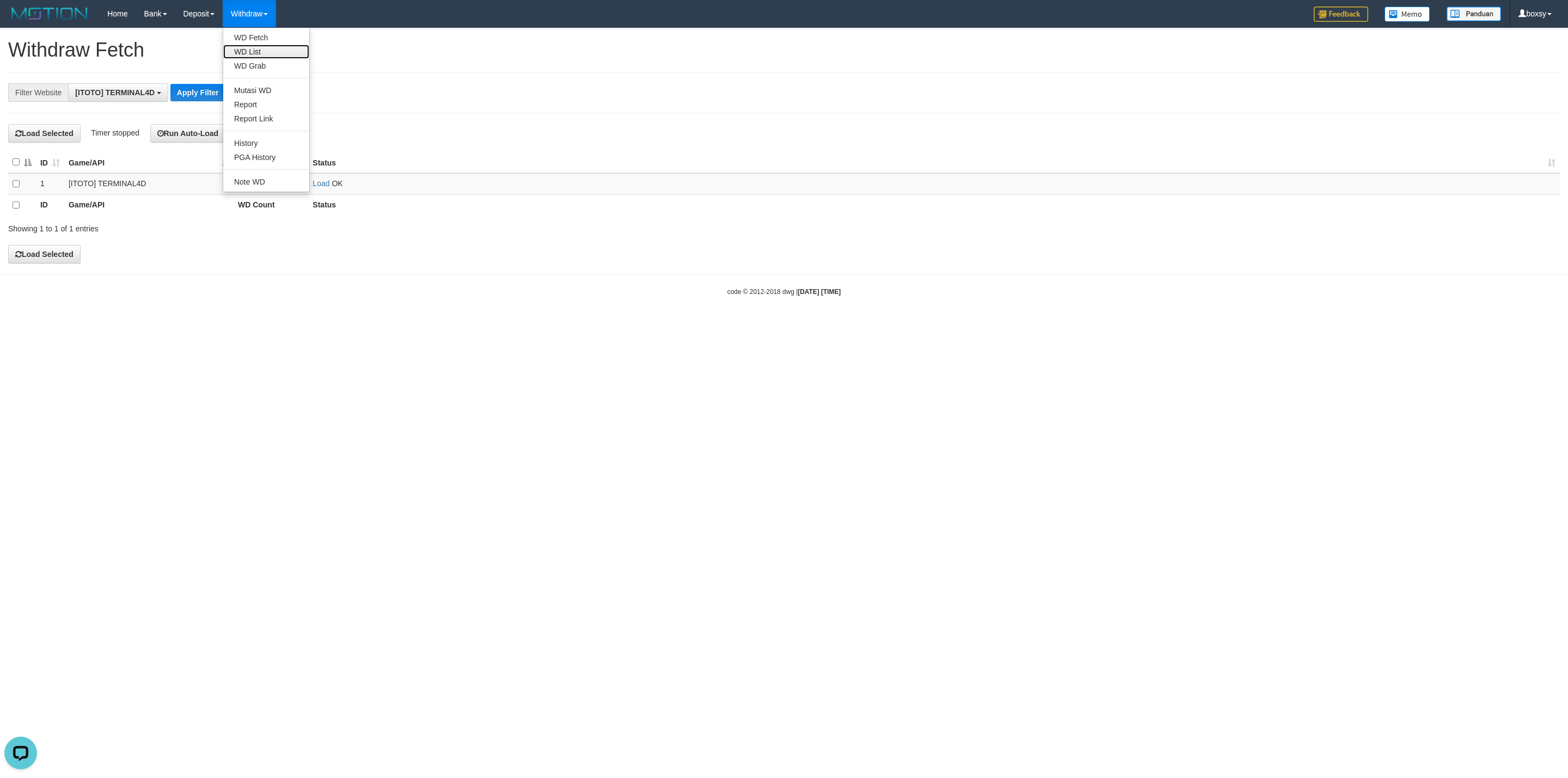 drag, startPoint x: 267, startPoint y: 54, endPoint x: 46, endPoint y: 171, distance: 250.06 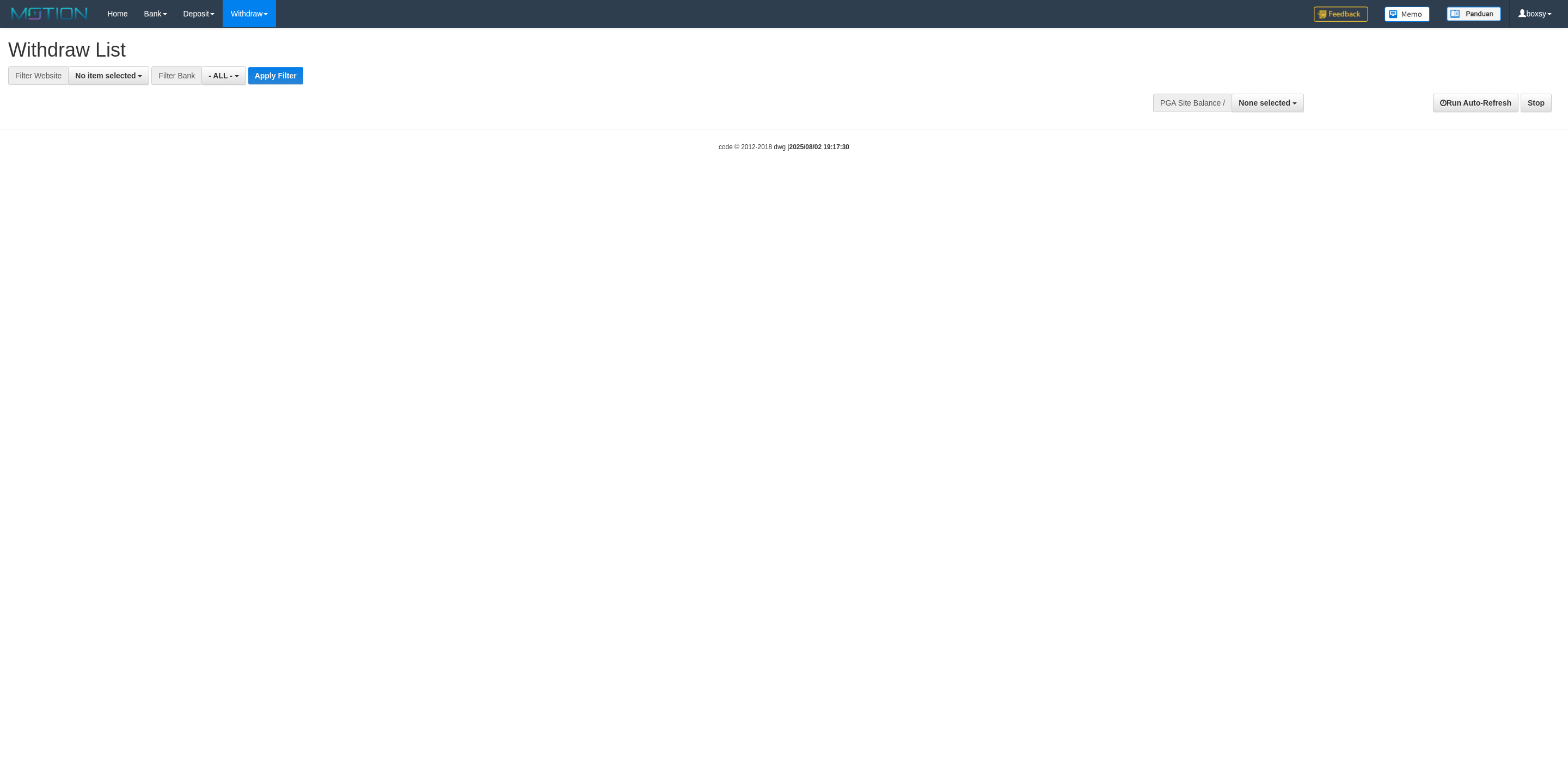 select 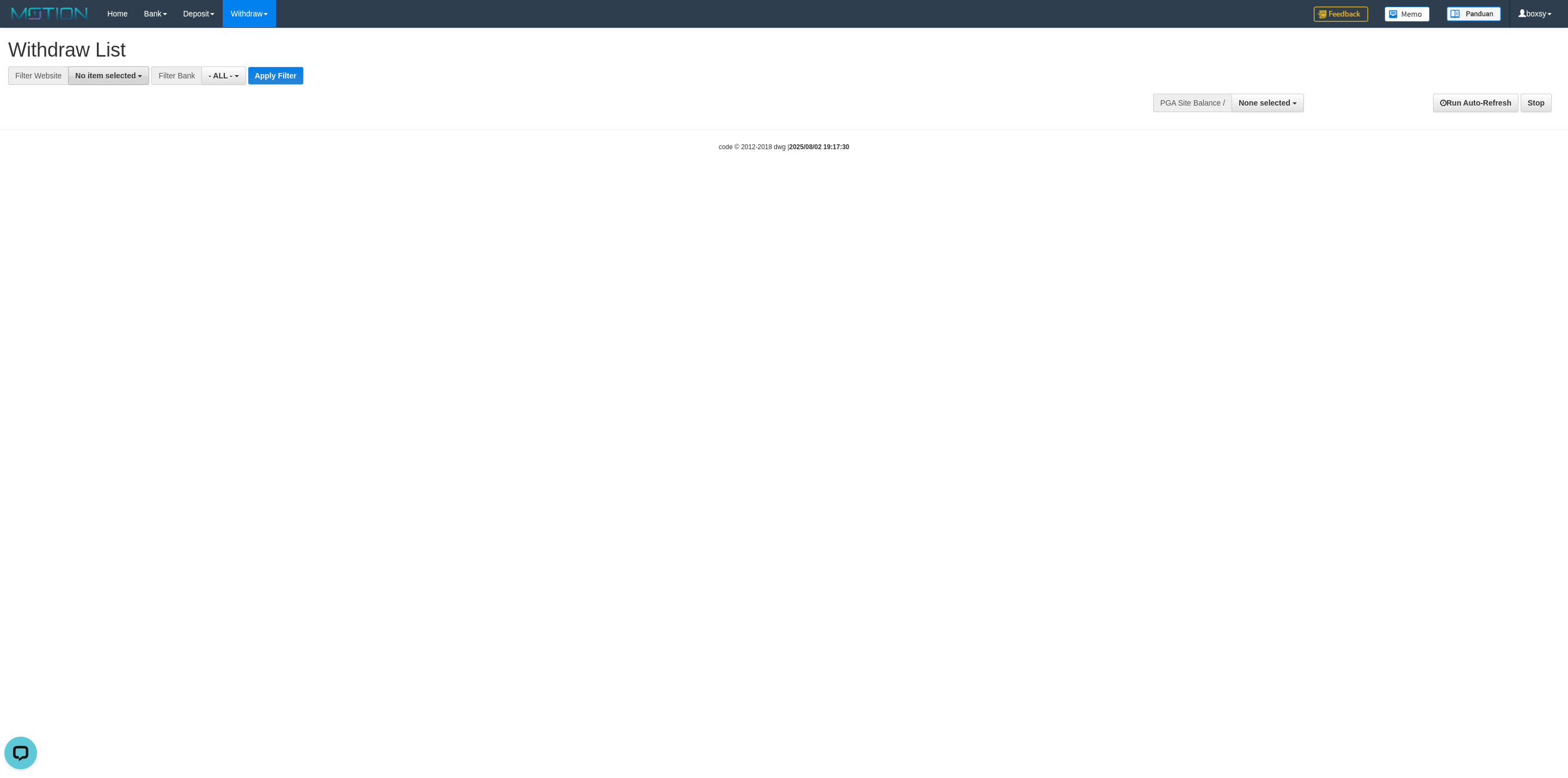 scroll, scrollTop: 0, scrollLeft: 0, axis: both 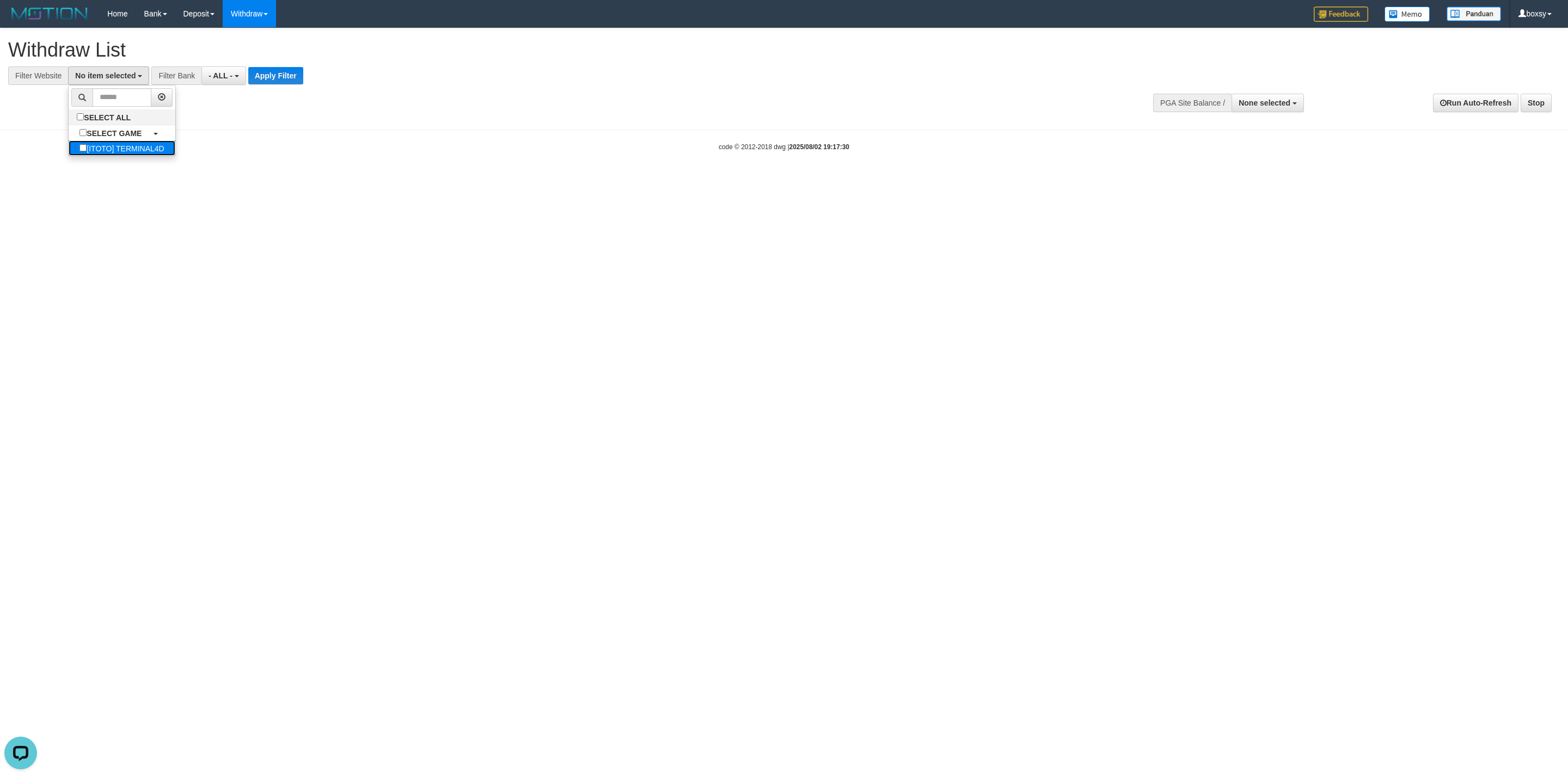 click on "[ITOTO] TERMINAL4D" at bounding box center [121, 148] 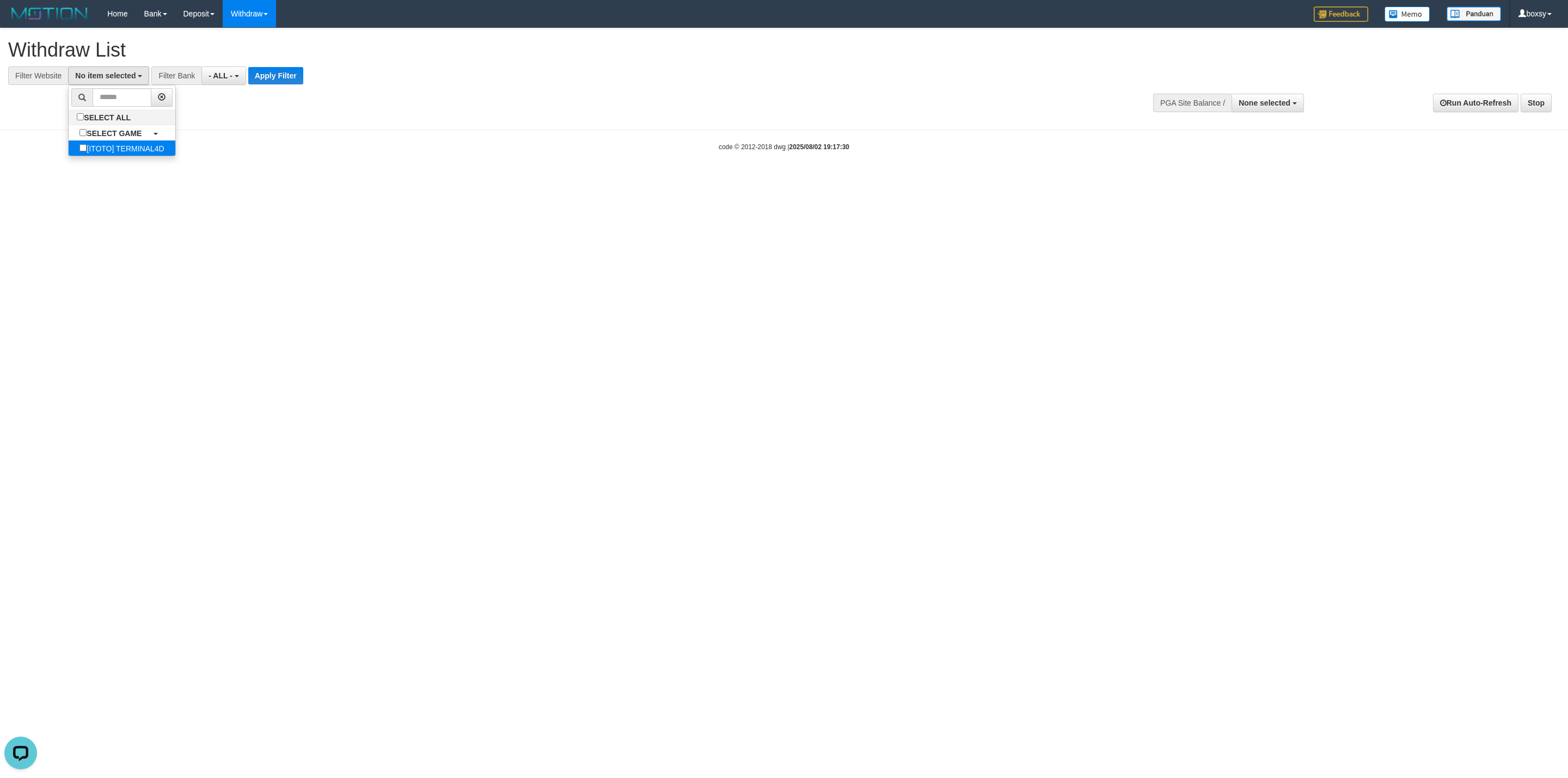 select on "****" 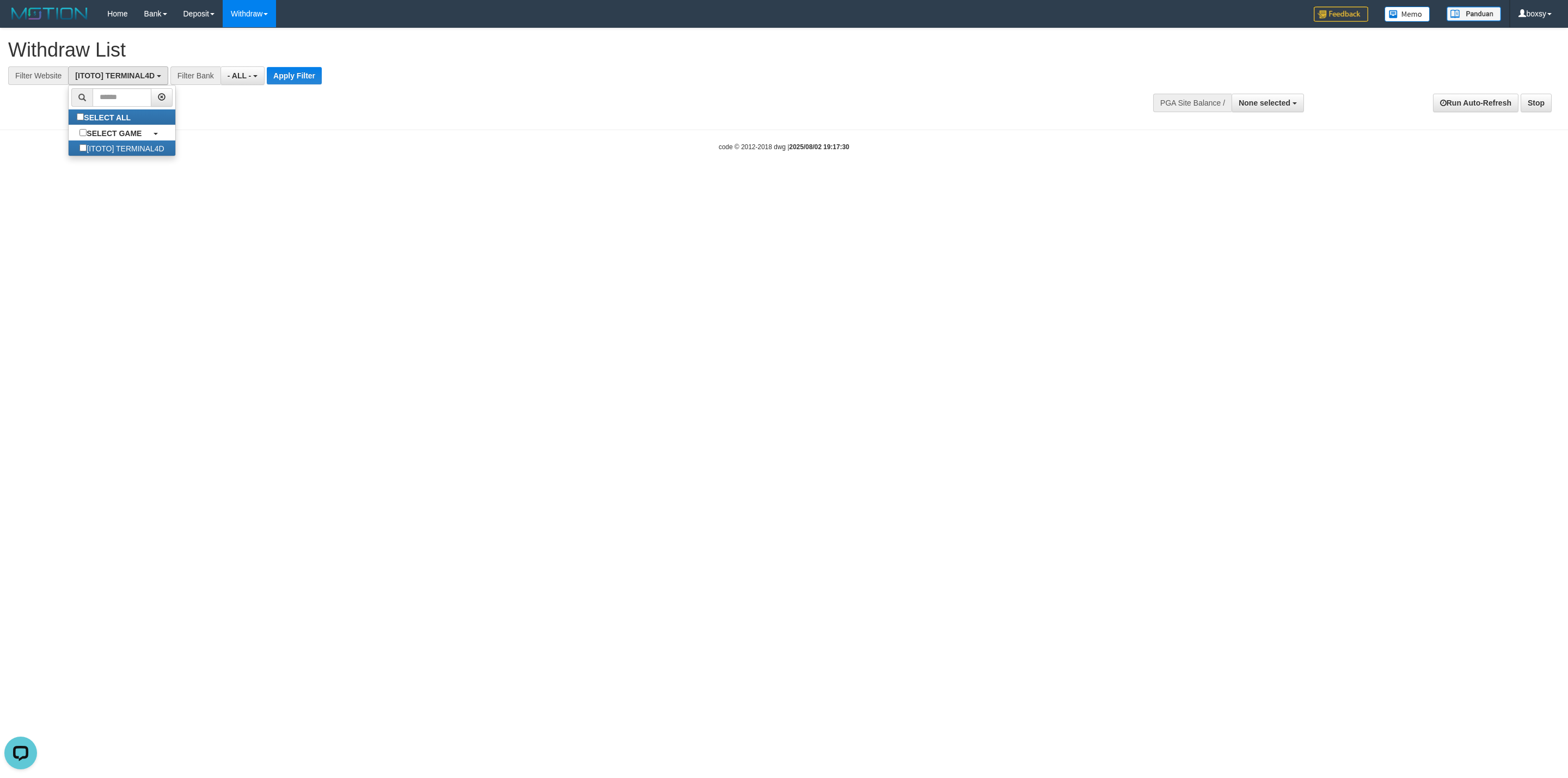 scroll, scrollTop: 10, scrollLeft: 0, axis: vertical 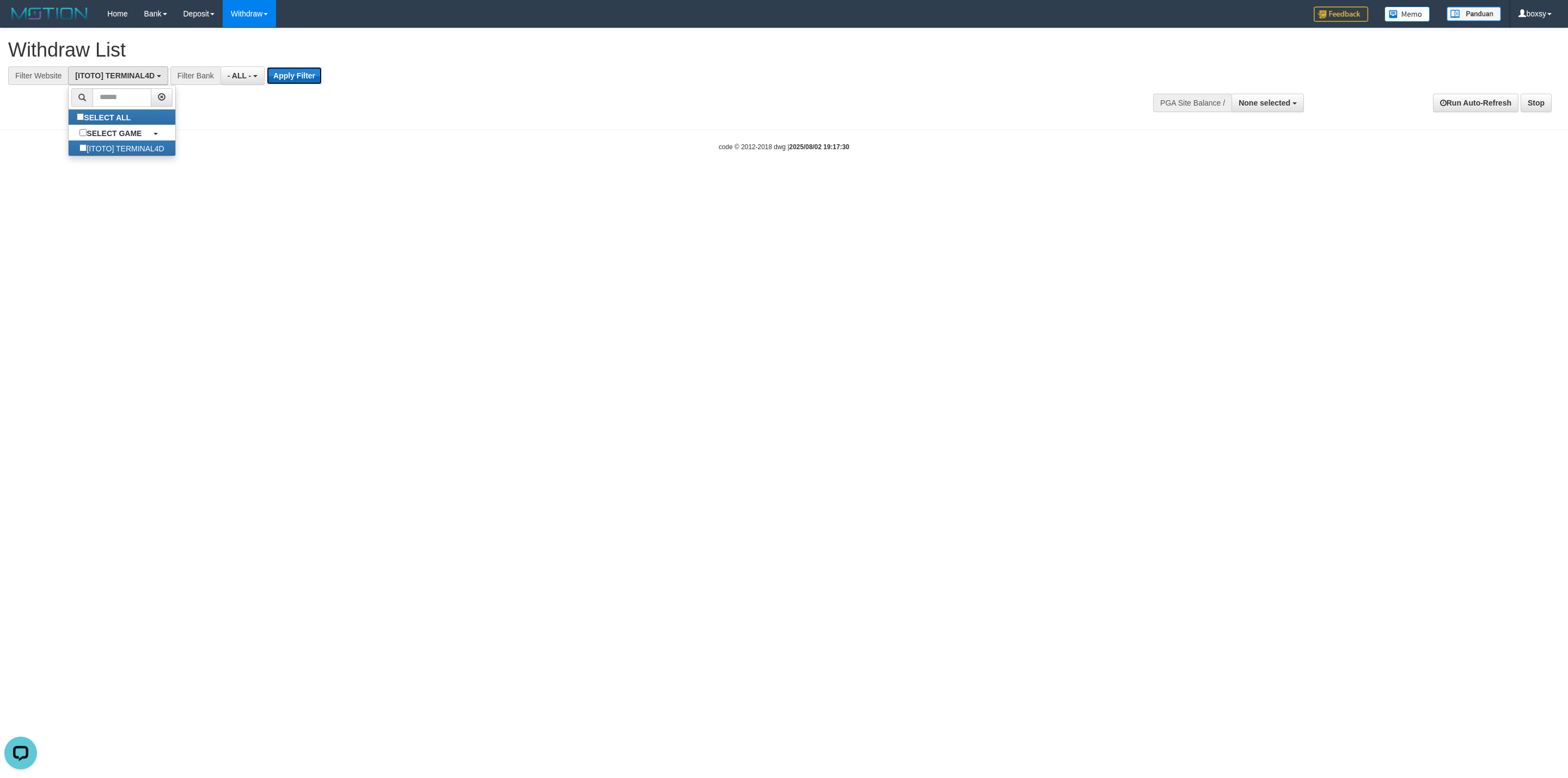 click on "Apply Filter" at bounding box center [294, 76] 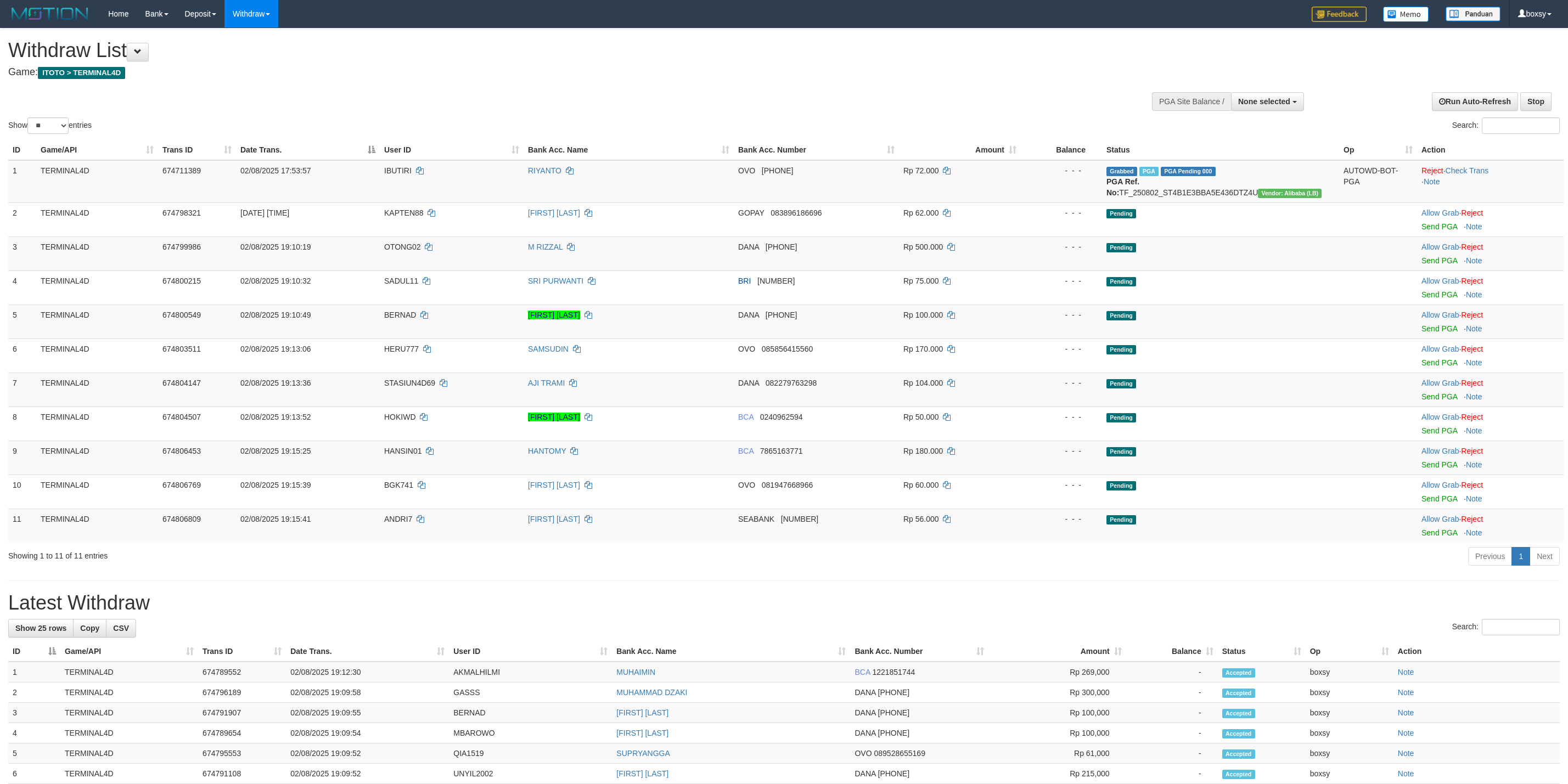 select 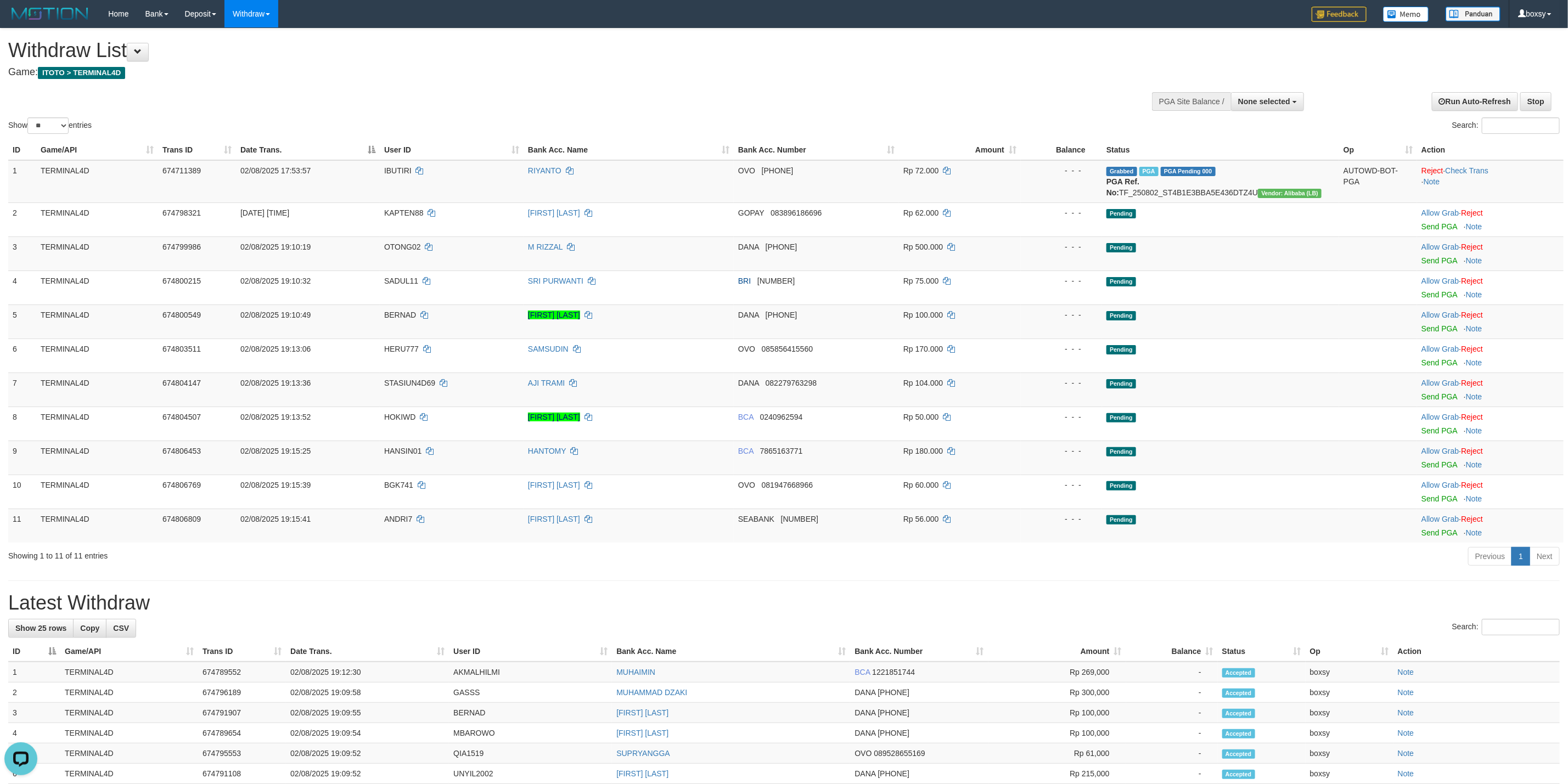 scroll, scrollTop: 0, scrollLeft: 0, axis: both 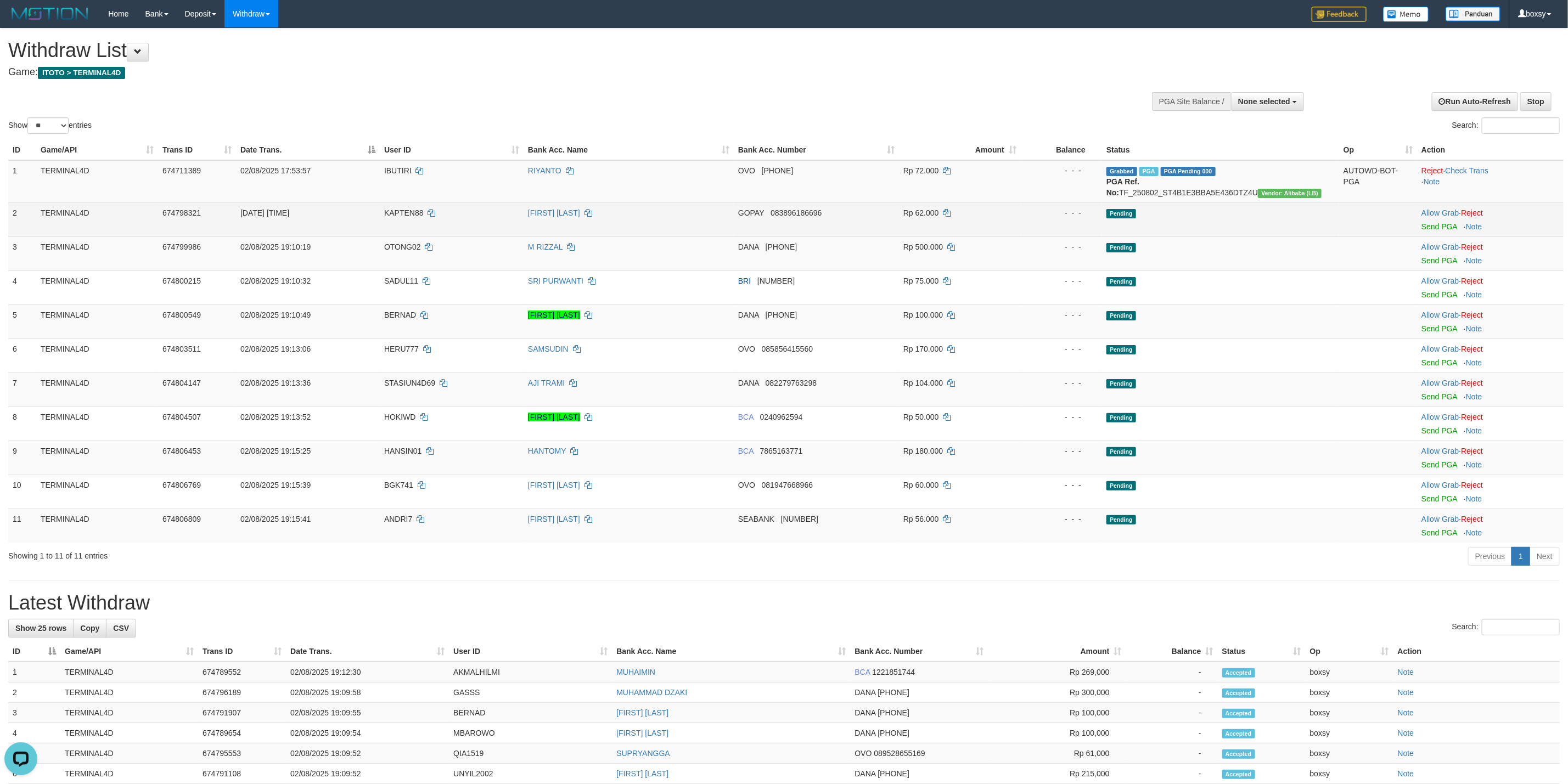 click on "Allow Grab   ·    Reject Send PGA     ·    Note" at bounding box center (1490, 219) 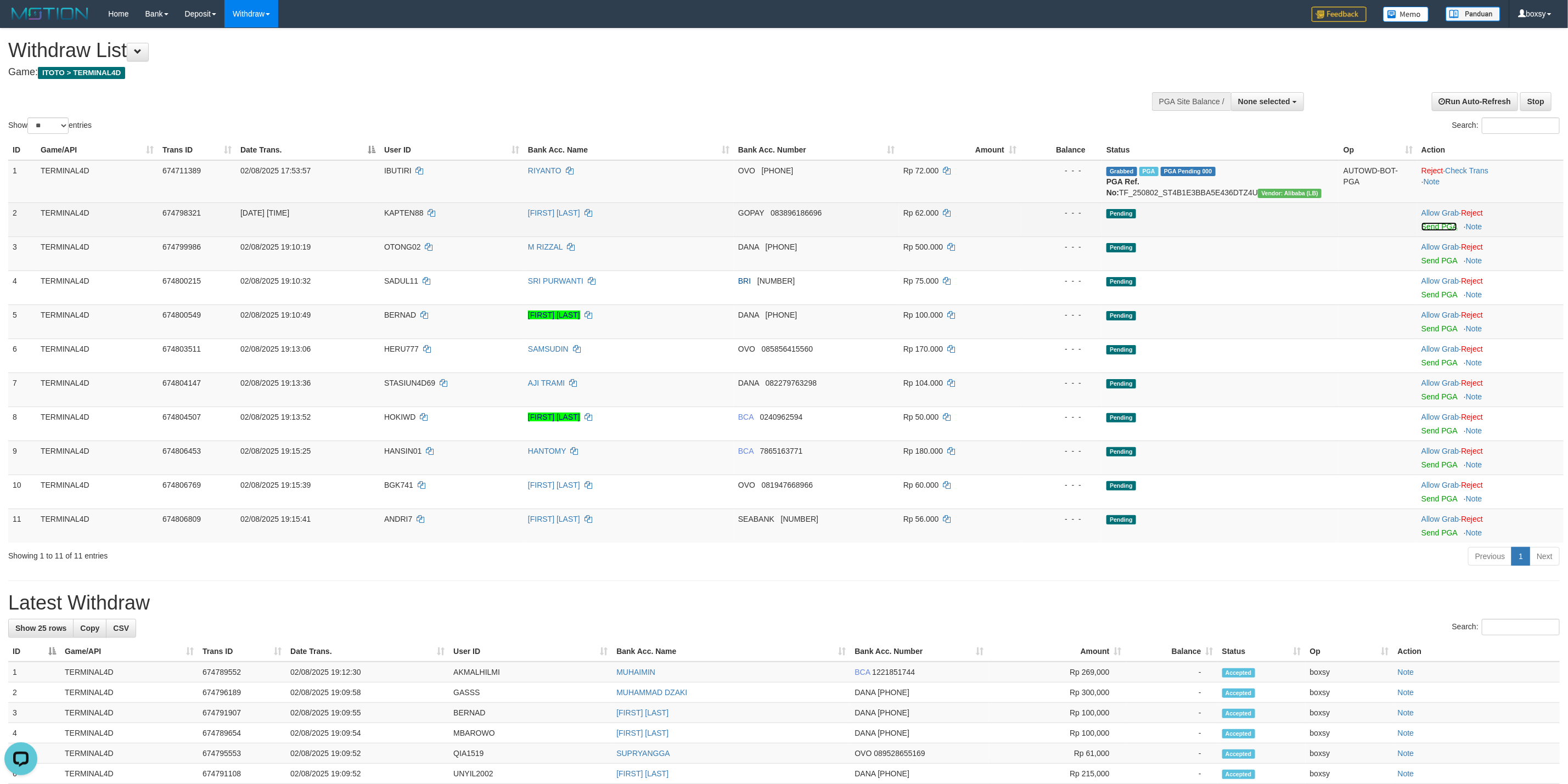 click on "Send PGA" at bounding box center [1439, 227] 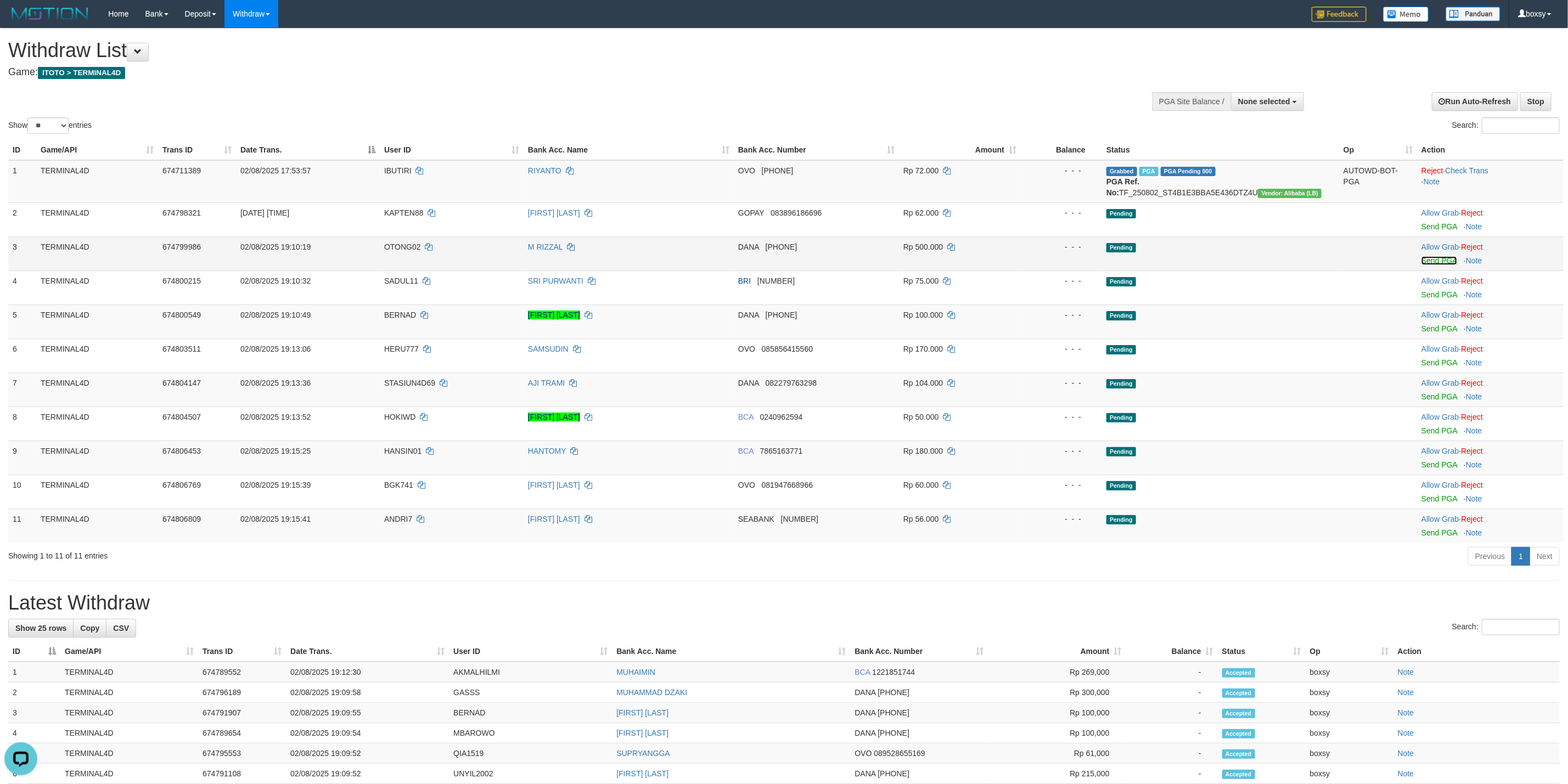 click on "Send PGA" at bounding box center [1439, 261] 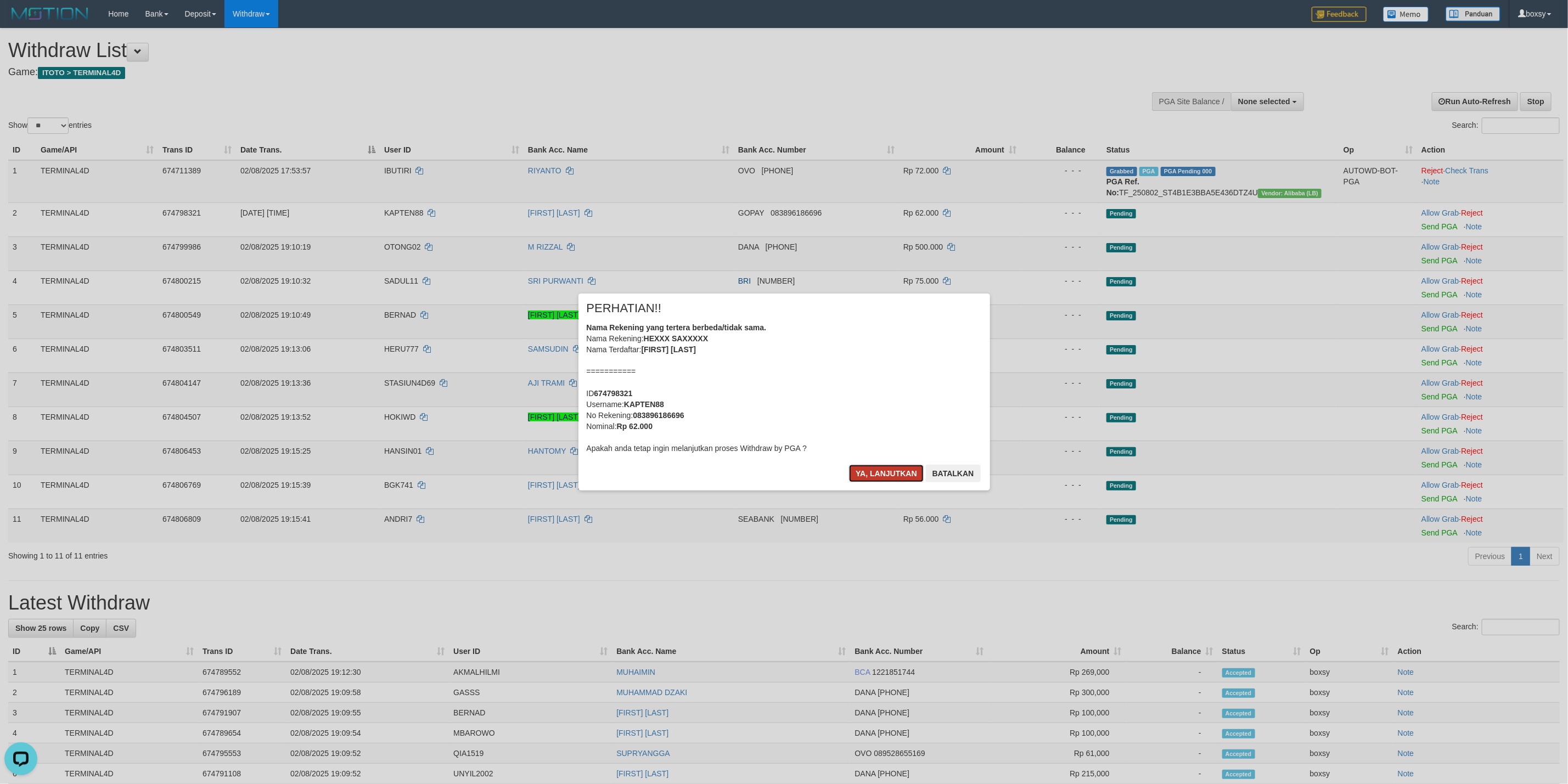 click on "Ya, lanjutkan" at bounding box center [886, 473] 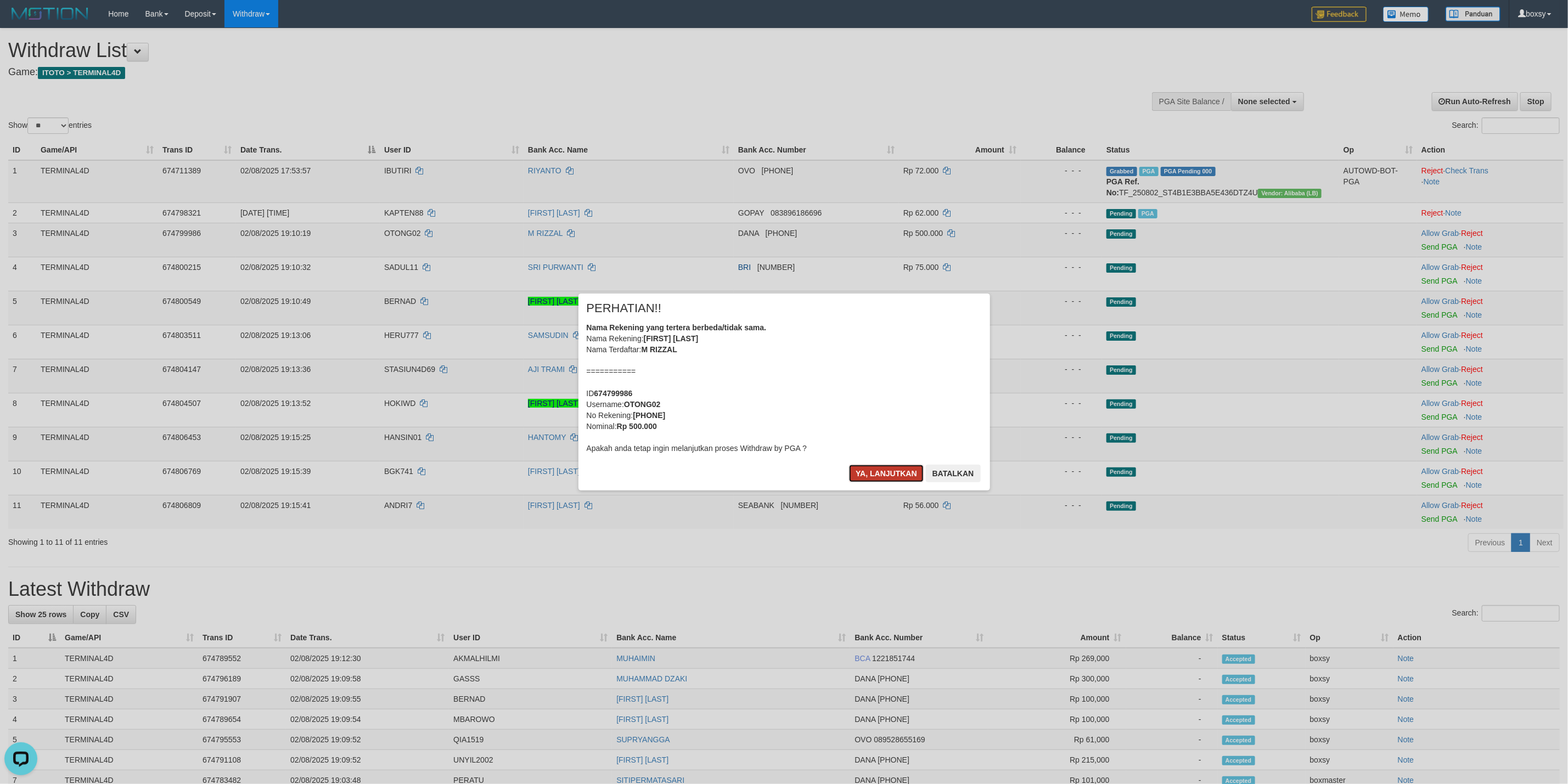 click on "Ya, lanjutkan" at bounding box center [886, 473] 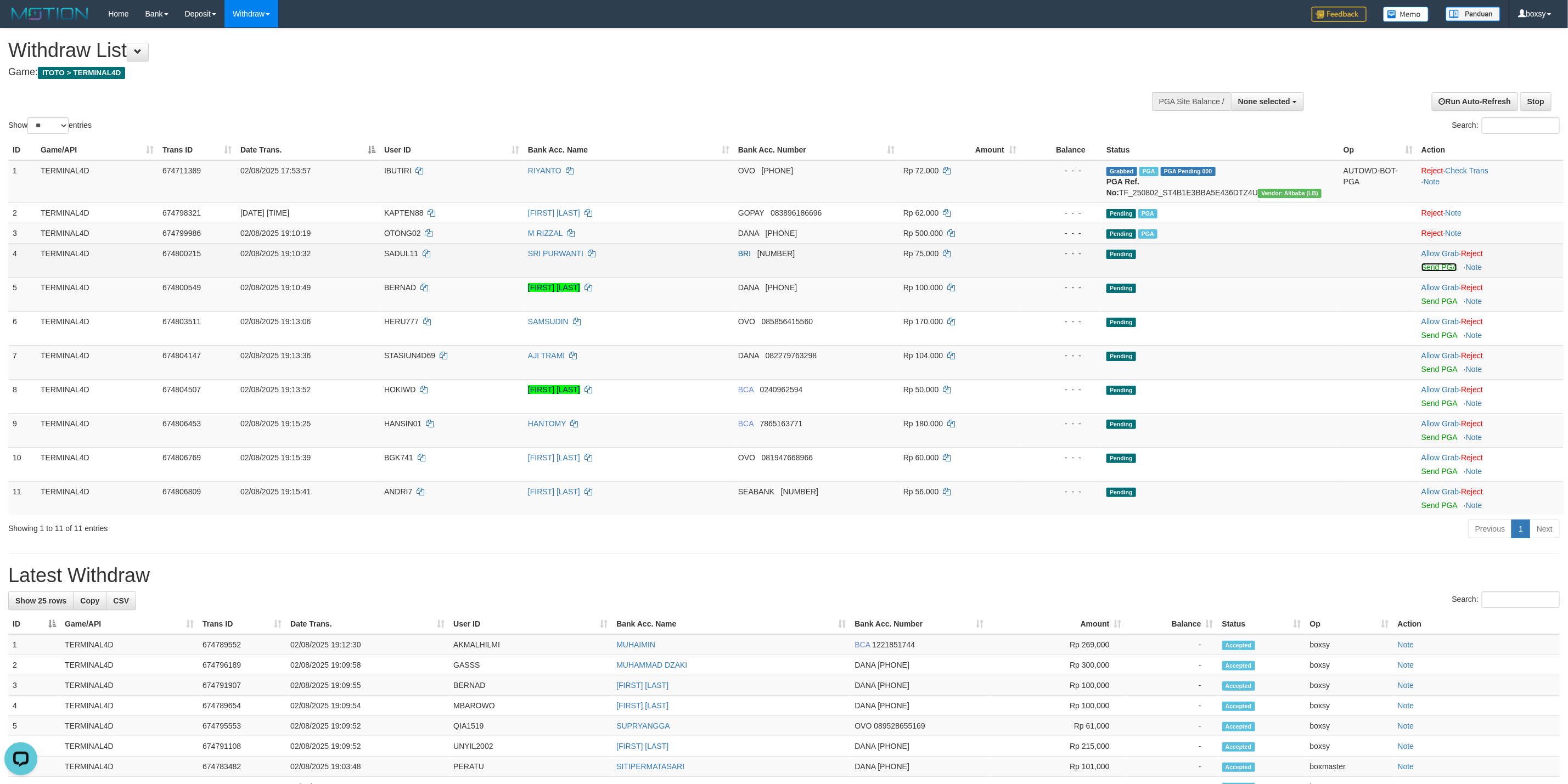 click on "Send PGA" at bounding box center [1439, 267] 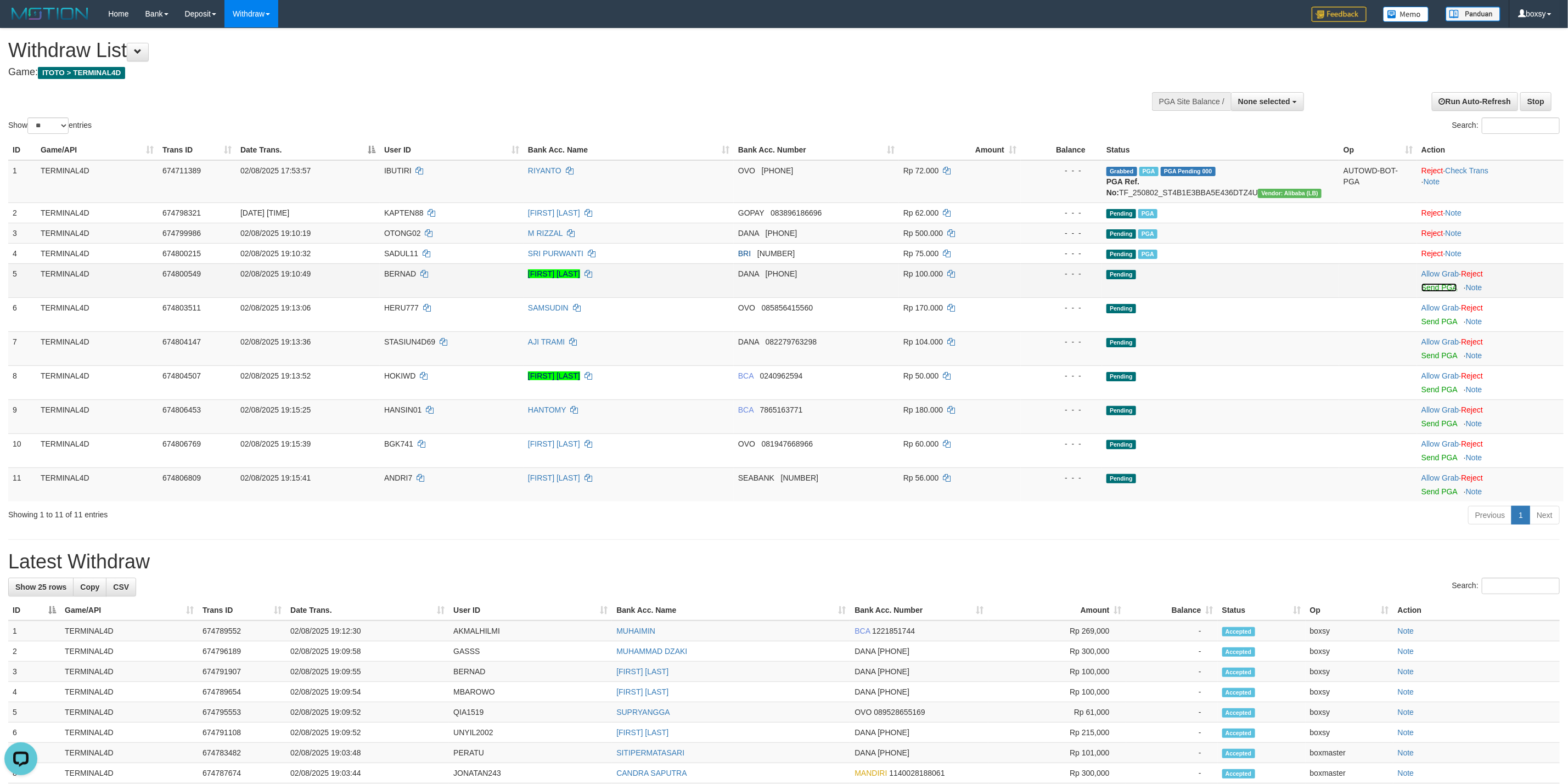click on "Send PGA" at bounding box center [1439, 287] 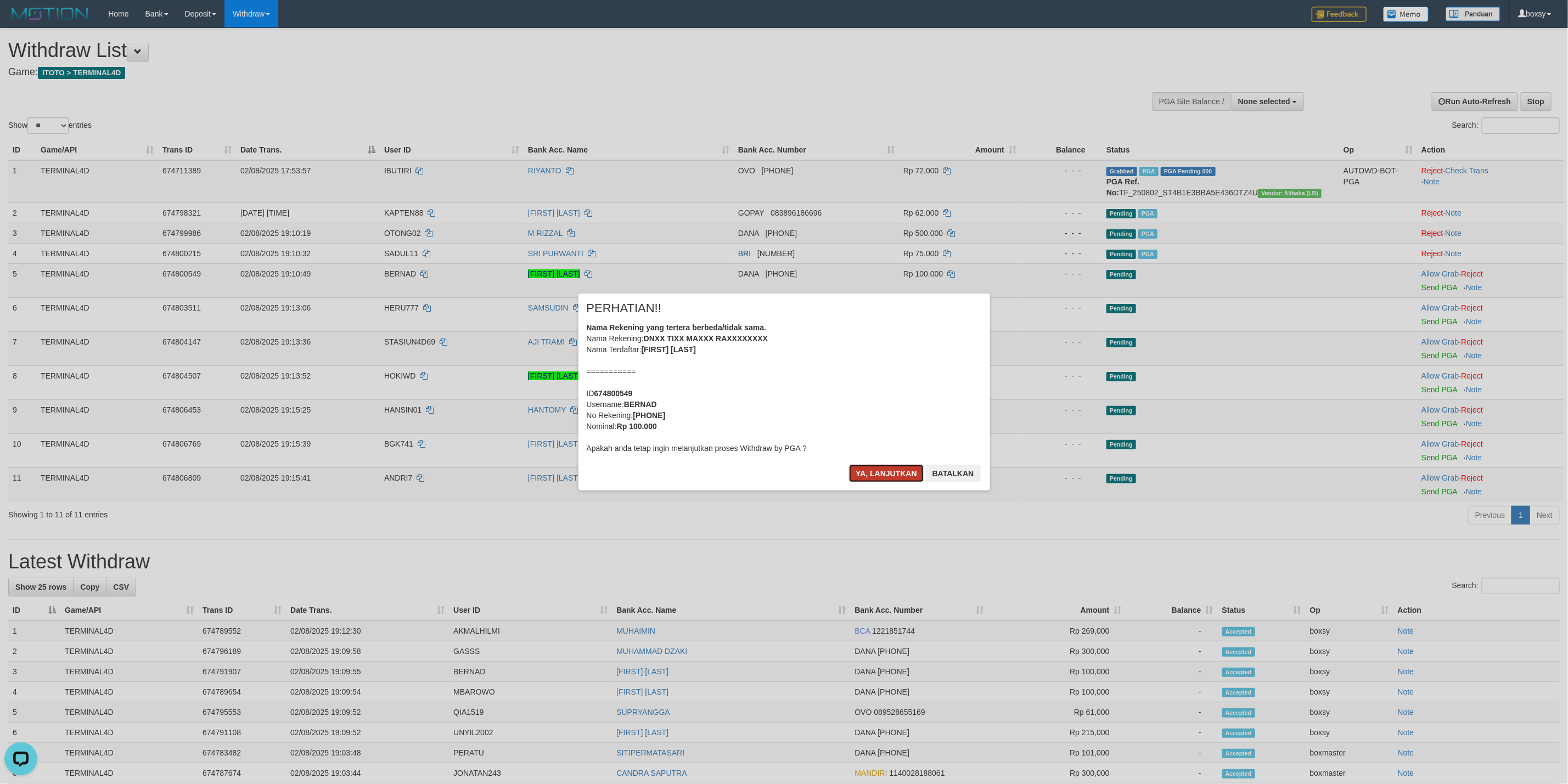 click on "Ya, lanjutkan" at bounding box center [886, 473] 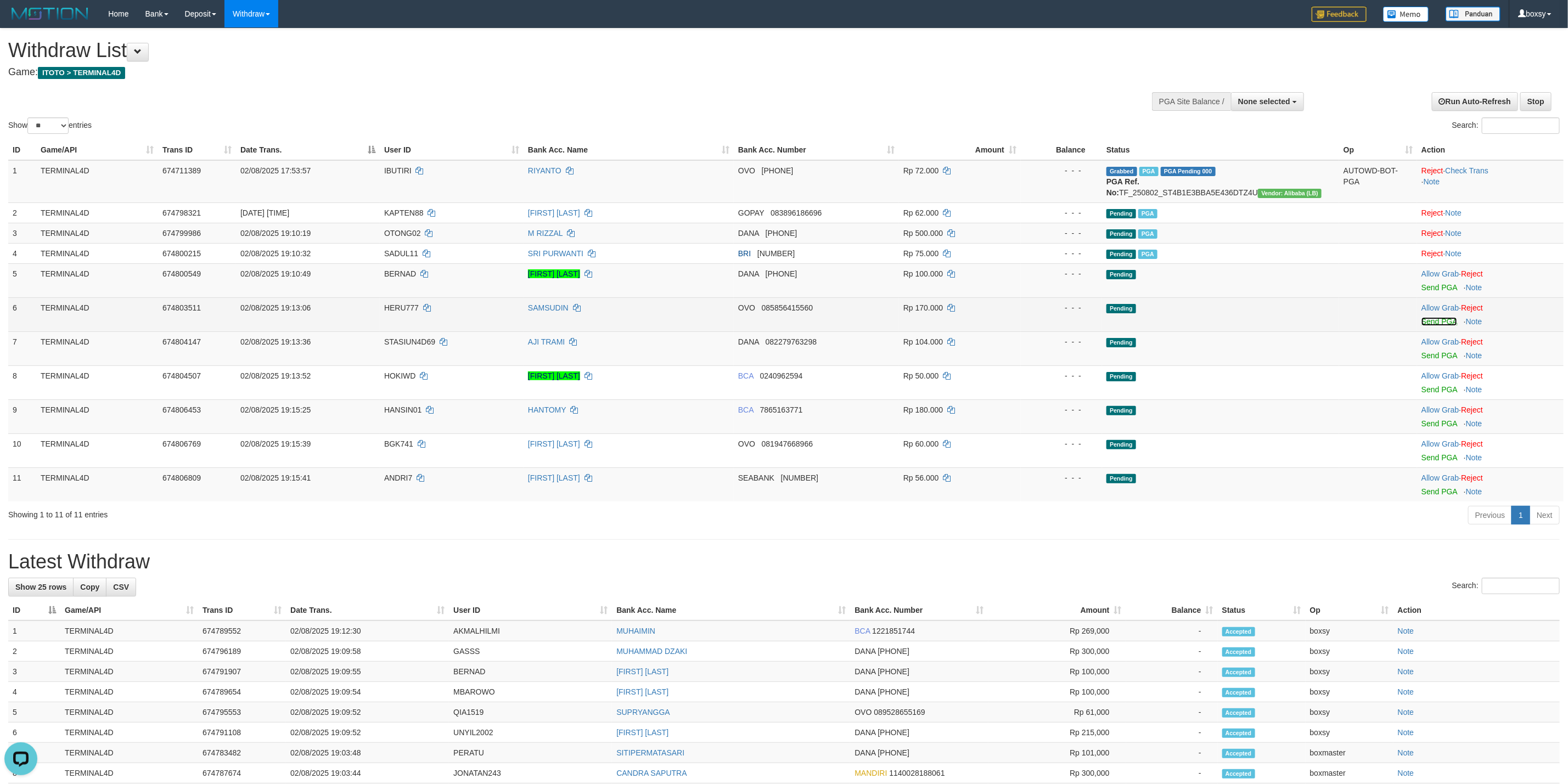 click on "Send PGA" at bounding box center [1439, 322] 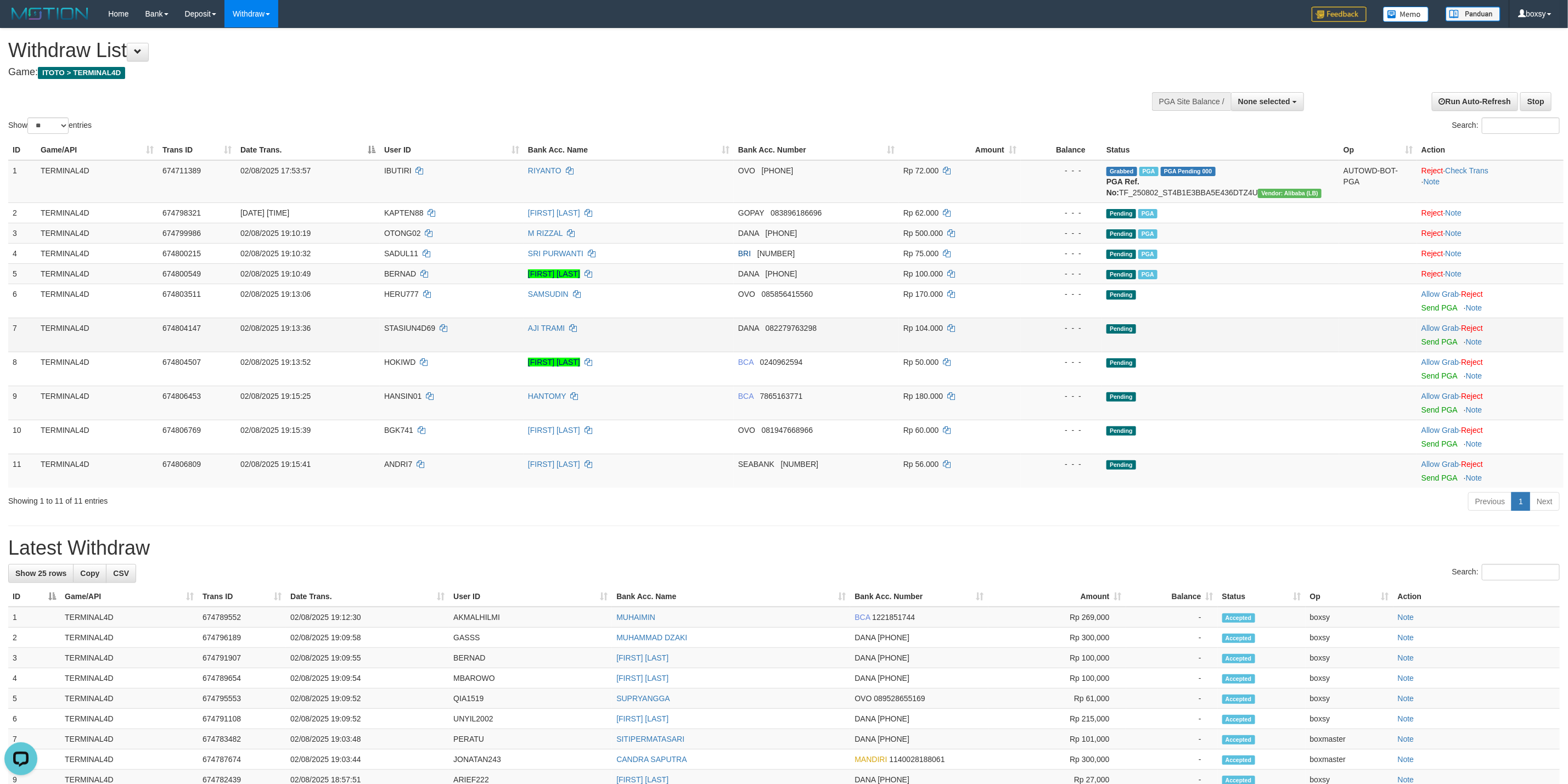click at bounding box center [1490, 335] 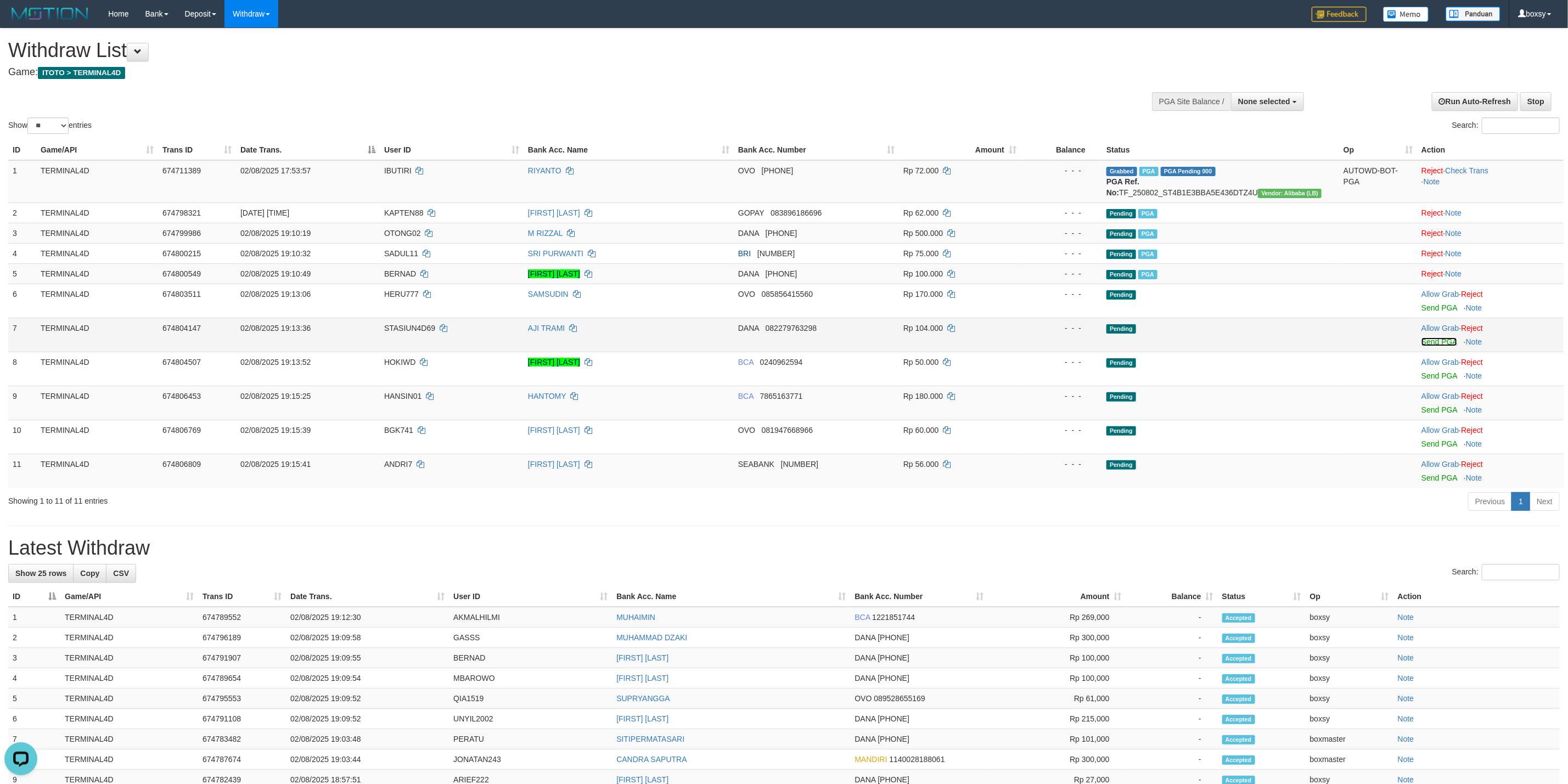 click on "Send PGA" at bounding box center (1439, 342) 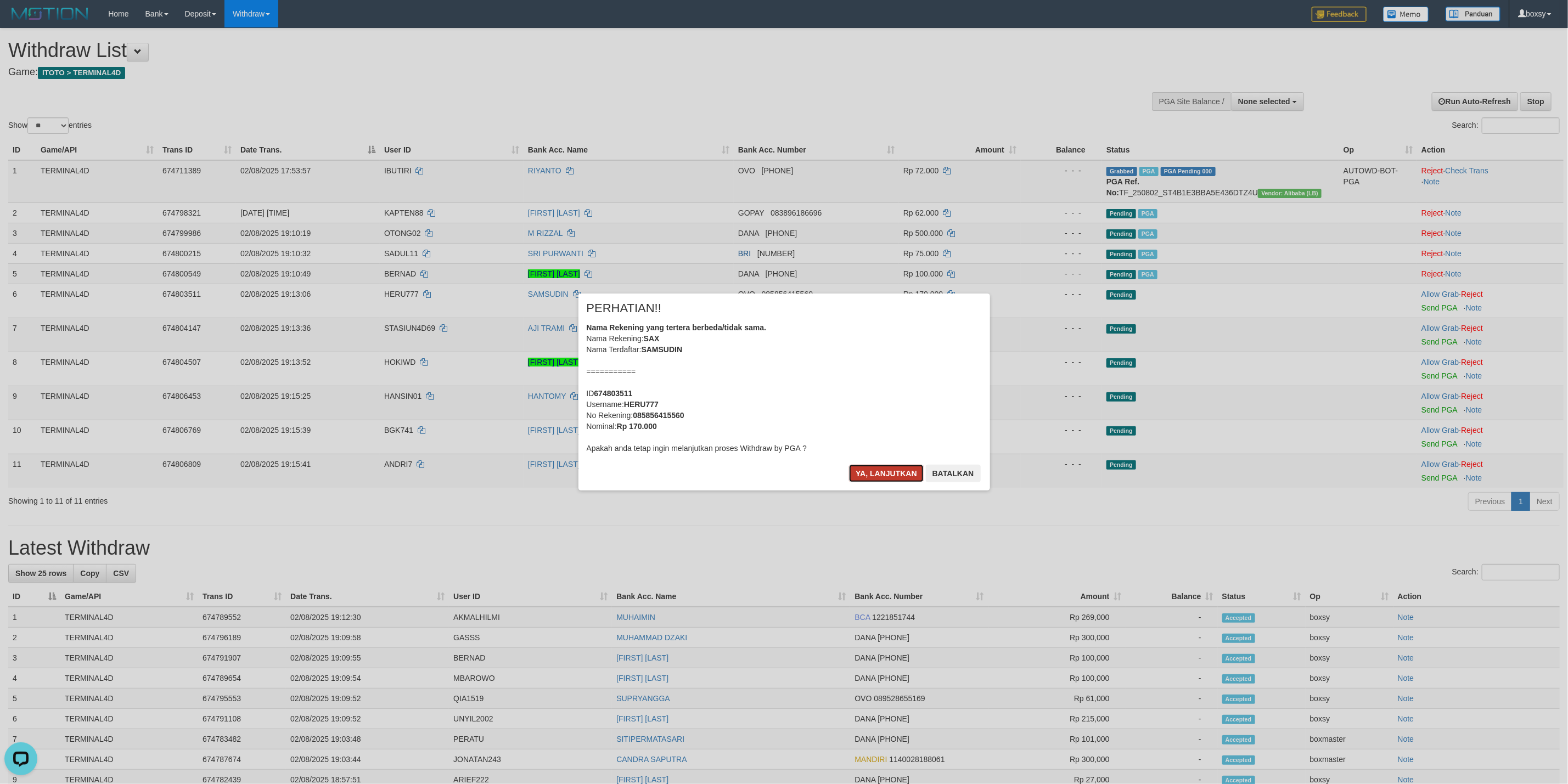 click on "Ya, lanjutkan" at bounding box center (886, 473) 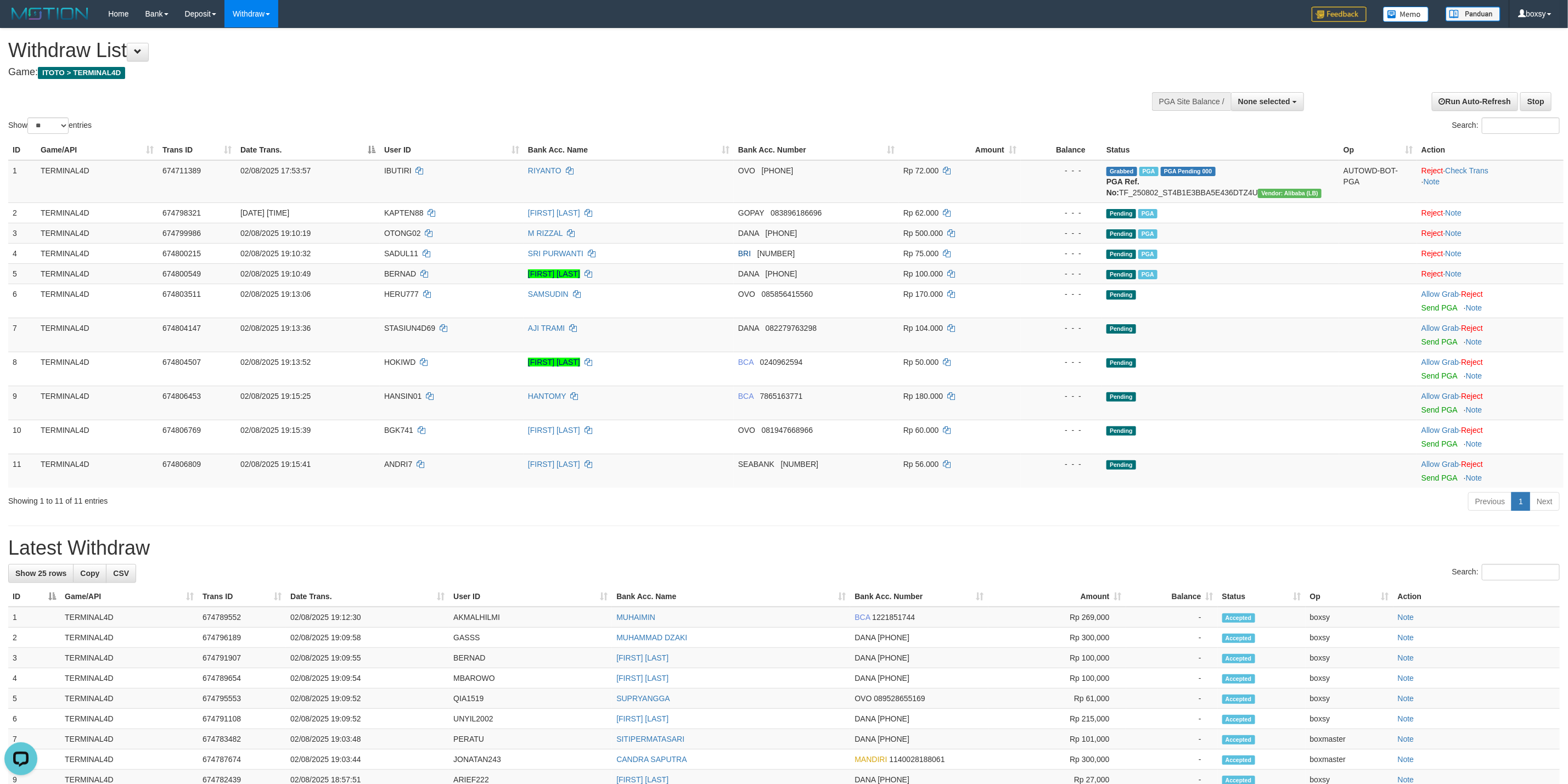click on "SEABANK     [NUMBER]" at bounding box center (816, 471) 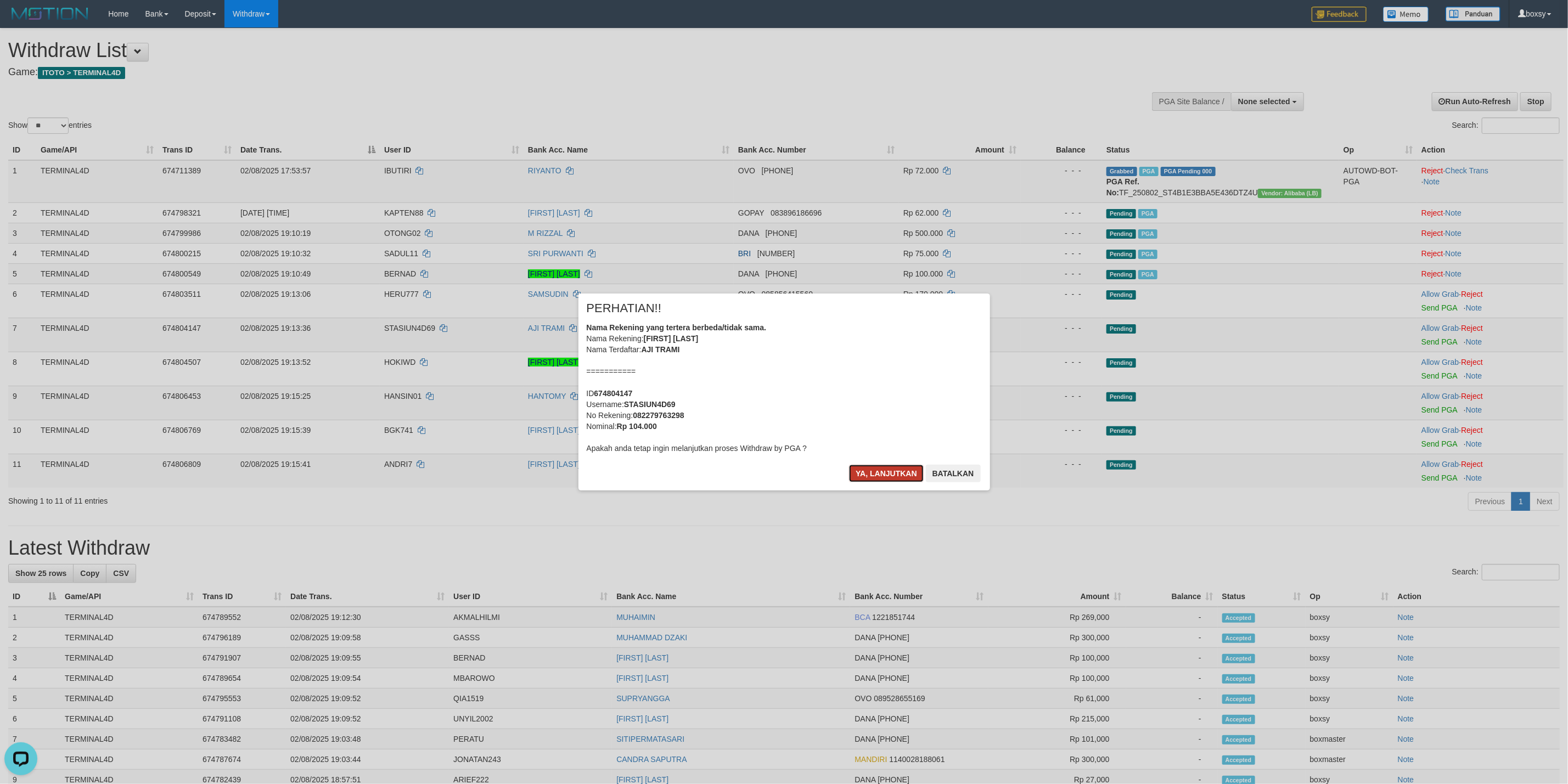 click on "Ya, lanjutkan" at bounding box center (886, 473) 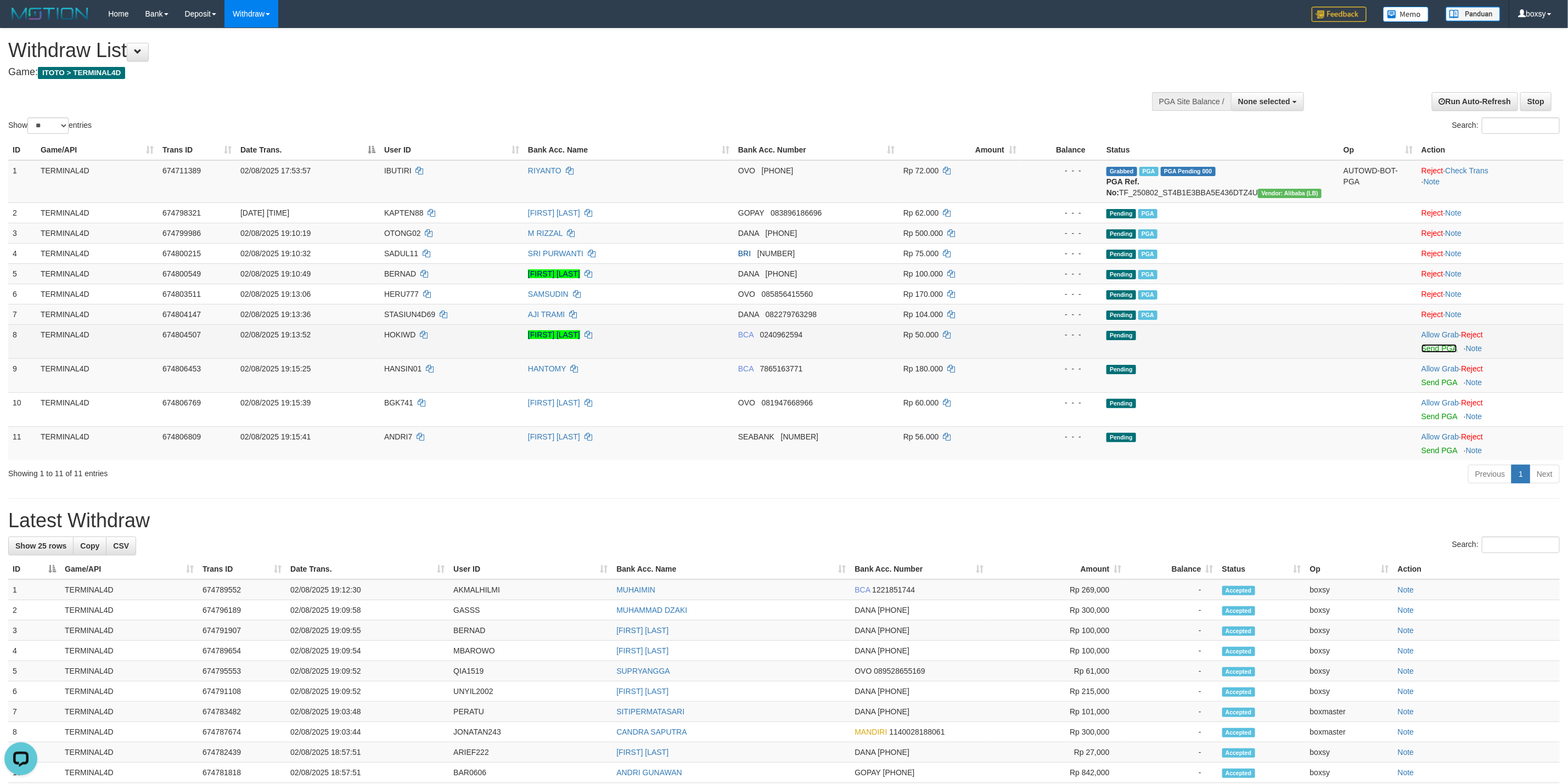 click on "Send PGA" at bounding box center [1439, 348] 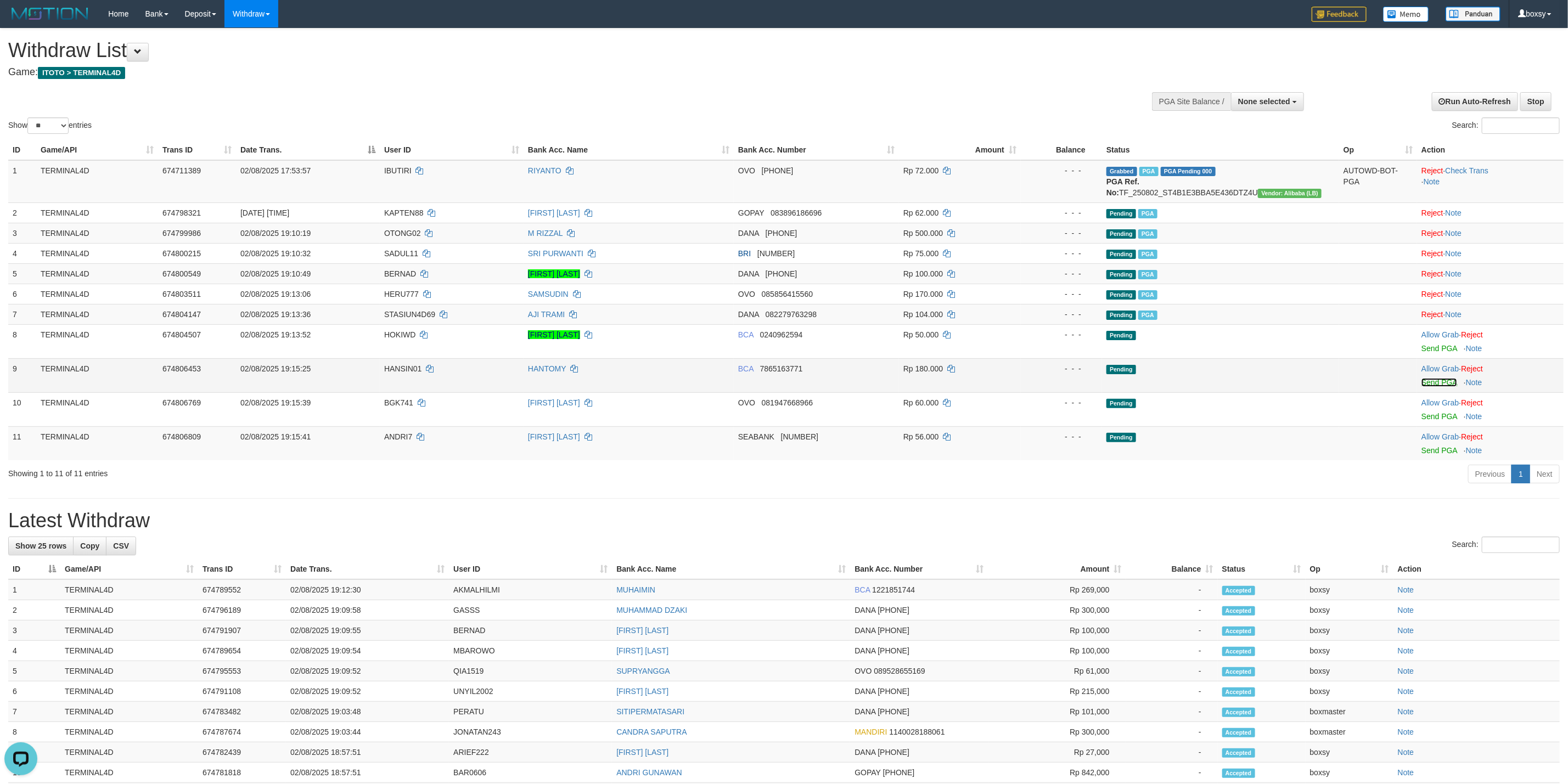 click on "Send PGA" at bounding box center [1439, 382] 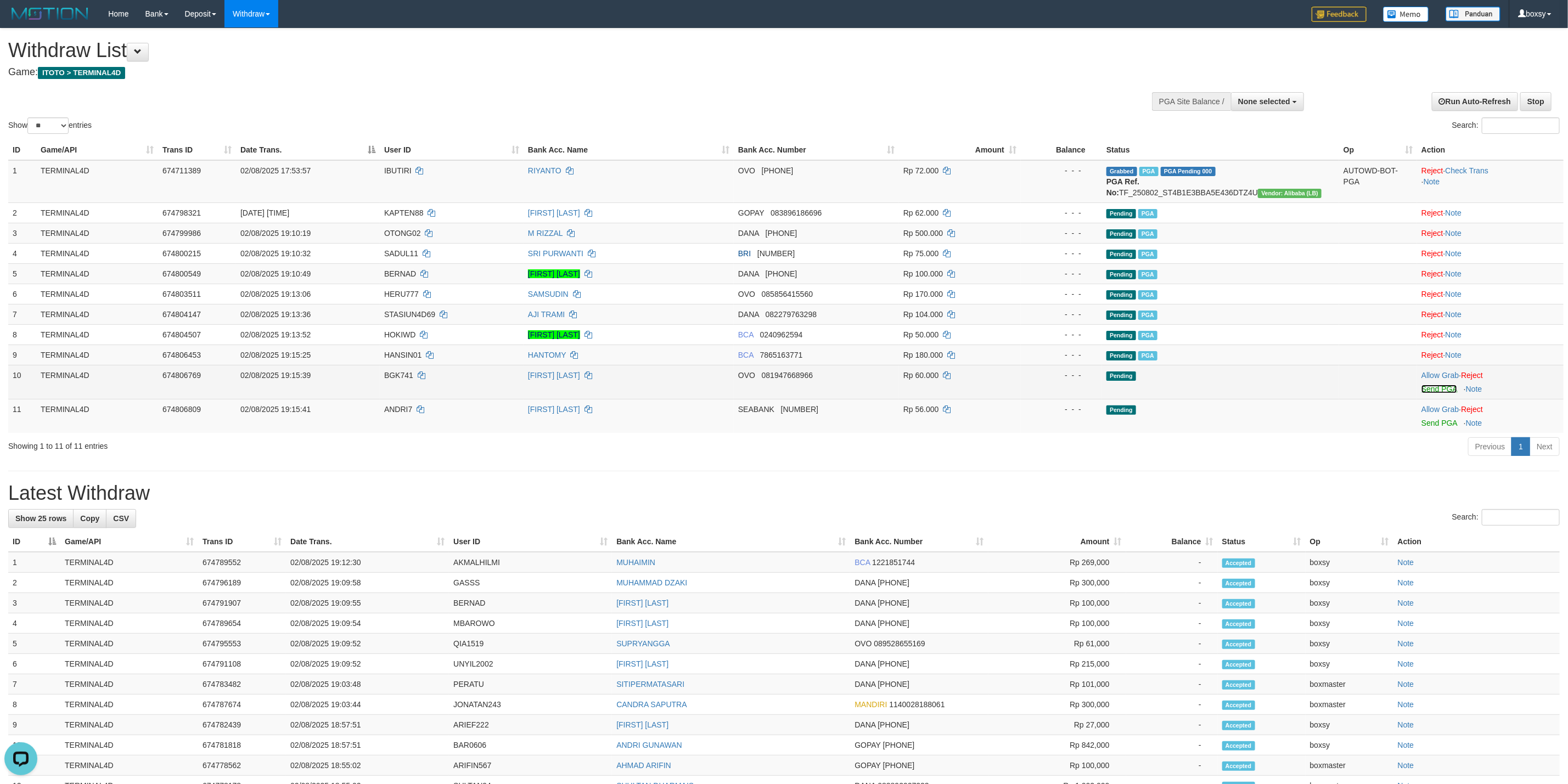 click on "Send PGA" at bounding box center [1439, 389] 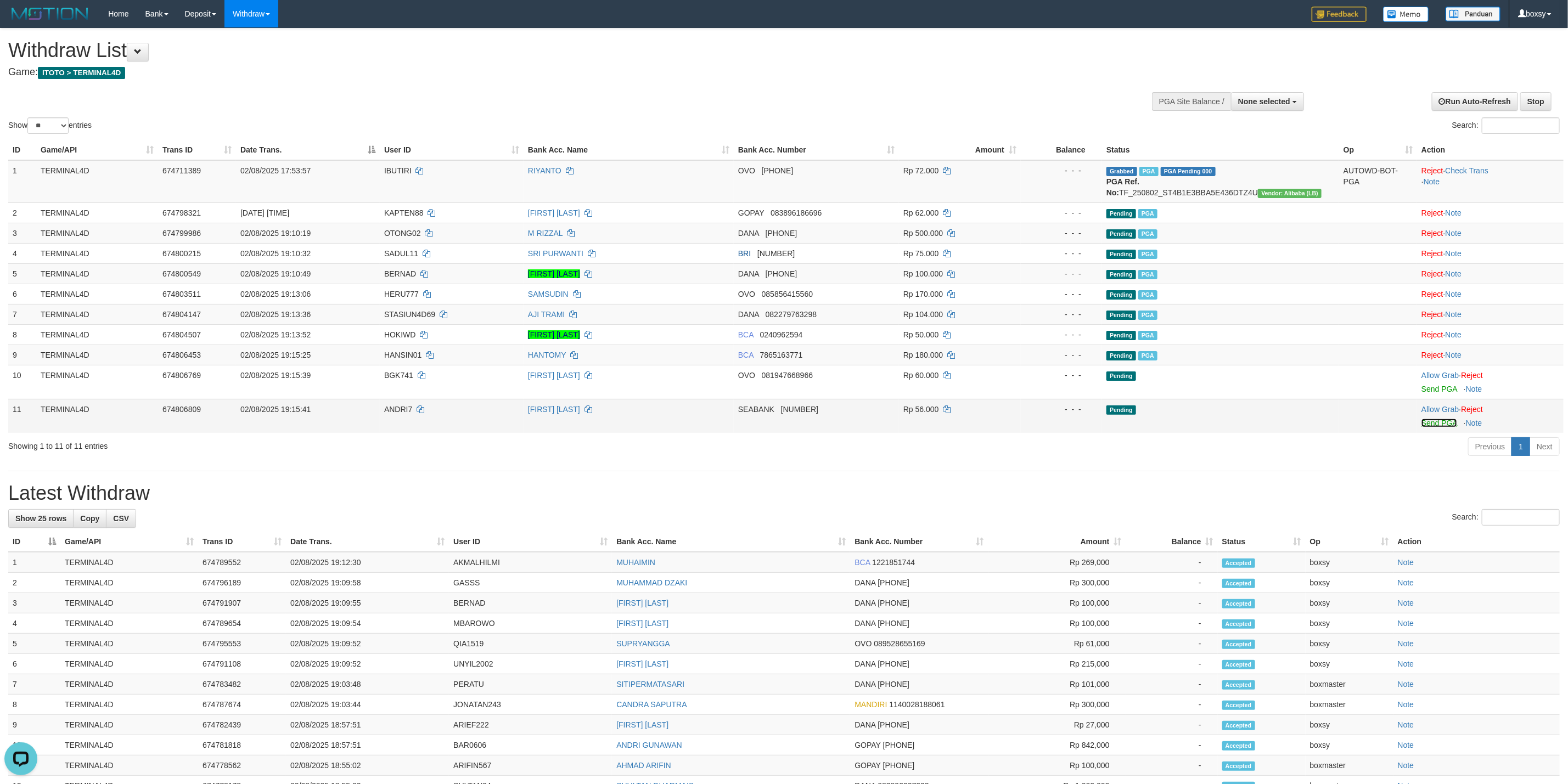 click on "Send PGA" at bounding box center [1439, 423] 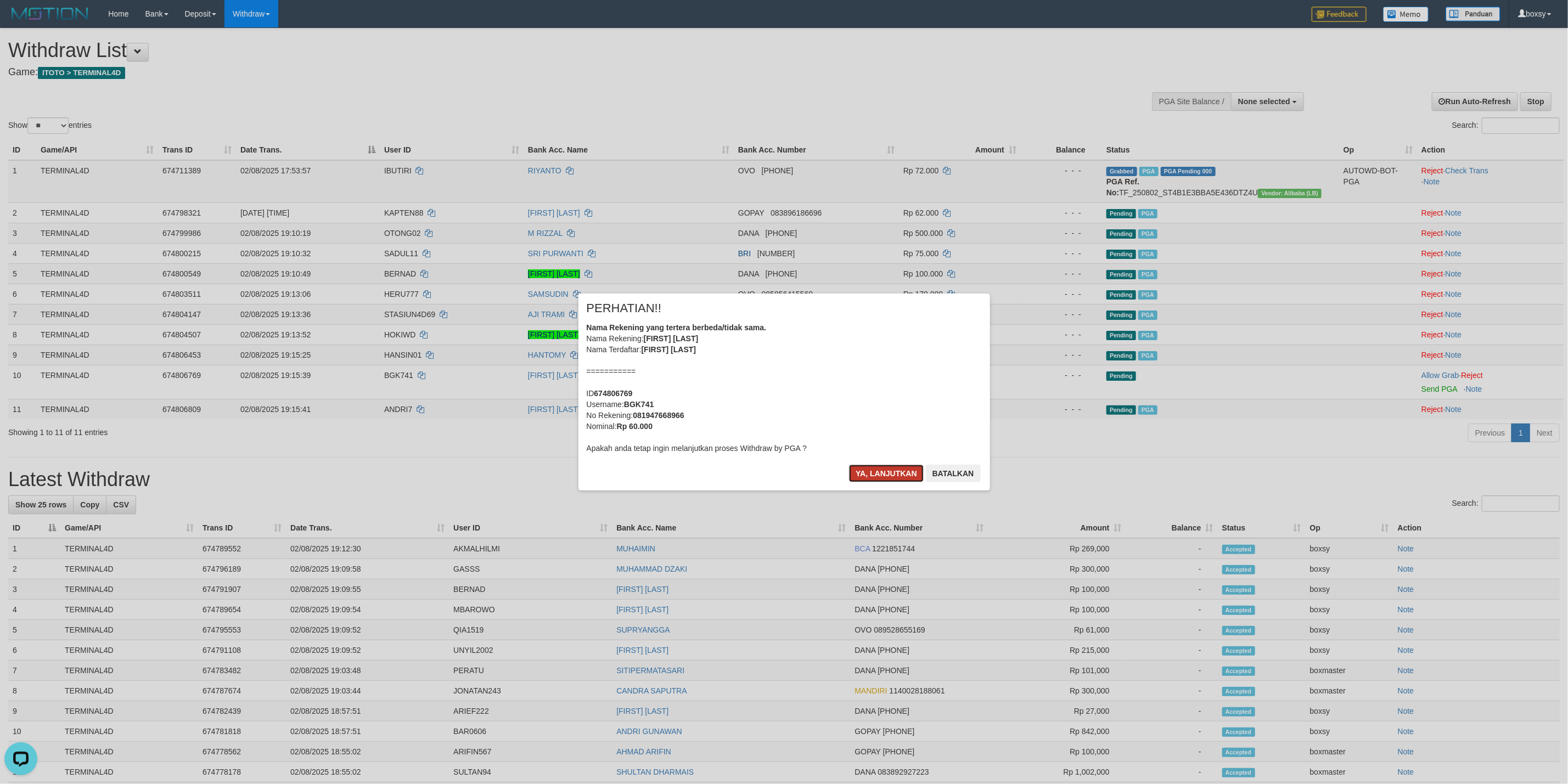 click on "Ya, lanjutkan" at bounding box center [886, 473] 